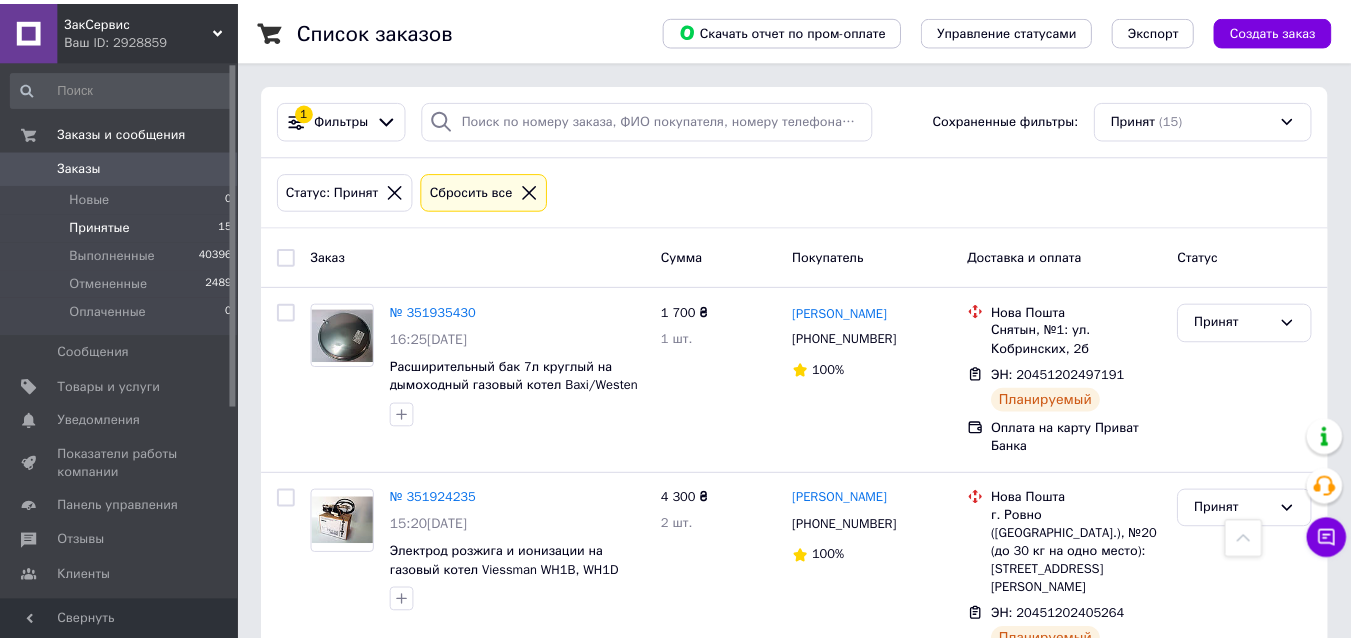 scroll, scrollTop: 1451, scrollLeft: 0, axis: vertical 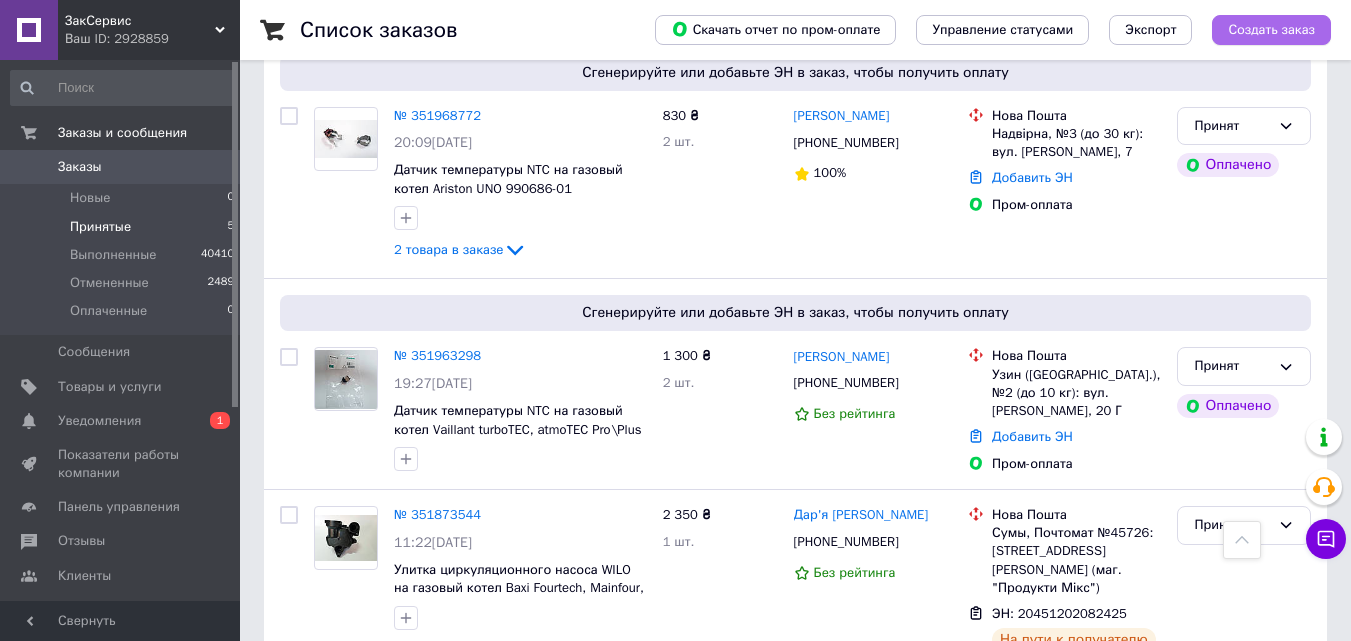 click on "Создать заказ" at bounding box center [1271, 30] 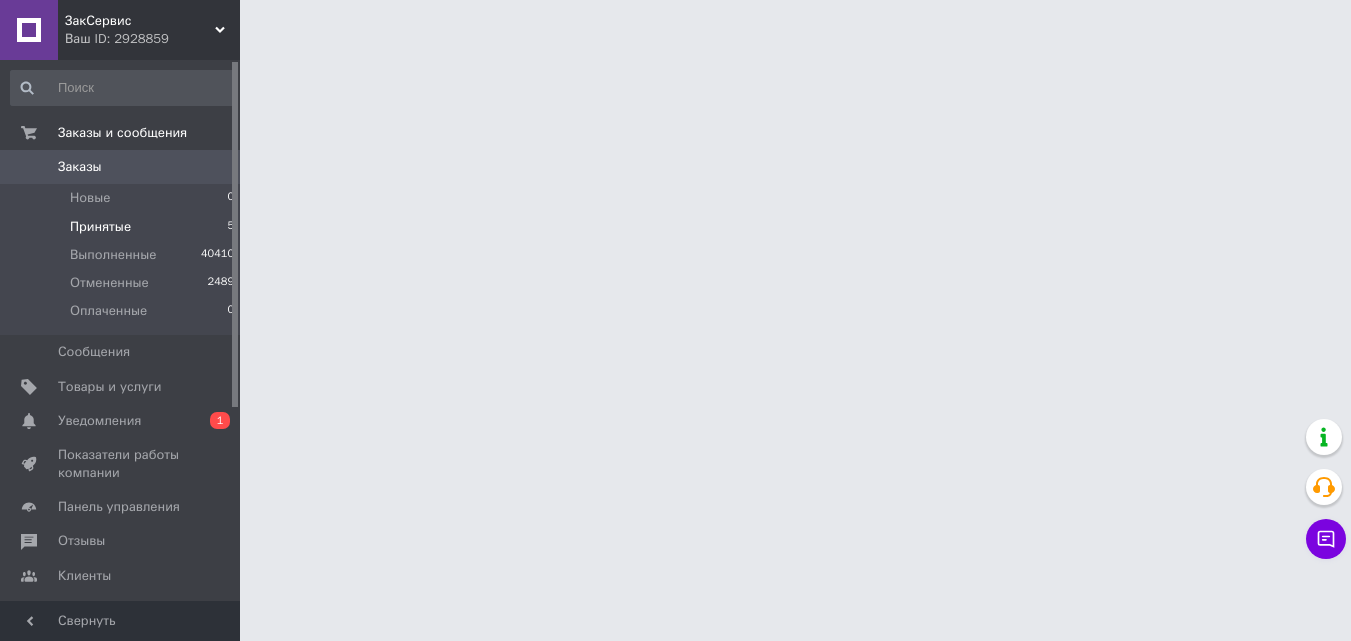 scroll, scrollTop: 0, scrollLeft: 0, axis: both 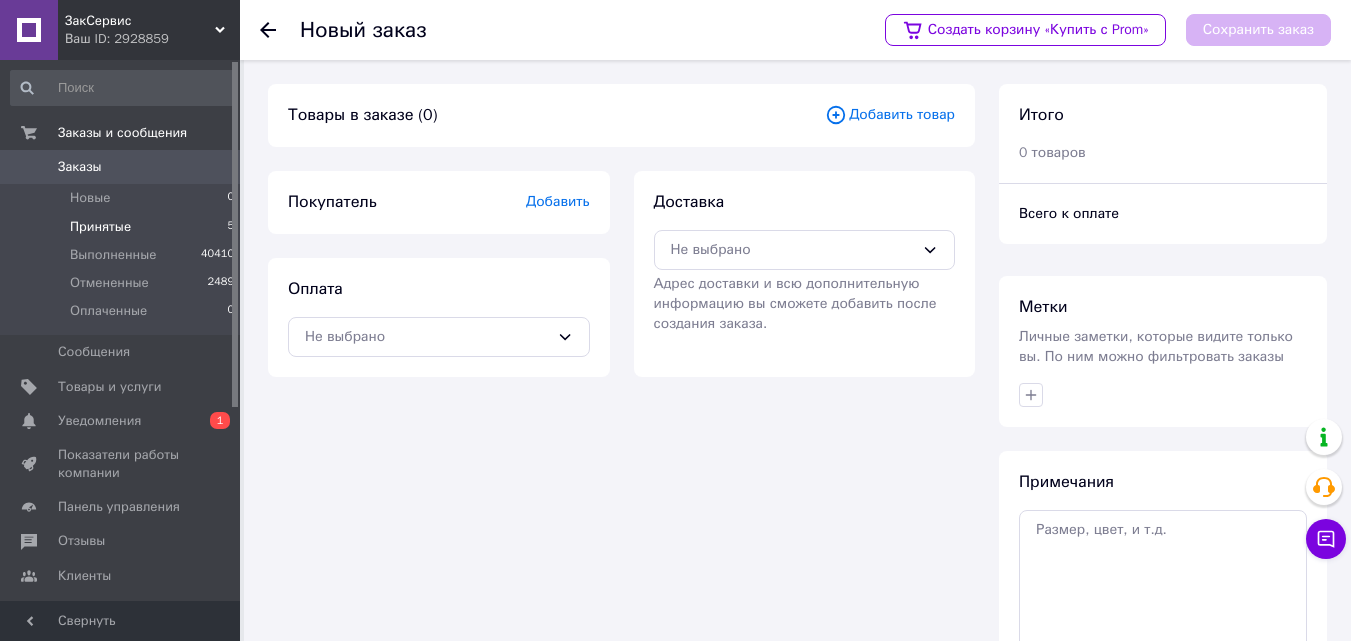 click on "Принятые" at bounding box center [100, 227] 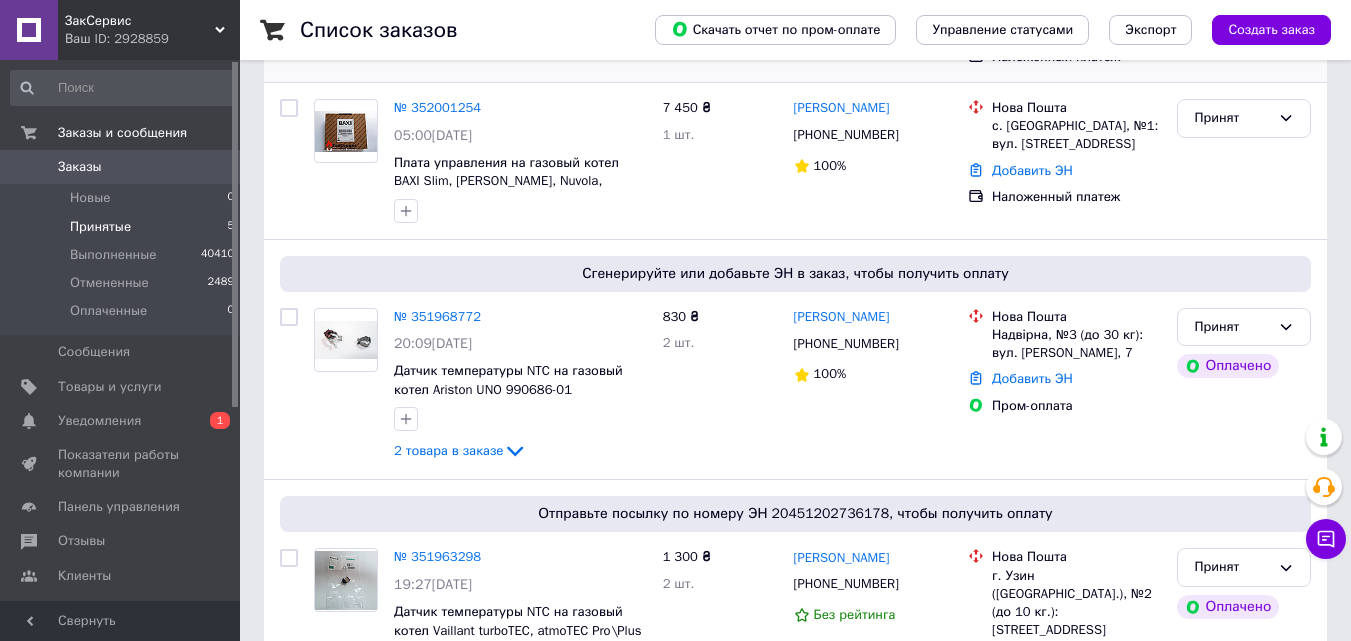 scroll, scrollTop: 400, scrollLeft: 0, axis: vertical 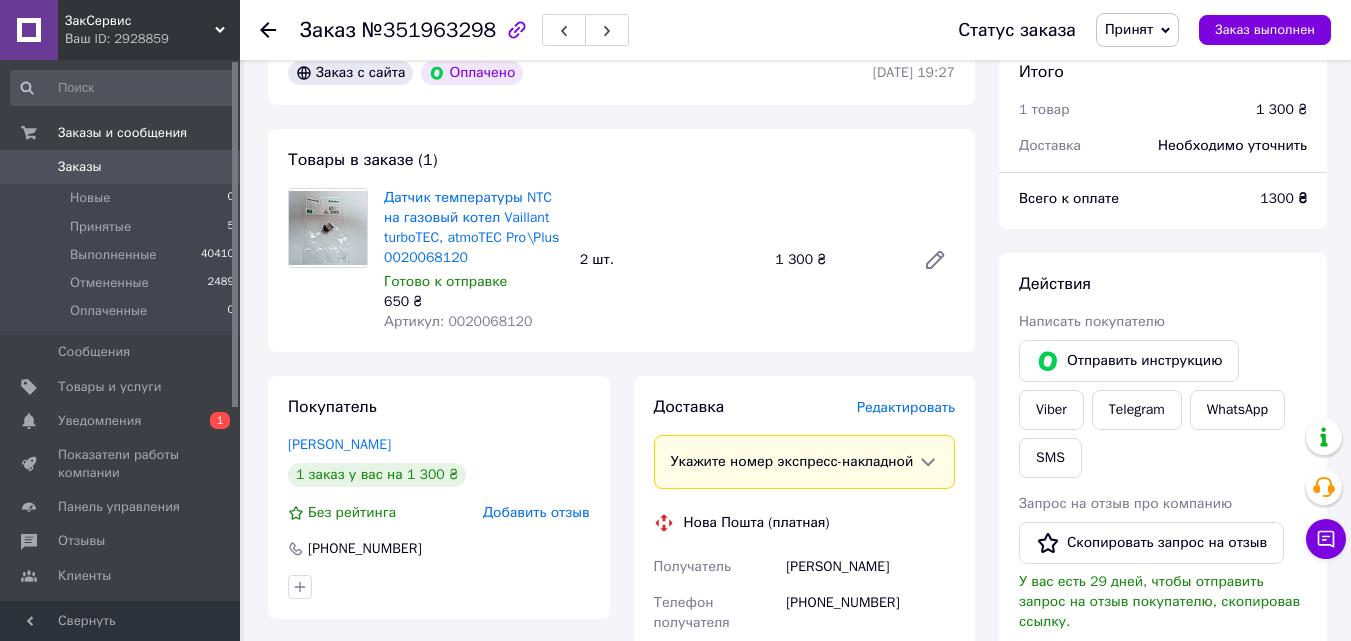 click on "Артикул: 0020068120" at bounding box center (458, 321) 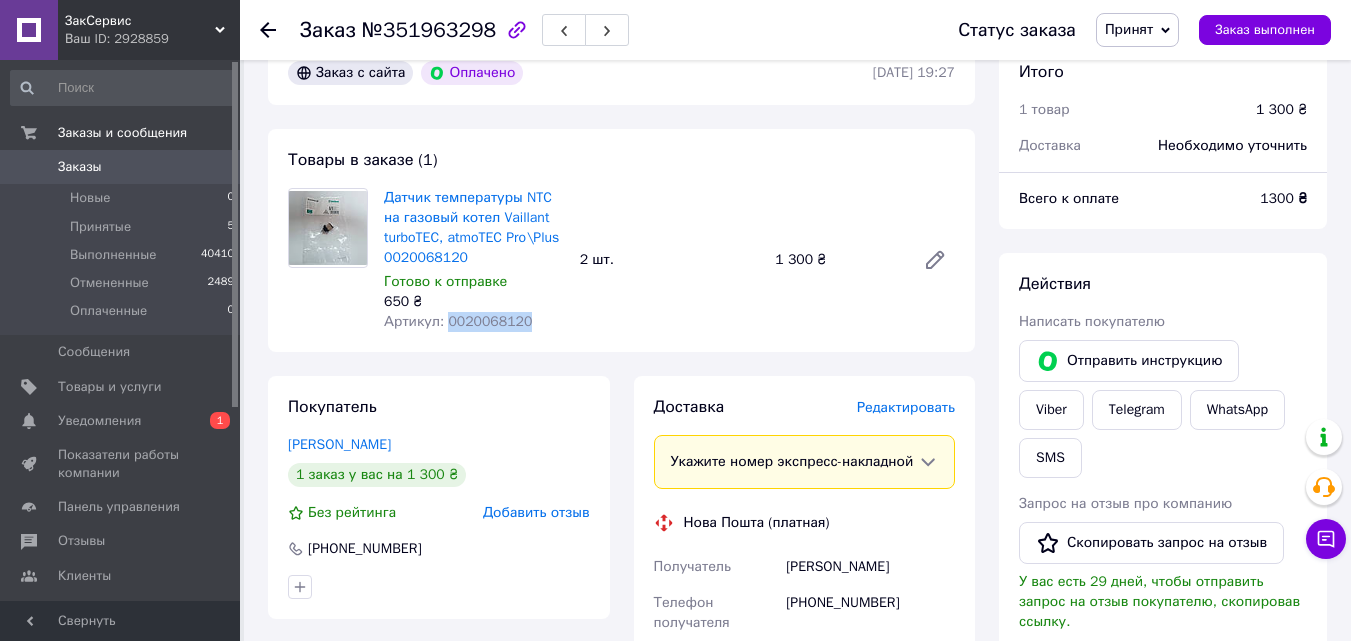 click on "Артикул: 0020068120" at bounding box center [458, 321] 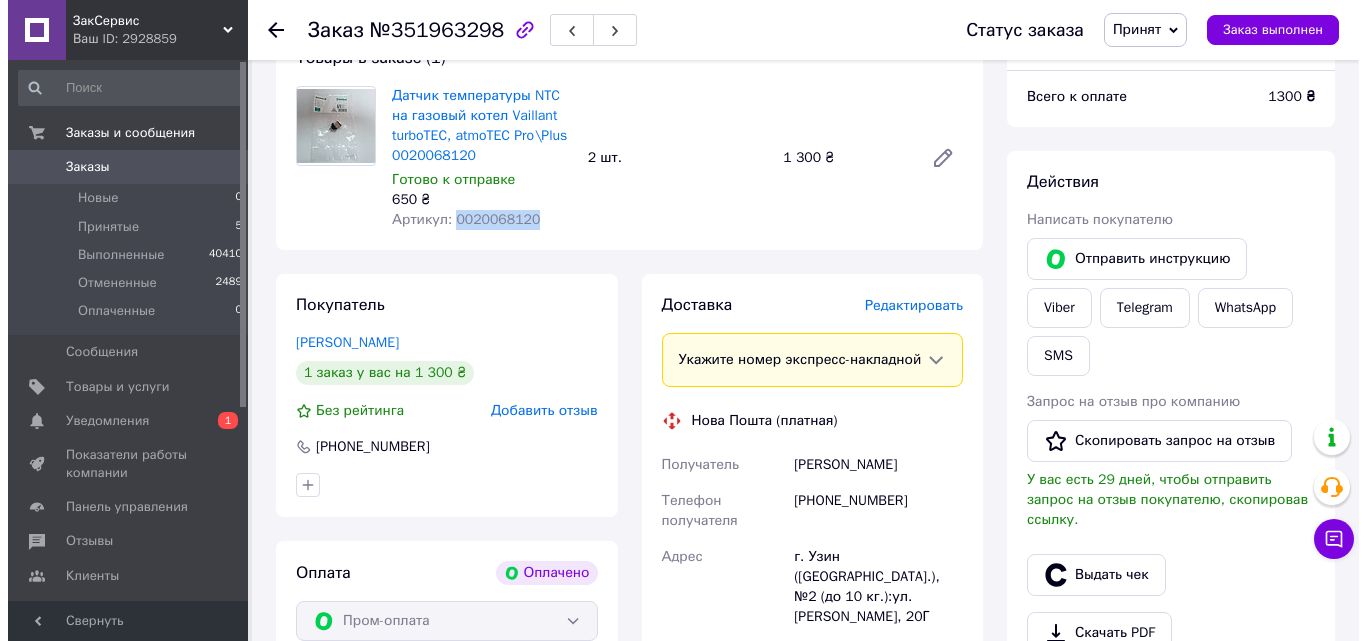 scroll, scrollTop: 700, scrollLeft: 0, axis: vertical 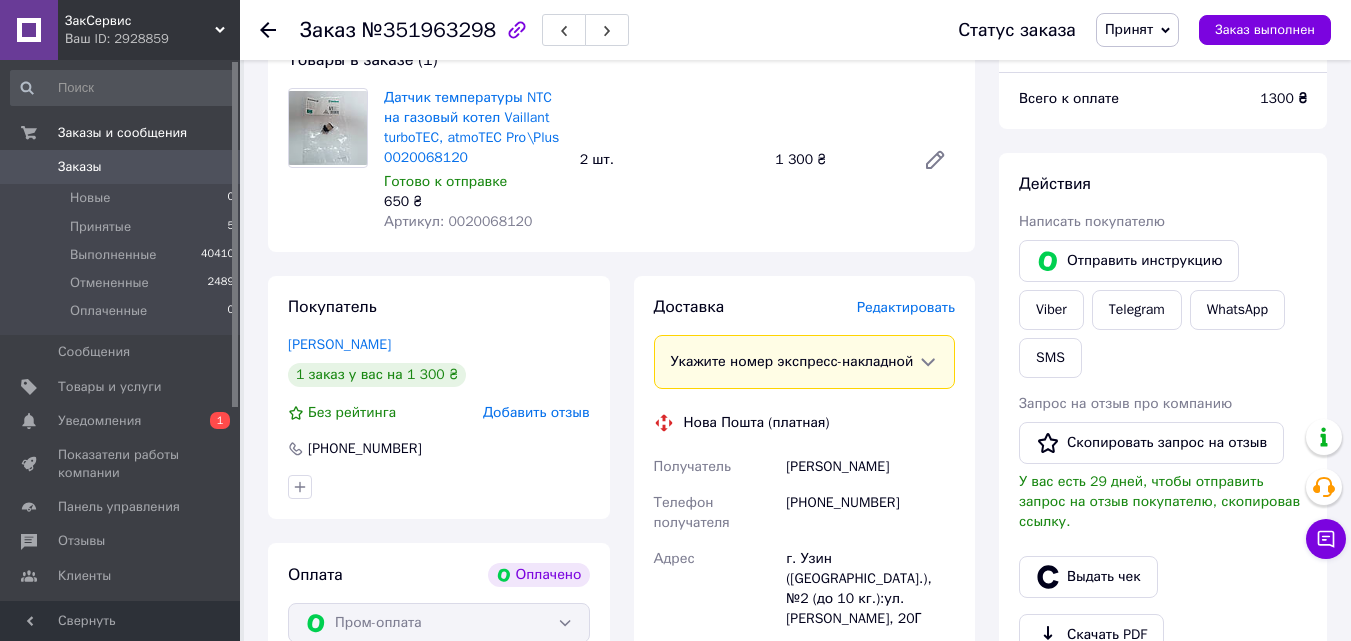 click on "Редактировать" at bounding box center (906, 307) 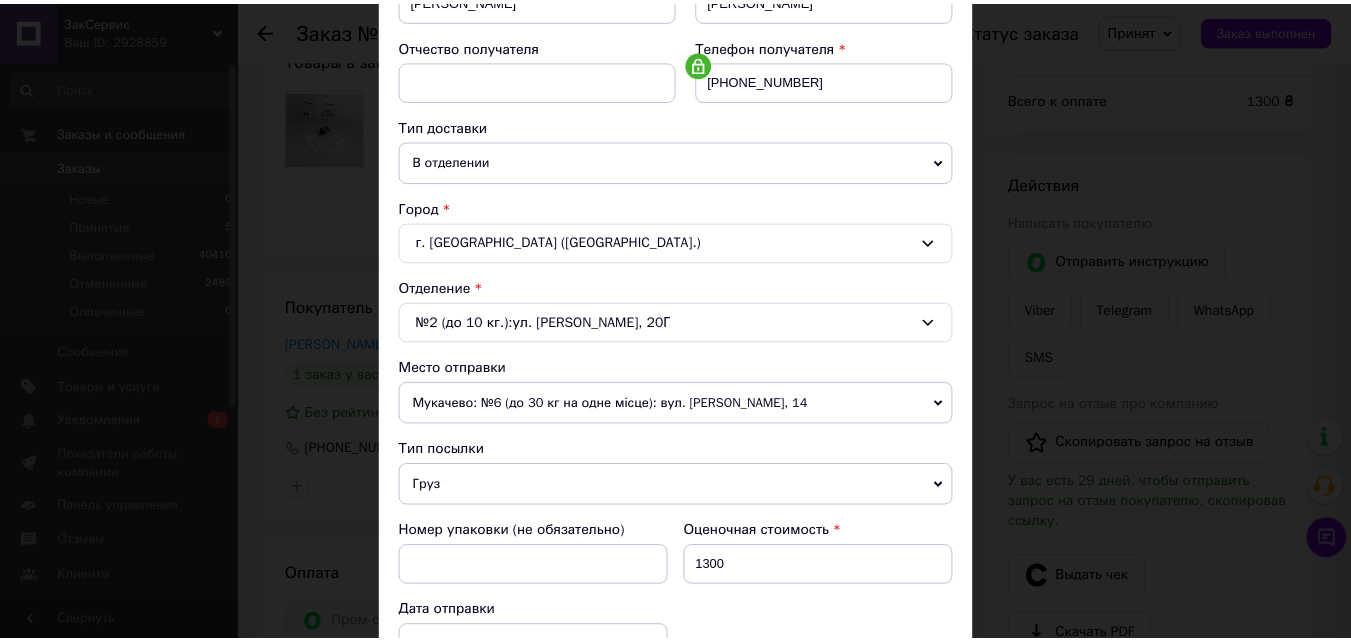 scroll, scrollTop: 911, scrollLeft: 0, axis: vertical 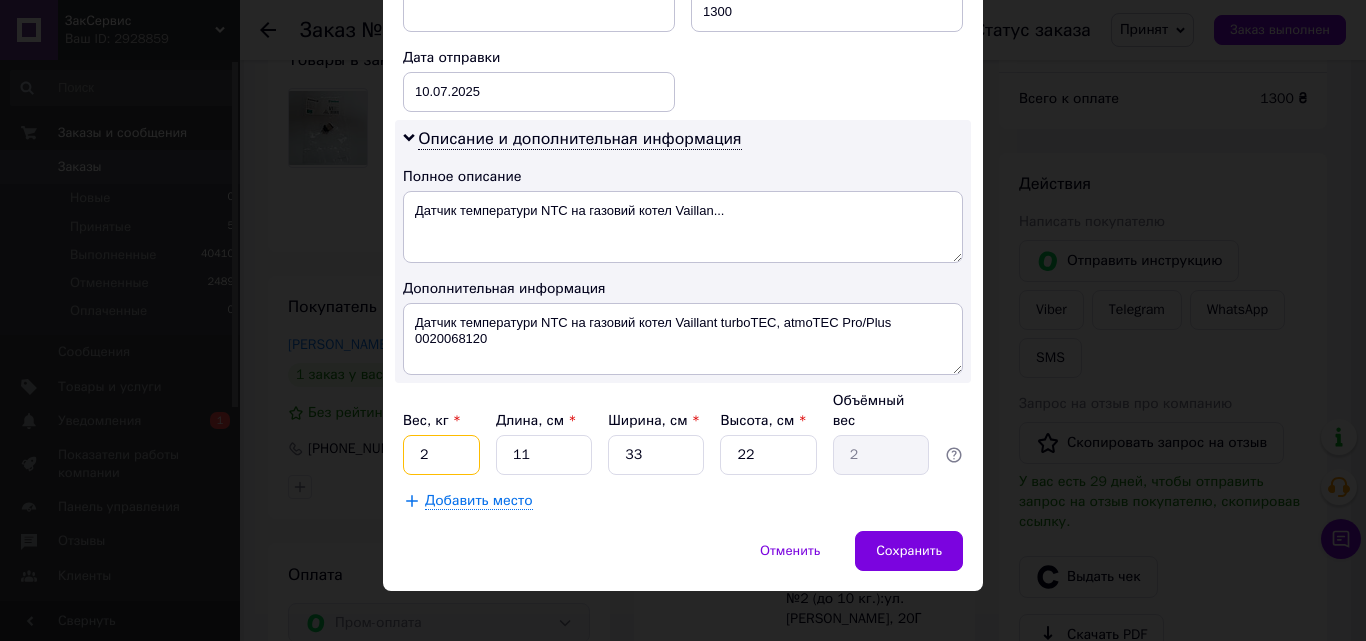 click on "2" at bounding box center (441, 455) 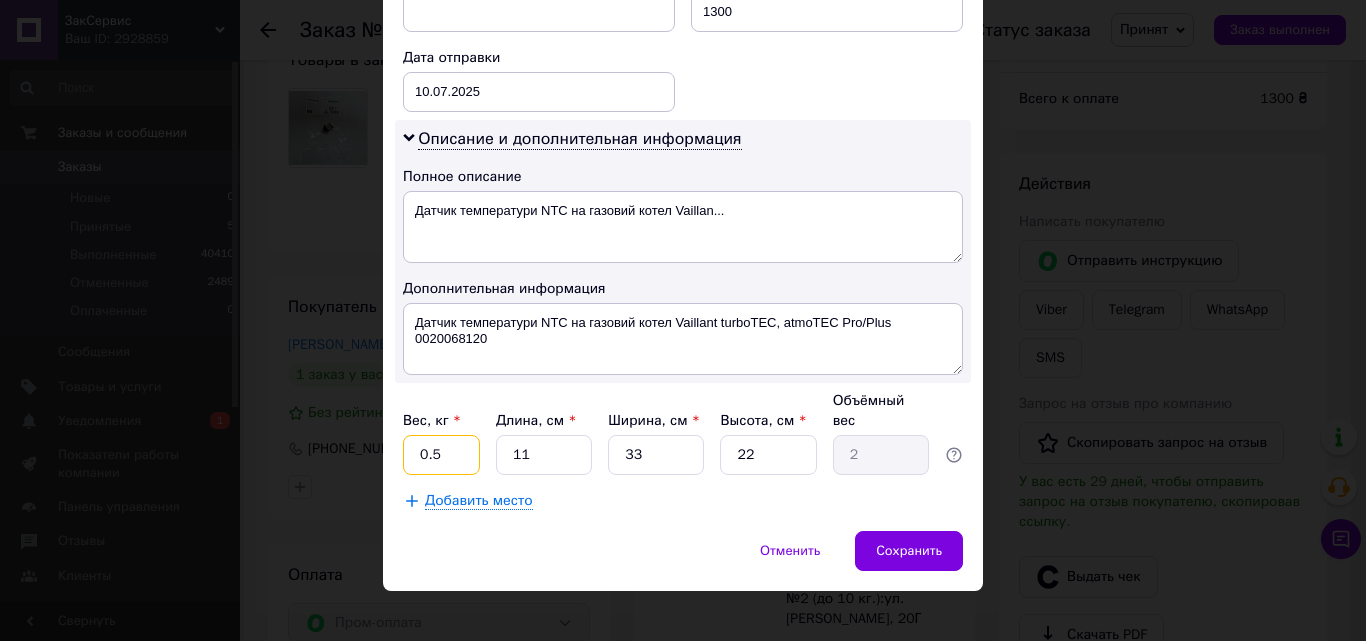 type on "0.5" 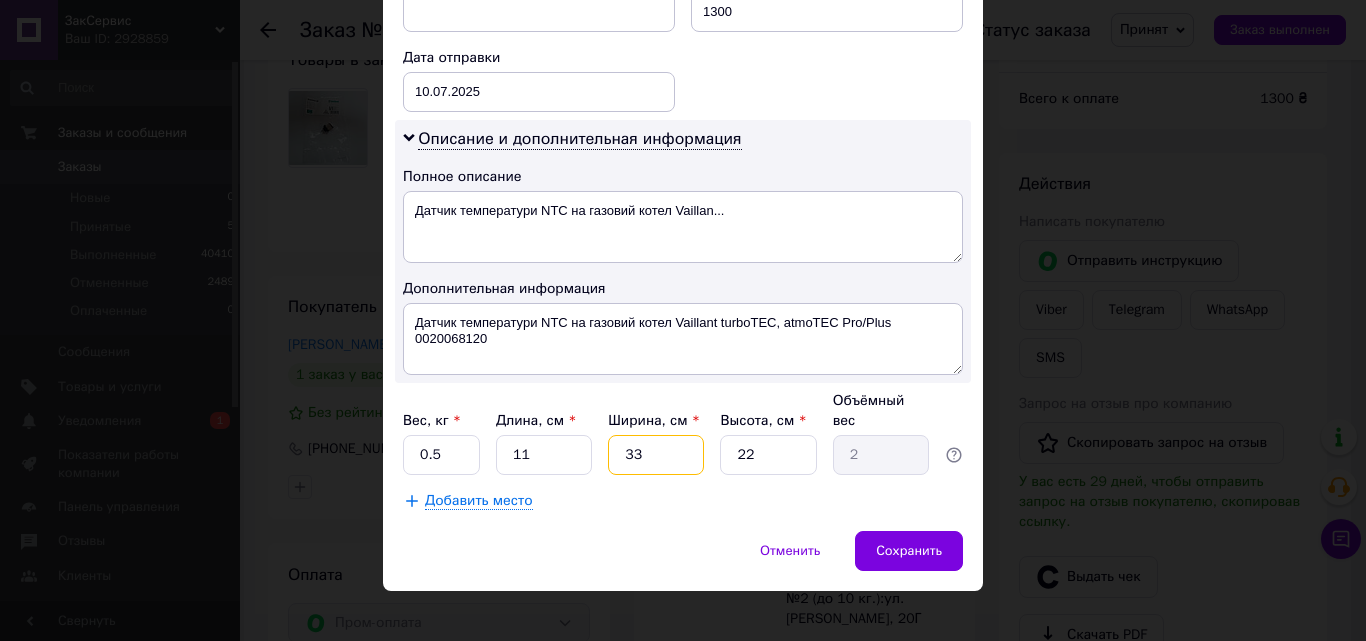 click on "33" at bounding box center [656, 455] 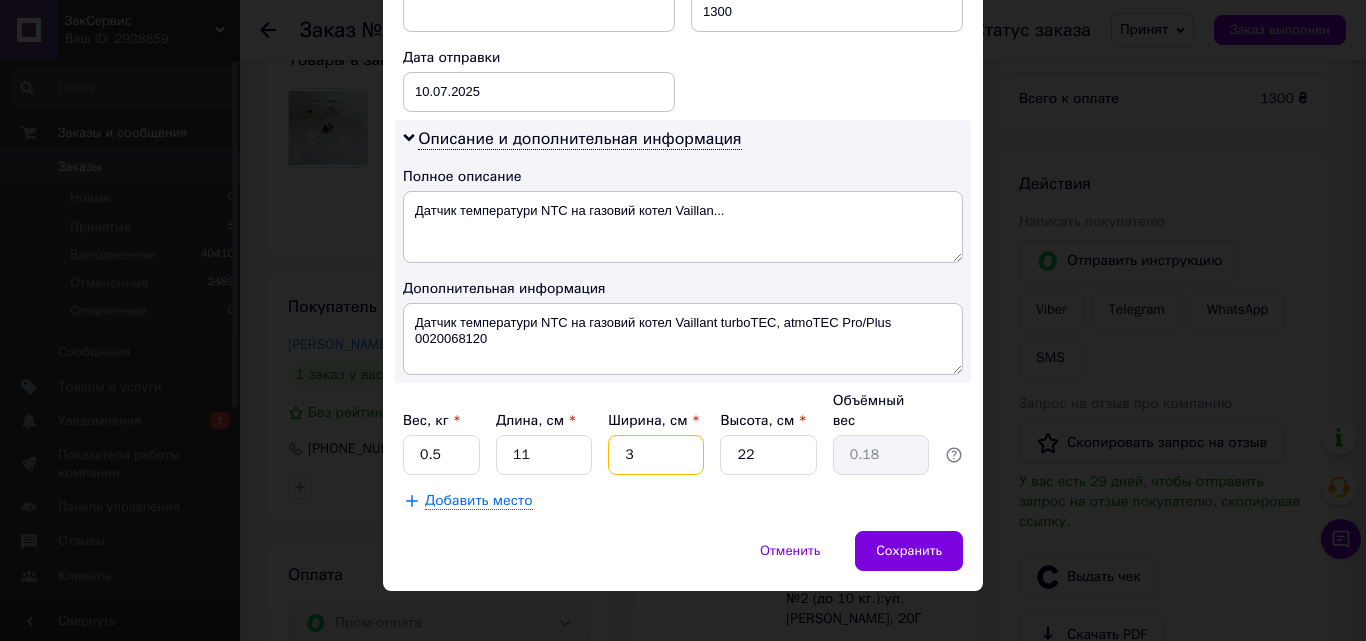 type 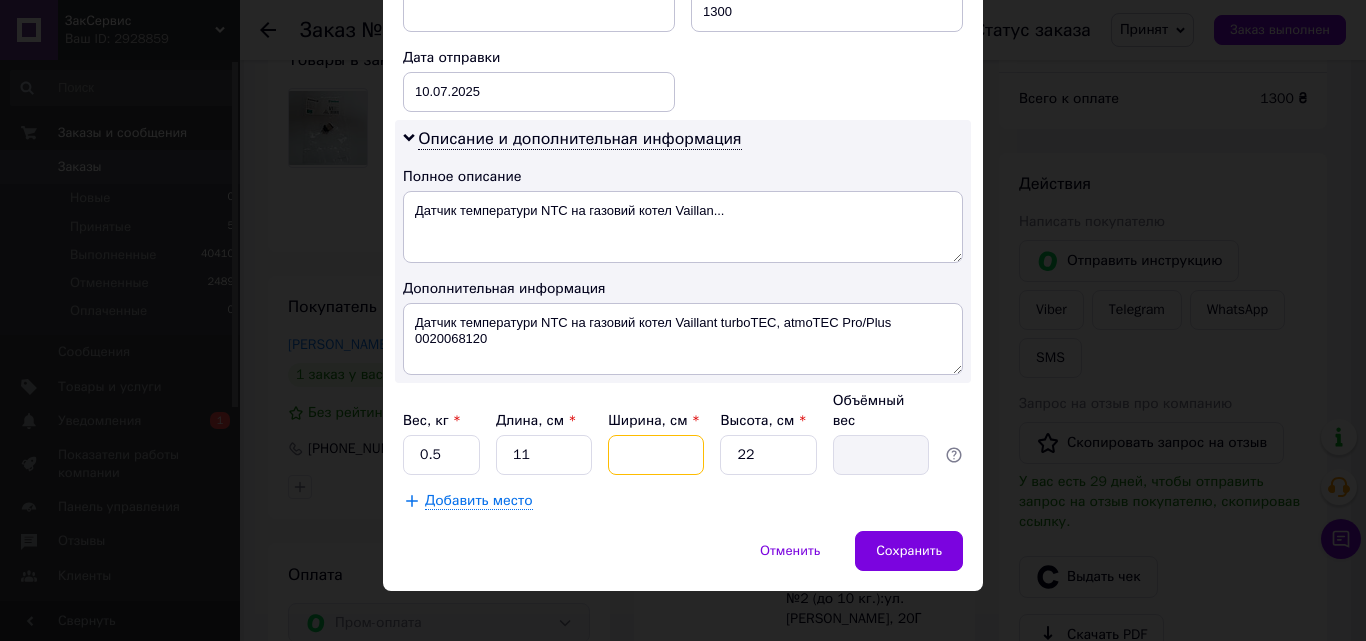 type on "1" 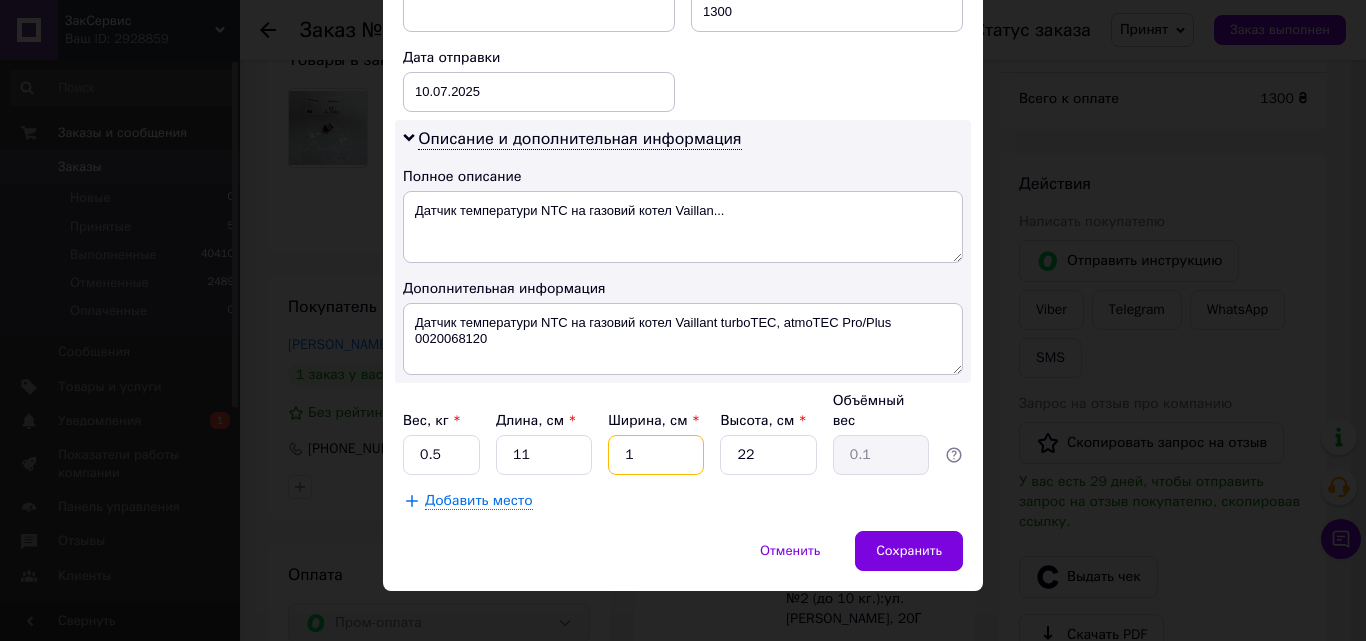 type on "15" 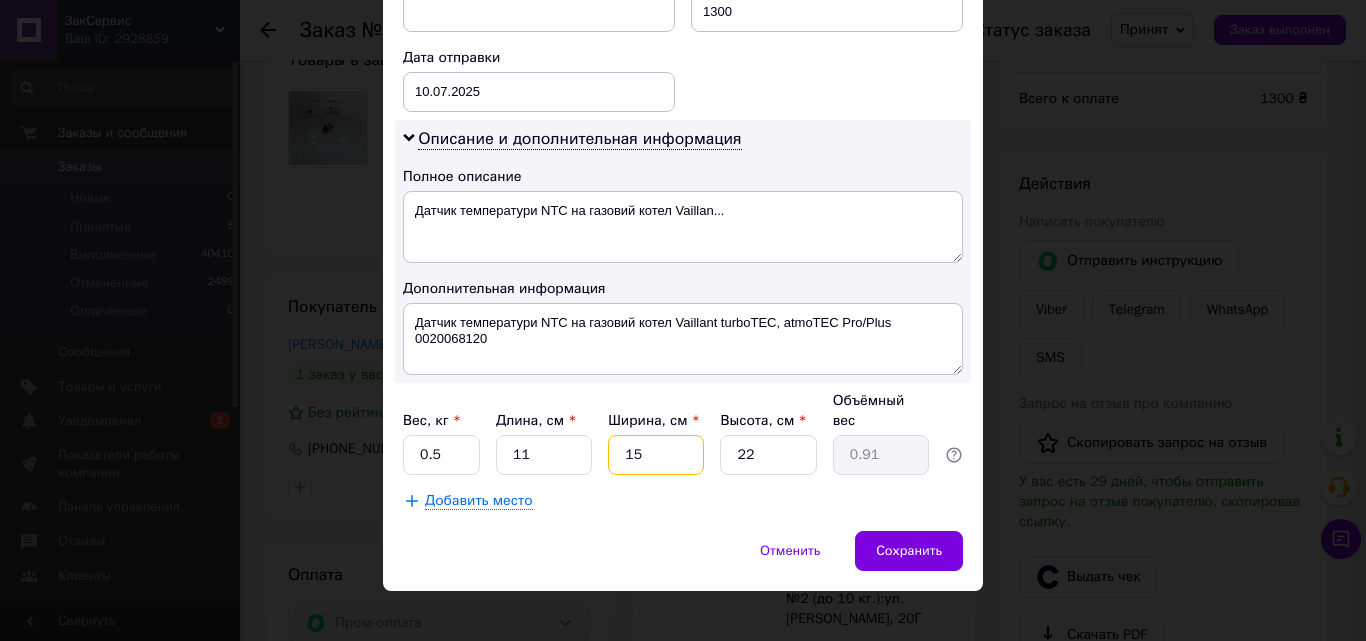 type on "15" 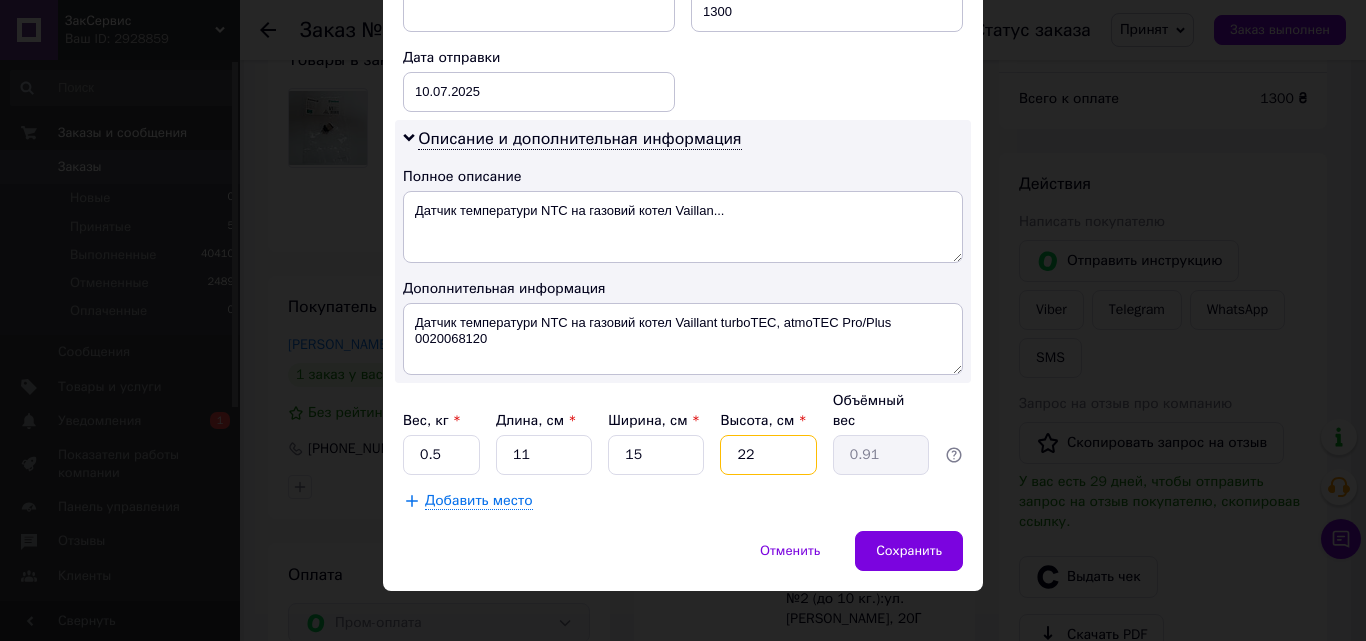 click on "22" at bounding box center [768, 455] 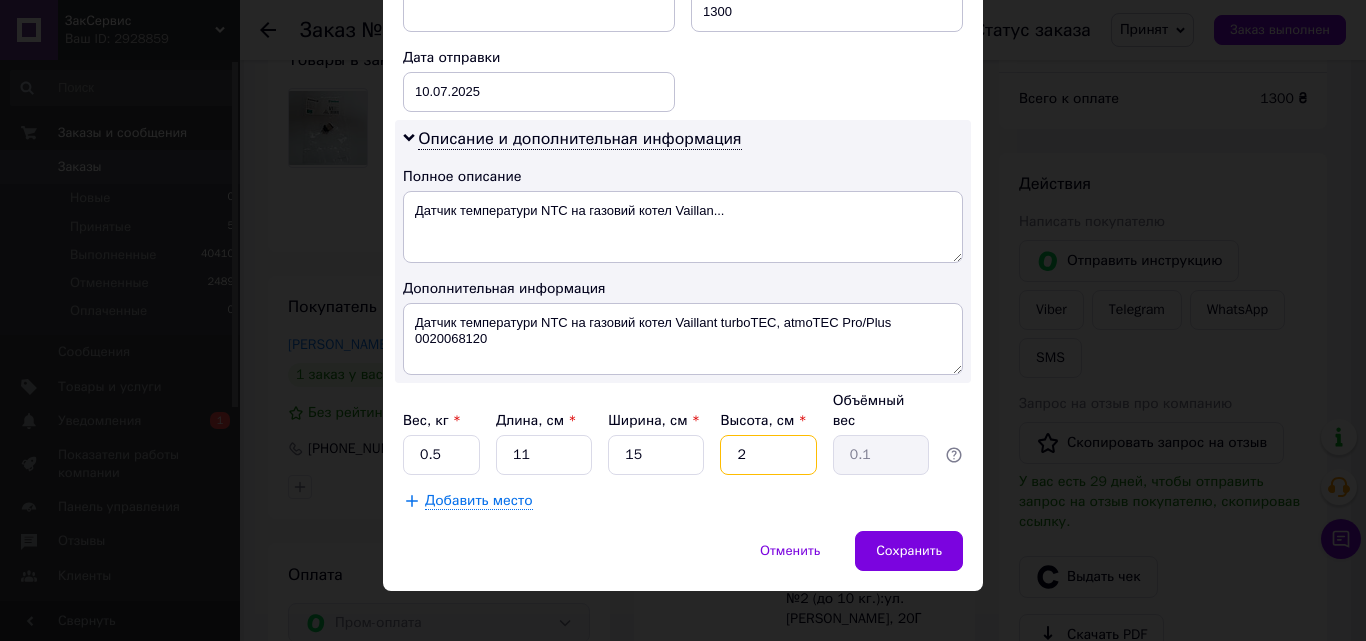 type 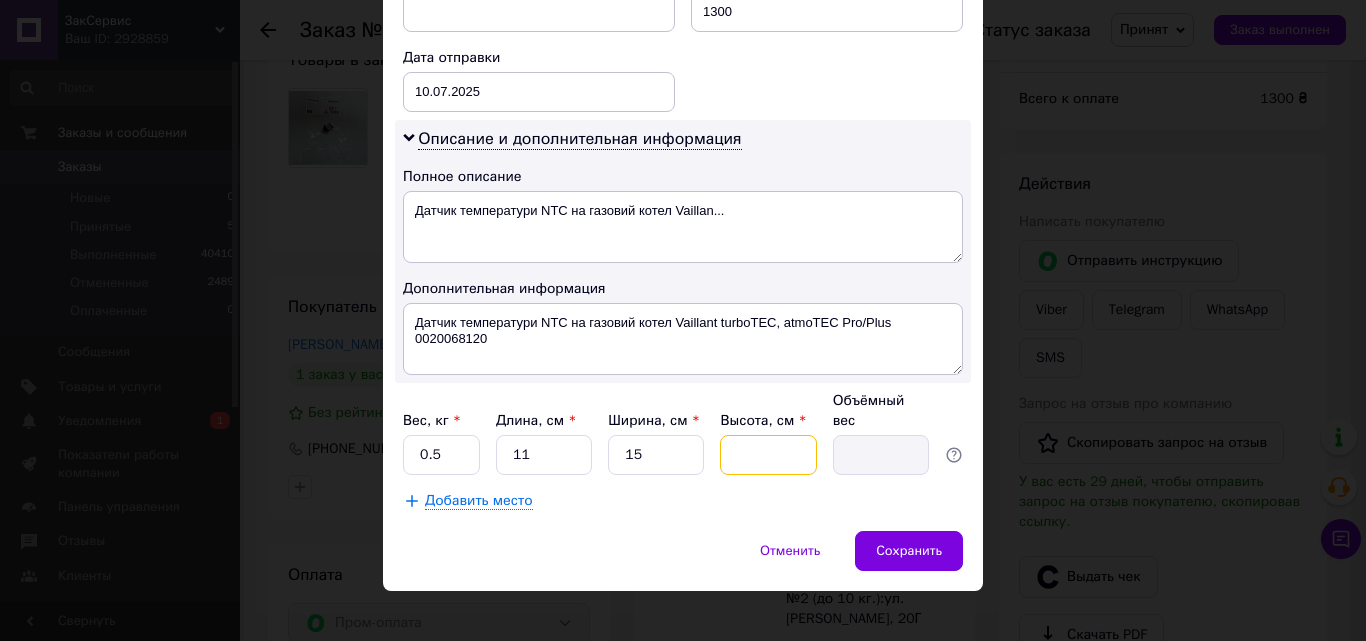 type on "1" 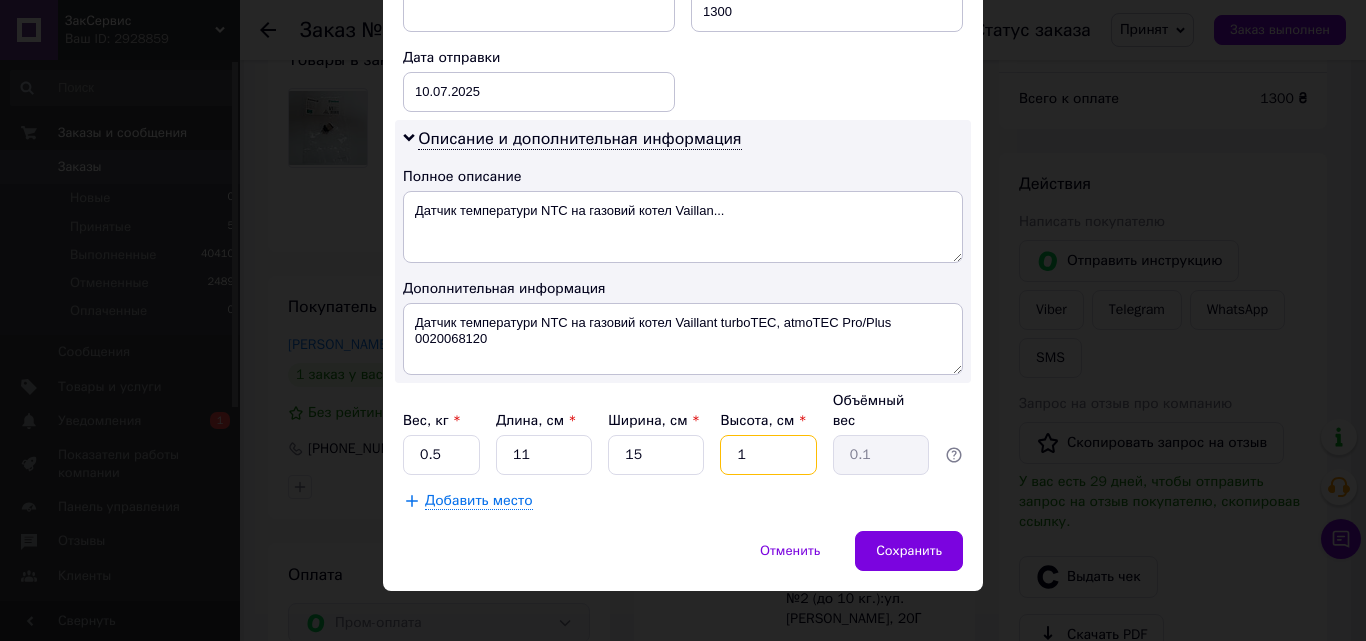 type on "15" 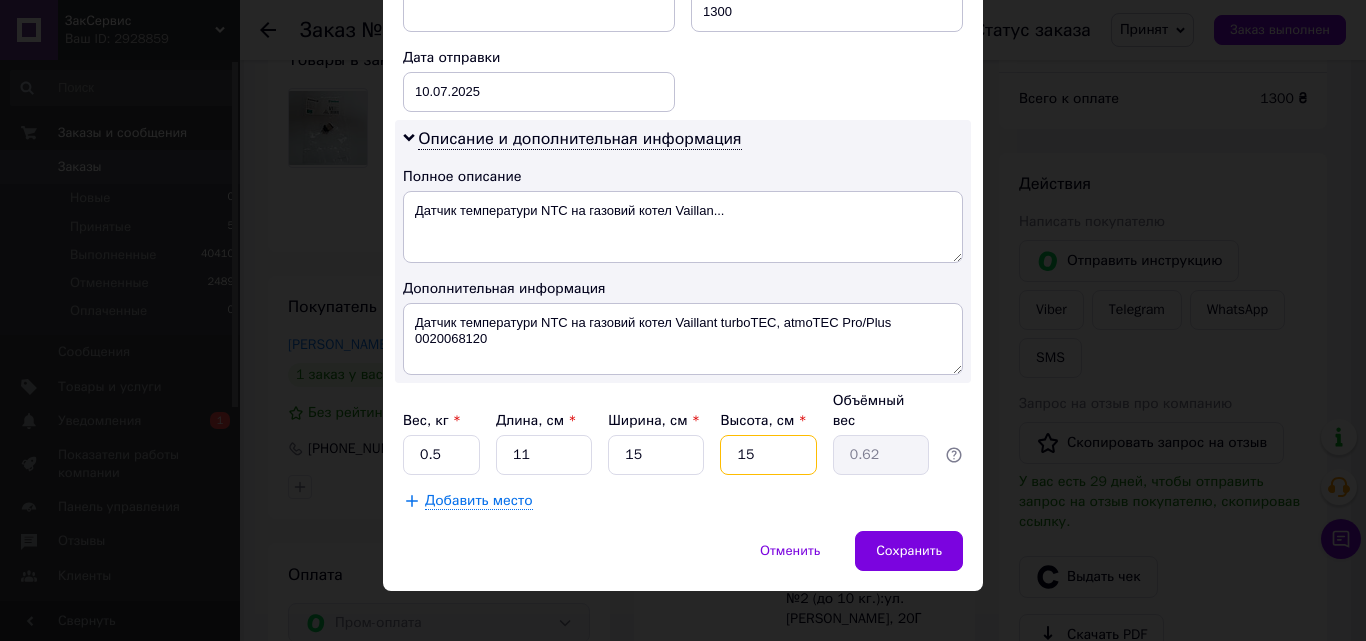 type on "15" 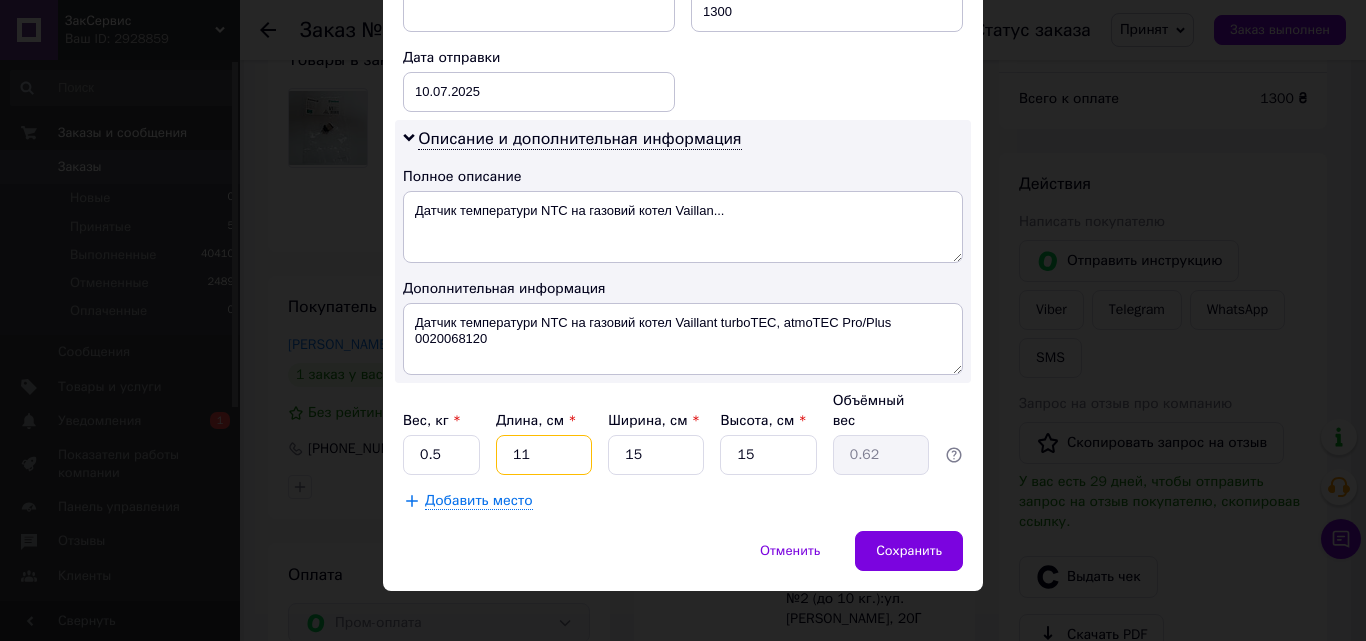 click on "11" at bounding box center [544, 455] 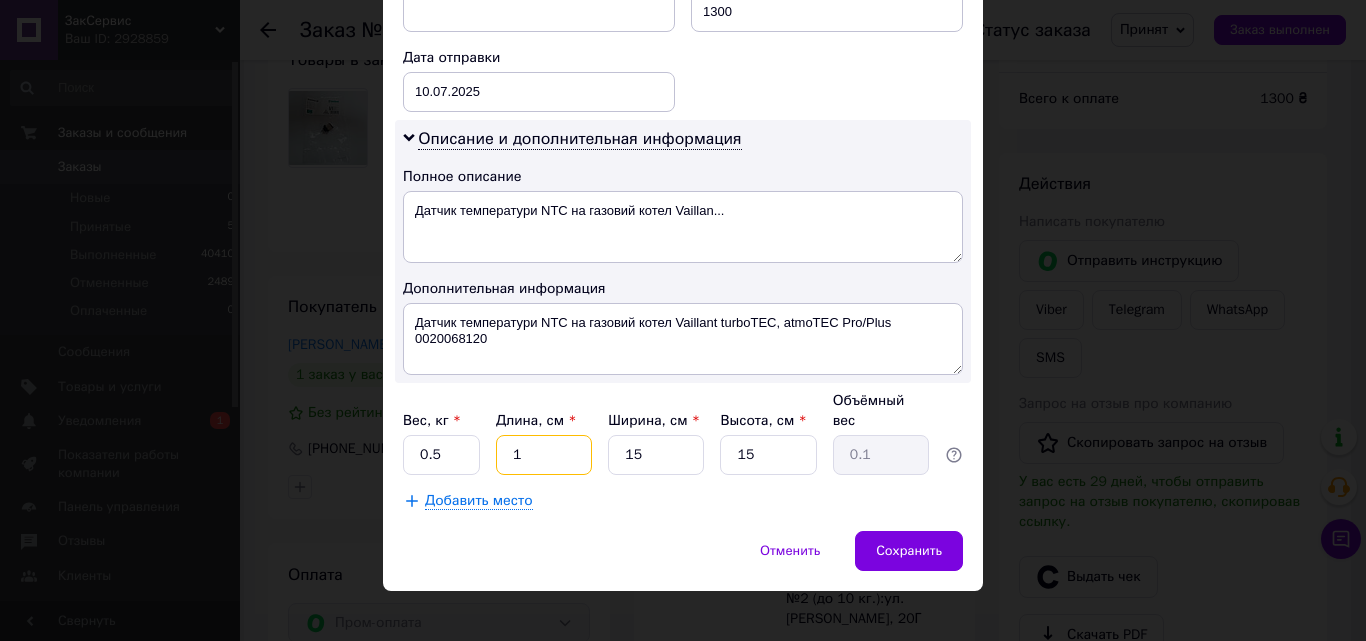 type on "15" 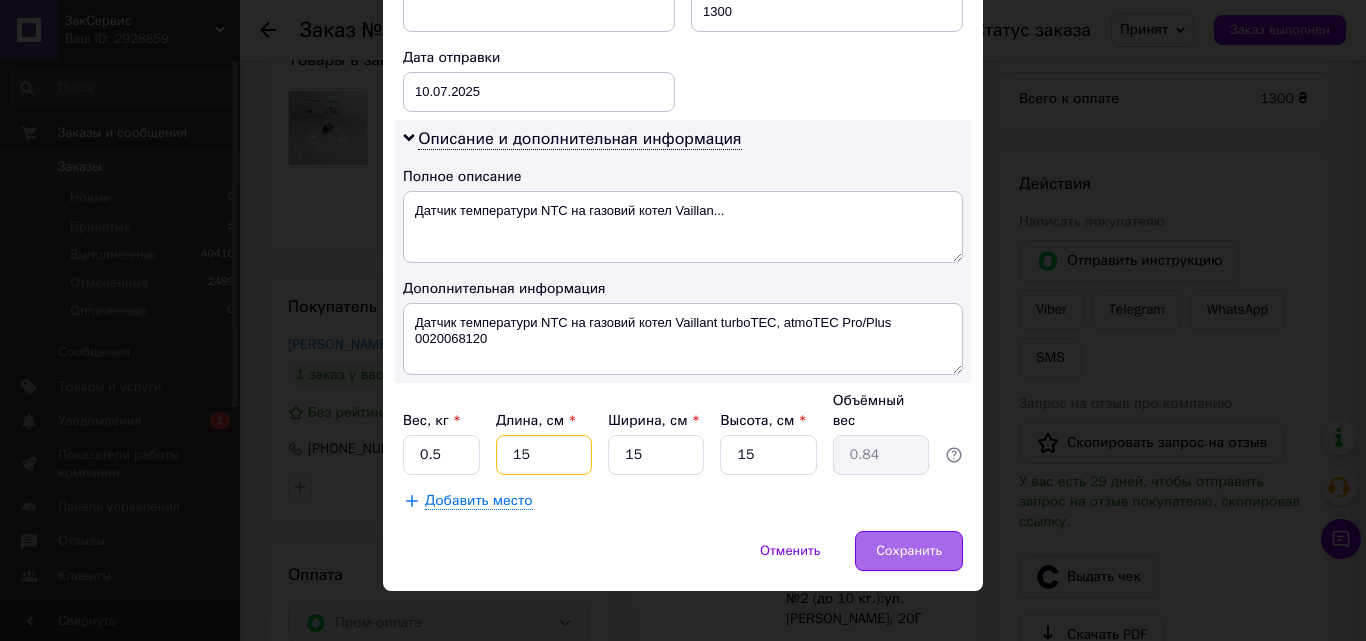 type on "15" 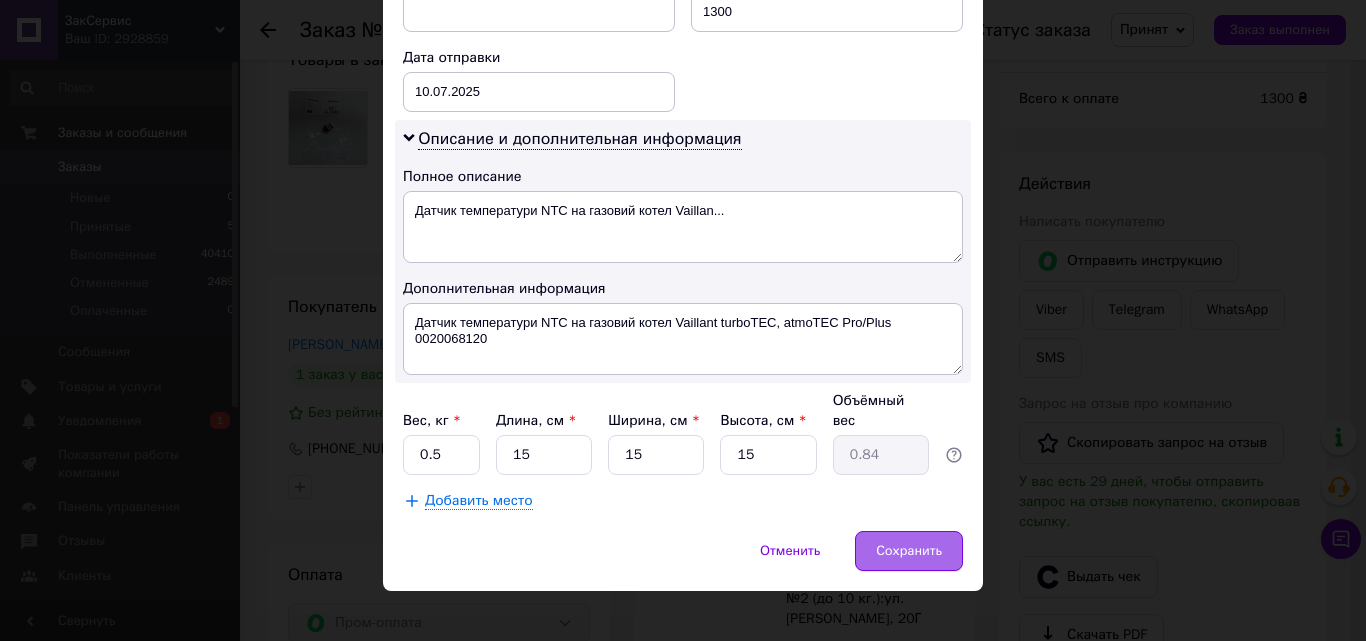 click on "Сохранить" at bounding box center (909, 551) 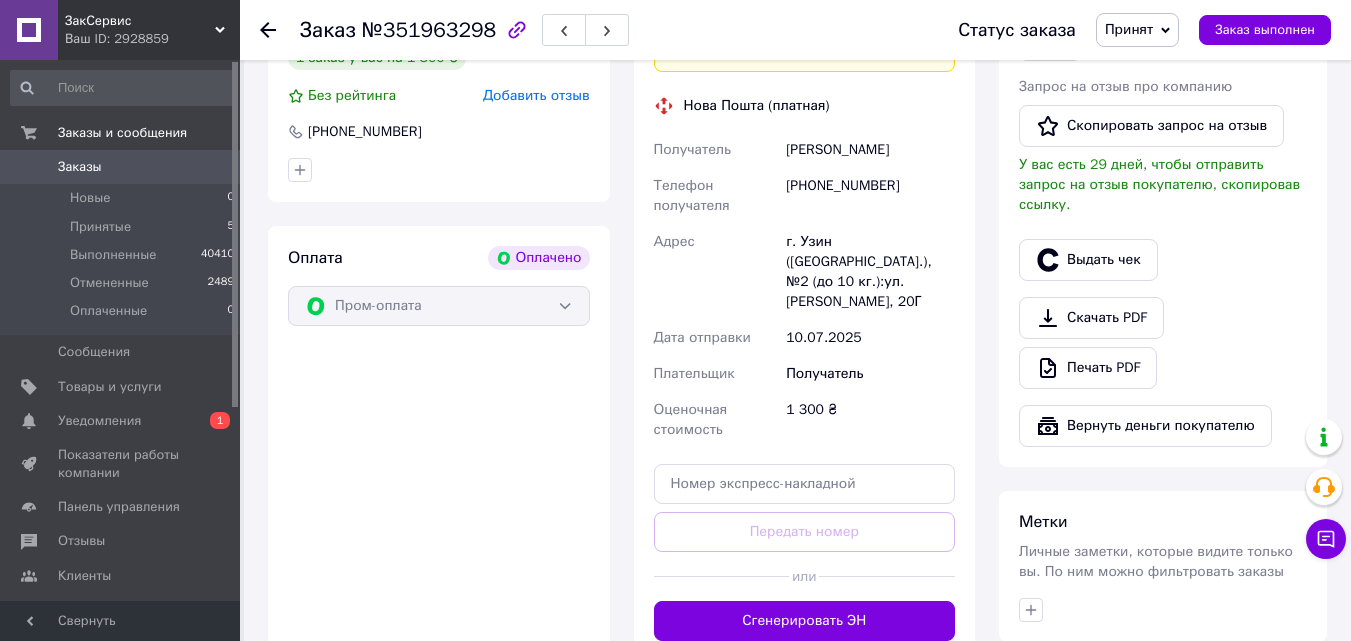 scroll, scrollTop: 1200, scrollLeft: 0, axis: vertical 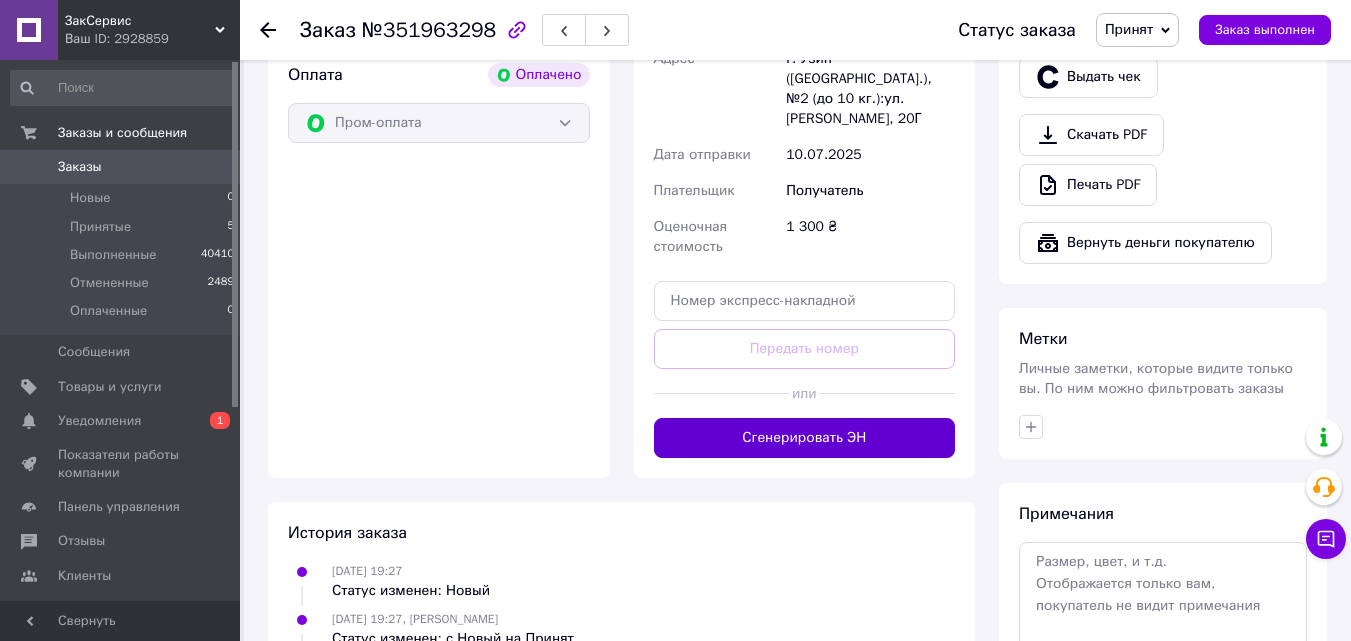 click on "Сгенерировать ЭН" at bounding box center [805, 438] 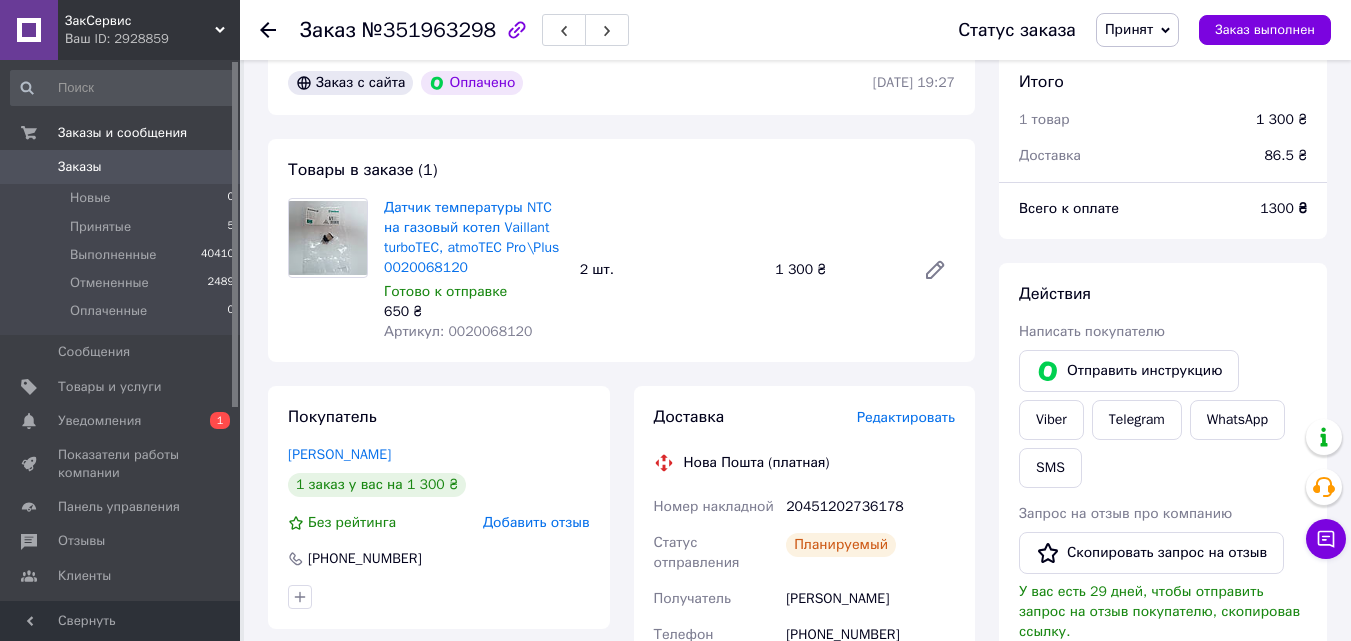 scroll, scrollTop: 600, scrollLeft: 0, axis: vertical 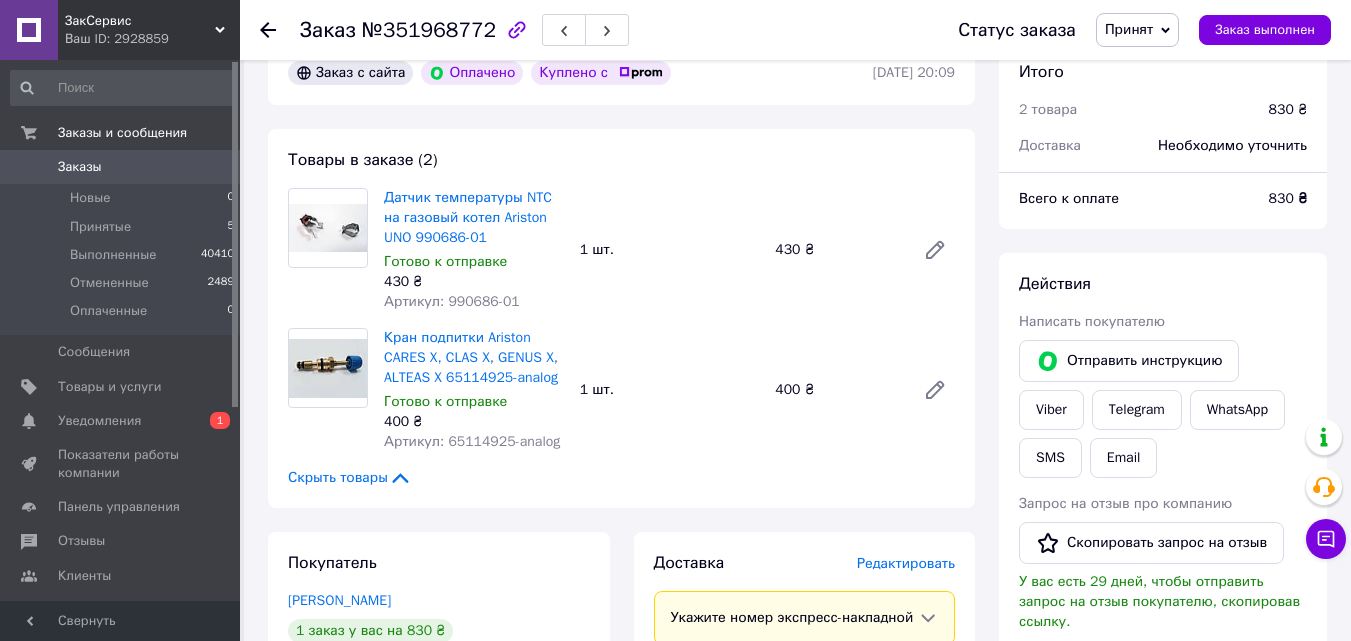 click on "Артикул: 990686-01" at bounding box center [452, 301] 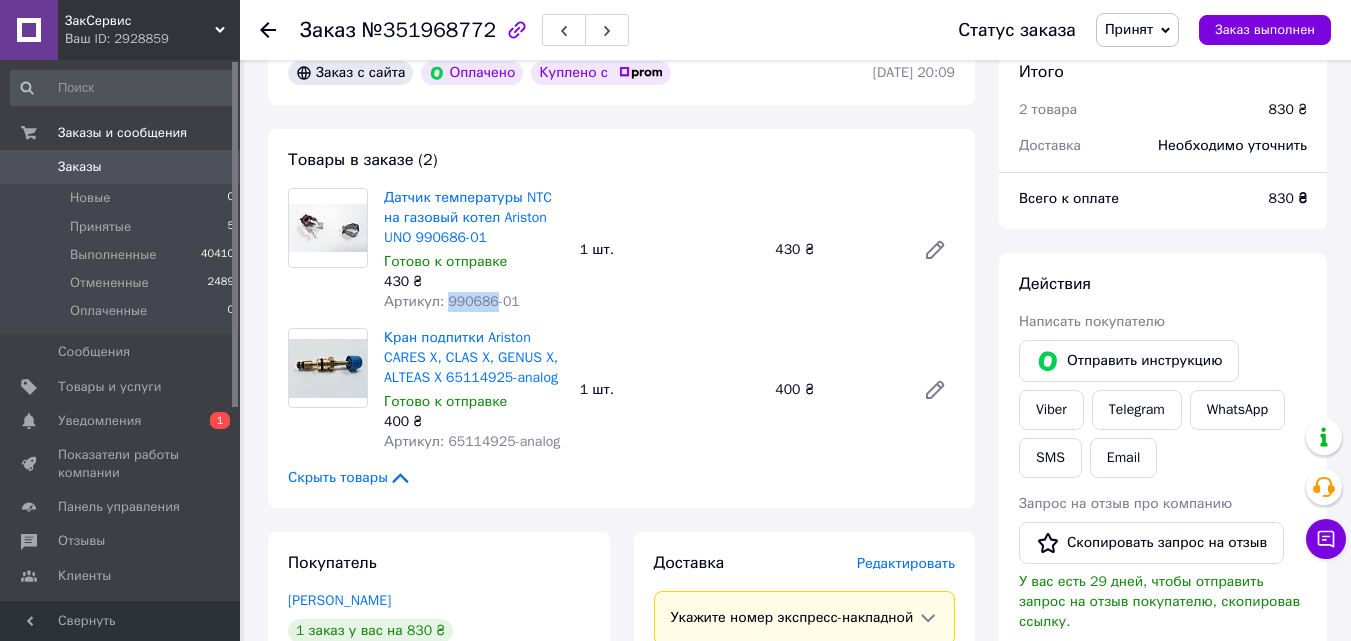 click on "Артикул: 990686-01" at bounding box center (452, 301) 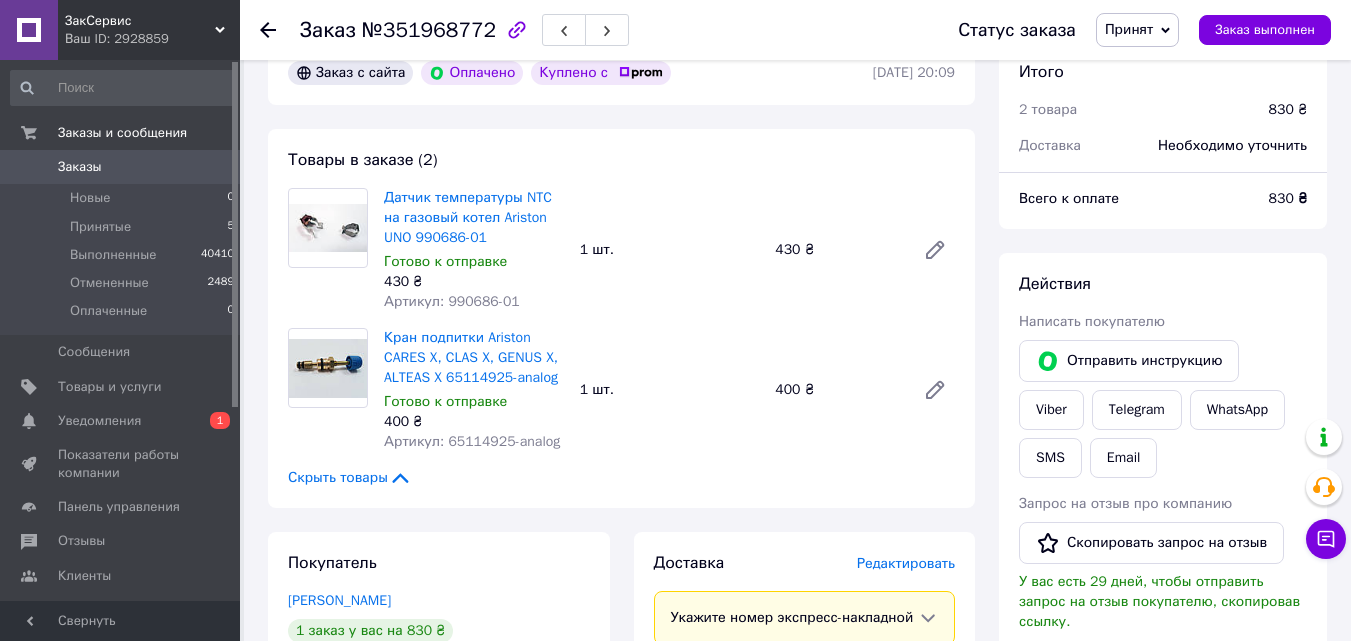 click on "Артикул: 65114925-analog" at bounding box center [472, 441] 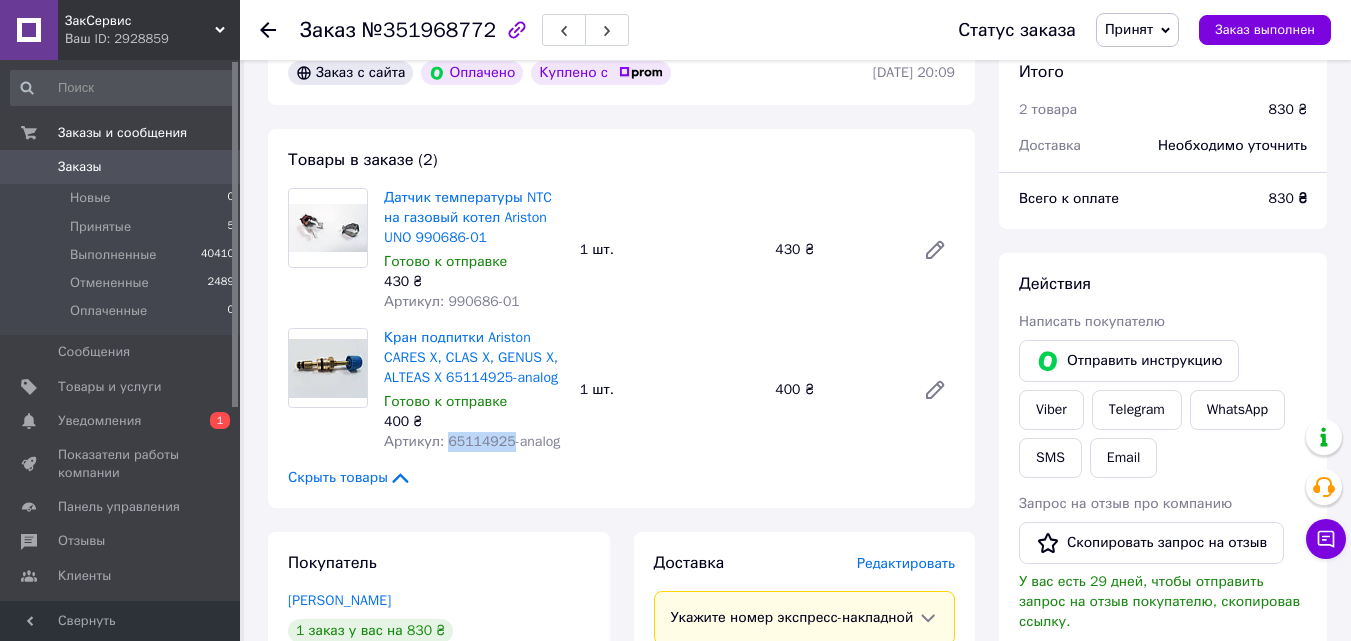 click on "Артикул: 65114925-analog" at bounding box center (472, 441) 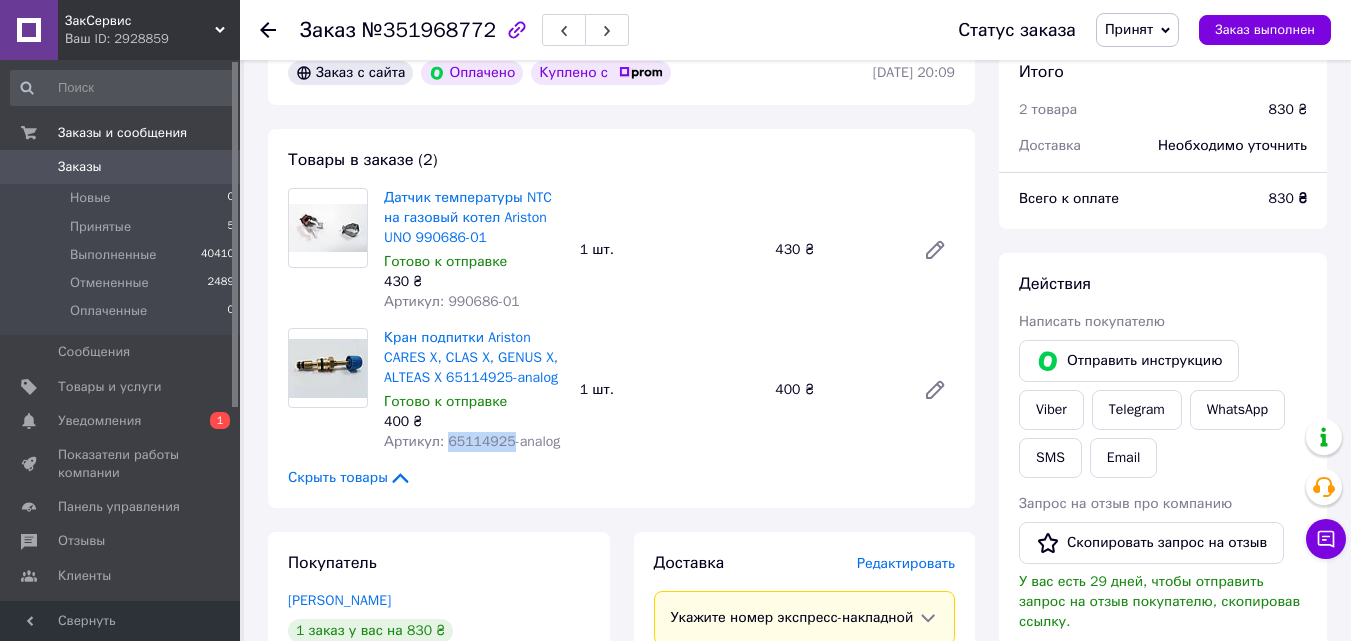 copy on "65114925" 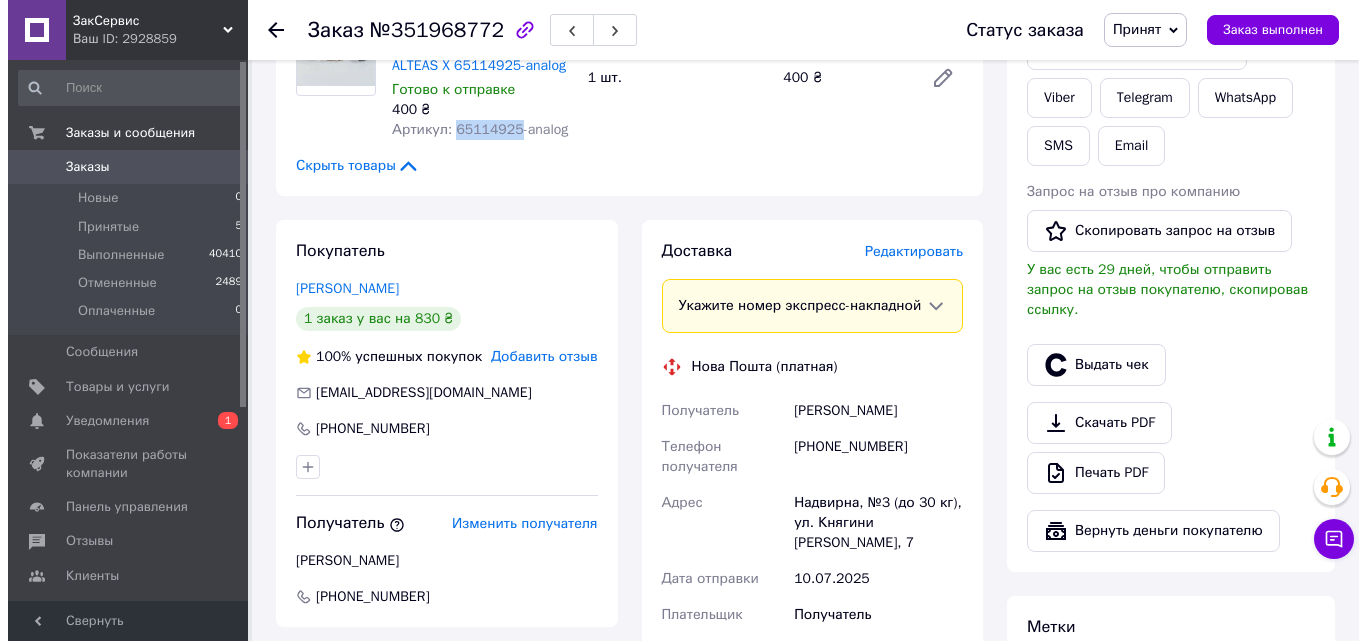 scroll, scrollTop: 900, scrollLeft: 0, axis: vertical 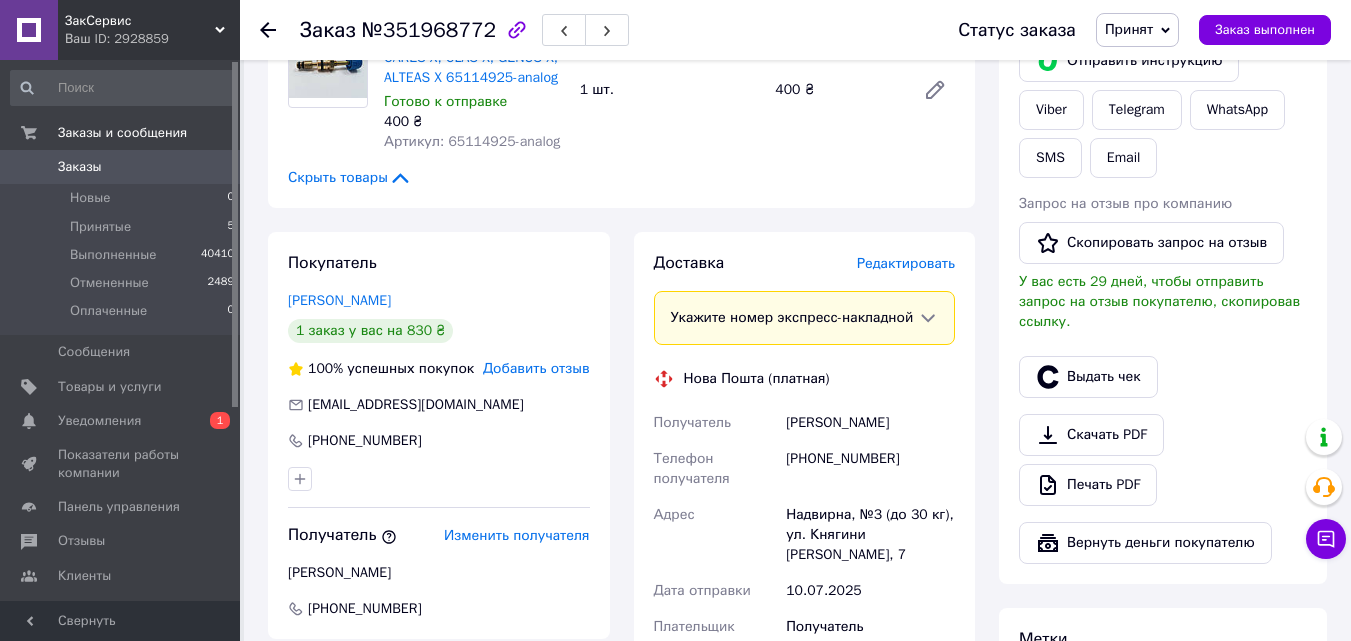 click on "Редактировать" at bounding box center (906, 263) 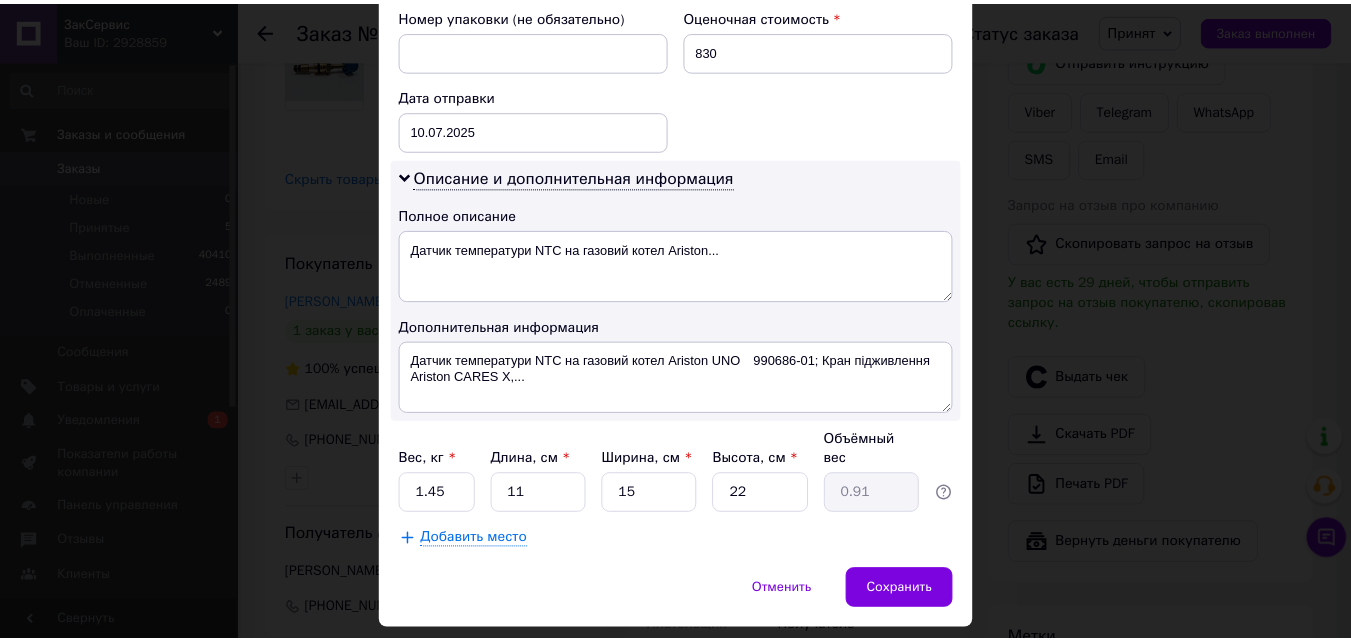 scroll, scrollTop: 911, scrollLeft: 0, axis: vertical 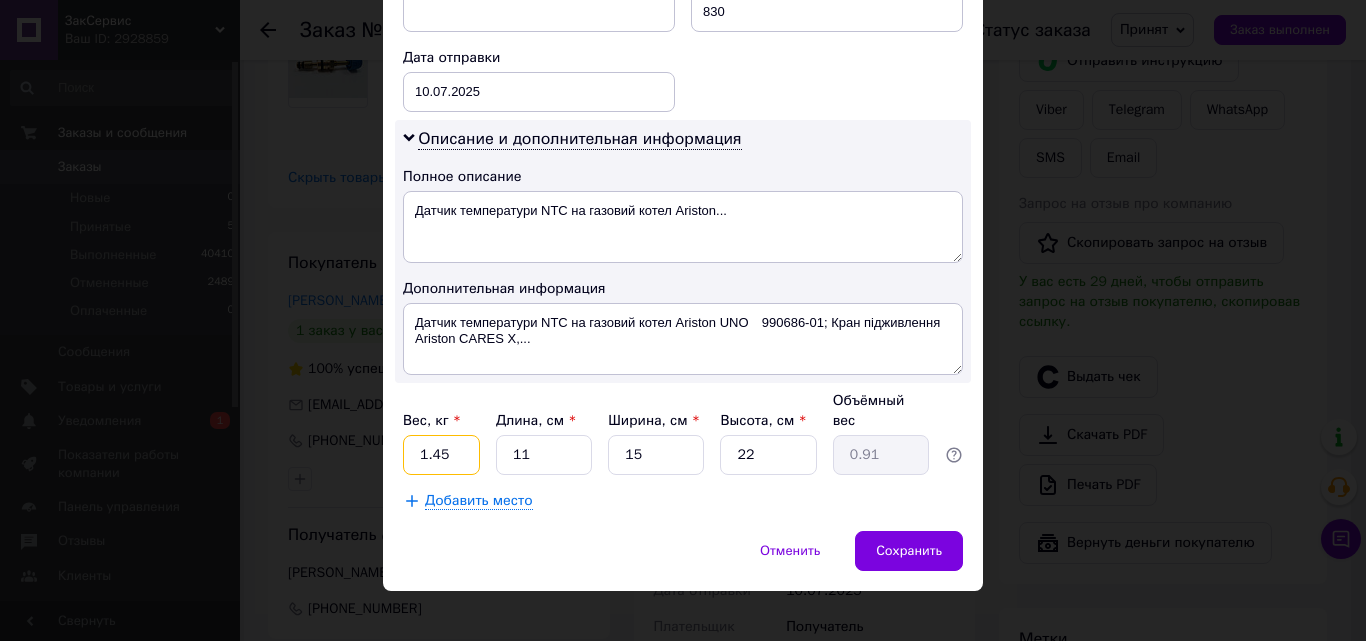 click on "1.45" at bounding box center (441, 455) 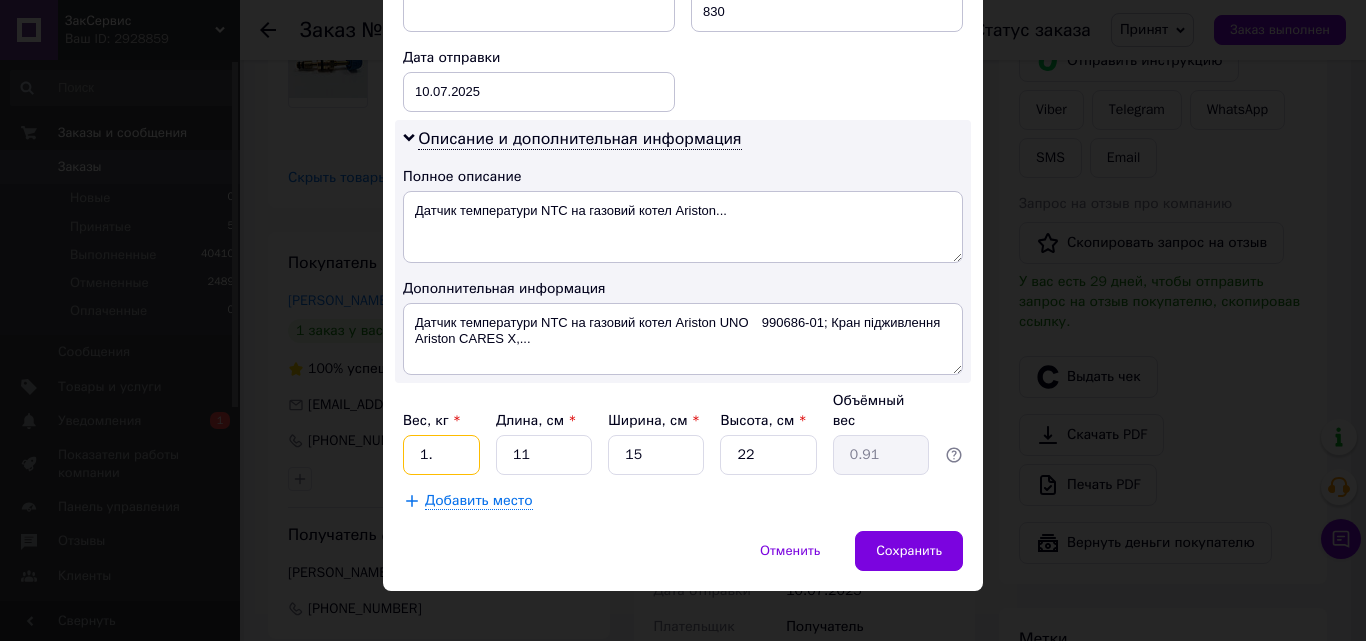 type on "1" 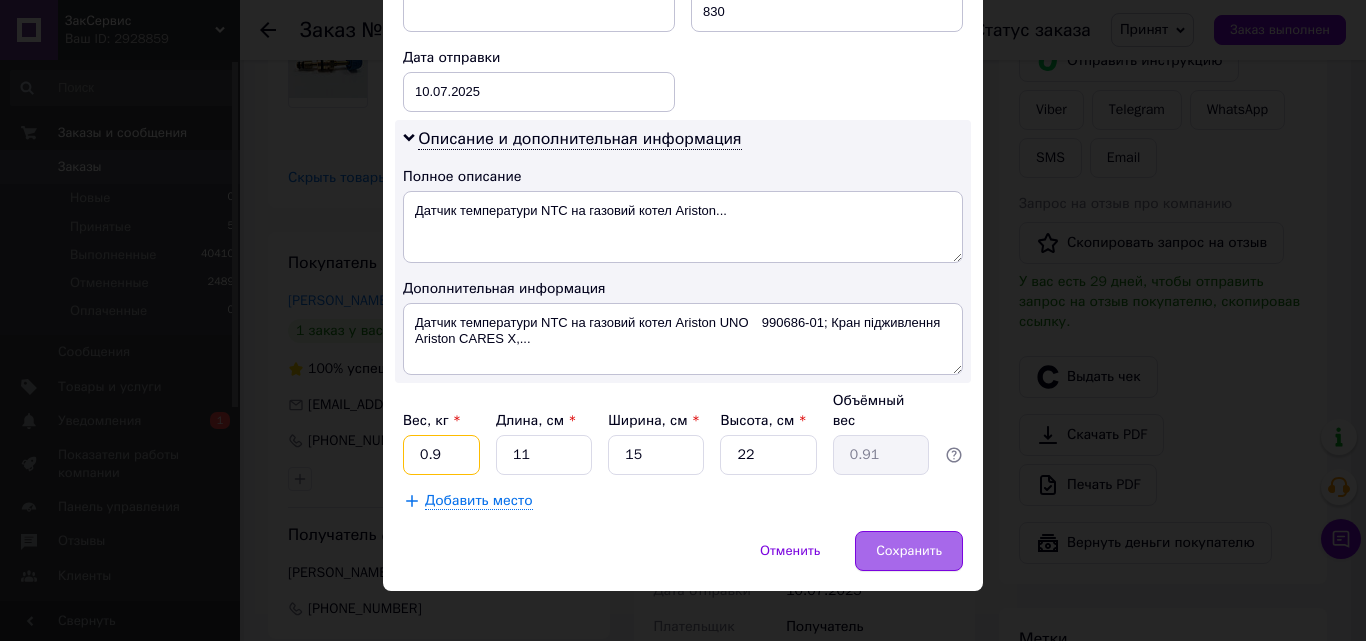 type on "0.9" 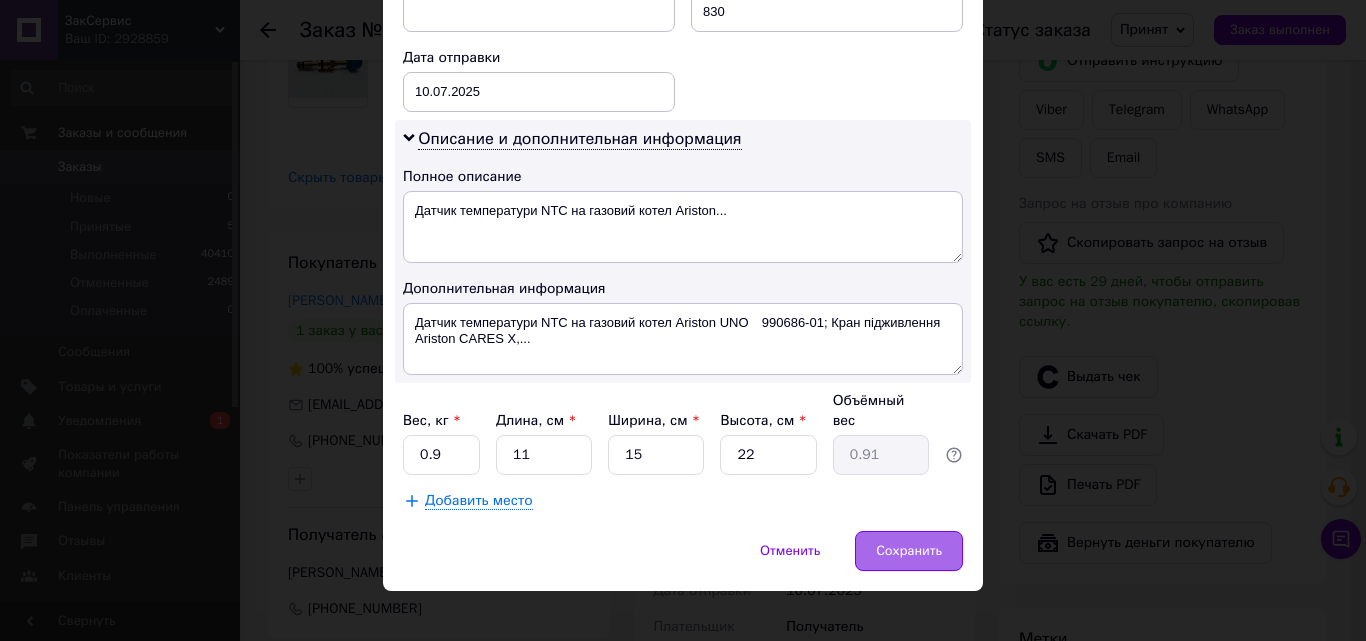 drag, startPoint x: 906, startPoint y: 545, endPoint x: 916, endPoint y: 539, distance: 11.661903 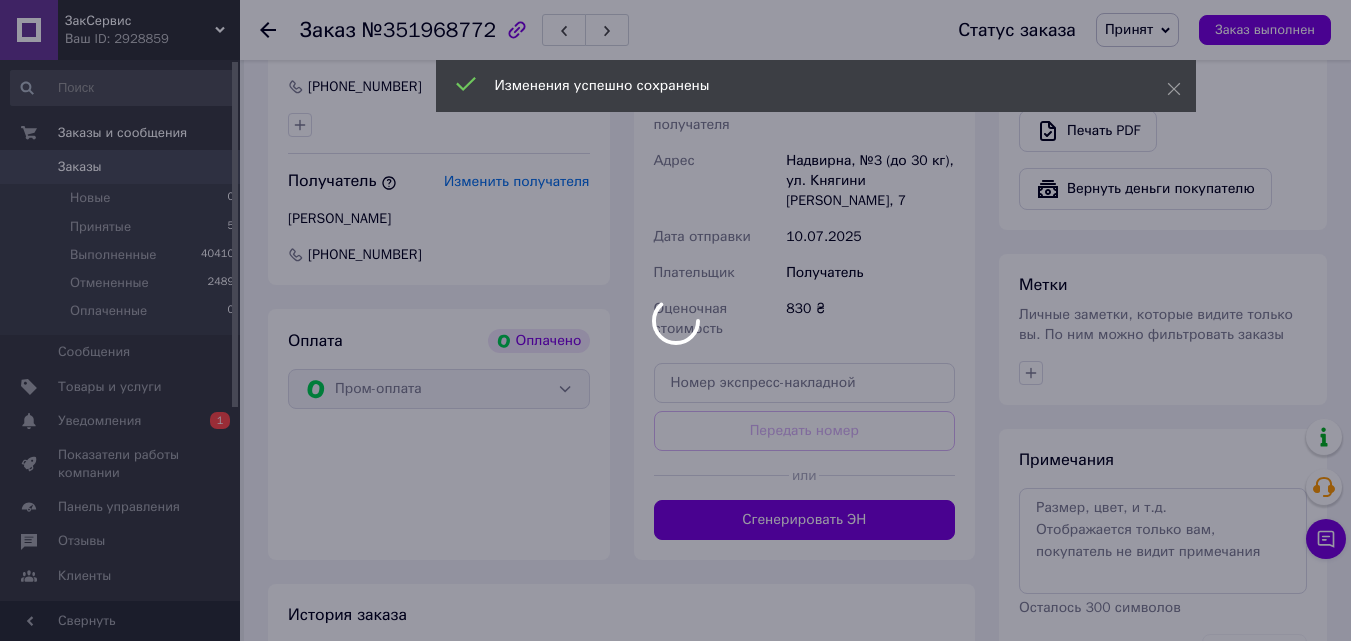 scroll, scrollTop: 1300, scrollLeft: 0, axis: vertical 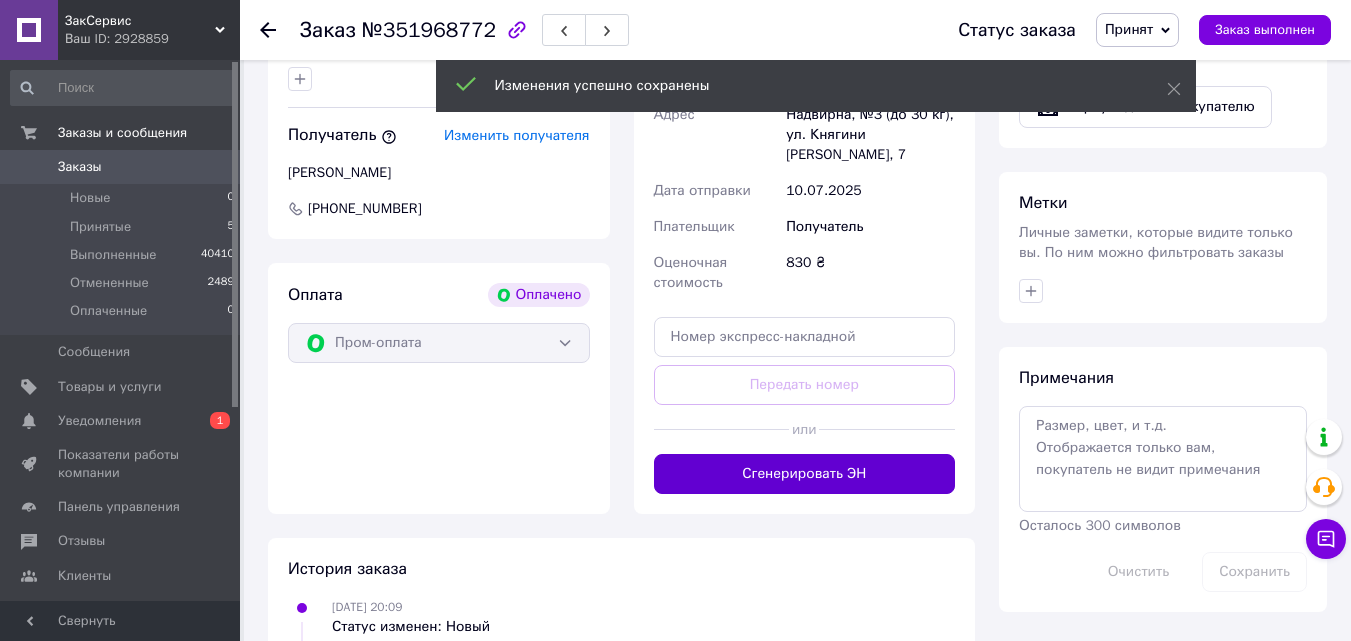 click on "Сгенерировать ЭН" at bounding box center [805, 474] 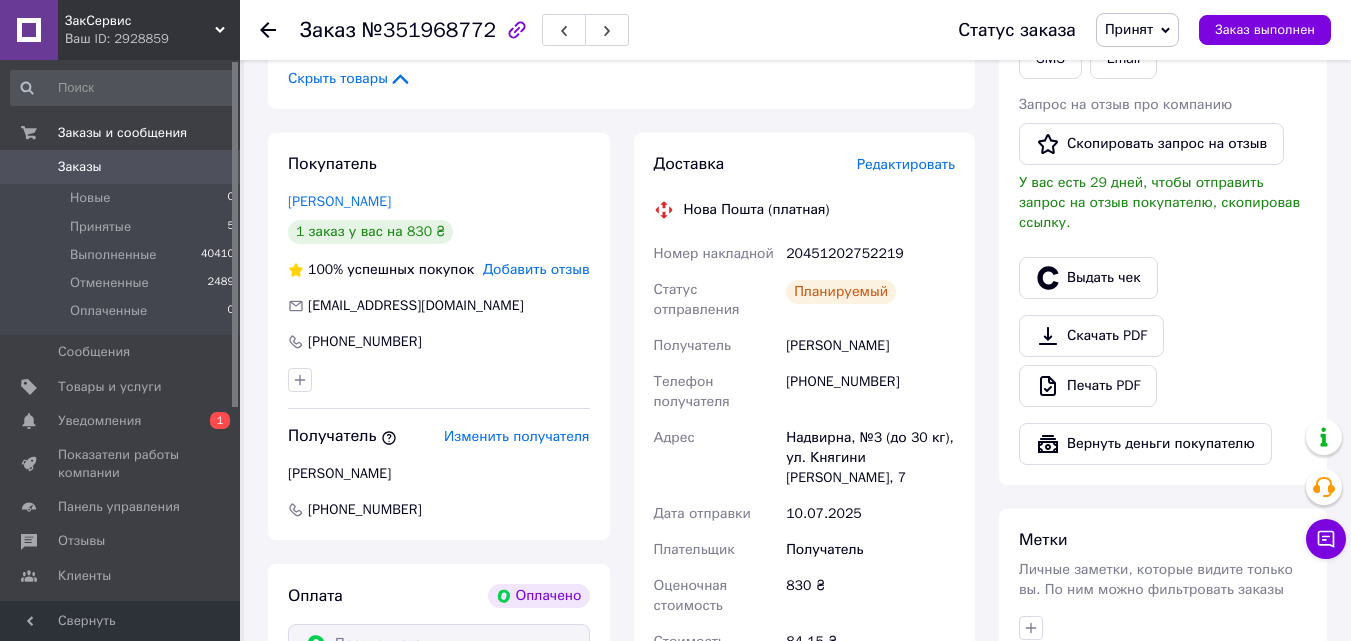 scroll, scrollTop: 700, scrollLeft: 0, axis: vertical 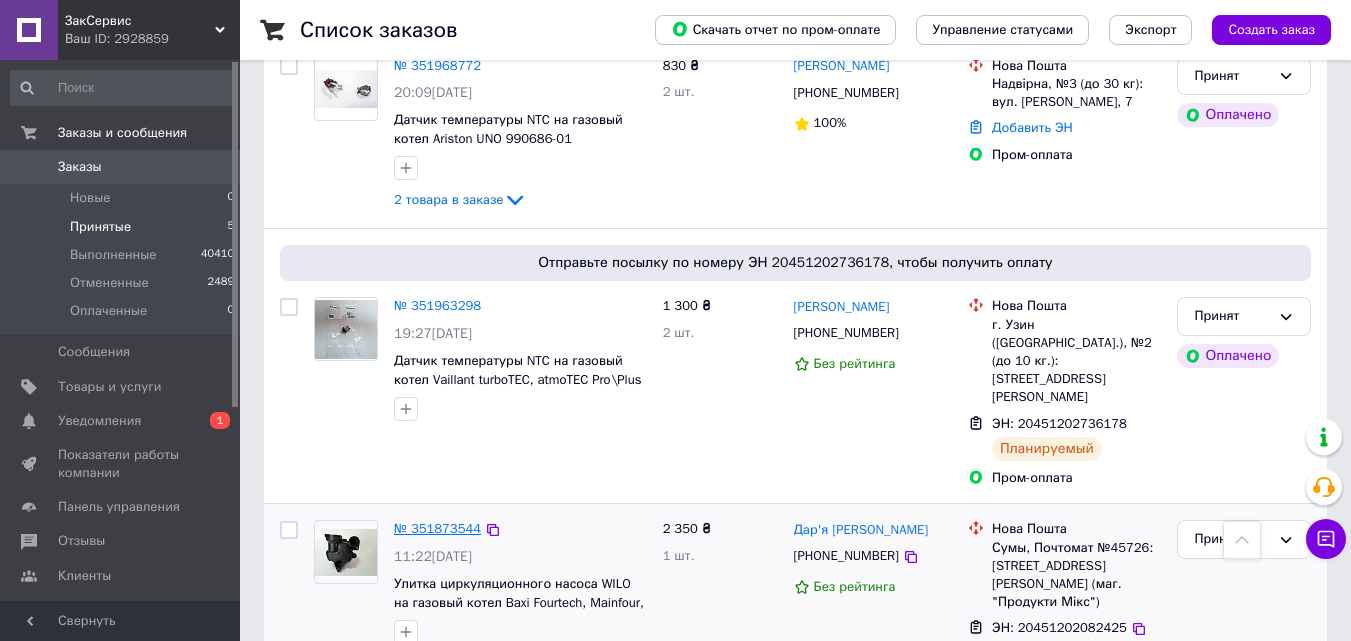 click on "№ 351873544" at bounding box center [437, 528] 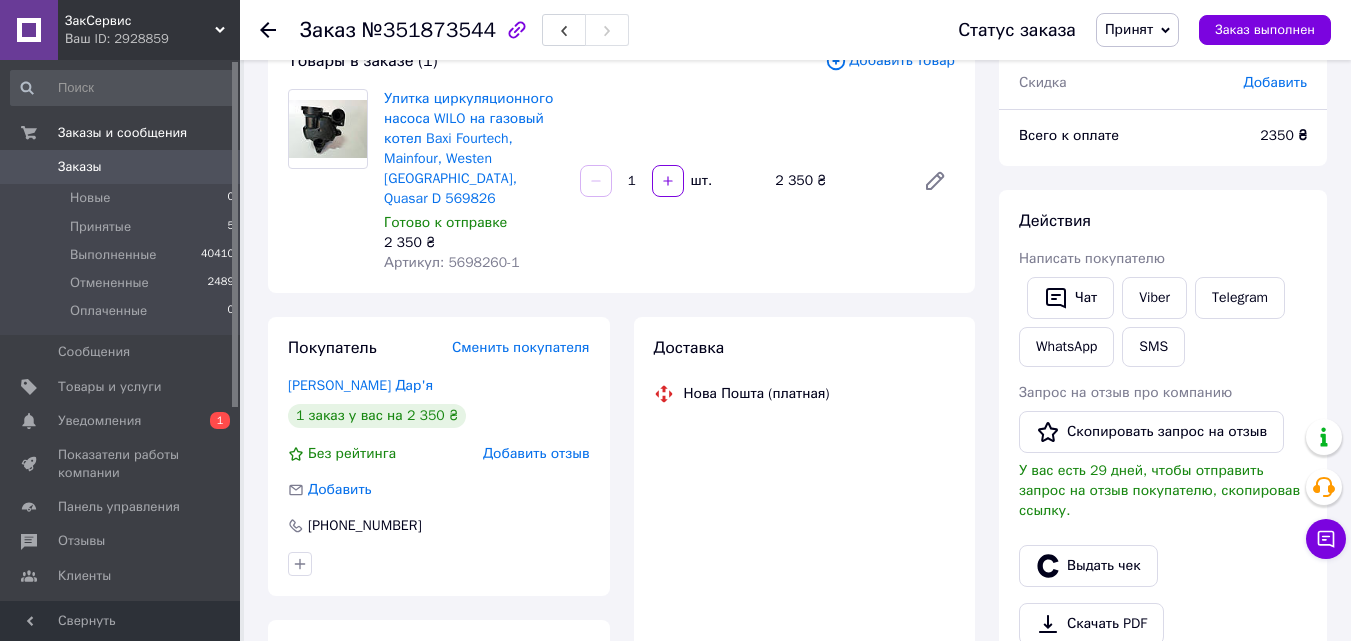 scroll, scrollTop: 826, scrollLeft: 0, axis: vertical 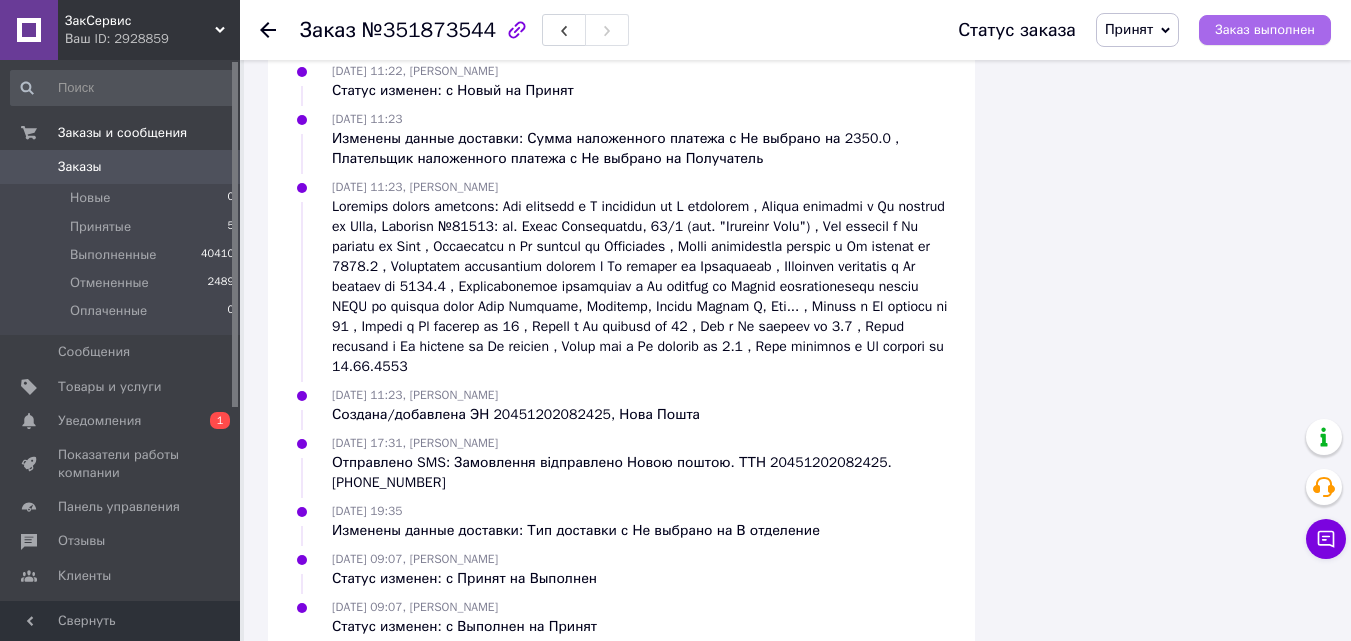 click on "Заказ выполнен" at bounding box center (1265, 30) 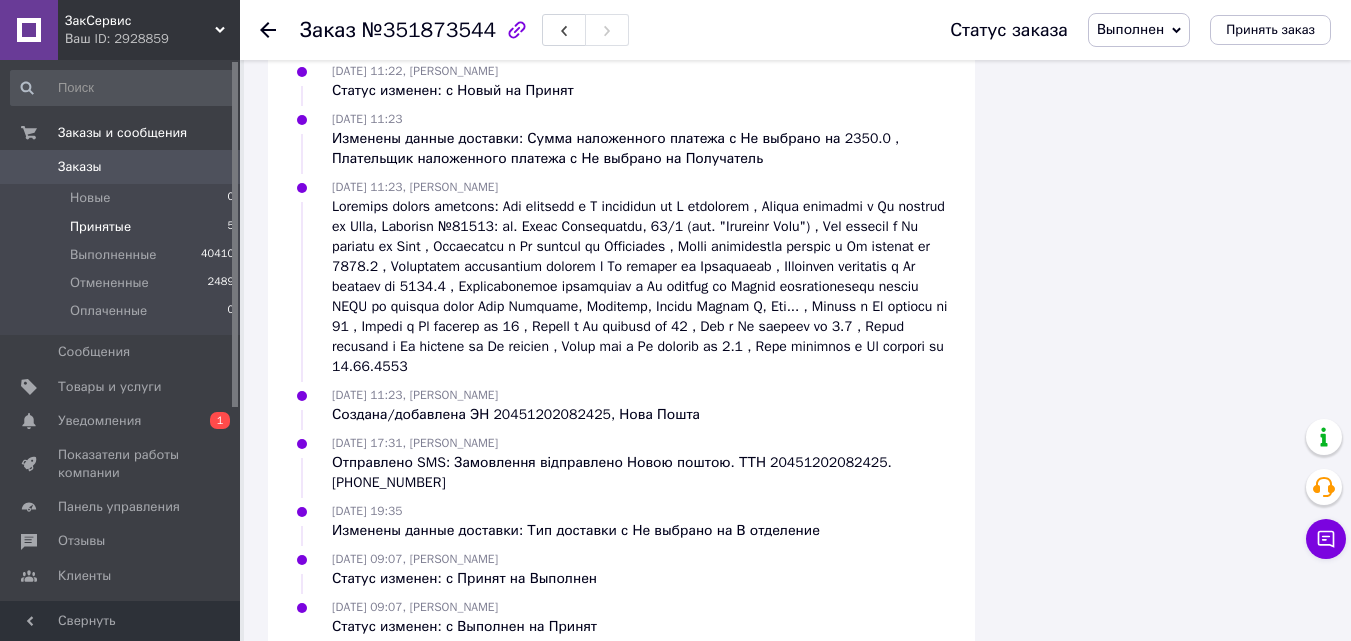 click on "Принятые" at bounding box center (100, 227) 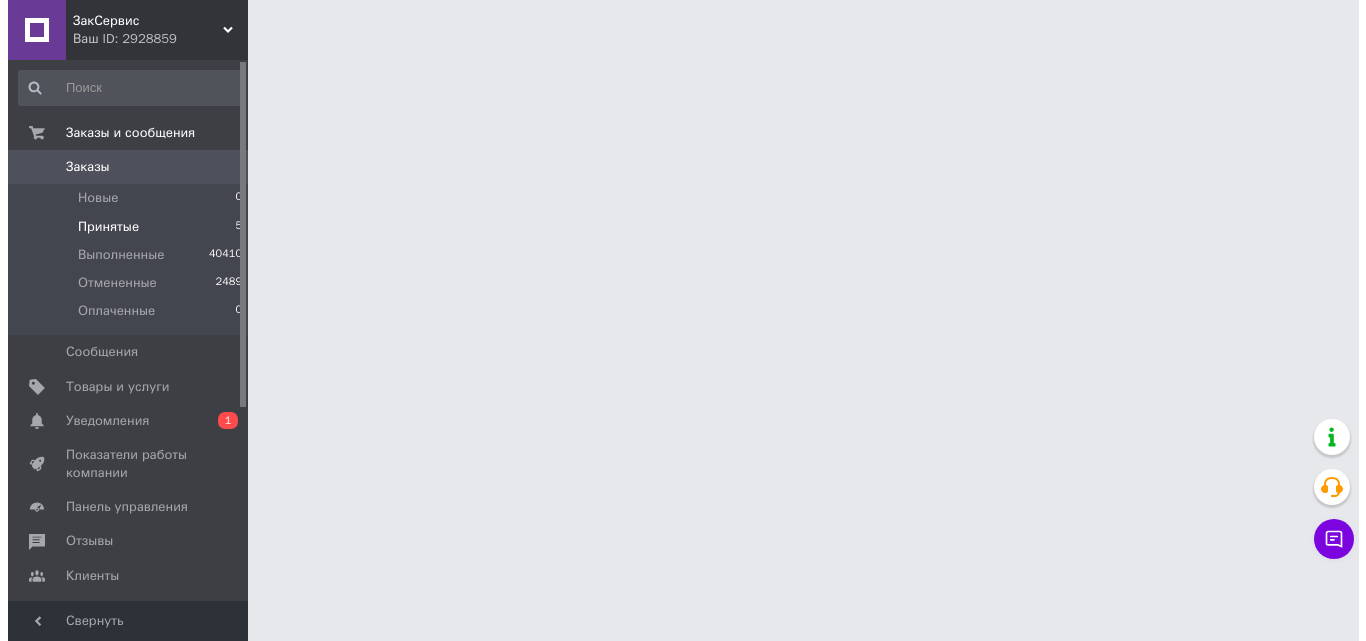 scroll, scrollTop: 0, scrollLeft: 0, axis: both 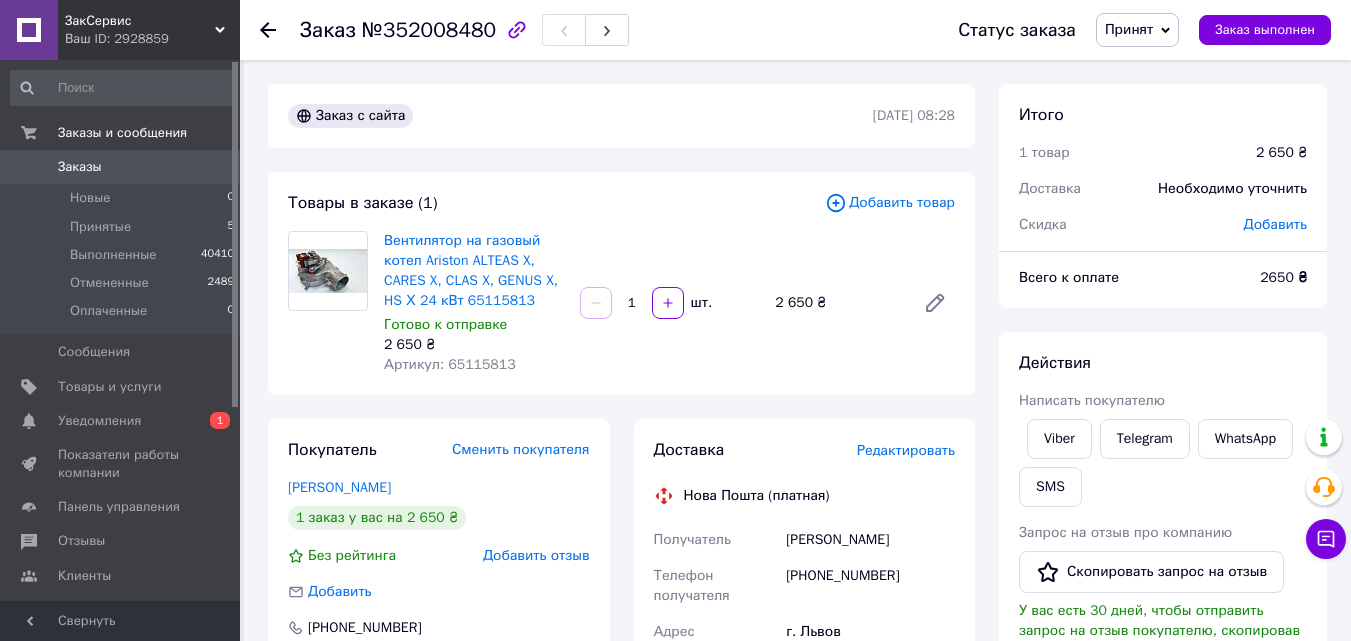 click on "Артикул: 65115813" at bounding box center [450, 364] 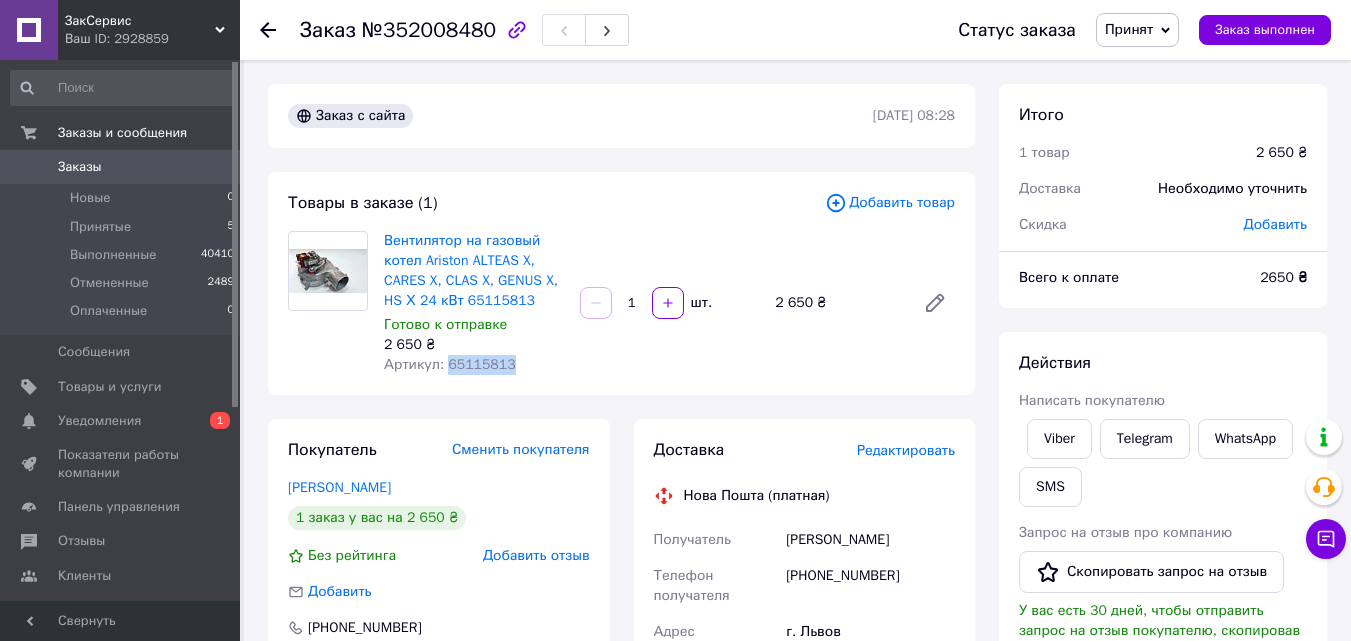 click on "Артикул: 65115813" at bounding box center (450, 364) 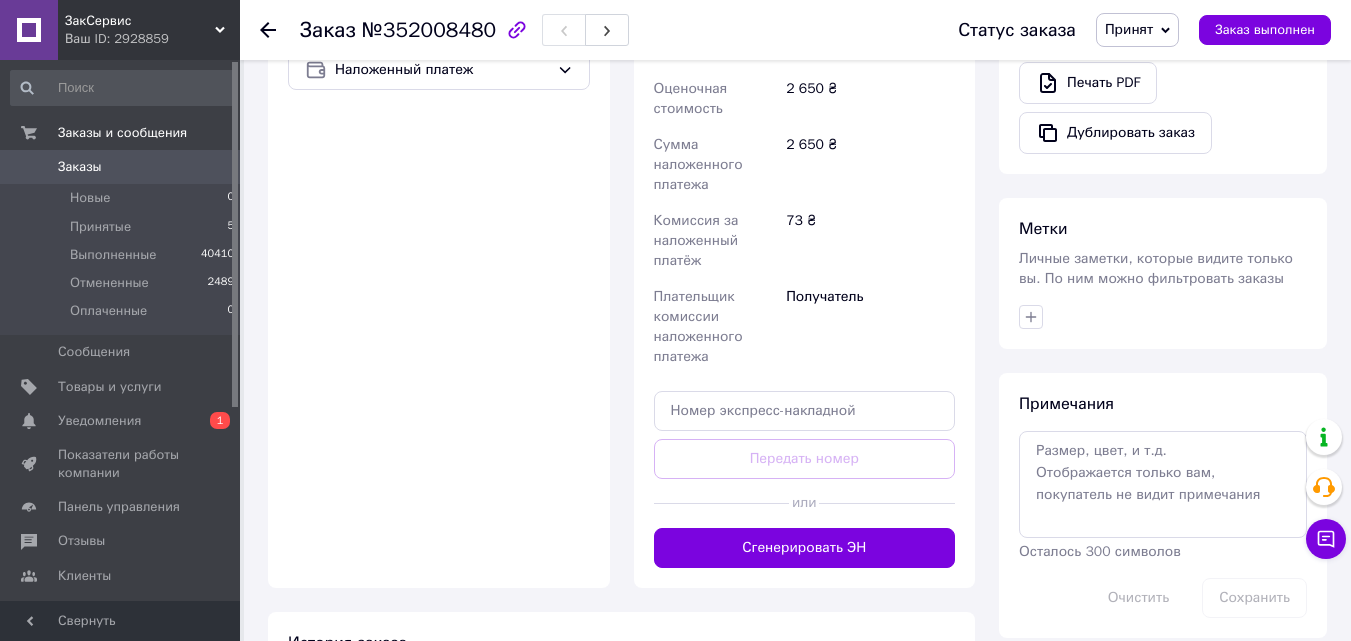 scroll, scrollTop: 853, scrollLeft: 0, axis: vertical 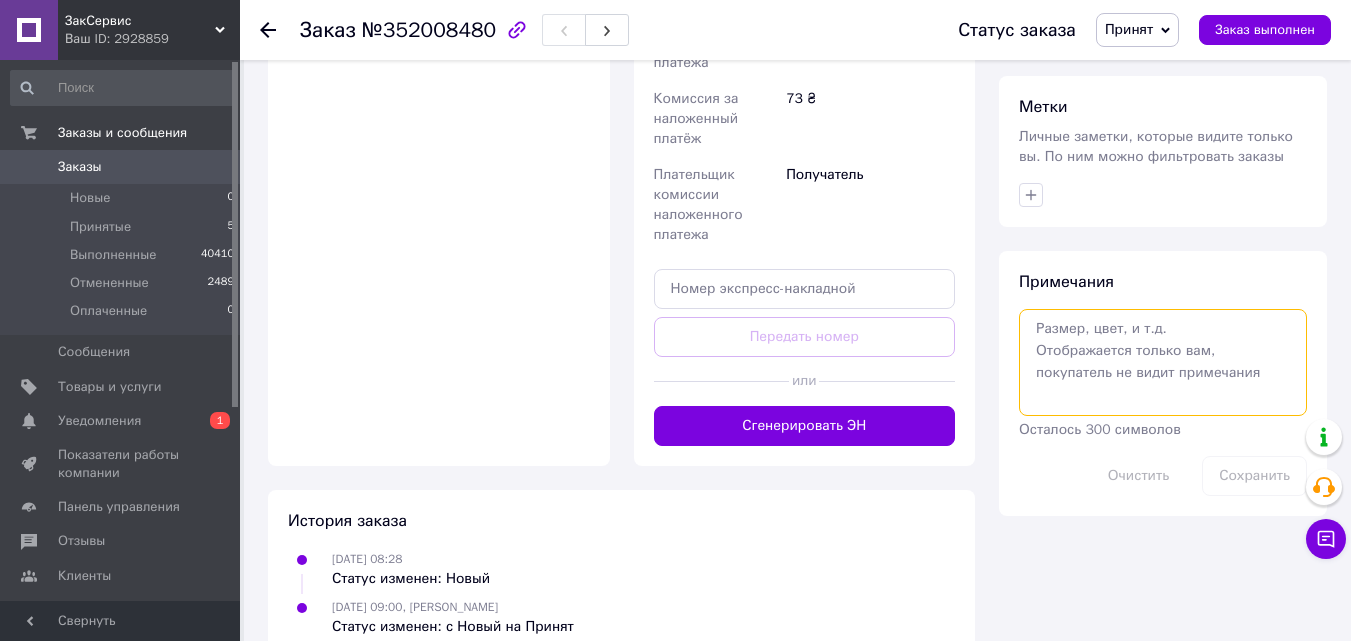 click at bounding box center (1163, 362) 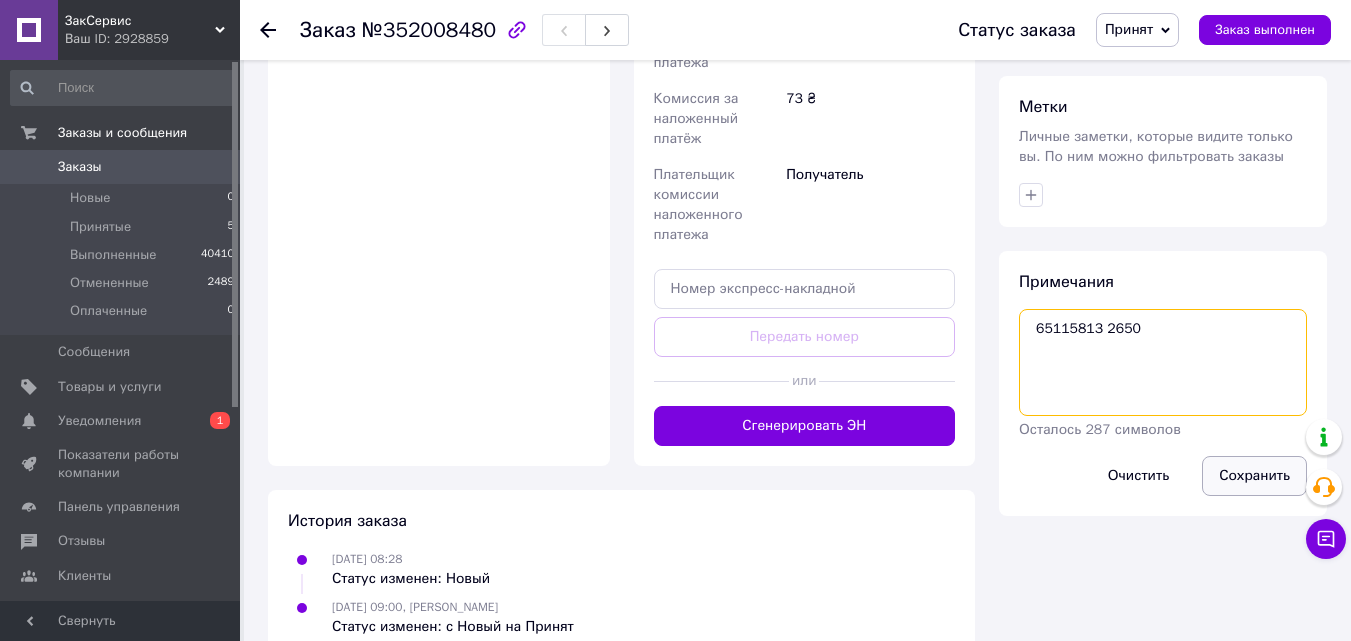 type on "65115813 2650" 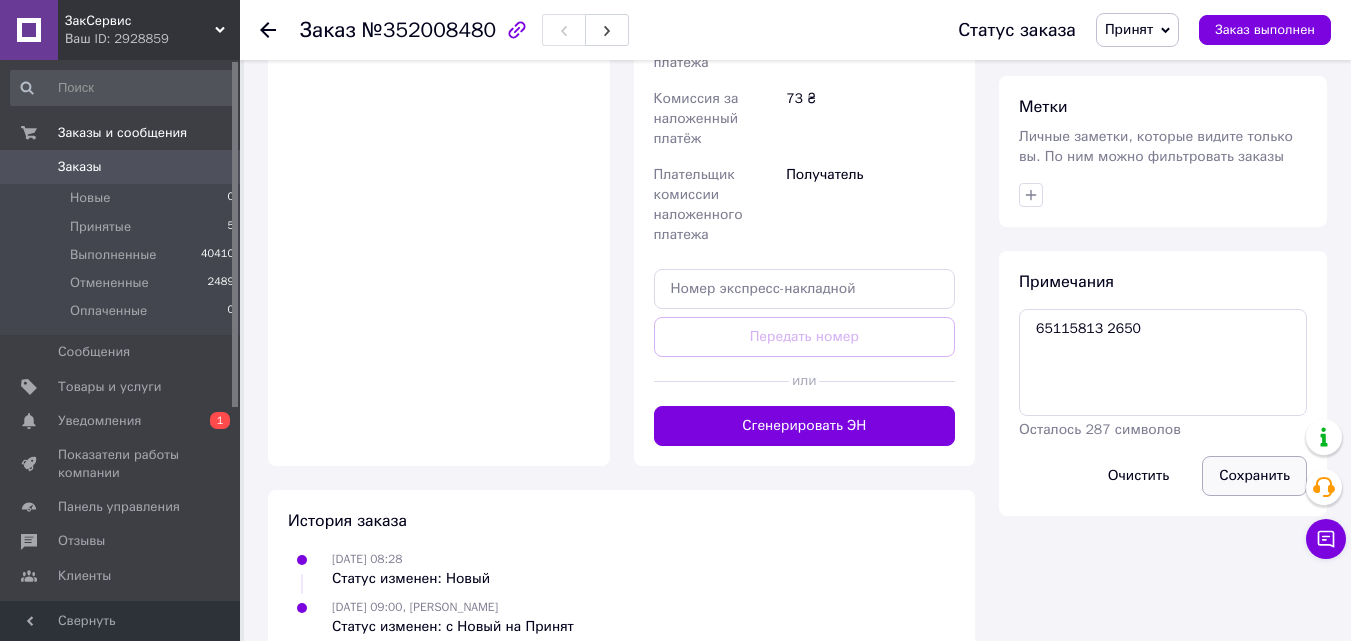 click on "Сохранить" at bounding box center [1254, 476] 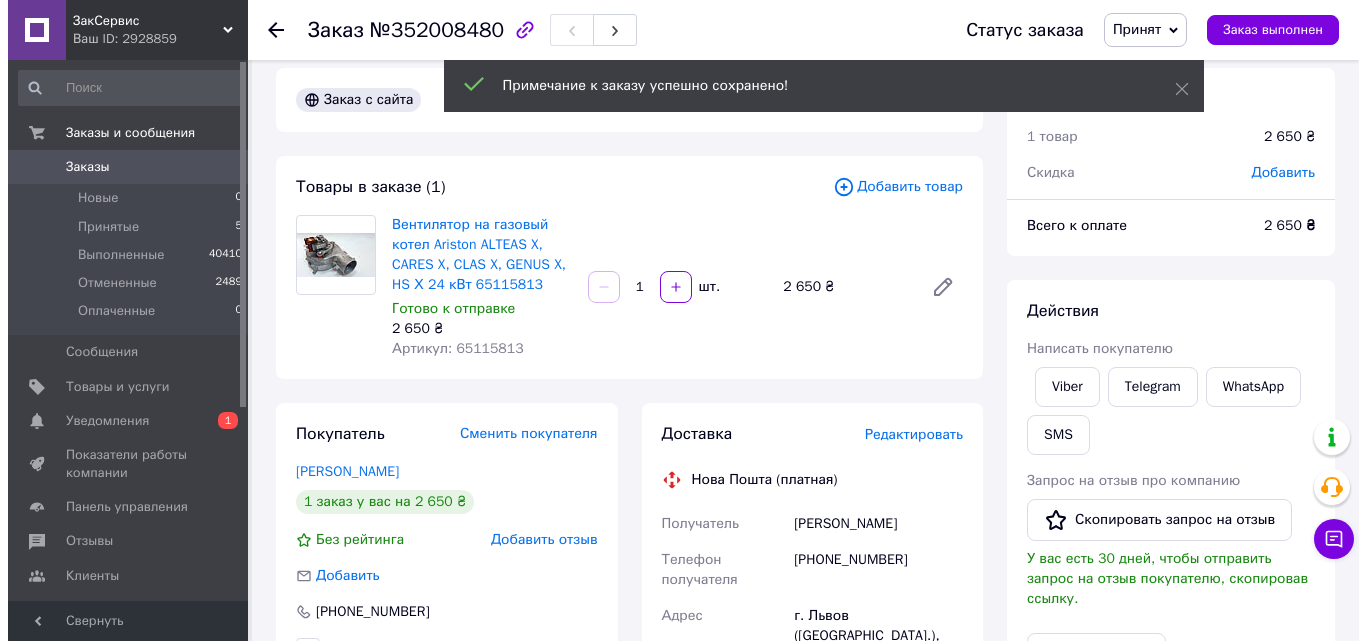 scroll, scrollTop: 0, scrollLeft: 0, axis: both 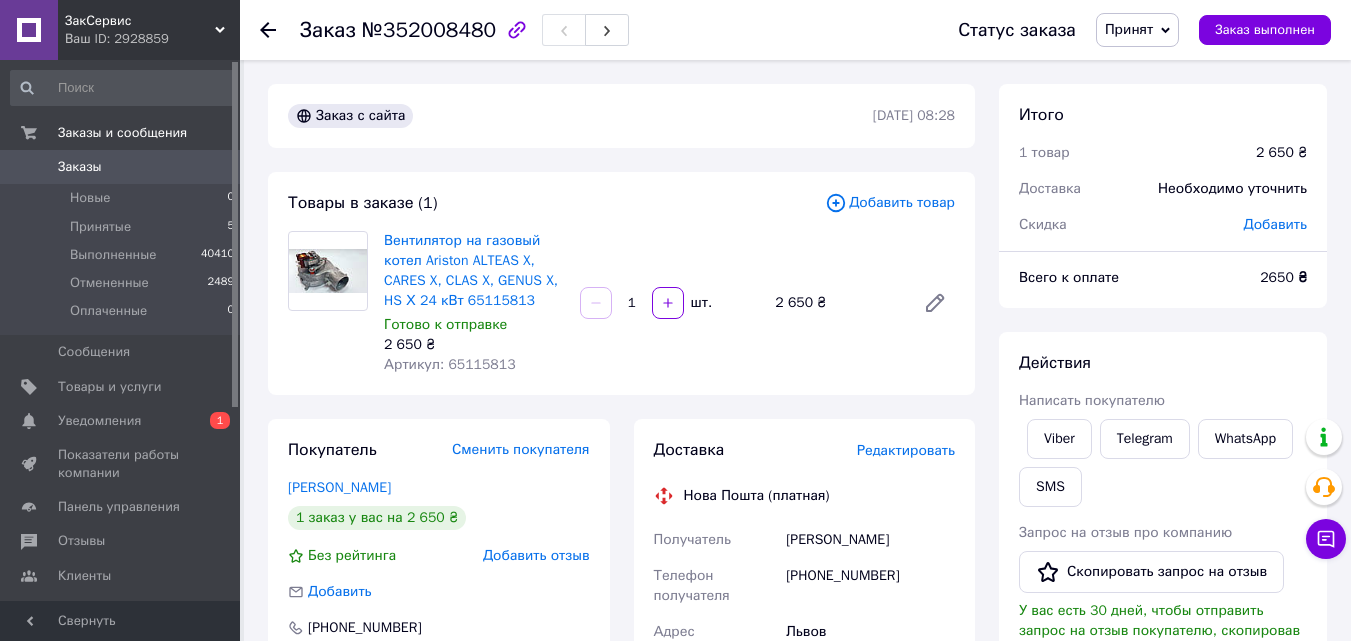 click on "Добавить товар" at bounding box center (890, 203) 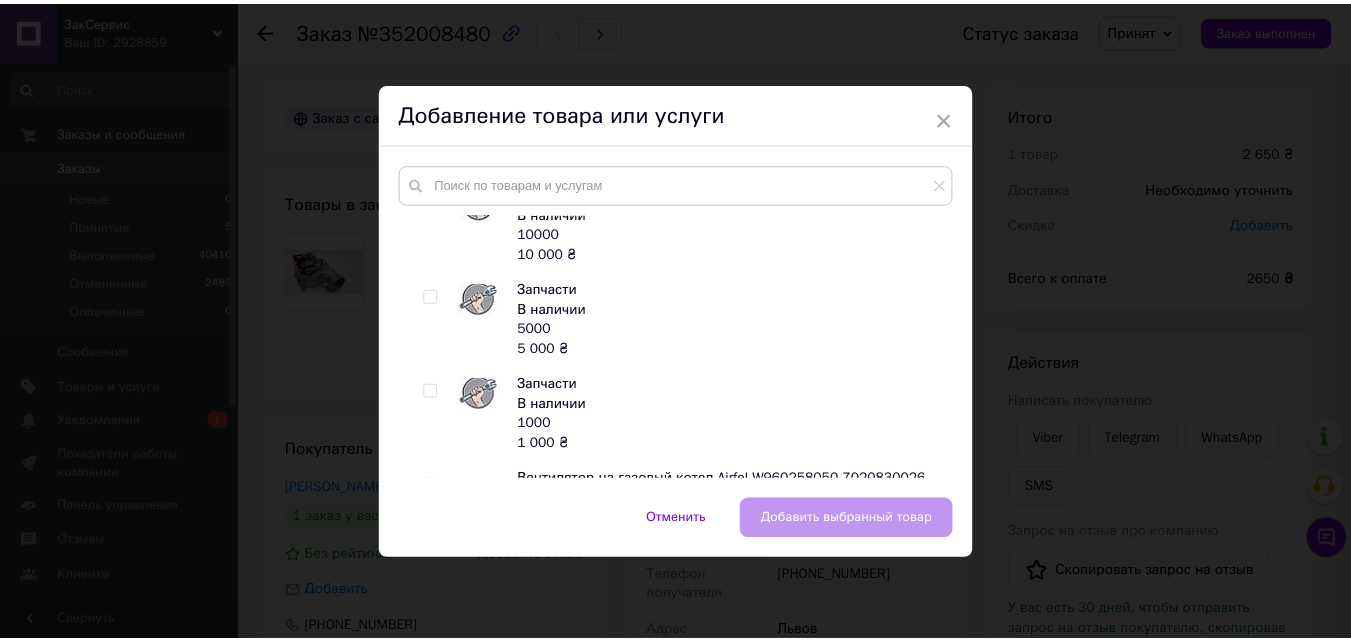 scroll, scrollTop: 100, scrollLeft: 0, axis: vertical 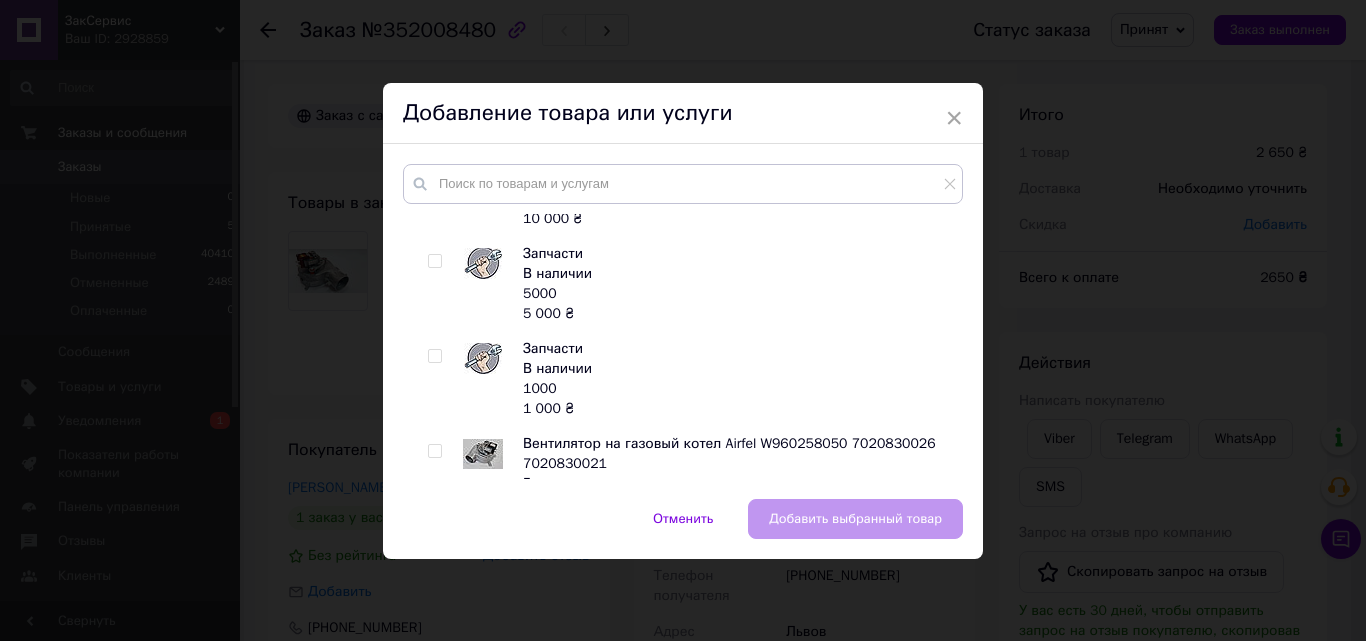 click at bounding box center [434, 261] 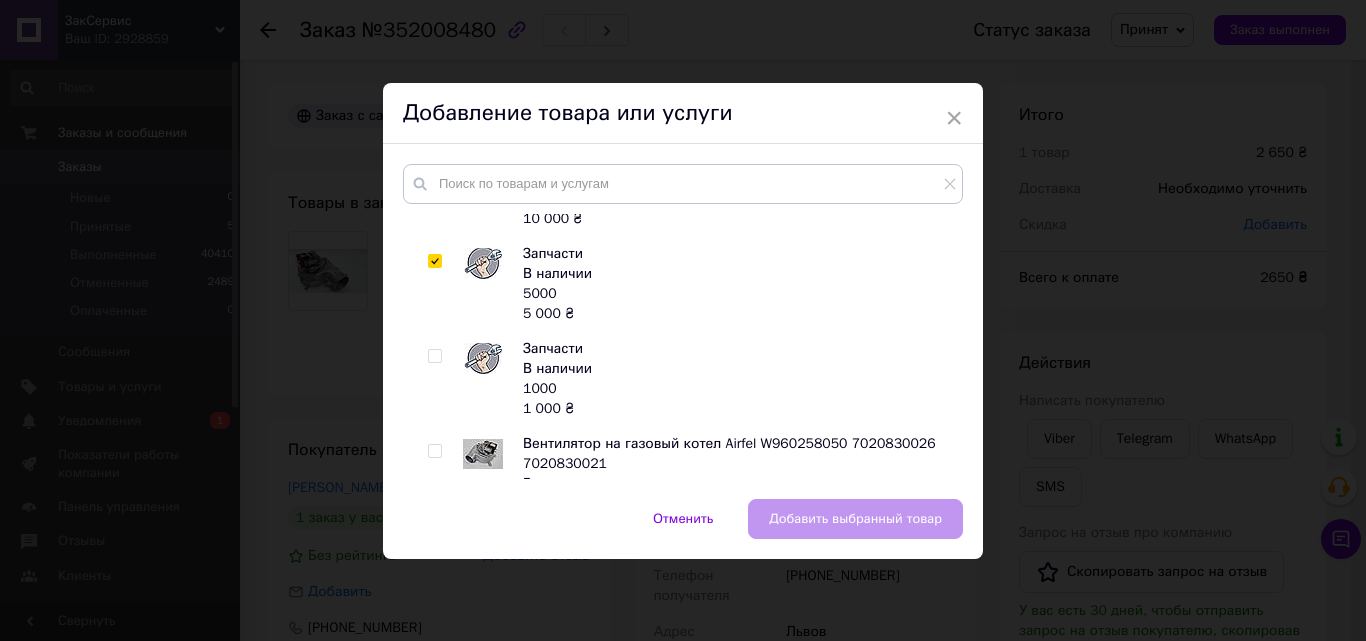 checkbox on "true" 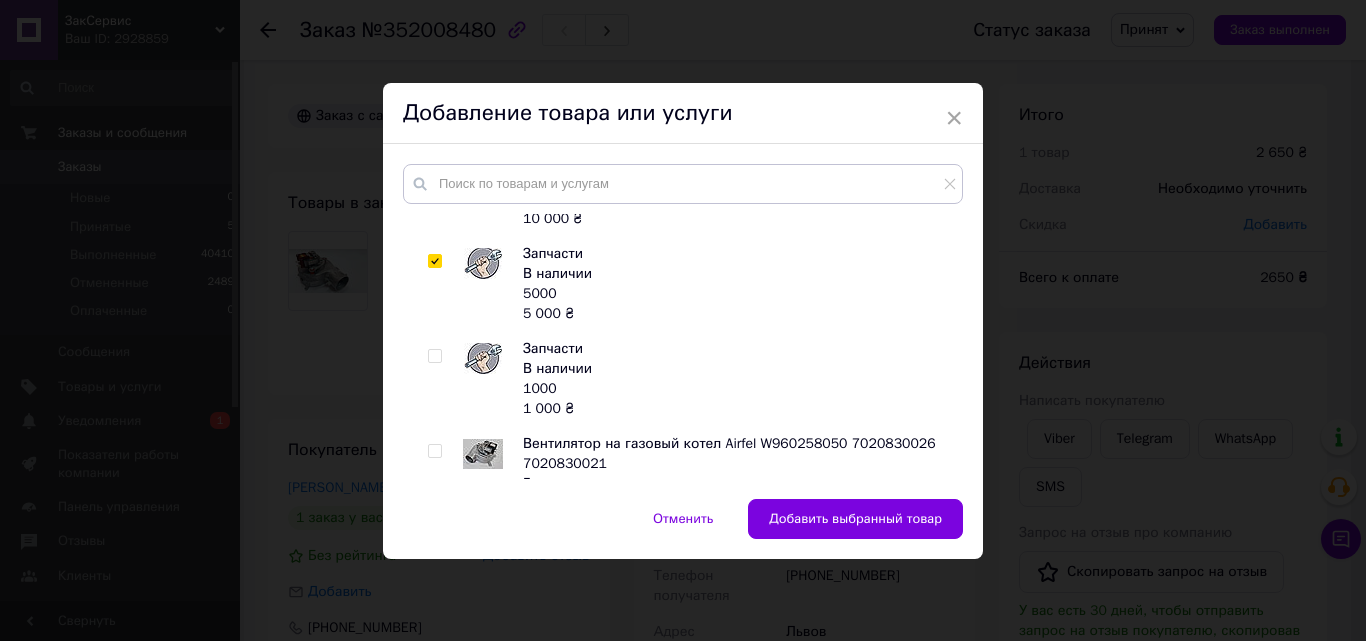 click on "Добавить выбранный товар" at bounding box center (855, 519) 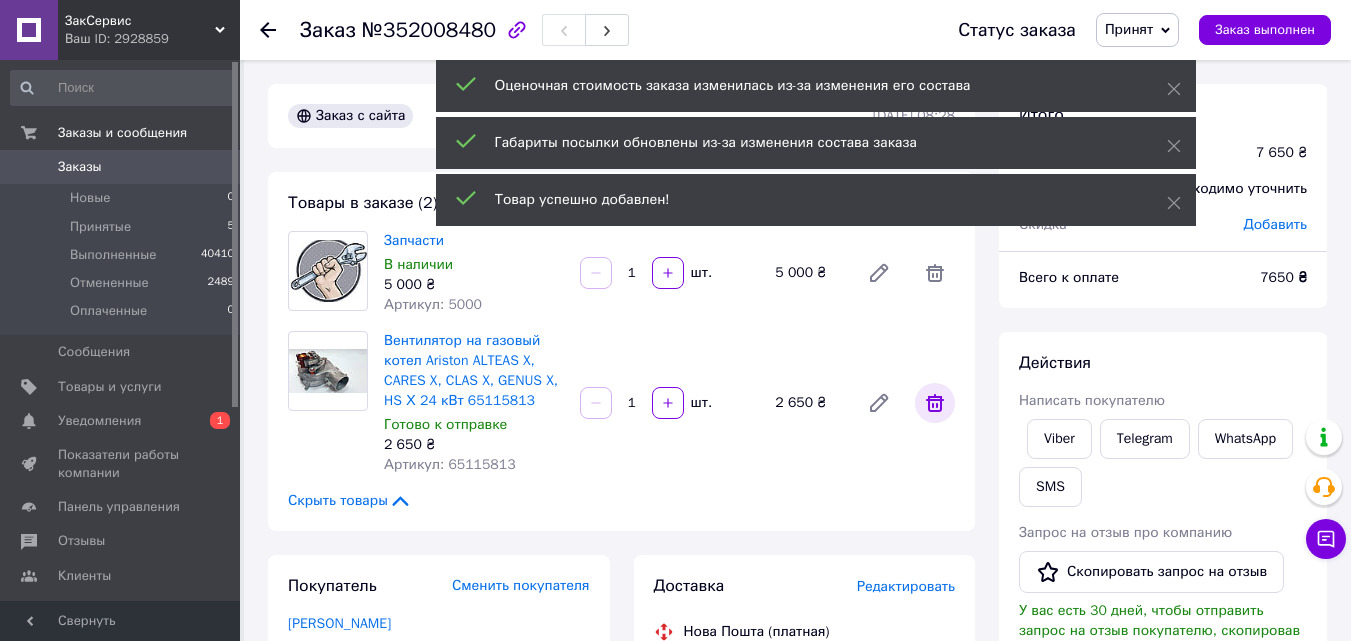 click 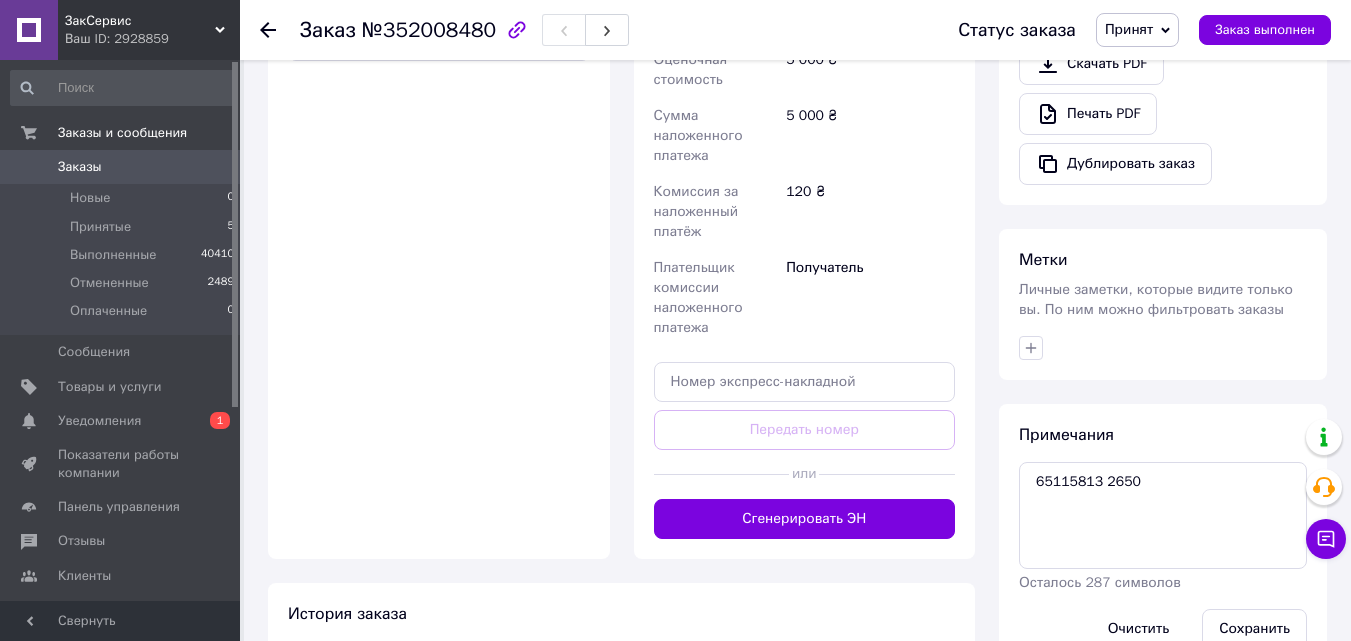 scroll, scrollTop: 900, scrollLeft: 0, axis: vertical 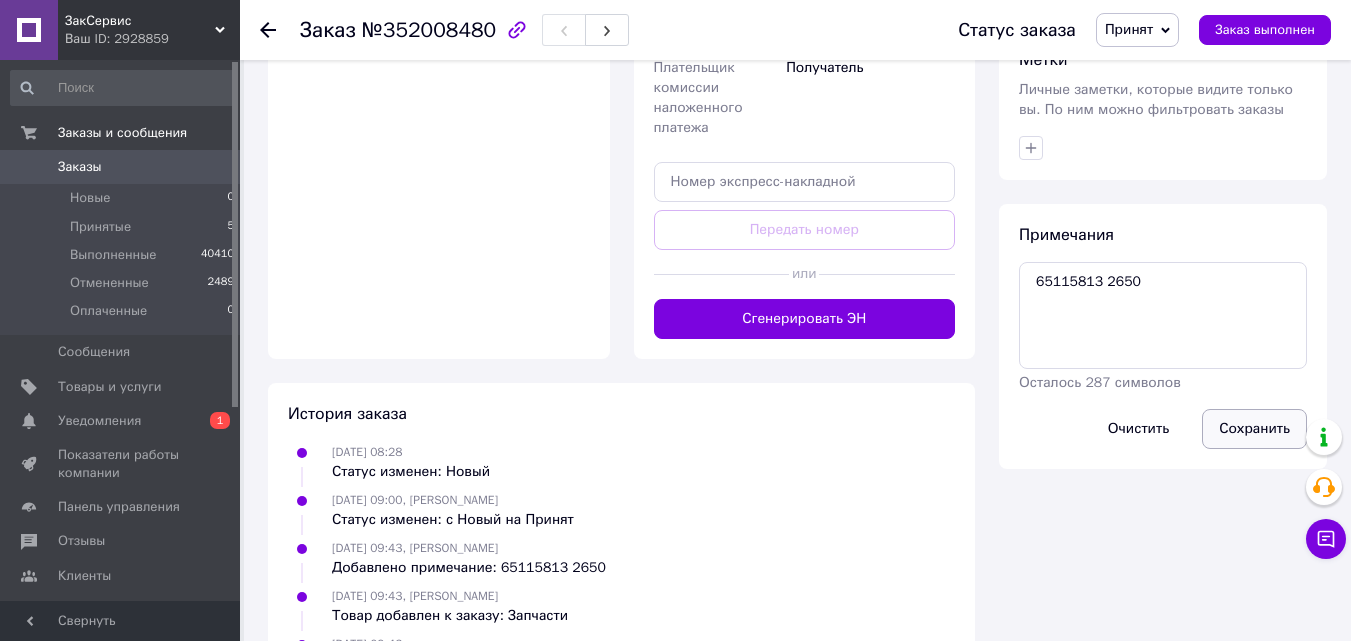 click on "Сохранить" at bounding box center [1254, 429] 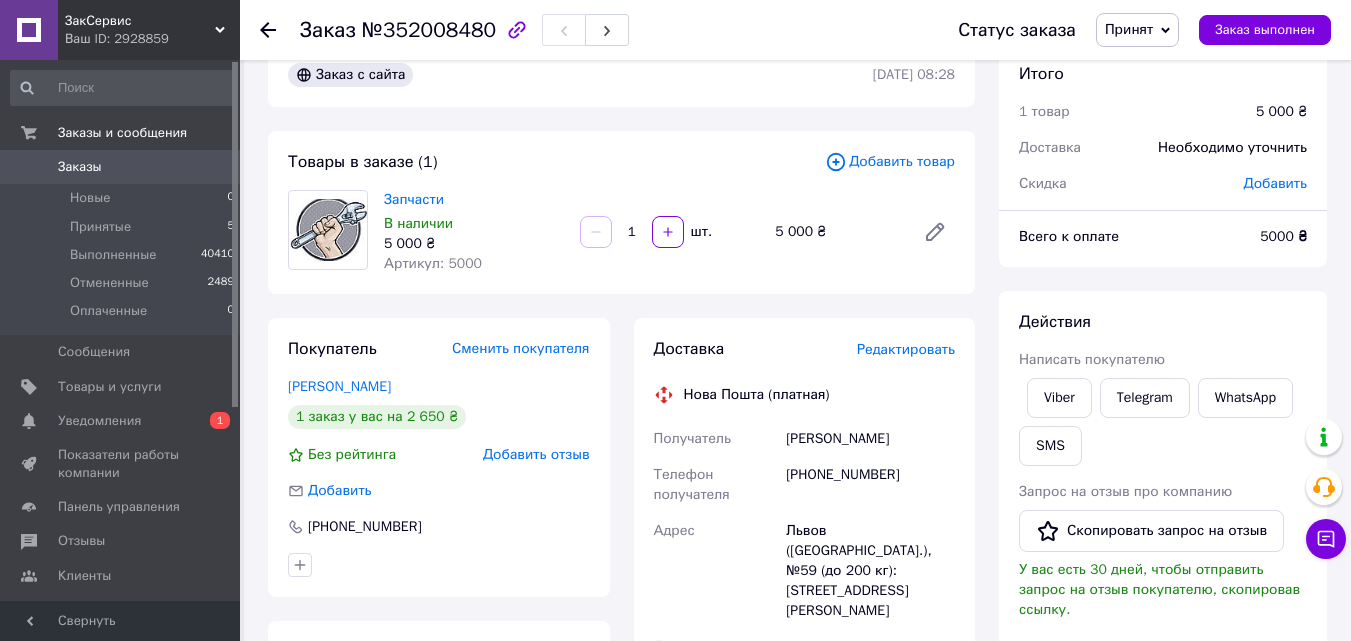 scroll, scrollTop: 0, scrollLeft: 0, axis: both 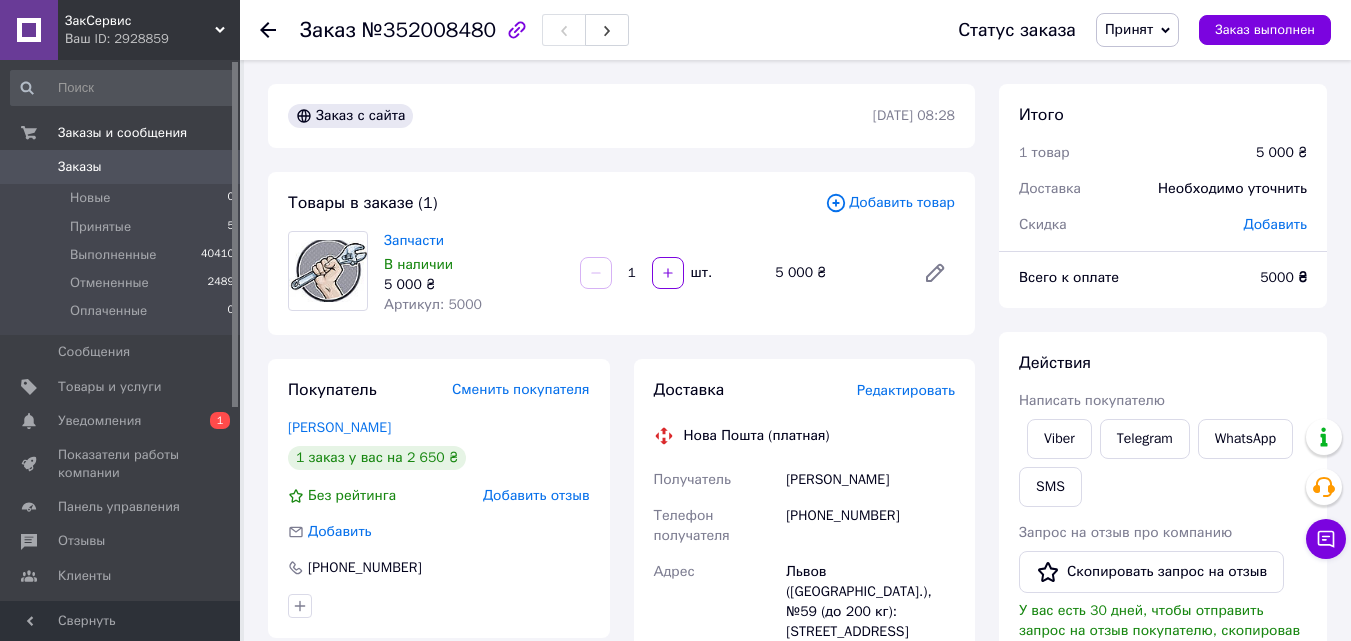 click on "Добавить" at bounding box center [1275, 224] 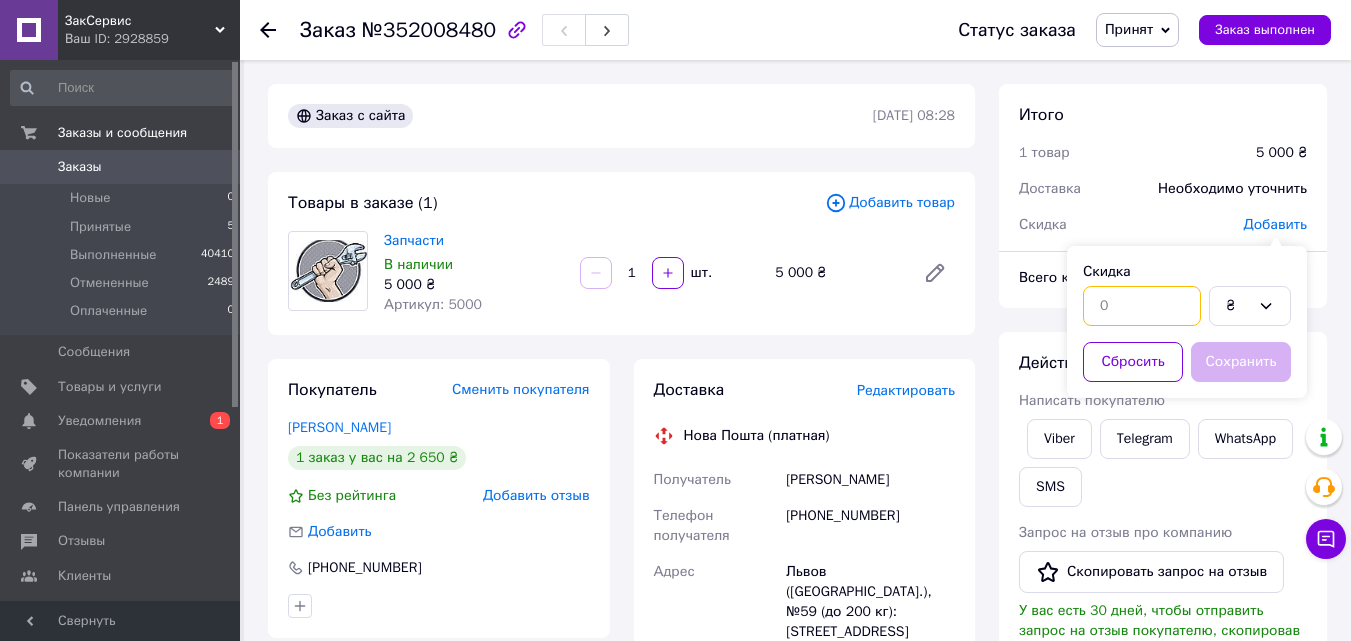 click at bounding box center [1142, 306] 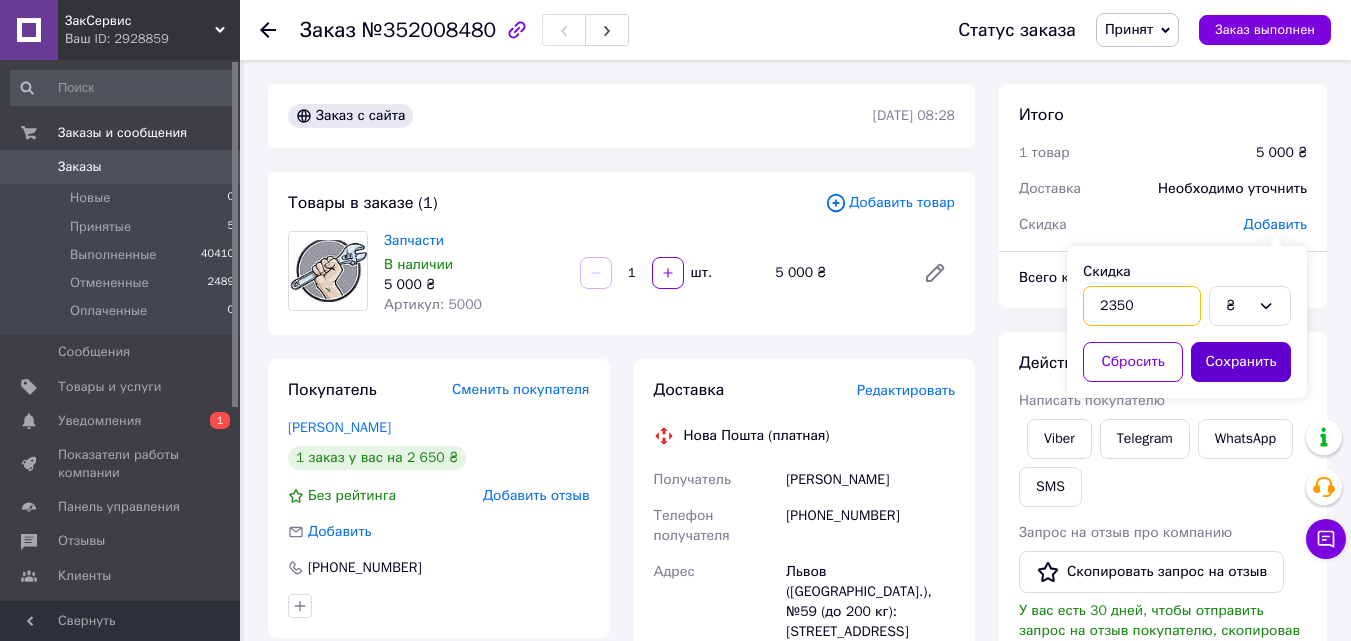 type on "2350" 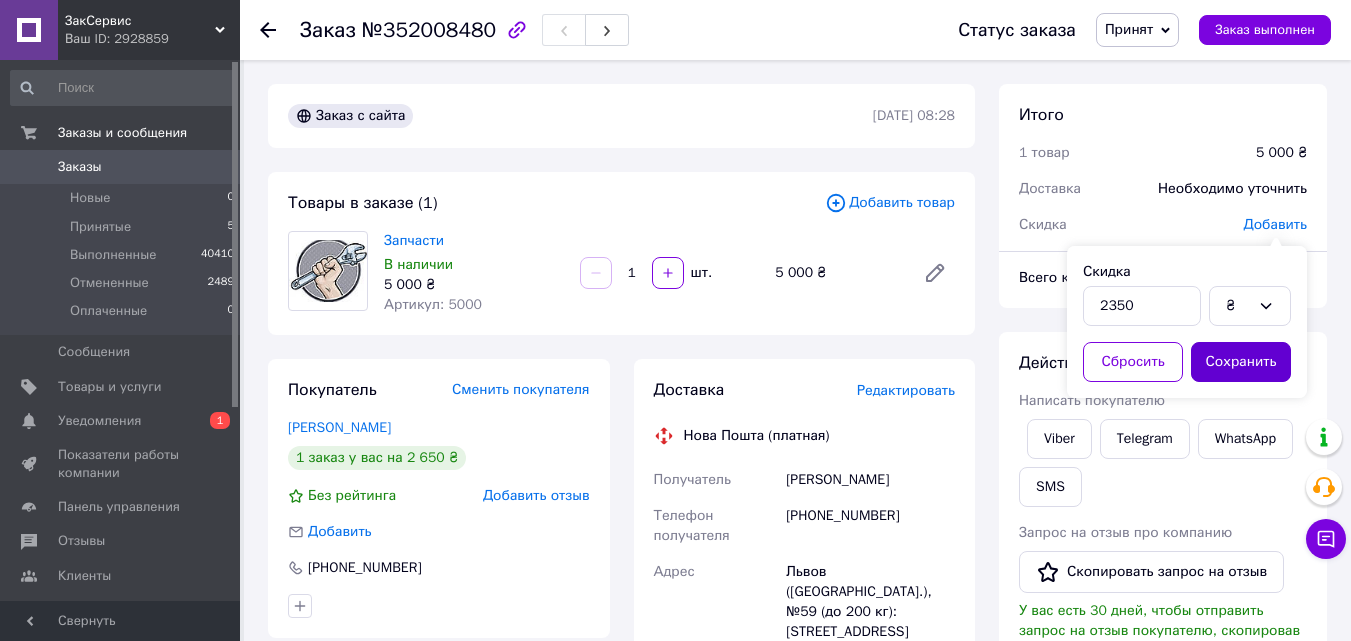 click on "Сохранить" at bounding box center (1241, 362) 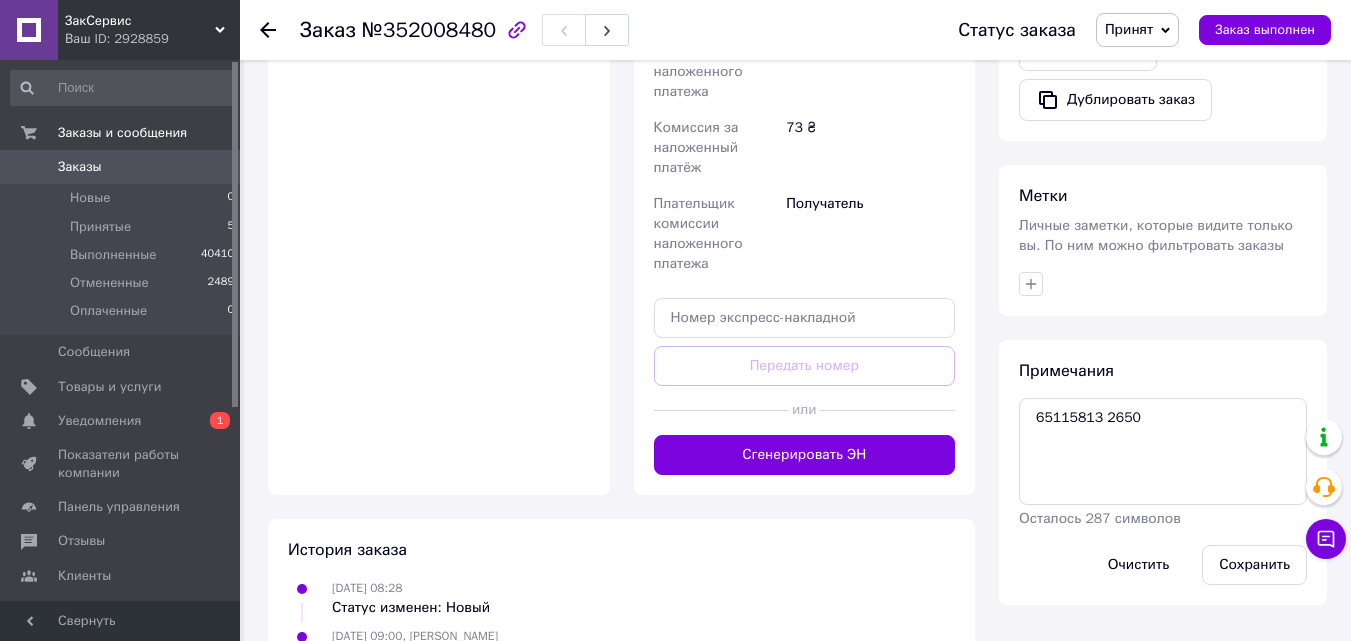 scroll, scrollTop: 800, scrollLeft: 0, axis: vertical 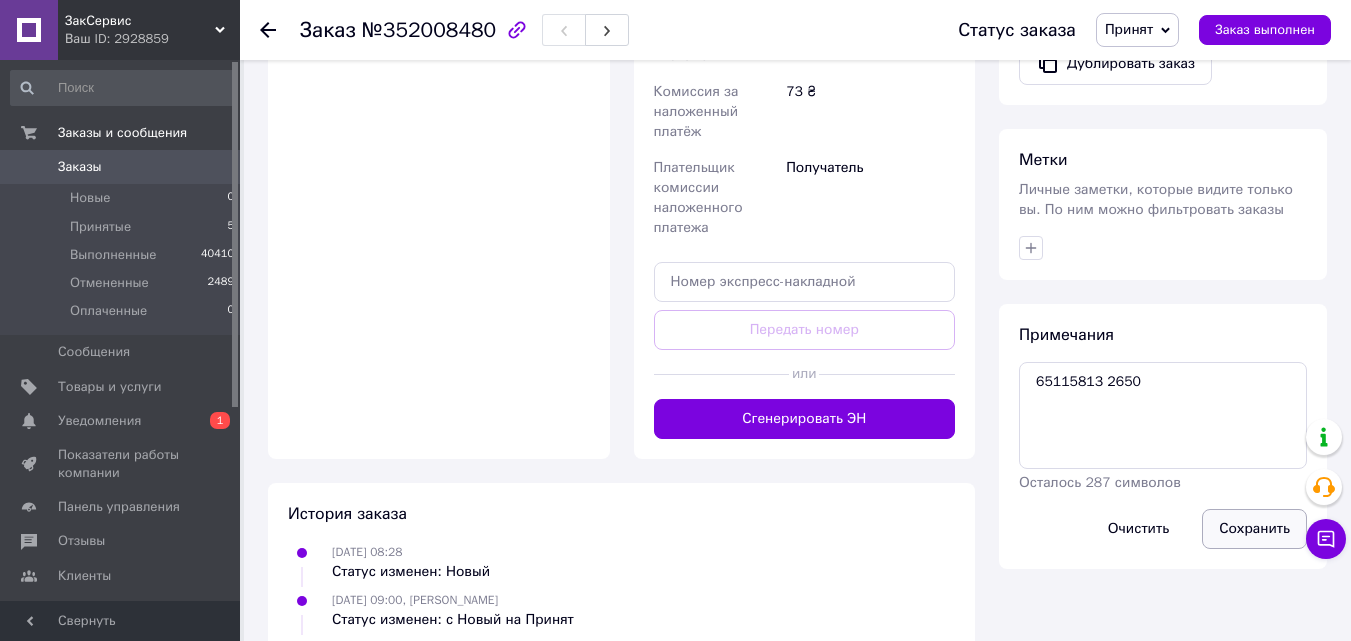 click on "Сохранить" at bounding box center [1254, 529] 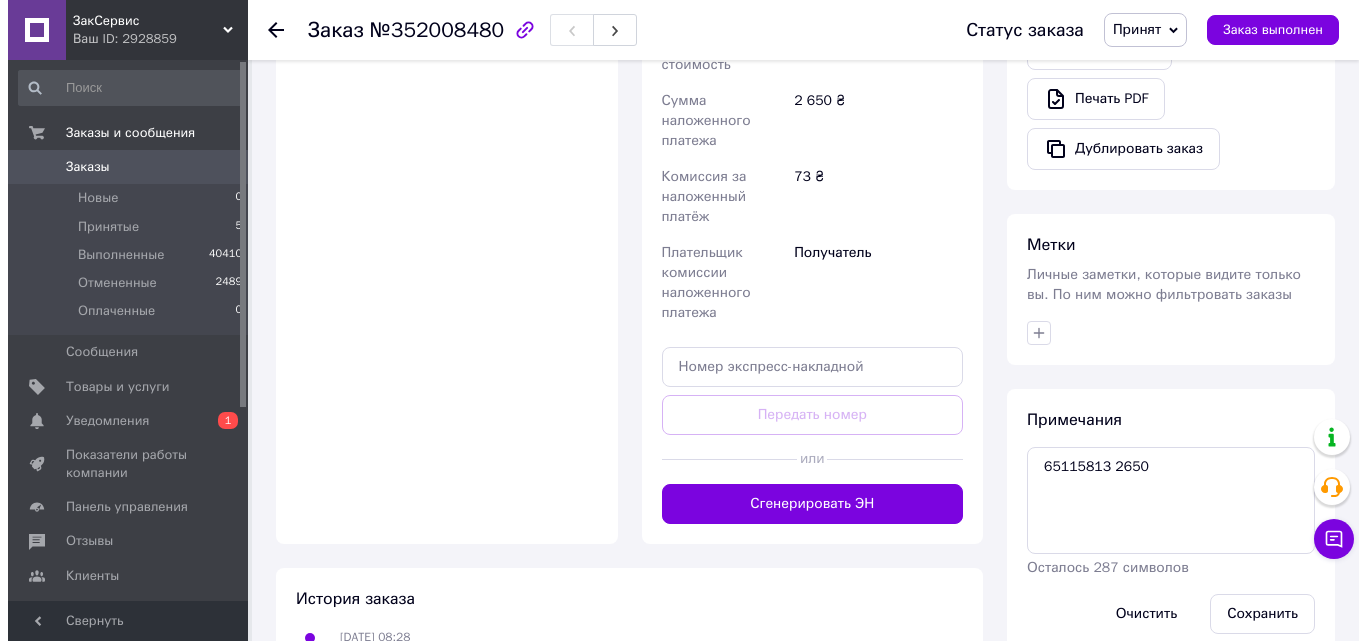 scroll, scrollTop: 300, scrollLeft: 0, axis: vertical 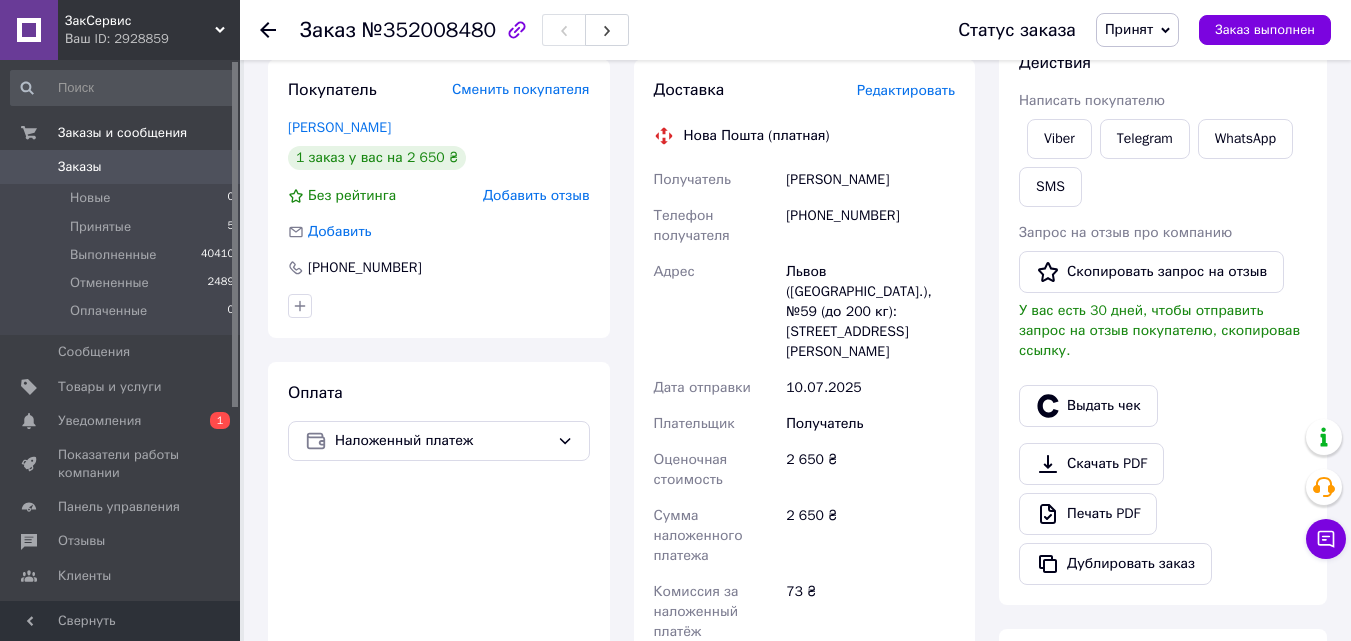 click on "Редактировать" at bounding box center [906, 90] 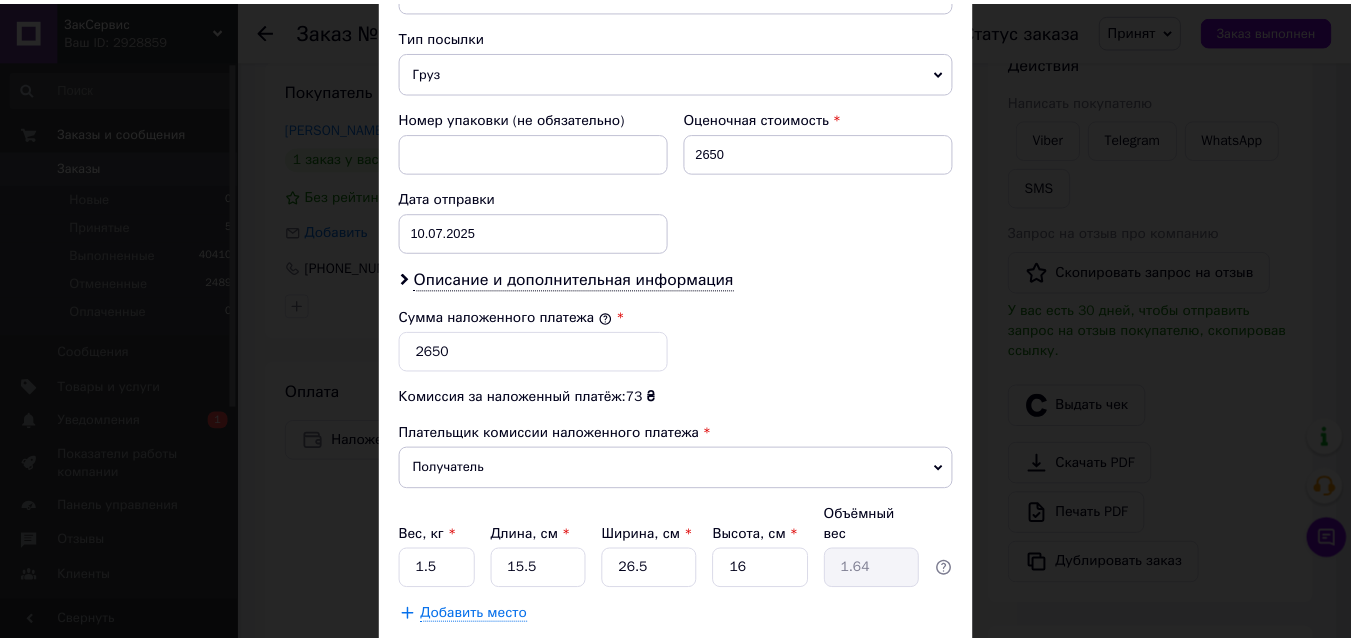 scroll, scrollTop: 885, scrollLeft: 0, axis: vertical 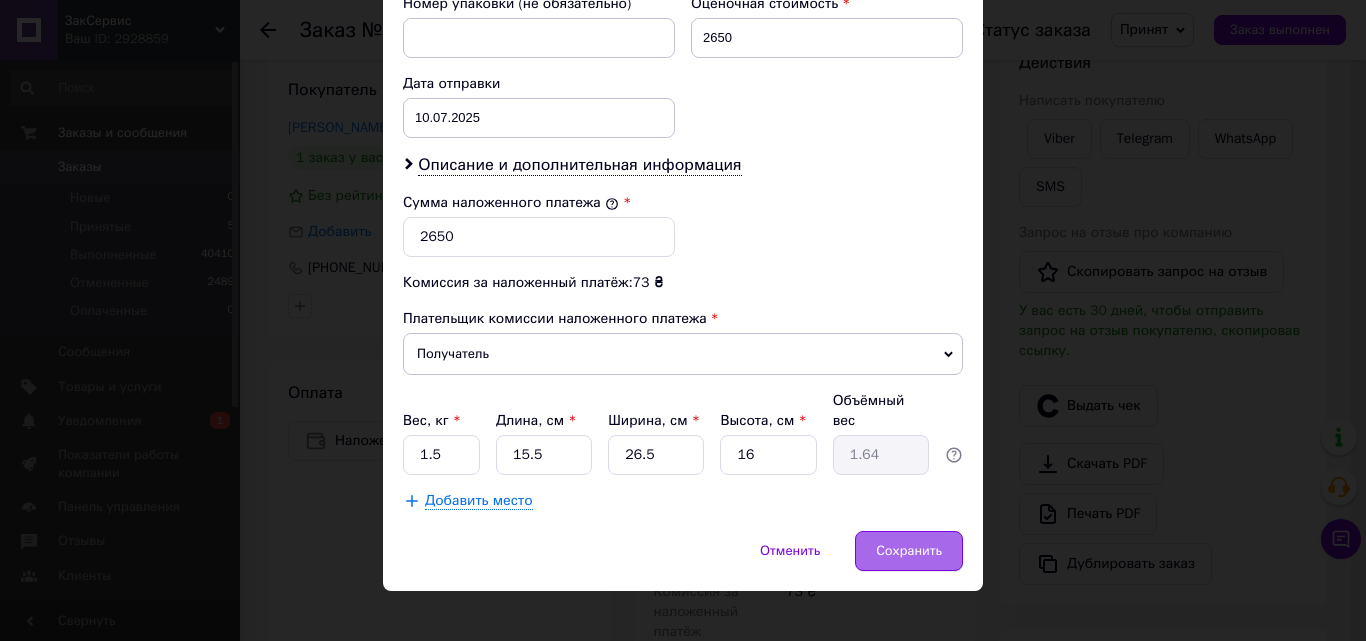 click on "Сохранить" at bounding box center [909, 551] 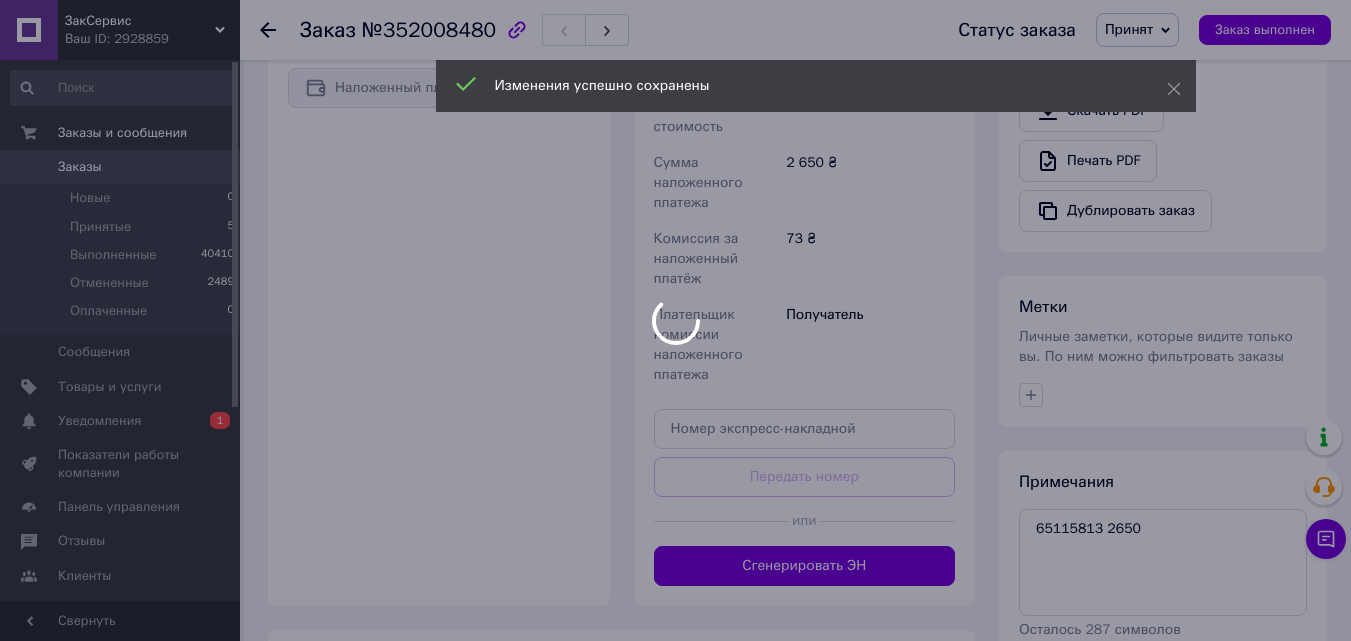 scroll, scrollTop: 900, scrollLeft: 0, axis: vertical 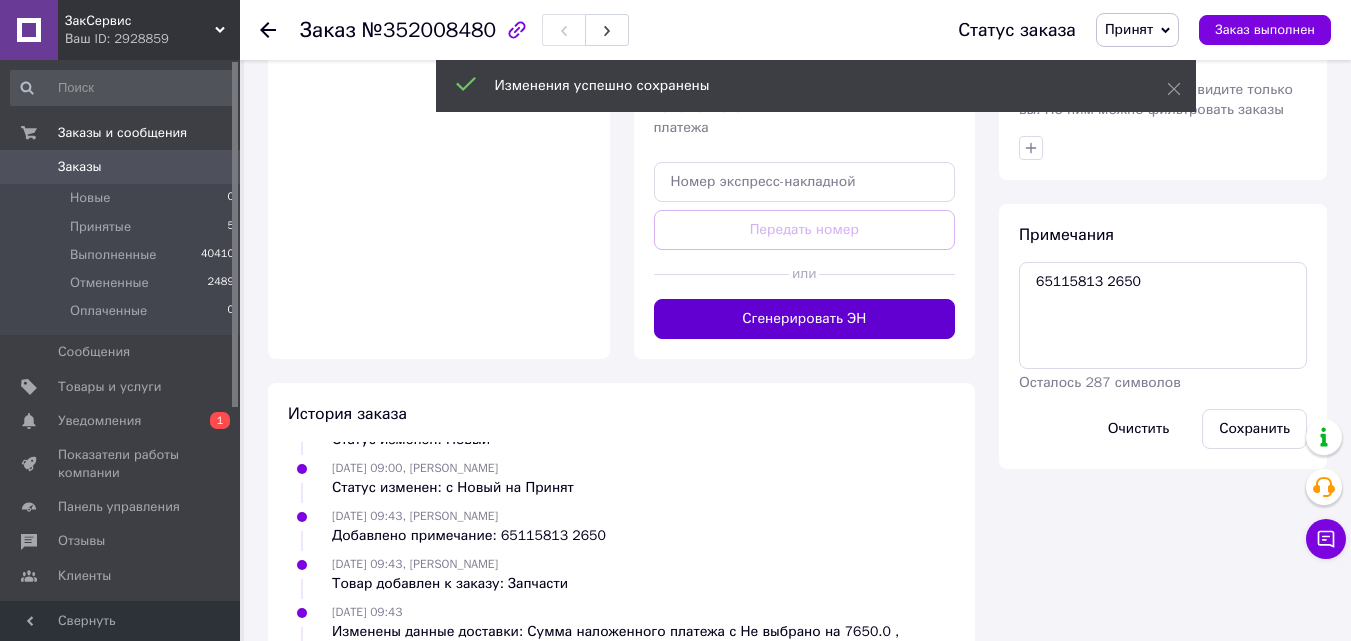 click on "Сгенерировать ЭН" at bounding box center (805, 319) 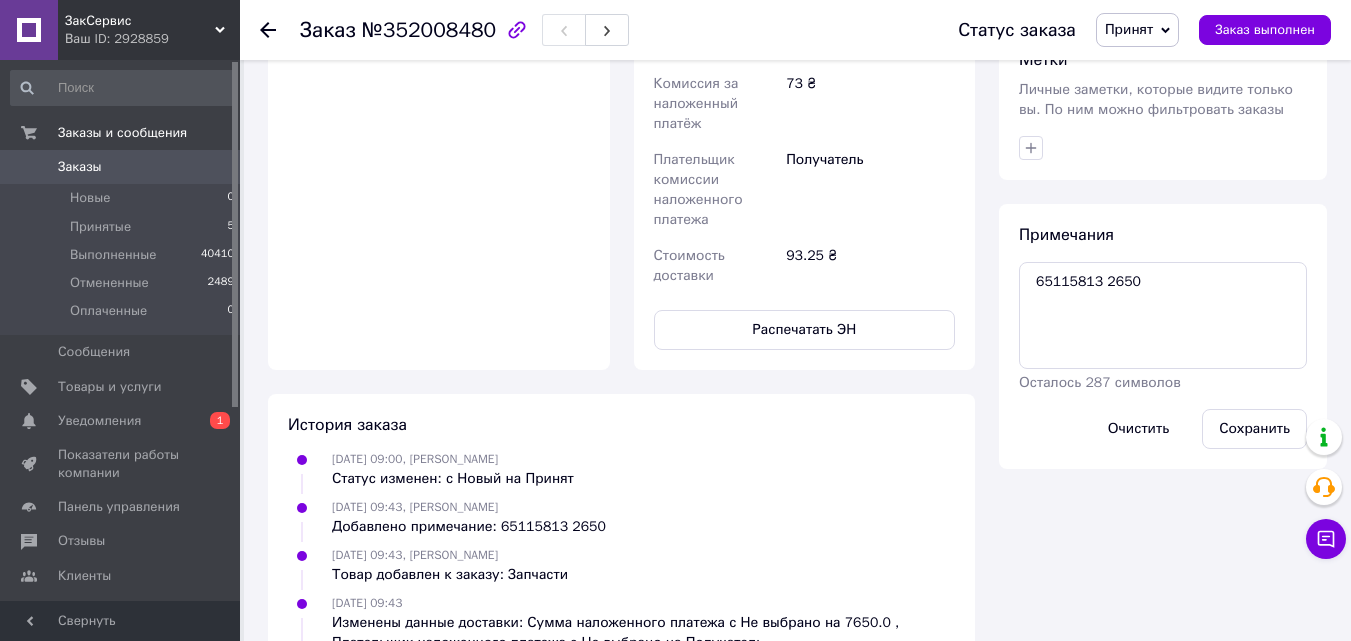 scroll, scrollTop: 100, scrollLeft: 0, axis: vertical 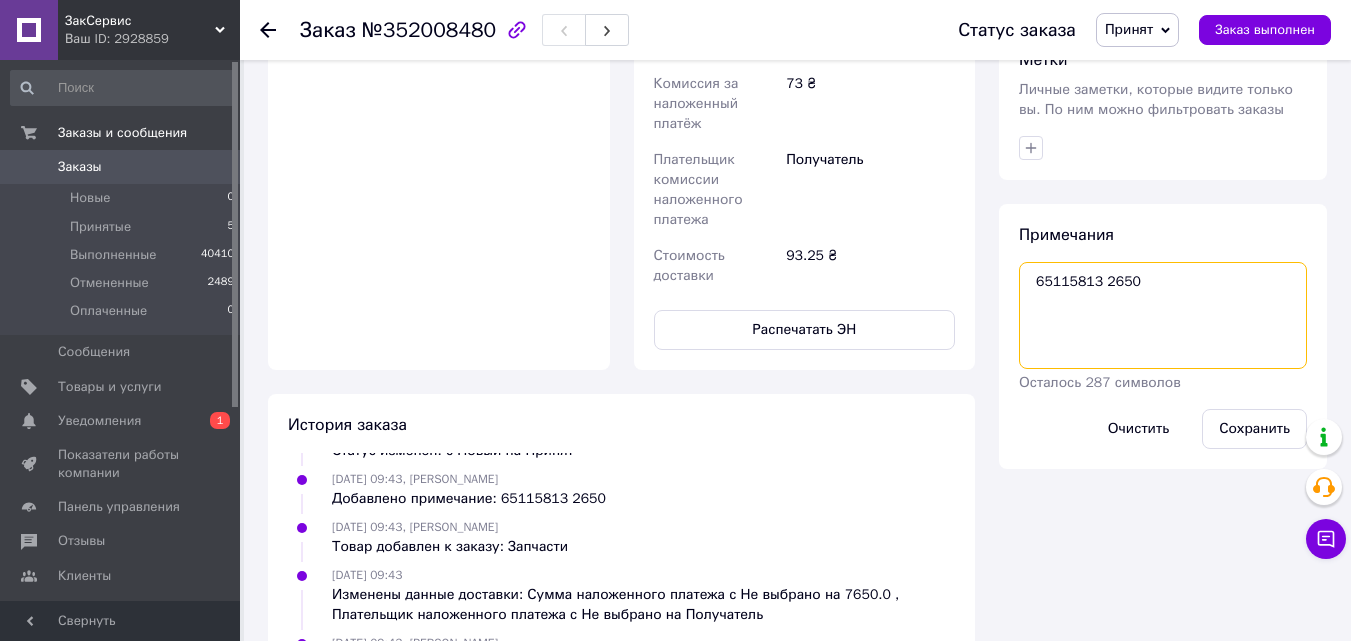 click on "65115813 2650" at bounding box center (1163, 315) 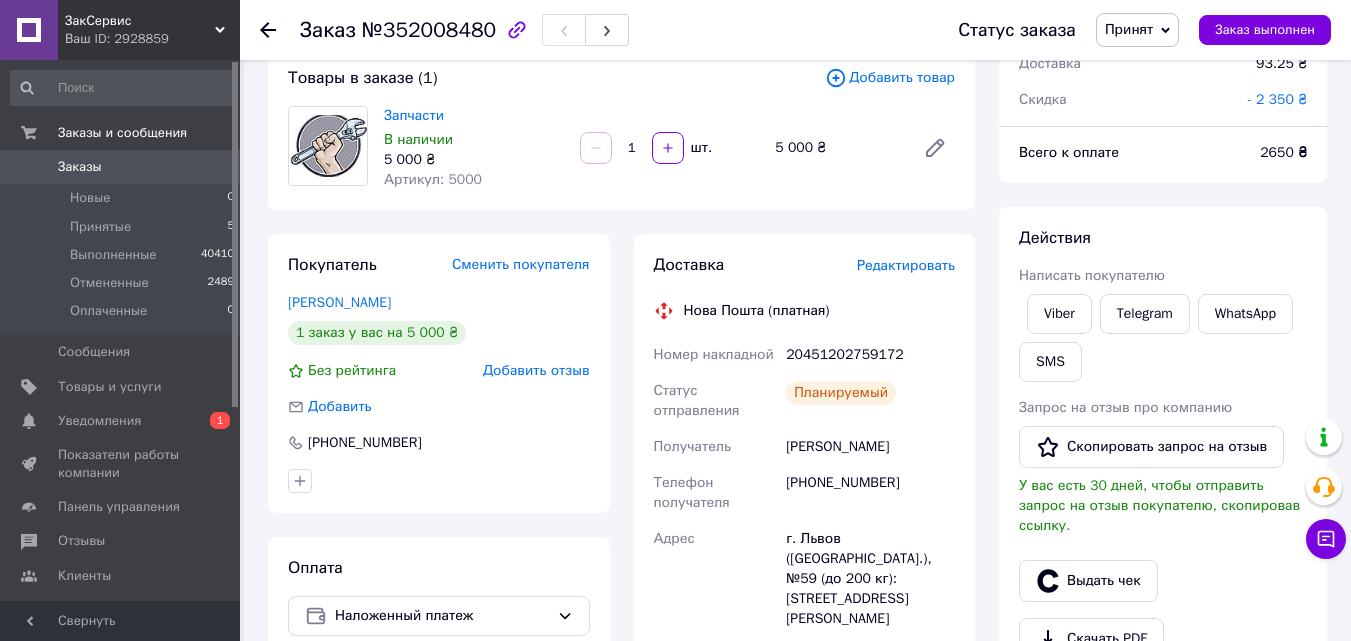 scroll, scrollTop: 100, scrollLeft: 0, axis: vertical 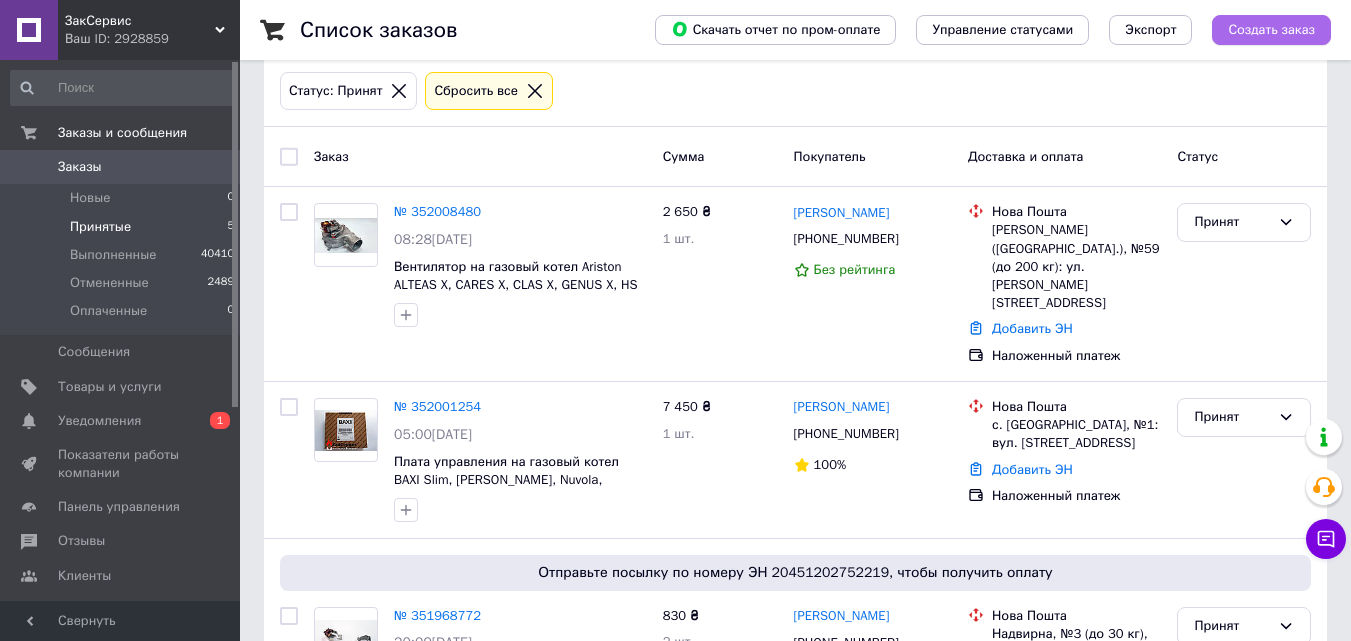 click on "Создать заказ" at bounding box center (1271, 30) 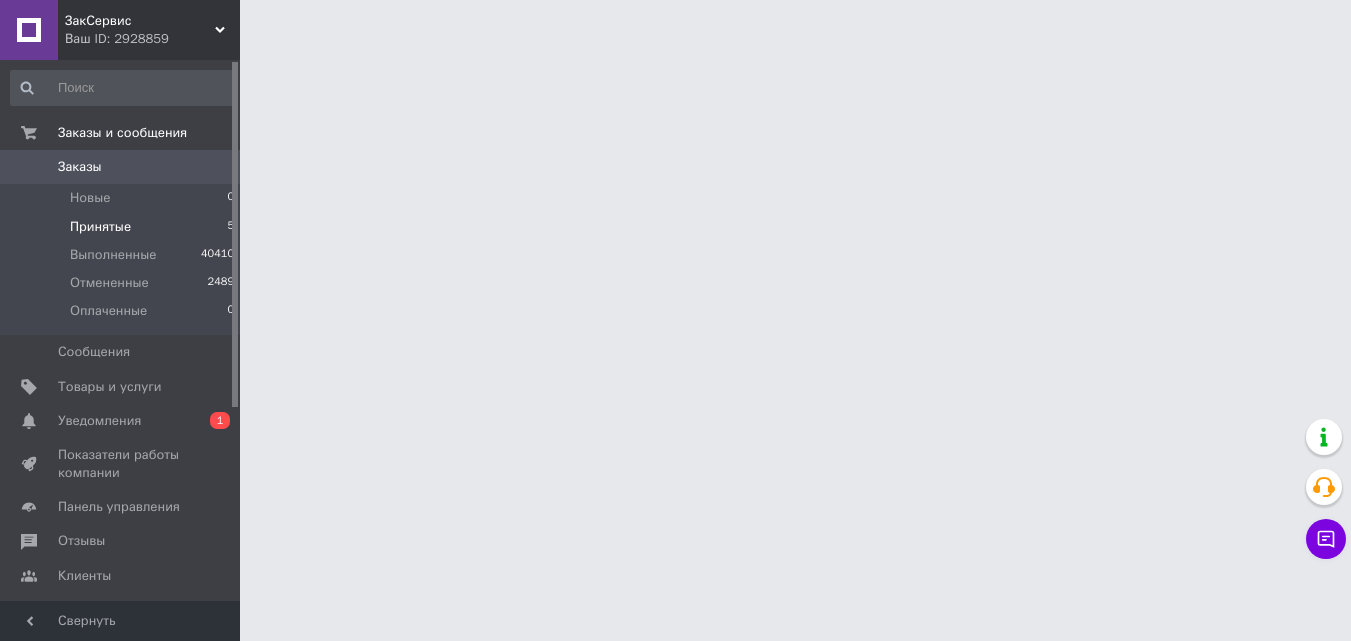 scroll, scrollTop: 0, scrollLeft: 0, axis: both 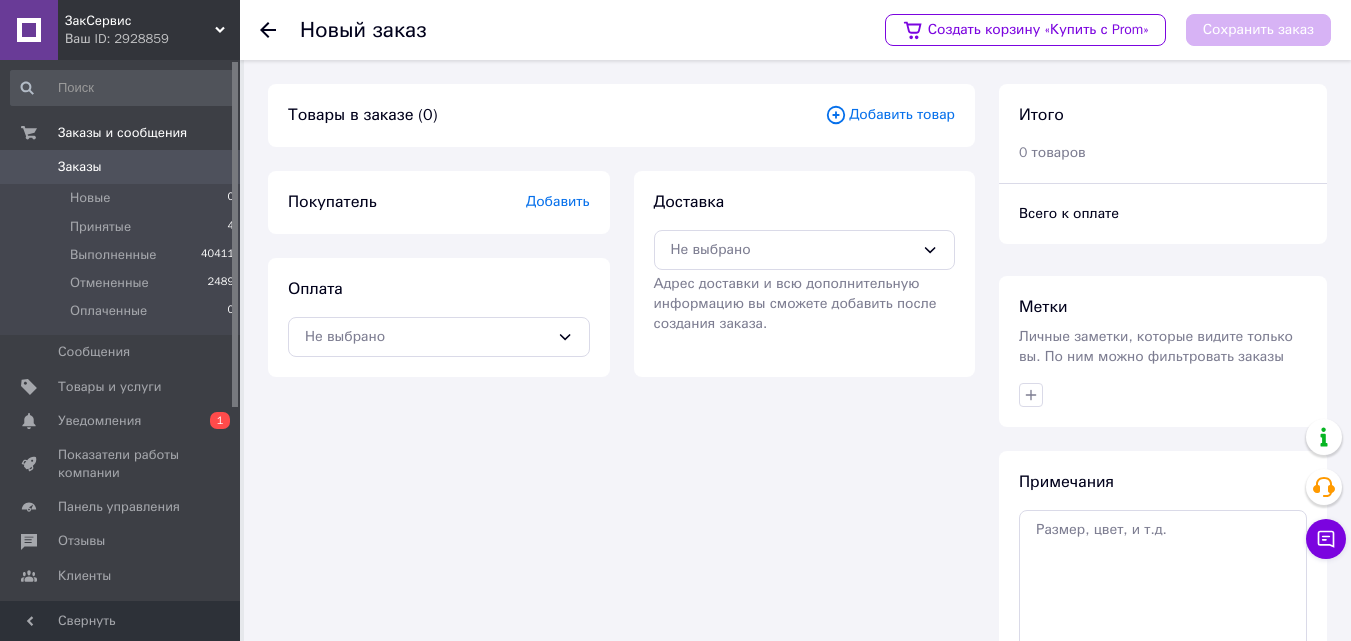 click on "Добавить товар" at bounding box center (890, 115) 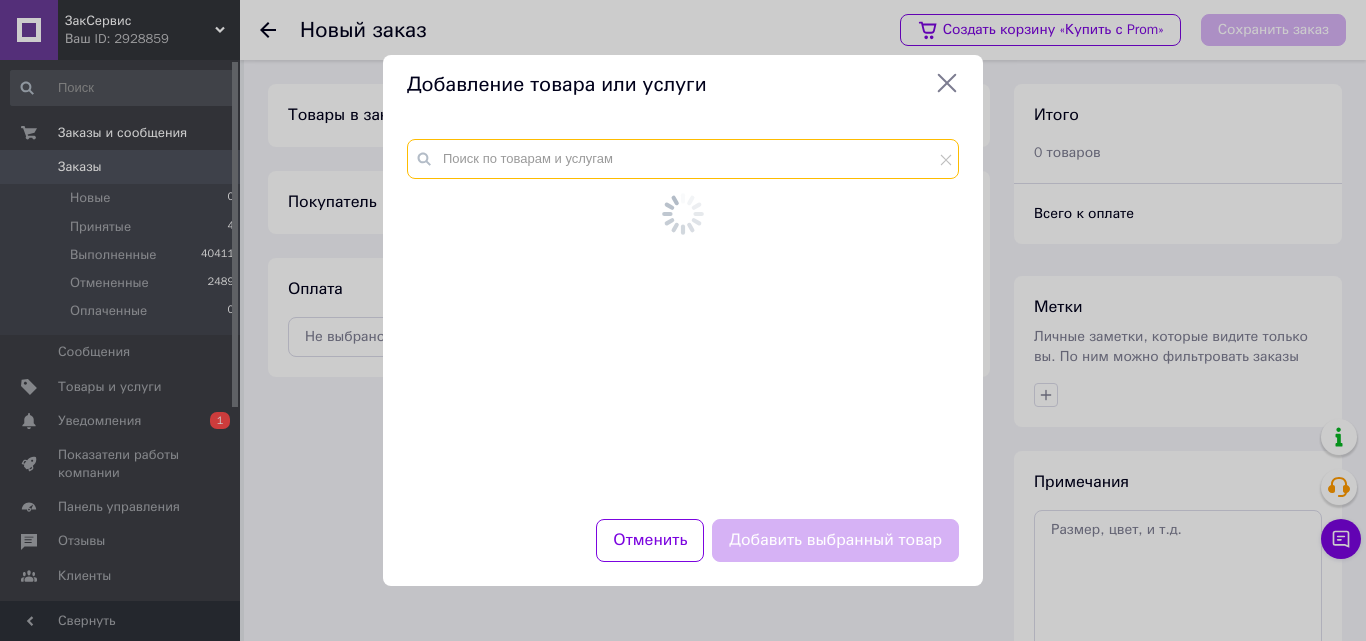 click at bounding box center [683, 159] 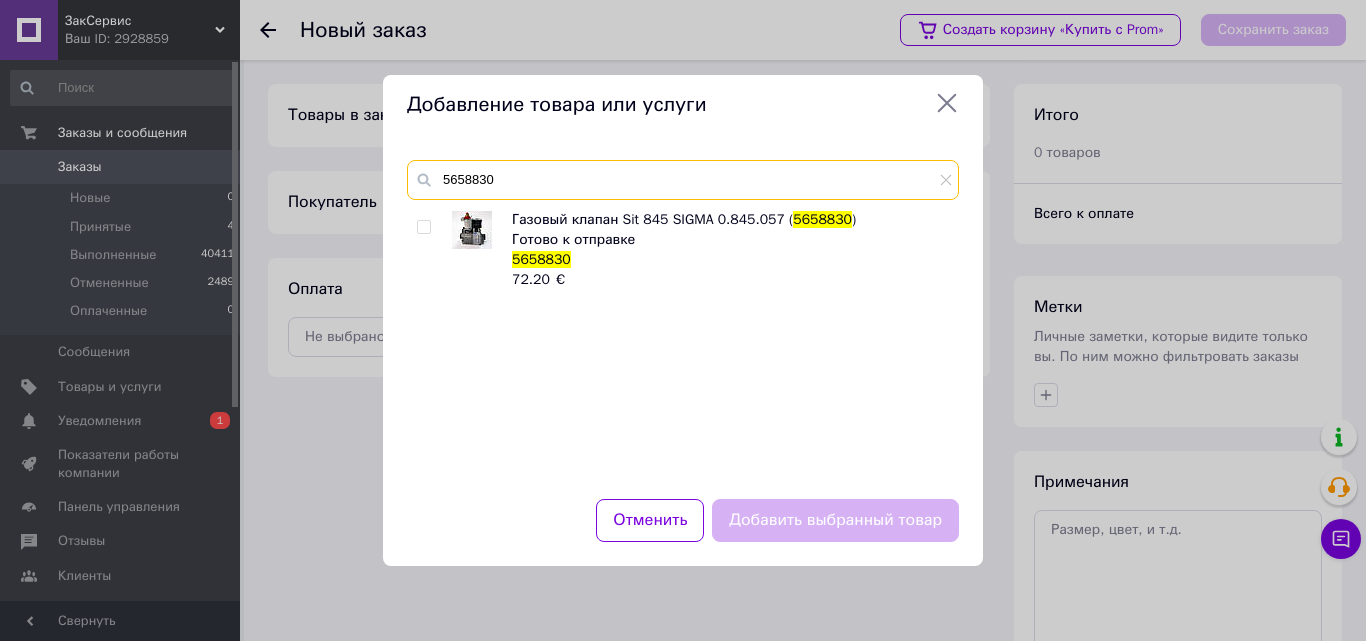 type on "5658830" 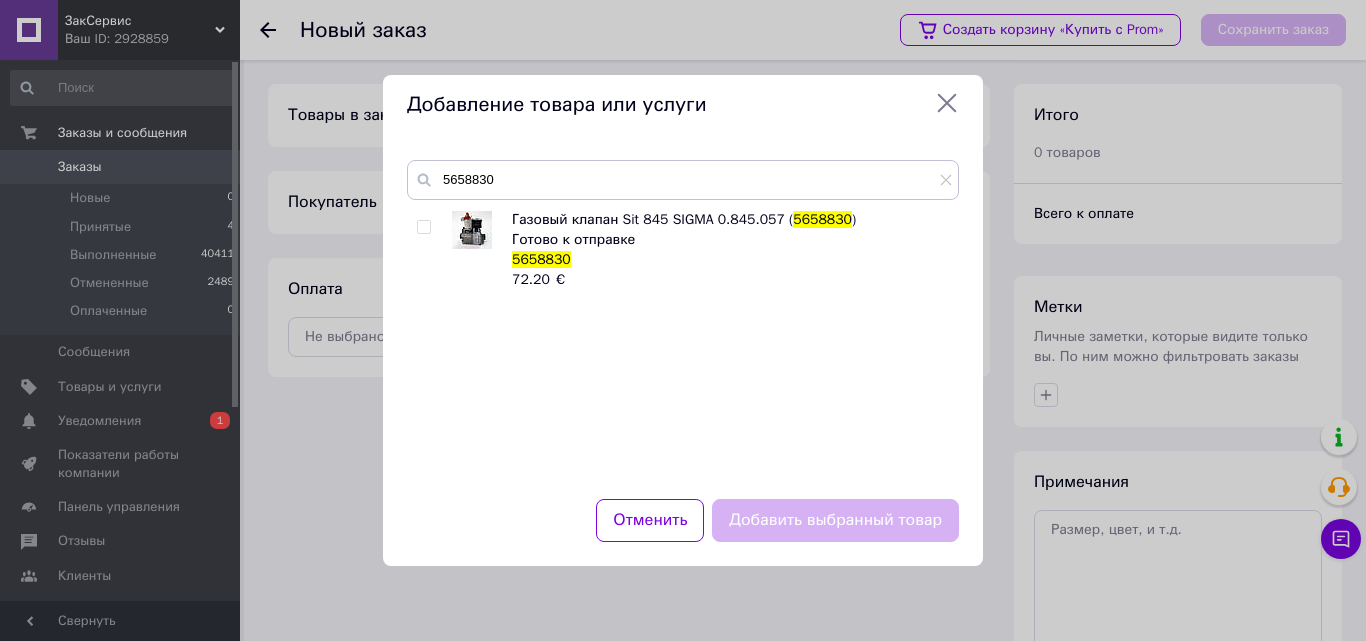 click at bounding box center [423, 227] 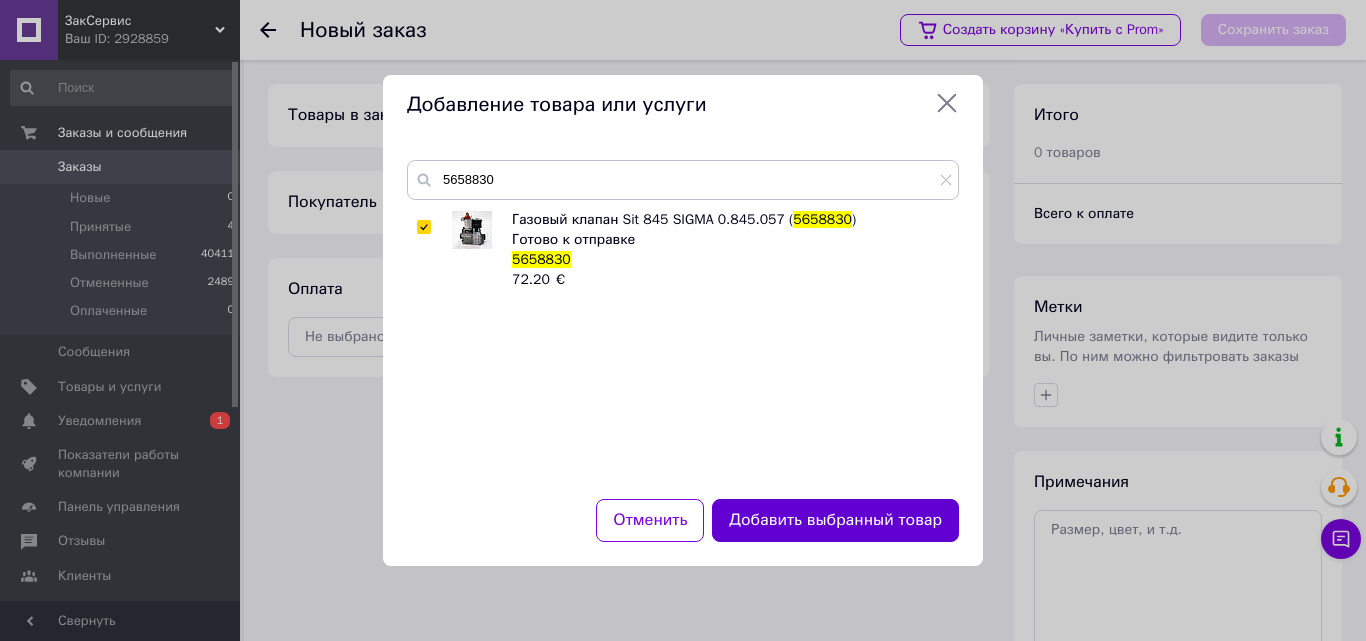 click on "Добавить выбранный товар" at bounding box center [835, 520] 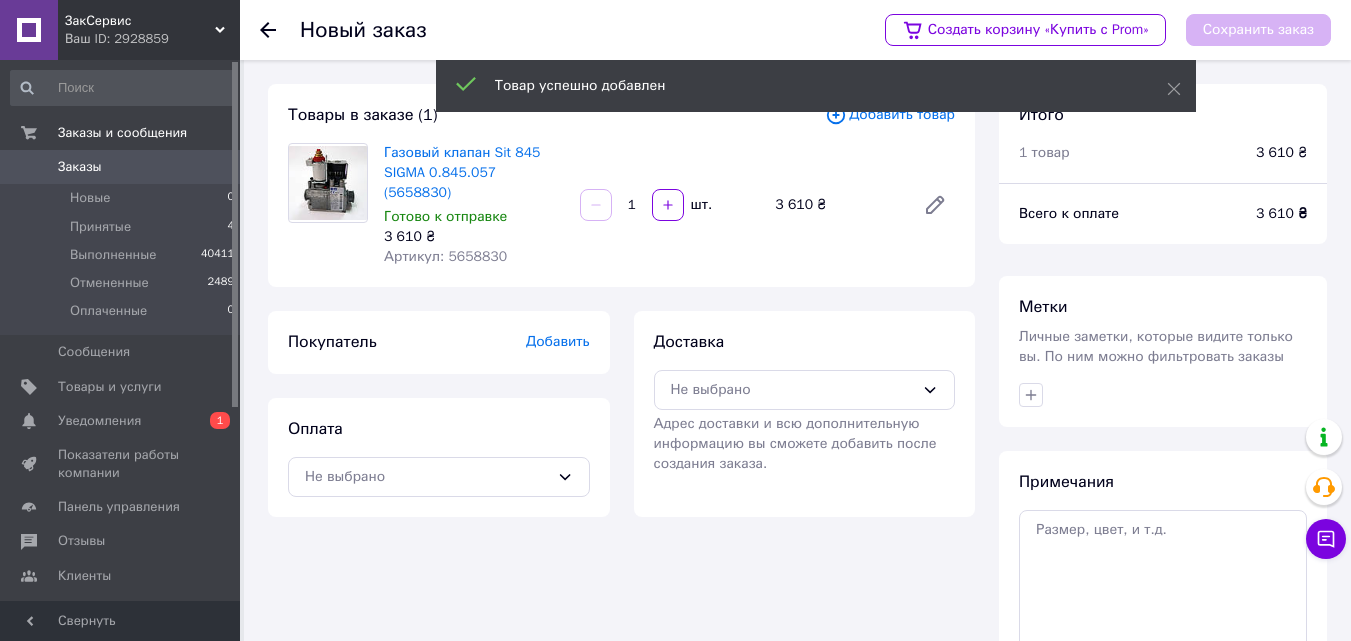 click on "Добавить" at bounding box center [558, 341] 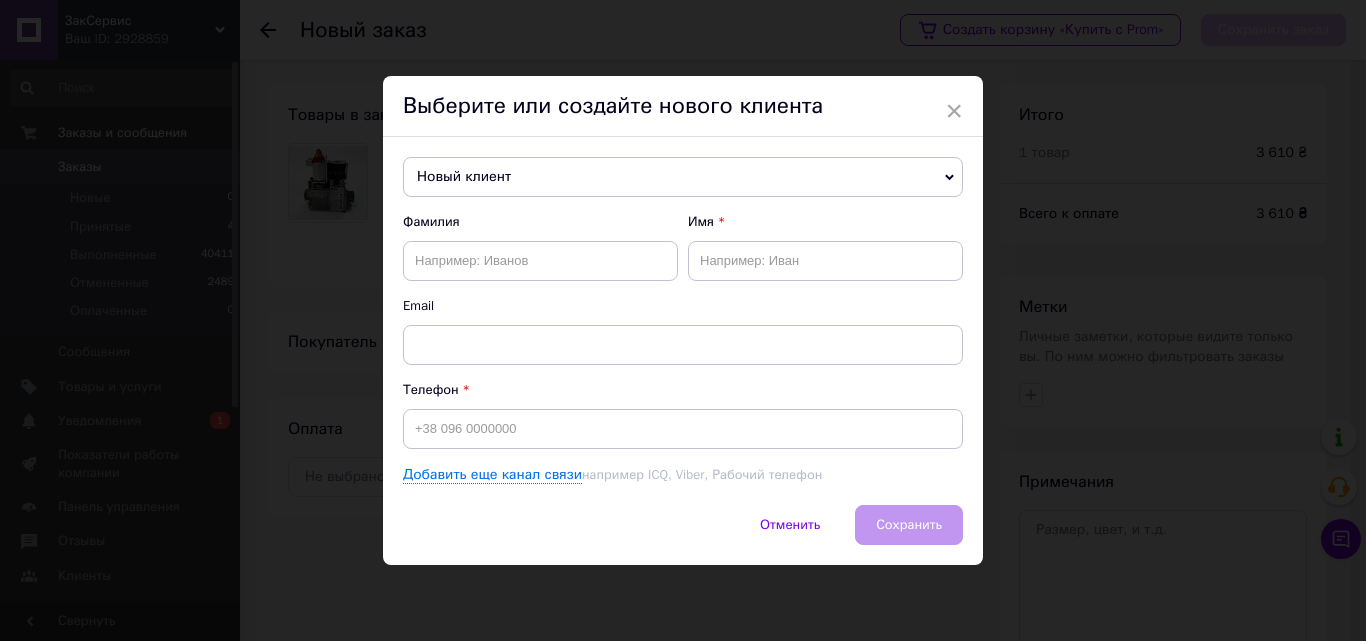 drag, startPoint x: 956, startPoint y: 113, endPoint x: 916, endPoint y: 140, distance: 48.259712 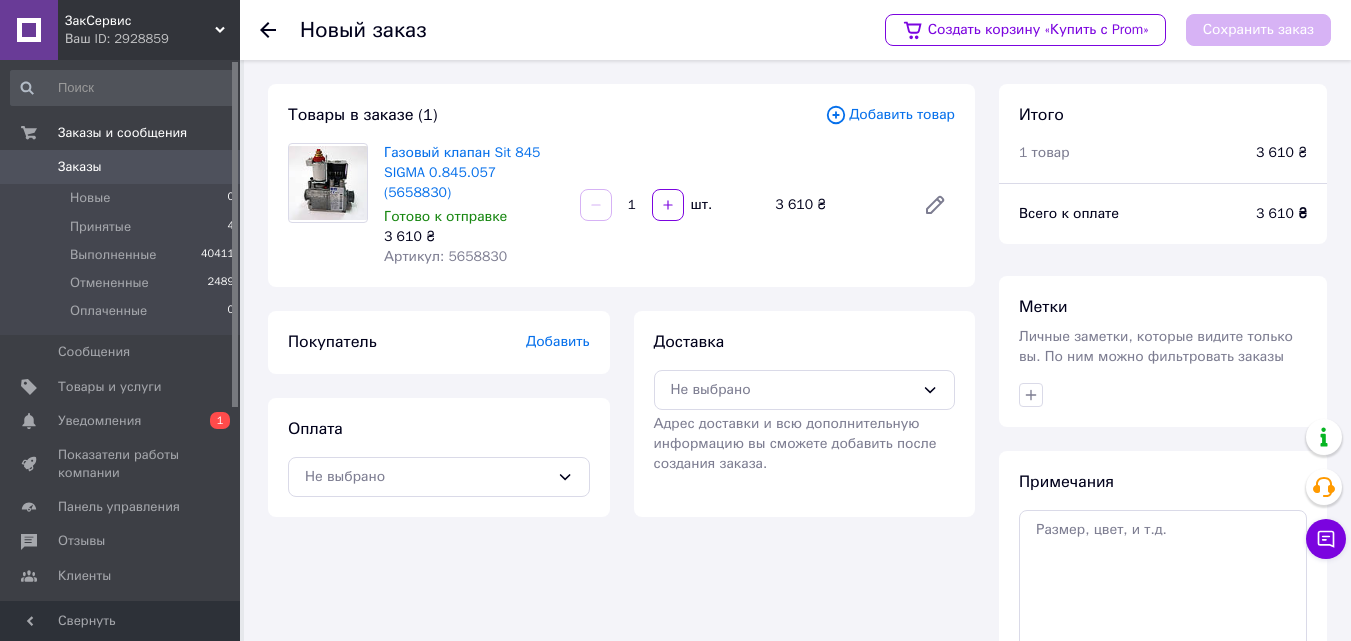 click on "Добавить" at bounding box center [558, 341] 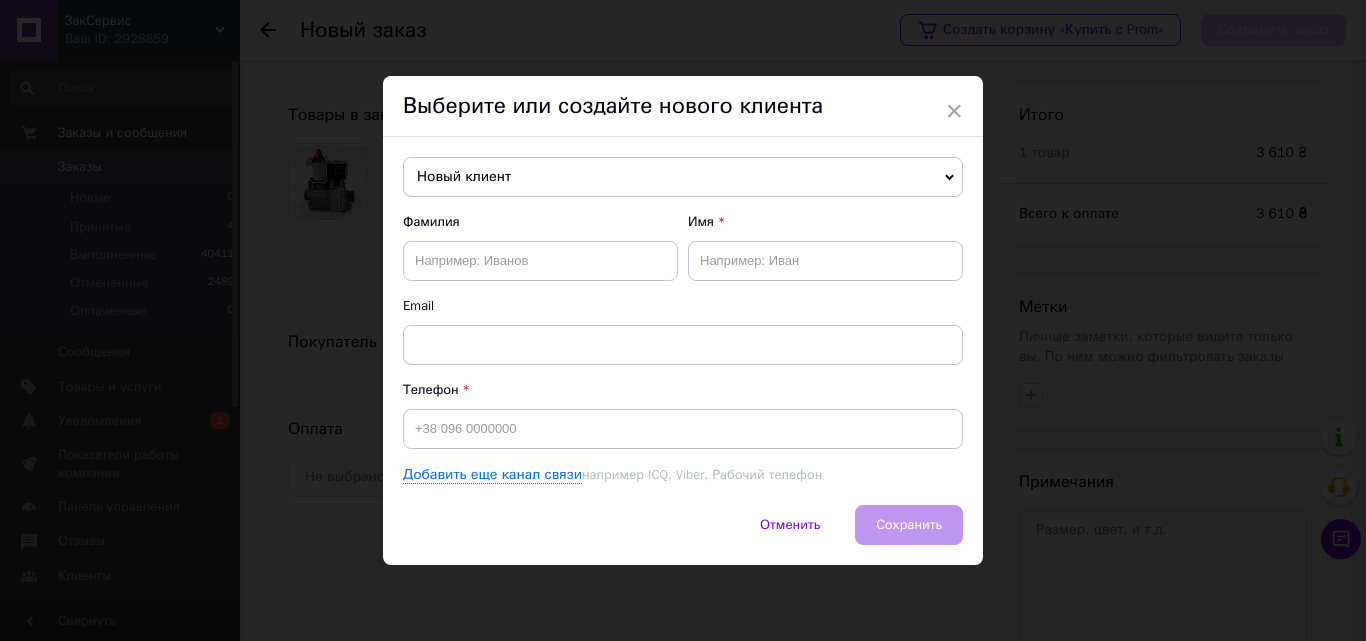 click on "Новый клиент" at bounding box center [683, 177] 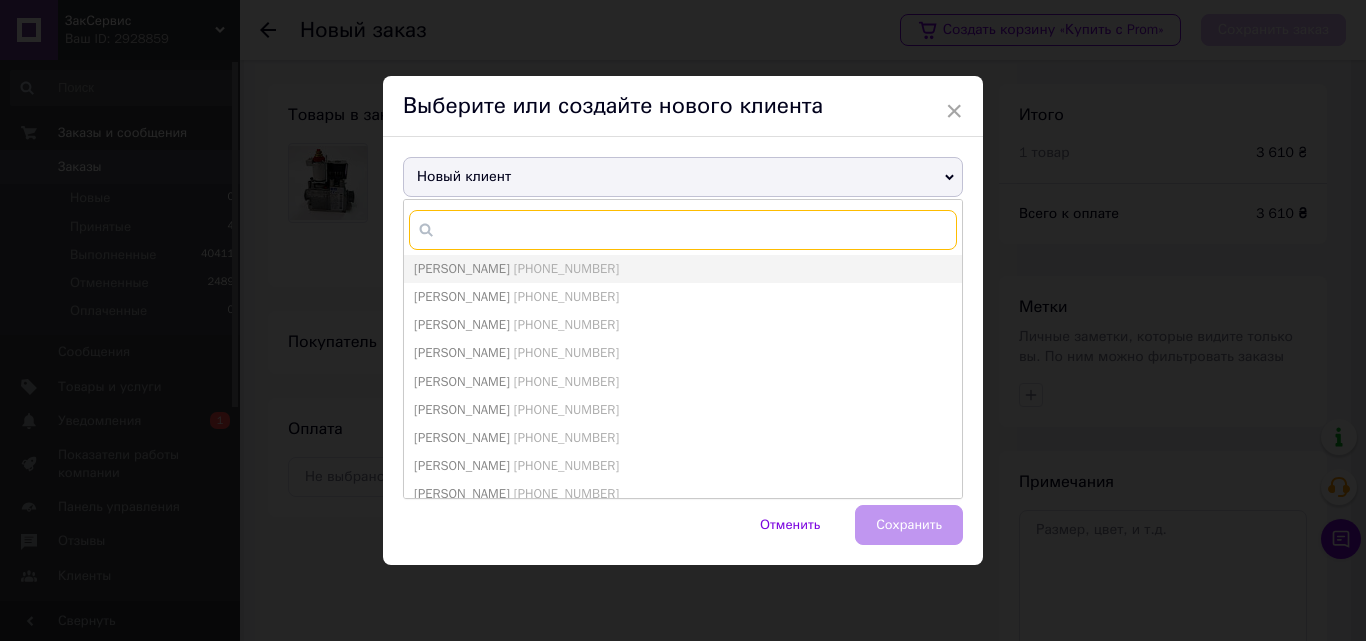 type on "ш" 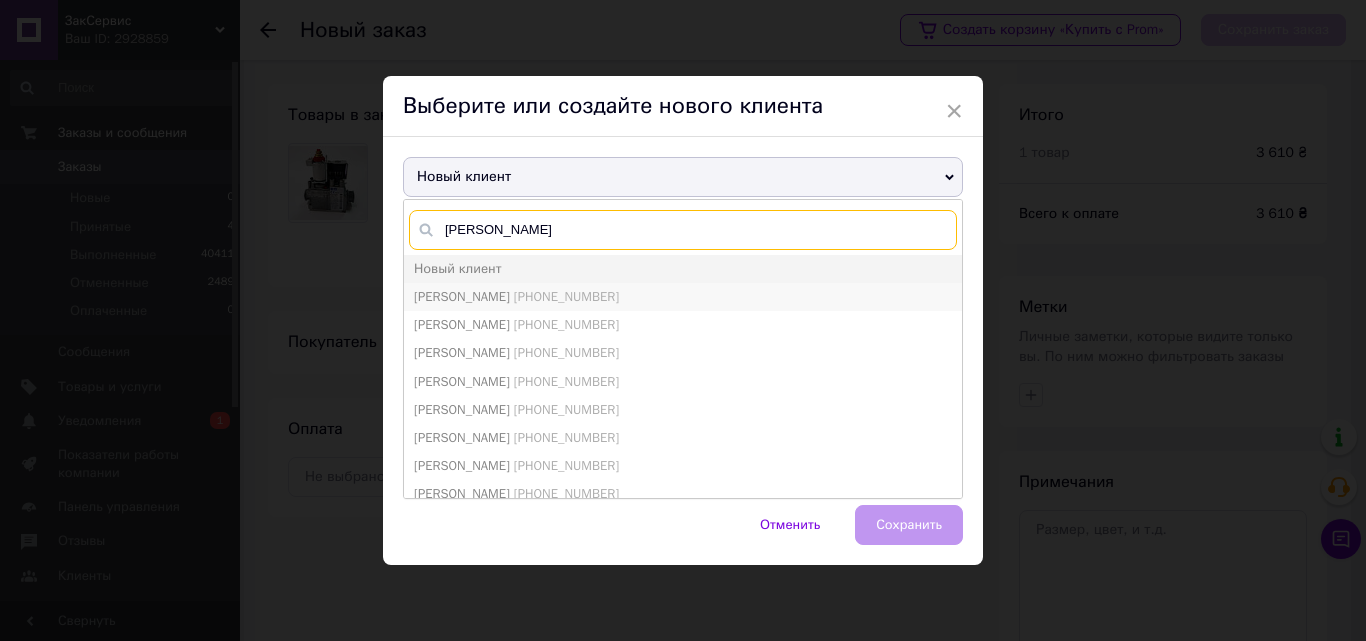 type on "щер" 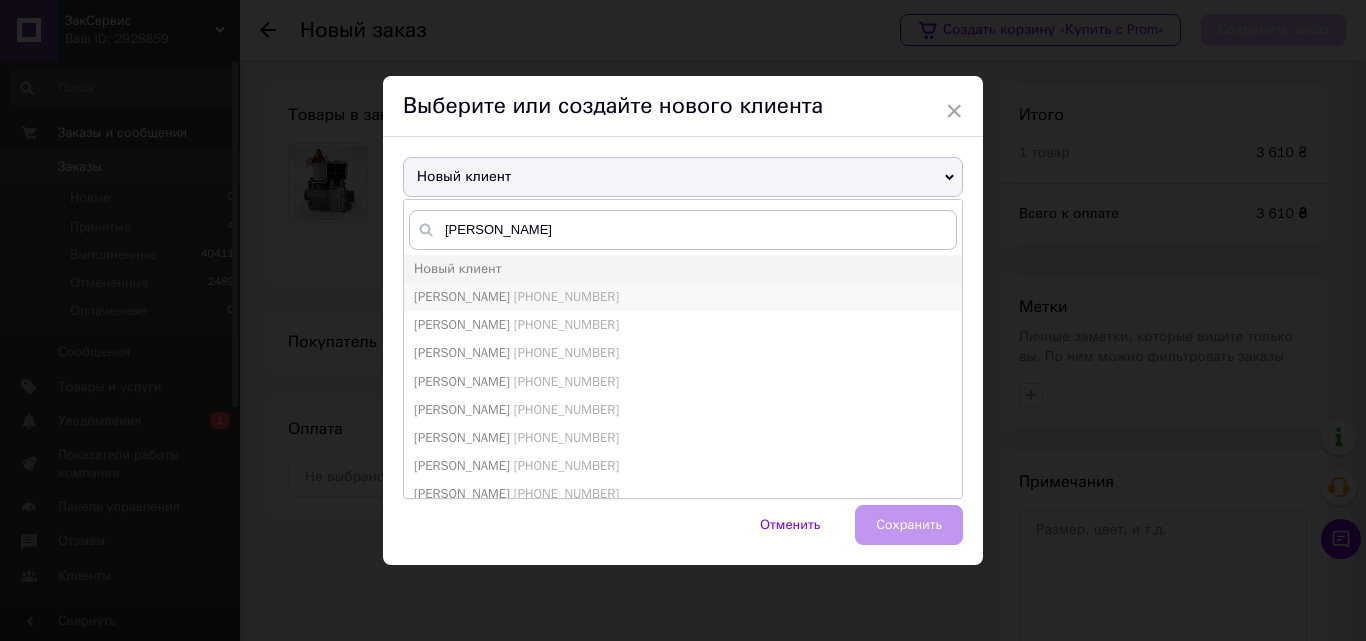 type 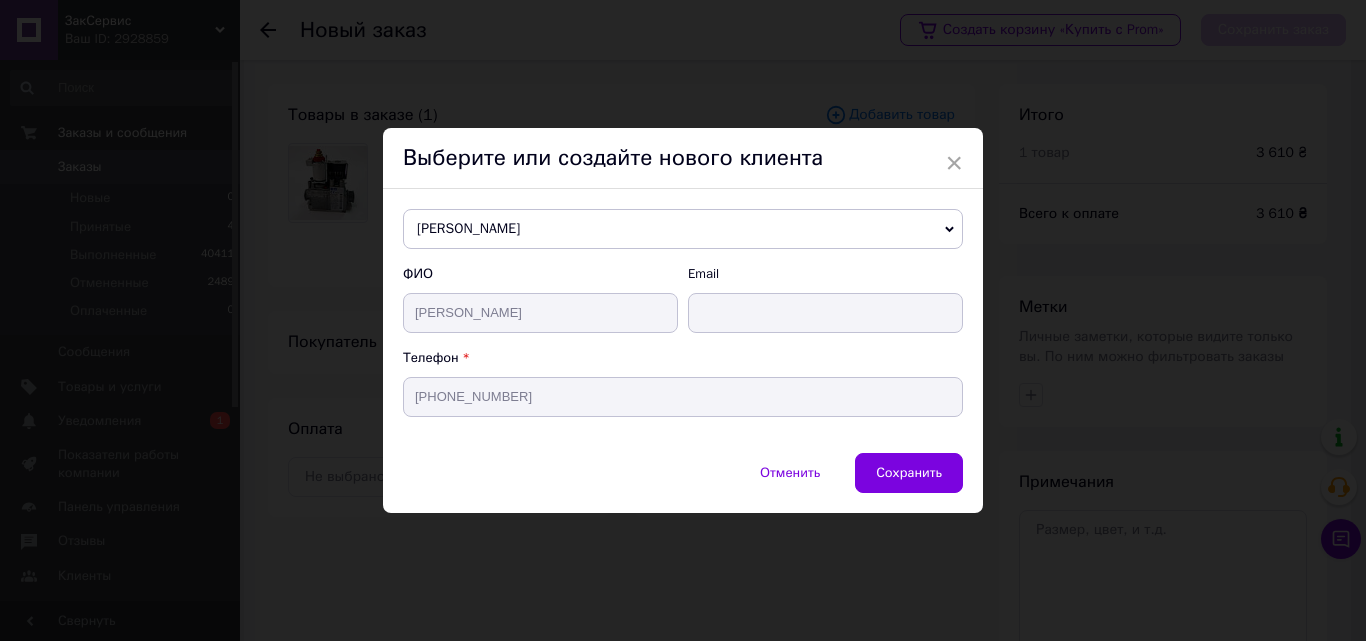 click on "[PERSON_NAME]" at bounding box center (683, 229) 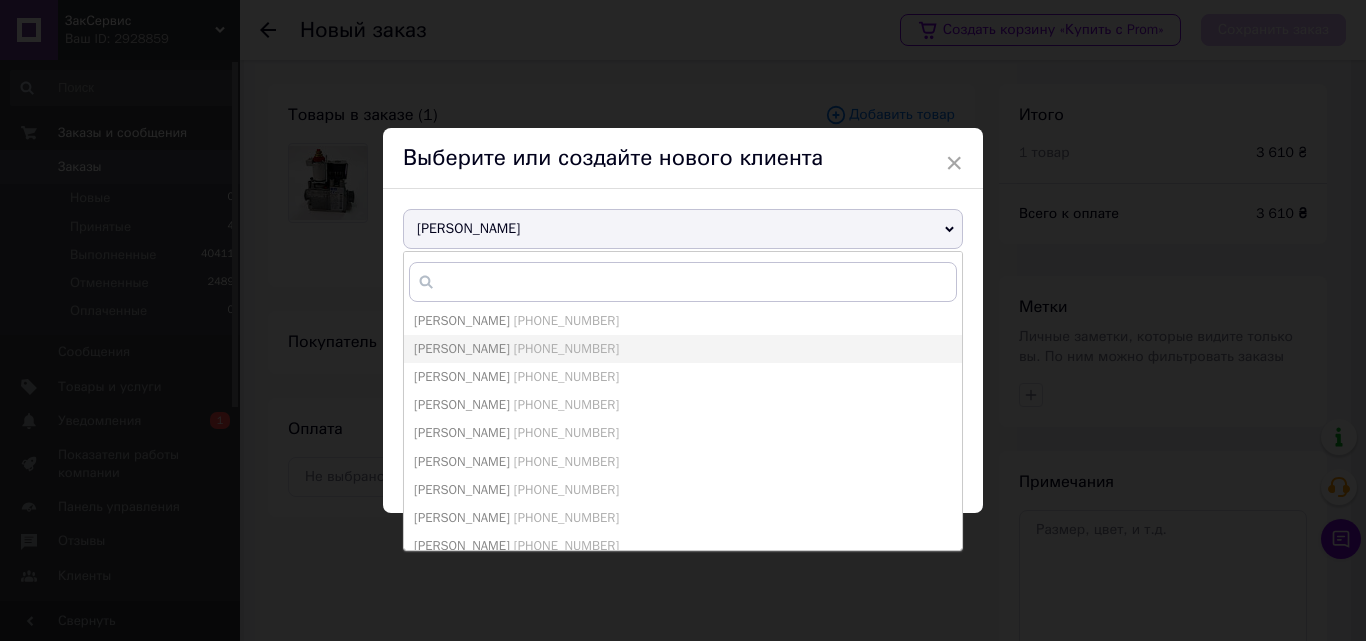 click on "Щерба Ігор Іван Німець   +380988343002 Барановский Сергей   +380999333075 Бойко Сергій   +380502586343 Бордун Василь   +380976449020 Величко Олександр   +380964320206 Гальцов Вадим   +380684233079 Дика Лілія   +380956284086 Дуплик Валентин   +380976723331 Злотко Олександр   +380971447840 Карпа Максим   +380630155696 Клекот Андрій   +380973812951 Кодак Евгеній   +380964557082 Купріянов  Костянтин    +380503400524 Новый клиент   Ніколайчук Тарас   +380989727229 Примак Андрій   +380509655415 Рудь Дар'я   +380977763862 Саркісян Олександр   +380505009090 Тупиков Антон   +380988250188 Шекмар Юрій   +380506387948 Янко Михайло   +380639412030 ФИО Щерба Ігор Email Телефон +380962784197" at bounding box center [683, 321] 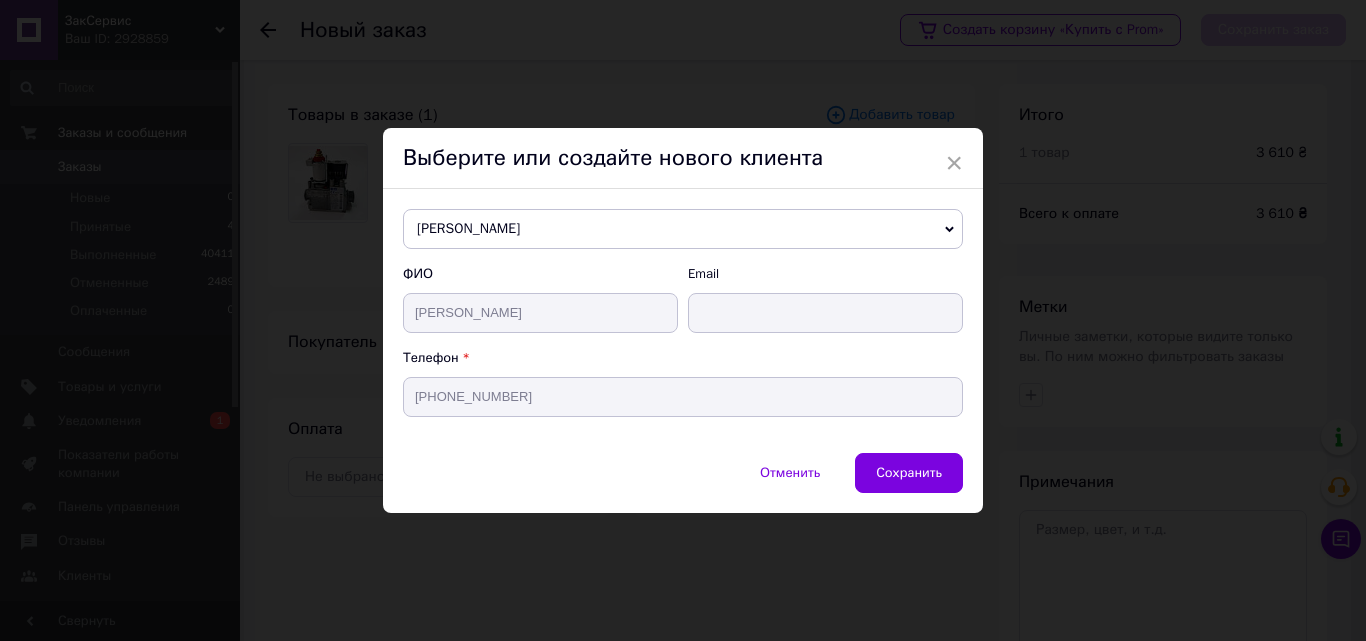 click on "Сохранить" at bounding box center [909, 472] 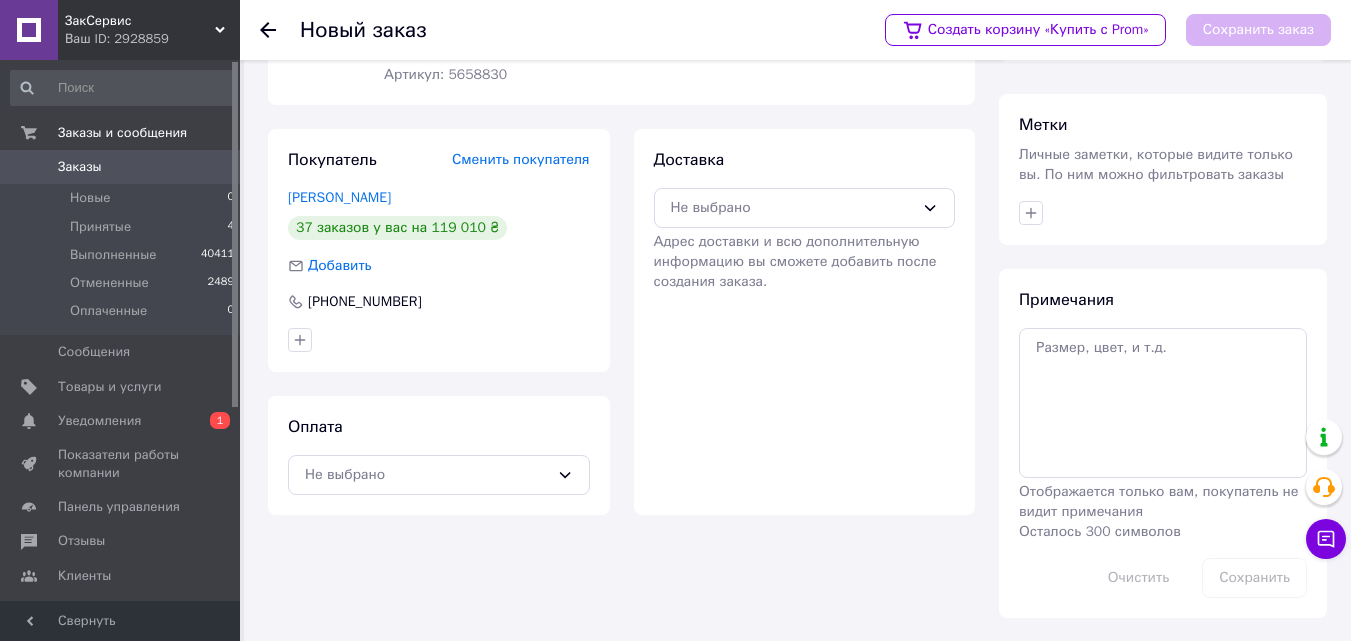 scroll, scrollTop: 183, scrollLeft: 0, axis: vertical 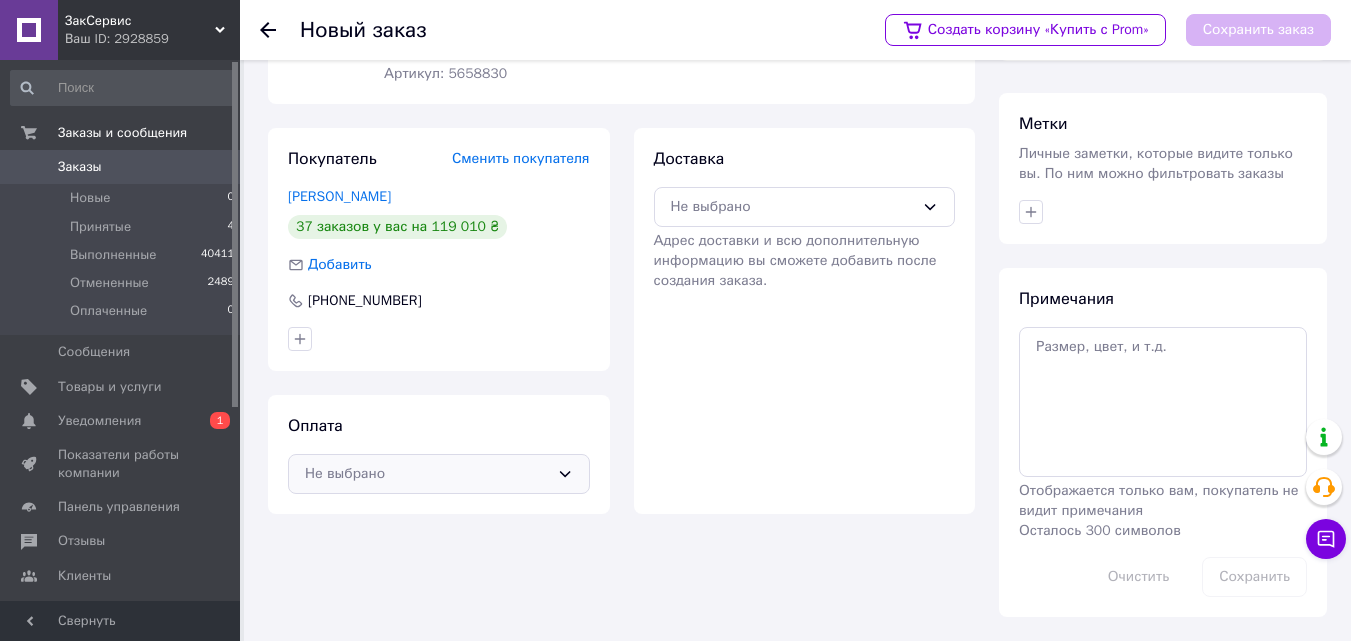 click on "Не выбрано" at bounding box center (427, 474) 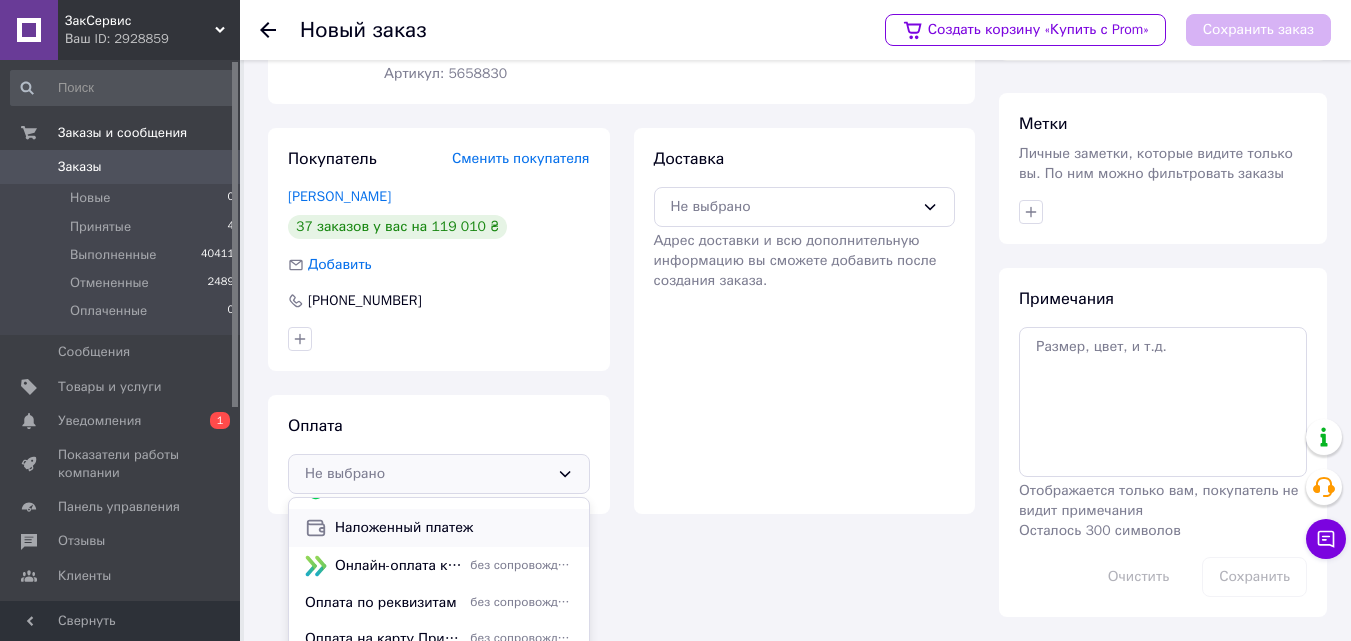 scroll, scrollTop: 50, scrollLeft: 0, axis: vertical 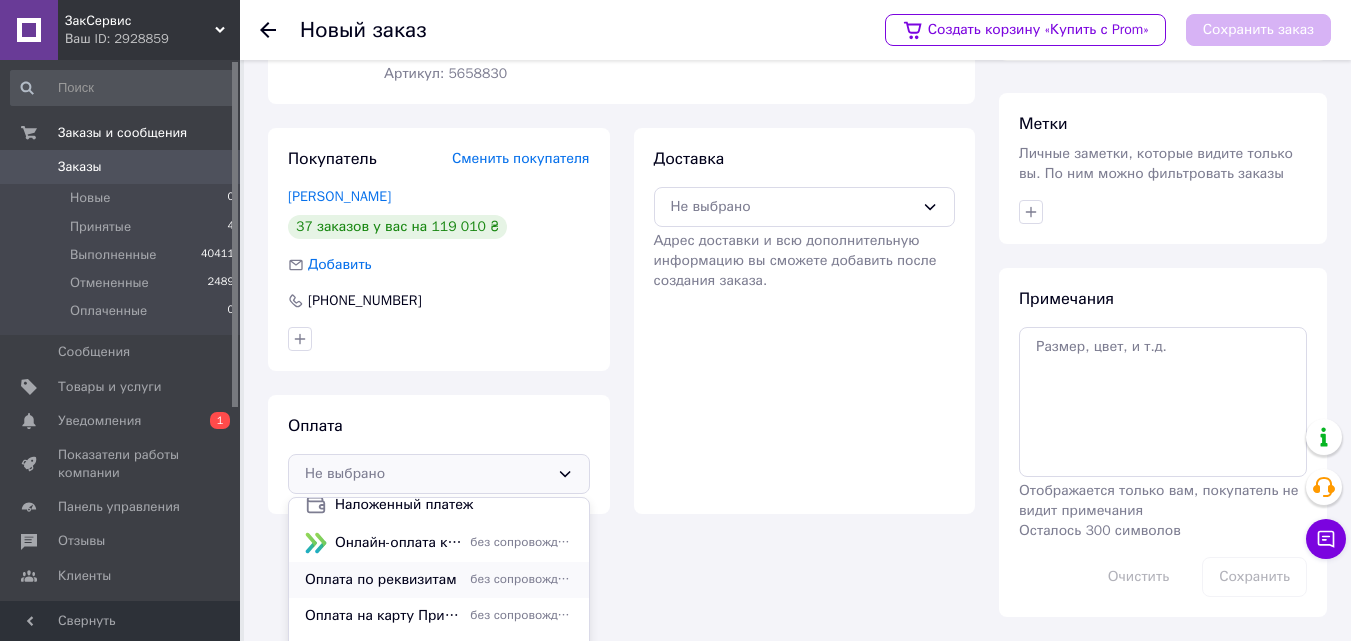 click on "Оплата по реквизитам" at bounding box center [383, 580] 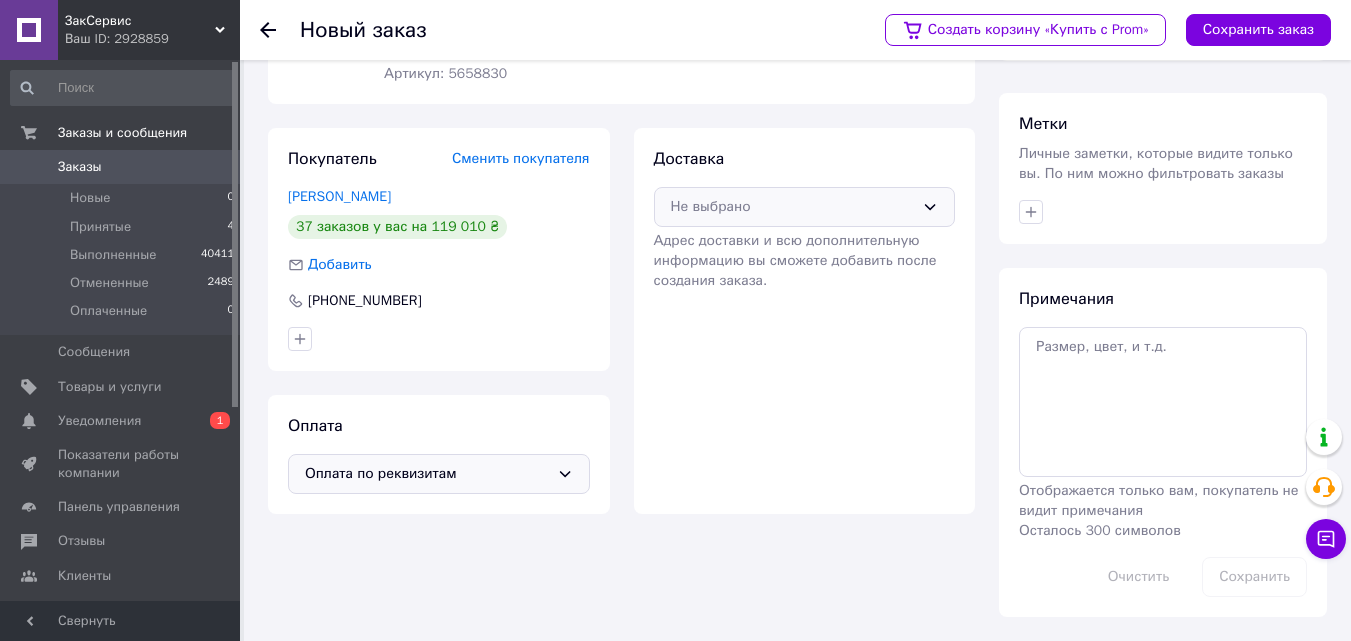 click on "Не выбрано" at bounding box center [793, 207] 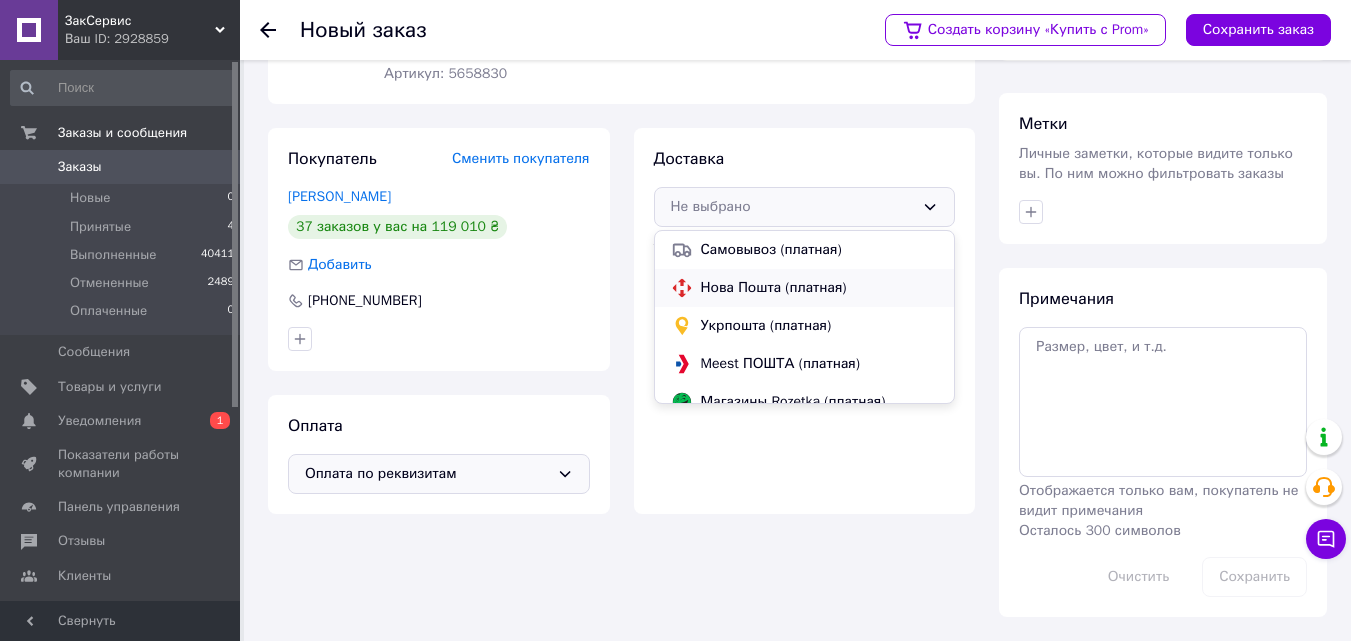 click on "Нова Пошта (платная)" at bounding box center [820, 288] 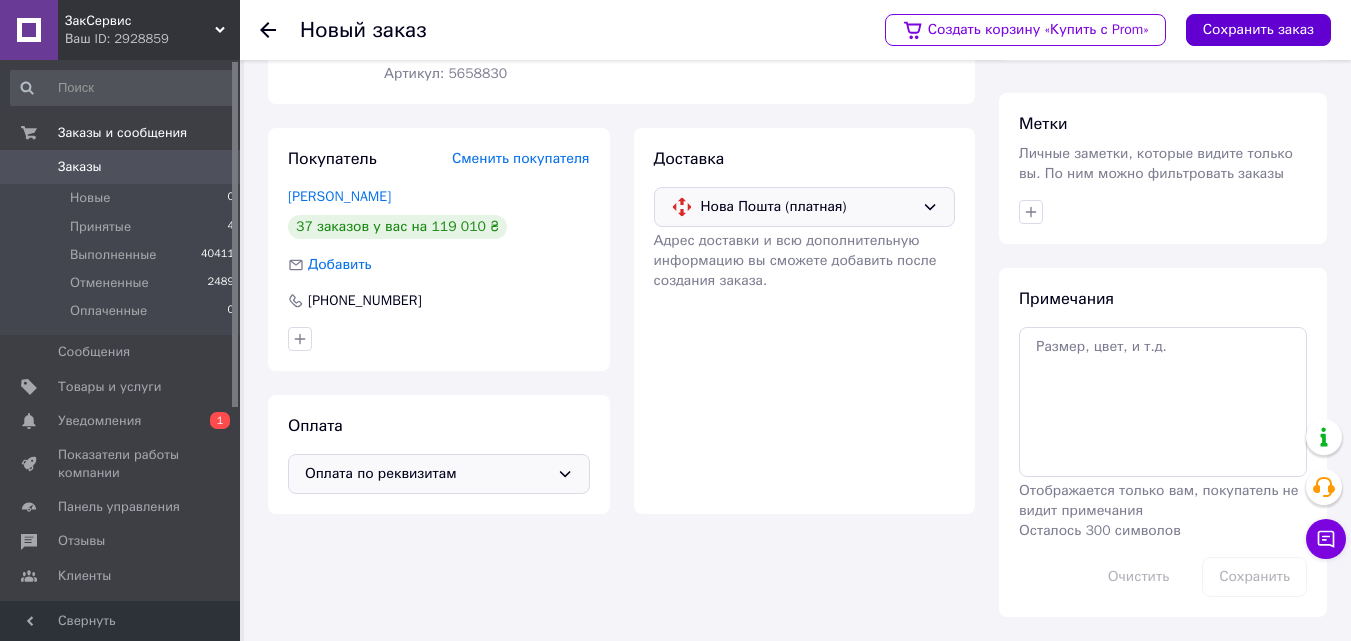 click on "Сохранить заказ" at bounding box center (1258, 30) 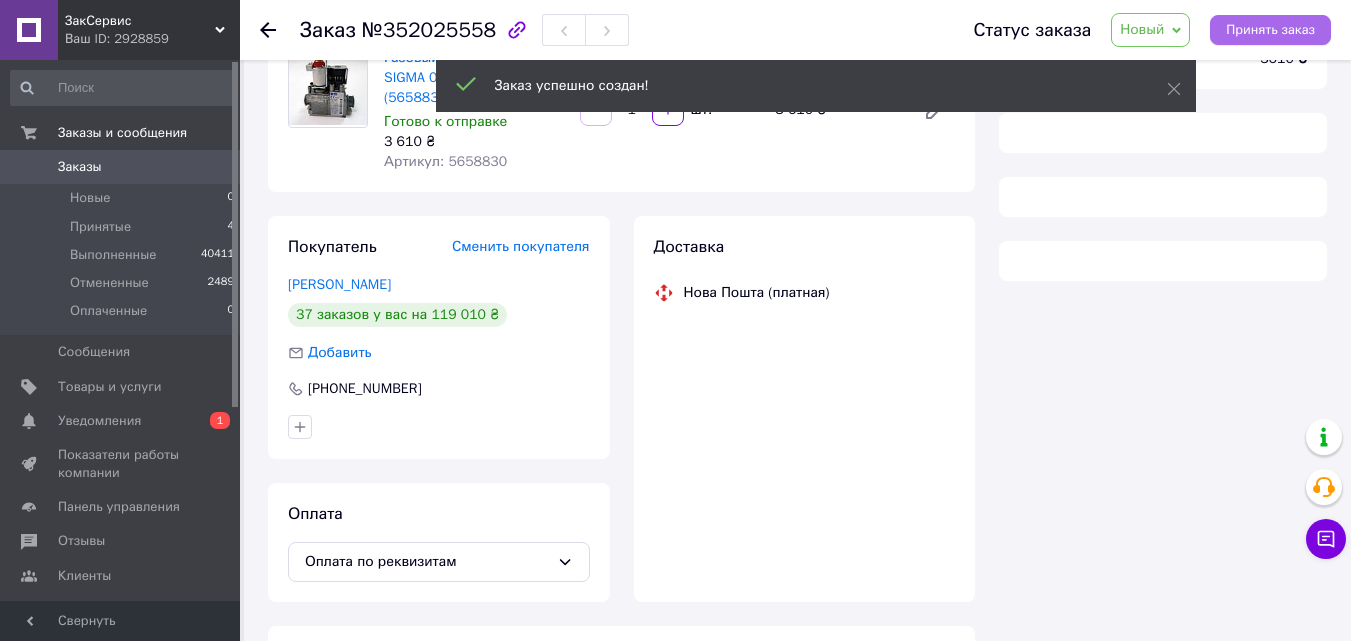 click on "Принять заказ" at bounding box center [1270, 30] 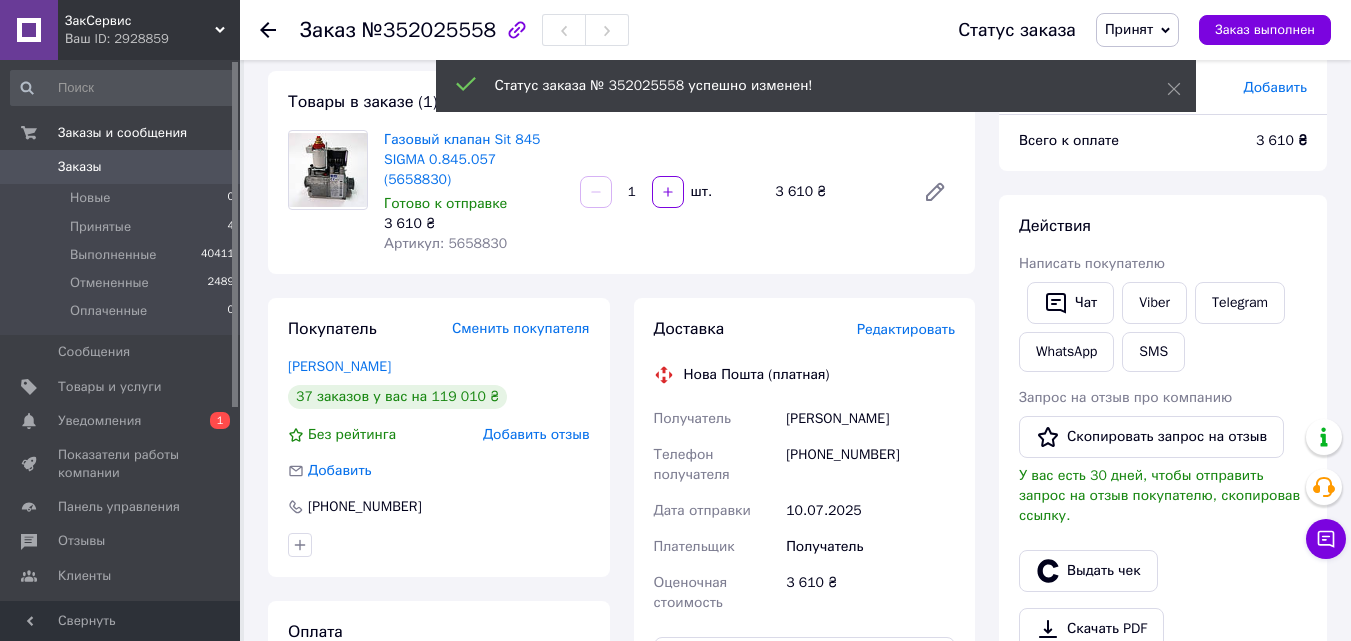 scroll, scrollTop: 0, scrollLeft: 0, axis: both 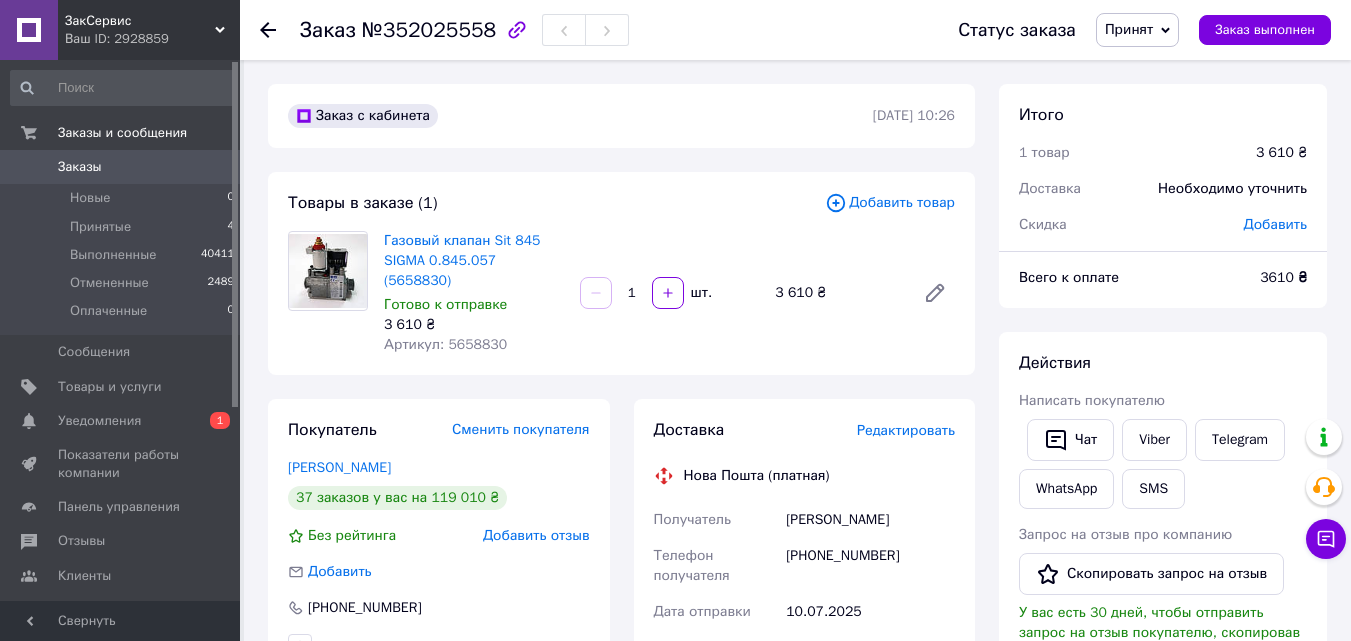 click on "Артикул: 5658830" at bounding box center [445, 344] 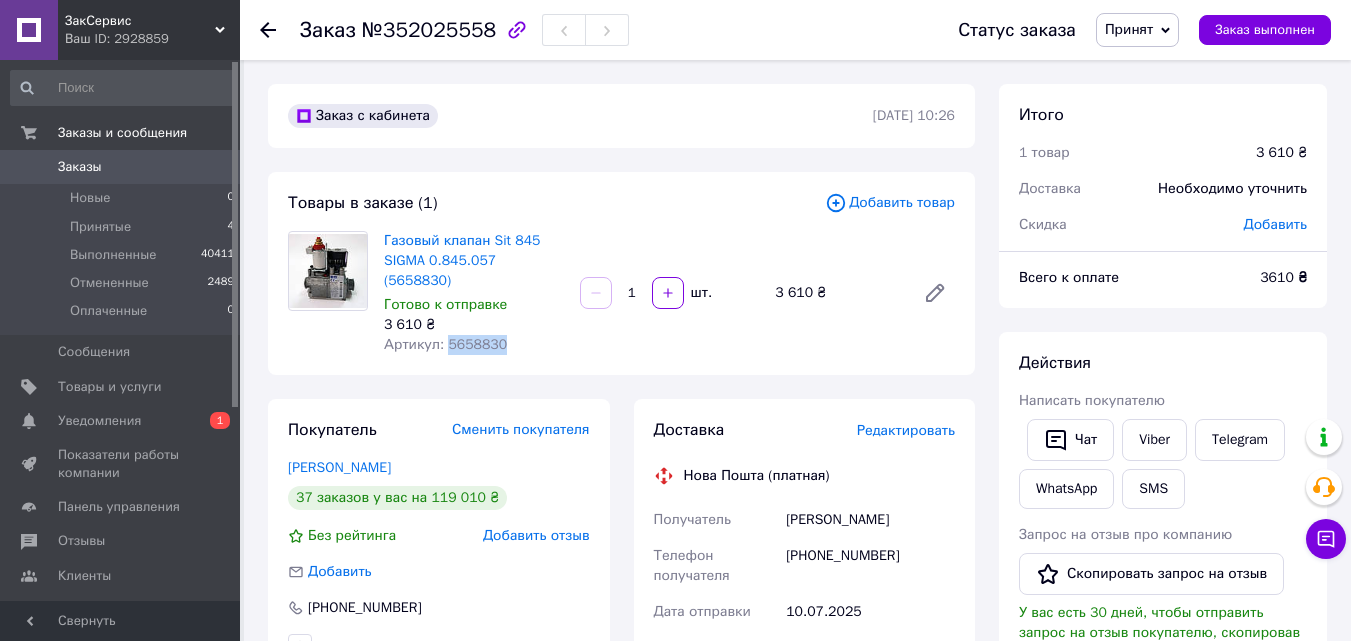 copy on "5658830" 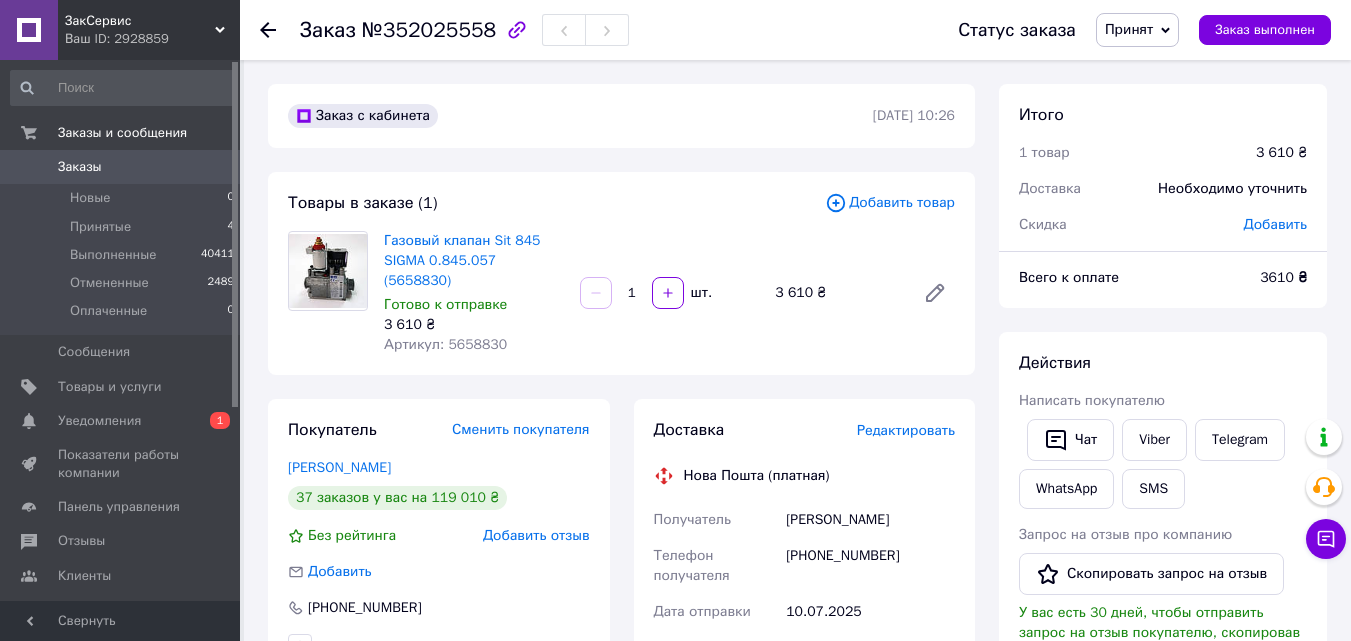 click on "Добавить" at bounding box center [1275, 224] 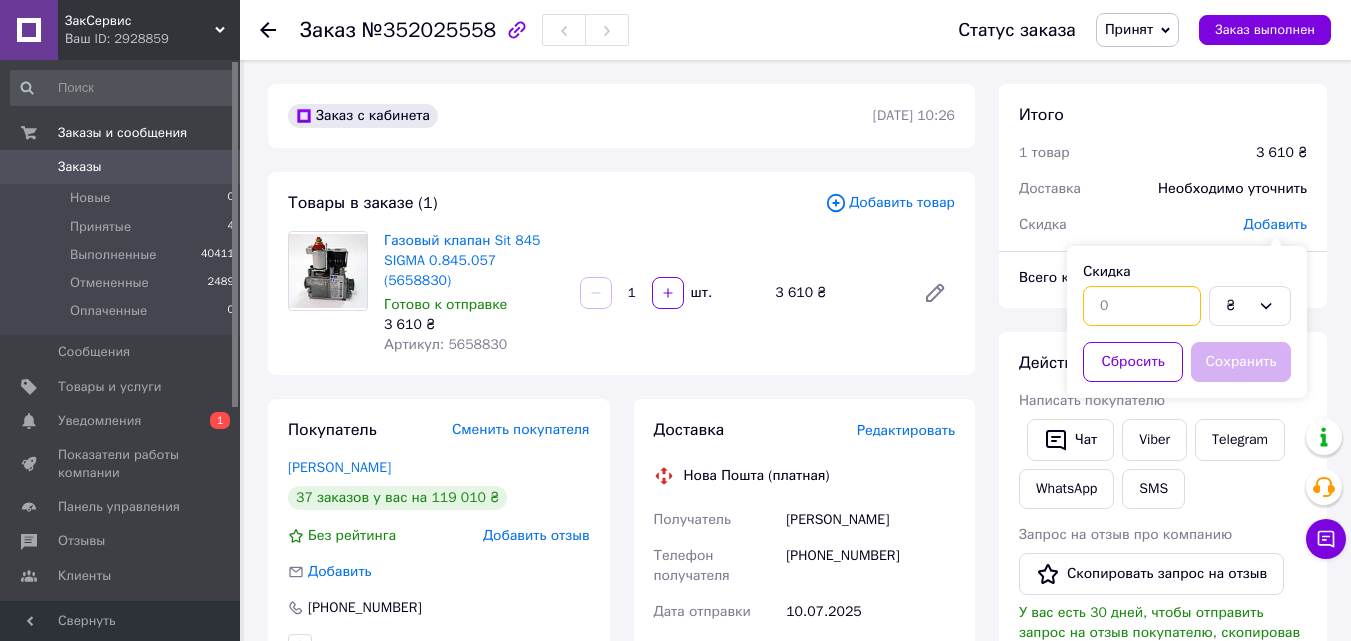 click at bounding box center (1142, 306) 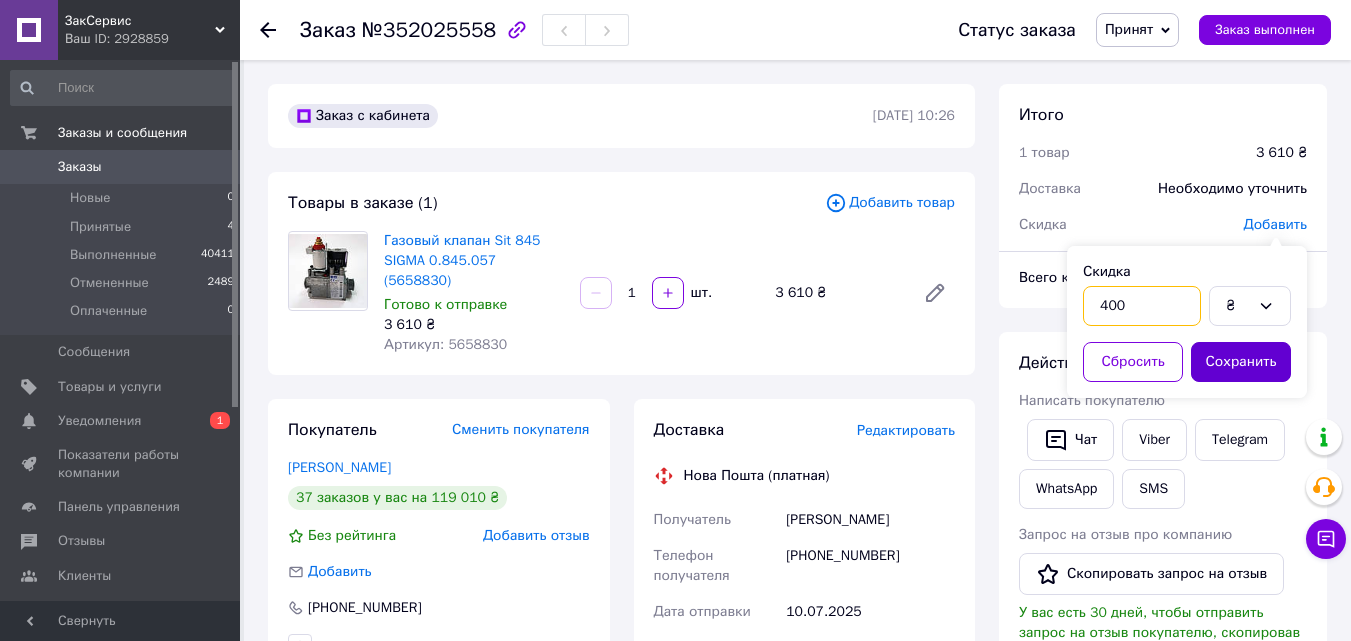 type on "400" 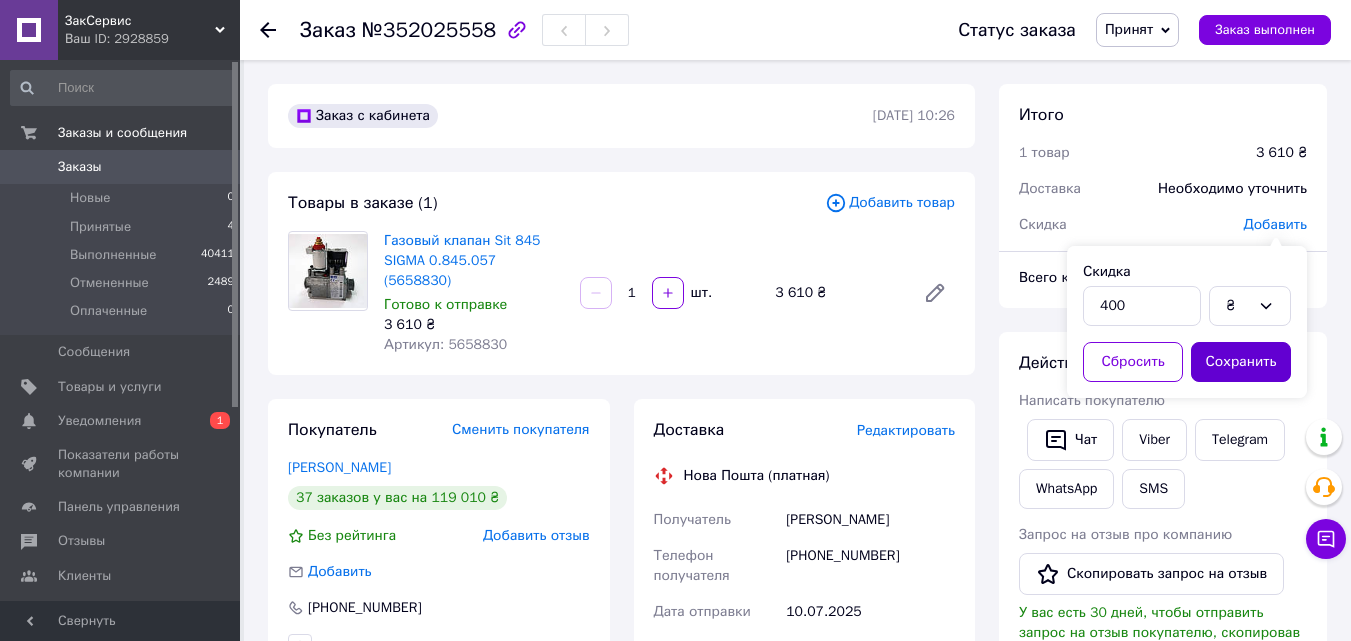 click on "Сохранить" at bounding box center (1241, 362) 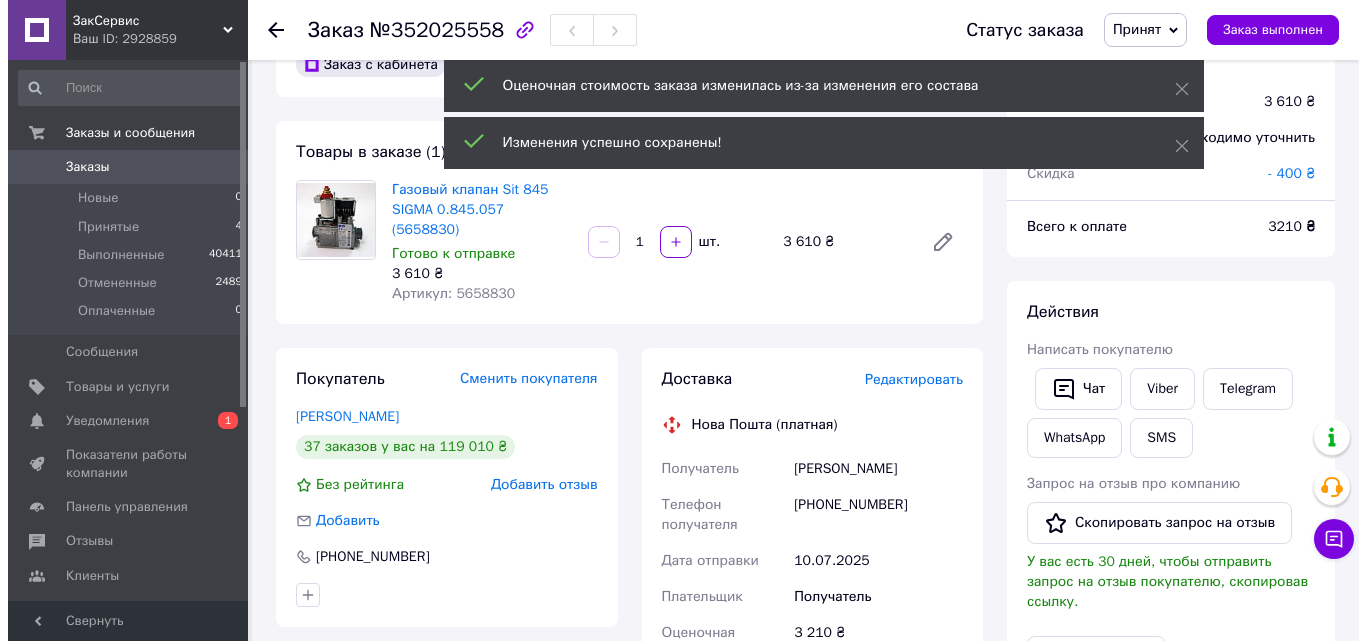 scroll, scrollTop: 100, scrollLeft: 0, axis: vertical 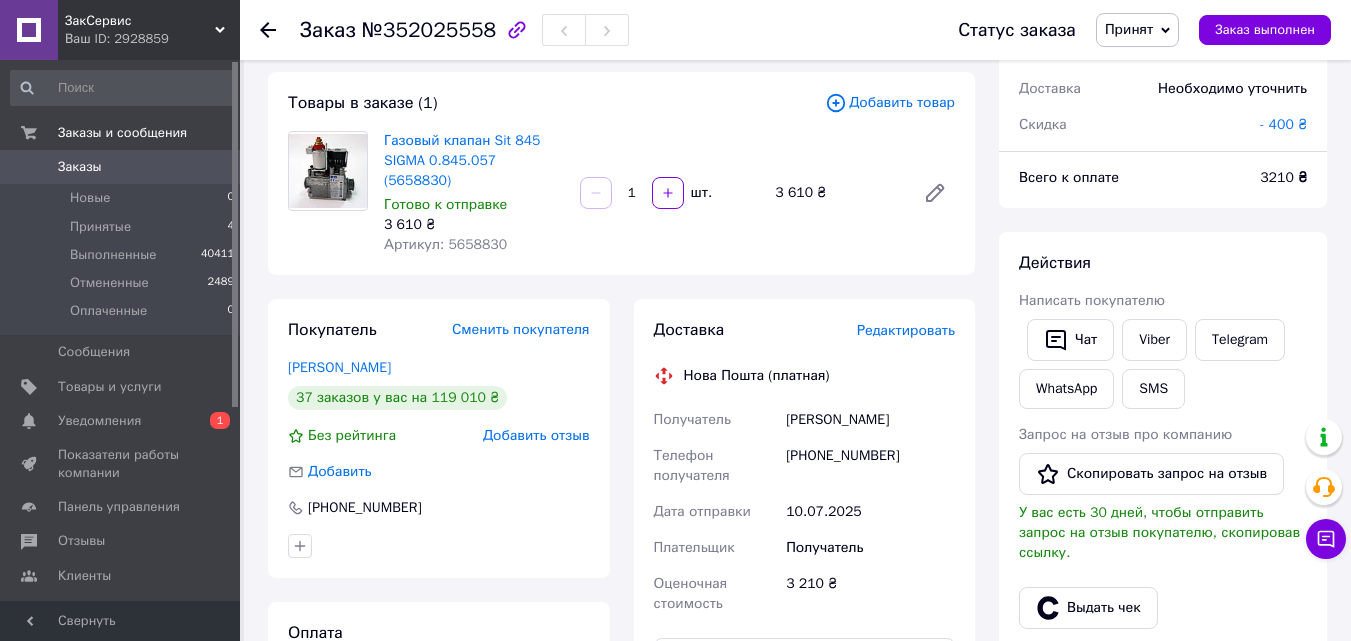 click on "Редактировать" at bounding box center (906, 330) 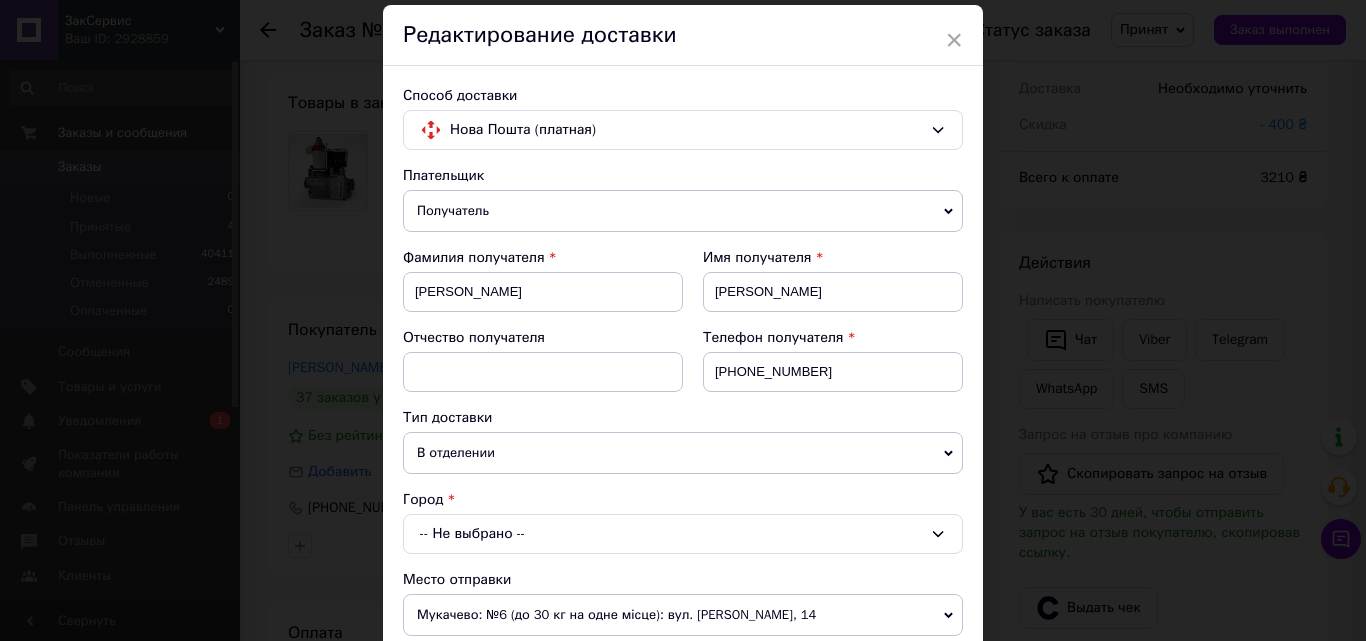 scroll, scrollTop: 100, scrollLeft: 0, axis: vertical 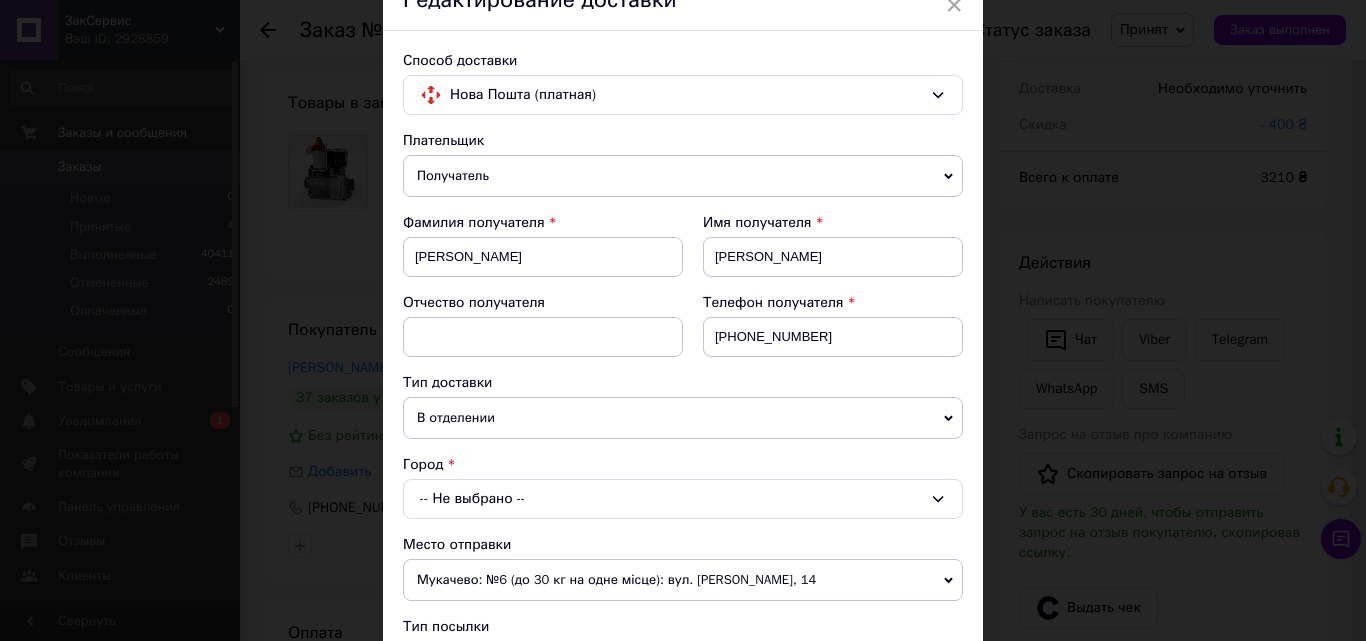 click on "-- Не выбрано --" at bounding box center [683, 499] 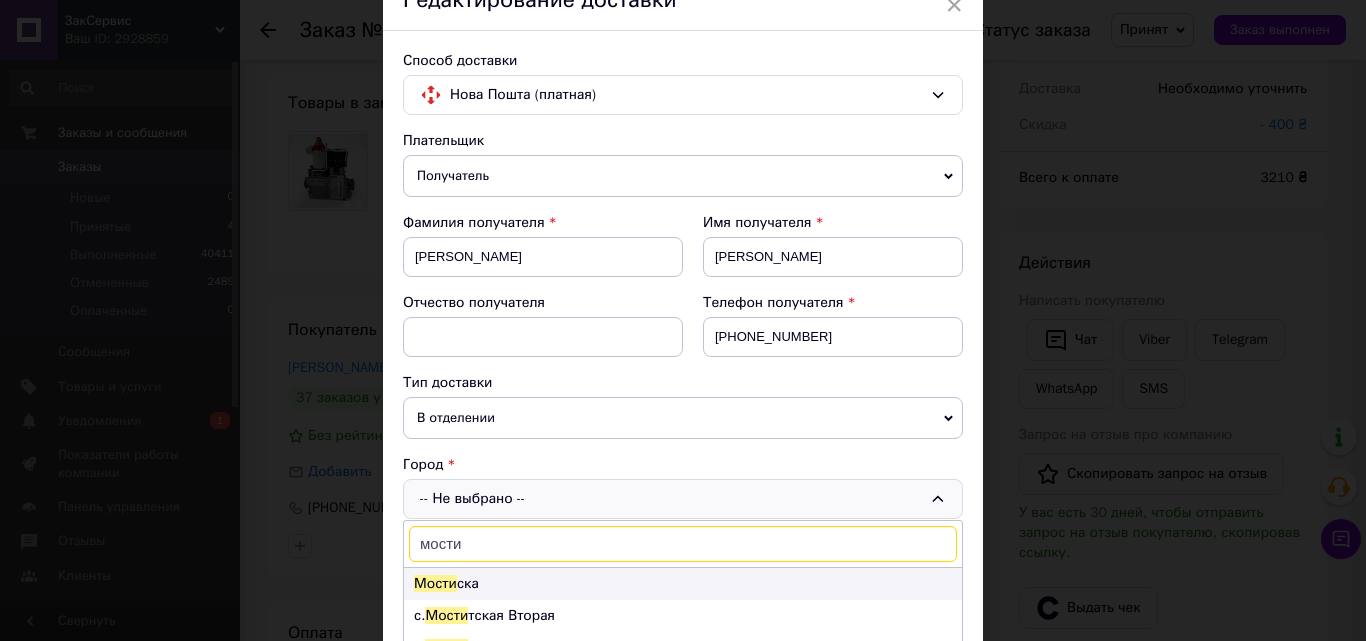 type on "мости" 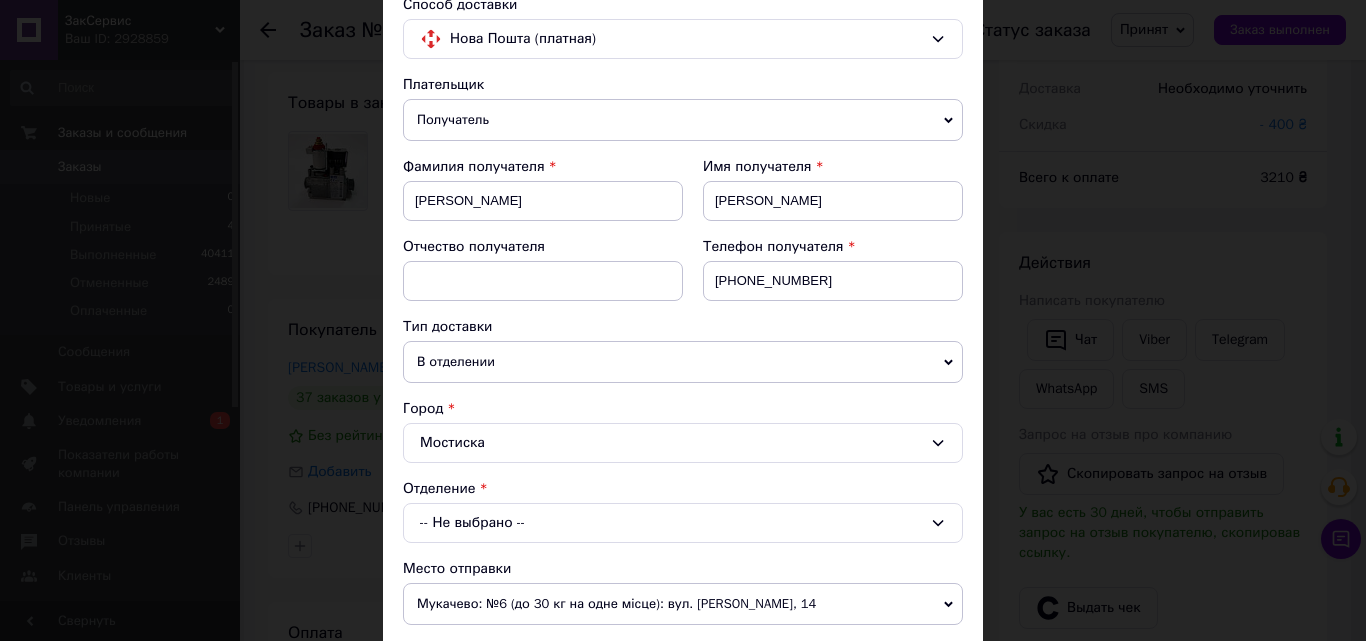 scroll, scrollTop: 200, scrollLeft: 0, axis: vertical 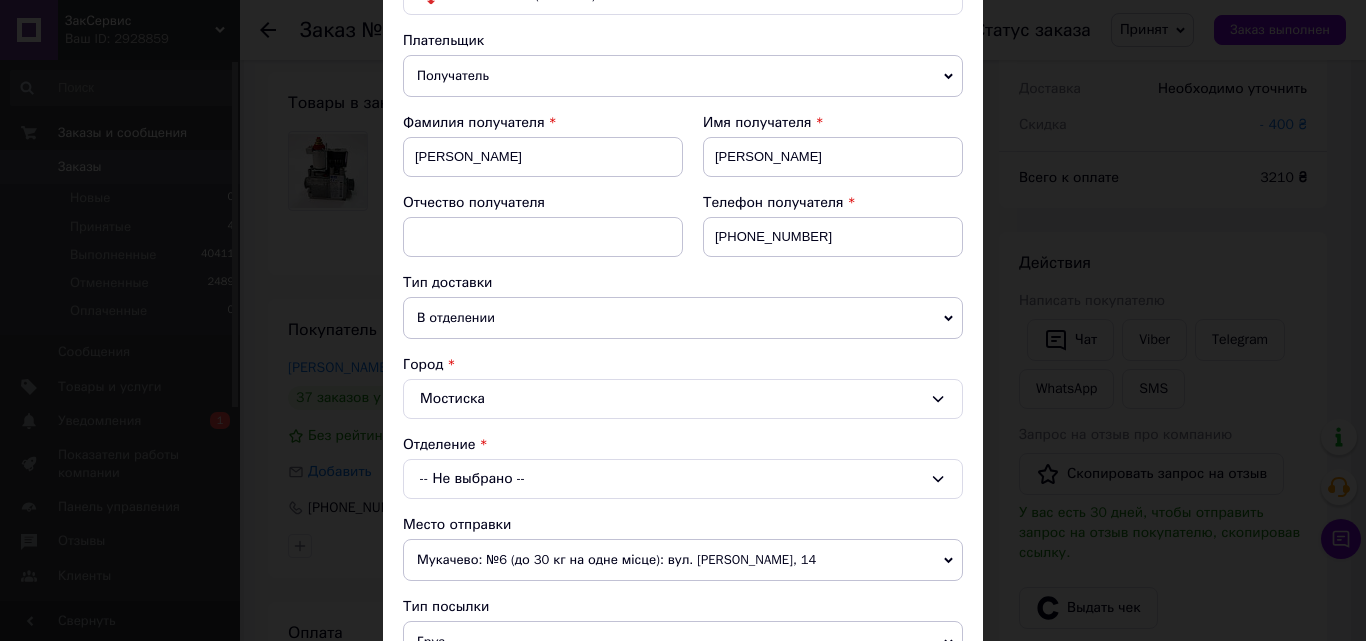 click on "-- Не выбрано --" at bounding box center [683, 479] 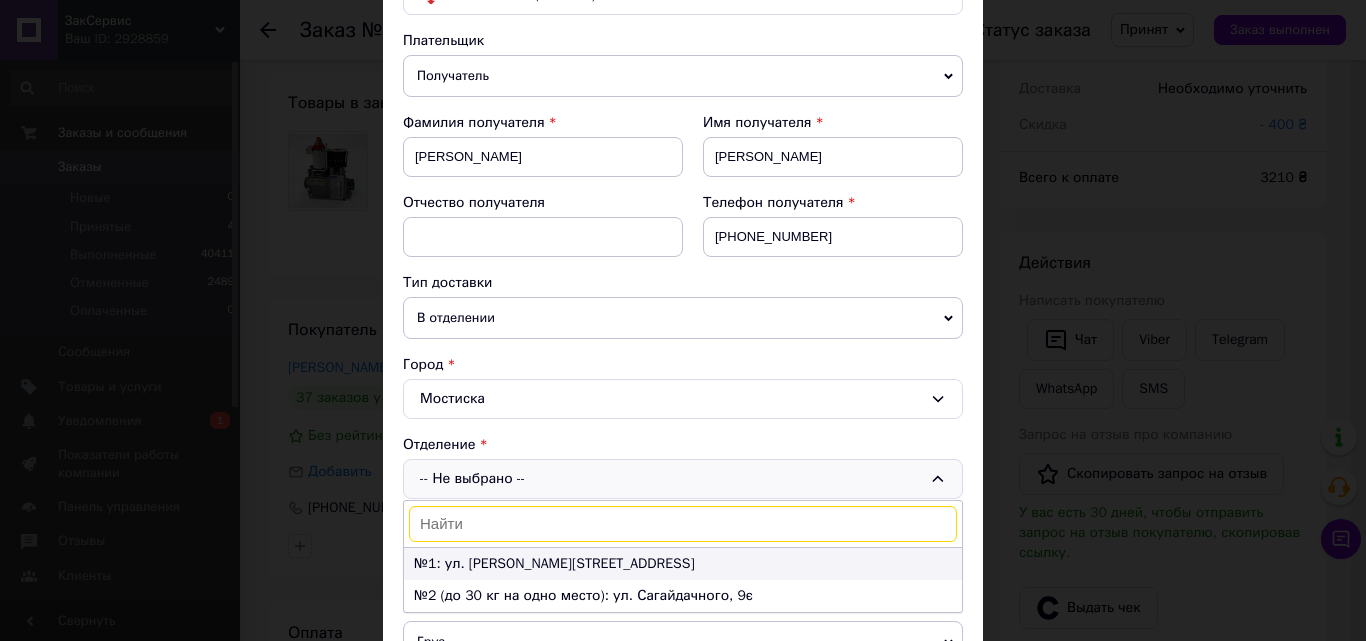 click on "№1: ул. Галицкая, 56" at bounding box center (683, 564) 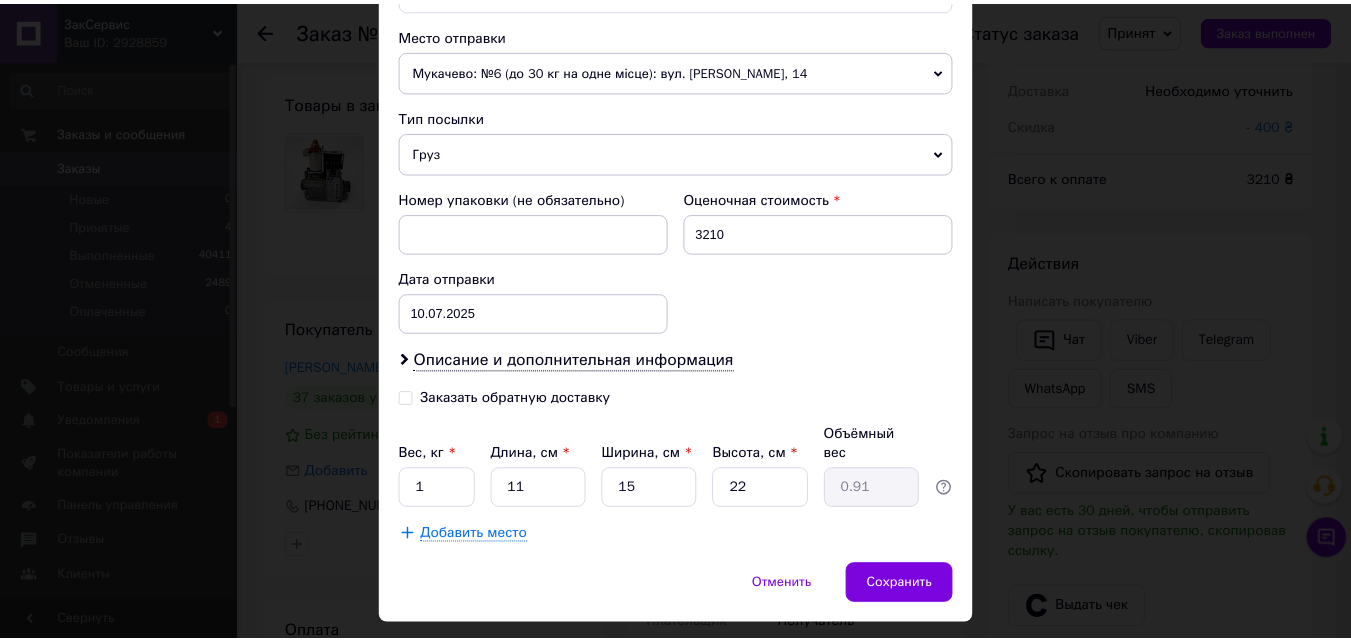 scroll, scrollTop: 723, scrollLeft: 0, axis: vertical 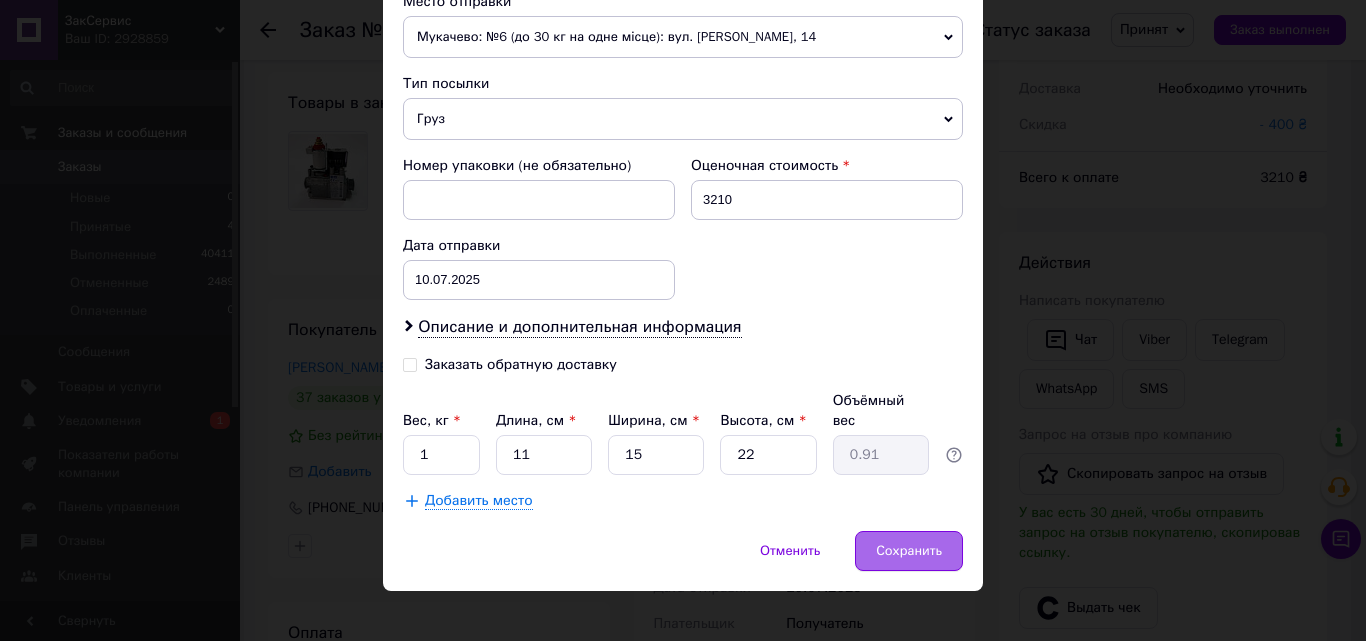 click on "Сохранить" at bounding box center [909, 551] 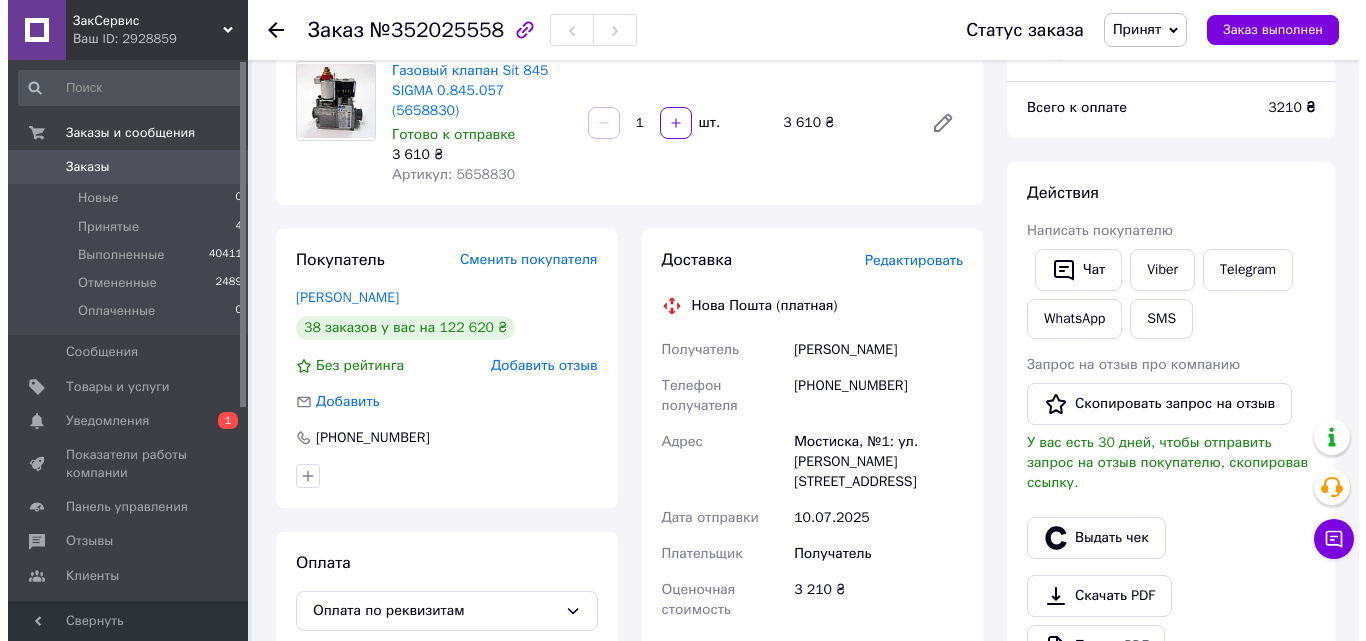scroll, scrollTop: 200, scrollLeft: 0, axis: vertical 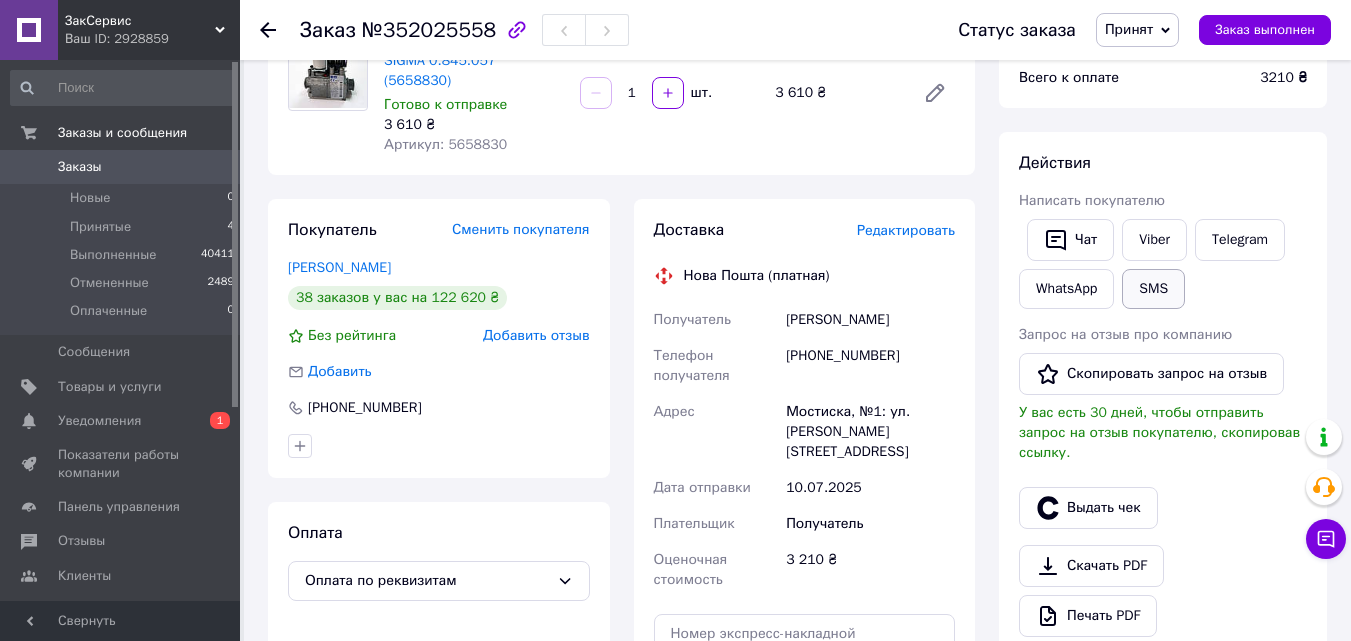 click on "SMS" at bounding box center [1153, 289] 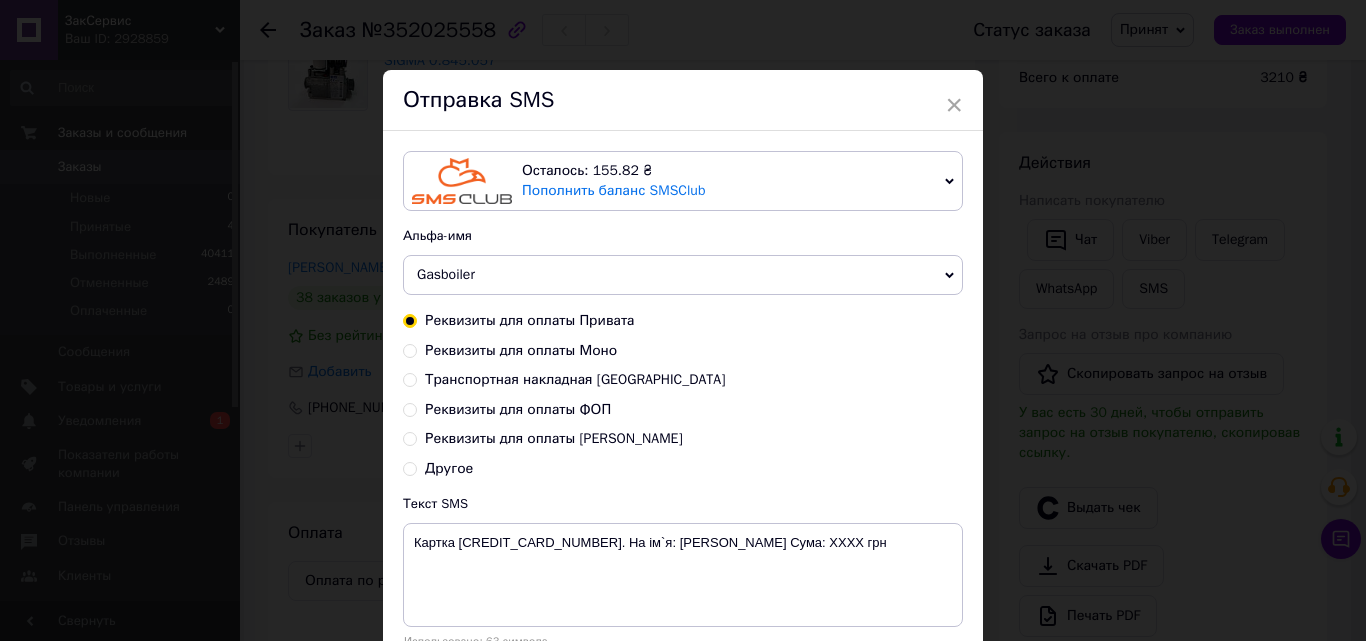 click on "Gasboiler" at bounding box center (446, 274) 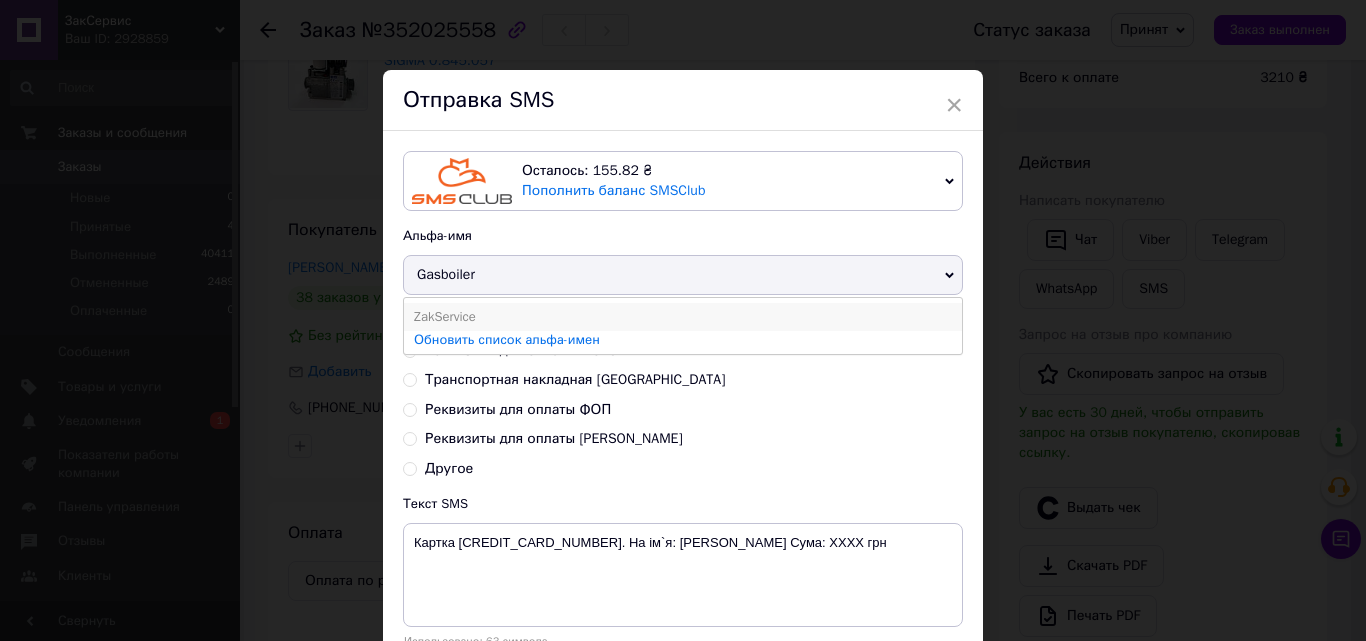 click on "ZakService" at bounding box center [683, 317] 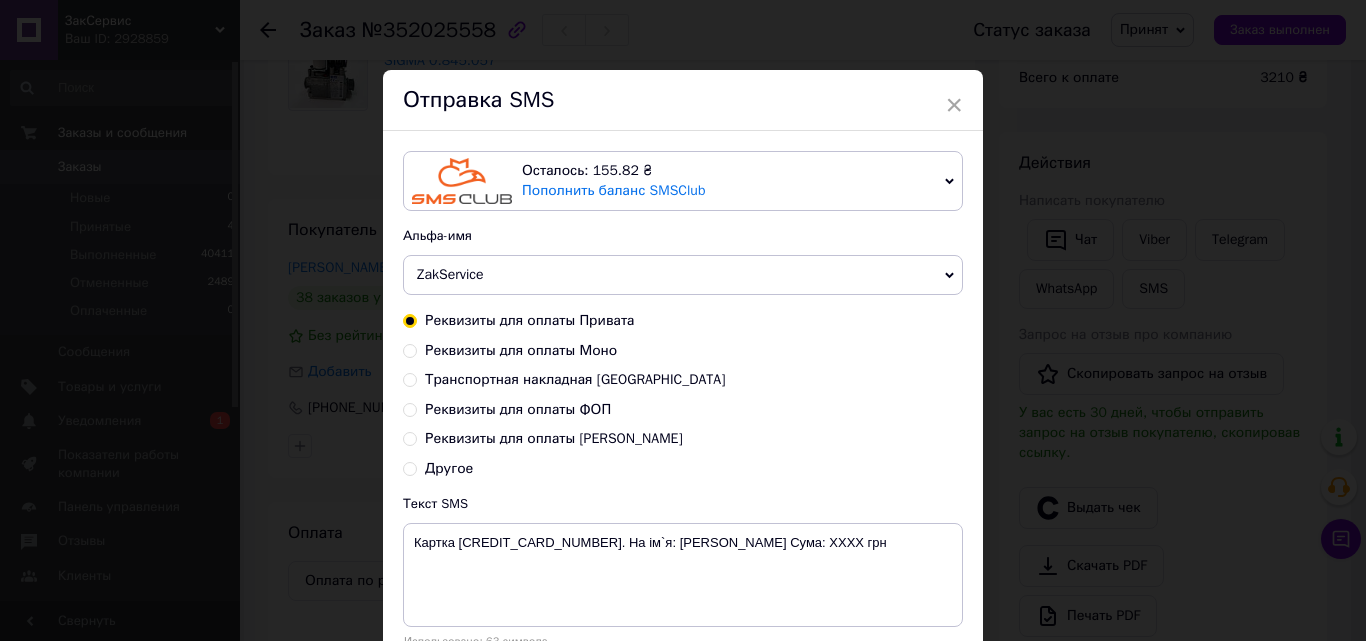 click on "Реквизиты для оплаты ФОП" at bounding box center (518, 409) 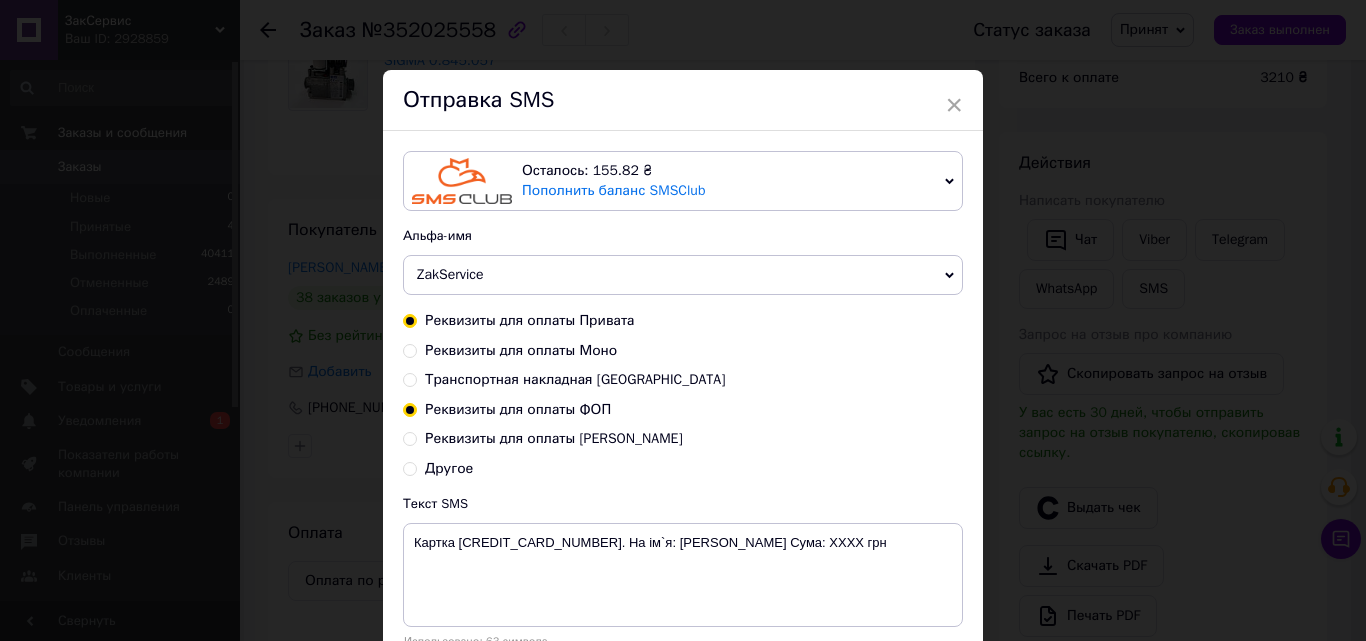 radio on "true" 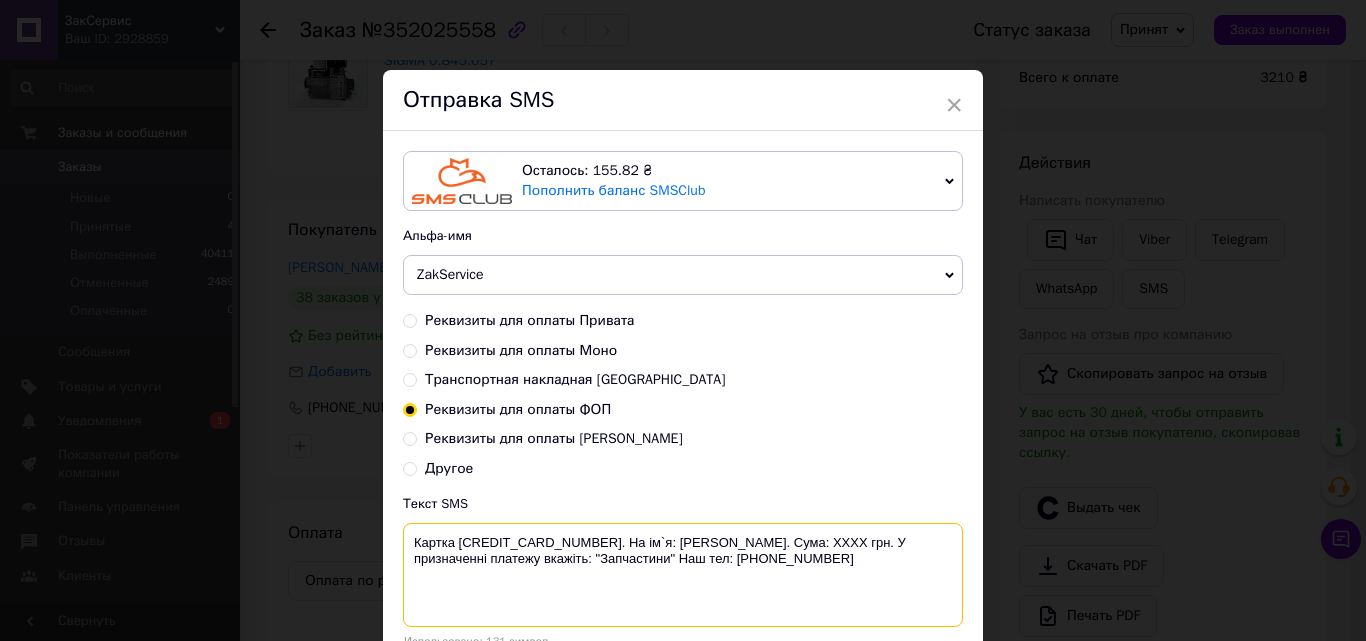 click on "Картка 4246001007332962. На ім`я: Маринчак В.В.. Сума: XXXX грн. У призначенні платежу вкажіть: "Запчастини" Наш тел: +380505002255" at bounding box center (683, 575) 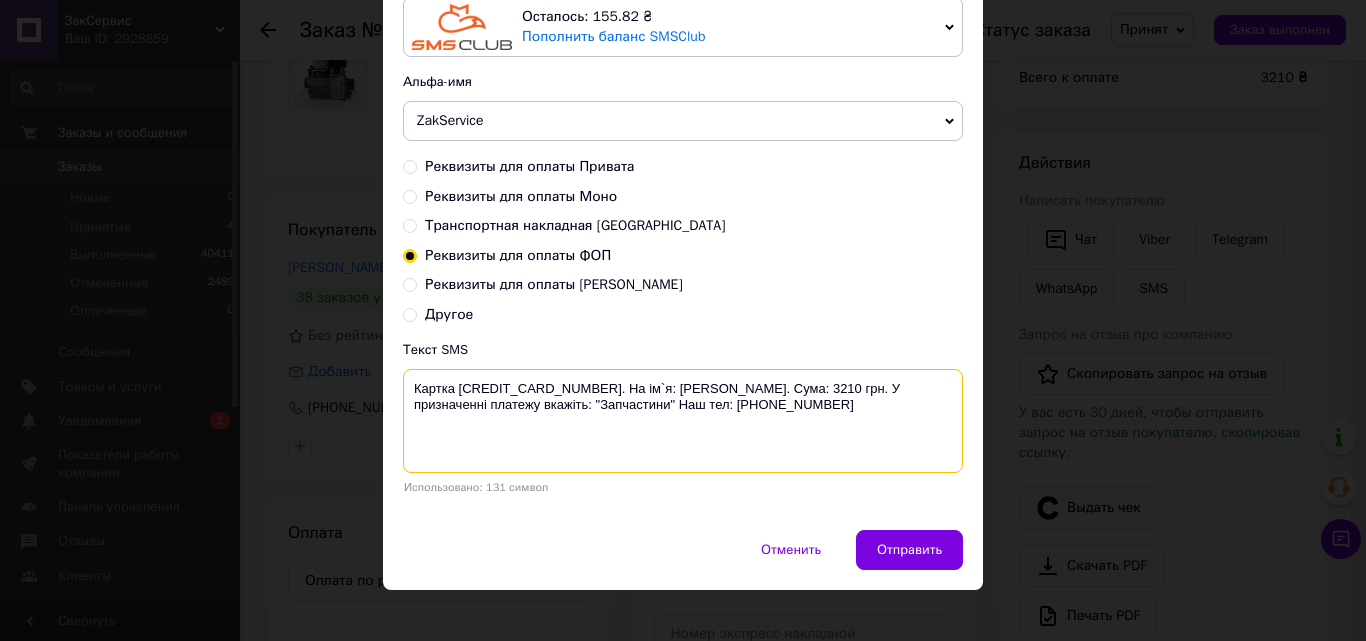 scroll, scrollTop: 171, scrollLeft: 0, axis: vertical 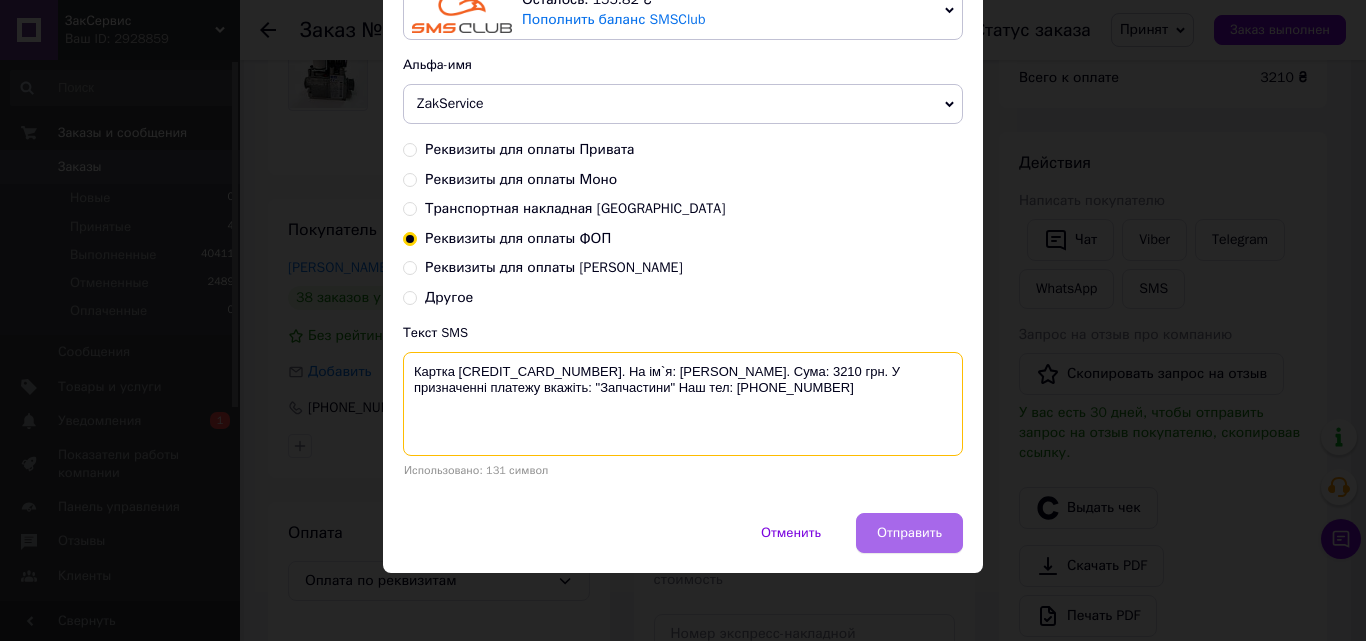 type on "Картка 4246001007332962. На ім`я: Маринчак В.В.. Сума: 3210 грн. У призначенні платежу вкажіть: "Запчастини" Наш тел: +380505002255" 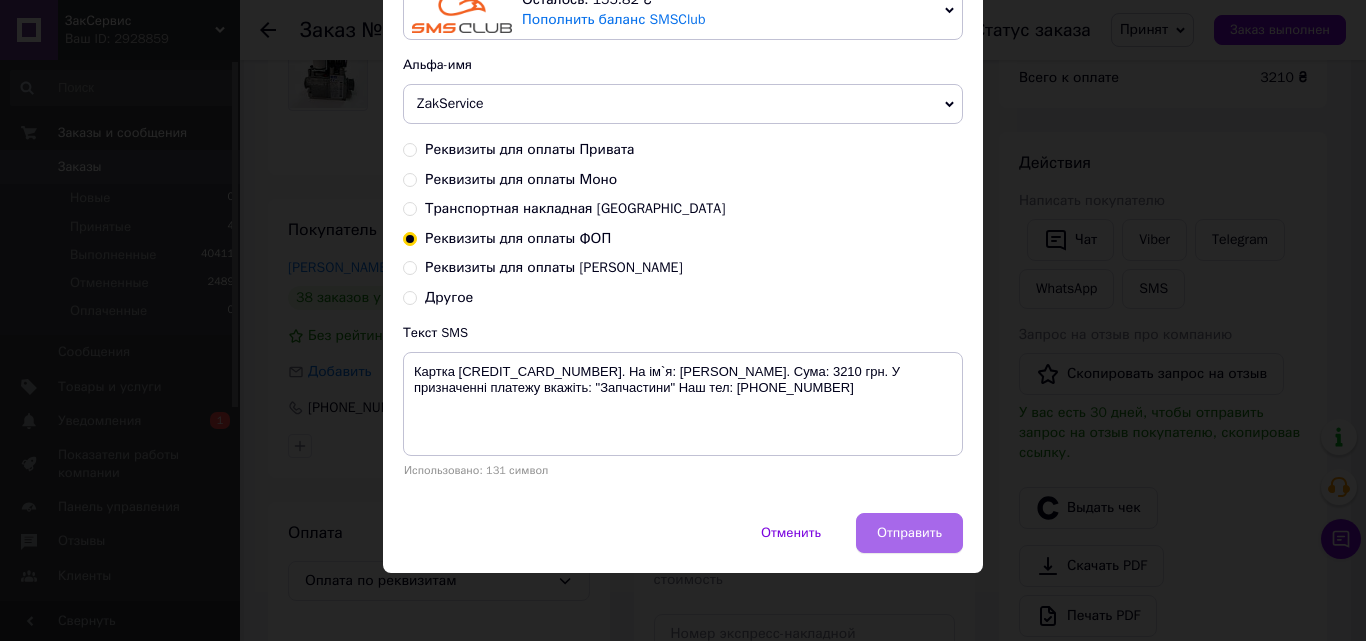 click on "Отправить" at bounding box center (909, 533) 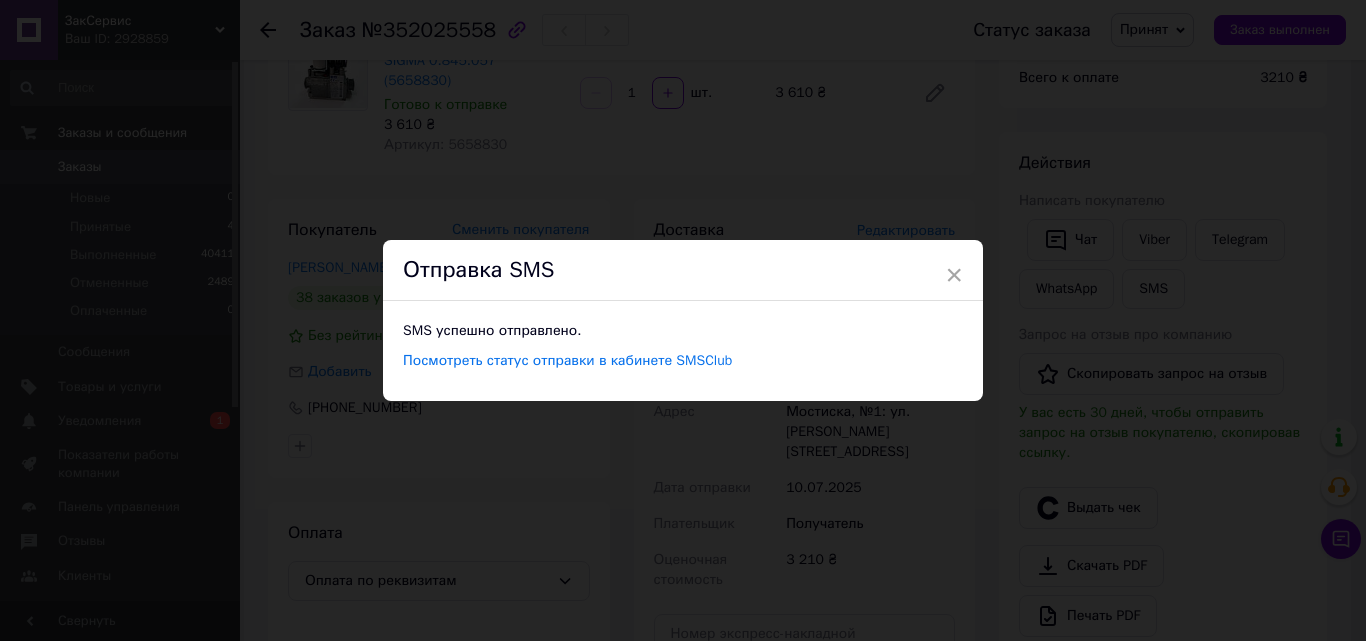 scroll, scrollTop: 0, scrollLeft: 0, axis: both 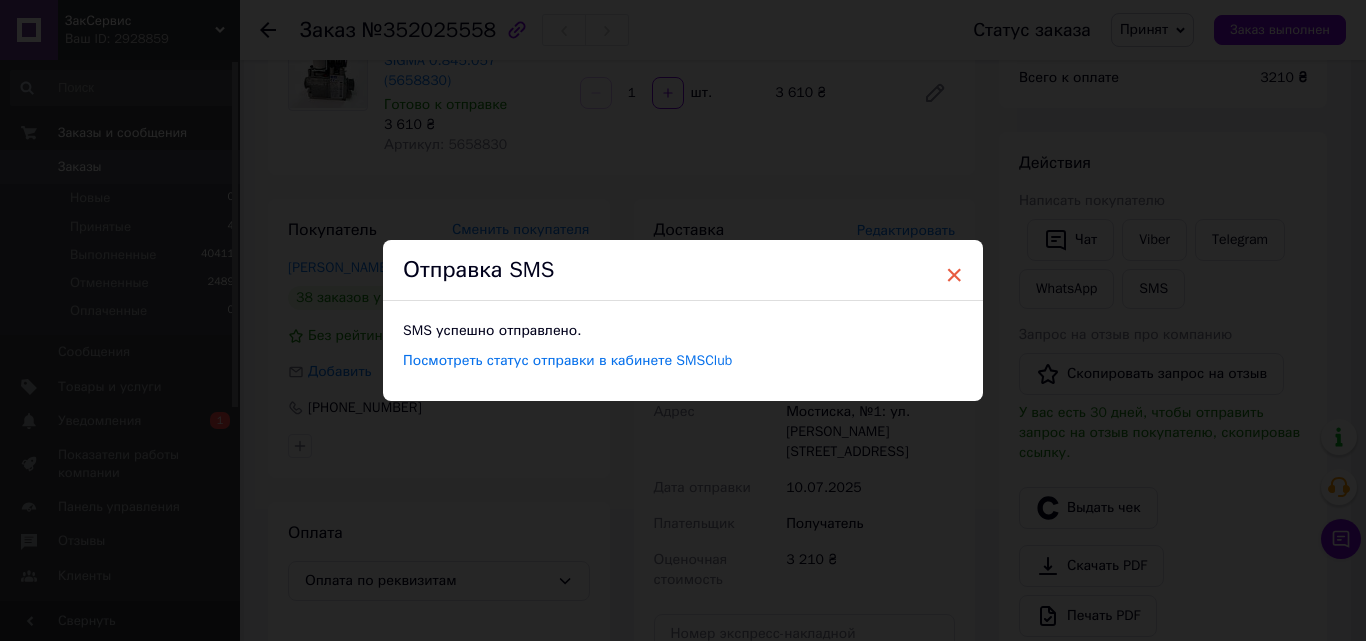 click on "×" at bounding box center (954, 275) 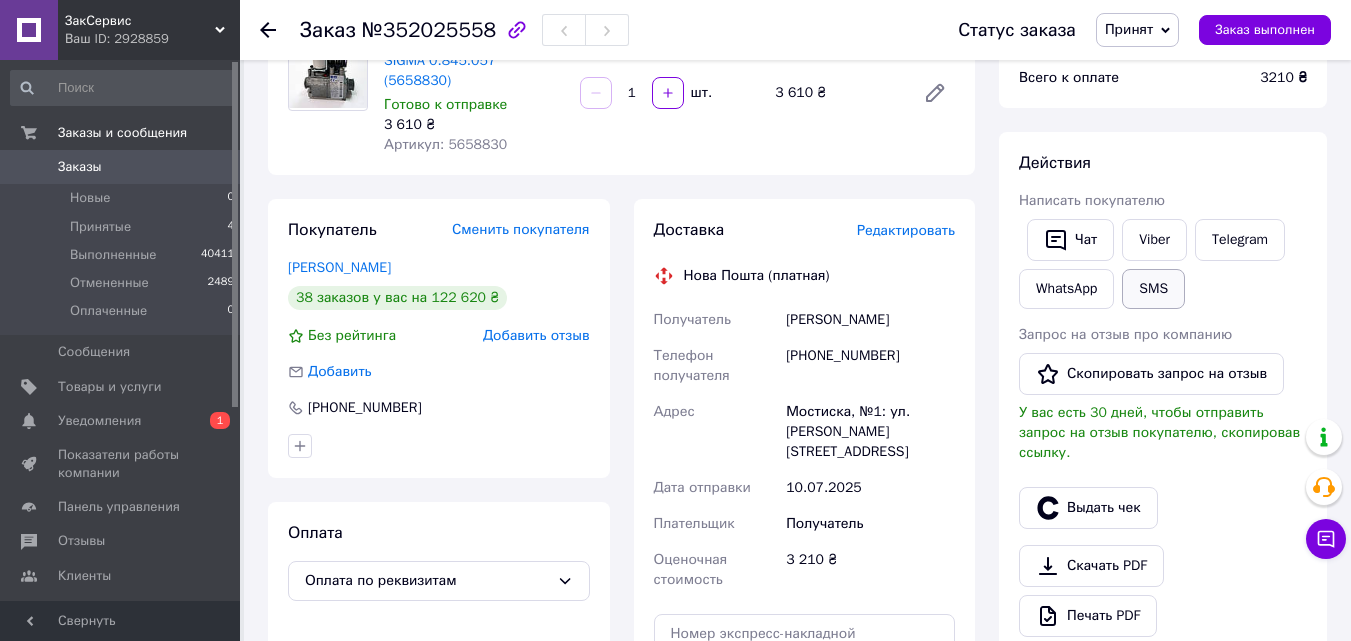 click on "SMS" at bounding box center [1153, 289] 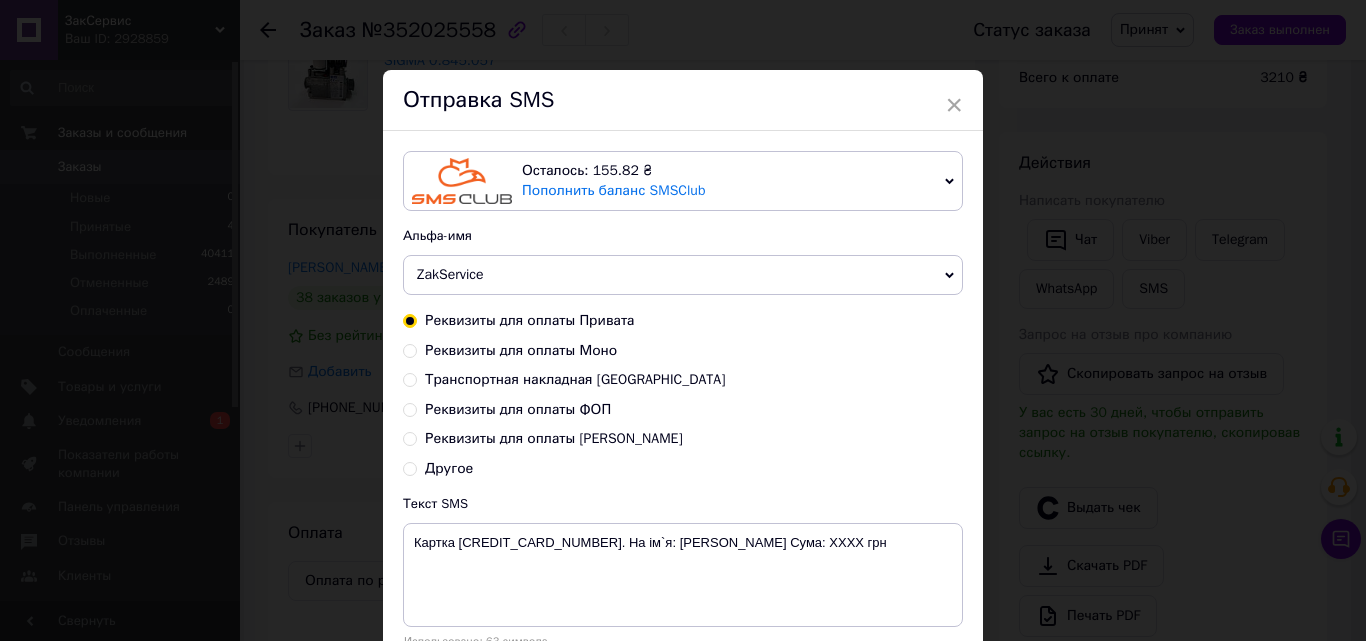 click on "ZakService" at bounding box center [683, 275] 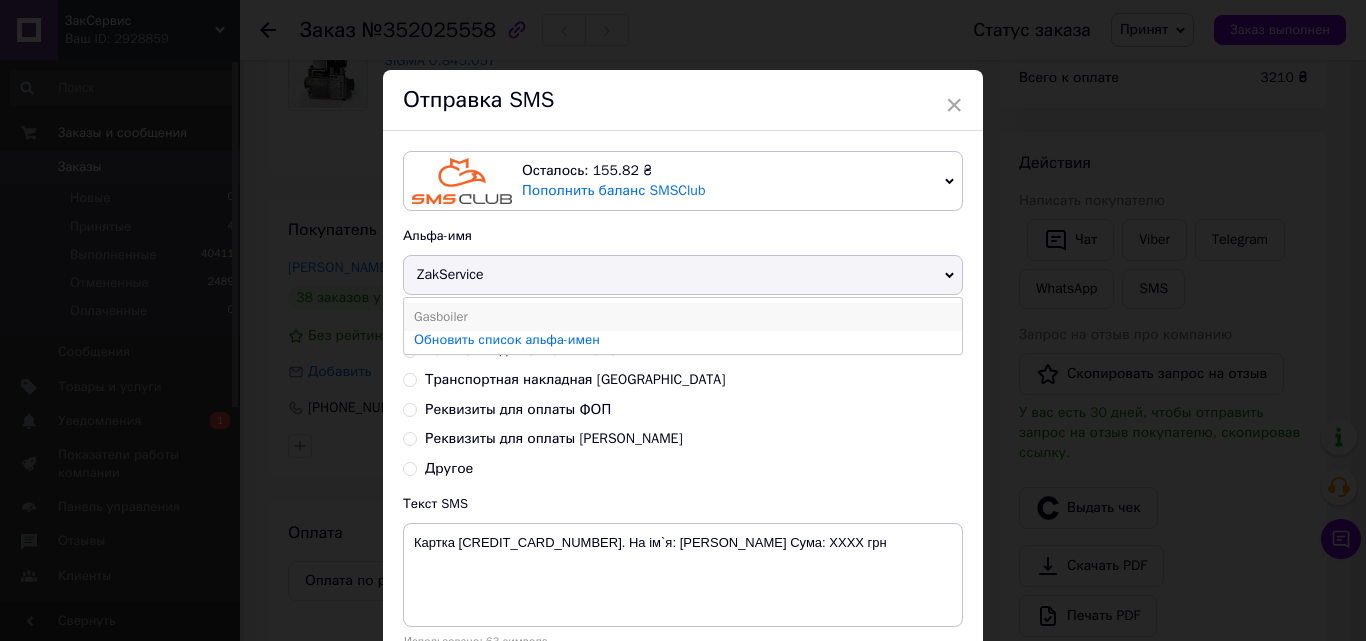 click on "Gasboiler" at bounding box center (683, 317) 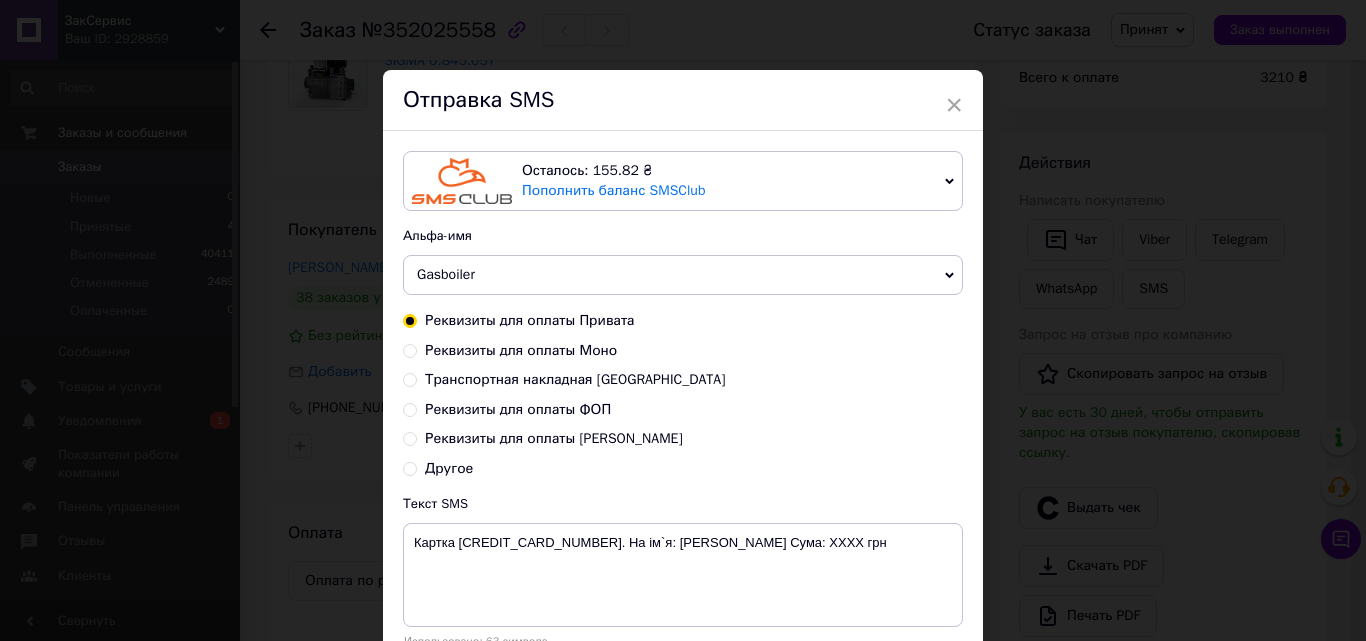 click on "Gasboiler" at bounding box center (683, 275) 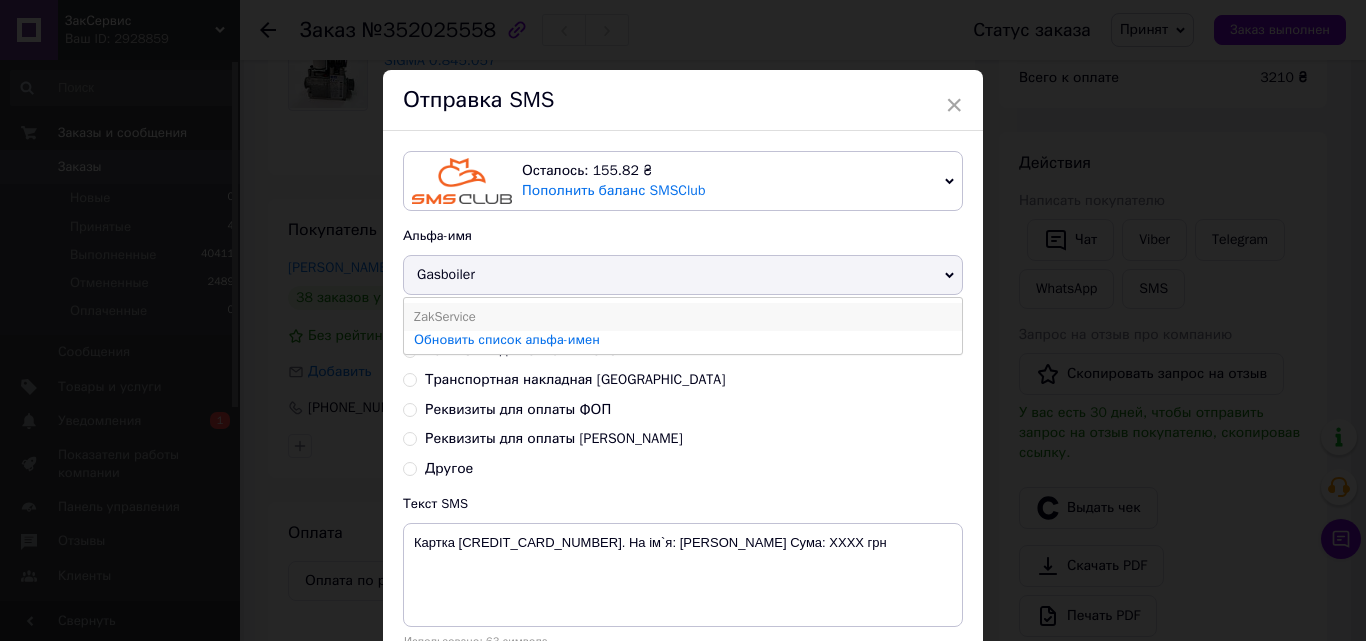 click on "ZakService" at bounding box center (683, 317) 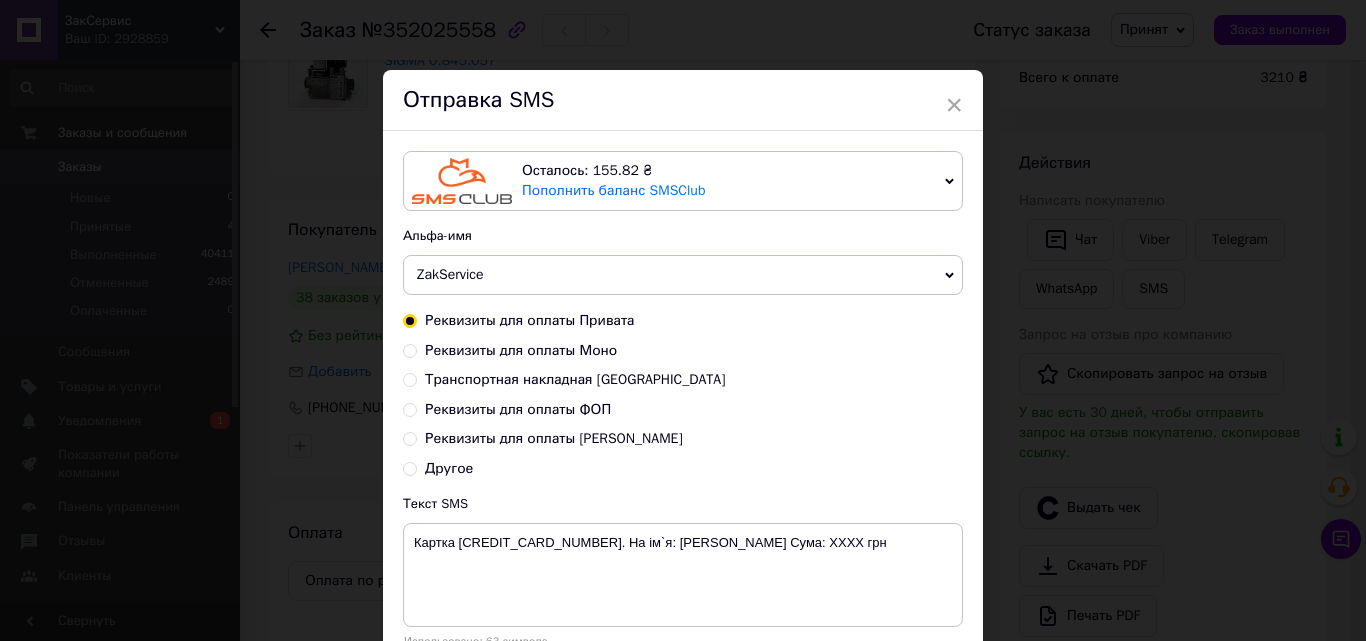 click on "Реквизиты для оплаты ФОП" at bounding box center [518, 409] 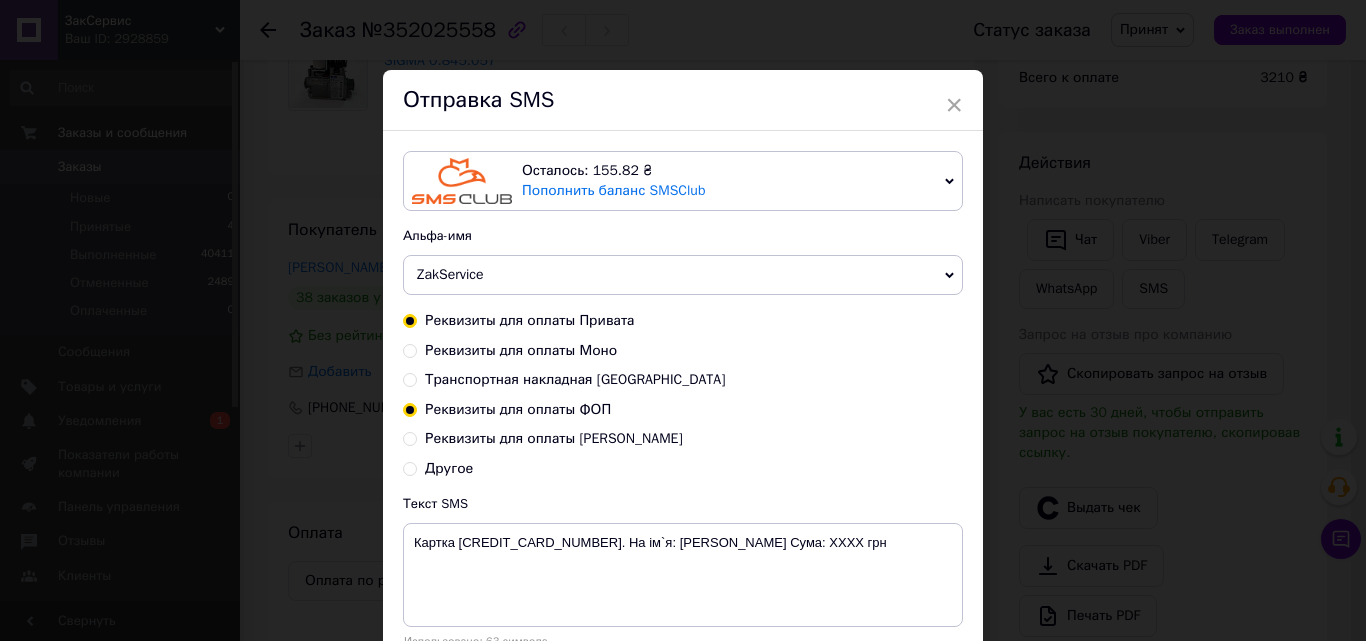 radio on "true" 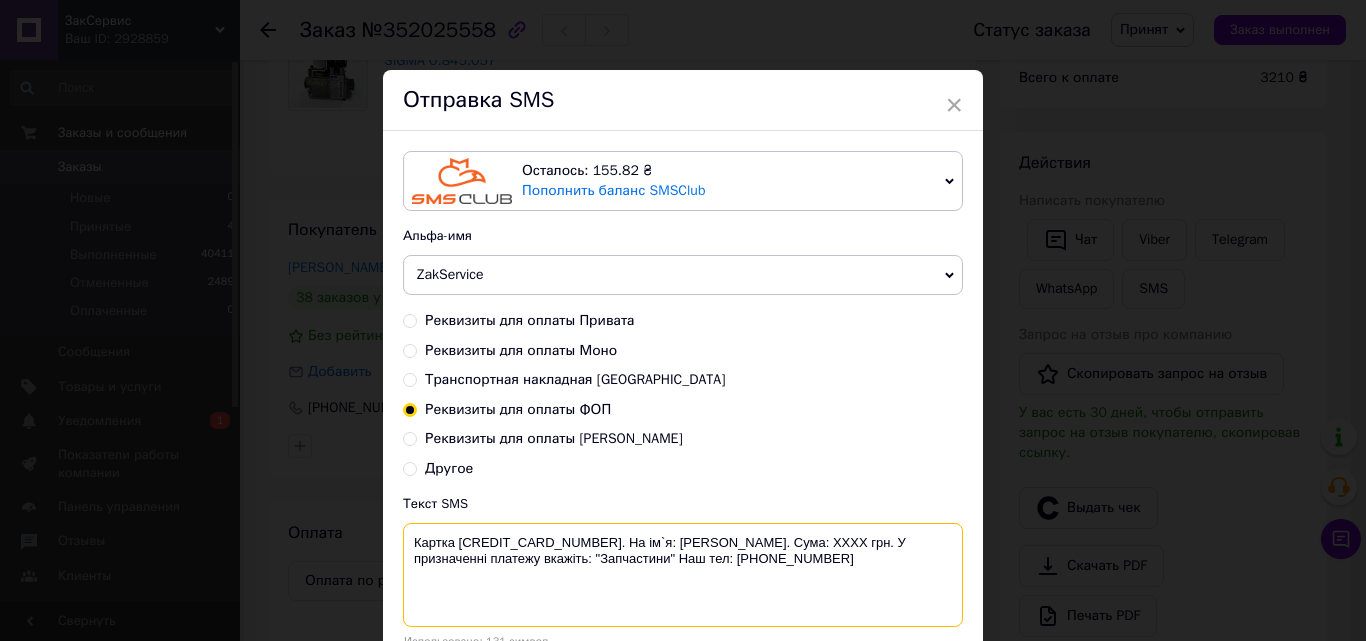 click on "Картка 4246001007332962. На ім`я: Маринчак В.В.. Сума: XXXX грн. У призначенні платежу вкажіть: "Запчастини" Наш тел: +380505002255" at bounding box center (683, 575) 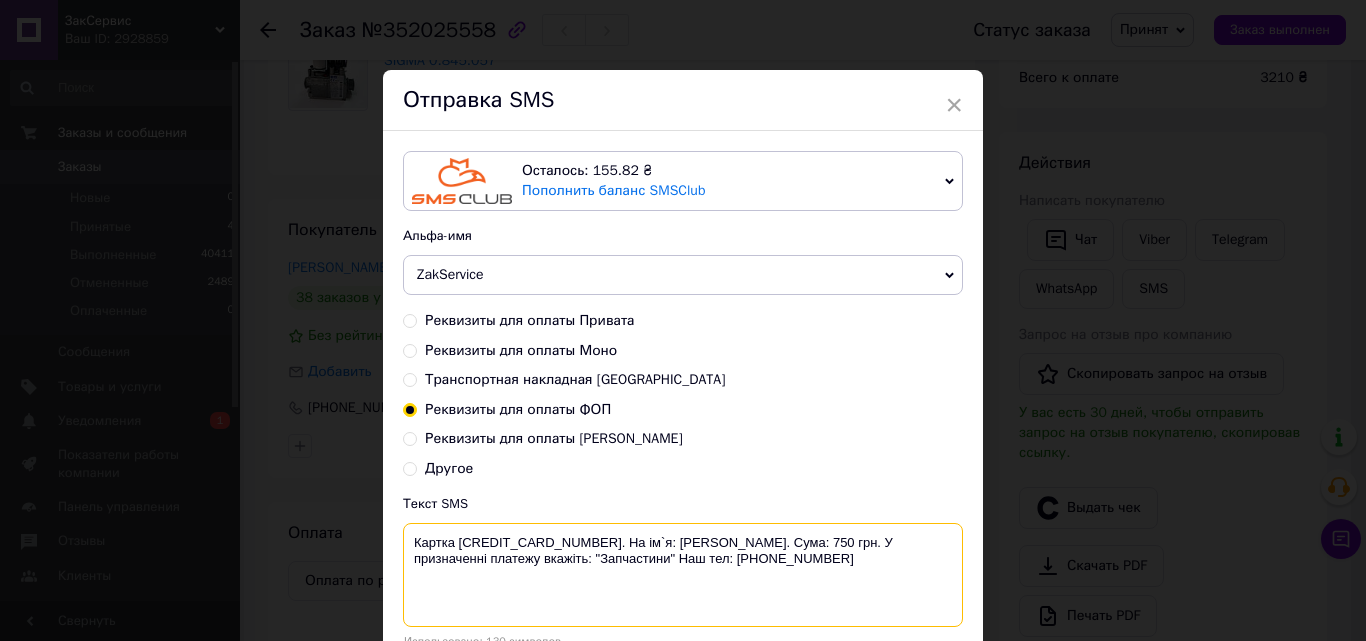 click on "Картка 4246001007332962. На ім`я: Маринчак В.В.. Сума: 750 грн. У призначенні платежу вкажіть: "Запчастини" Наш тел: +380505002255" at bounding box center [683, 575] 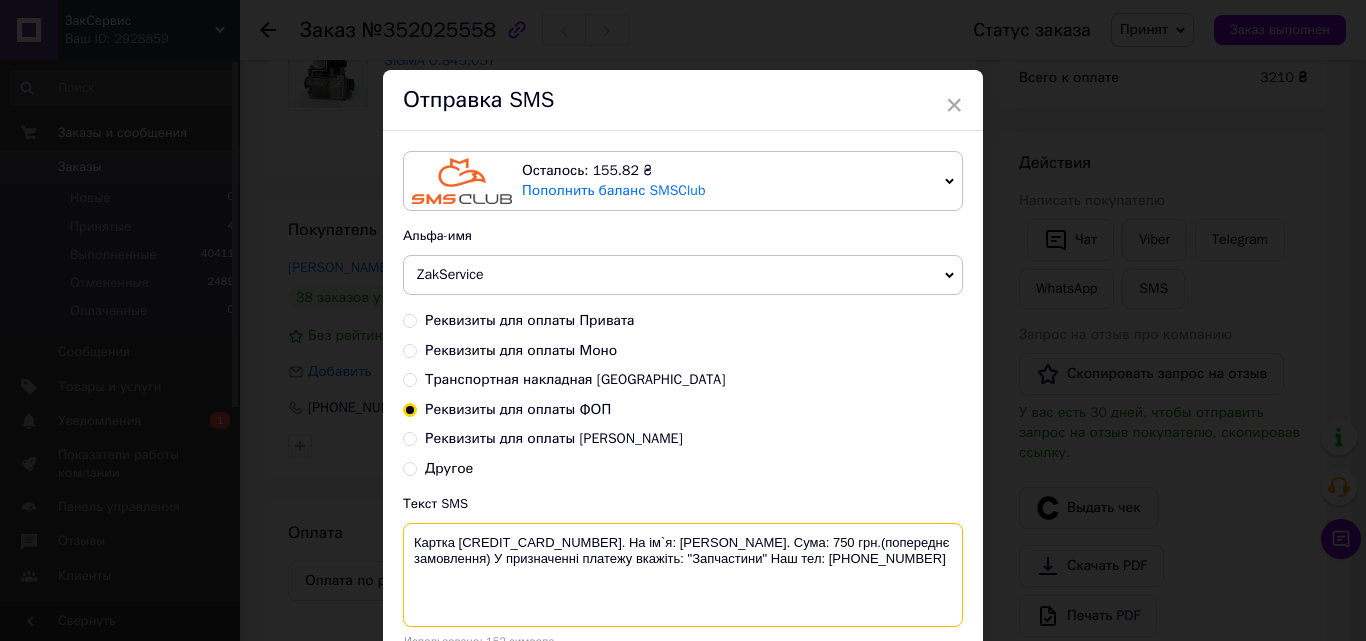 click on "Картка 4246001007332962. На ім`я: Маринчак В.В.. Сума: 750 грн.(попереднє замовлення) У призначенні платежу вкажіть: "Запчастини" Наш тел: +380505002255" at bounding box center [683, 575] 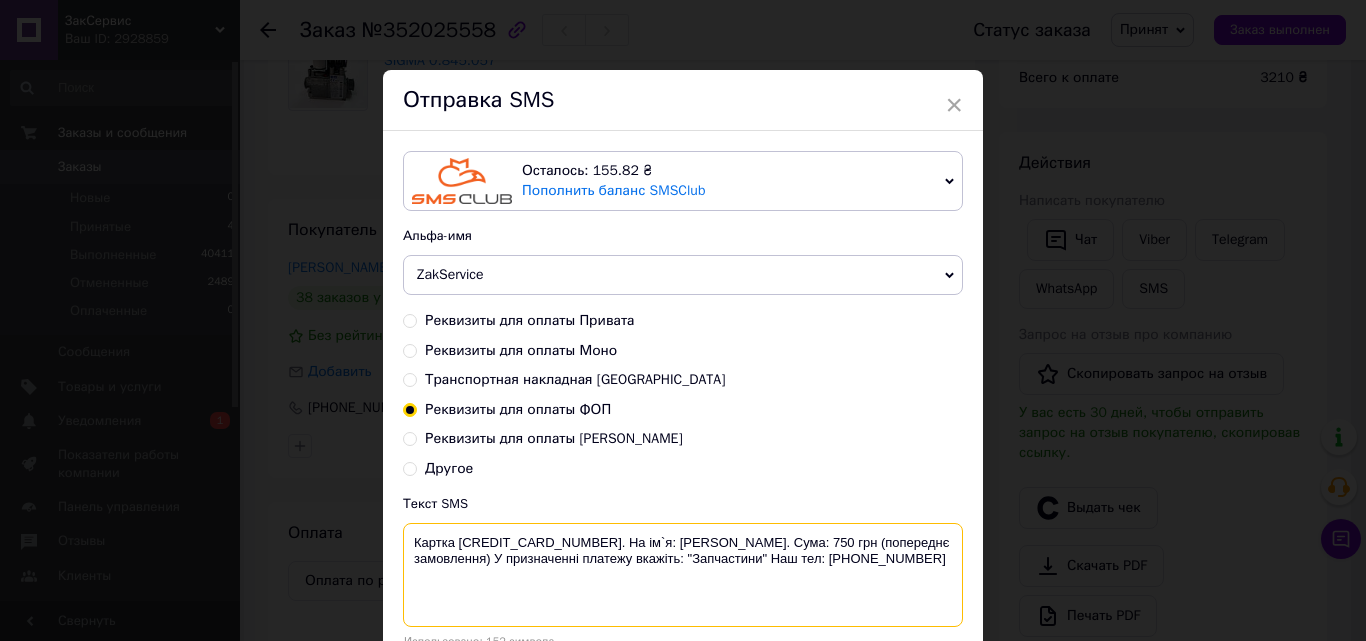 click on "Картка 4246001007332962. На ім`я: Маринчак В.В.. Сума: 750 грн (попереднє замовлення) У призначенні платежу вкажіть: "Запчастини" Наш тел: +380505002255" at bounding box center [683, 575] 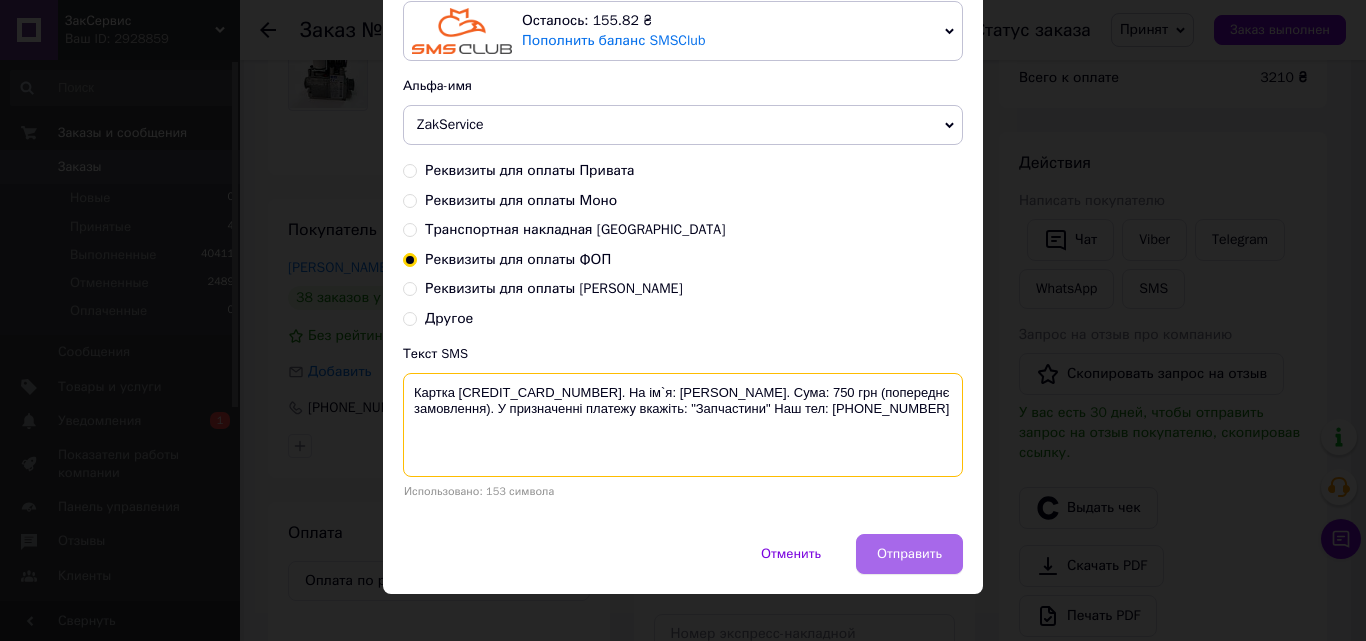 scroll, scrollTop: 171, scrollLeft: 0, axis: vertical 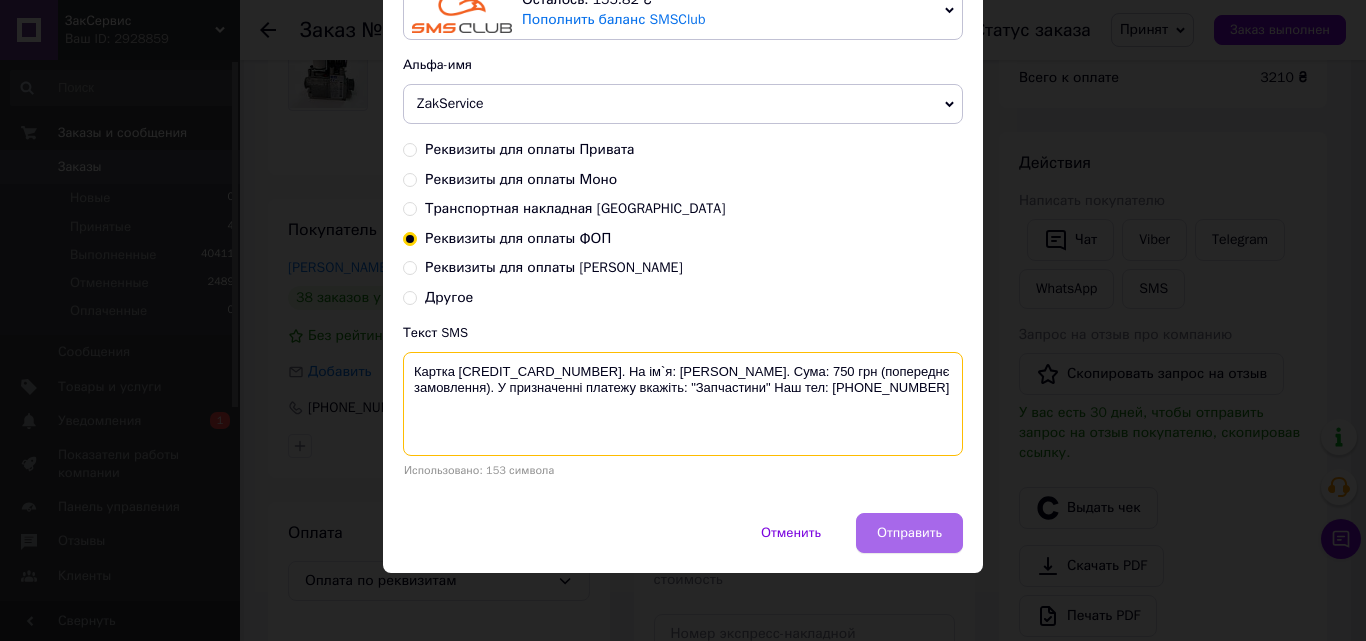 type on "Картка 4246001007332962. На ім`я: Маринчак В.В.. Сума: 750 грн (попереднє замовлення). У призначенні платежу вкажіть: "Запчастини" Наш тел: +380505002255" 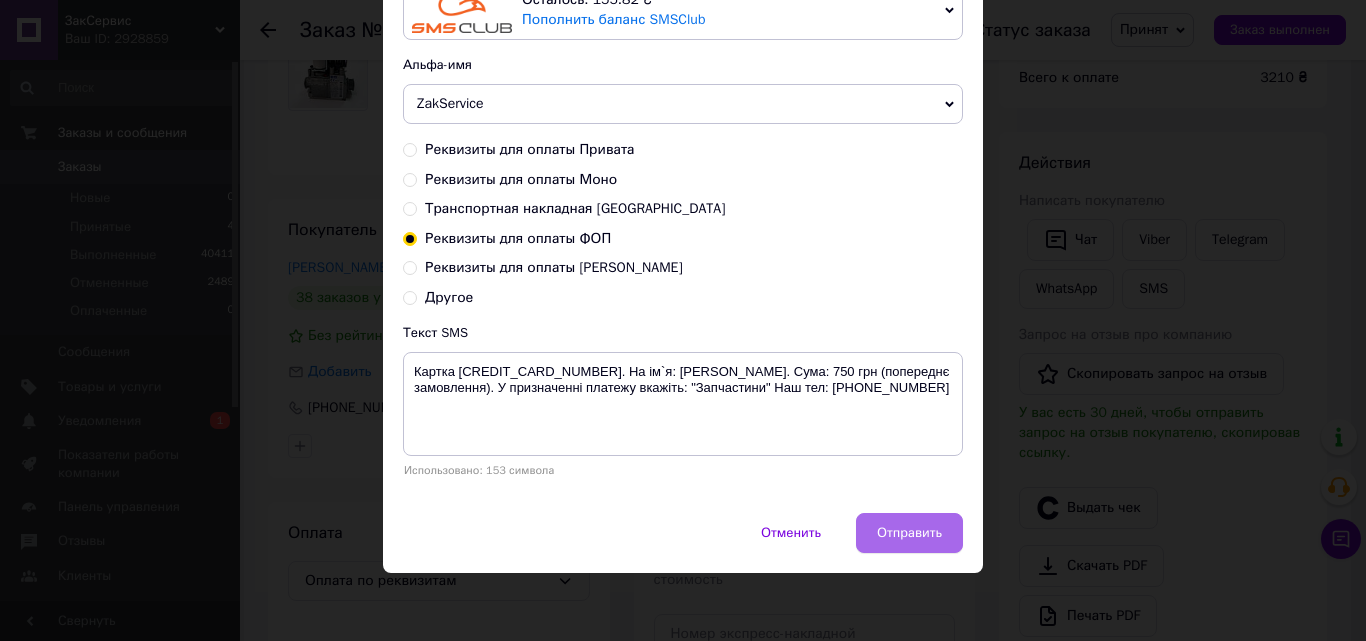 click on "Отправить" at bounding box center (909, 533) 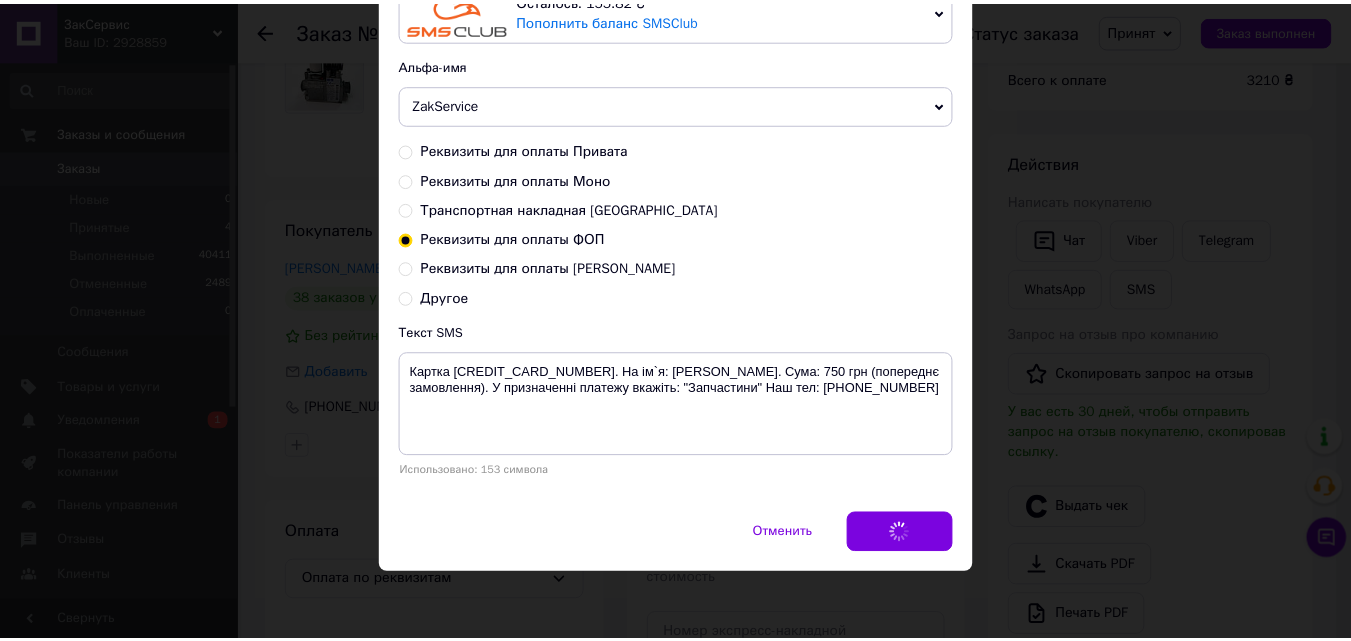 scroll, scrollTop: 0, scrollLeft: 0, axis: both 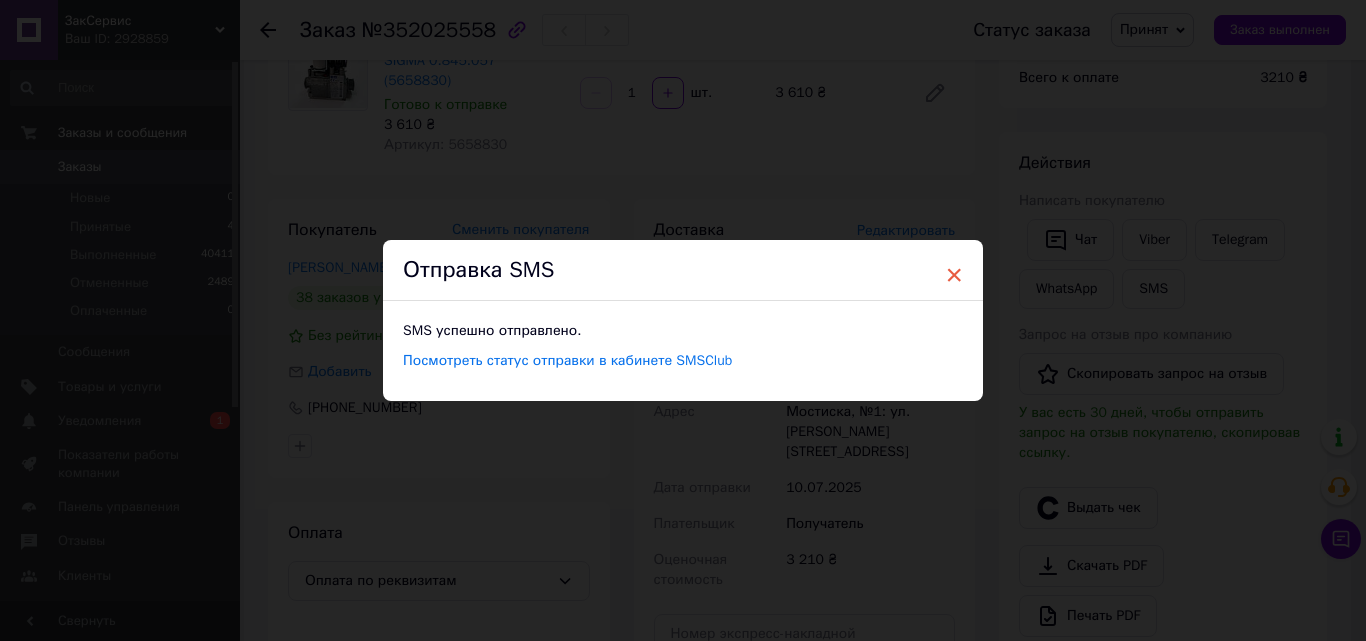 click on "×" at bounding box center (954, 275) 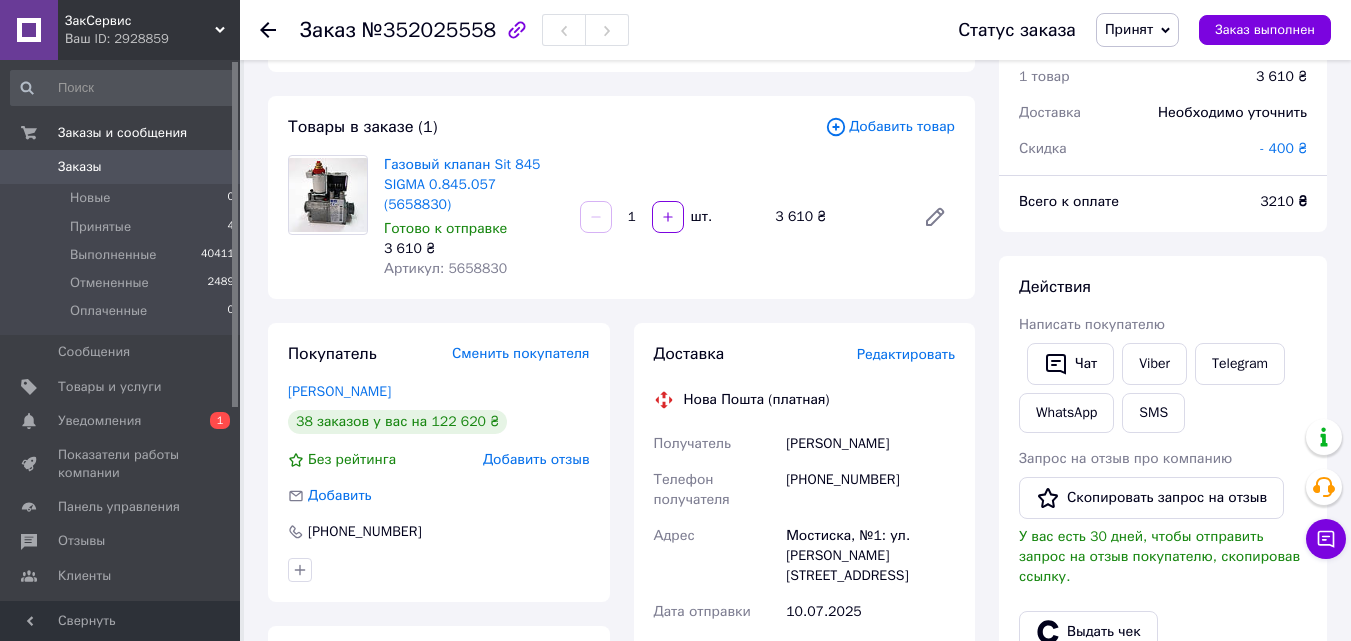 scroll, scrollTop: 0, scrollLeft: 0, axis: both 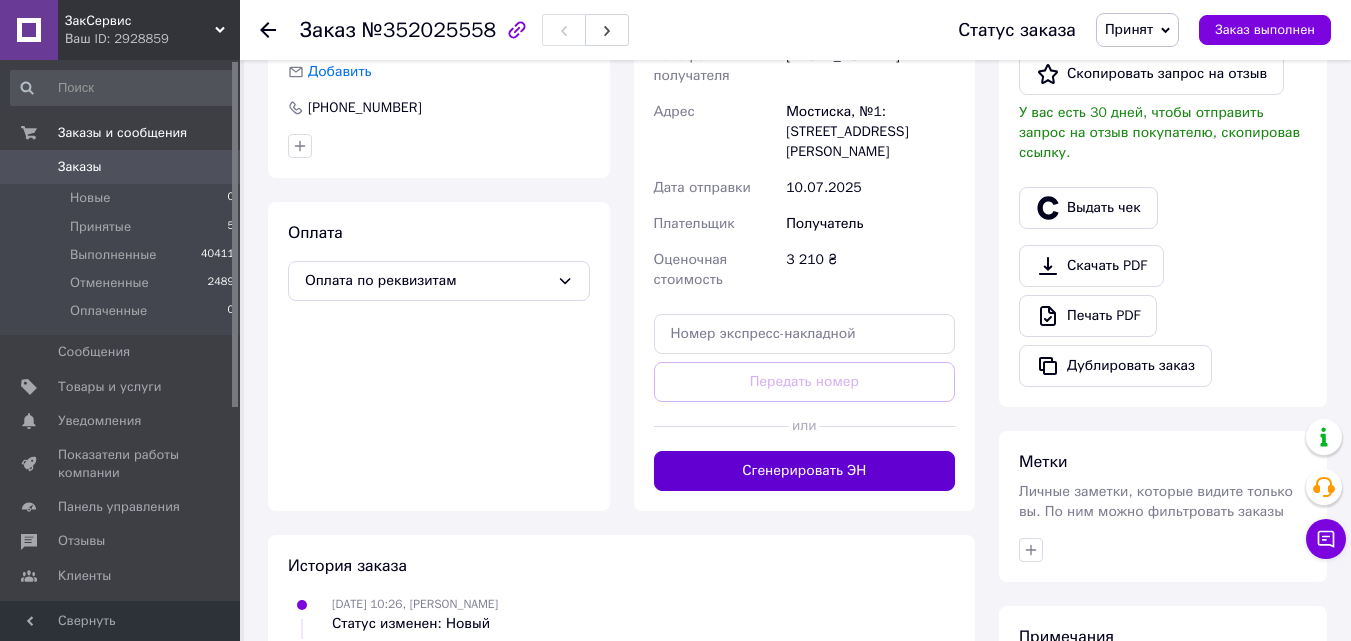 click on "Сгенерировать ЭН" at bounding box center [805, 471] 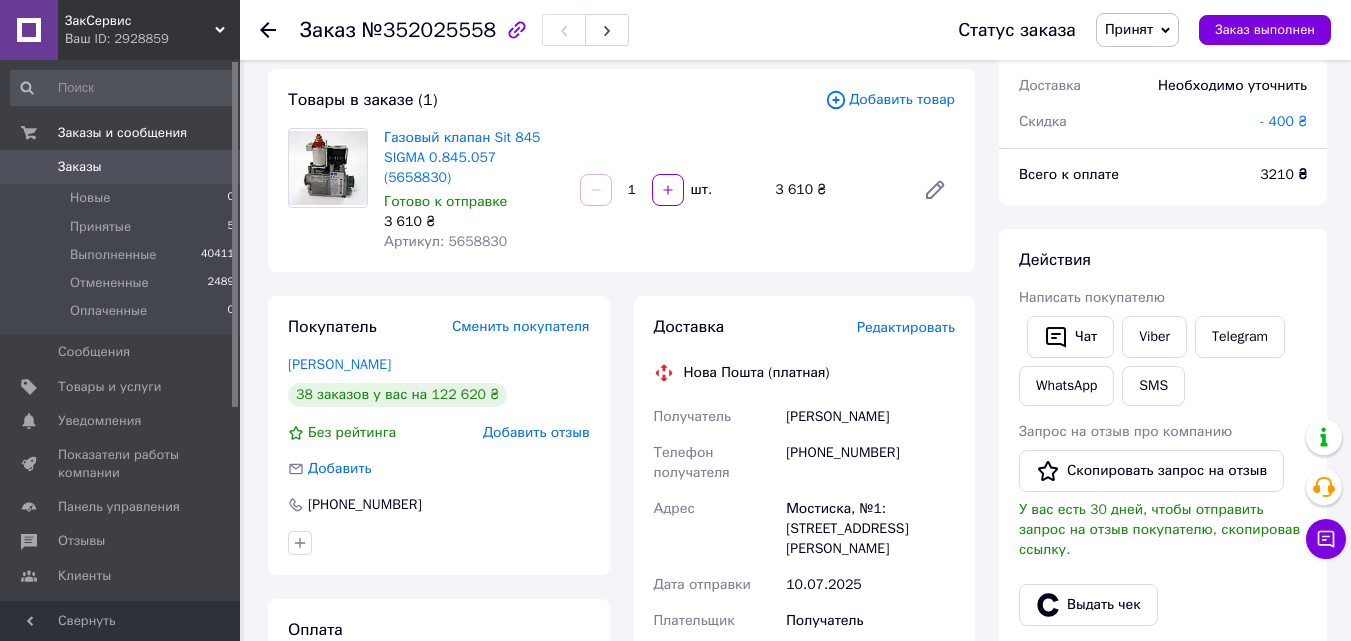 scroll, scrollTop: 100, scrollLeft: 0, axis: vertical 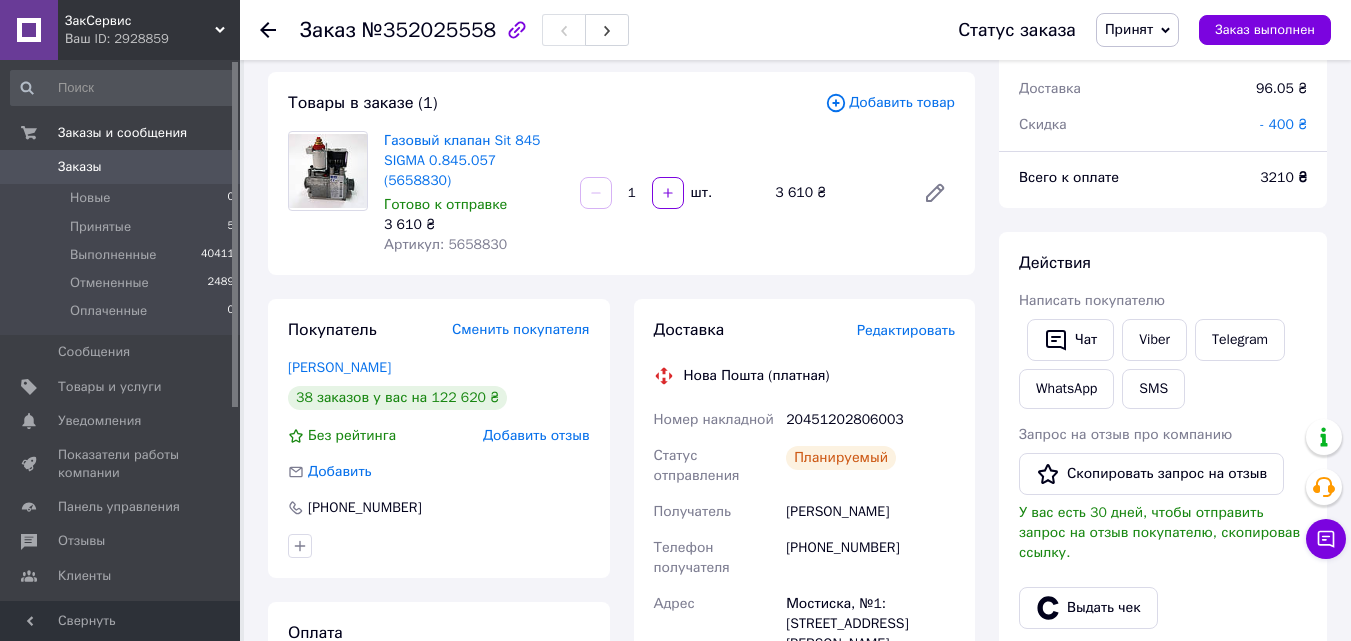 click on "Артикул: 5658830" at bounding box center [445, 244] 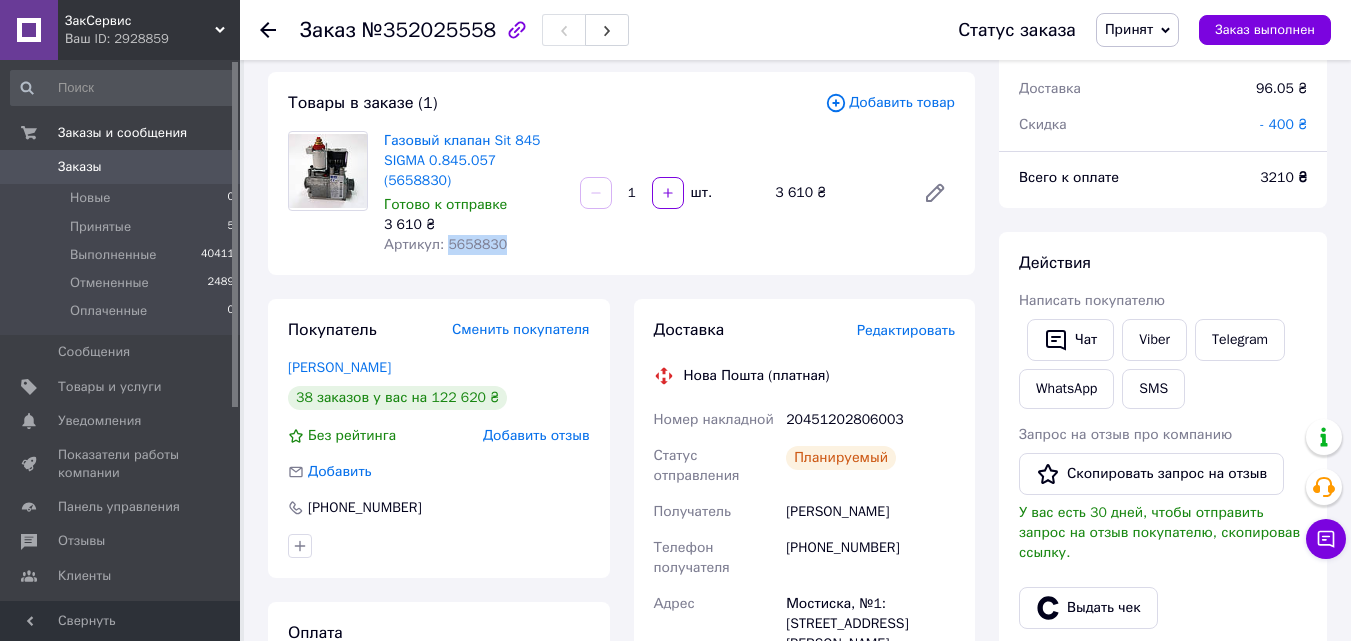 click on "Артикул: 5658830" at bounding box center (445, 244) 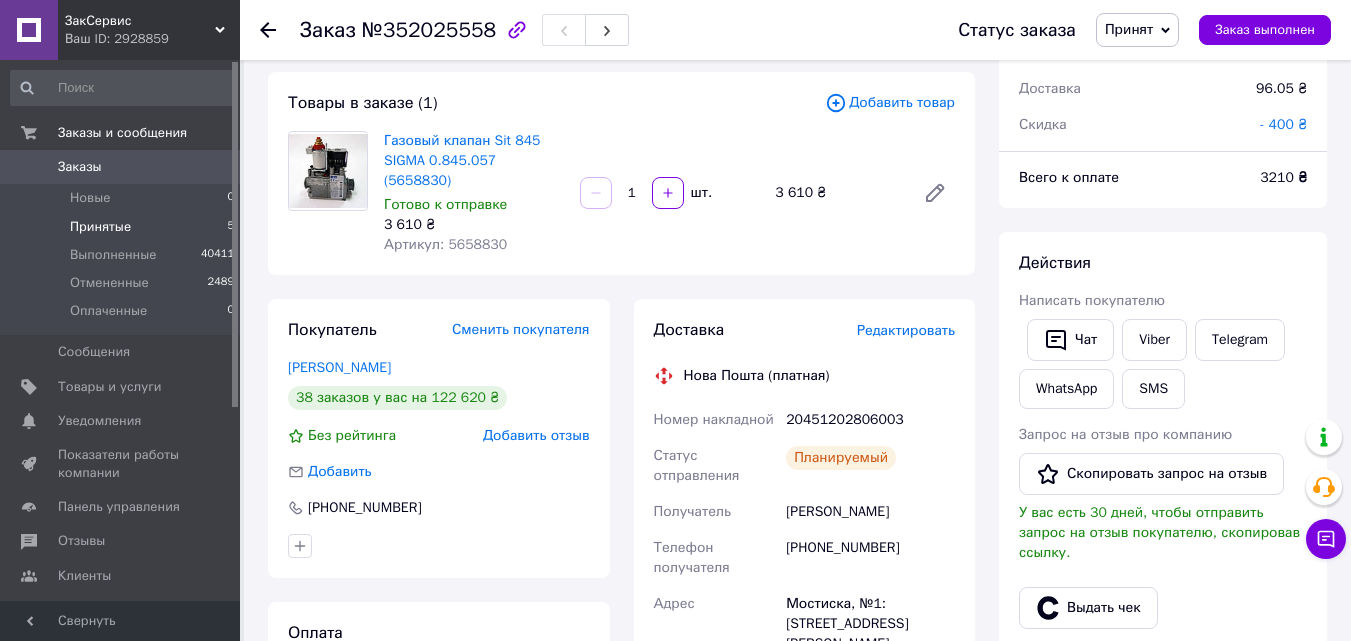 click on "Принятые 5" at bounding box center [123, 227] 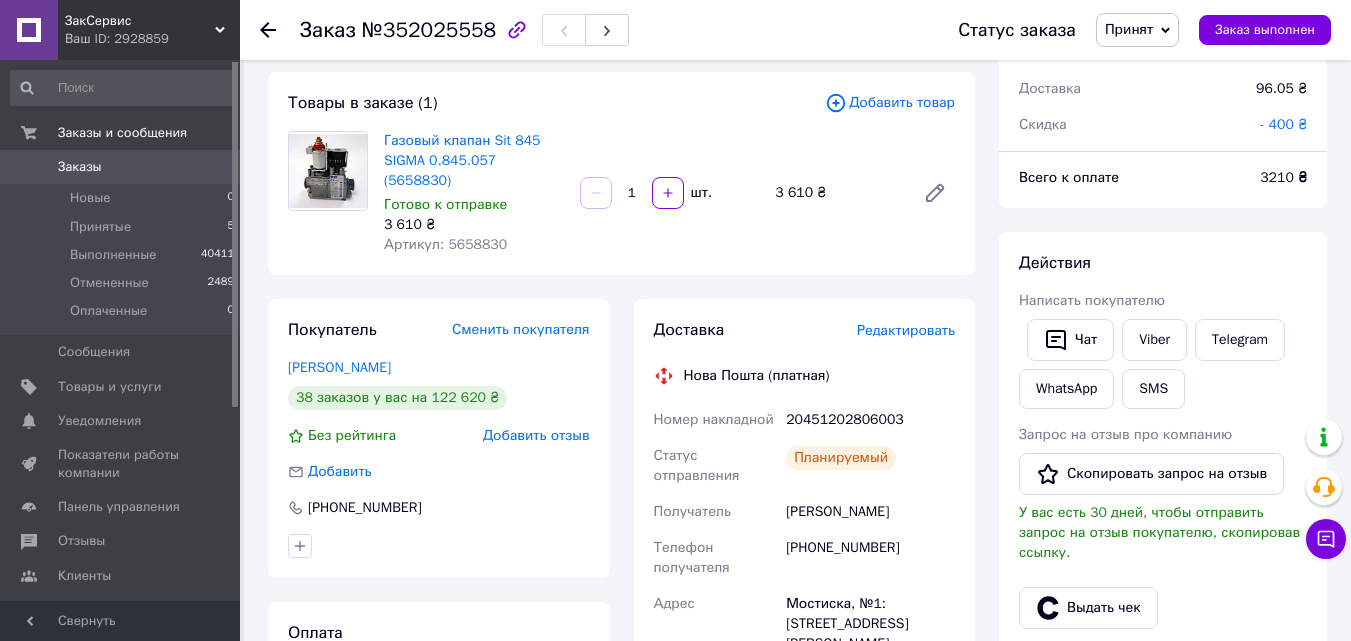 scroll, scrollTop: 0, scrollLeft: 0, axis: both 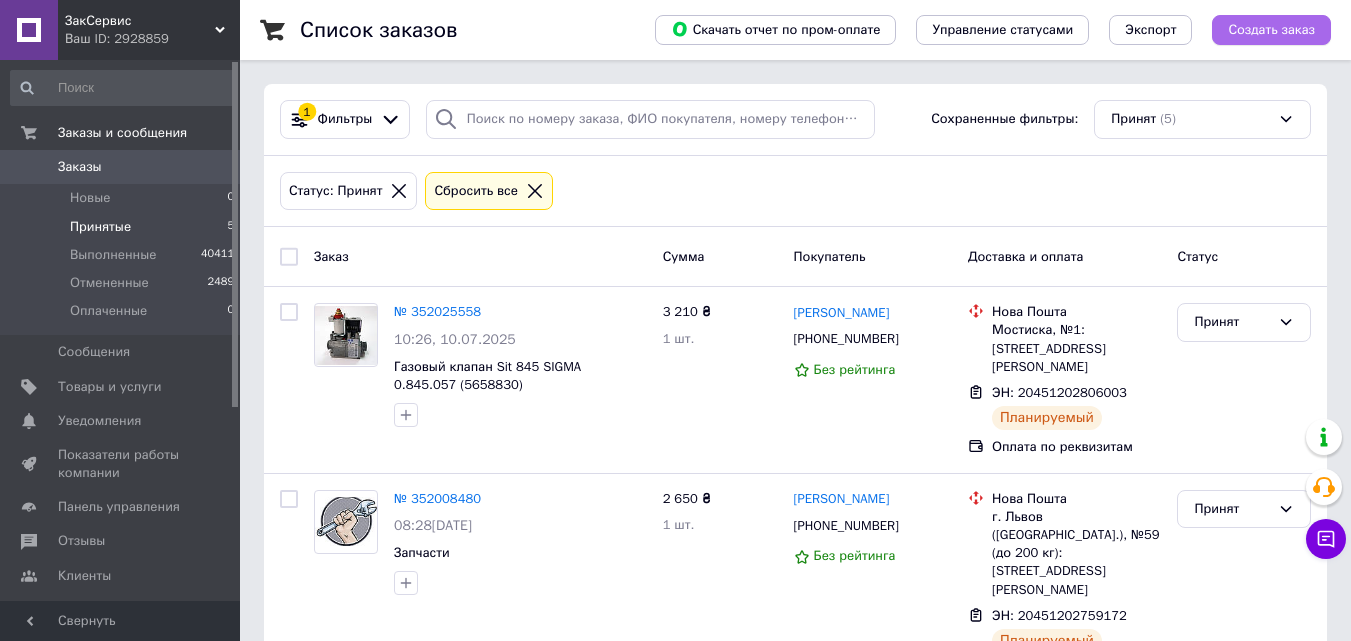 click on "Создать заказ" at bounding box center [1271, 30] 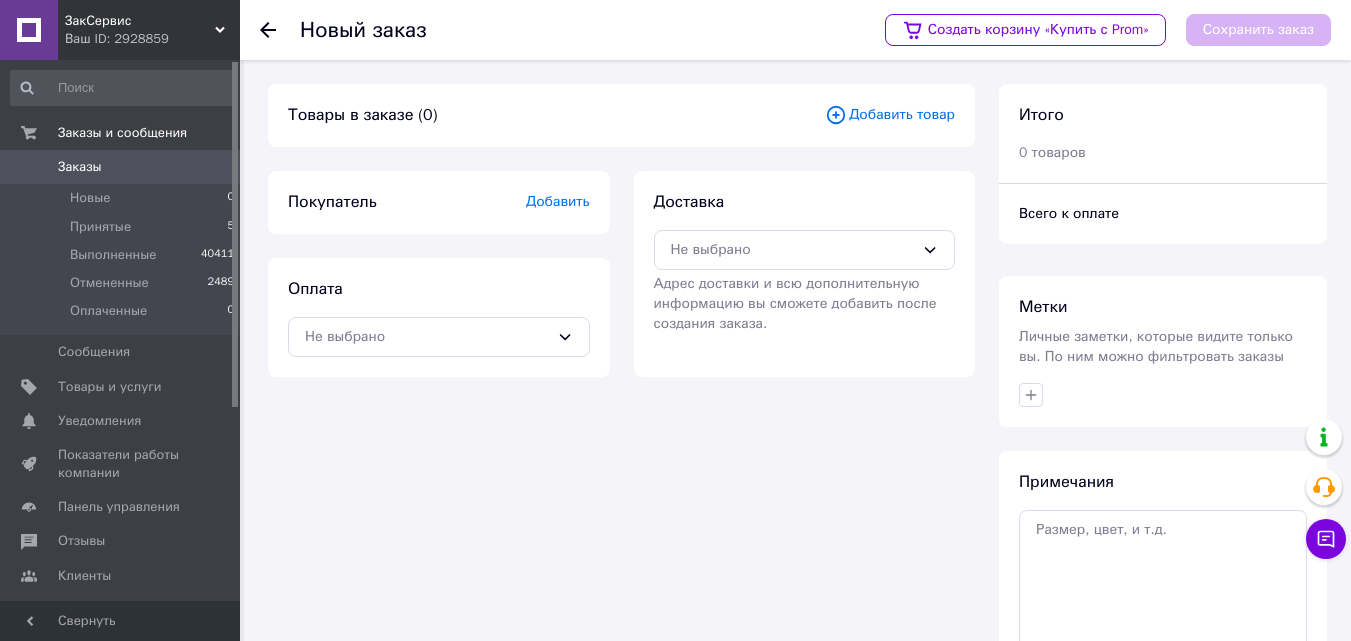 click on "Добавить товар" at bounding box center (890, 115) 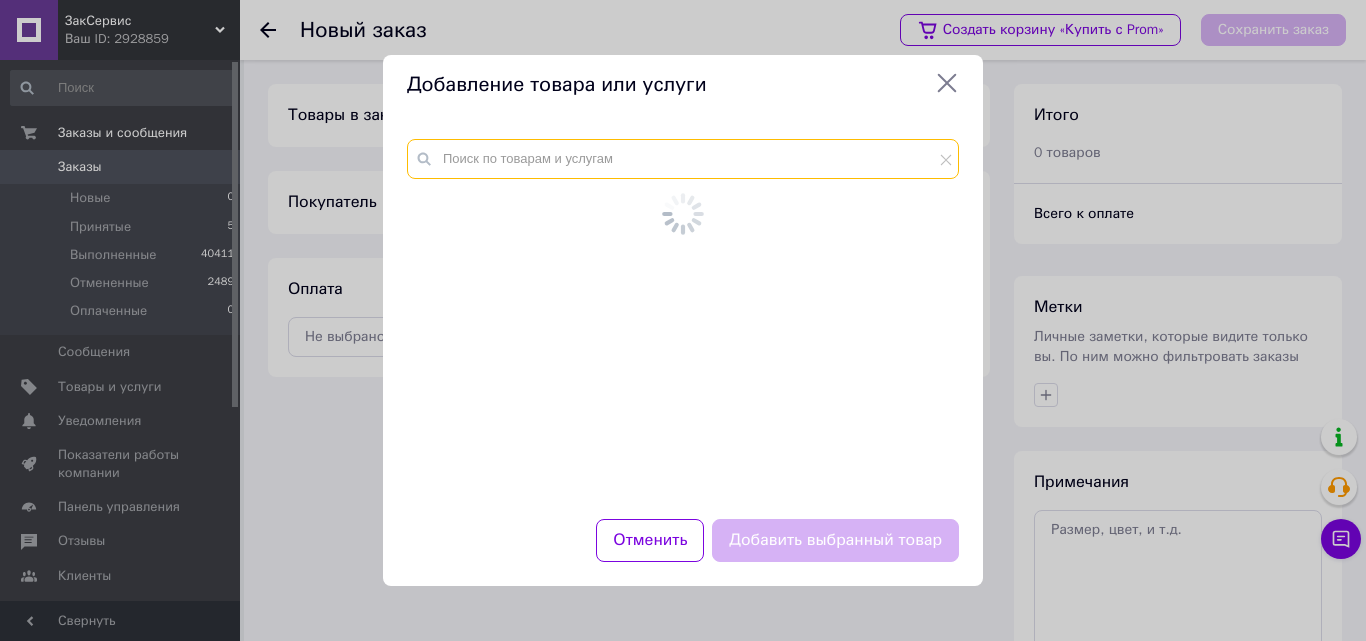 click at bounding box center (683, 159) 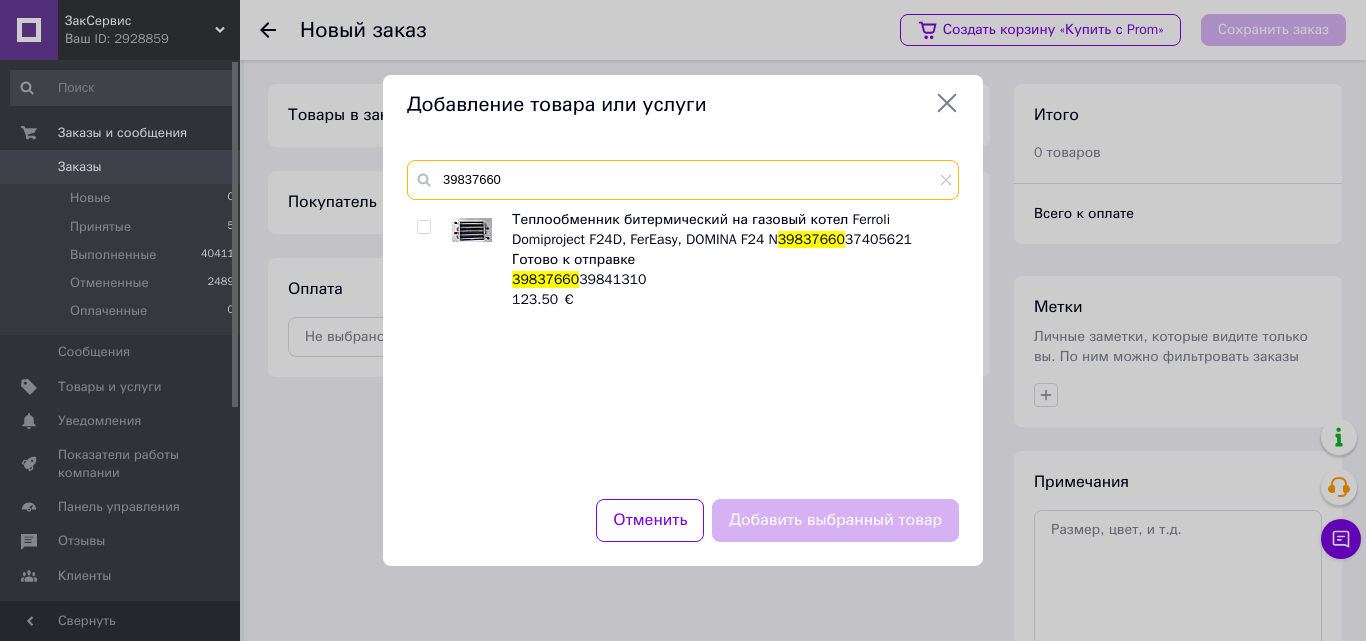 type on "39837660" 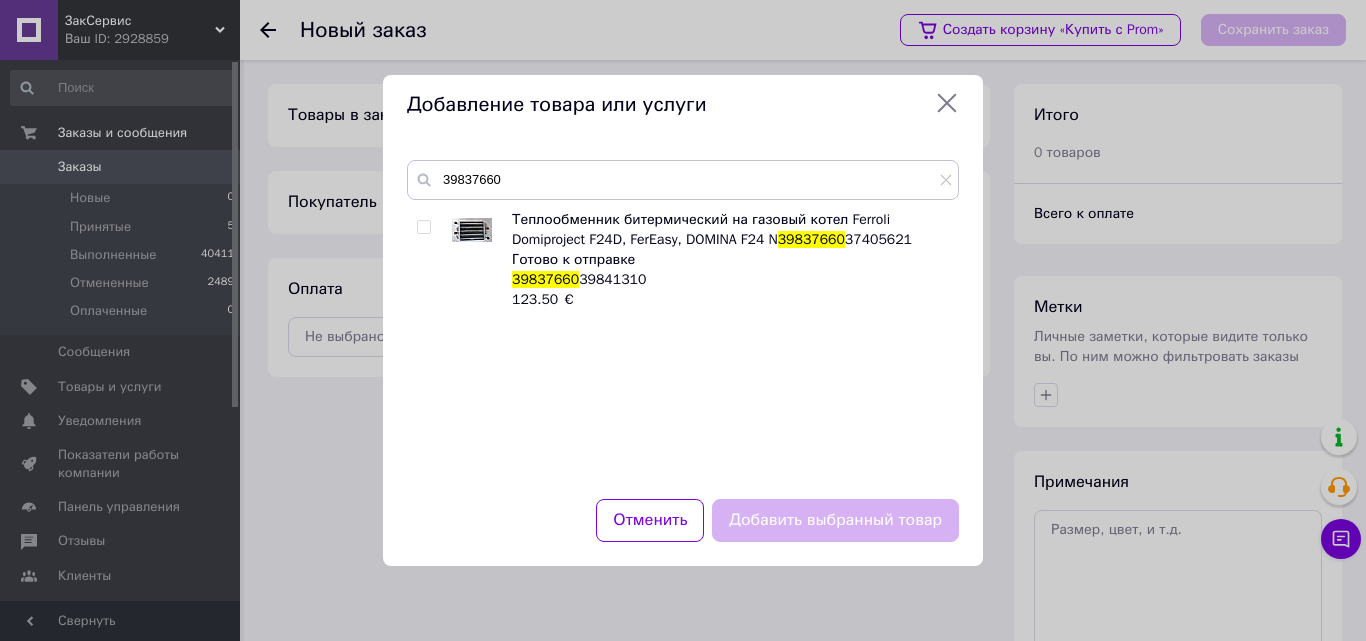 drag, startPoint x: 431, startPoint y: 222, endPoint x: 424, endPoint y: 231, distance: 11.401754 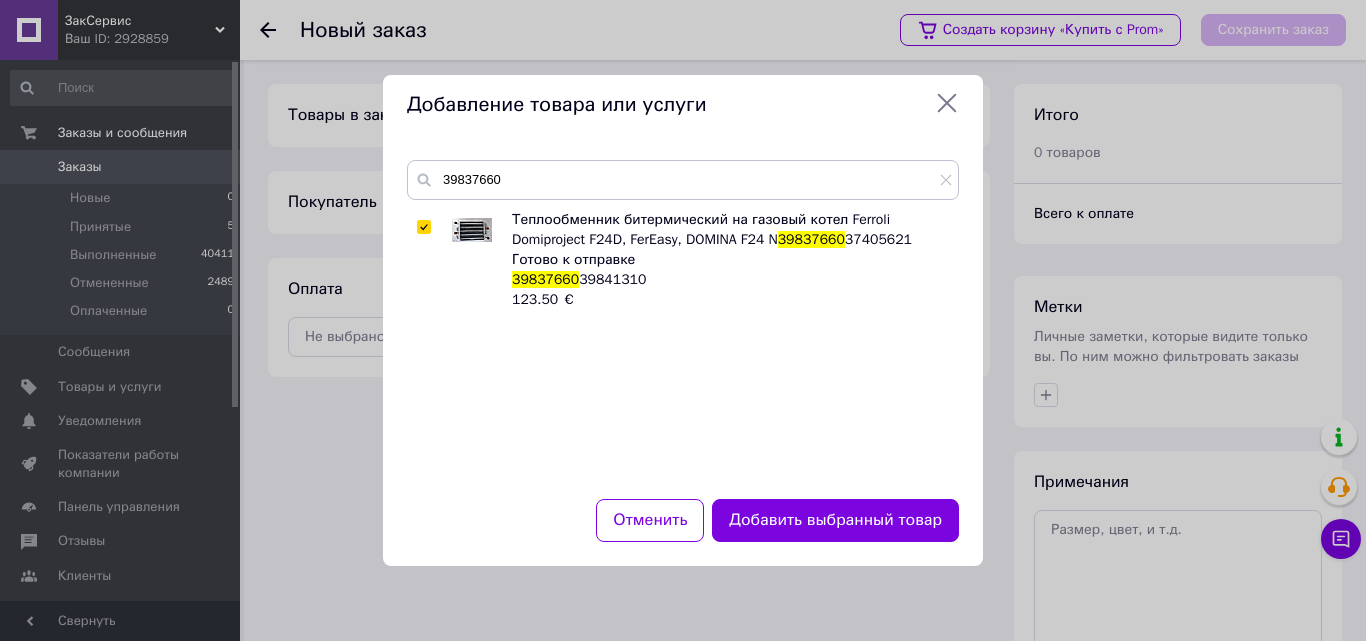 drag, startPoint x: 864, startPoint y: 518, endPoint x: 851, endPoint y: 517, distance: 13.038404 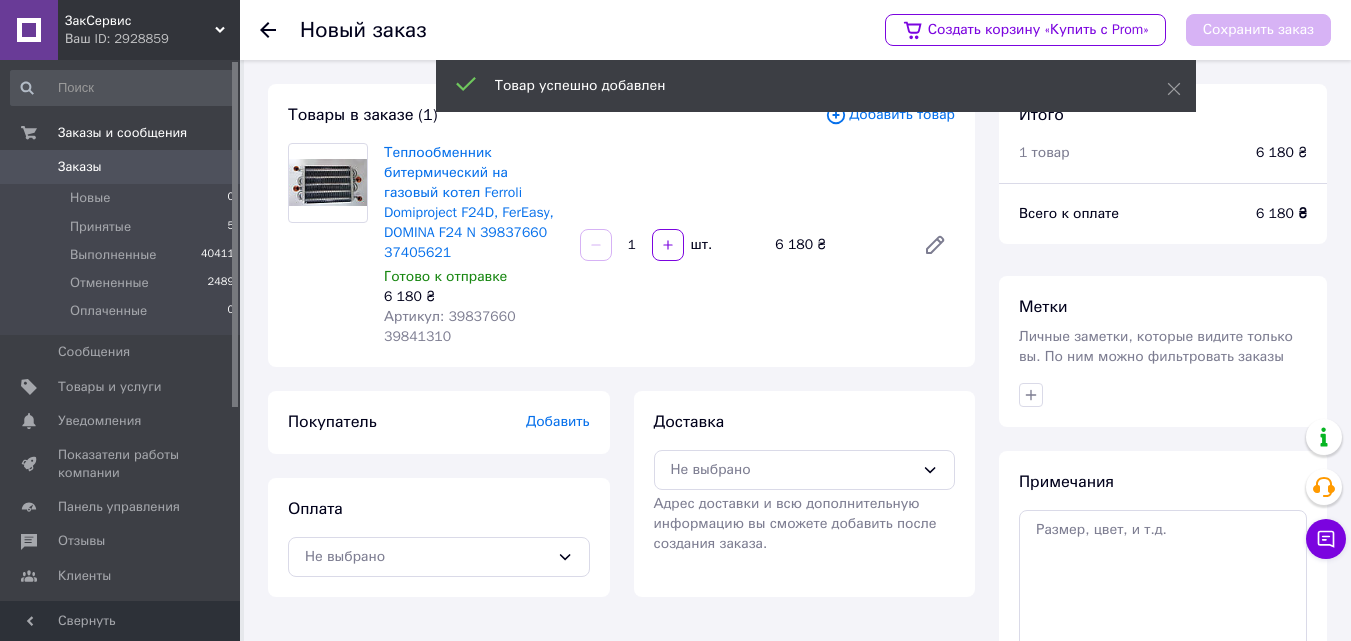 scroll, scrollTop: 100, scrollLeft: 0, axis: vertical 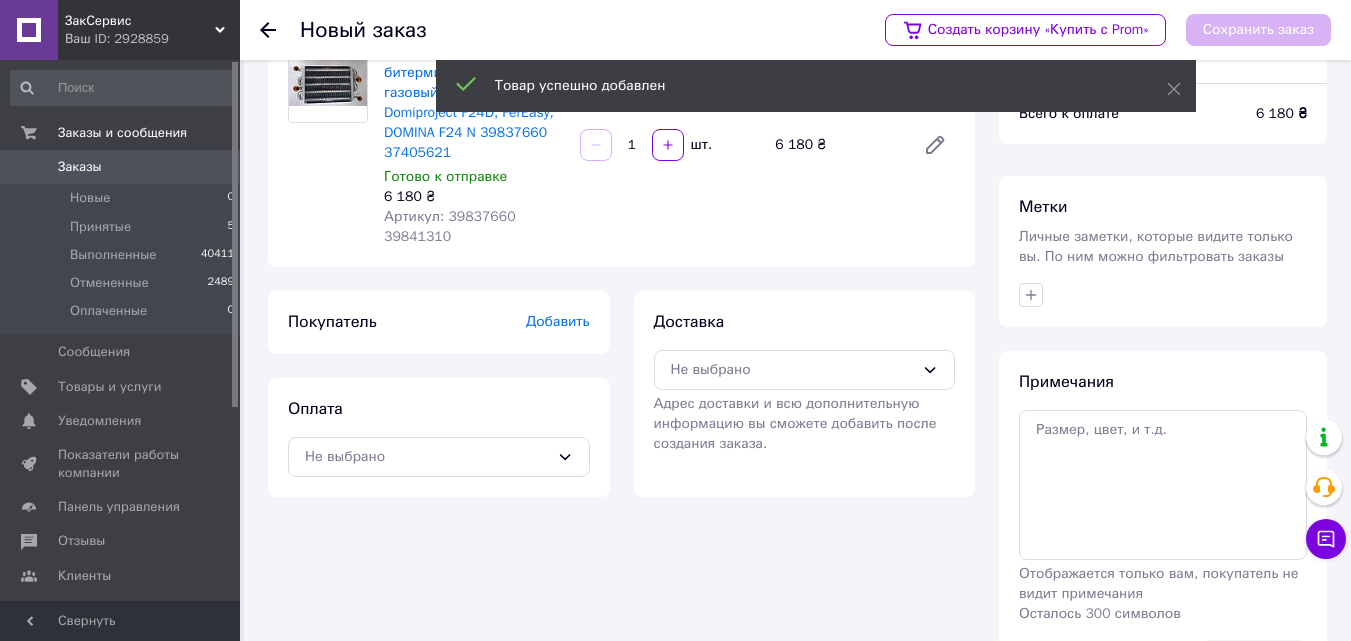 click on "Добавить" at bounding box center (558, 321) 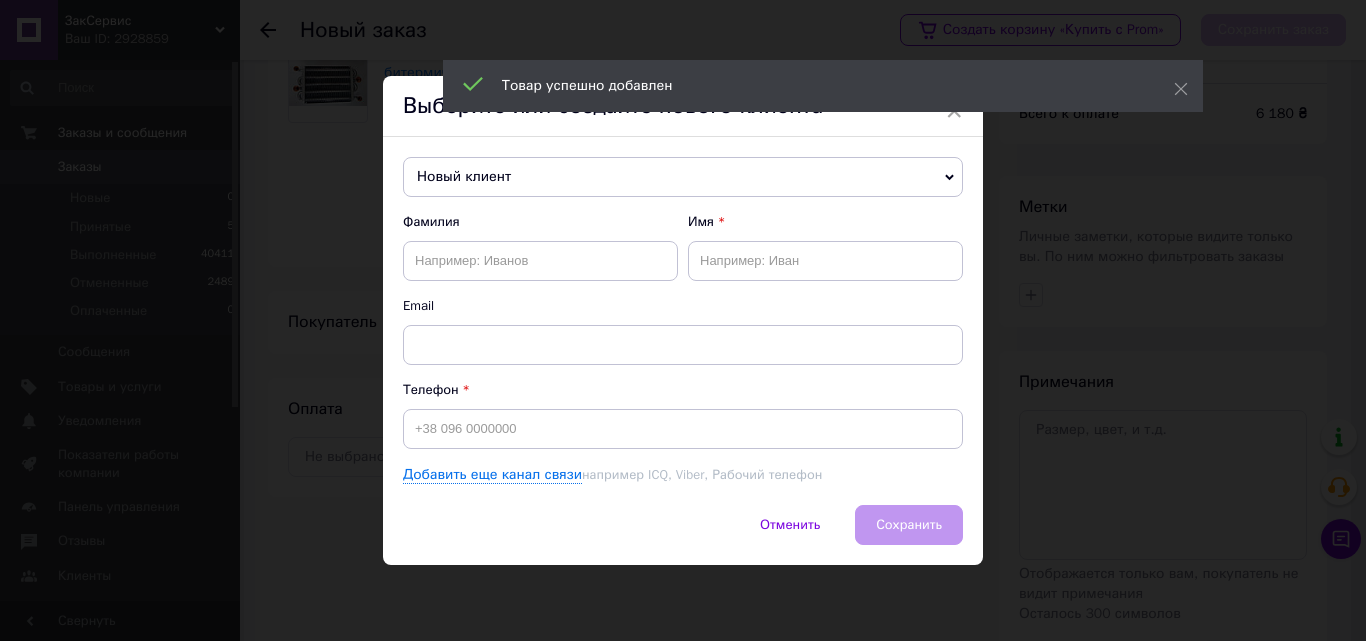 click on "Новый клиент" at bounding box center (683, 177) 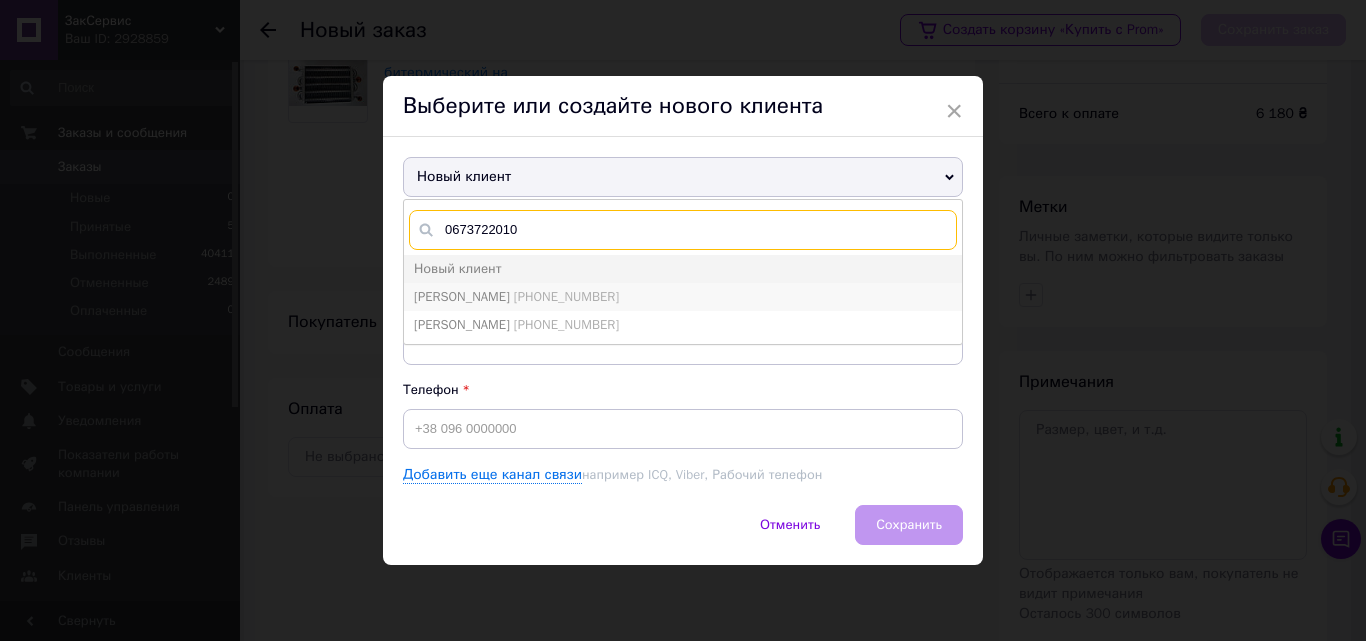 type on "0673722010" 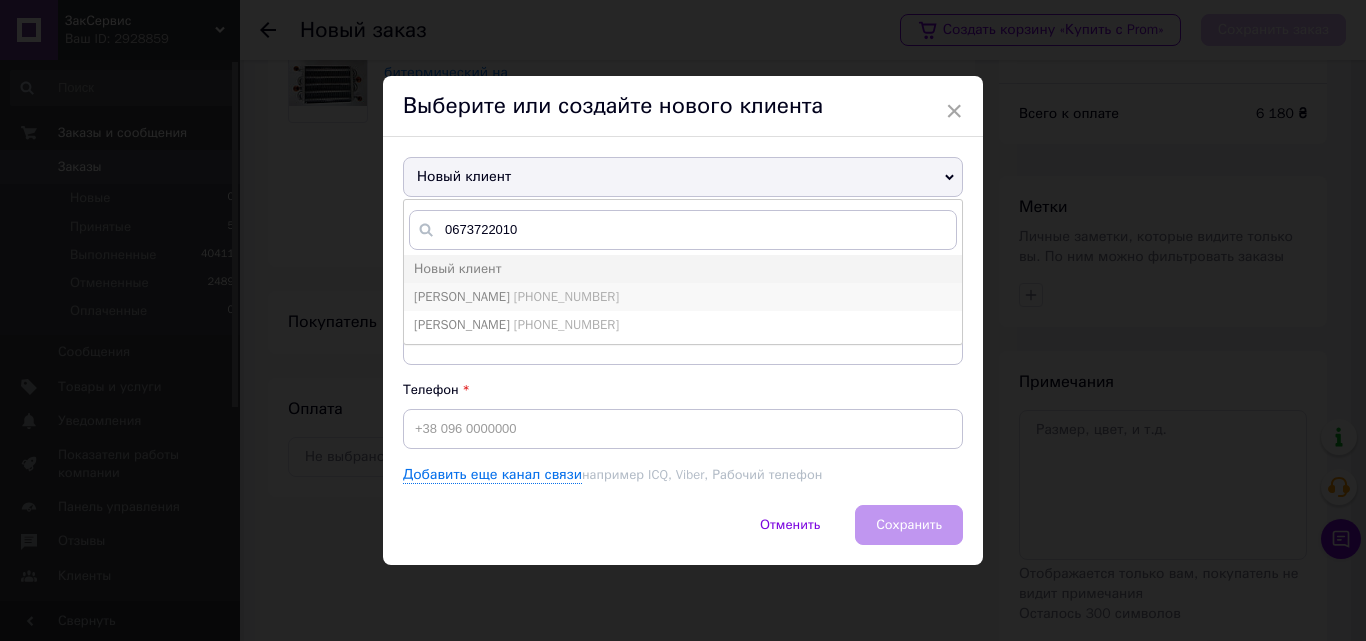 click on "[PHONE_NUMBER]" at bounding box center (566, 296) 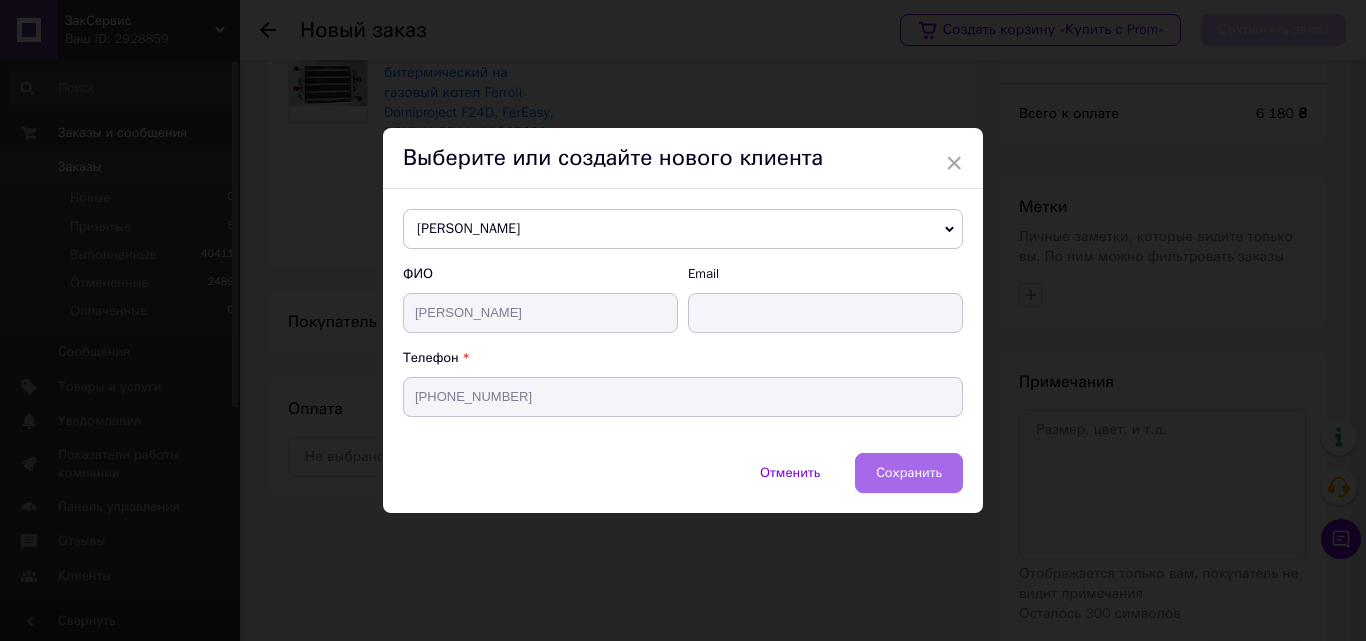 click on "Сохранить" at bounding box center [909, 472] 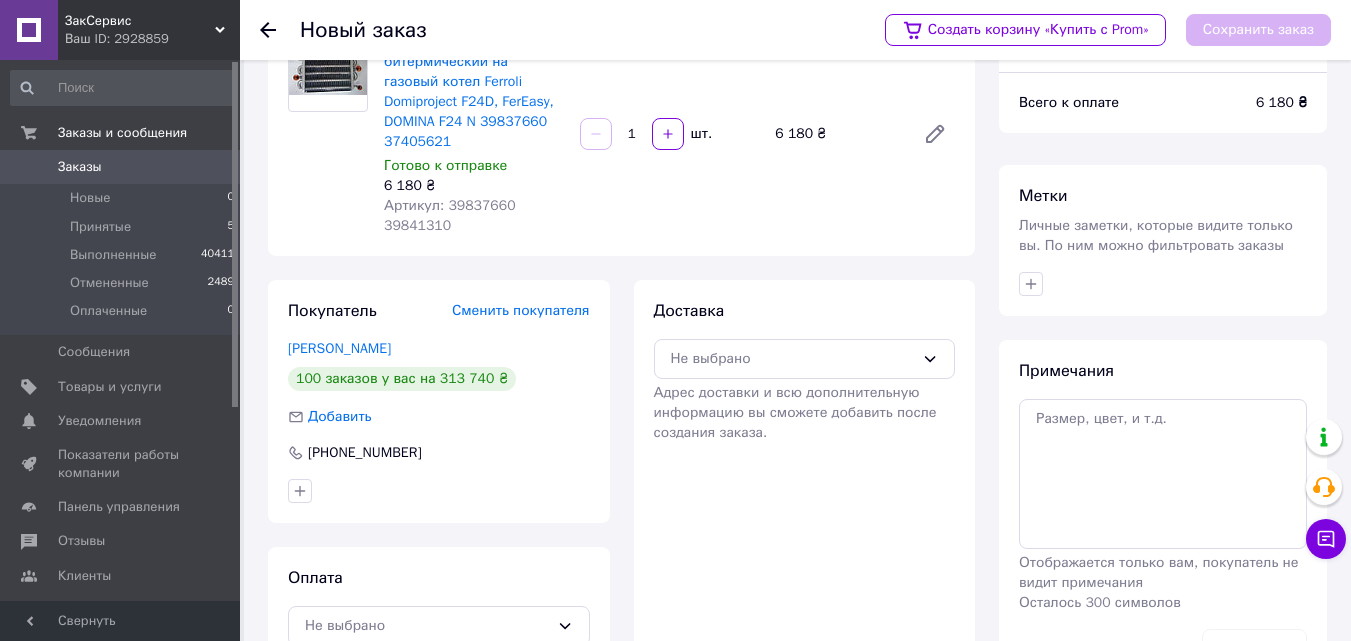 scroll, scrollTop: 183, scrollLeft: 0, axis: vertical 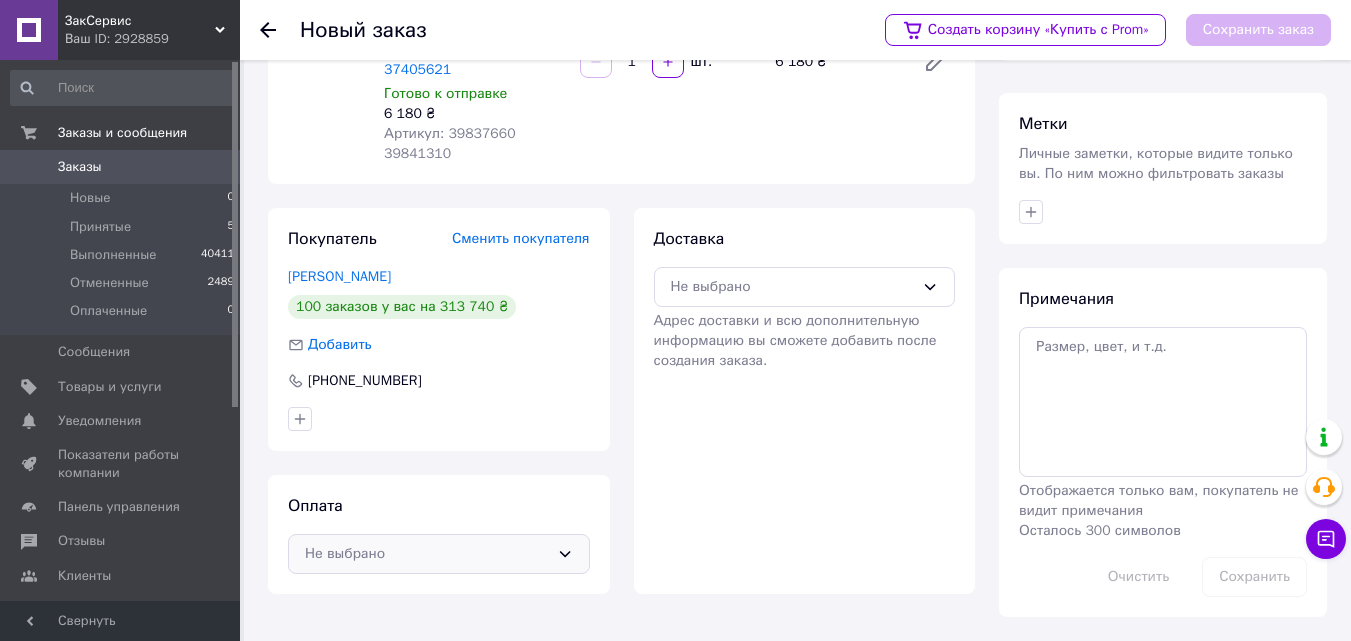 click on "Не выбрано" at bounding box center [427, 554] 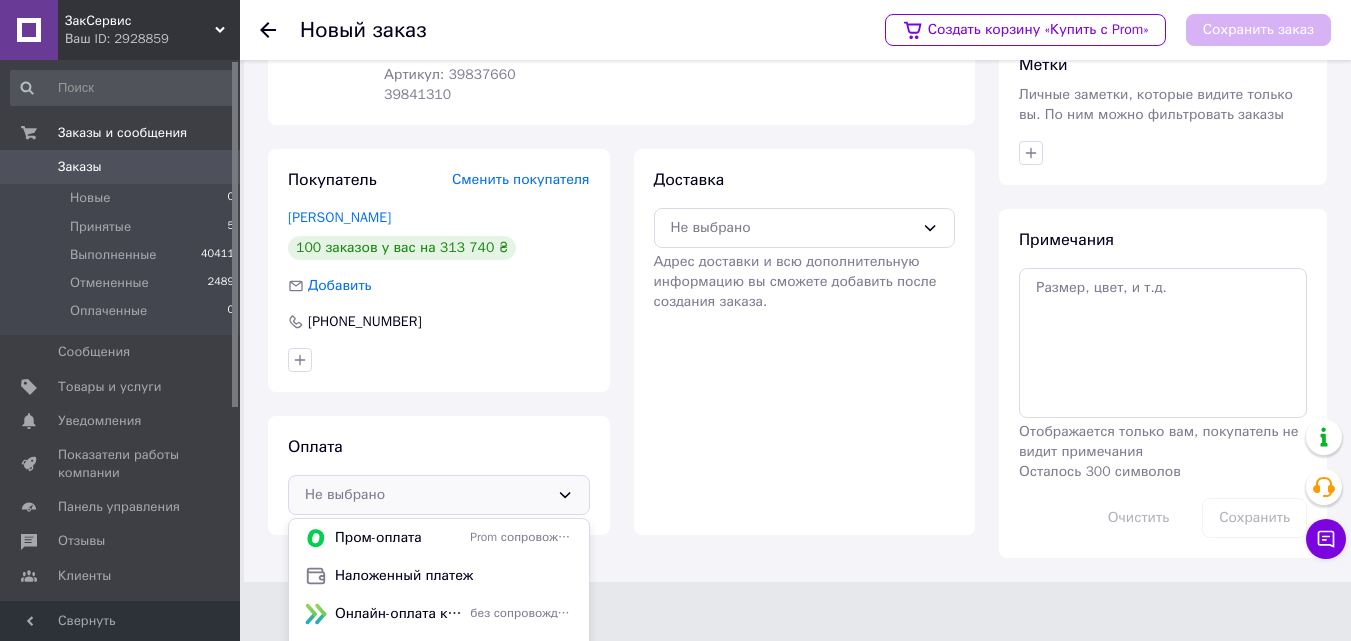 scroll, scrollTop: 273, scrollLeft: 0, axis: vertical 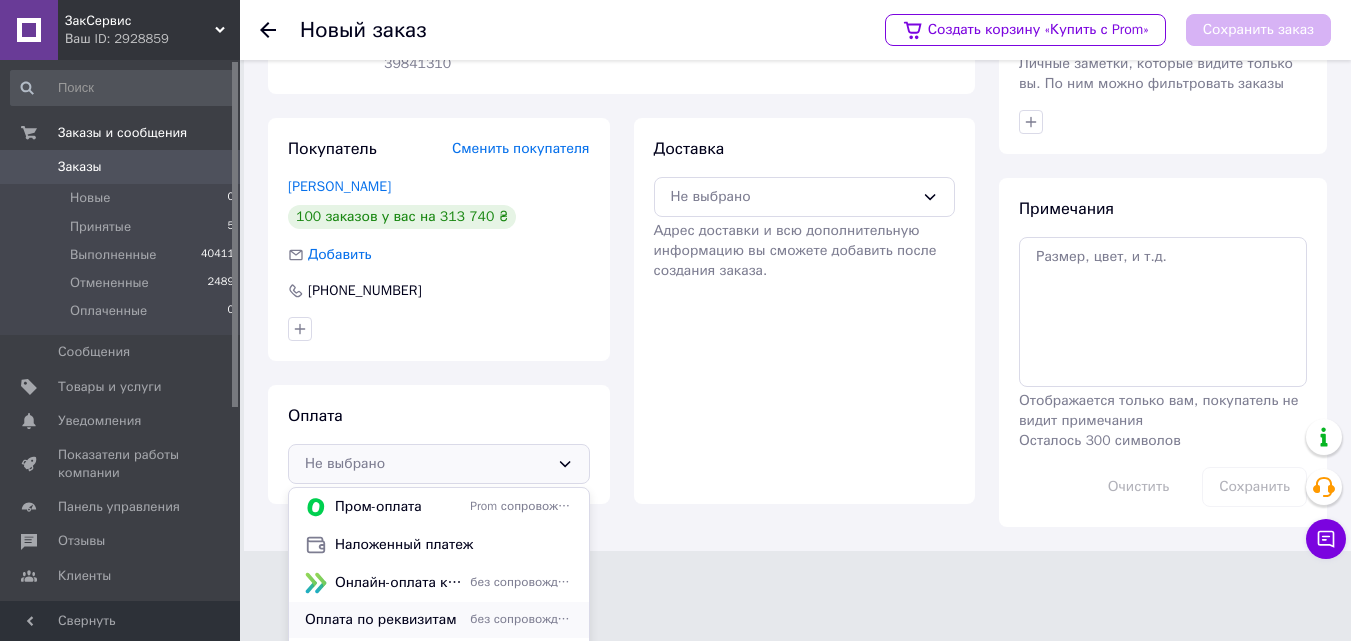click on "Оплата по реквизитам" at bounding box center [383, 620] 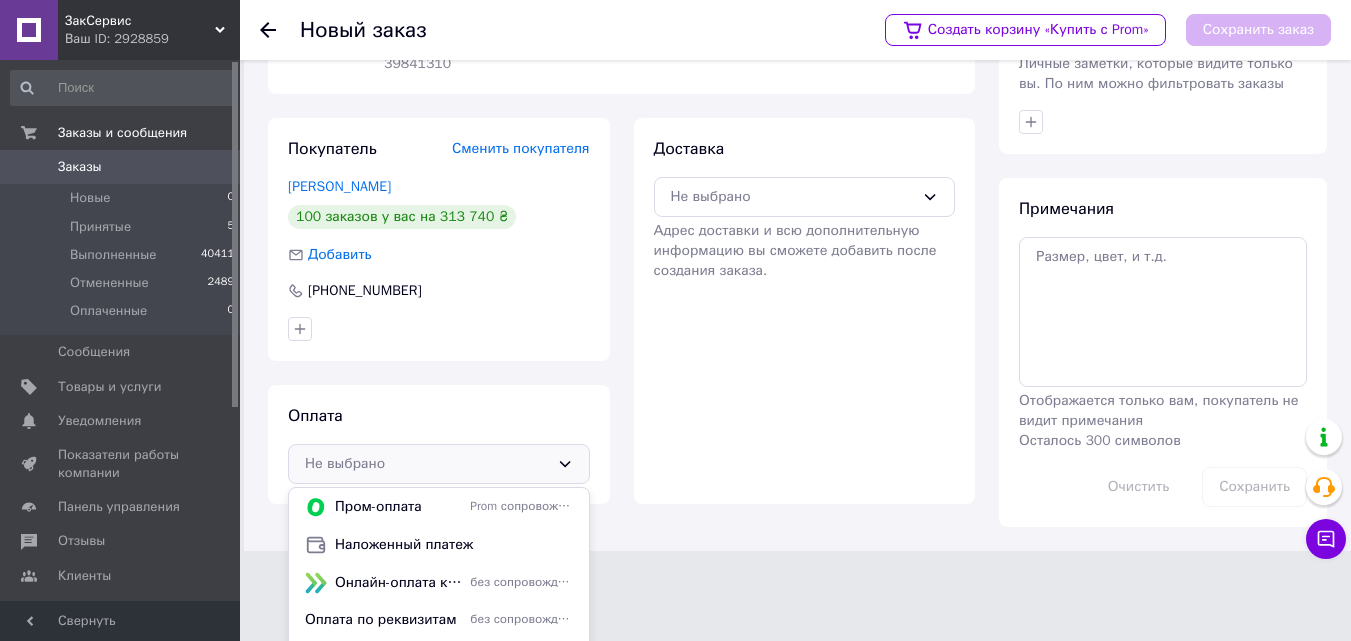 scroll, scrollTop: 183, scrollLeft: 0, axis: vertical 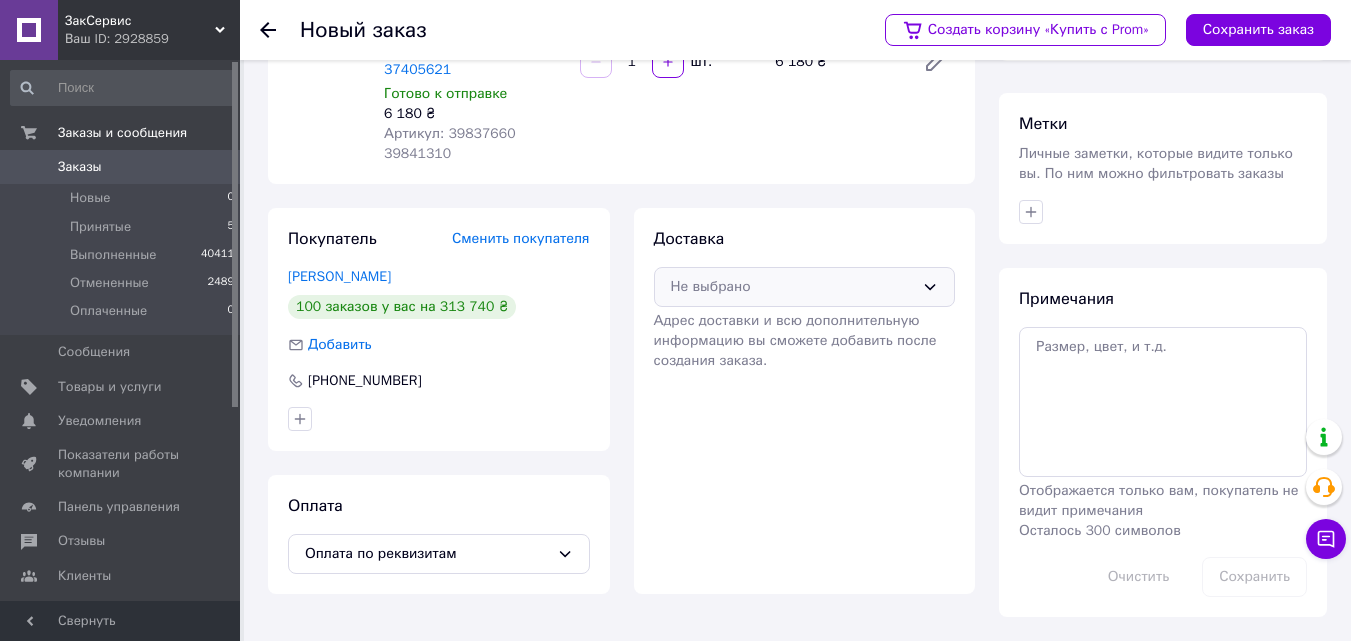 click on "Не выбрано" at bounding box center [793, 287] 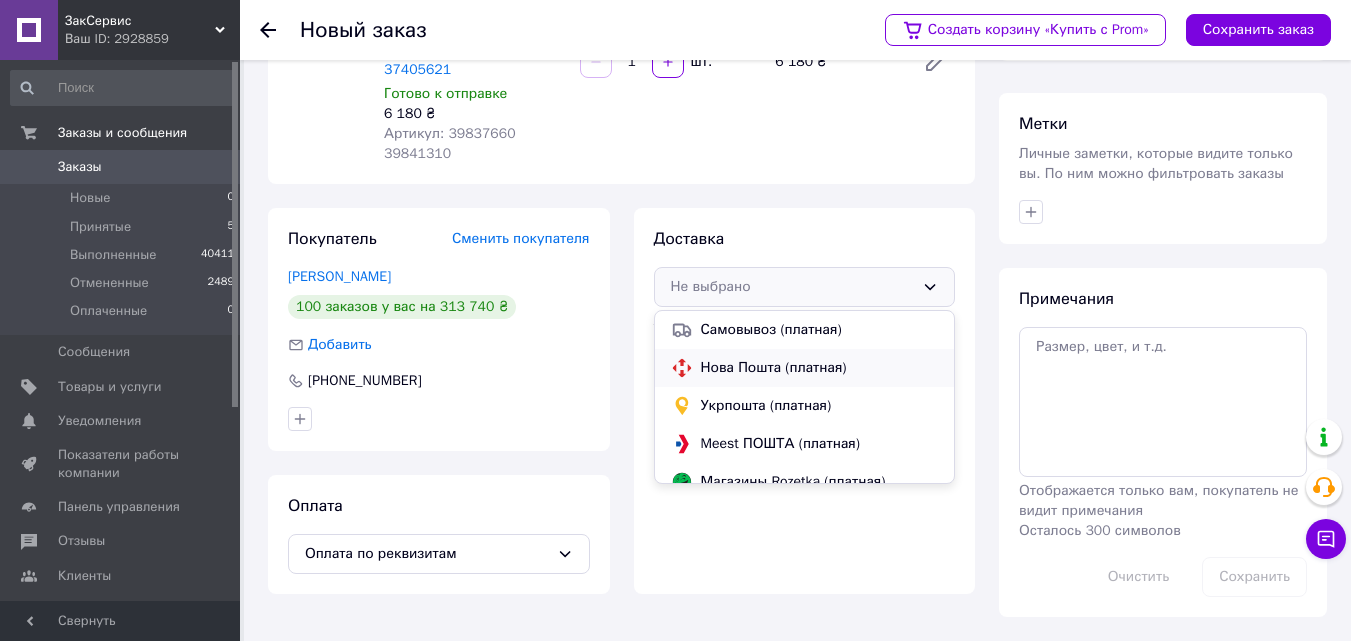 click on "Нова Пошта (платная)" at bounding box center (820, 368) 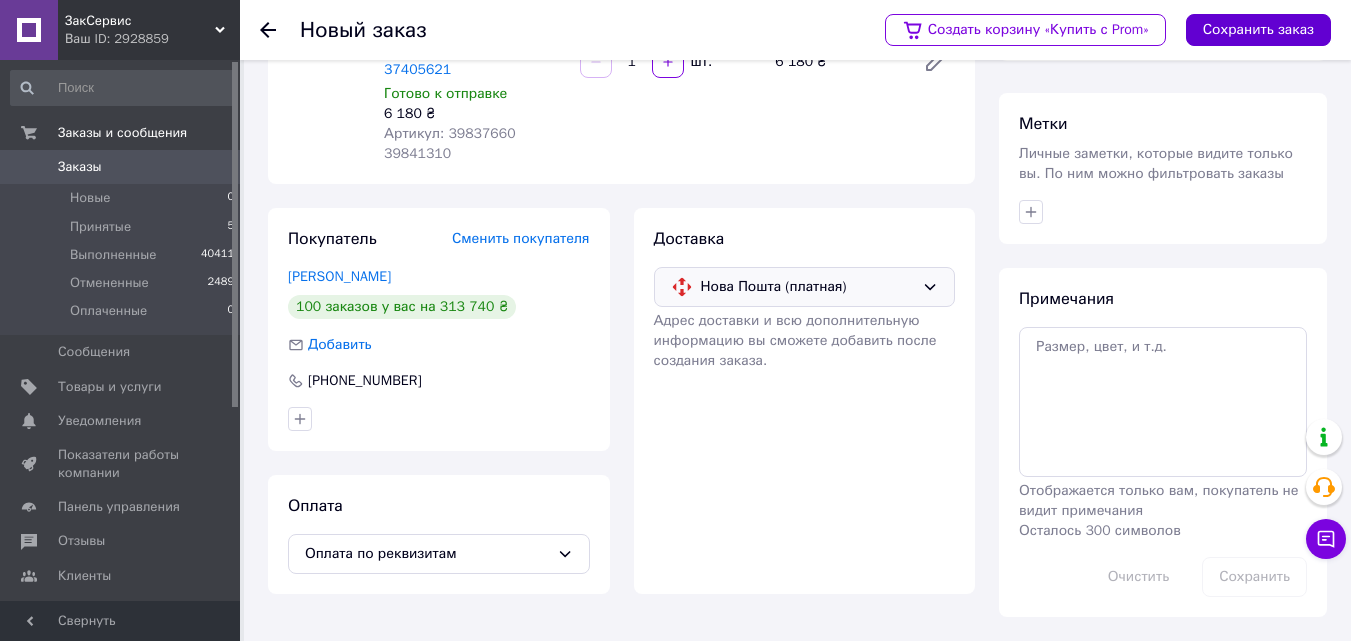 click on "Сохранить заказ" at bounding box center [1258, 30] 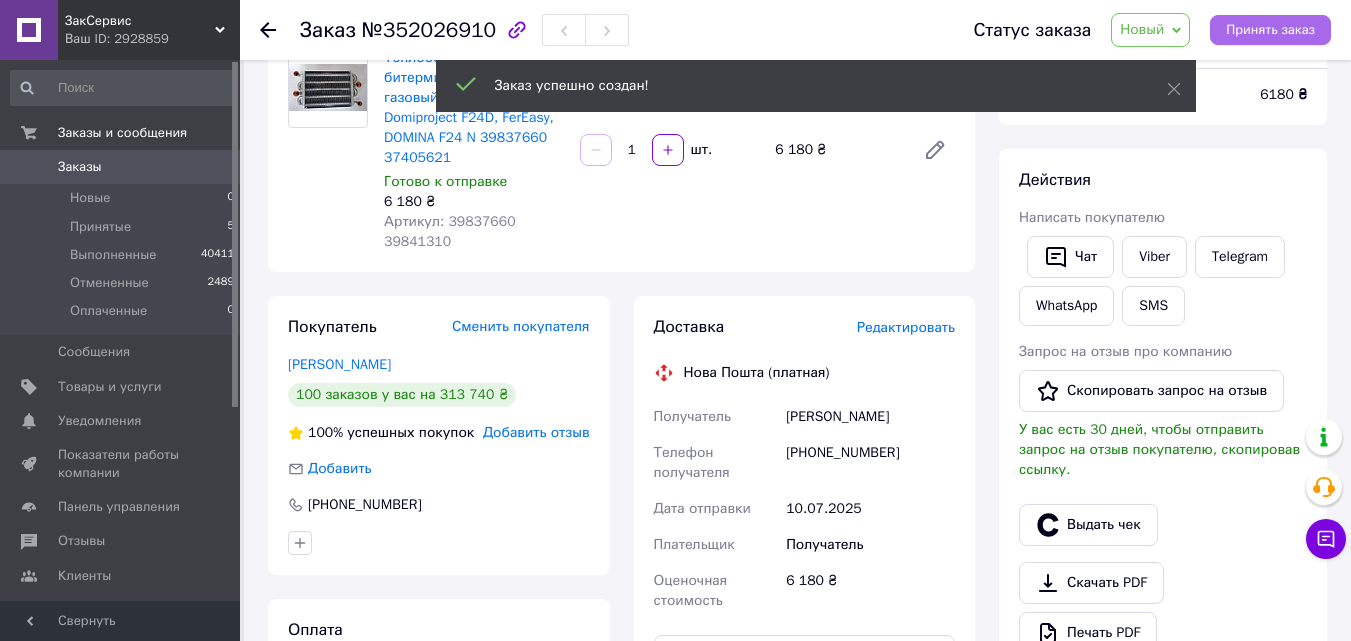 click on "Принять заказ" at bounding box center (1270, 30) 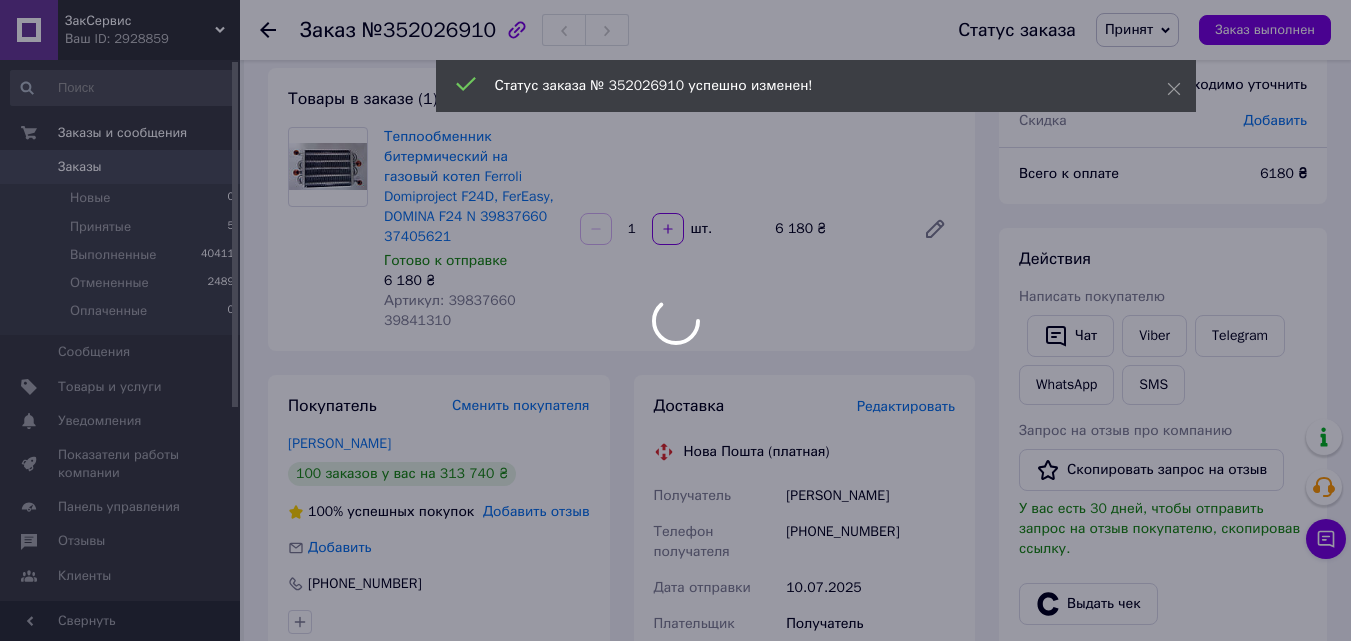 scroll, scrollTop: 0, scrollLeft: 0, axis: both 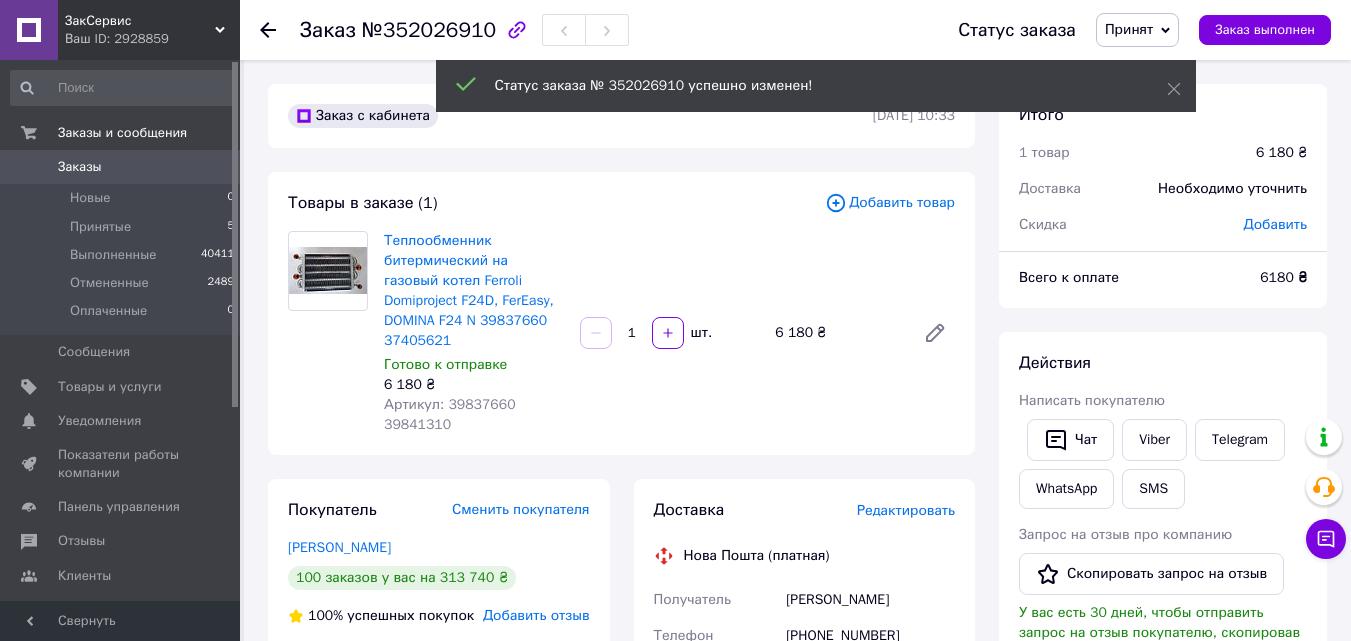 click on "Добавить" at bounding box center (1275, 224) 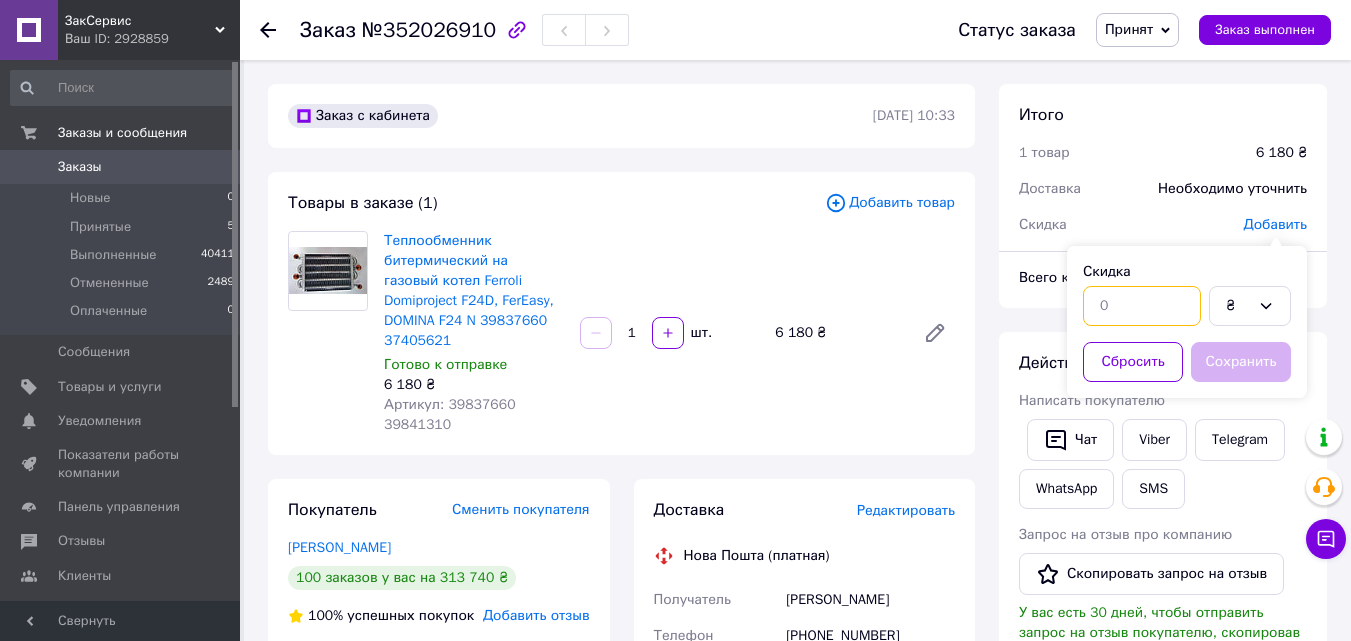 click at bounding box center [1142, 306] 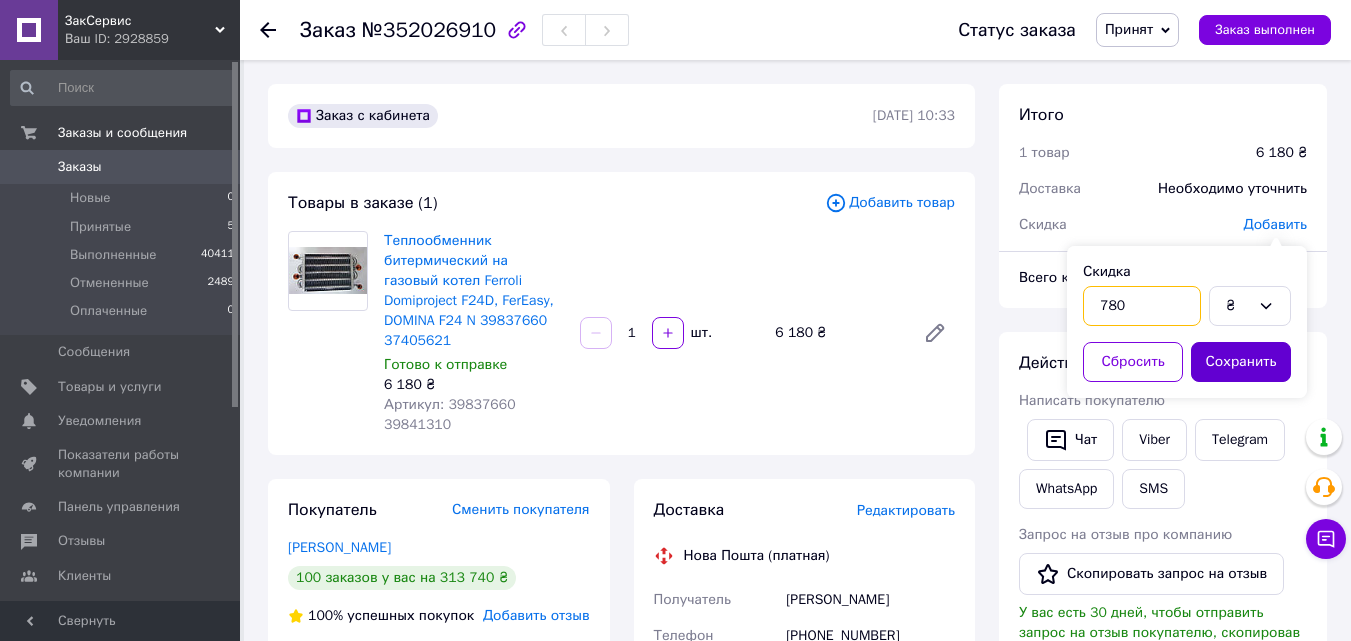 type on "780" 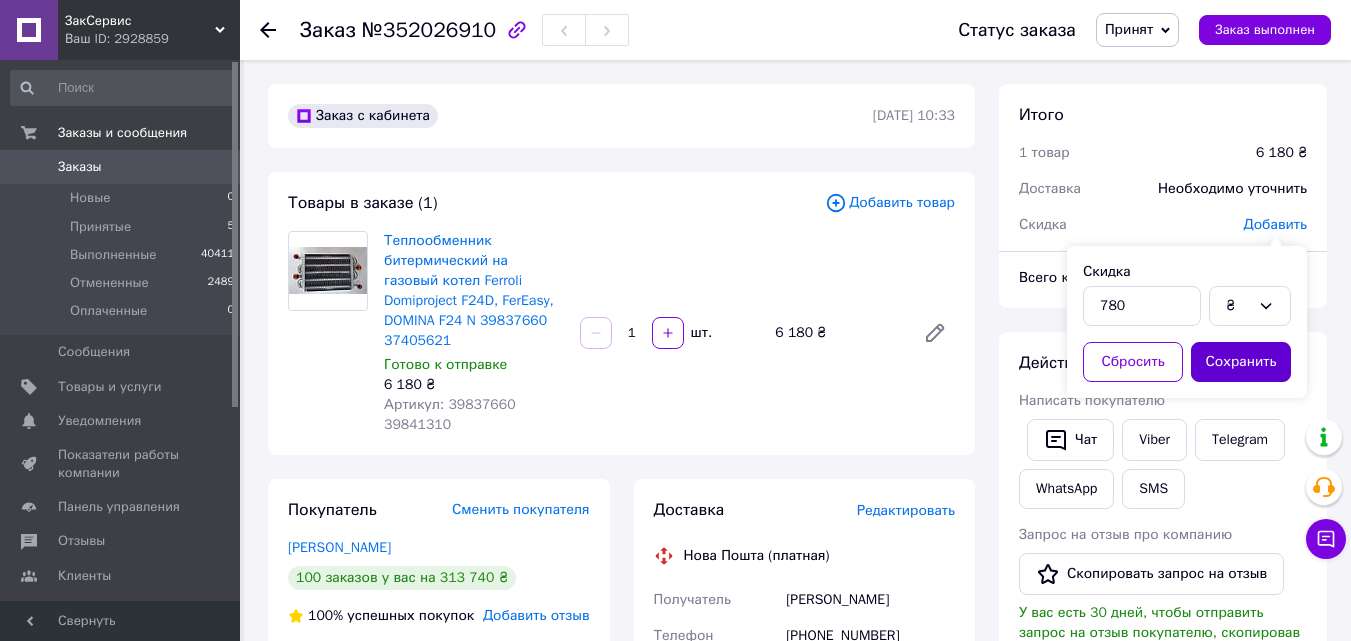 click on "Сохранить" at bounding box center [1241, 362] 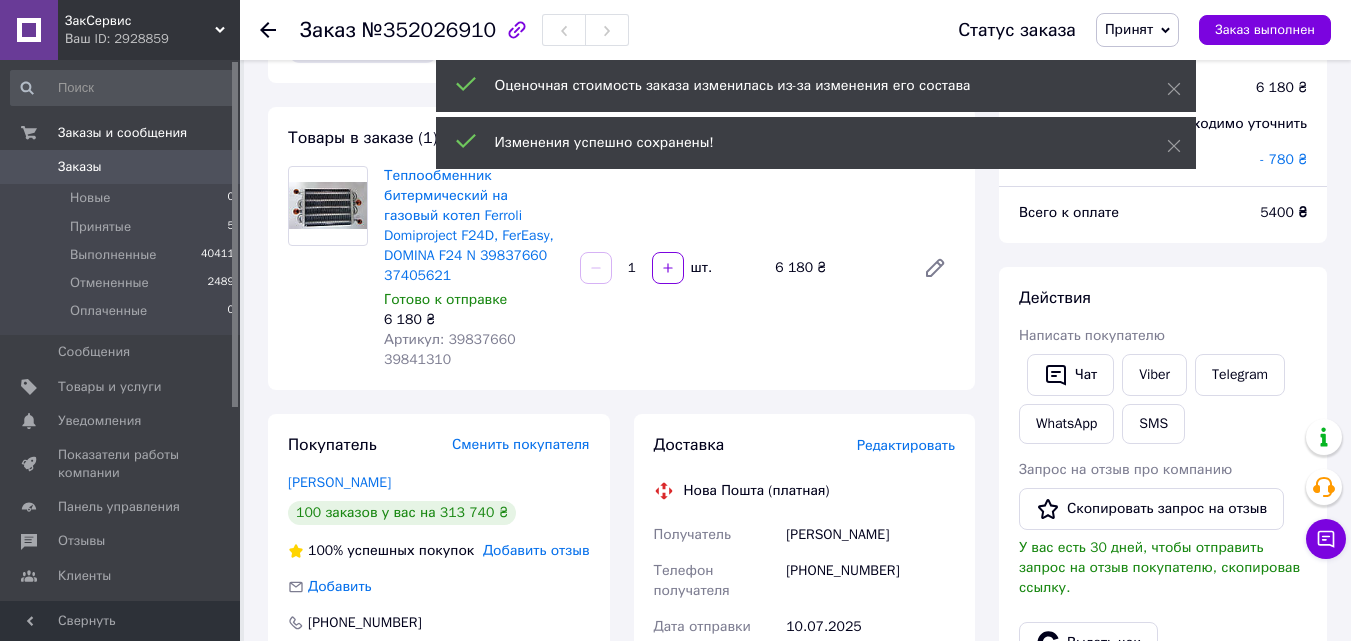 scroll, scrollTop: 100, scrollLeft: 0, axis: vertical 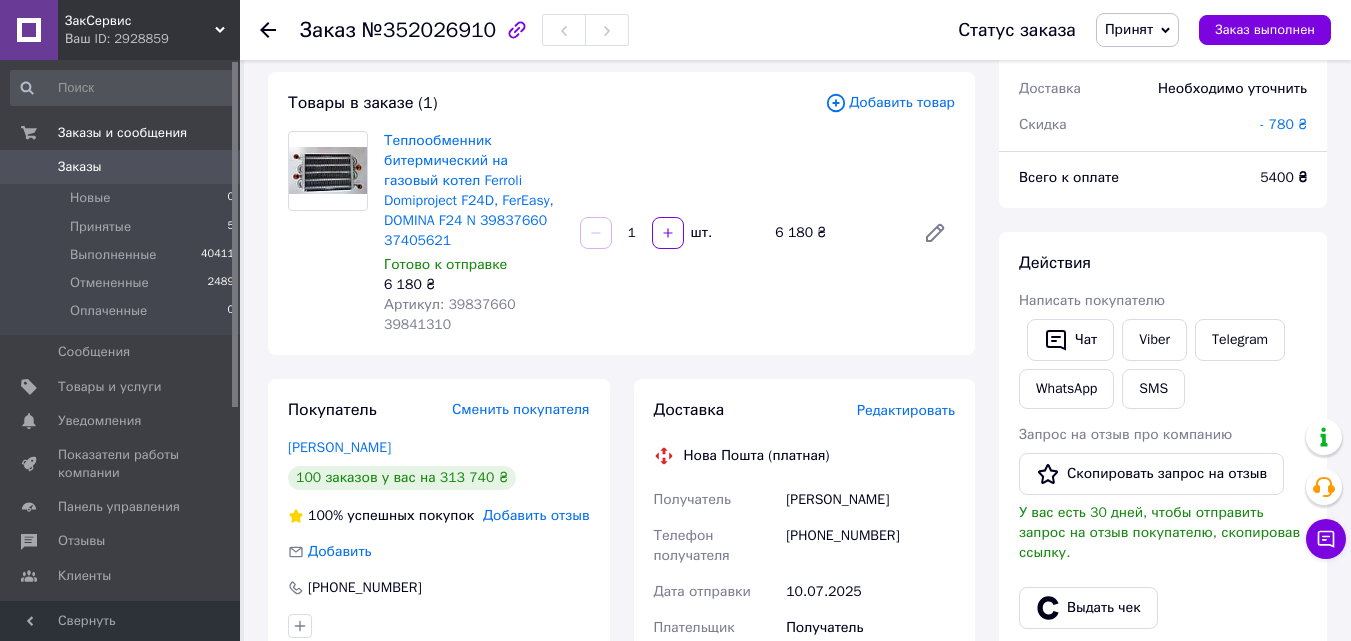 click on "Артикул: 39837660  39841310" at bounding box center (450, 314) 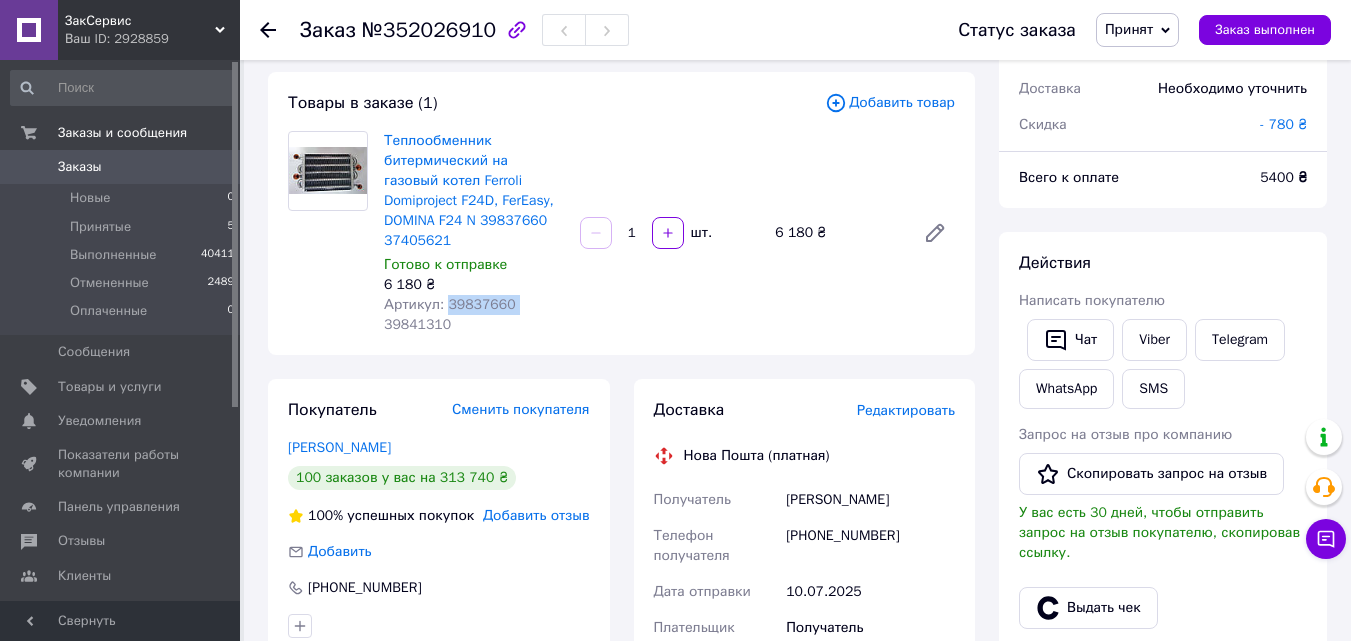 click on "Артикул: 39837660  39841310" at bounding box center [450, 314] 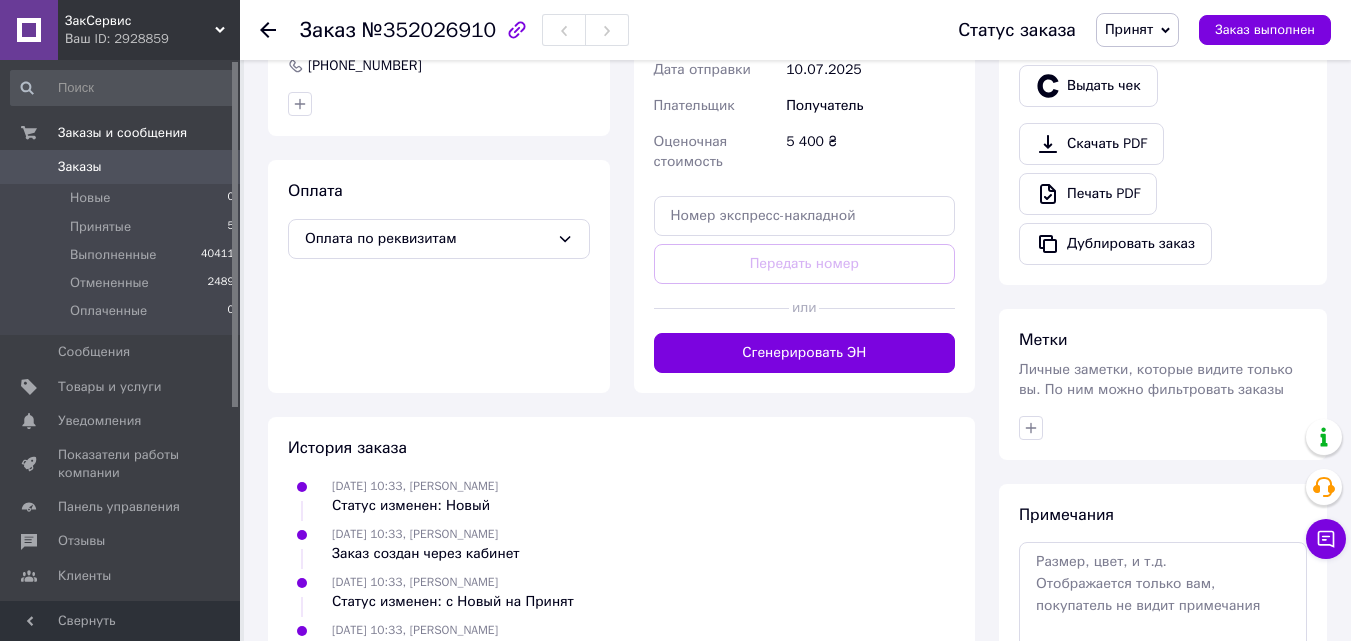 scroll, scrollTop: 734, scrollLeft: 0, axis: vertical 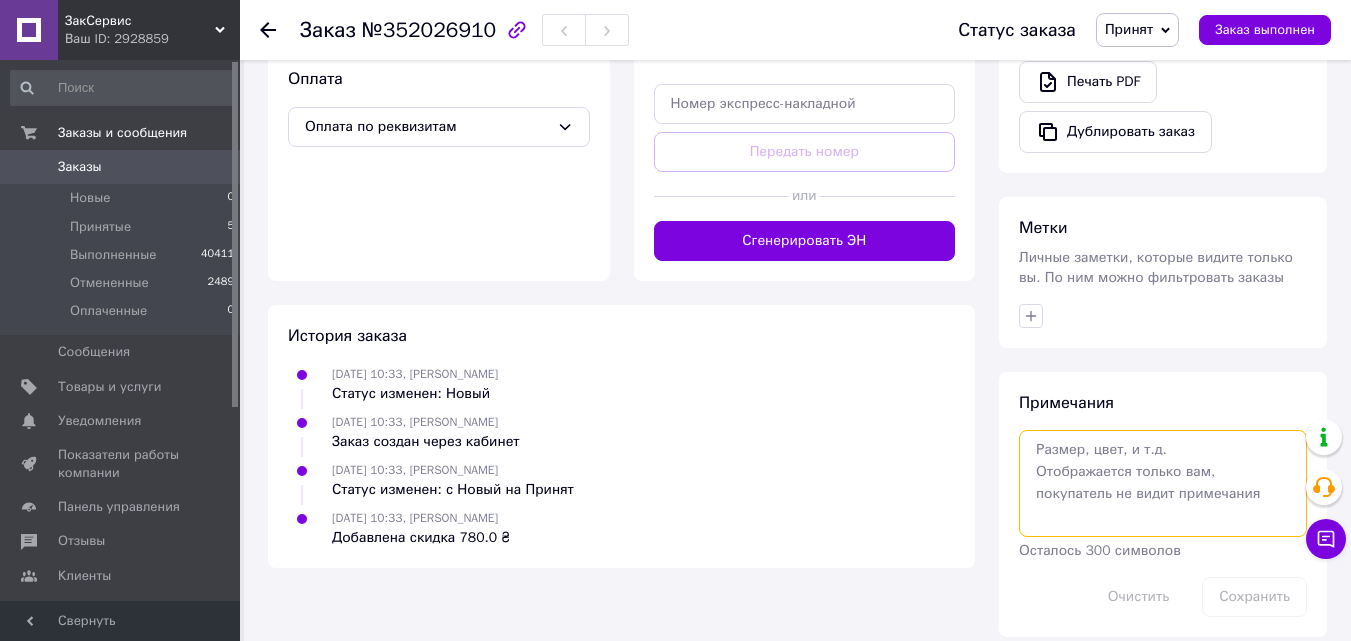 click at bounding box center [1163, 483] 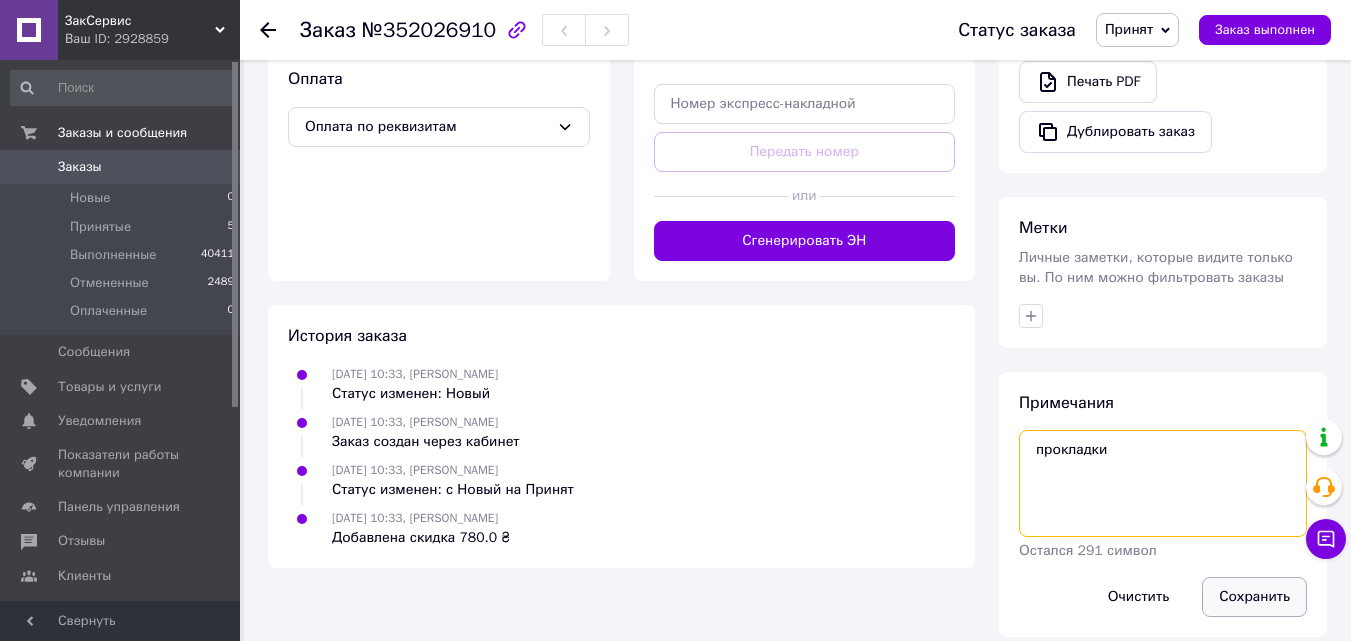 type on "прокладки" 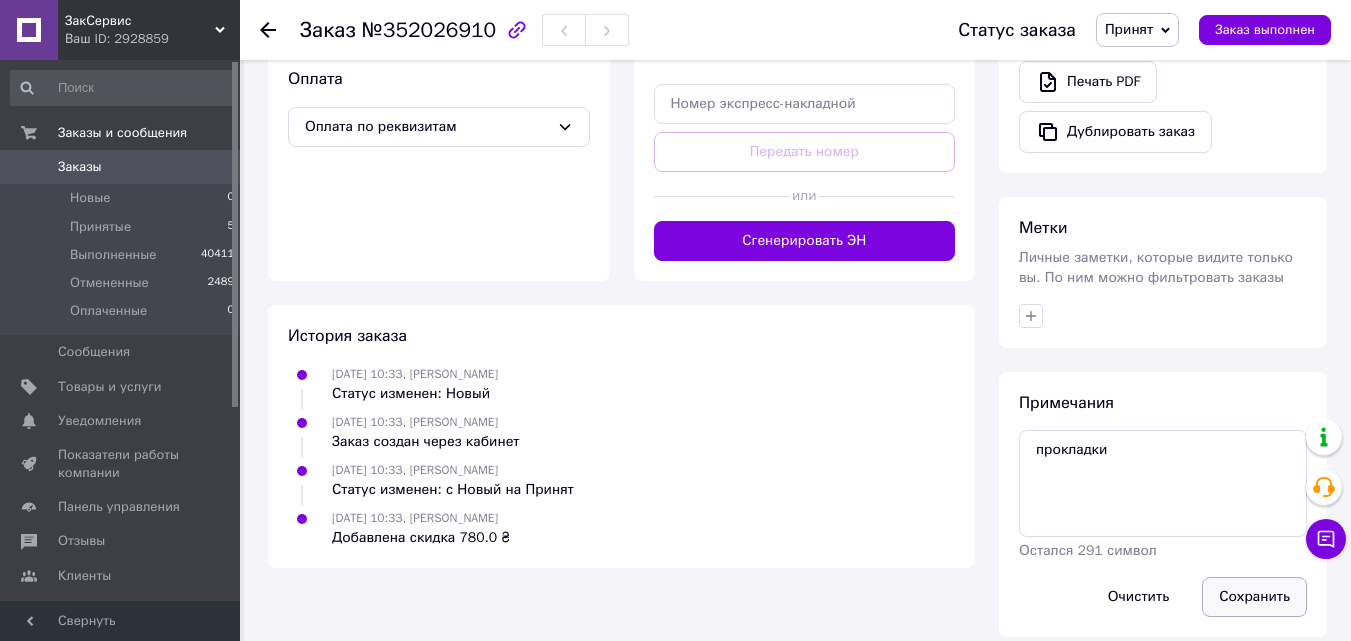 click on "Сохранить" at bounding box center (1254, 597) 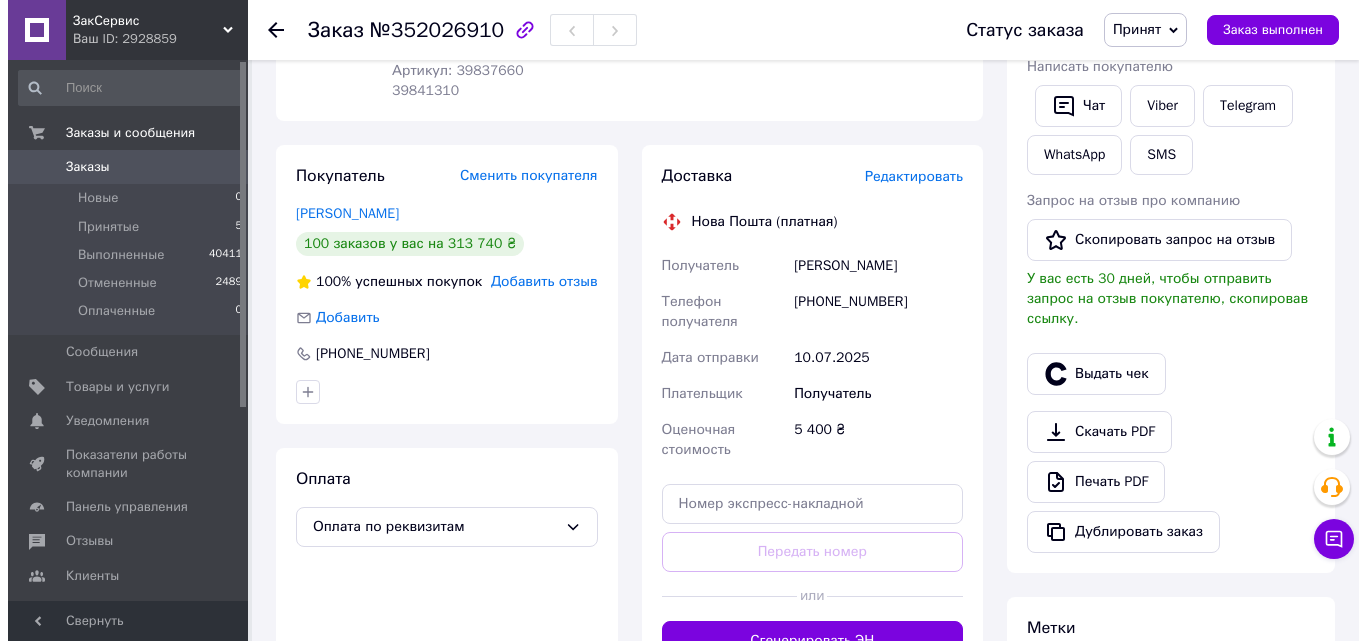 scroll, scrollTop: 234, scrollLeft: 0, axis: vertical 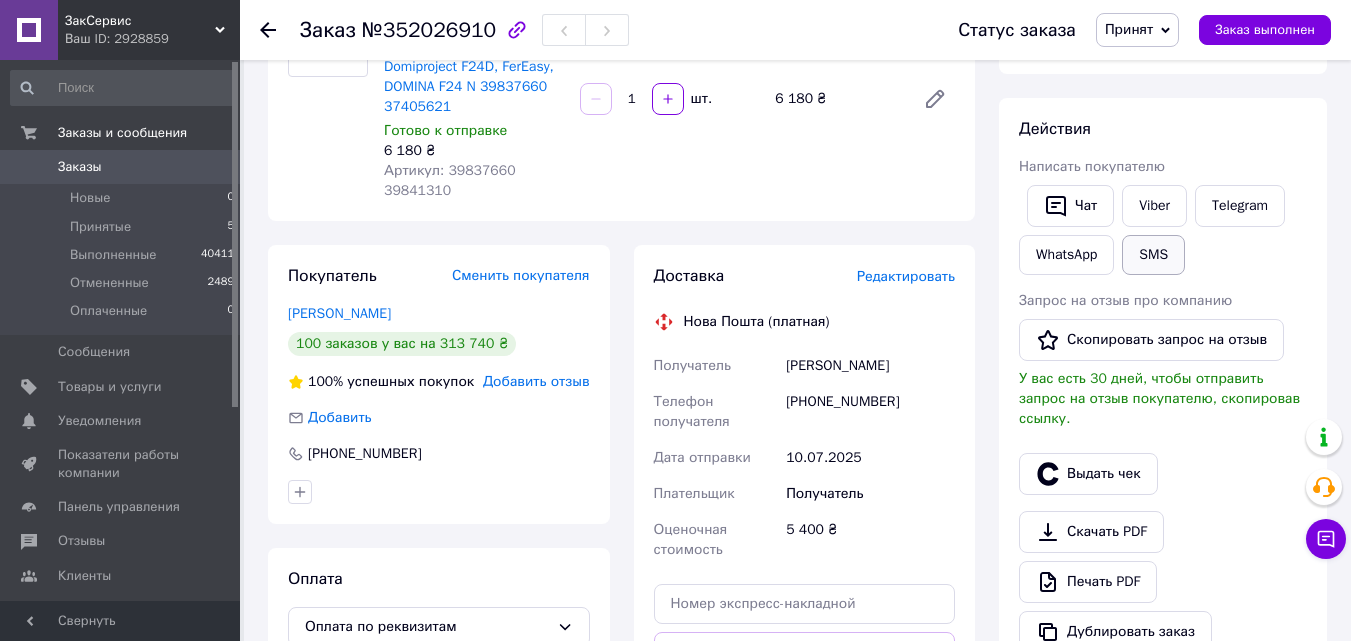 click on "SMS" at bounding box center (1153, 255) 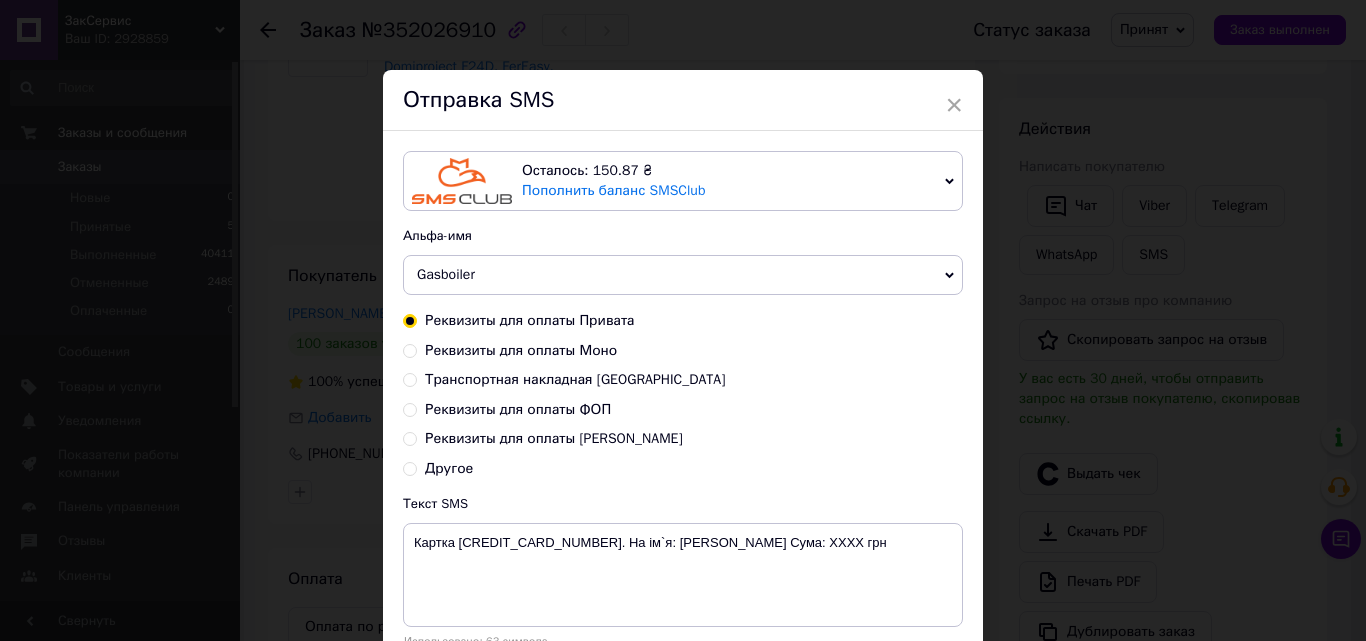 click on "Gasboiler" at bounding box center [683, 275] 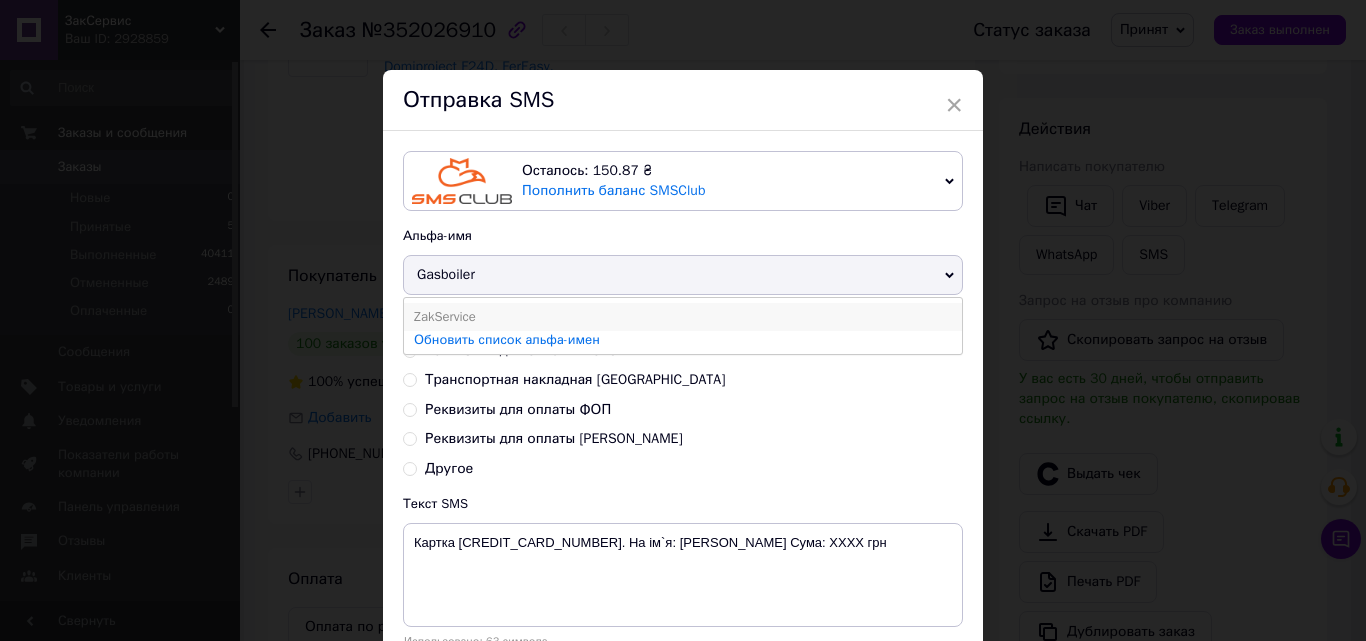 click on "ZakService" at bounding box center (683, 317) 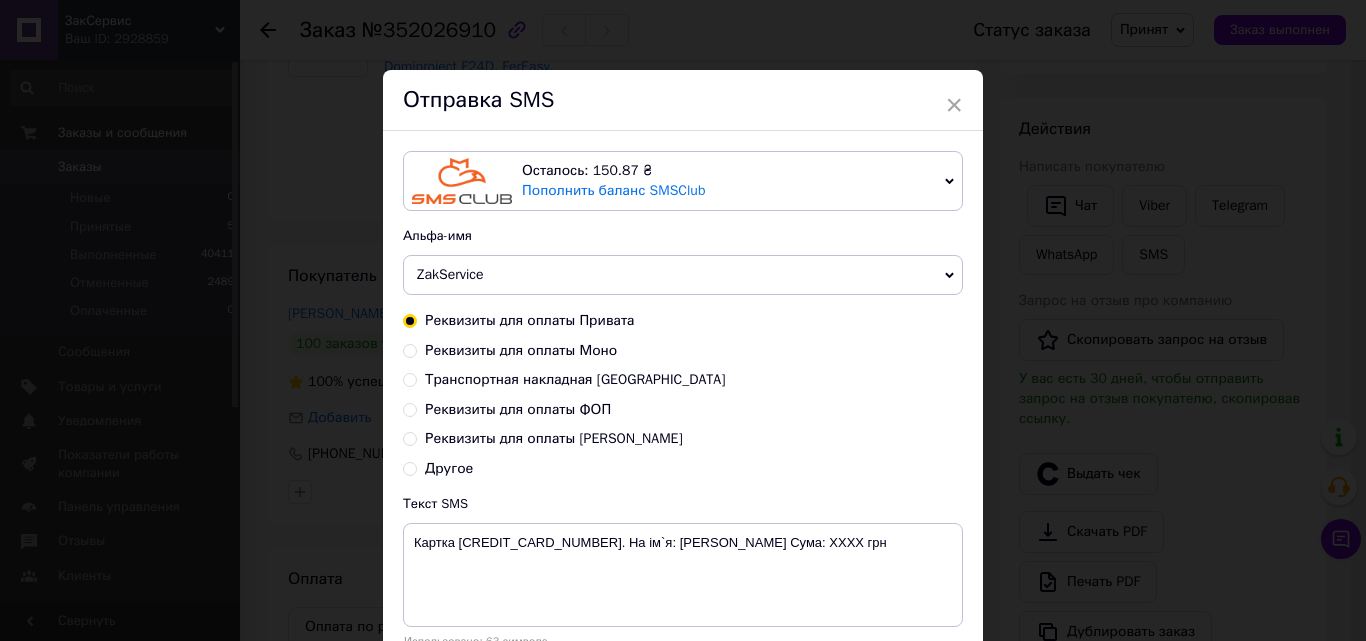 click on "Реквизиты для оплаты ФОП" at bounding box center [518, 409] 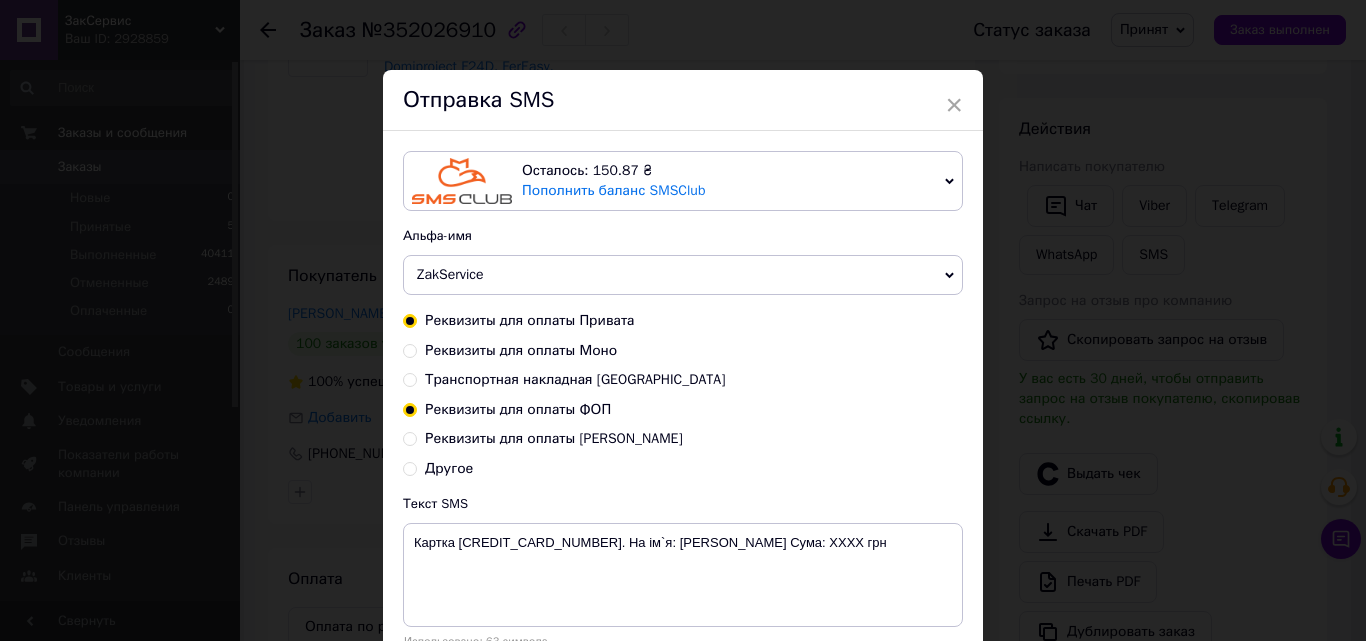 radio on "false" 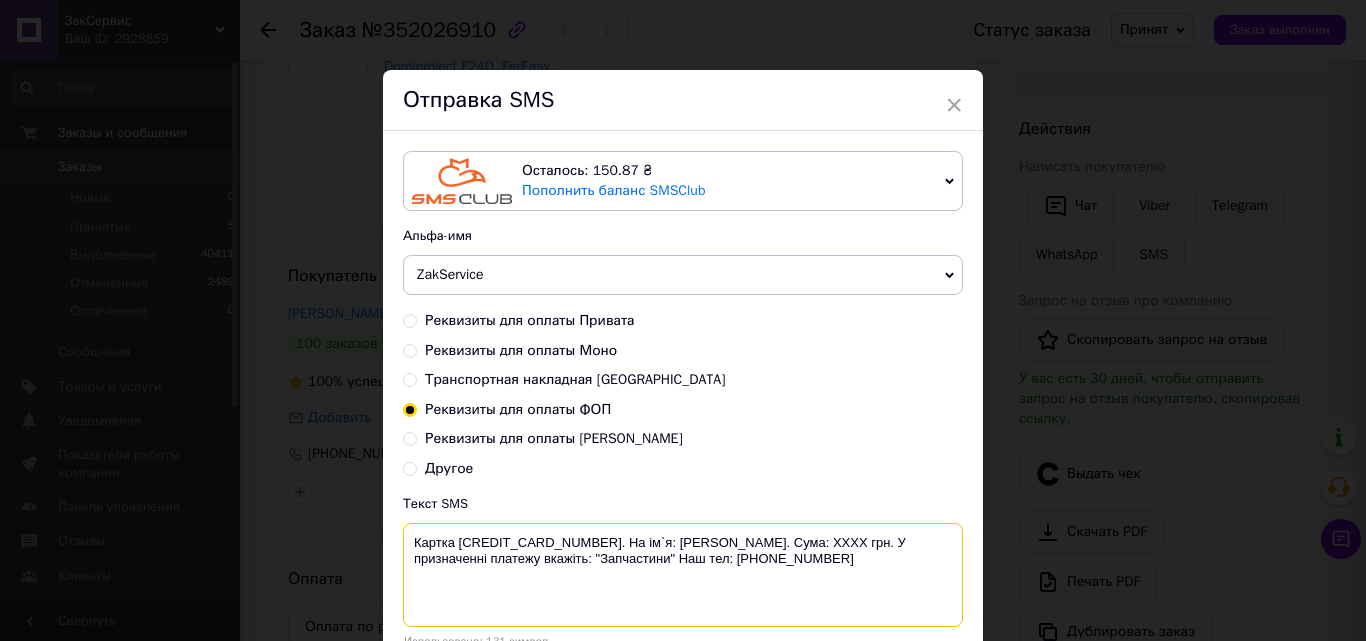 click on "Картка 4246001007332962. На ім`я: Маринчак В.В.. Сума: XXXX грн. У призначенні платежу вкажіть: "Запчастини" Наш тел: +380505002255" at bounding box center (683, 575) 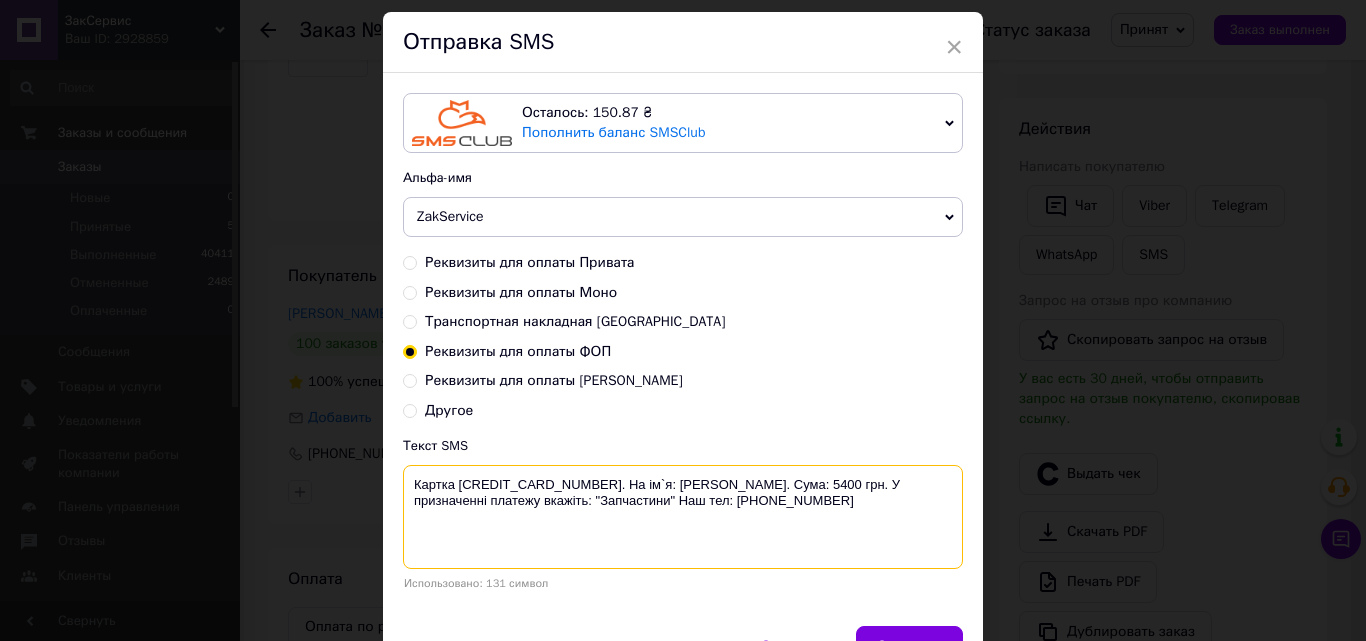 scroll, scrollTop: 171, scrollLeft: 0, axis: vertical 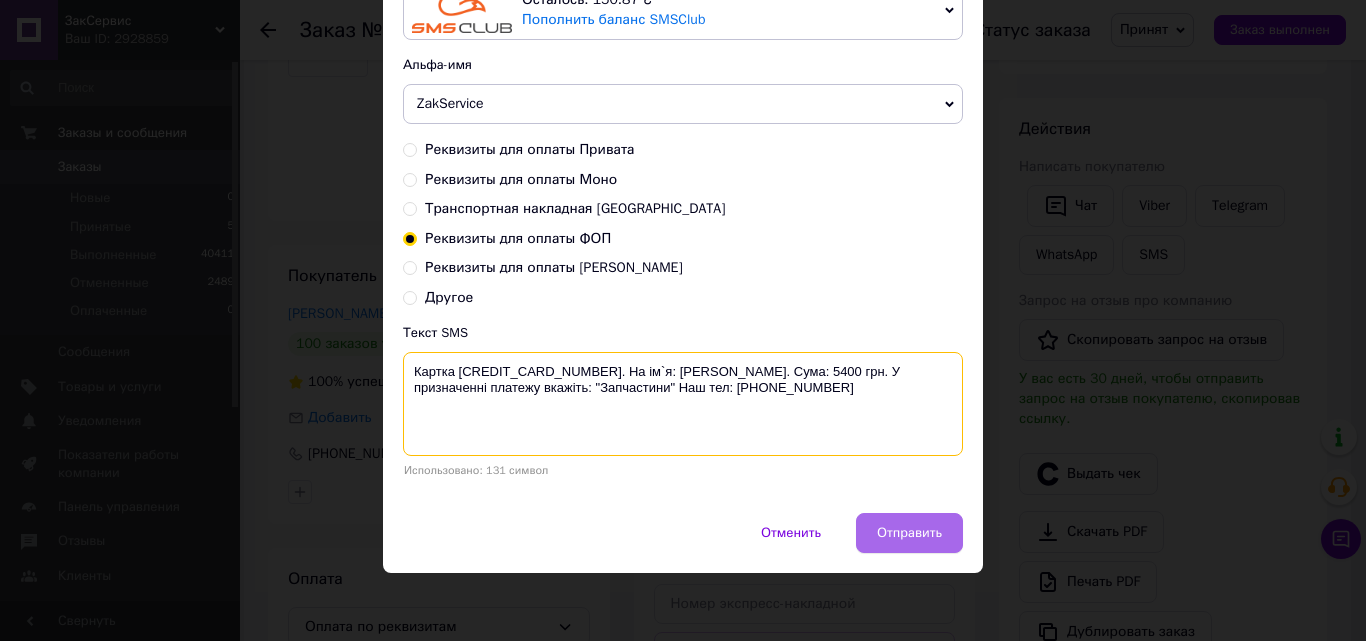 type on "Картка 4246001007332962. На ім`я: Маринчак В.В.. Сума: 5400 грн. У призначенні платежу вкажіть: "Запчастини" Наш тел: +380505002255" 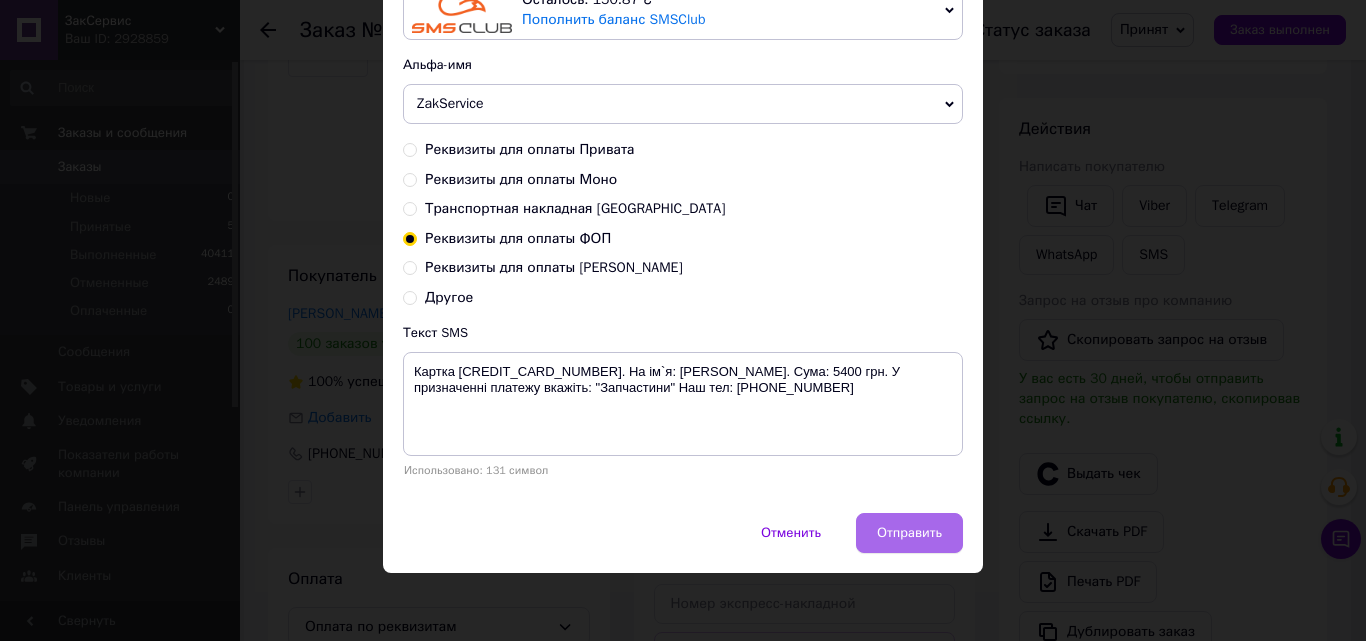 click on "Отправить" at bounding box center [909, 533] 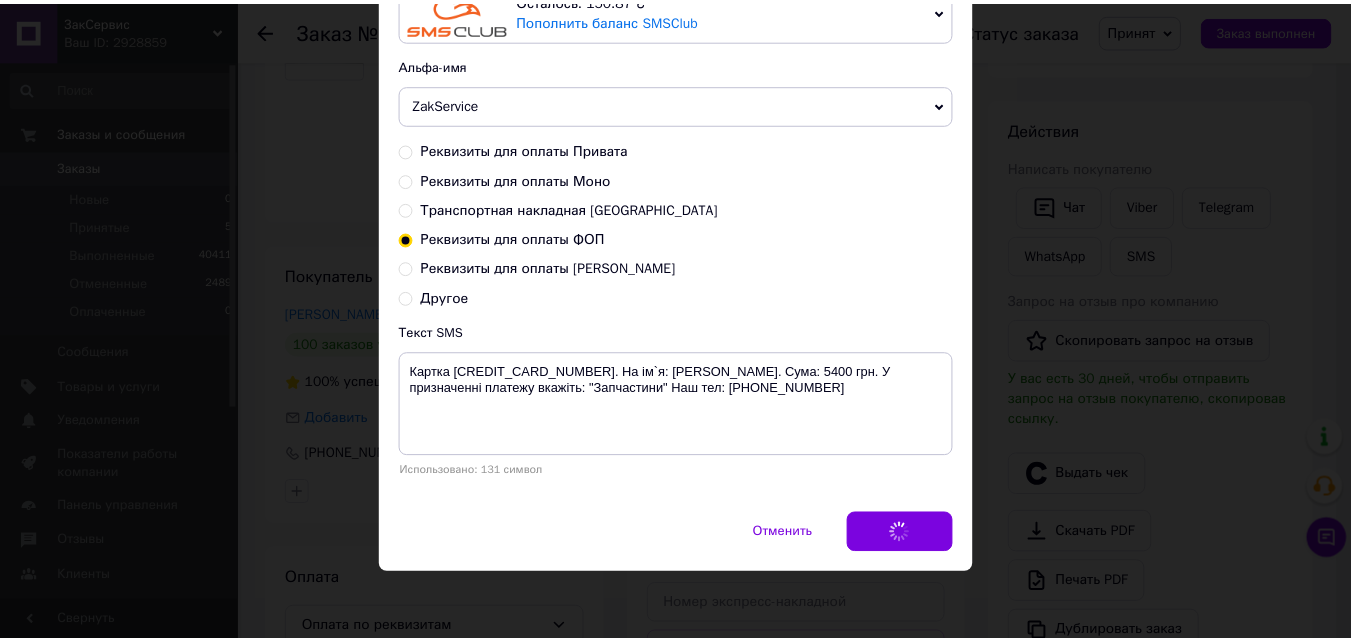 scroll, scrollTop: 0, scrollLeft: 0, axis: both 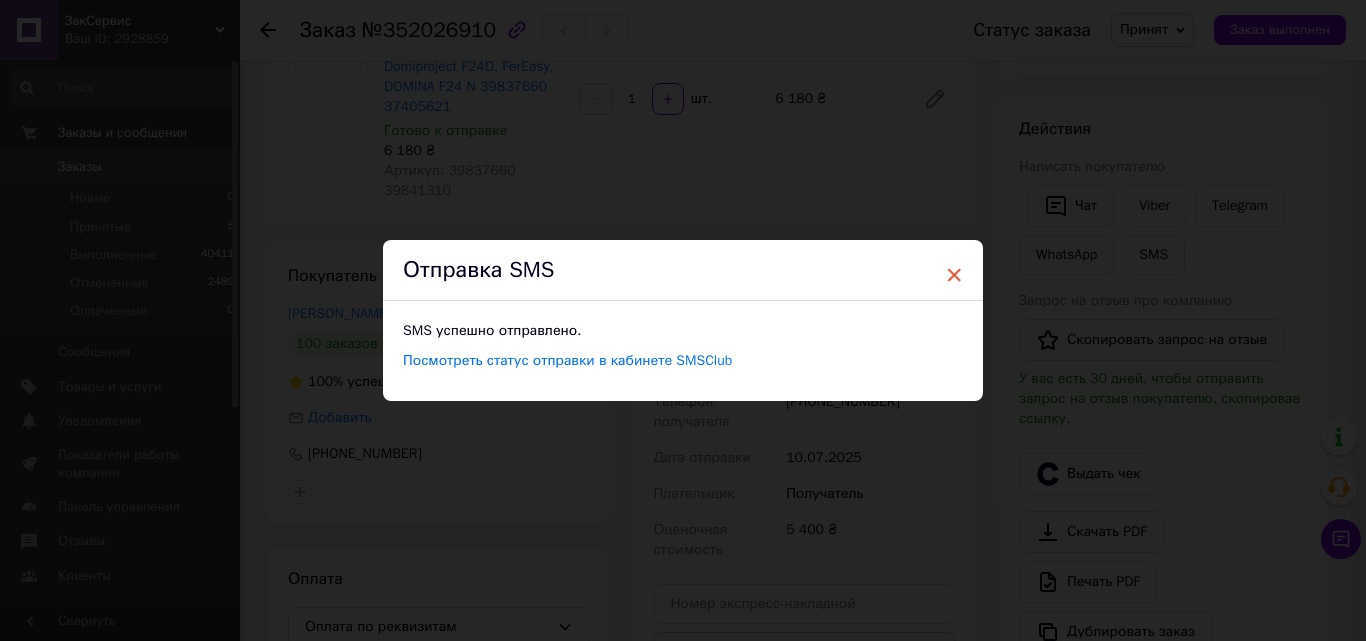 click on "×" at bounding box center [954, 275] 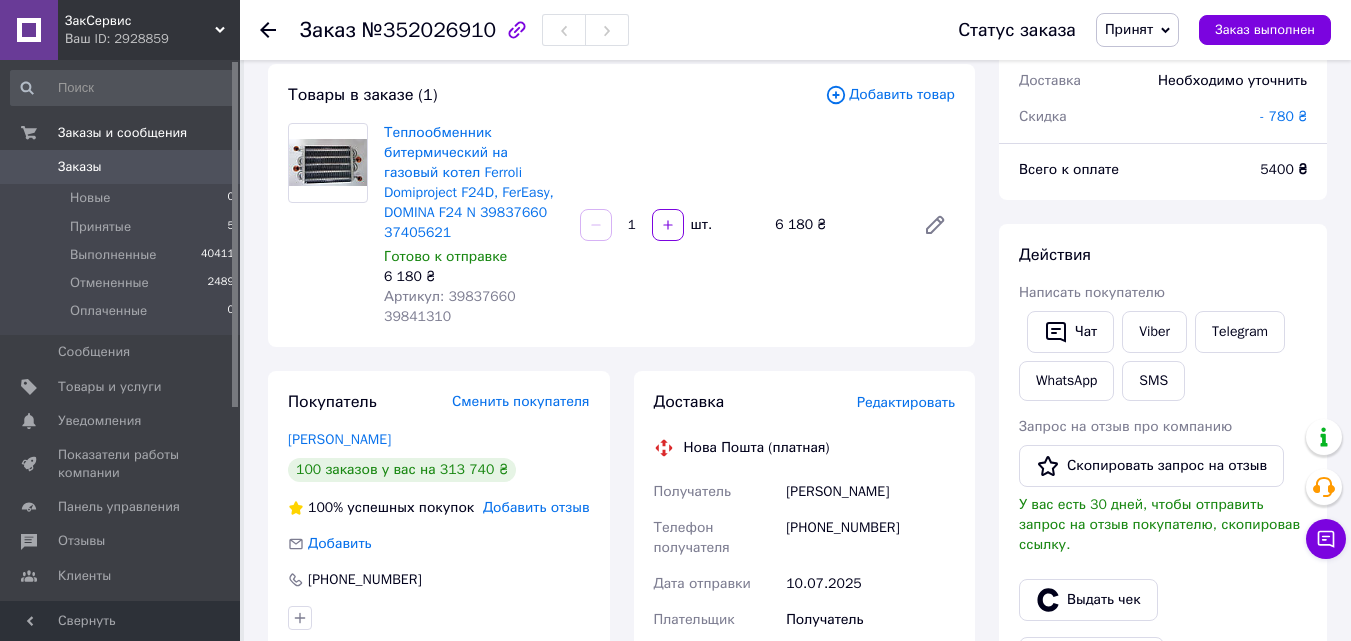 scroll, scrollTop: 200, scrollLeft: 0, axis: vertical 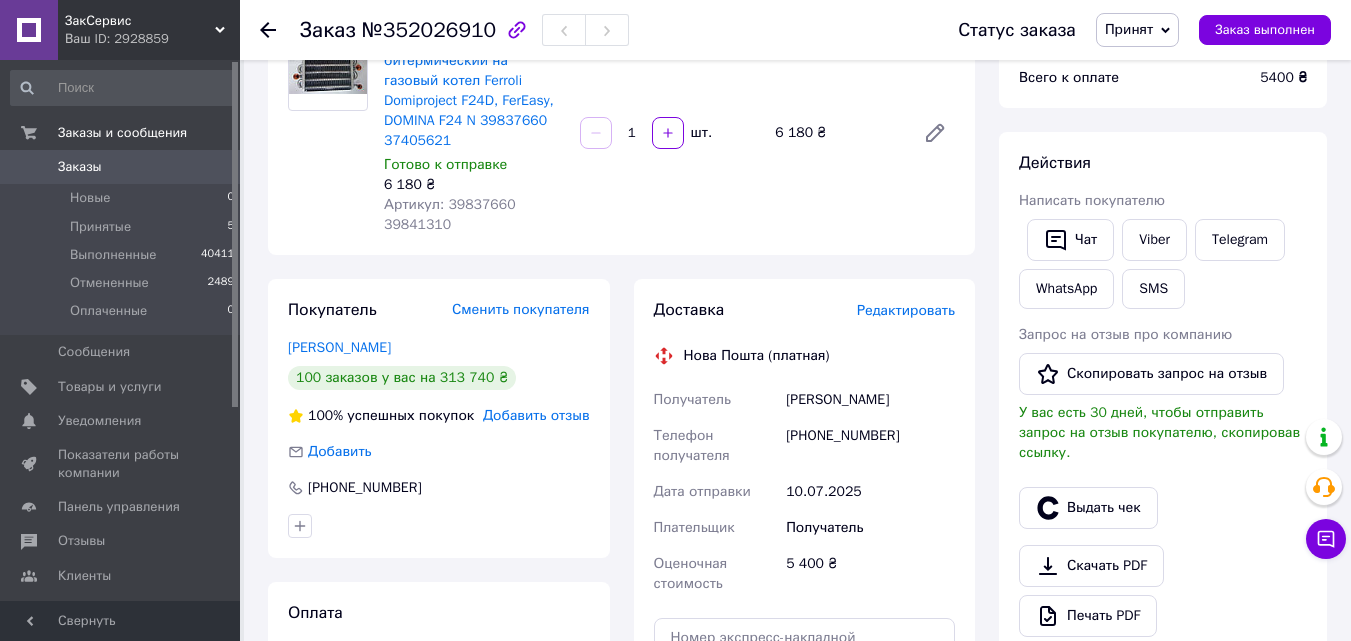 click on "Артикул: 39837660  39841310" at bounding box center (450, 214) 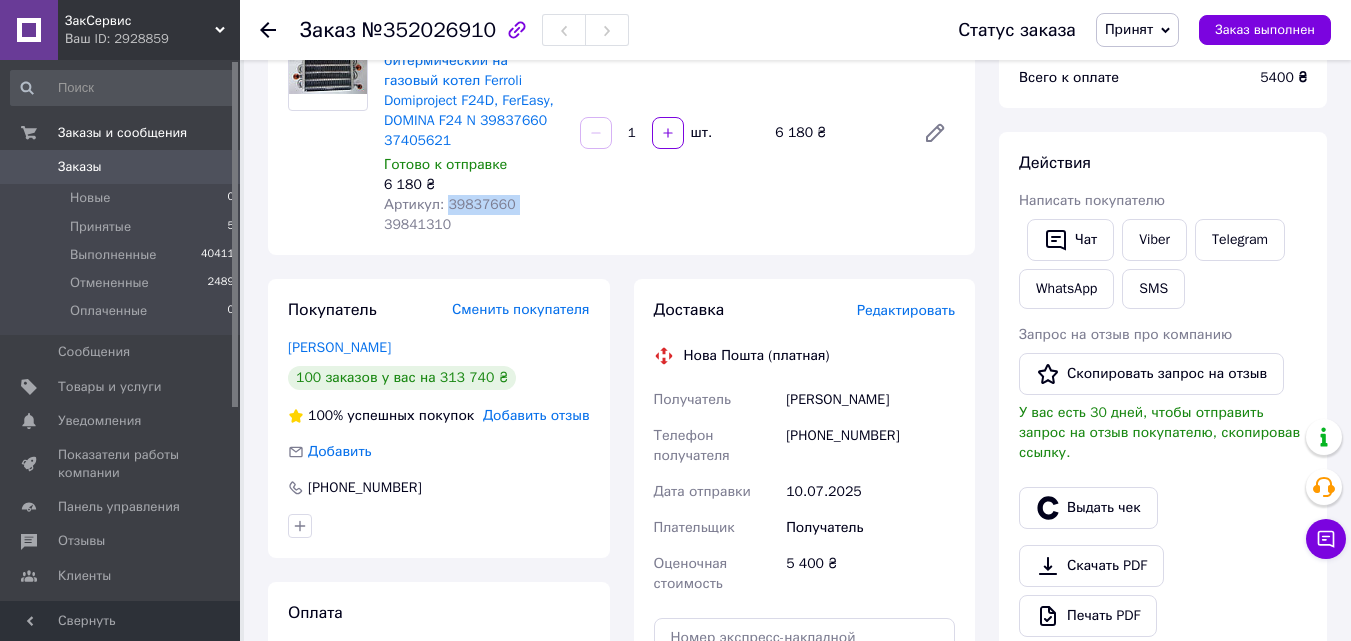 click on "Артикул: 39837660  39841310" at bounding box center (450, 214) 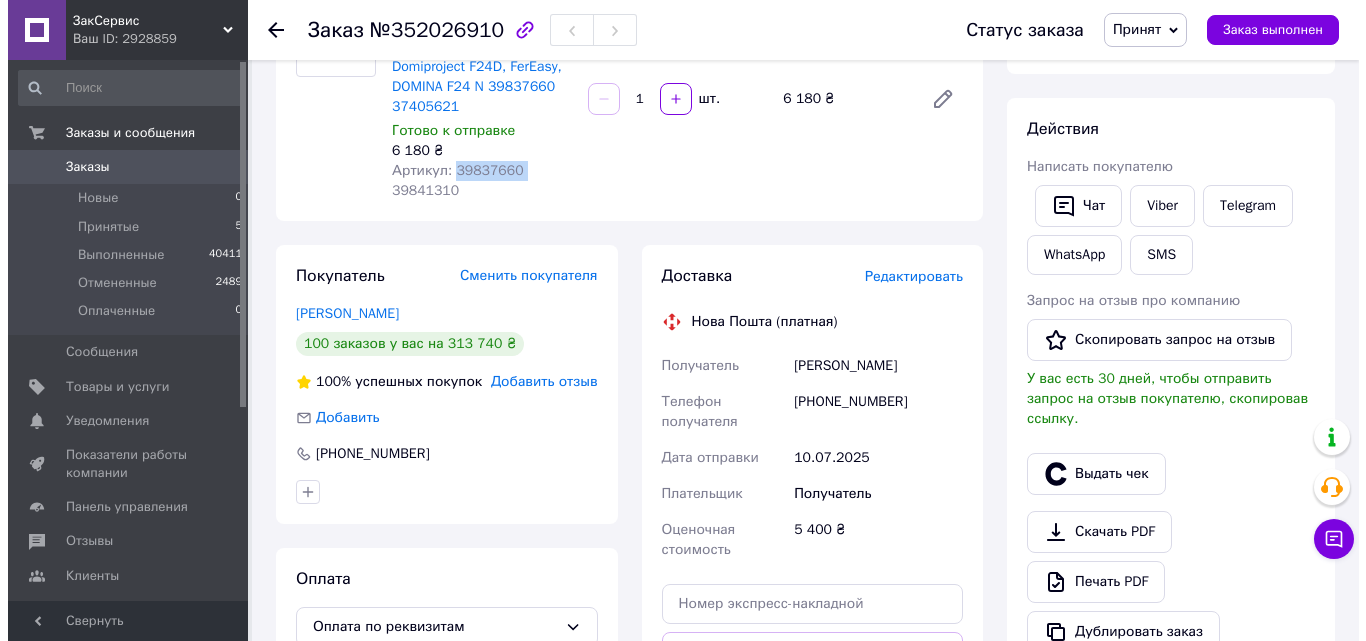 scroll, scrollTop: 200, scrollLeft: 0, axis: vertical 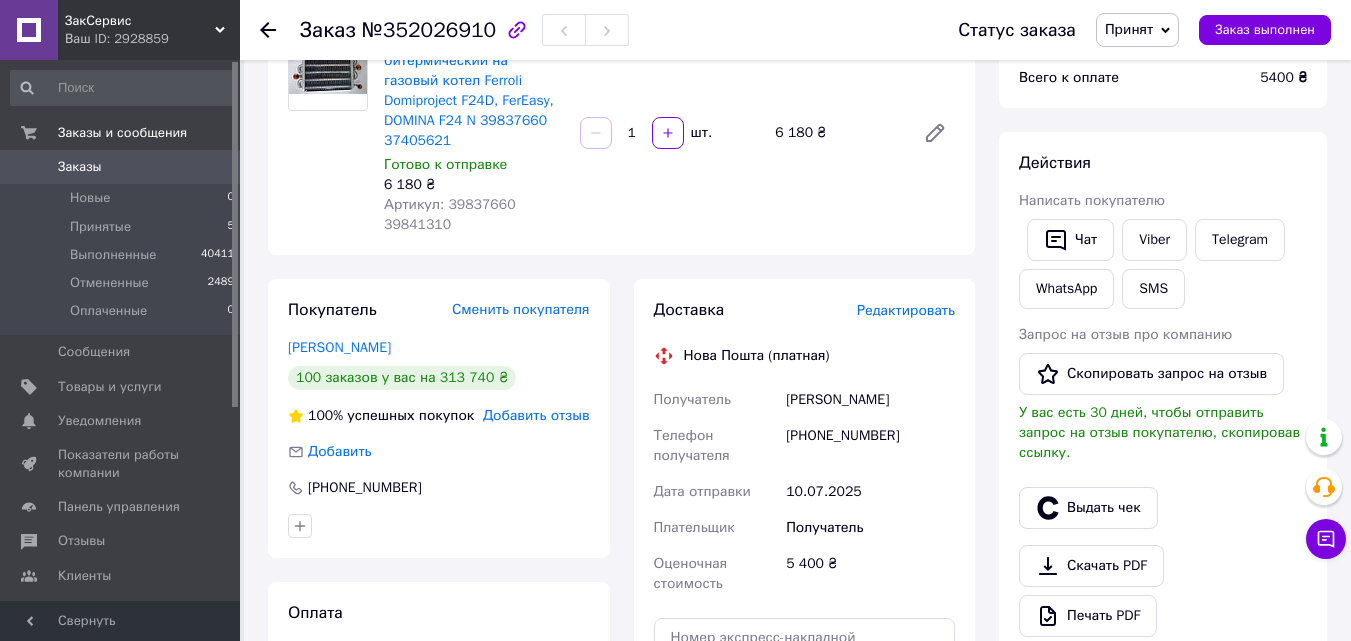 click on "Доставка Редактировать Нова Пошта (платная) Получатель Любецький Віталій Телефон получателя +380673722010 Дата отправки 10.07.2025 Плательщик Получатель Оценочная стоимость 5 400 ₴ Передать номер или Сгенерировать ЭН Плательщик Получатель Отправитель Фамилия получателя Любецький Имя получателя Віталій Отчество получателя Телефон получателя +380673722010 Тип доставки В отделении Курьером В почтомате Город -- Не выбрано -- Место отправки Мукачево: №6 (до 30 кг на одне місце): вул. Духновича, 14 Ужгород: №1: вул. Волонтерів, 16 Дрогобич: №2 (до 30 кг): вул. Бориславська, 2 Груз 5400 <" at bounding box center [805, 547] 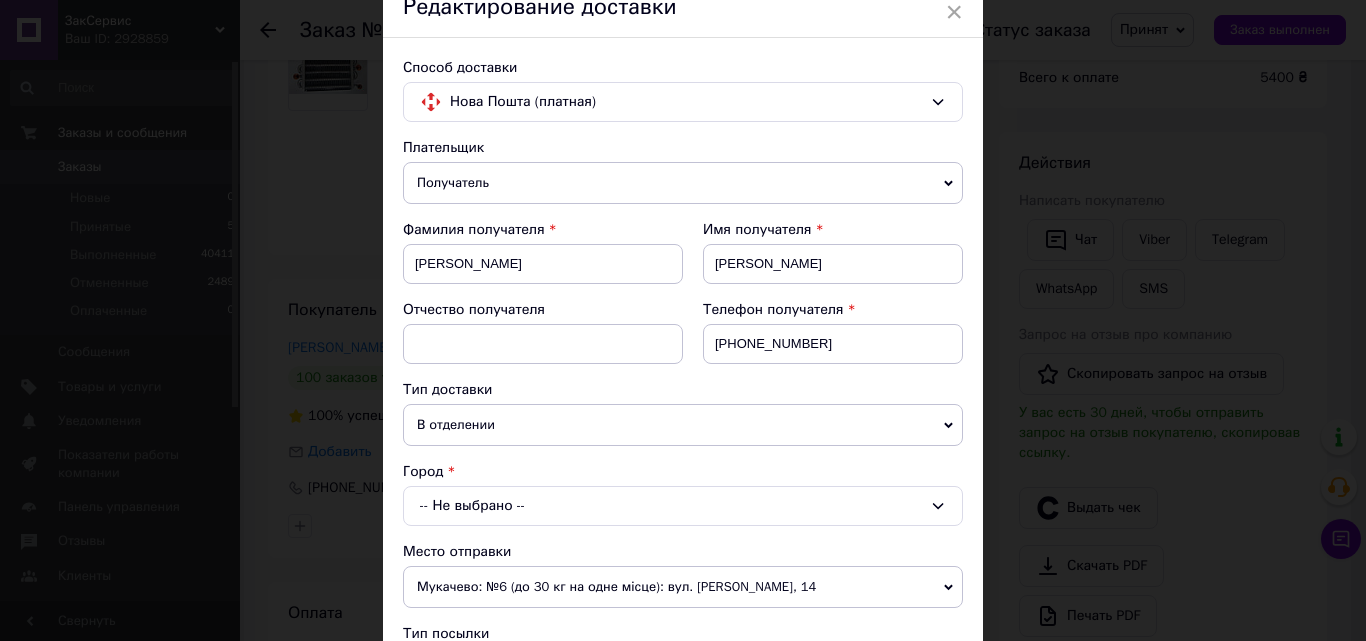 scroll, scrollTop: 200, scrollLeft: 0, axis: vertical 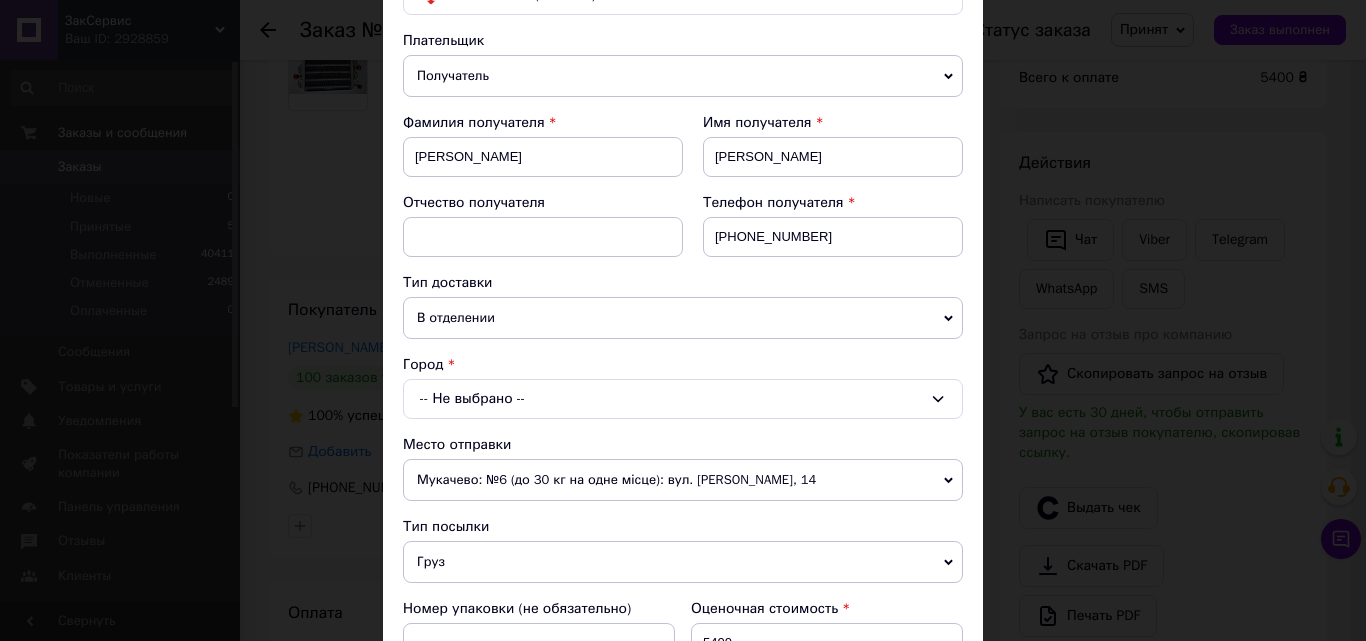 click on "-- Не выбрано --" at bounding box center [683, 399] 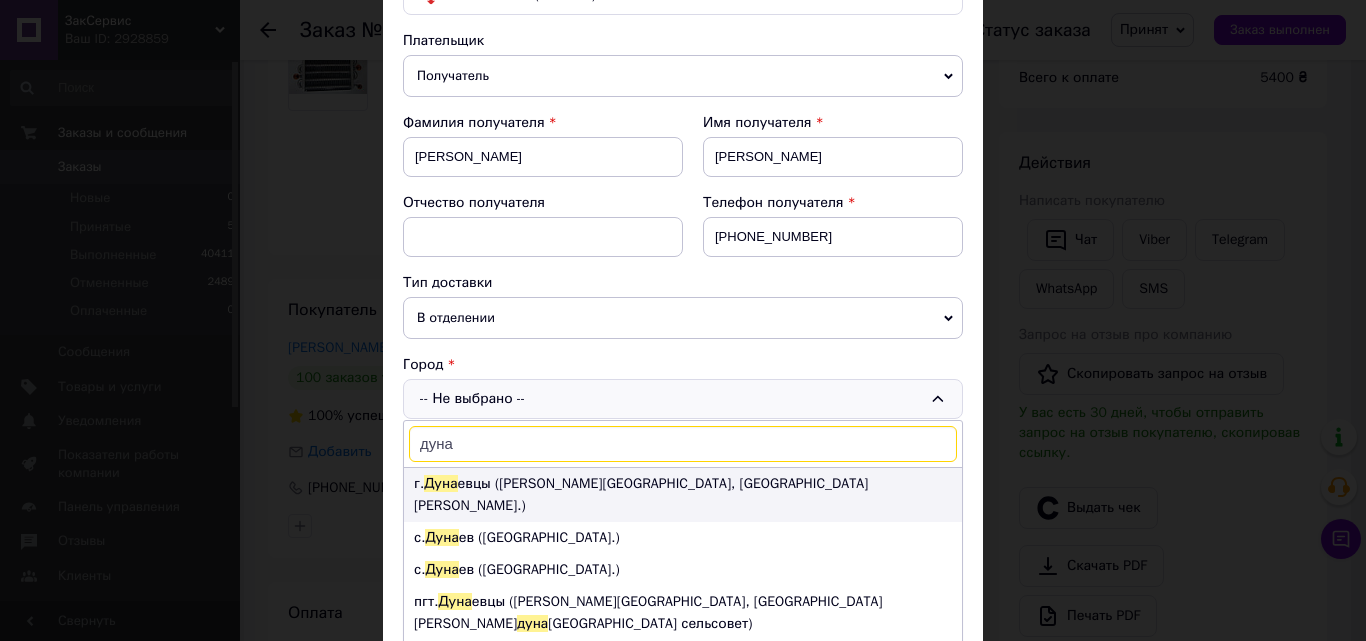 type on "дуна" 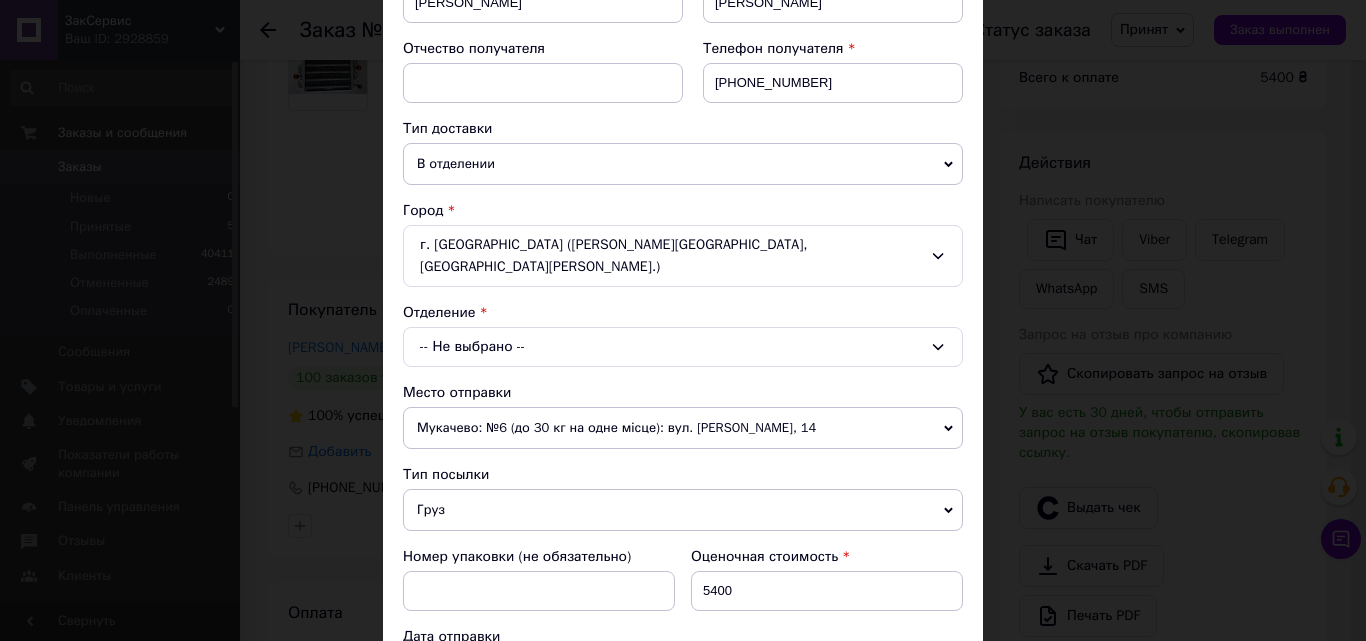 scroll, scrollTop: 600, scrollLeft: 0, axis: vertical 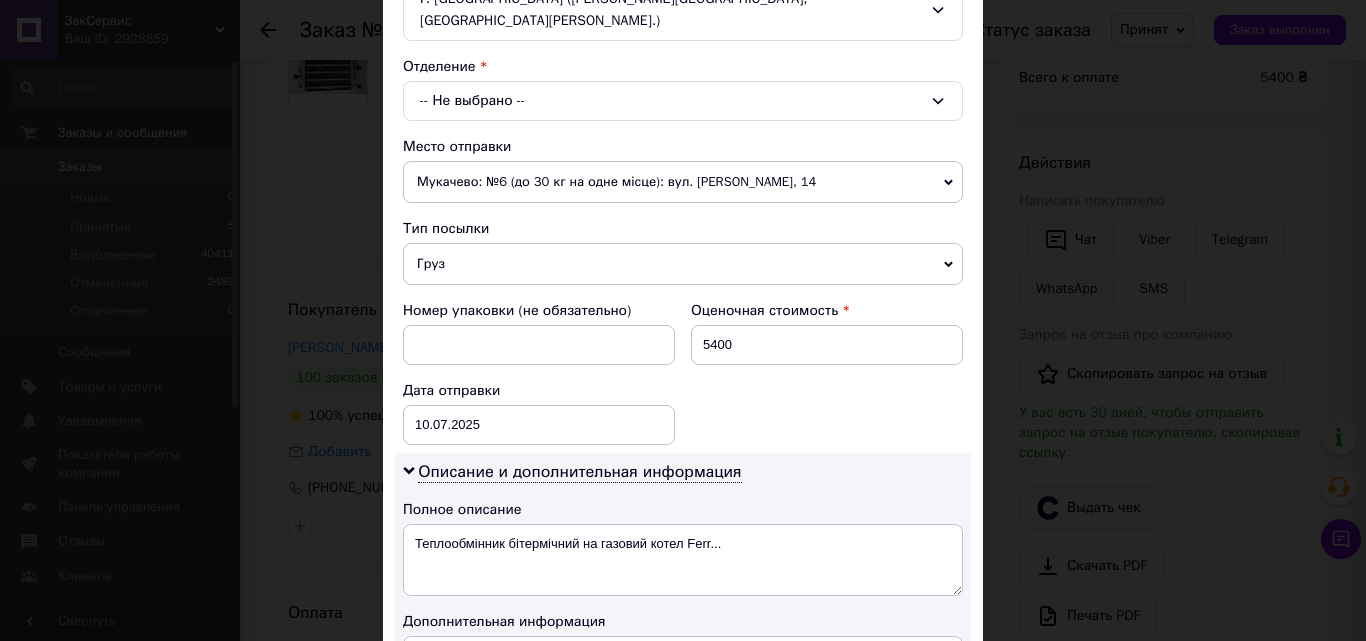 click on "-- Не выбрано --" at bounding box center [683, 101] 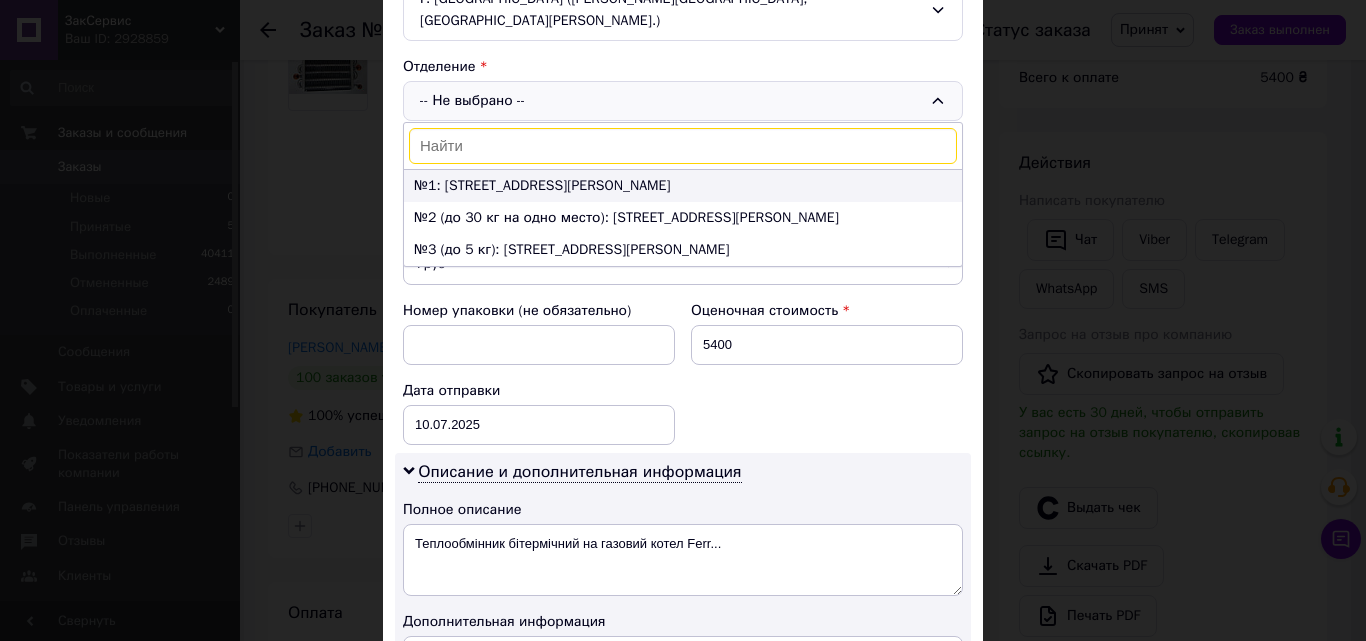 click on "№1: ул. Могилевская, 24/2" at bounding box center (683, 186) 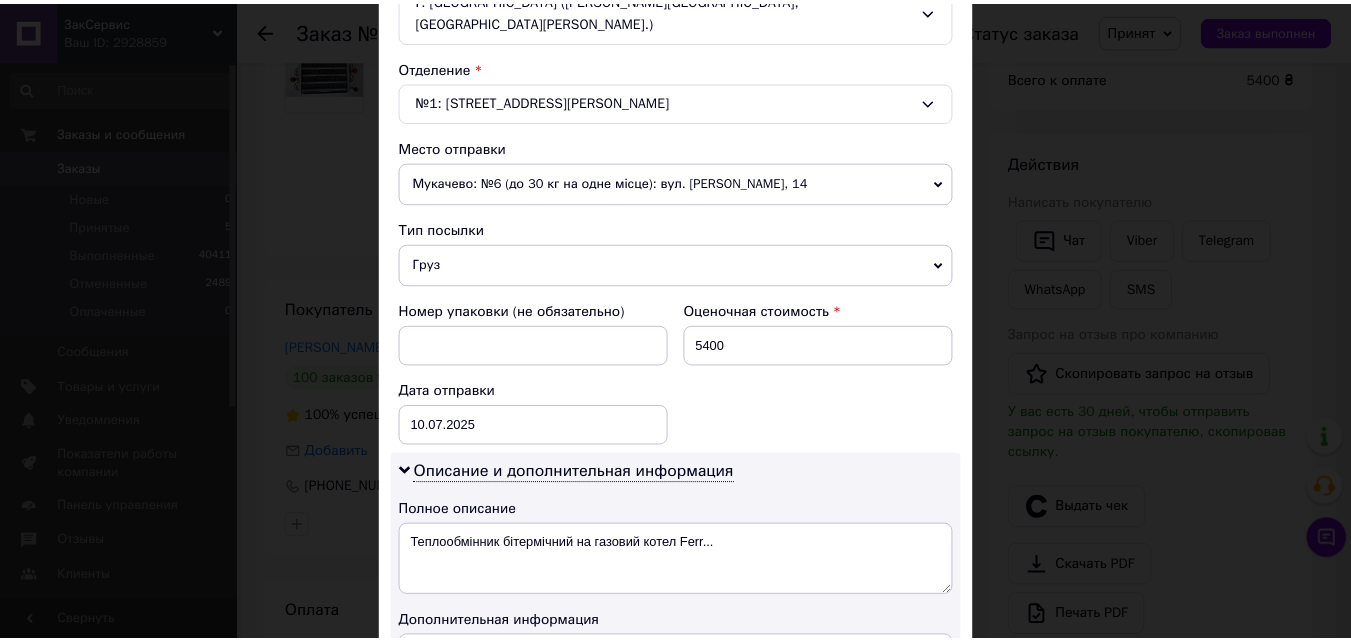 scroll, scrollTop: 947, scrollLeft: 0, axis: vertical 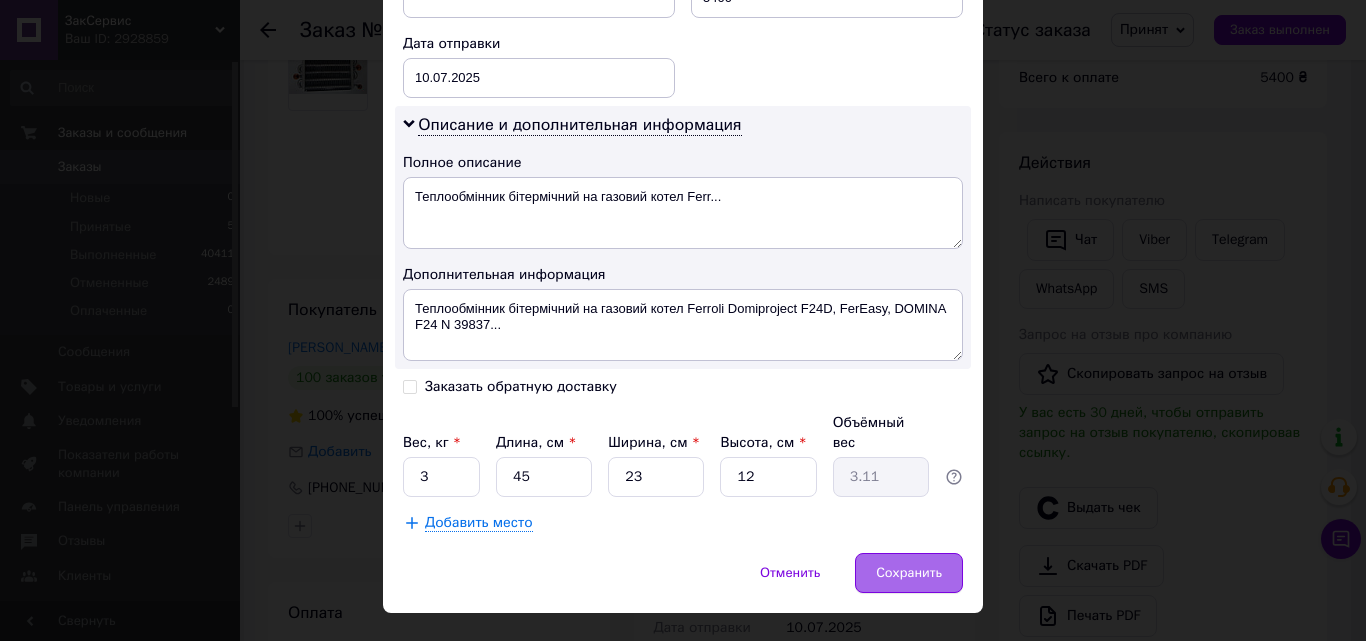 click on "Сохранить" at bounding box center [909, 573] 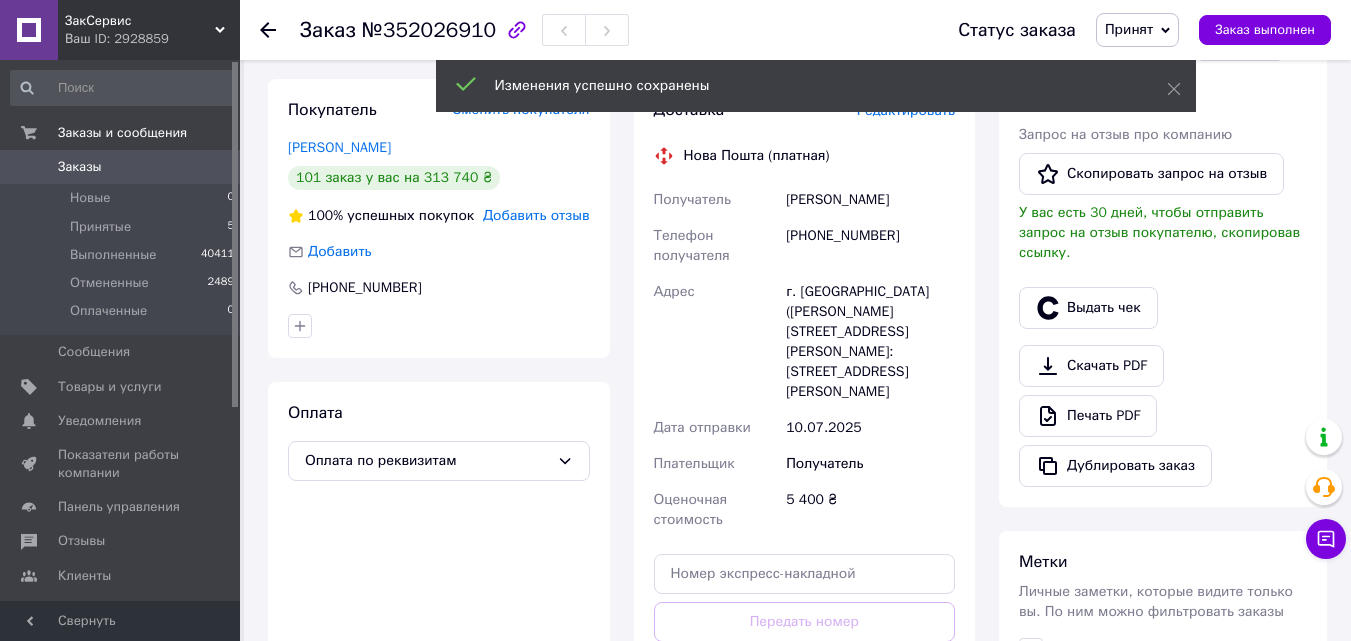 scroll, scrollTop: 500, scrollLeft: 0, axis: vertical 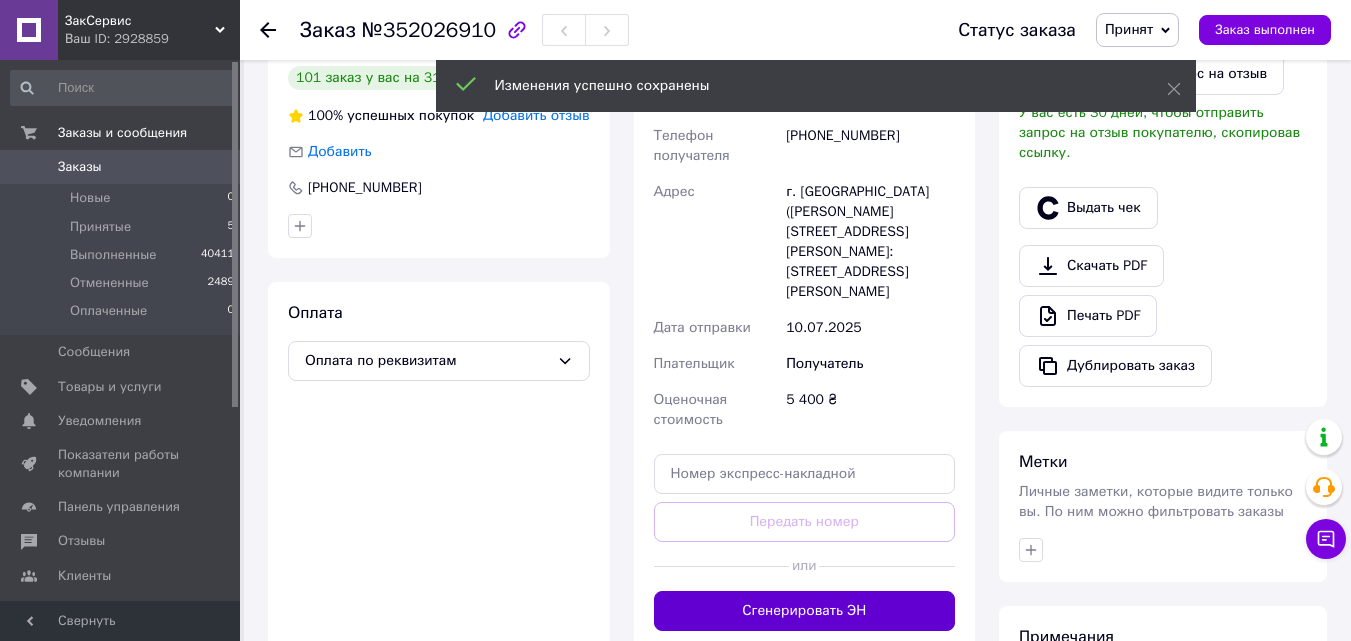click on "Сгенерировать ЭН" at bounding box center (805, 611) 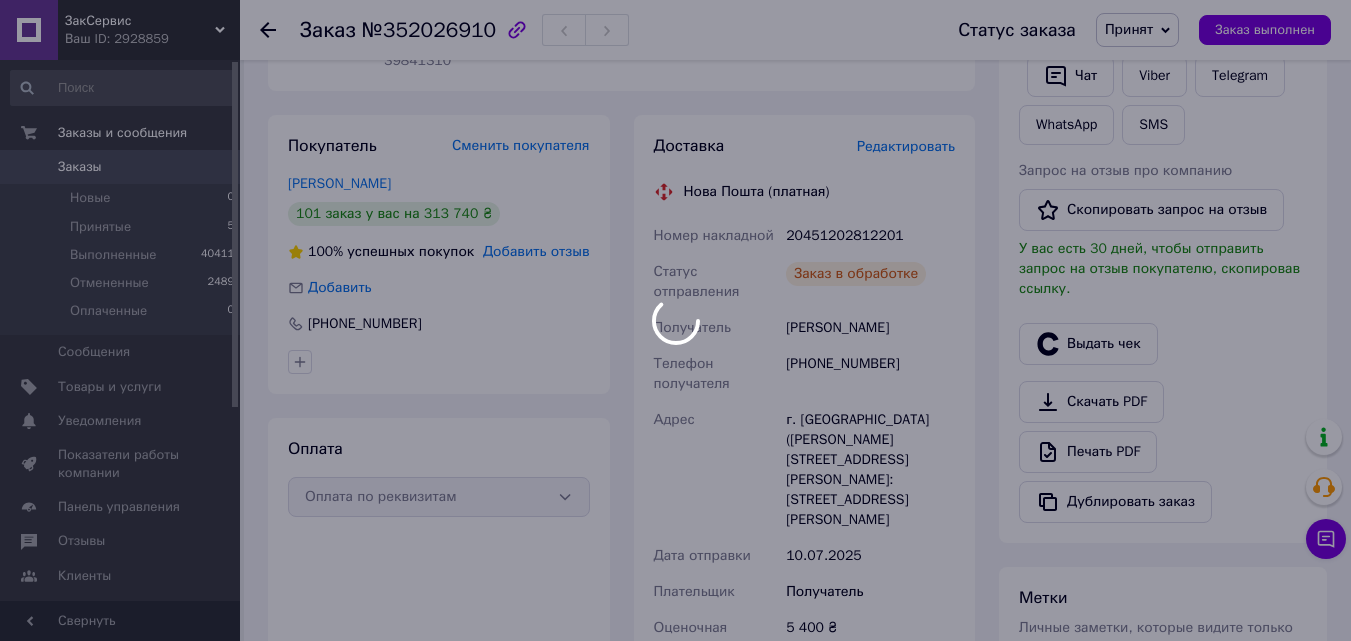 scroll, scrollTop: 400, scrollLeft: 0, axis: vertical 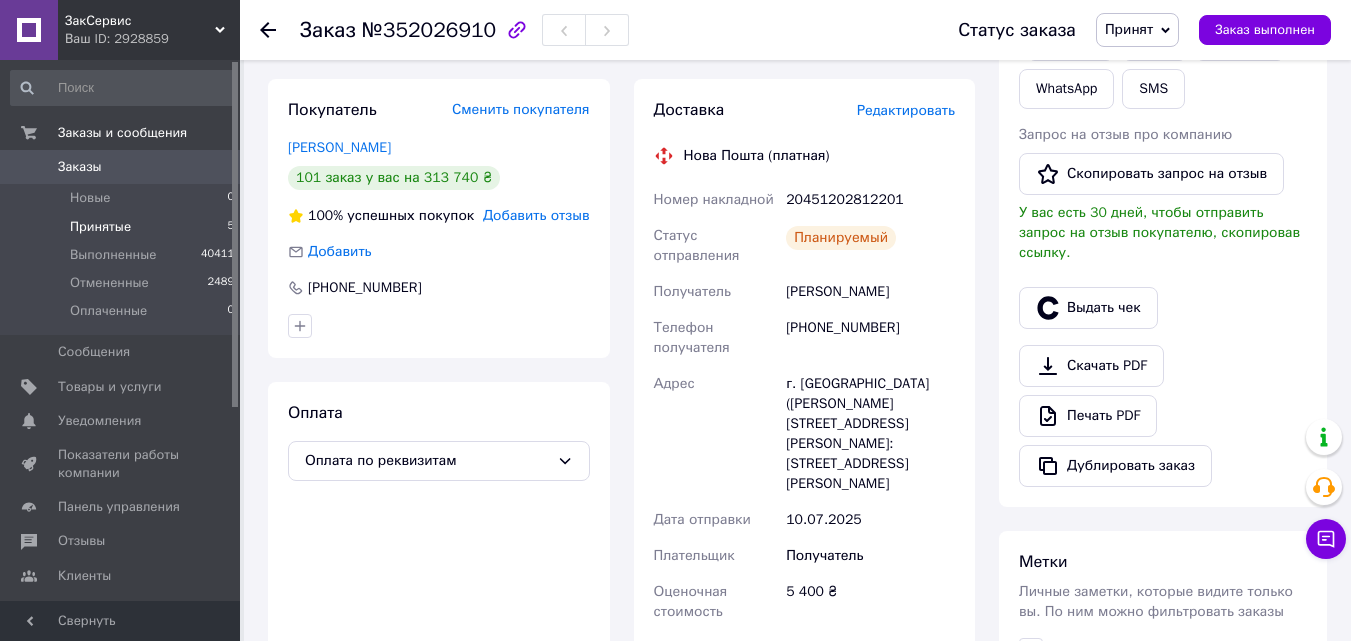 click on "Принятые" at bounding box center [100, 227] 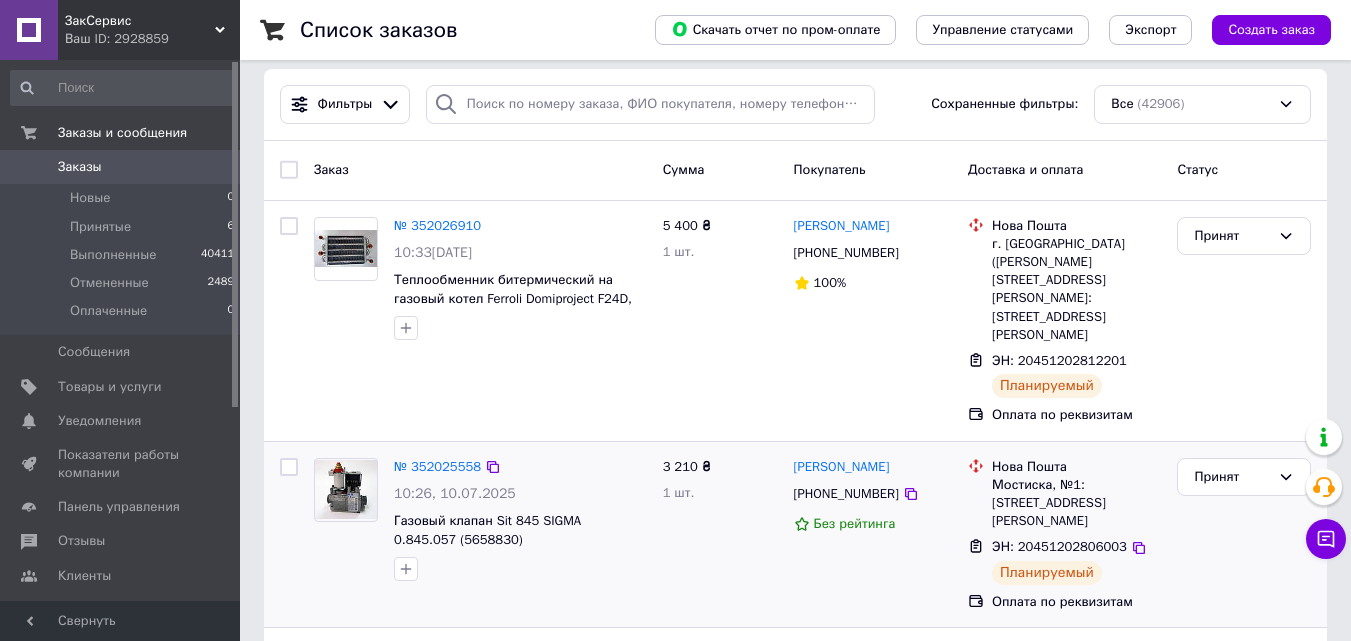 scroll, scrollTop: 100, scrollLeft: 0, axis: vertical 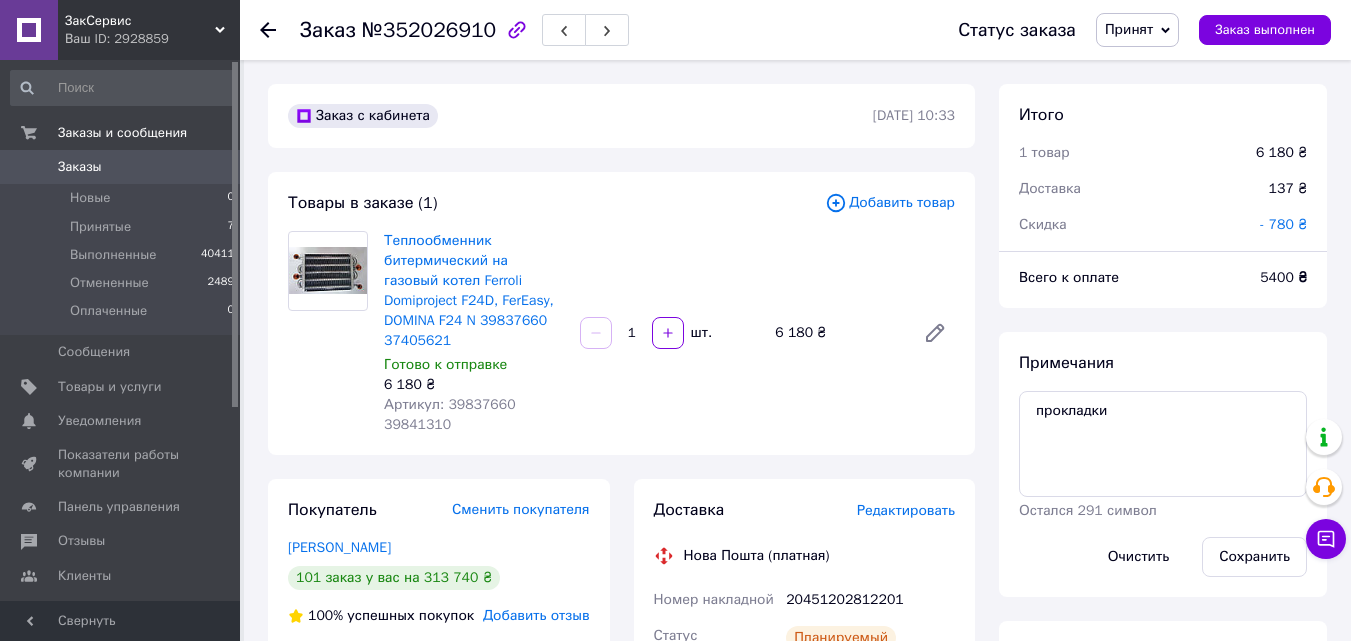 click on "Артикул: 39837660  39841310" at bounding box center [450, 414] 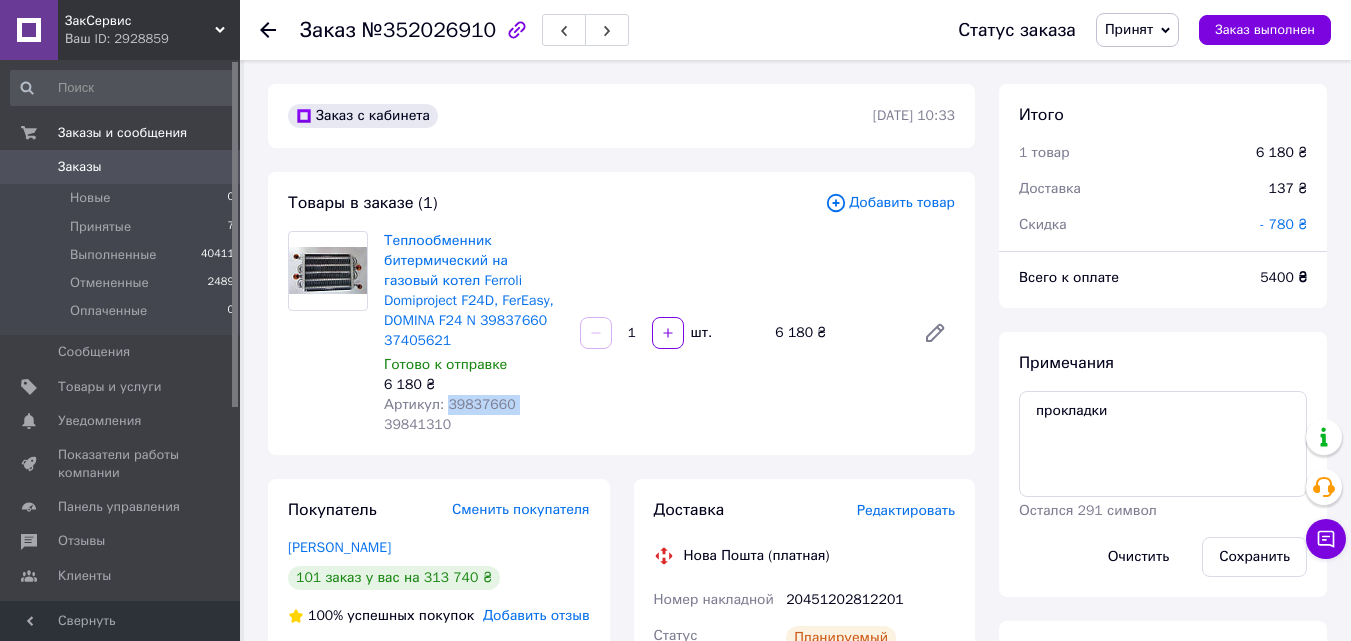 click on "Артикул: 39837660  39841310" at bounding box center [450, 414] 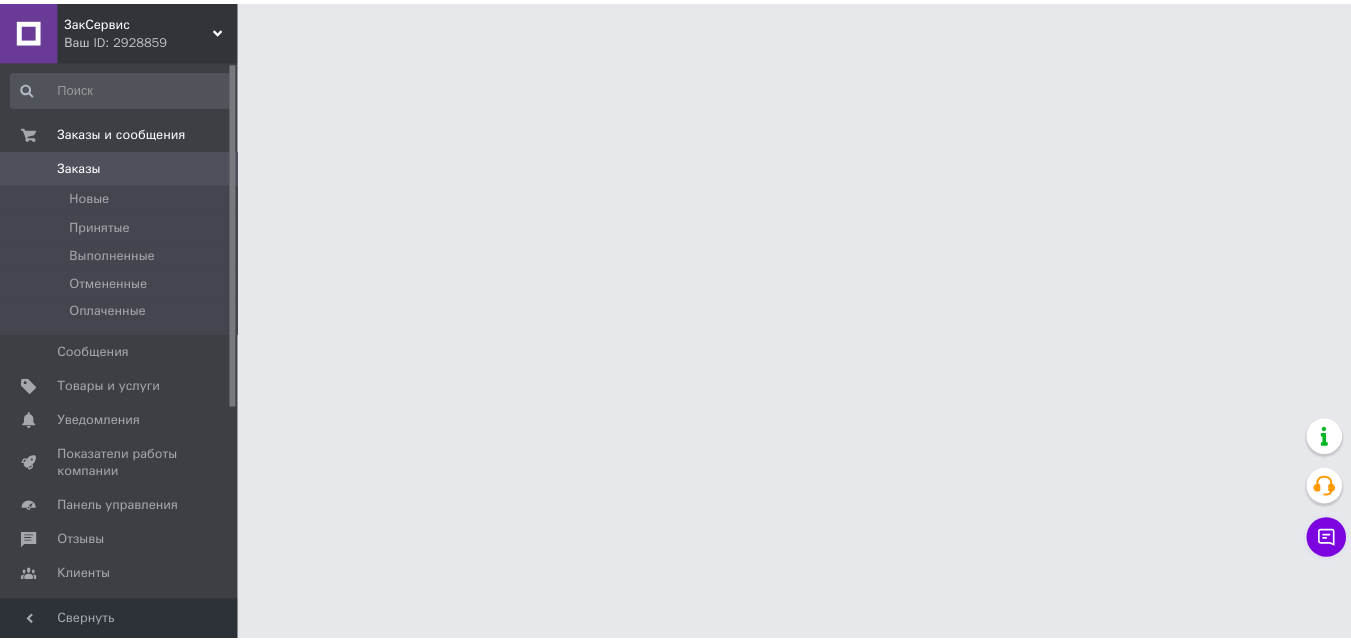 scroll, scrollTop: 0, scrollLeft: 0, axis: both 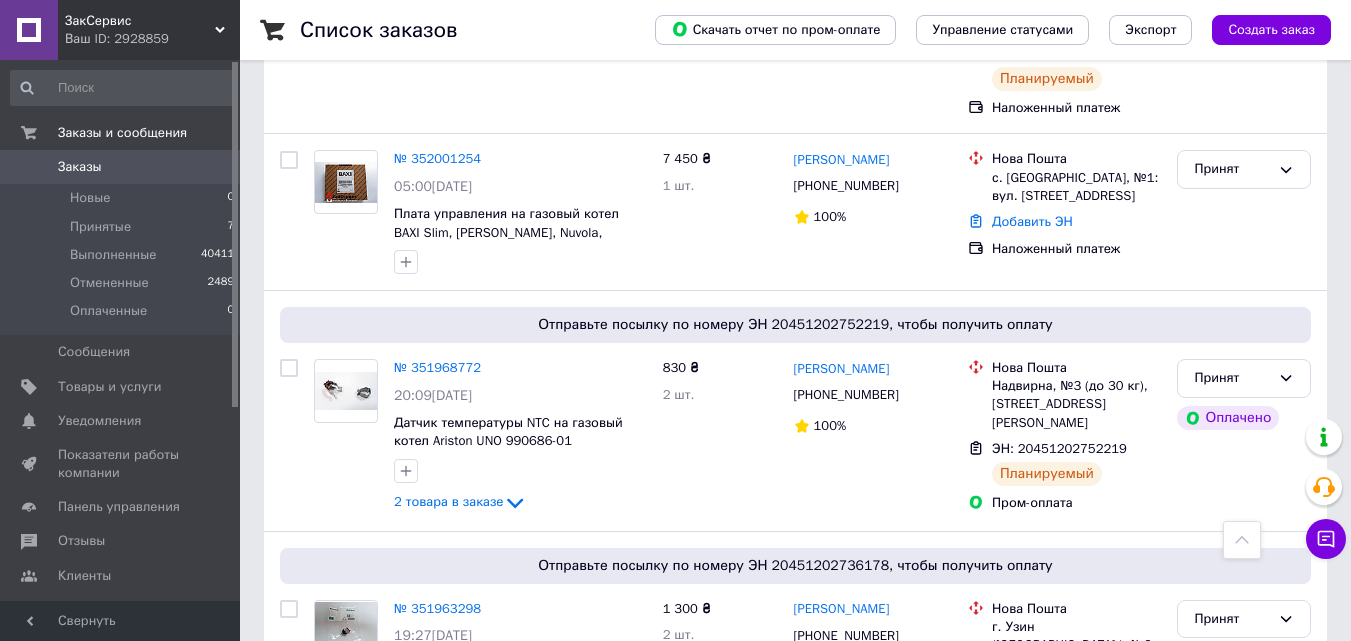 drag, startPoint x: 97, startPoint y: 227, endPoint x: 384, endPoint y: 5, distance: 362.84018 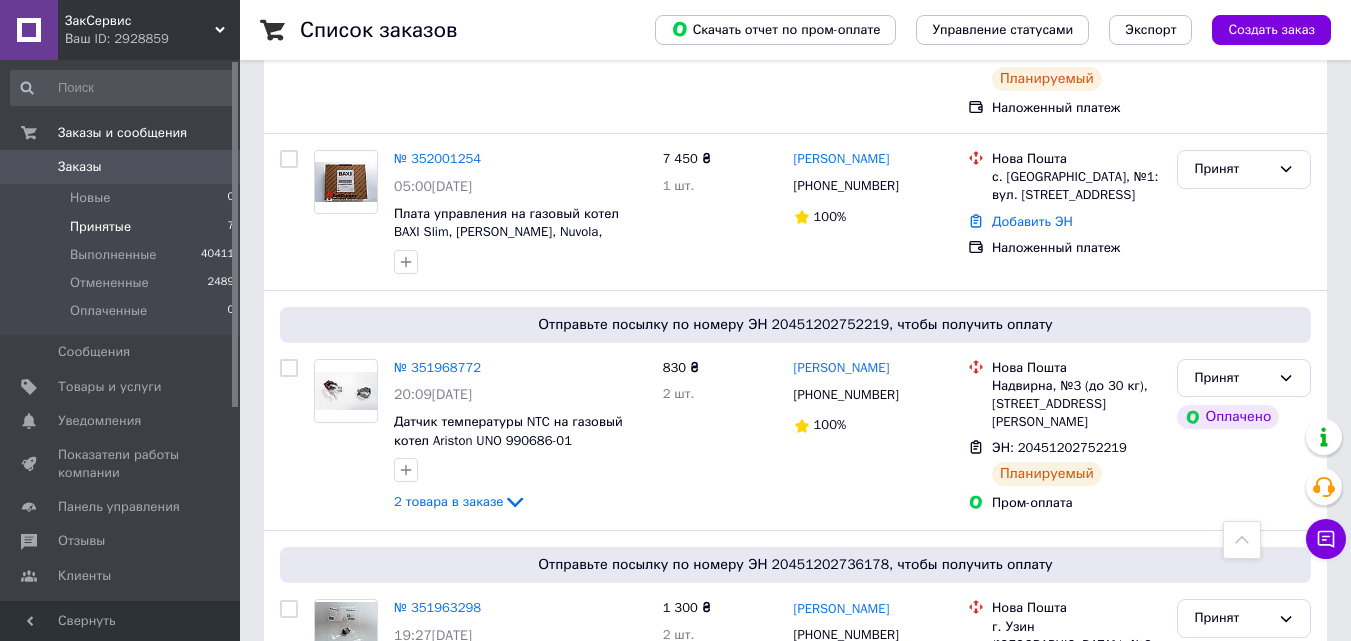 scroll, scrollTop: 0, scrollLeft: 0, axis: both 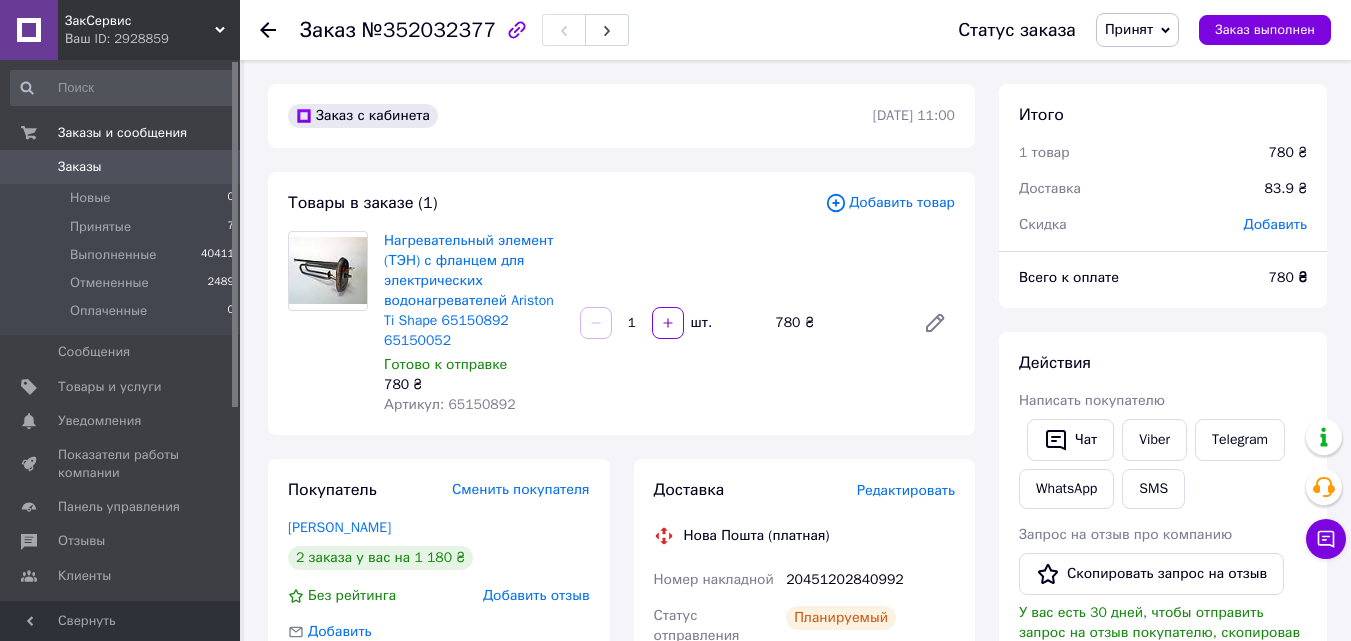 click on "Артикул: 65150892" at bounding box center (450, 404) 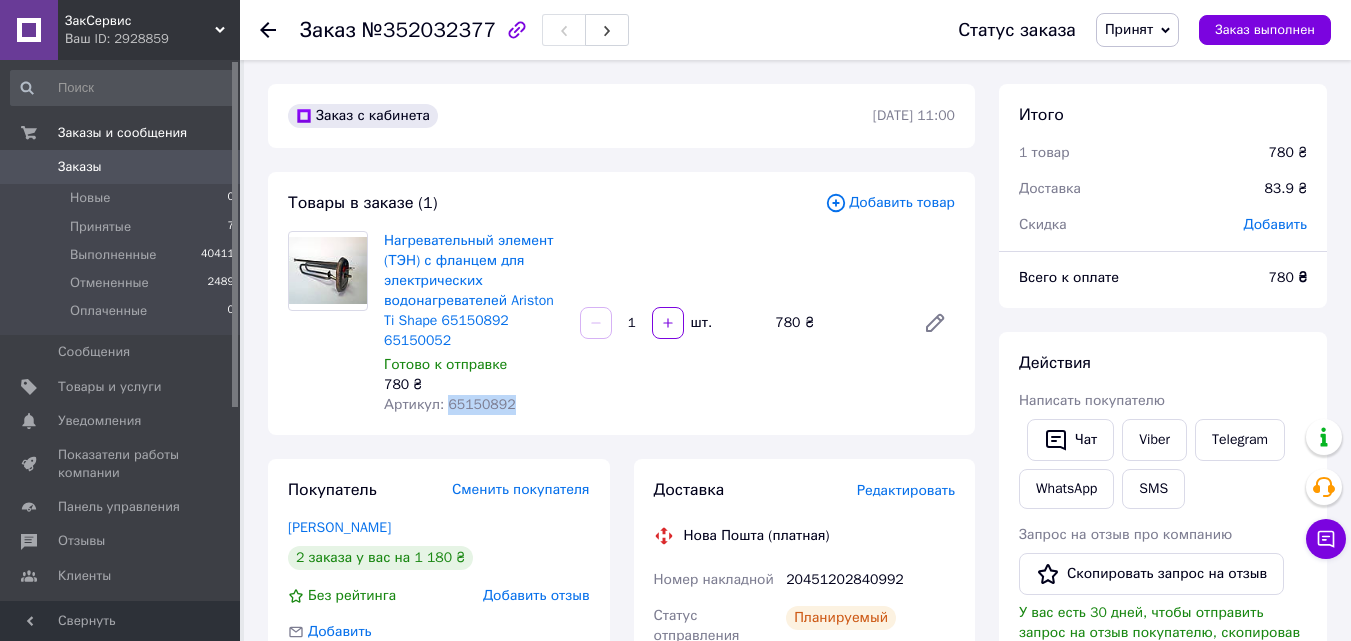 click on "Артикул: 65150892" at bounding box center (450, 404) 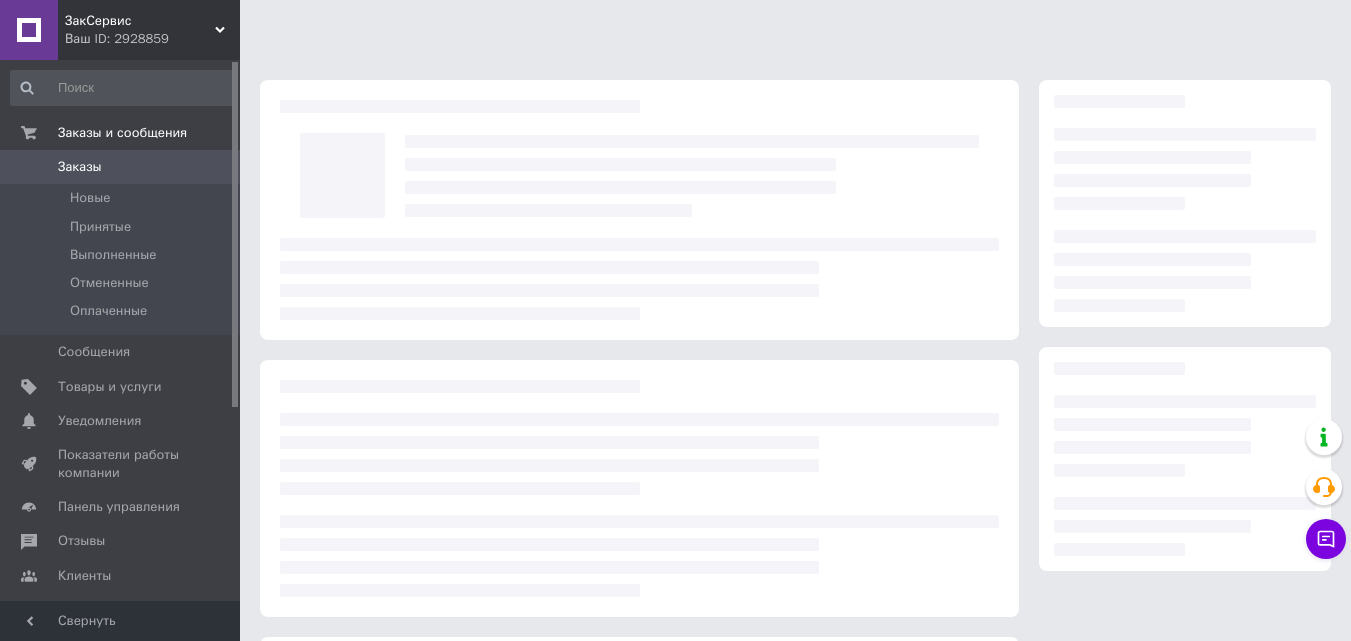 scroll, scrollTop: 0, scrollLeft: 0, axis: both 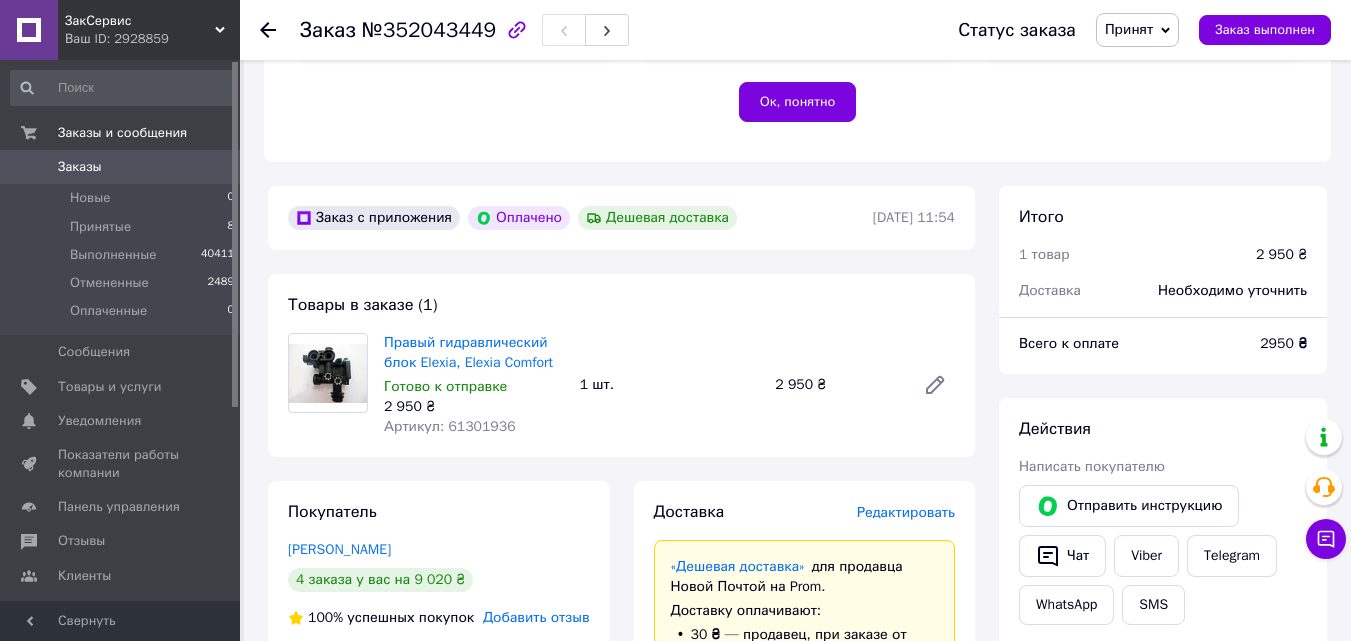 click on "Артикул: 61301936" at bounding box center [450, 426] 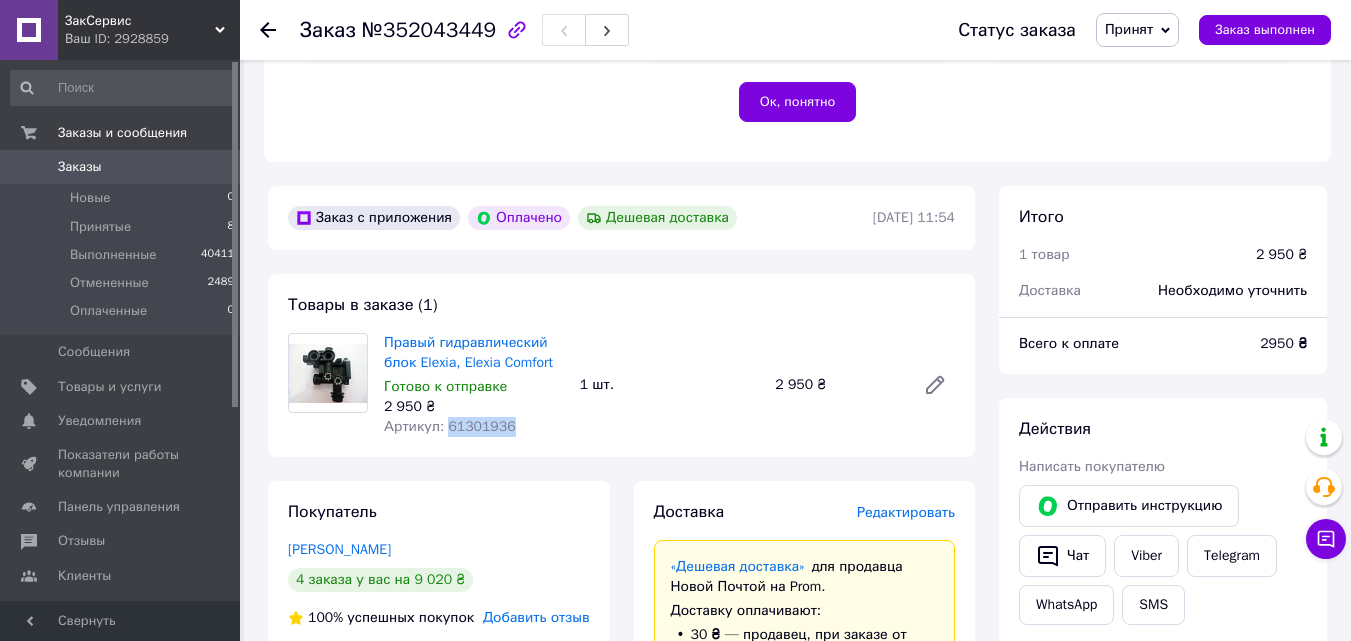 click on "Артикул: 61301936" at bounding box center (450, 426) 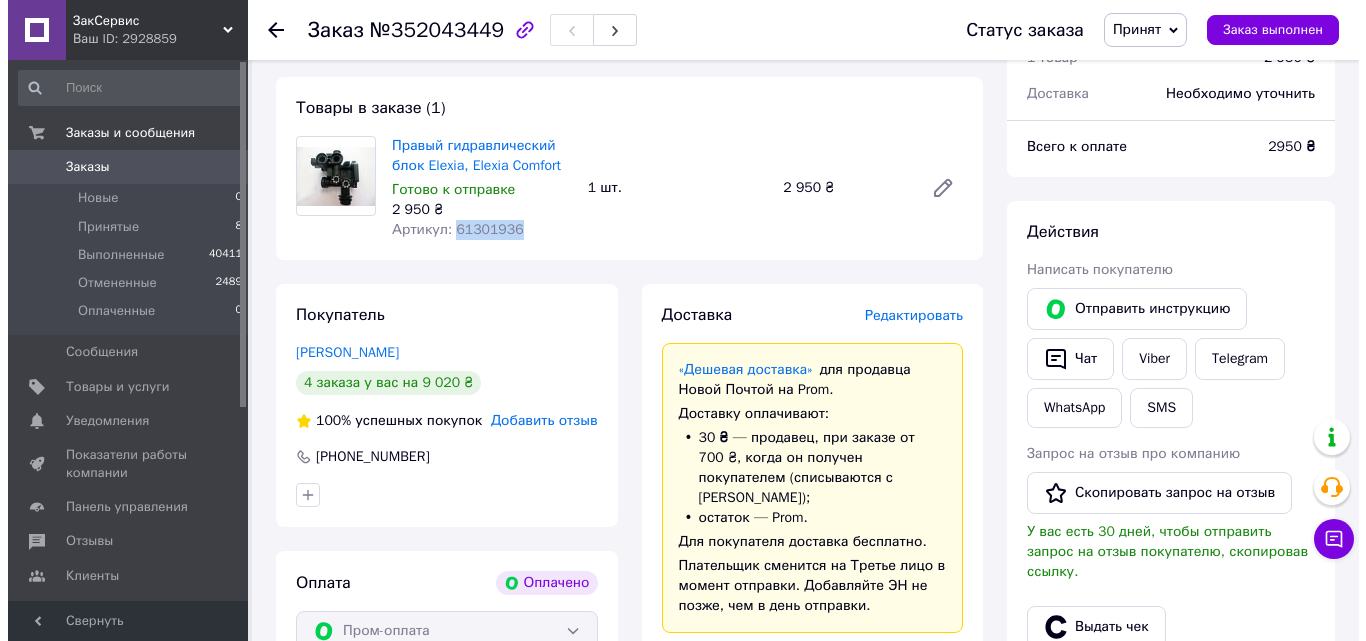 scroll, scrollTop: 700, scrollLeft: 0, axis: vertical 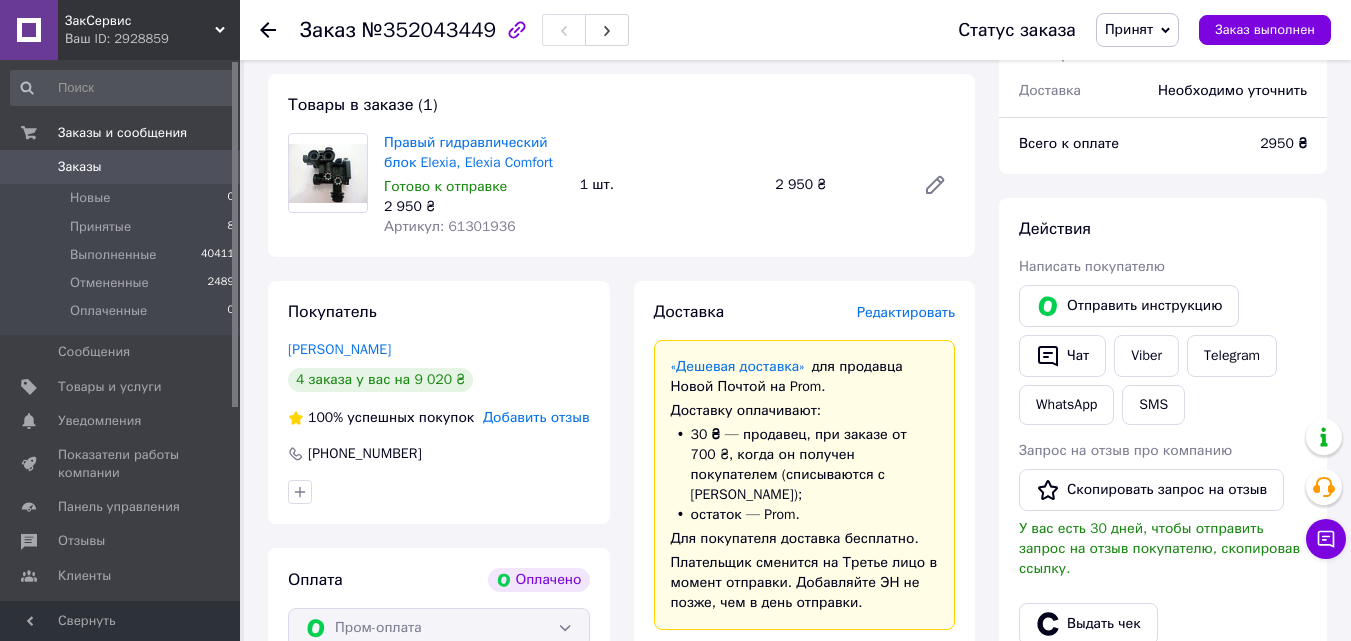 click on "Редактировать" at bounding box center [906, 312] 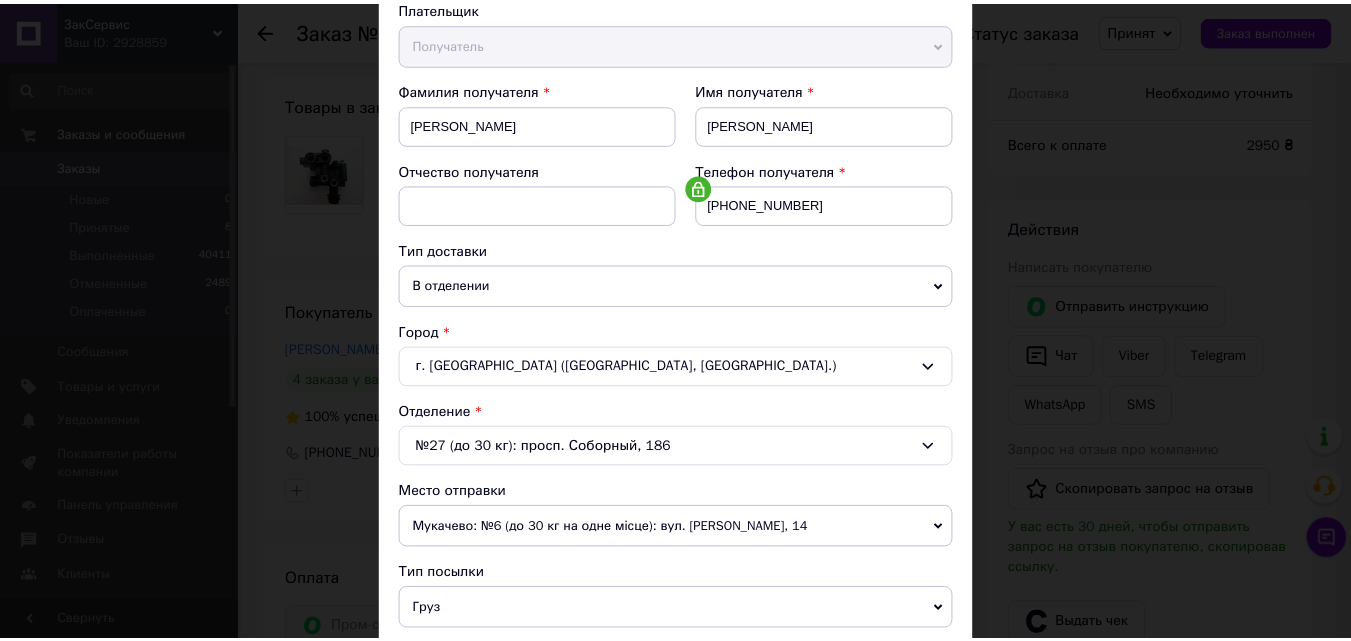 scroll, scrollTop: 687, scrollLeft: 0, axis: vertical 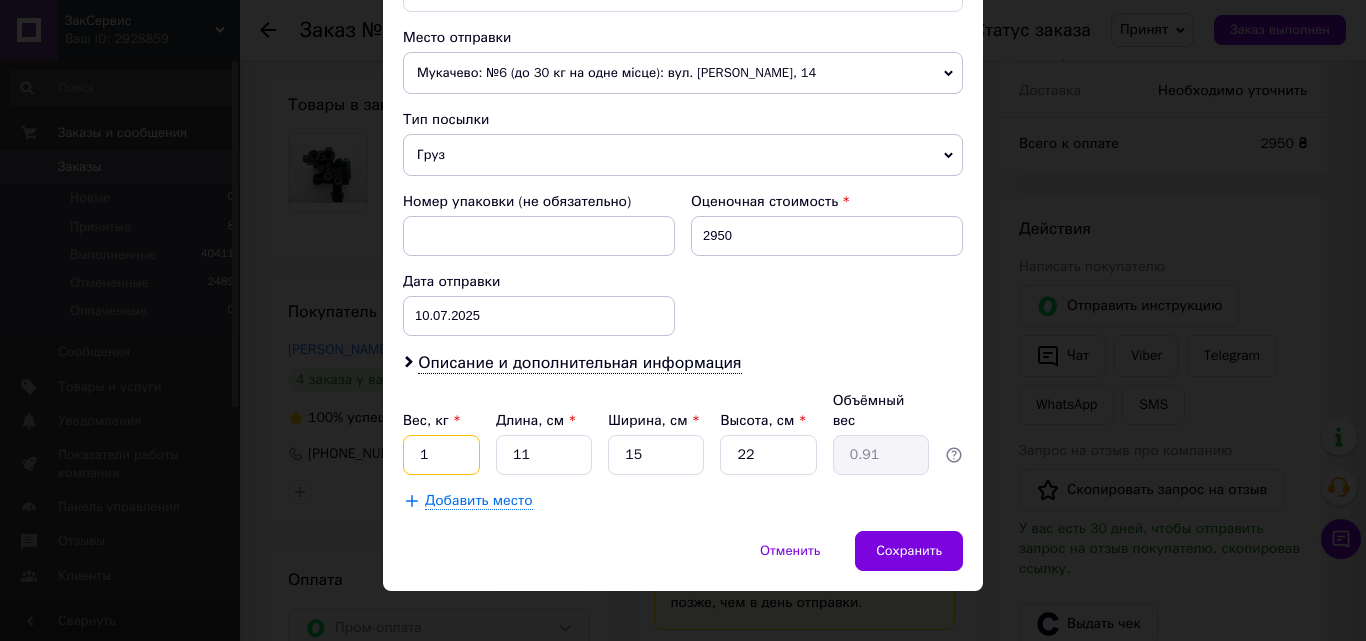 click on "1" at bounding box center (441, 455) 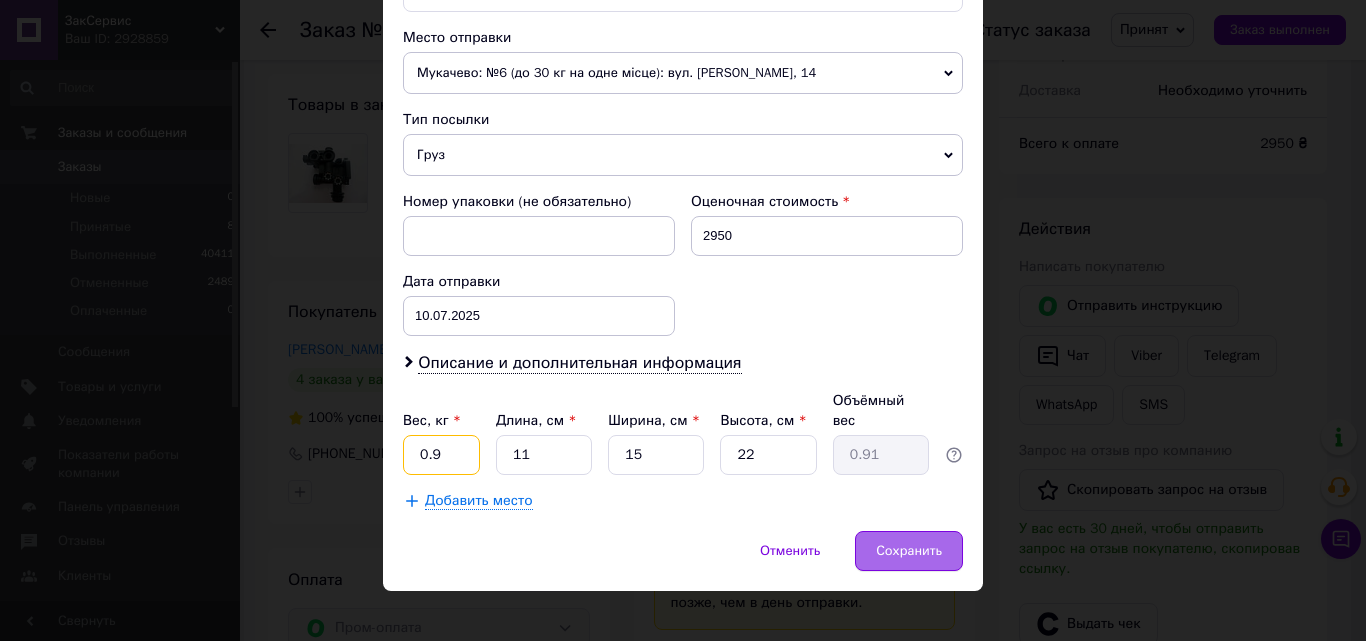 type on "0.9" 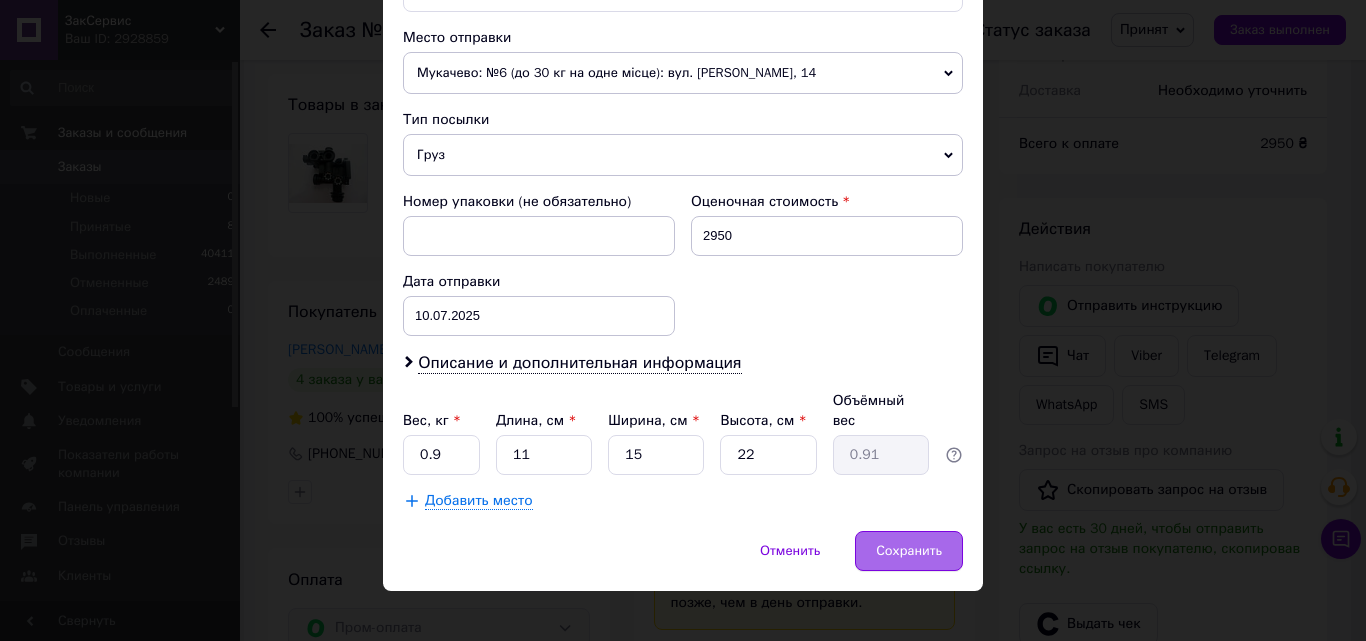 click on "Сохранить" at bounding box center [909, 551] 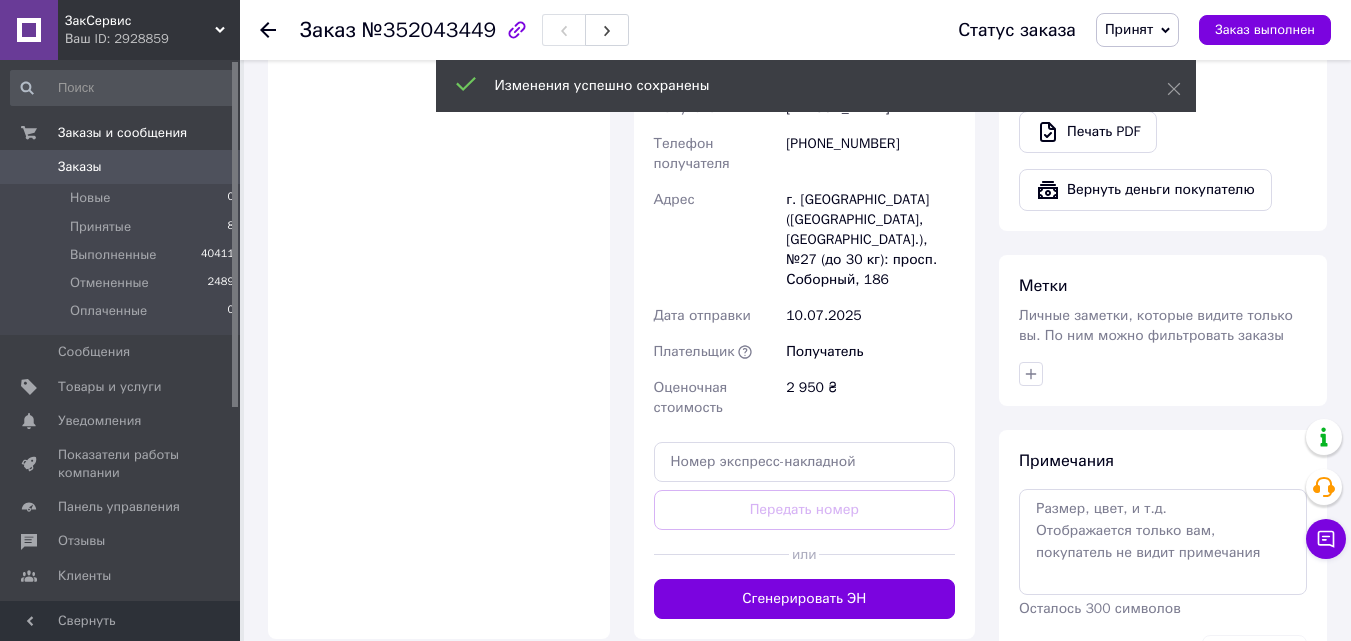 scroll, scrollTop: 1400, scrollLeft: 0, axis: vertical 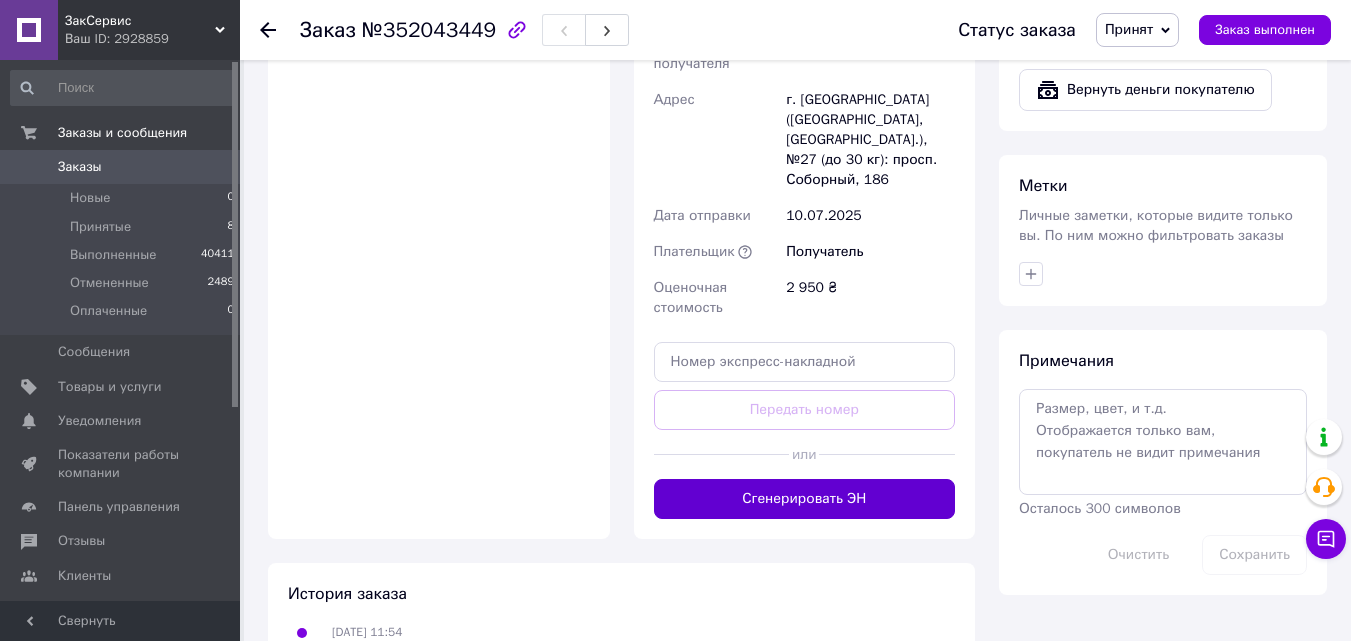 click on "Сгенерировать ЭН" at bounding box center [805, 499] 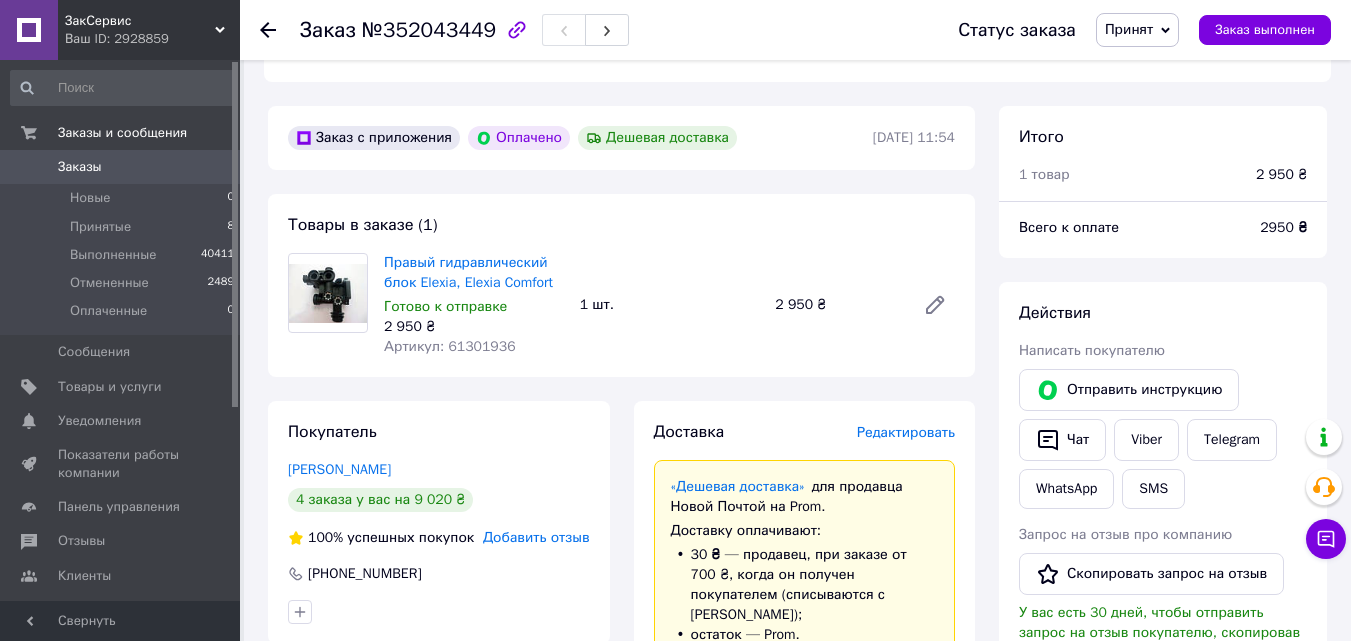 scroll, scrollTop: 400, scrollLeft: 0, axis: vertical 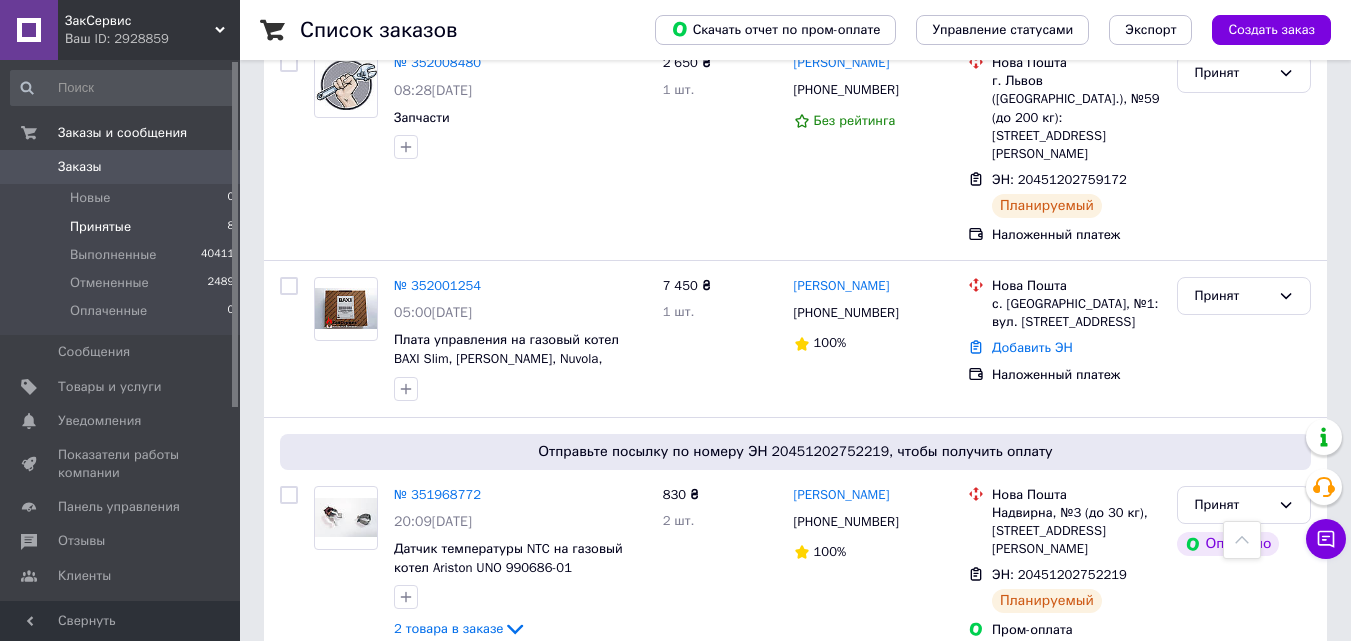 click on "Принятые" at bounding box center [100, 227] 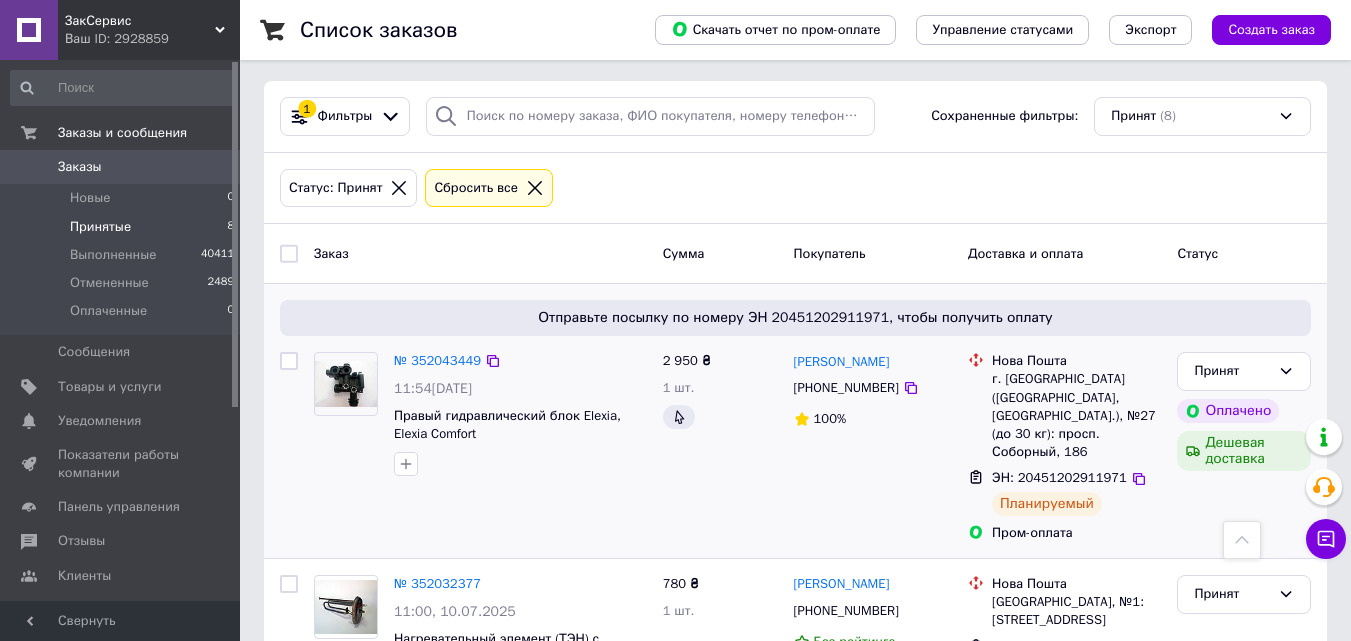 scroll, scrollTop: 0, scrollLeft: 0, axis: both 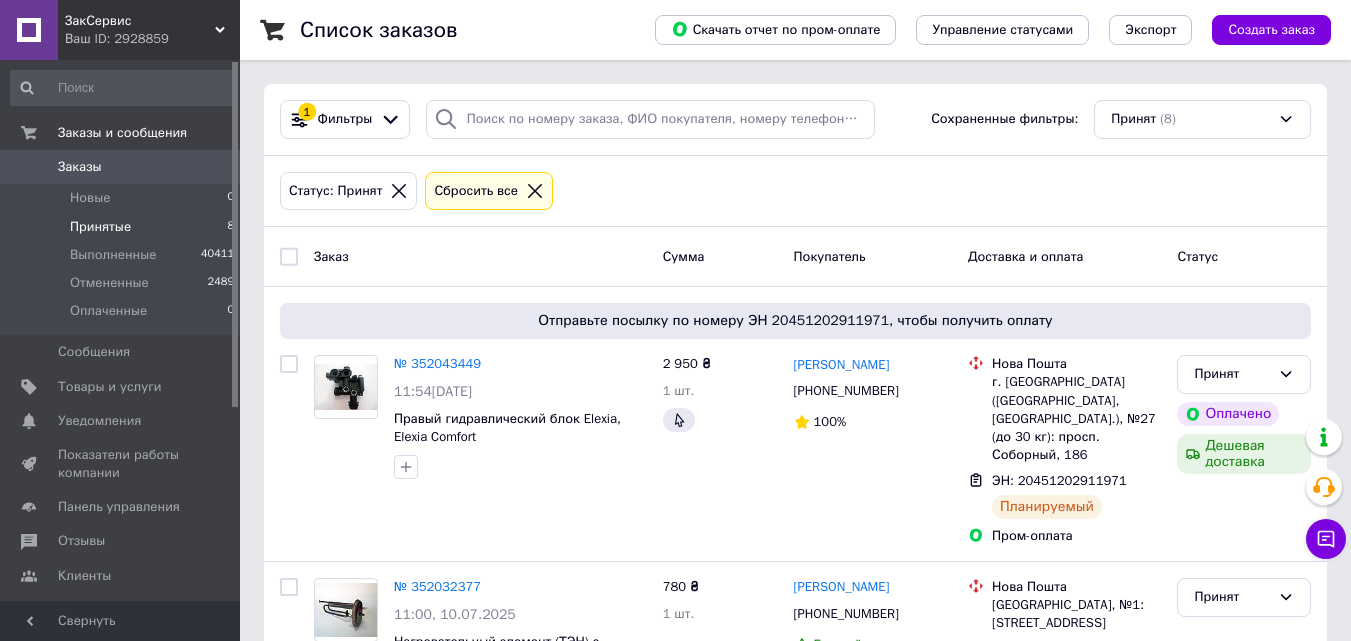 click on "Статус: Принят Сбросить все" at bounding box center (795, 191) 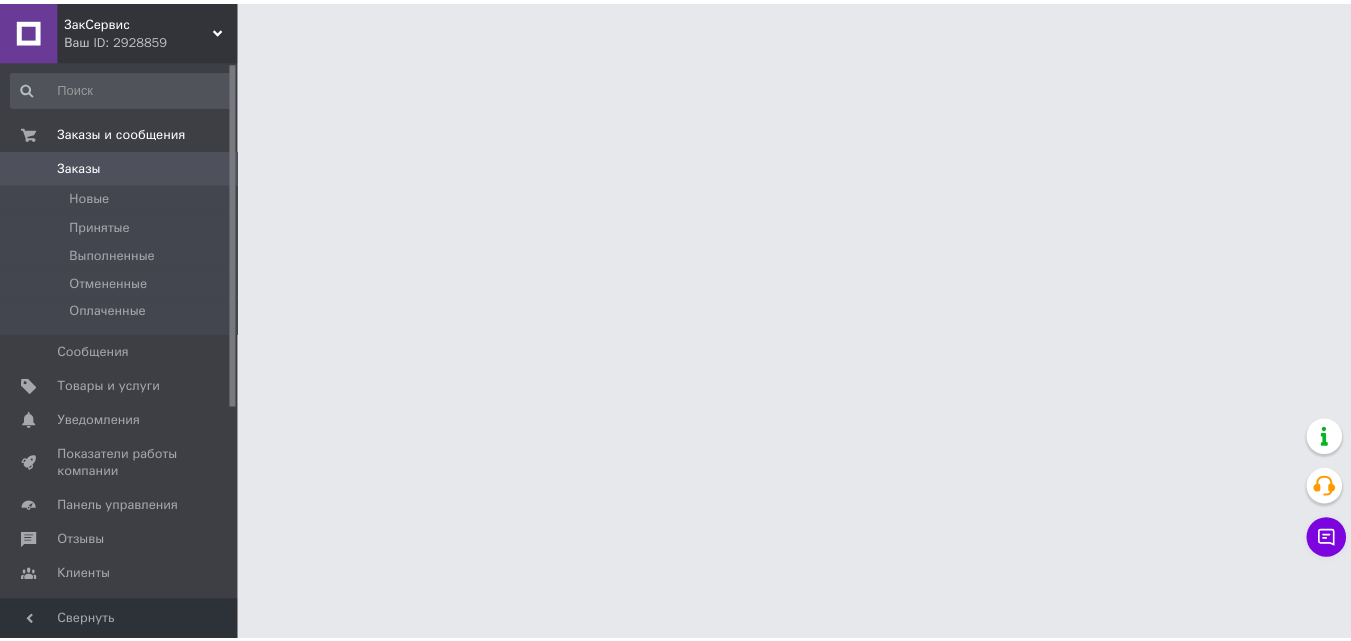 scroll, scrollTop: 0, scrollLeft: 0, axis: both 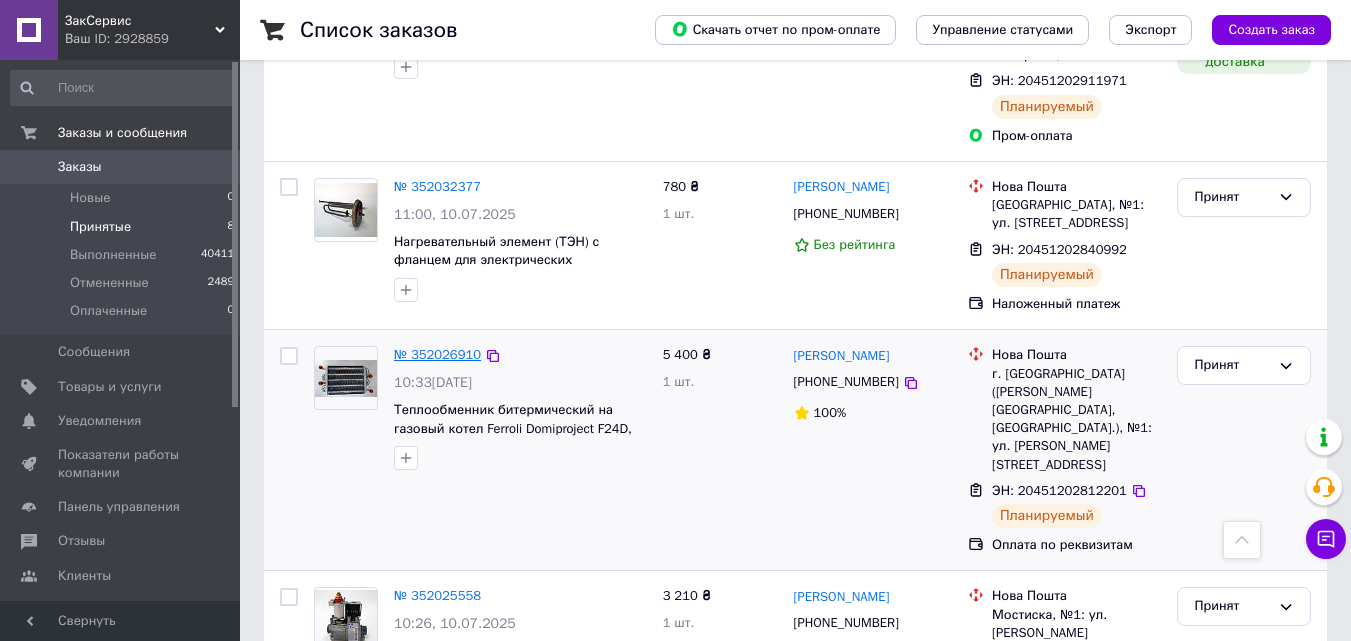 click on "№ 352026910" at bounding box center (437, 354) 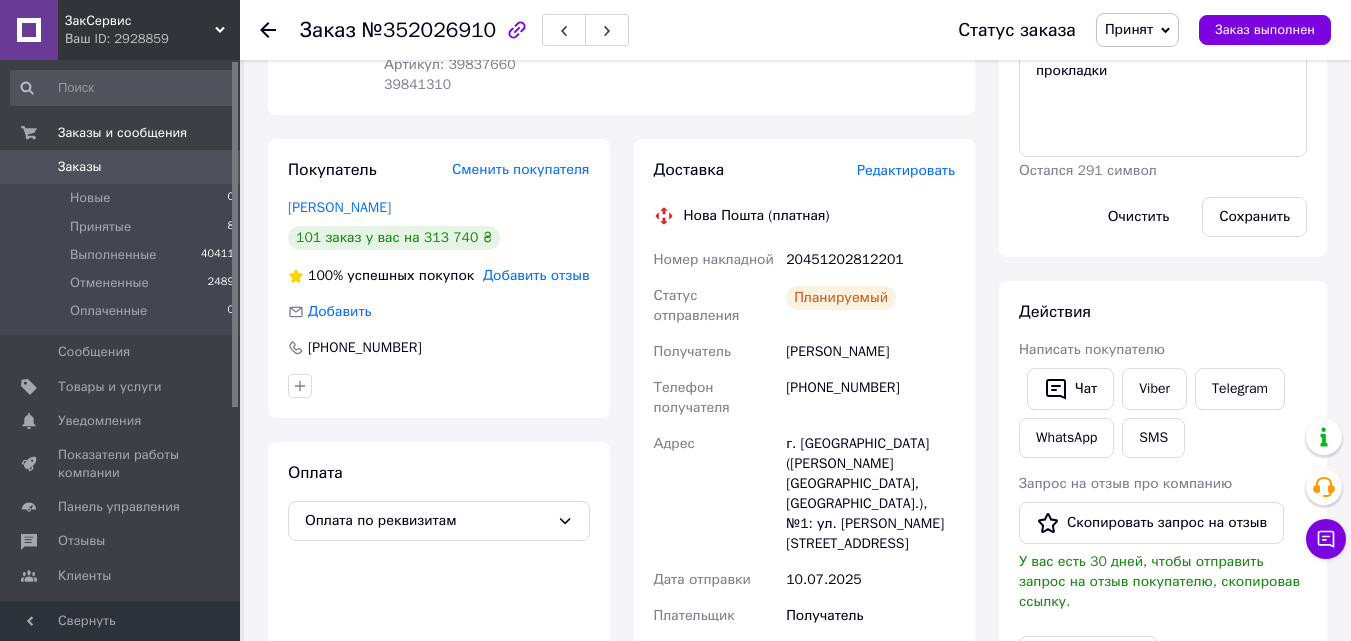 scroll, scrollTop: 44, scrollLeft: 0, axis: vertical 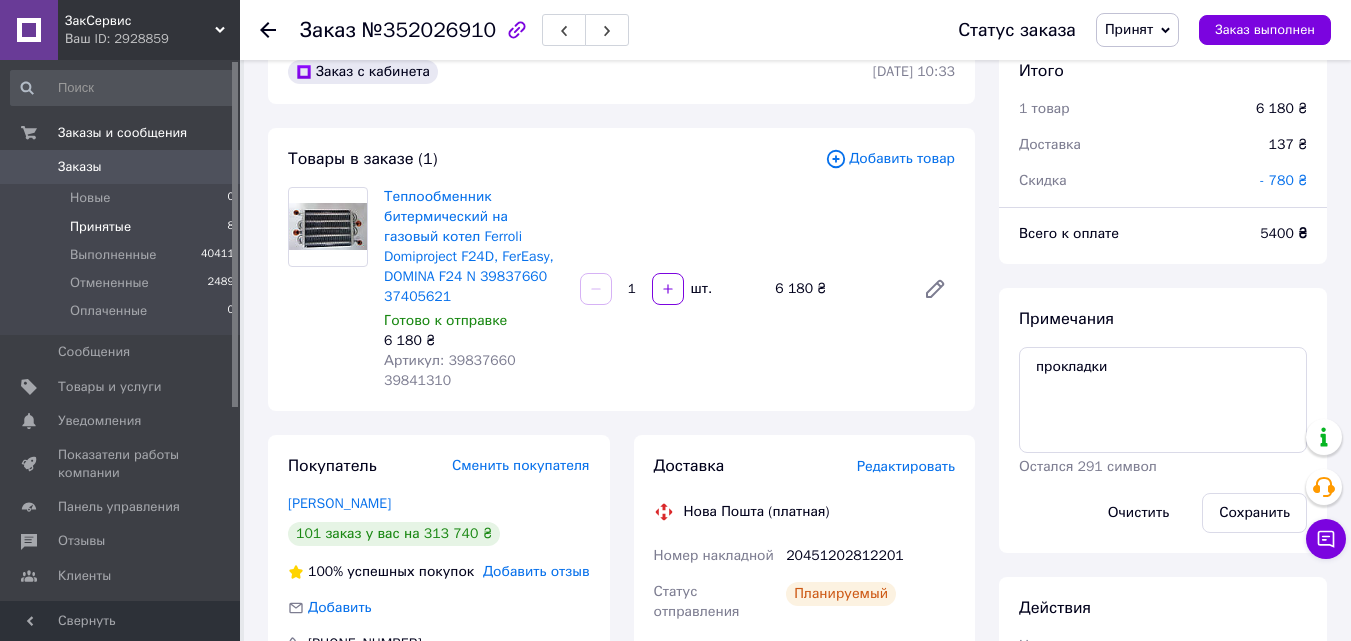 click on "Принятые" at bounding box center [100, 227] 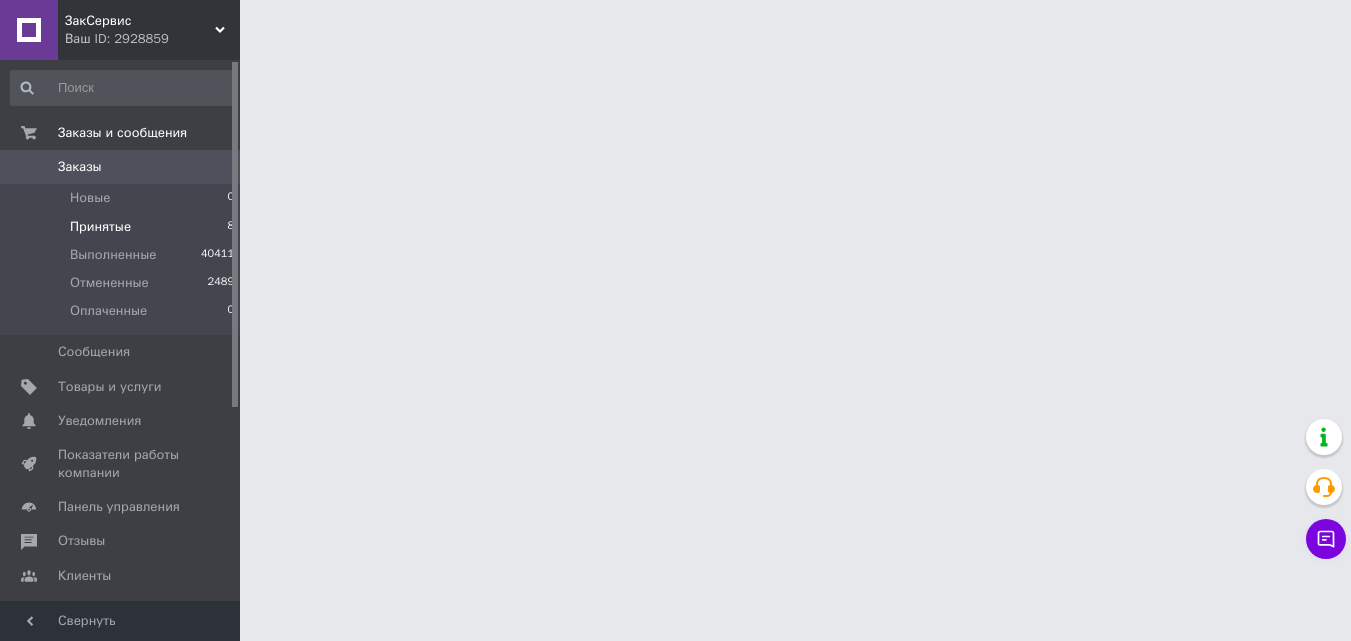 scroll, scrollTop: 0, scrollLeft: 0, axis: both 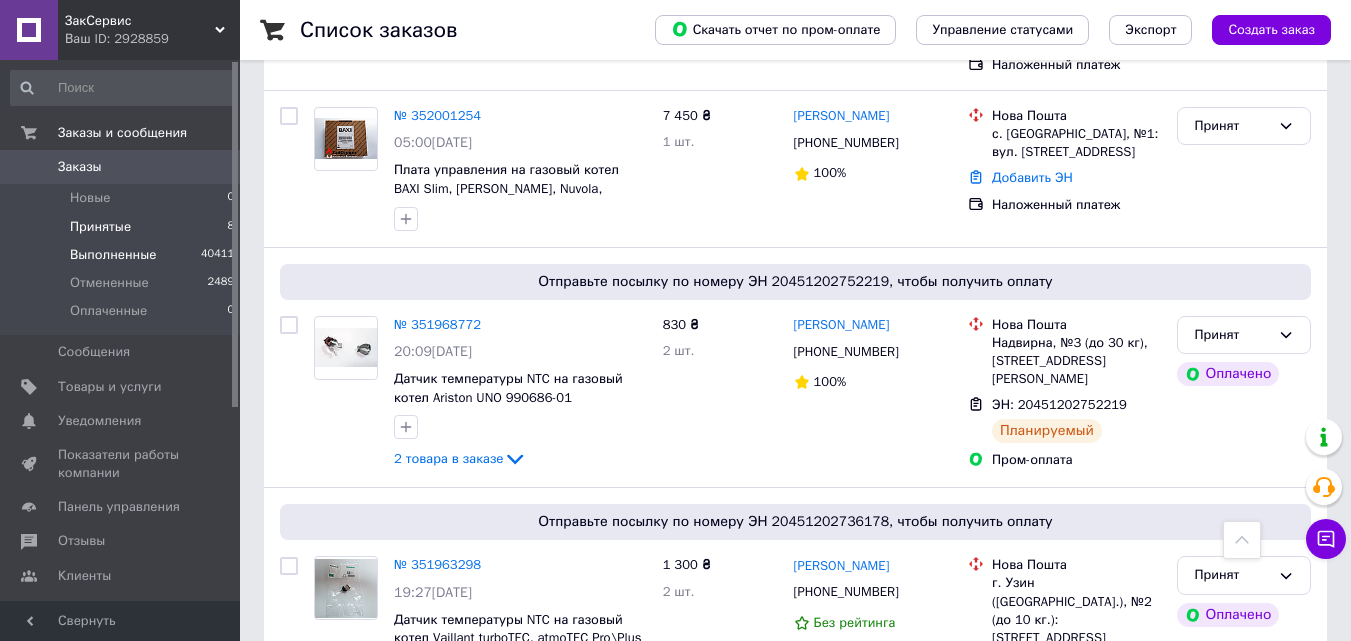 click on "Выполненные" at bounding box center (113, 255) 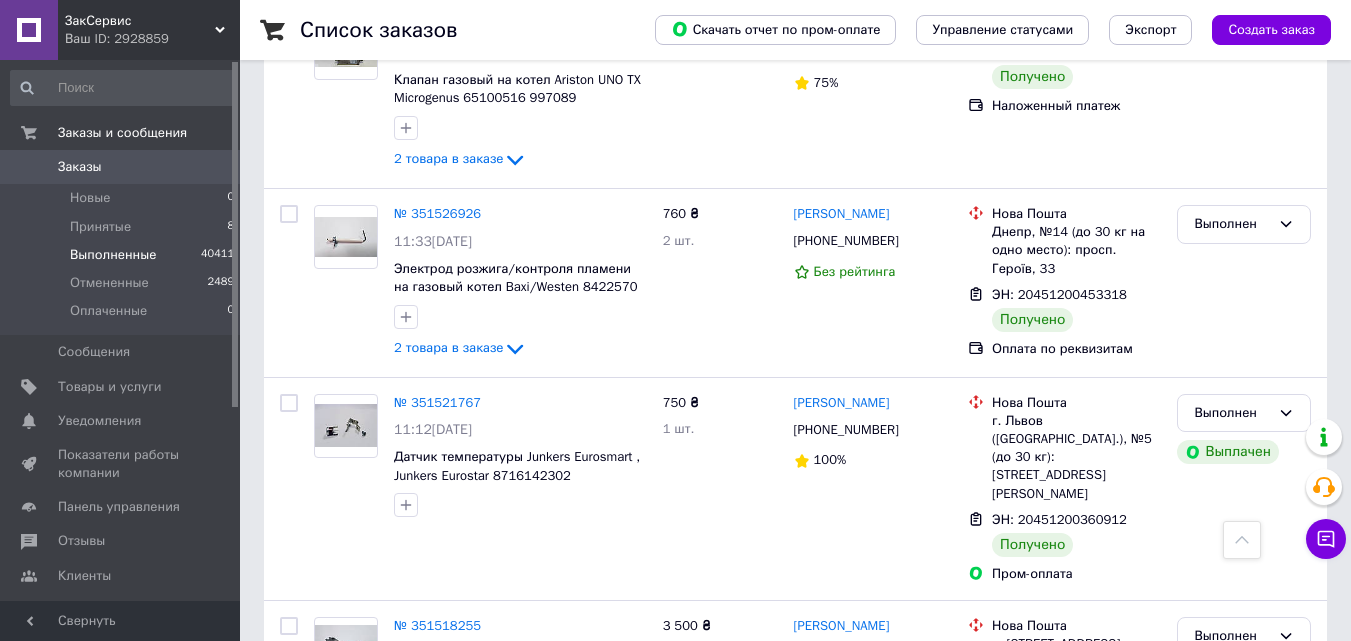 scroll, scrollTop: 10700, scrollLeft: 0, axis: vertical 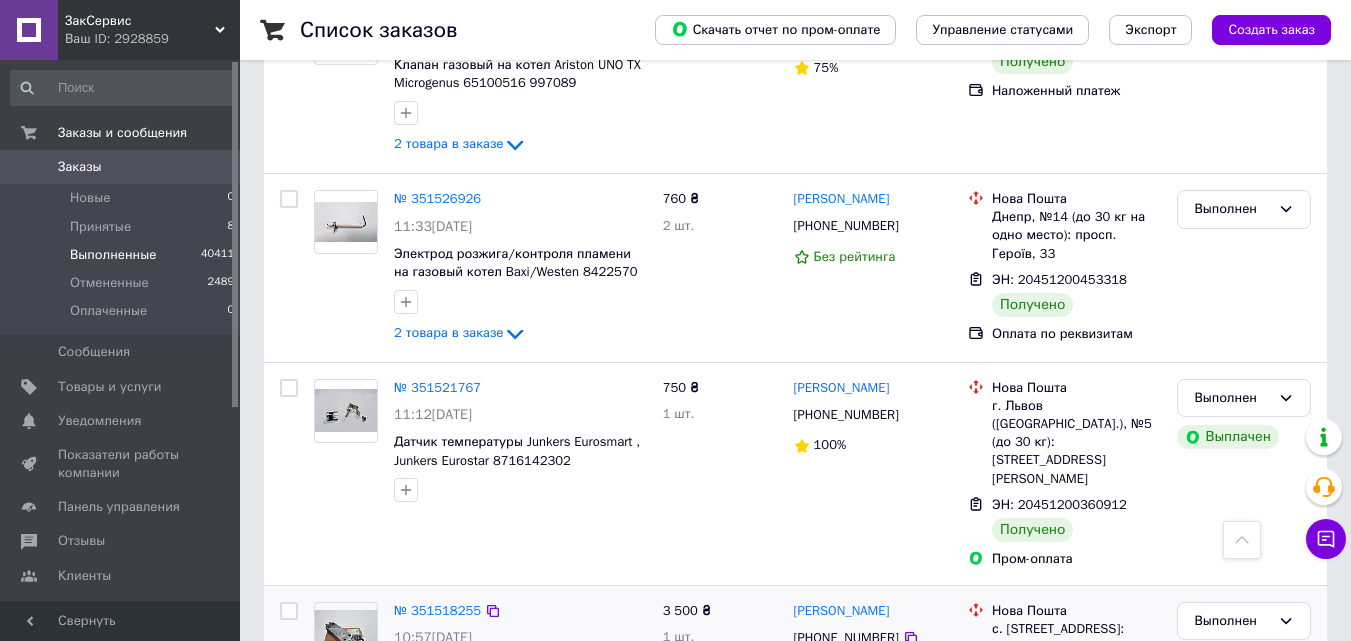 click on "ЭН: 20451200311539" at bounding box center (1059, 672) 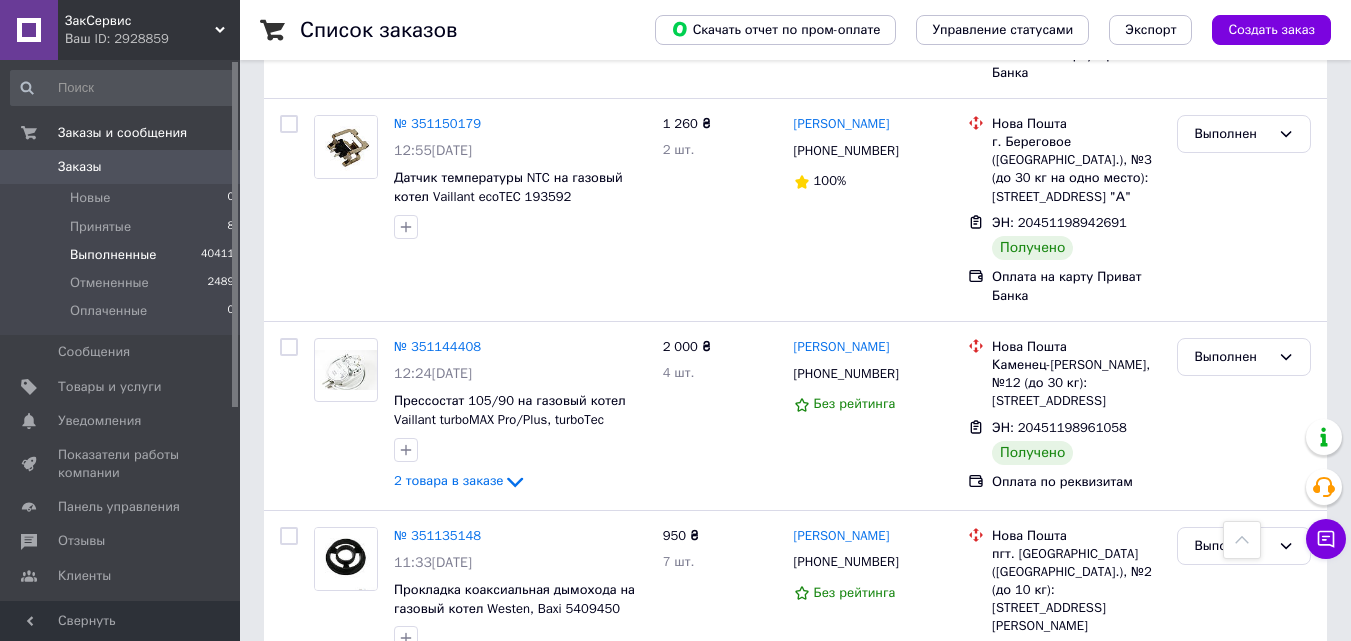 scroll, scrollTop: 17500, scrollLeft: 0, axis: vertical 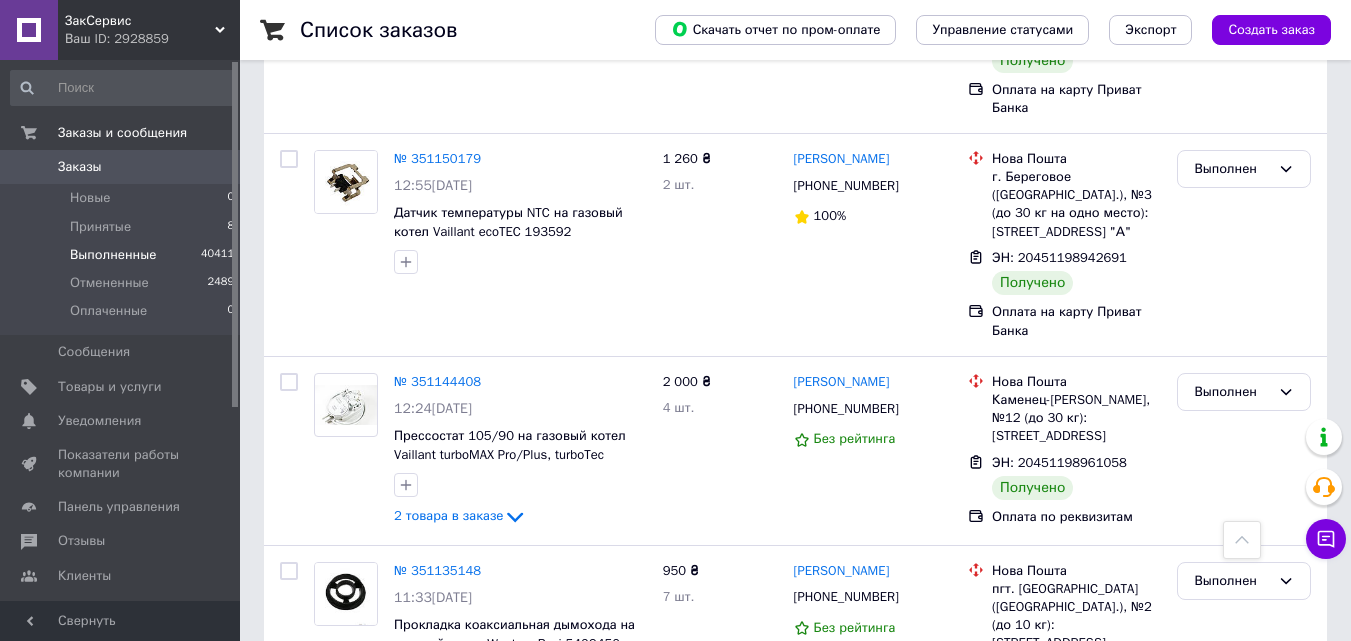 click on "ЭН: 20451198872240" at bounding box center [1059, 1078] 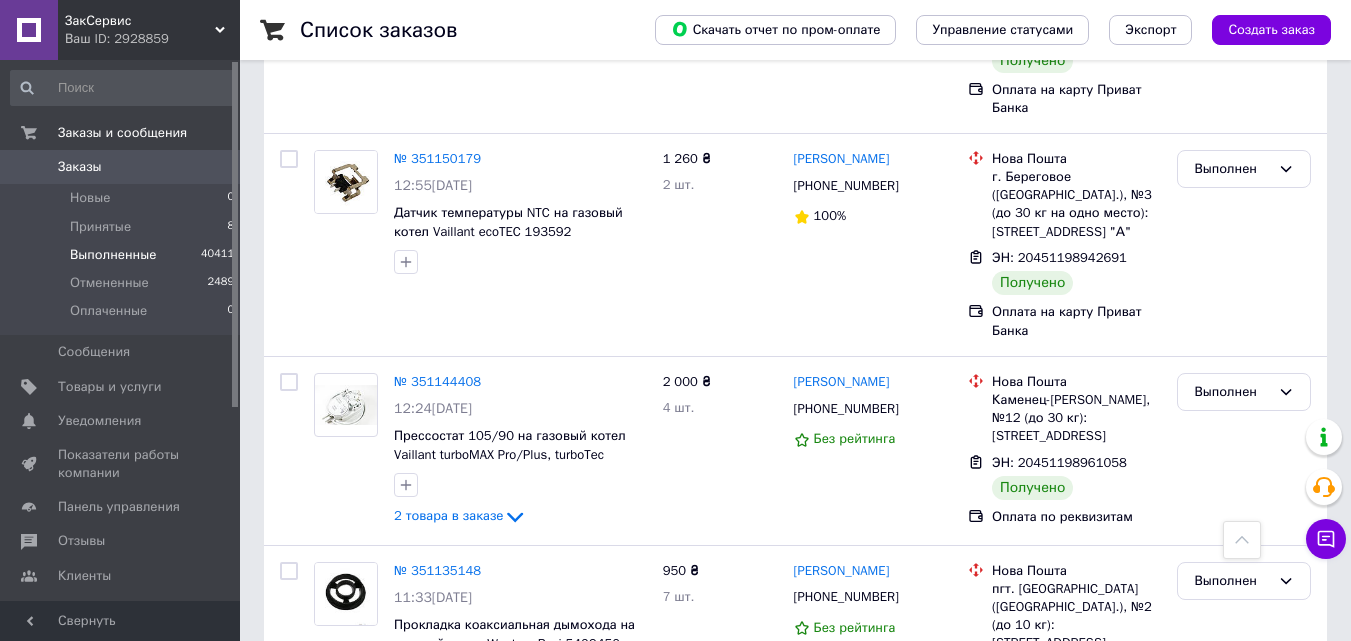 copy on "20451198872240" 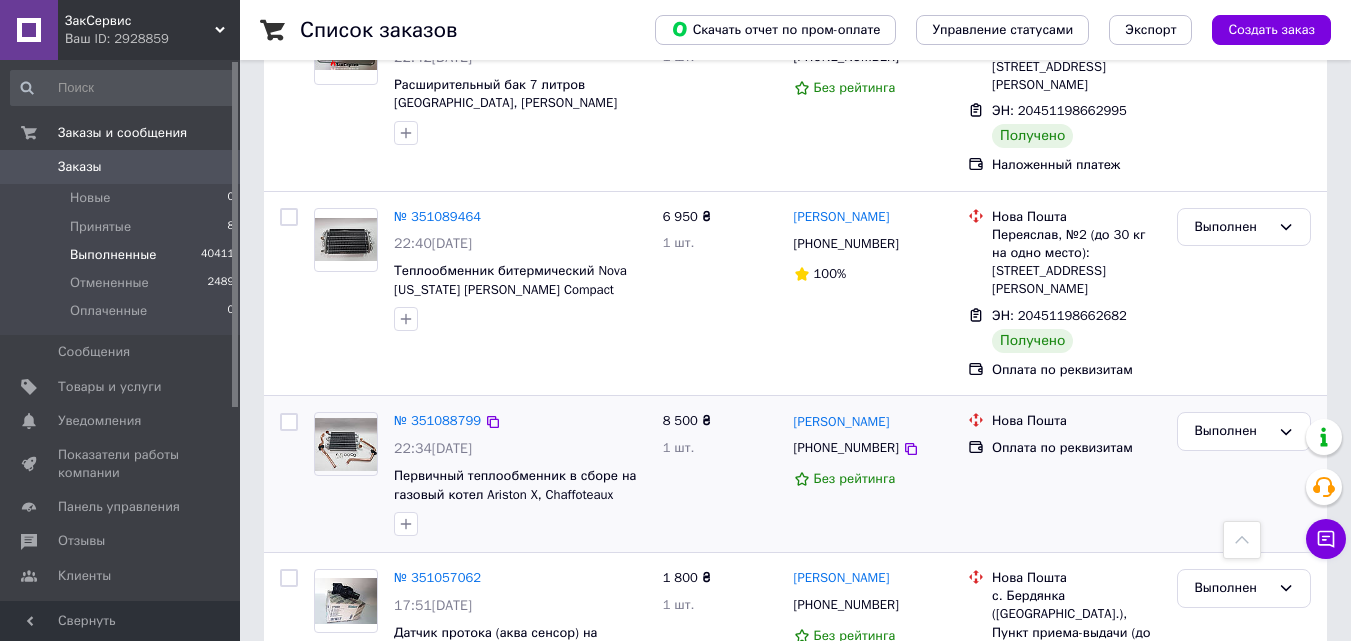 scroll, scrollTop: 18864, scrollLeft: 0, axis: vertical 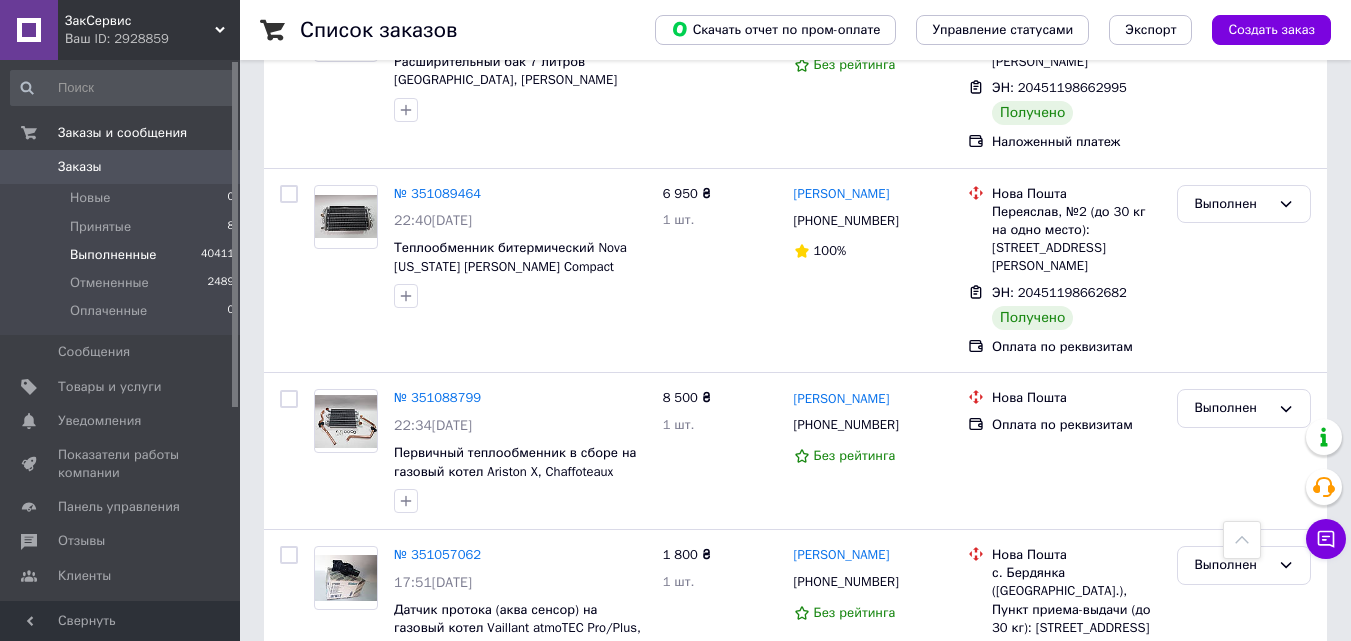 click on "2" at bounding box center (327, 1325) 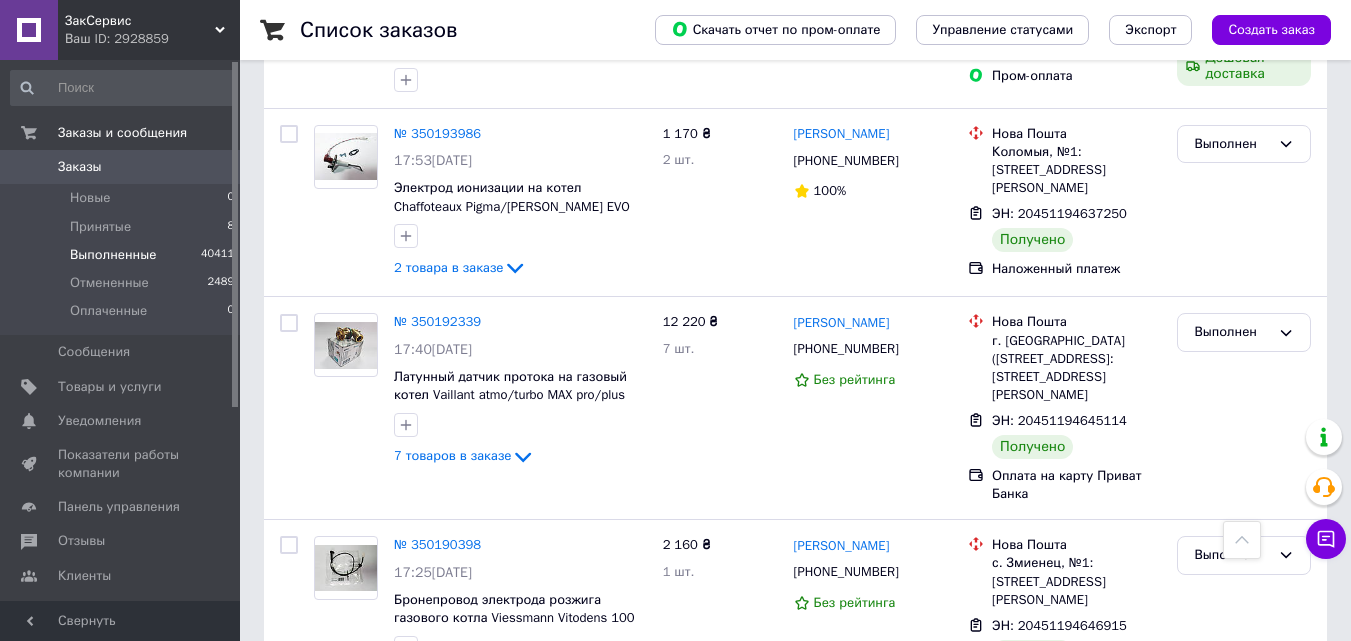scroll, scrollTop: 18492, scrollLeft: 0, axis: vertical 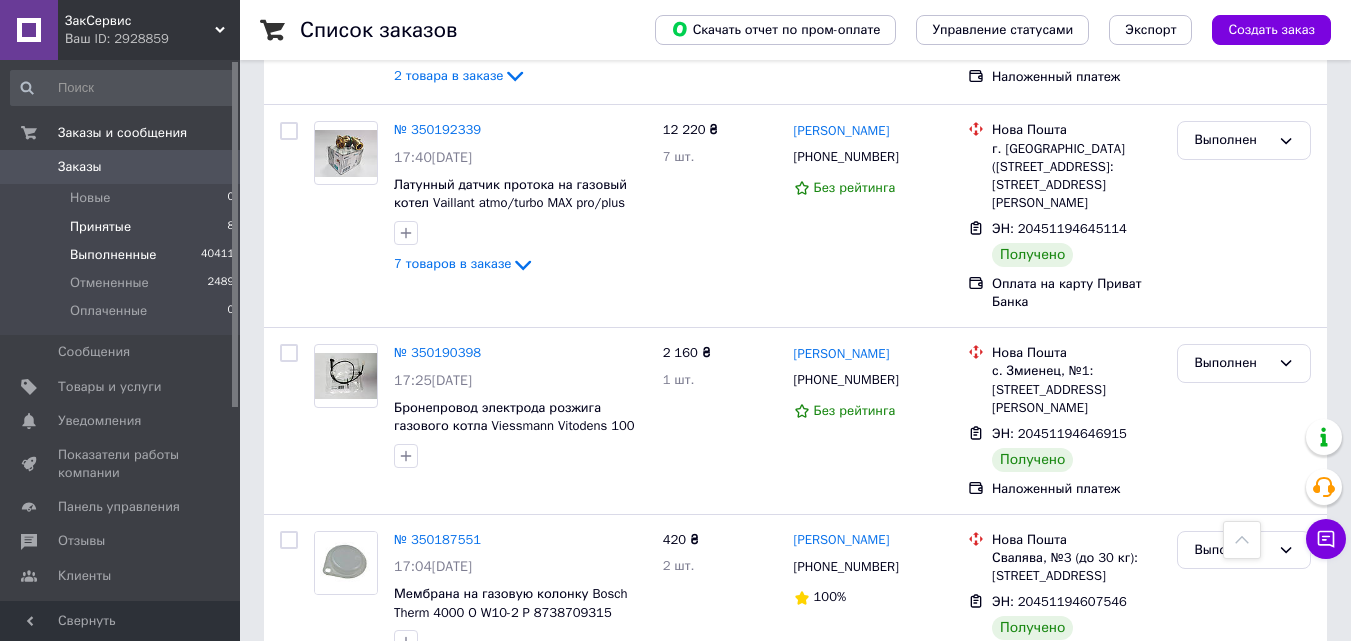 click on "Принятые 8" at bounding box center [123, 227] 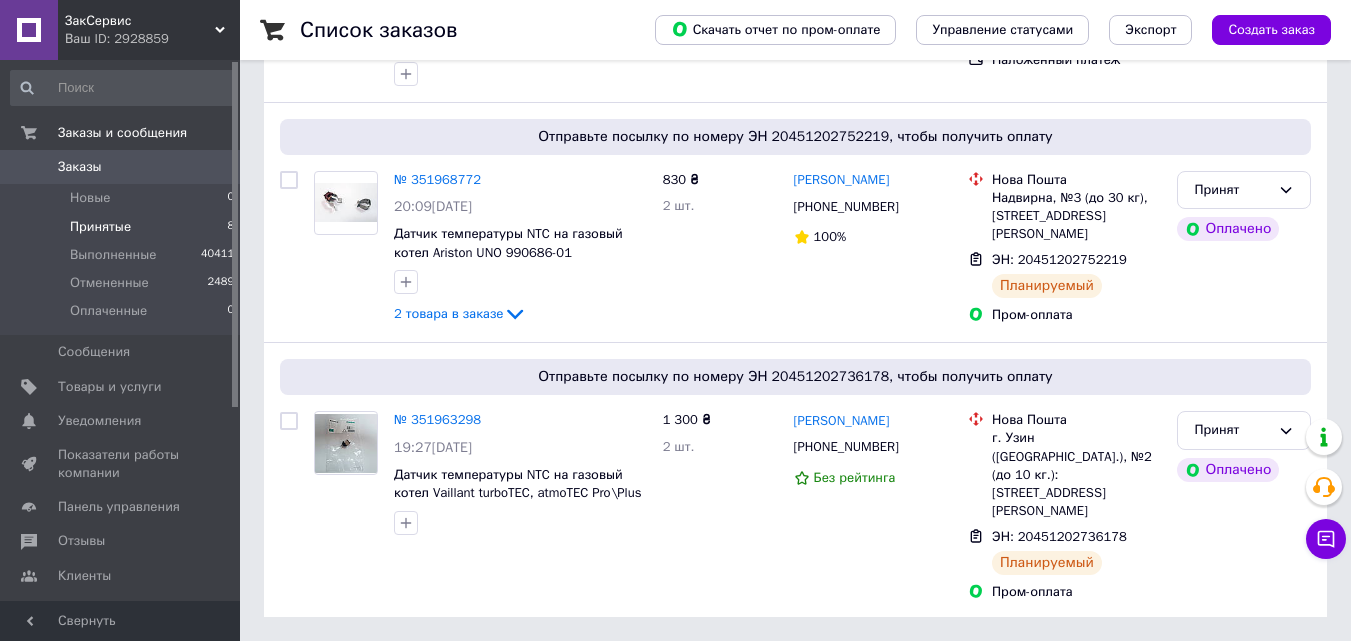 scroll, scrollTop: 0, scrollLeft: 0, axis: both 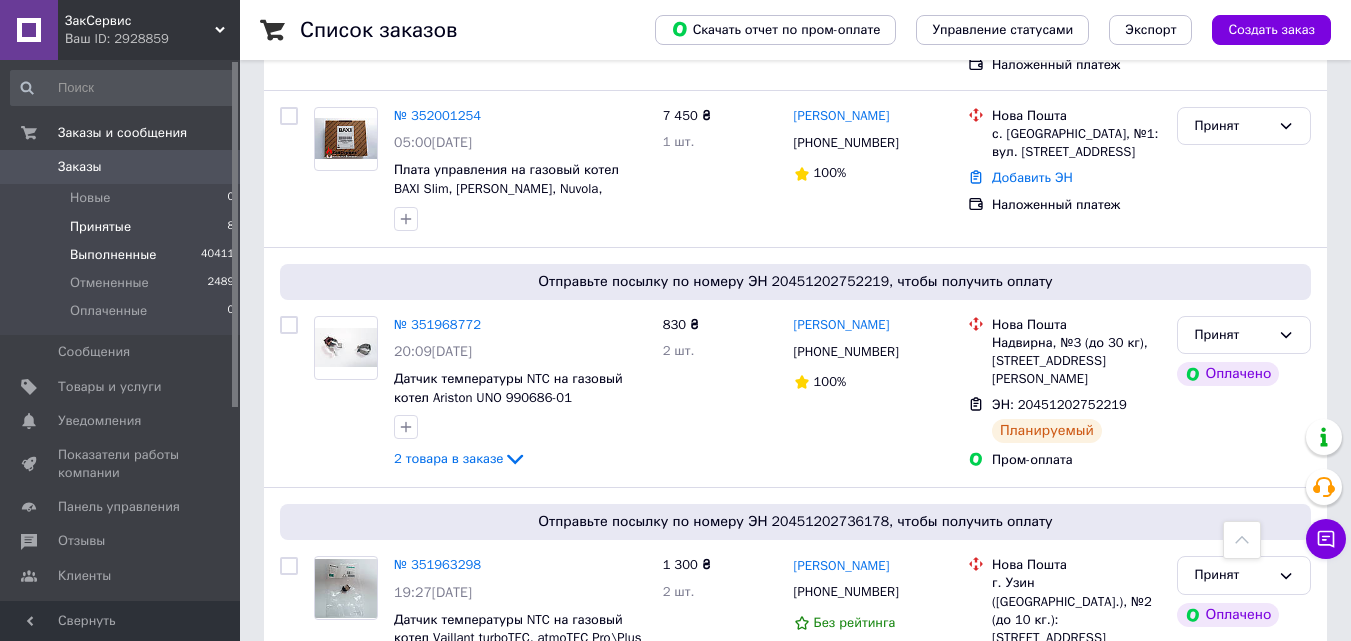 click on "Выполненные" at bounding box center (113, 255) 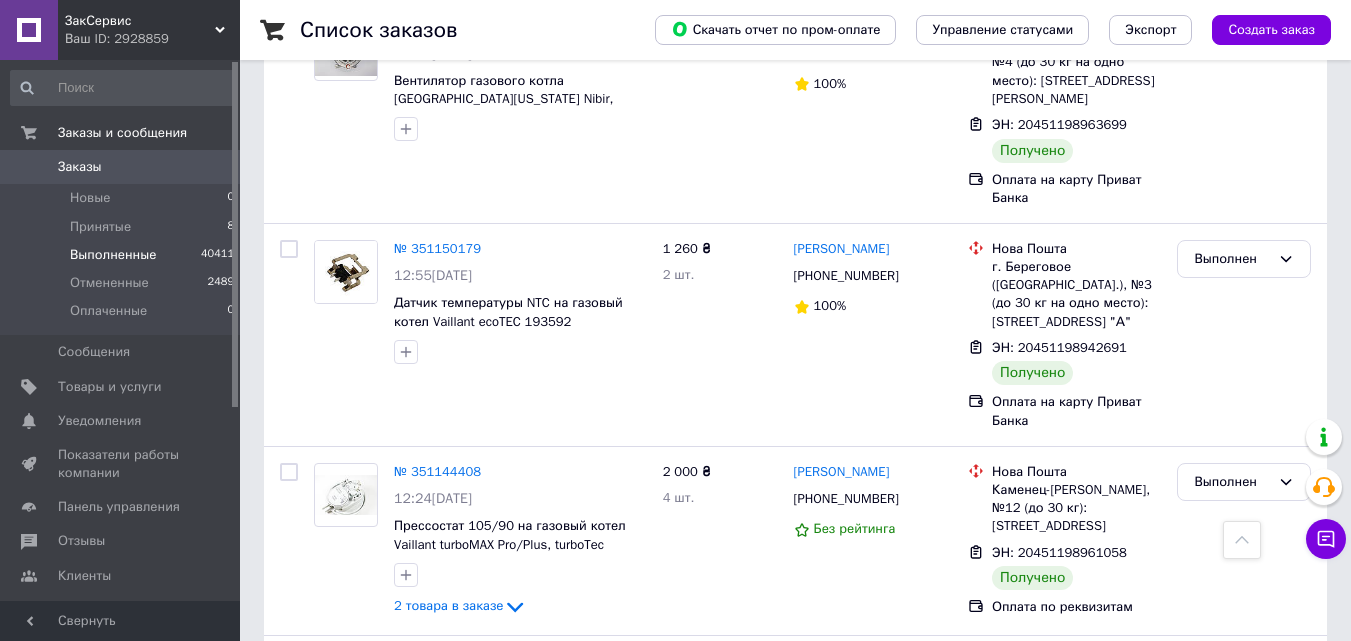 scroll, scrollTop: 17400, scrollLeft: 0, axis: vertical 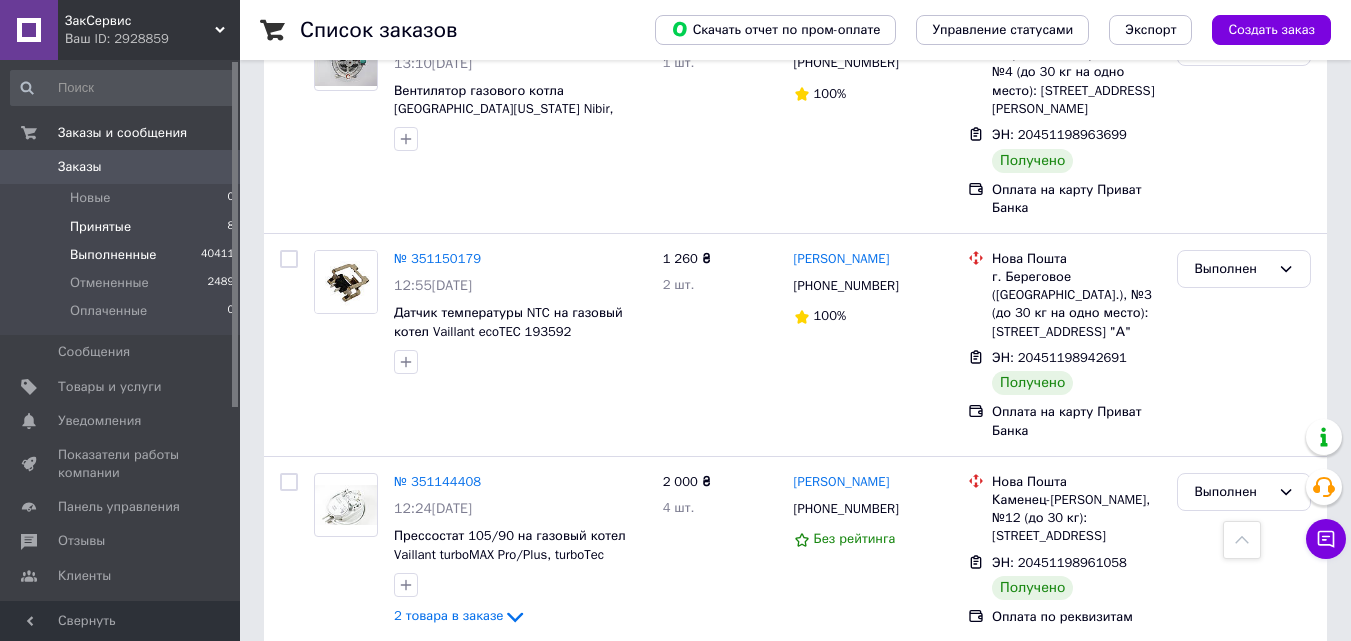 click on "Принятые 8" at bounding box center (123, 227) 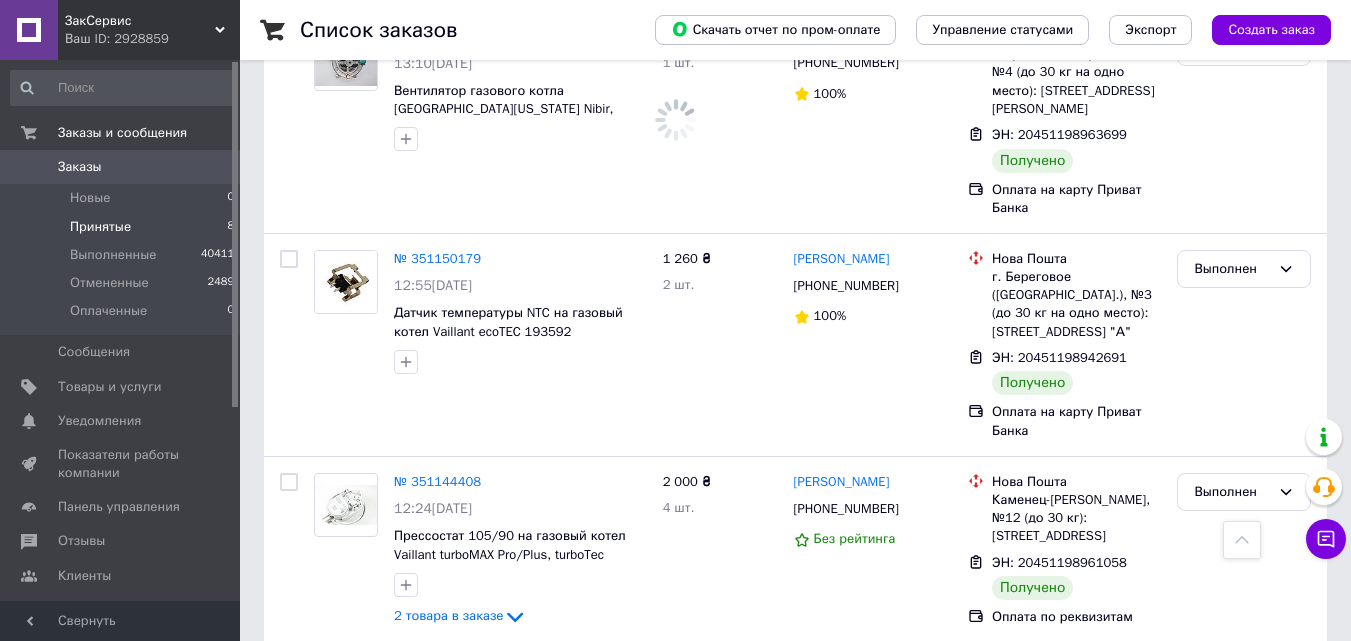 scroll, scrollTop: 0, scrollLeft: 0, axis: both 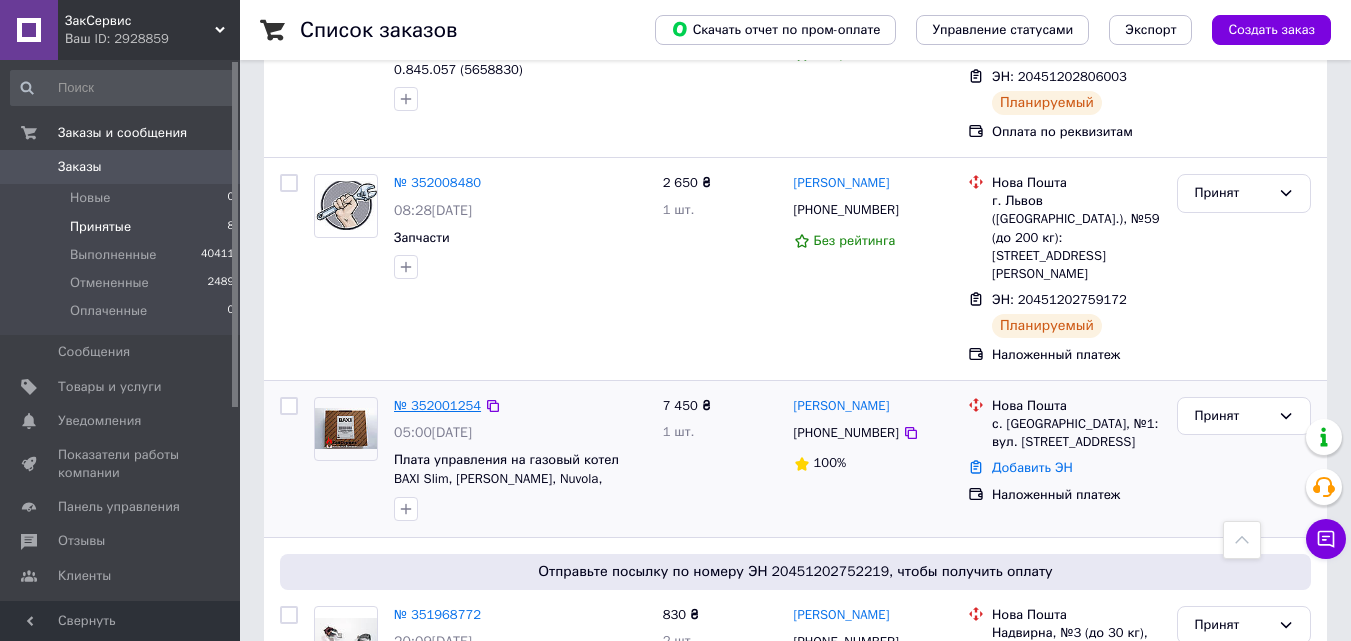 click on "№ 352001254" at bounding box center [437, 405] 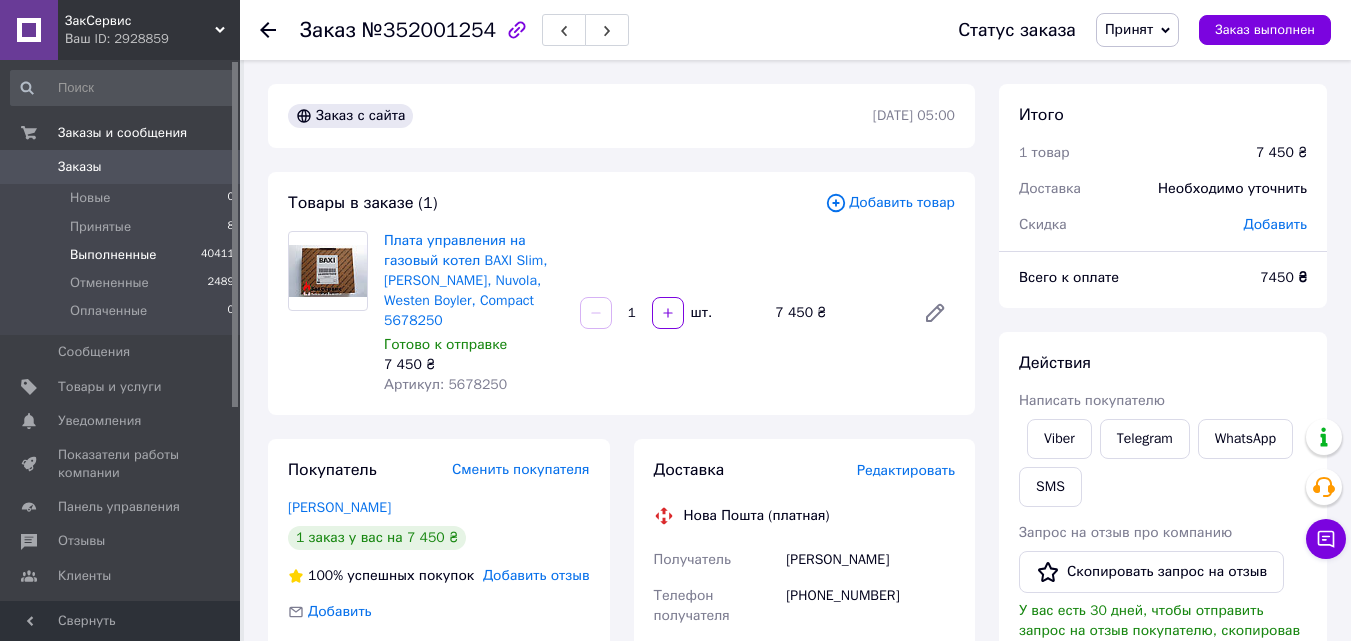 click on "Выполненные" at bounding box center (113, 255) 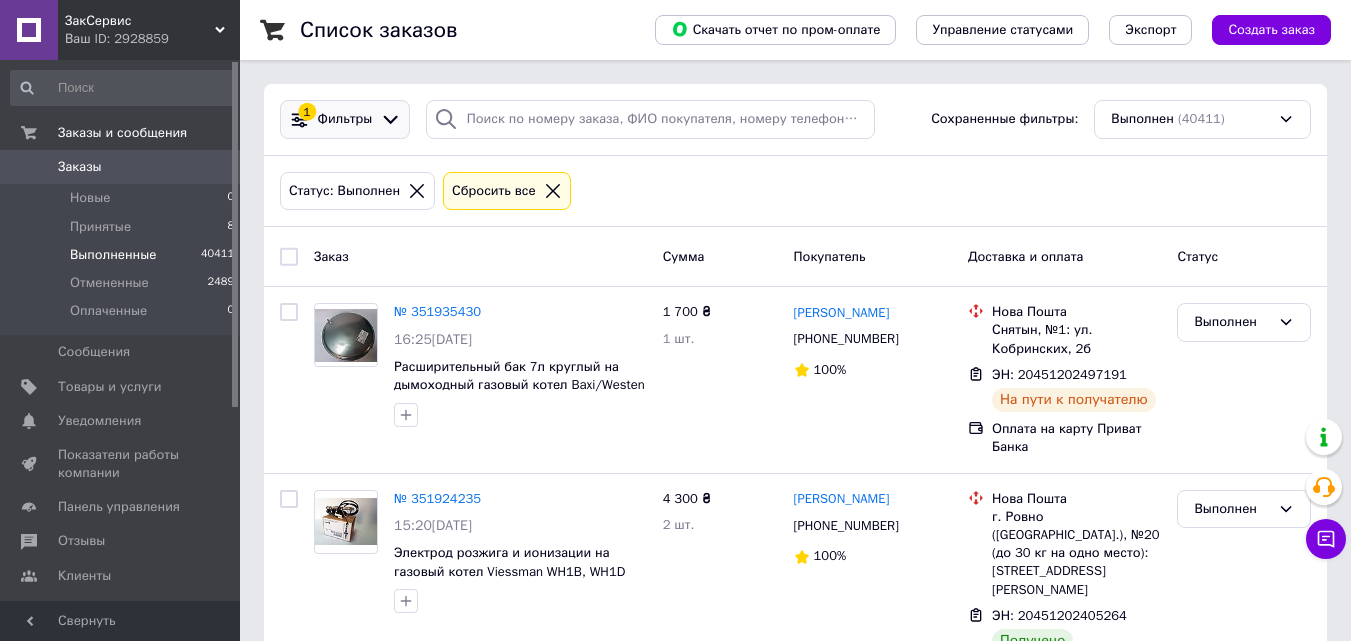 click 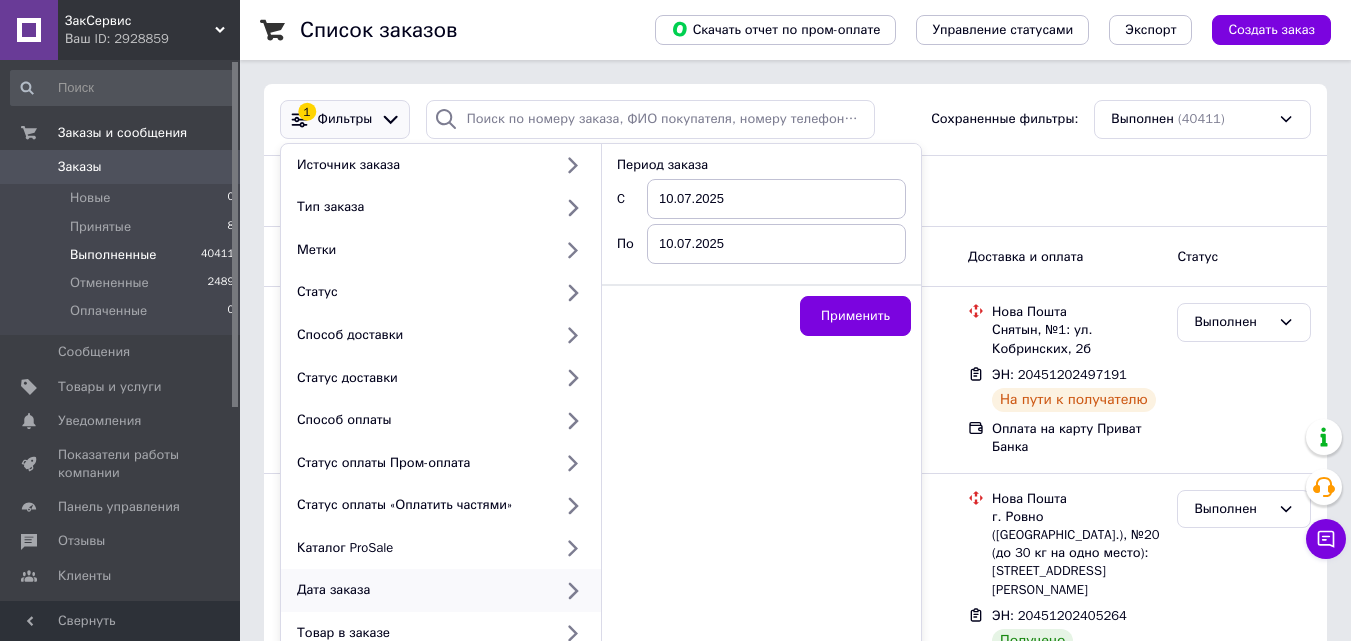 click on "10.07.2025" at bounding box center [776, 199] 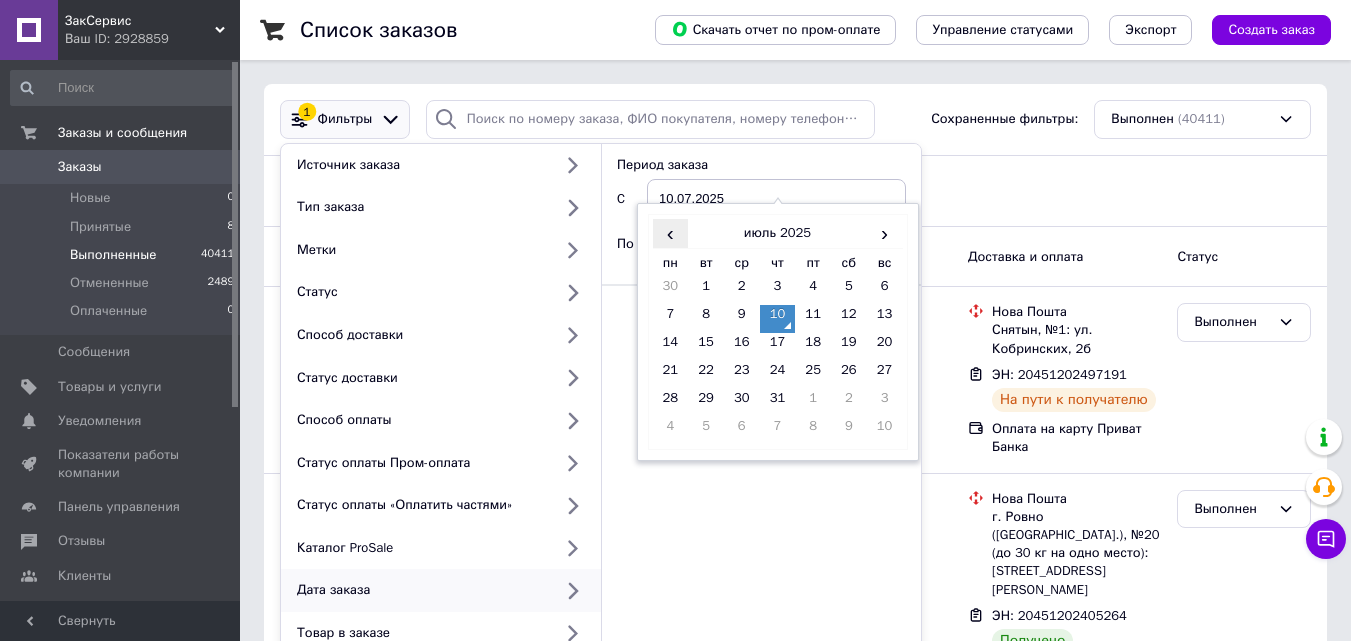 click on "‹" at bounding box center (671, 233) 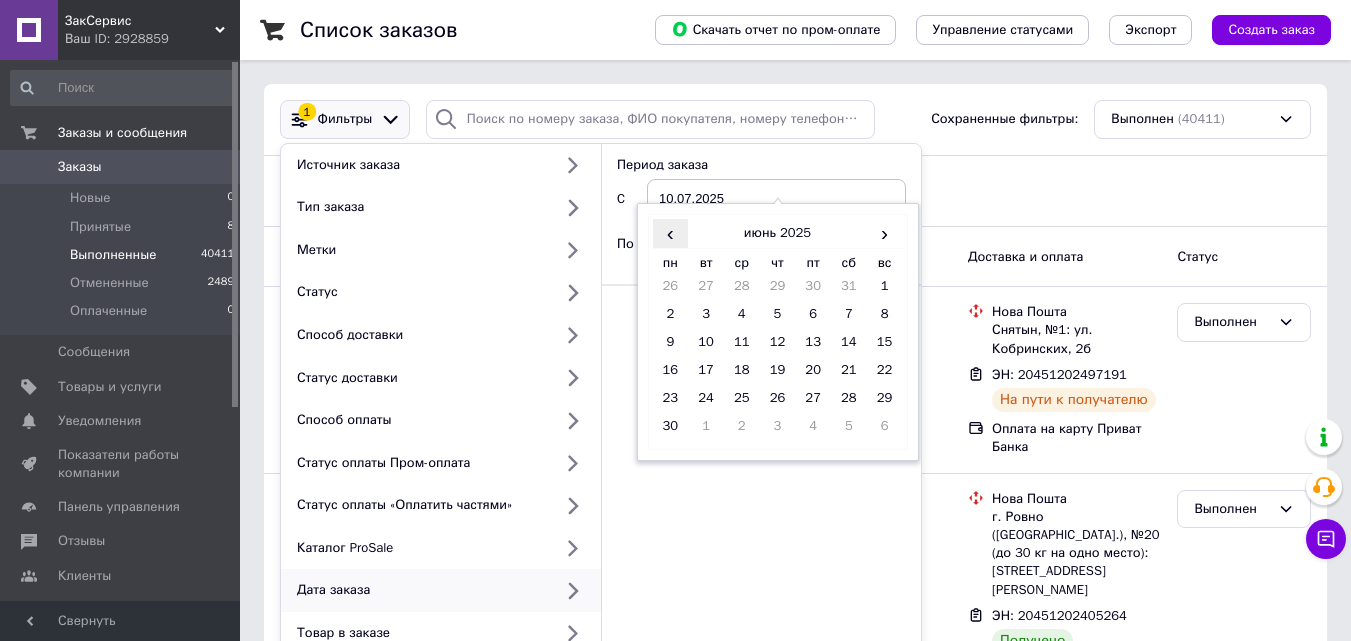 click on "‹" at bounding box center (671, 233) 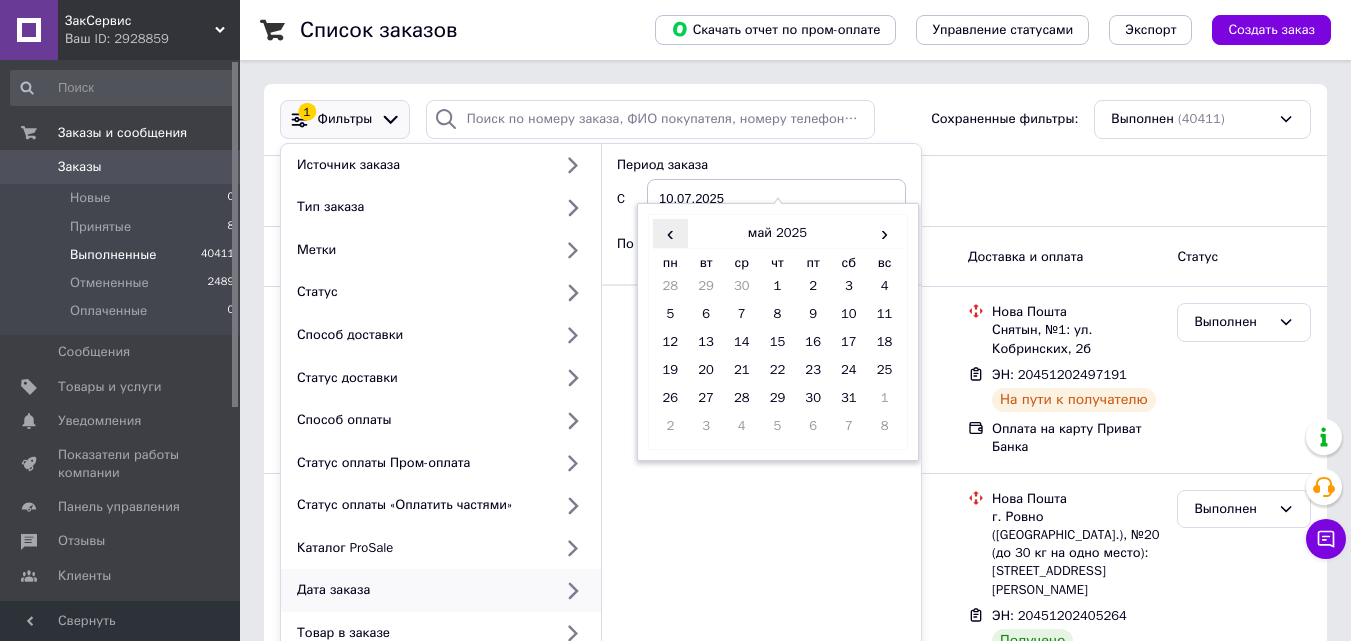 click on "‹" at bounding box center [671, 233] 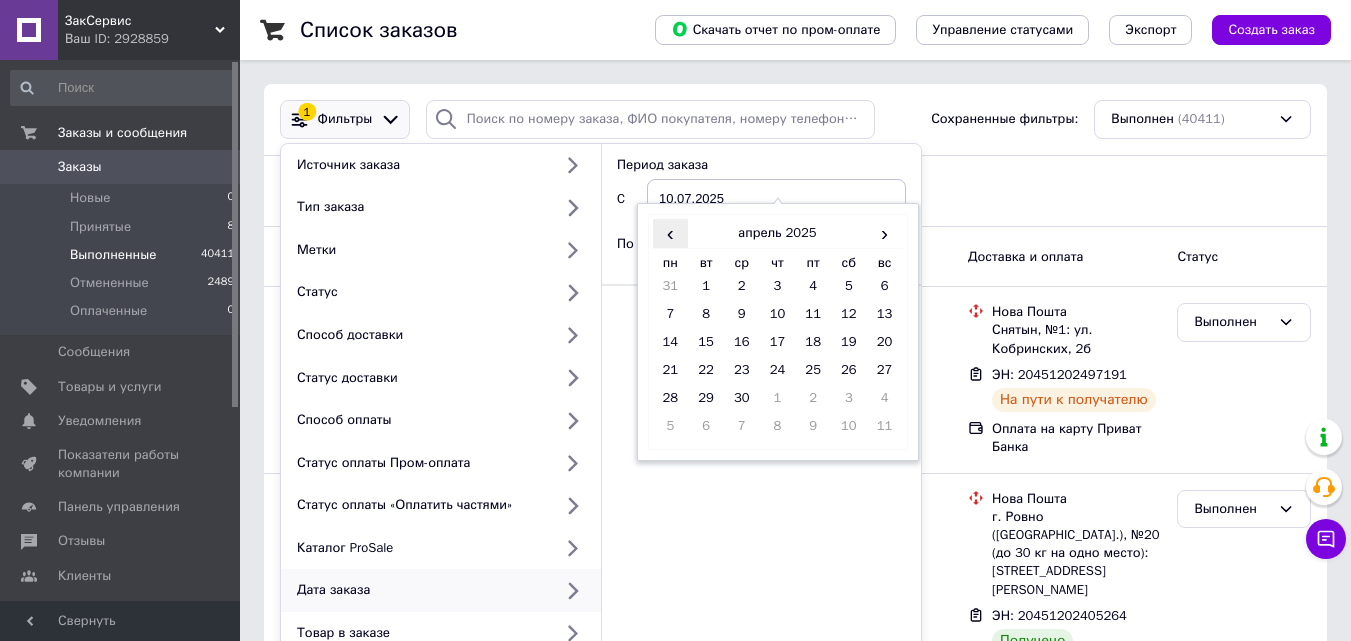 click on "‹" at bounding box center (671, 233) 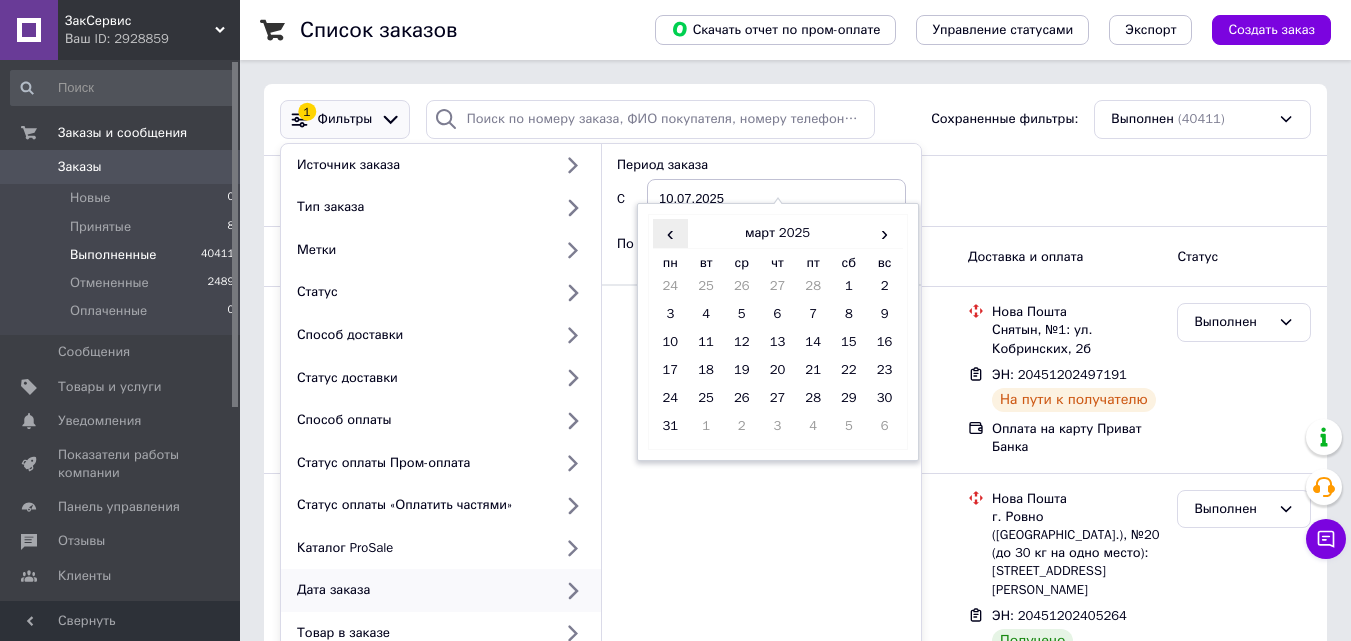 click on "‹" at bounding box center (671, 233) 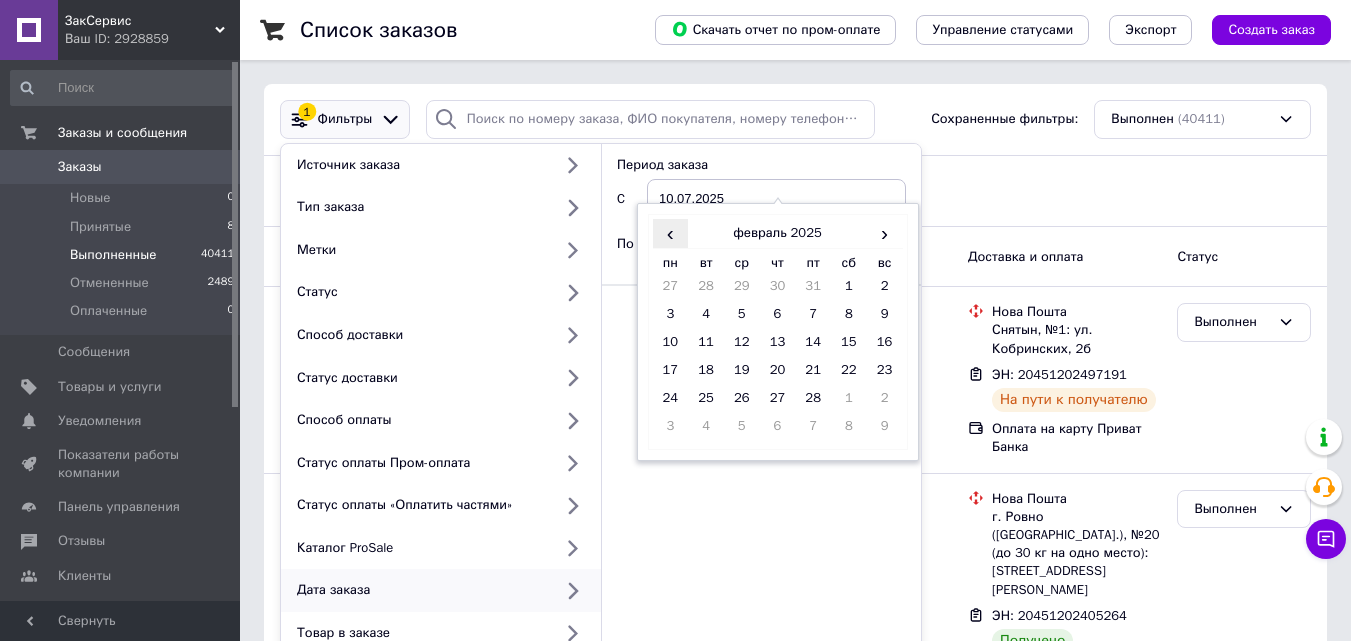 click on "‹" at bounding box center [671, 233] 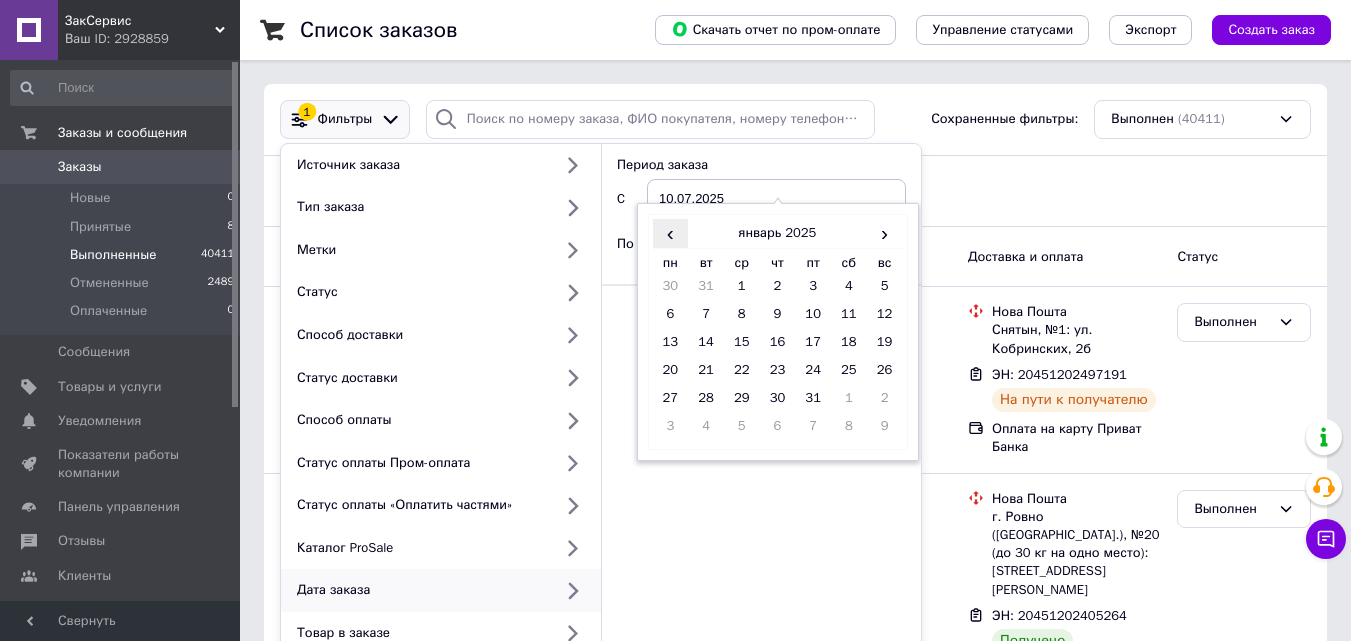 click on "‹" at bounding box center (671, 233) 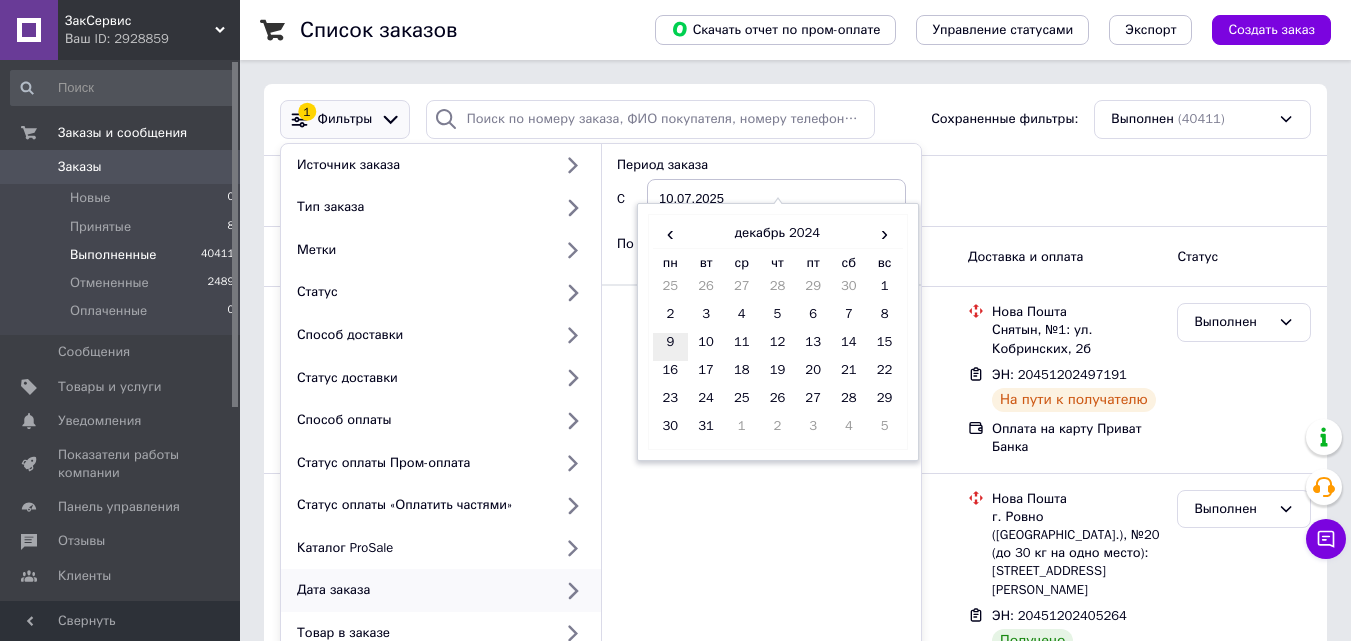 click on "9" at bounding box center (671, 347) 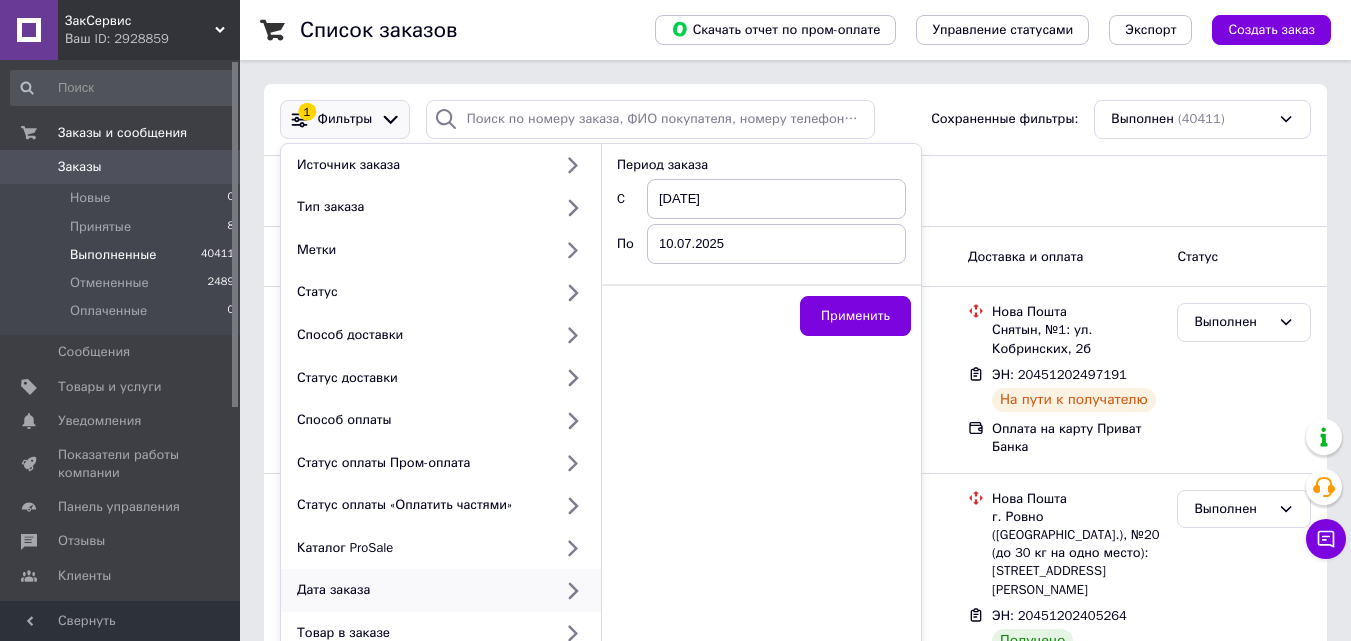 click on "10.07.2025" at bounding box center (776, 244) 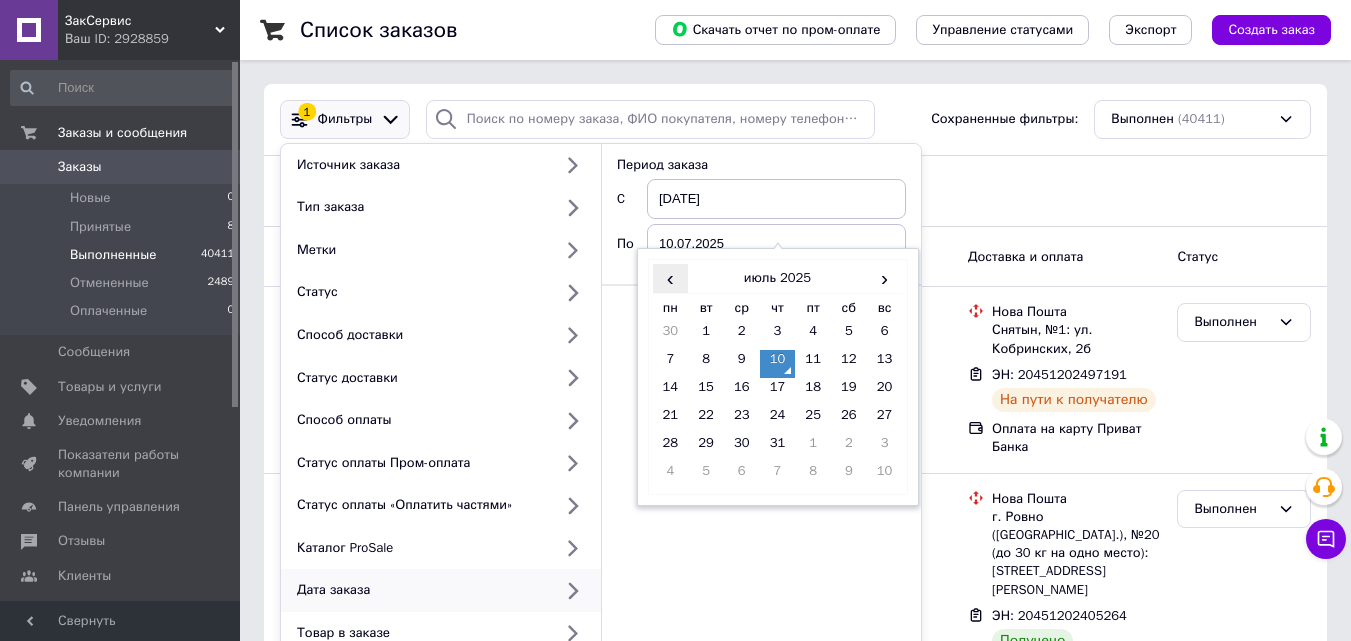 click on "‹" at bounding box center [671, 278] 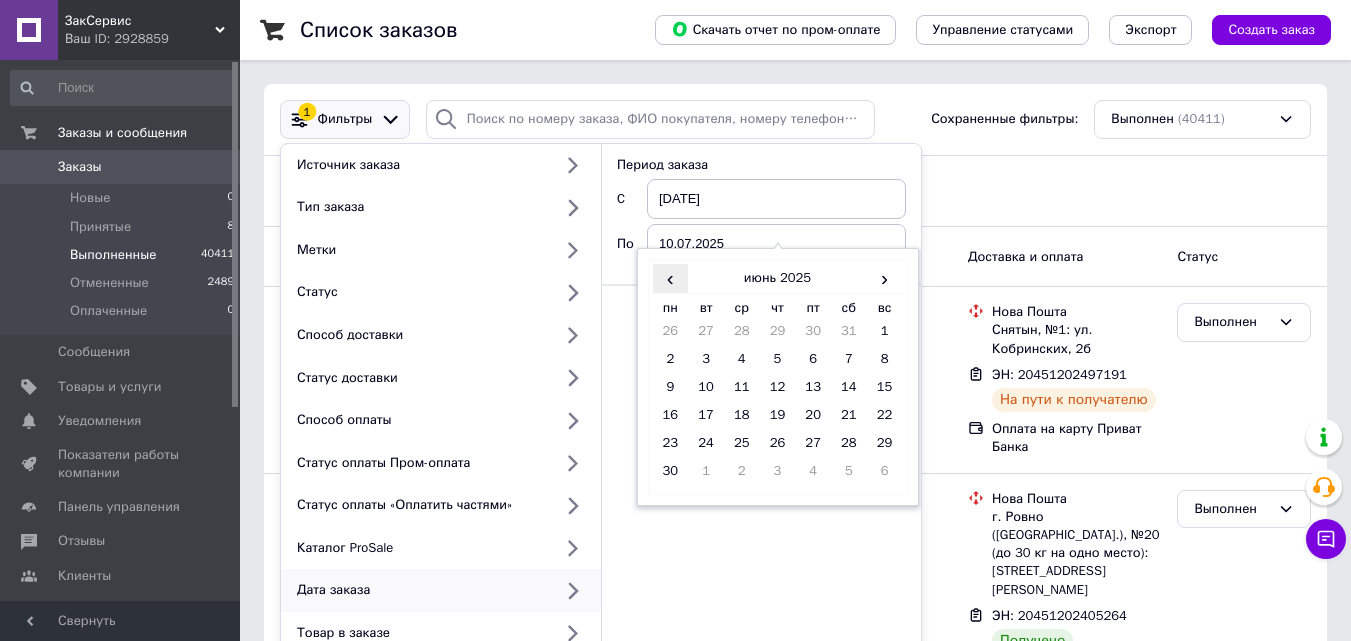 click on "‹" at bounding box center (671, 278) 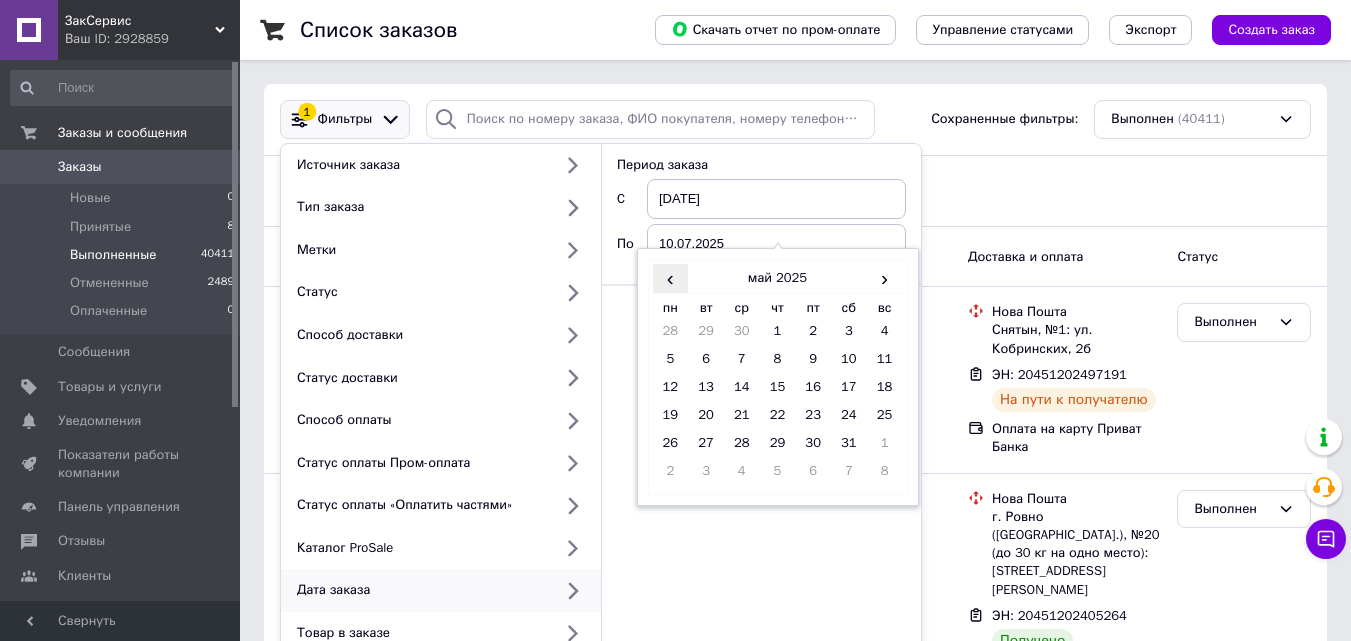click on "‹" at bounding box center [671, 278] 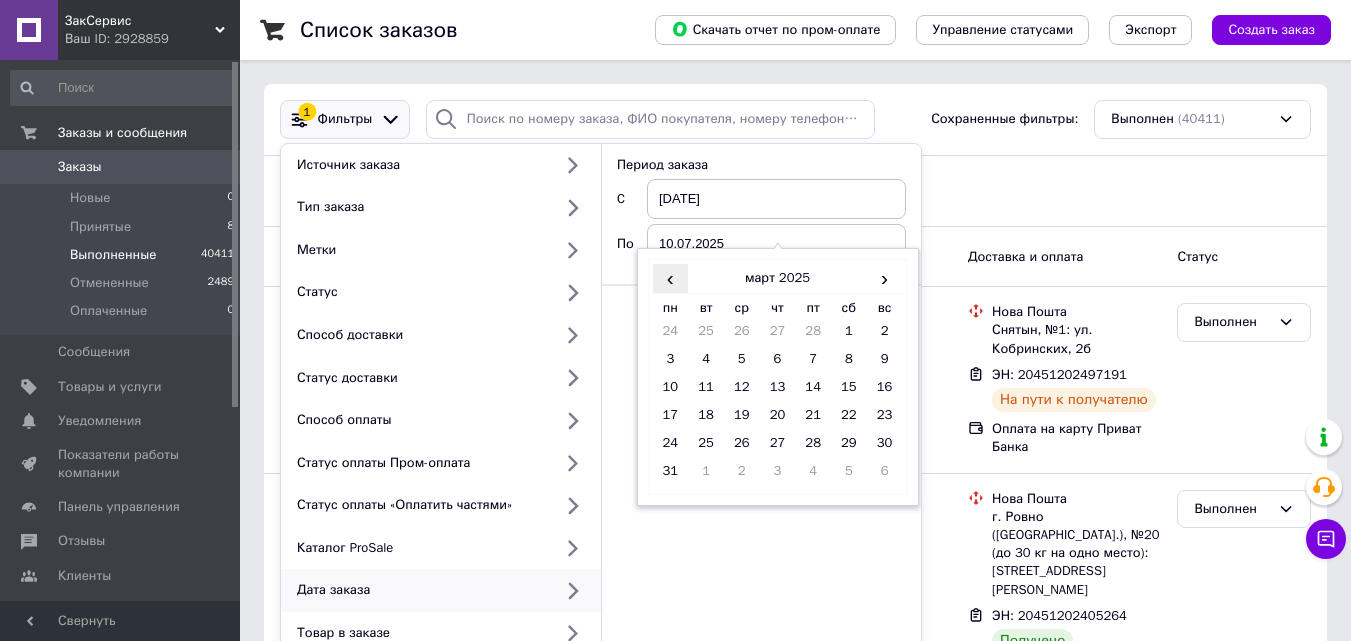 click on "‹" at bounding box center (671, 278) 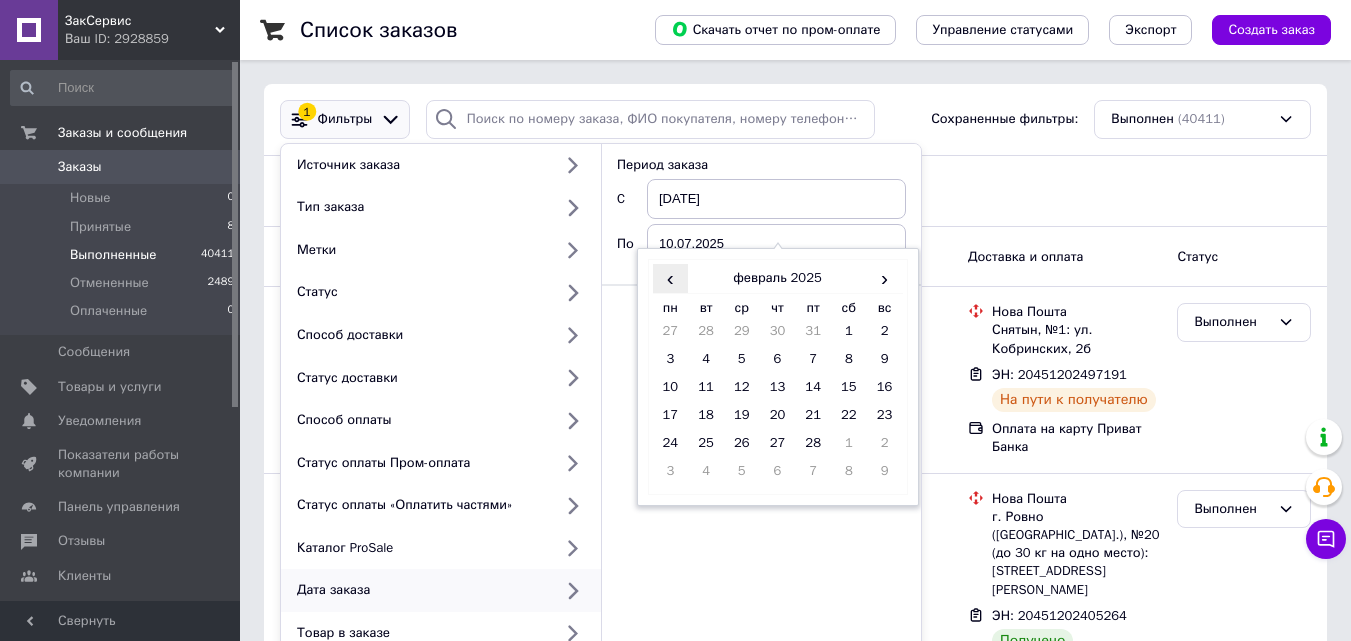 click on "‹" at bounding box center [671, 278] 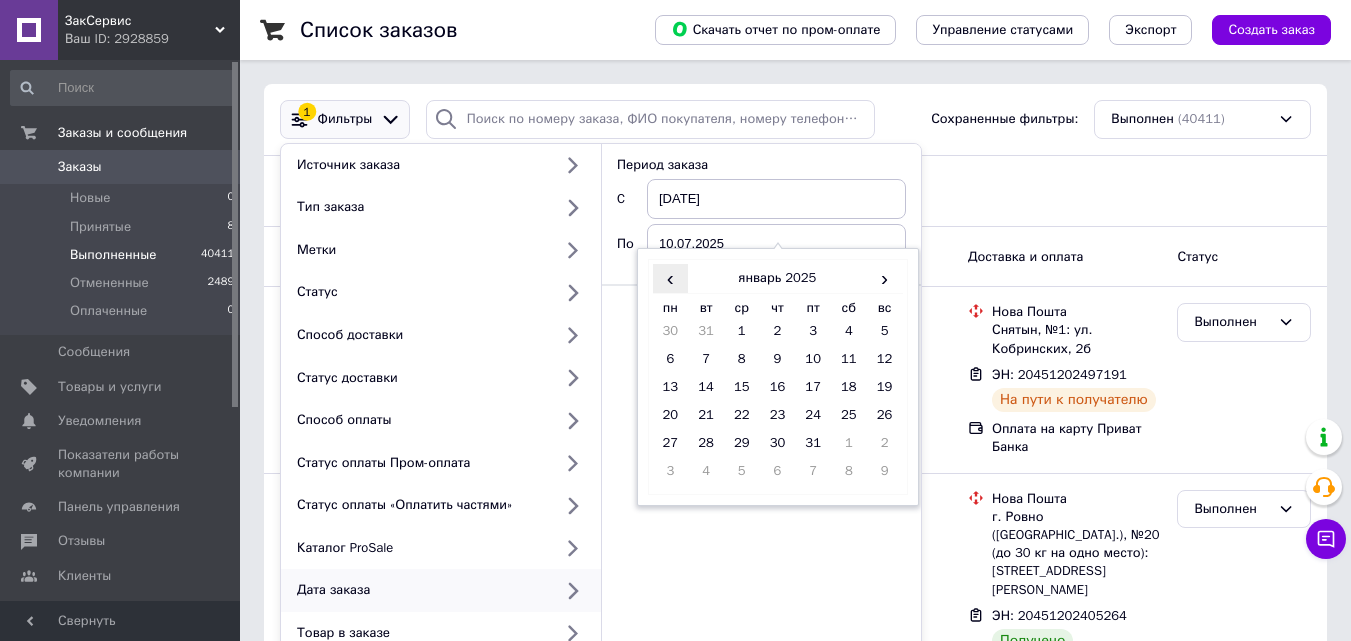 click on "‹" at bounding box center [671, 278] 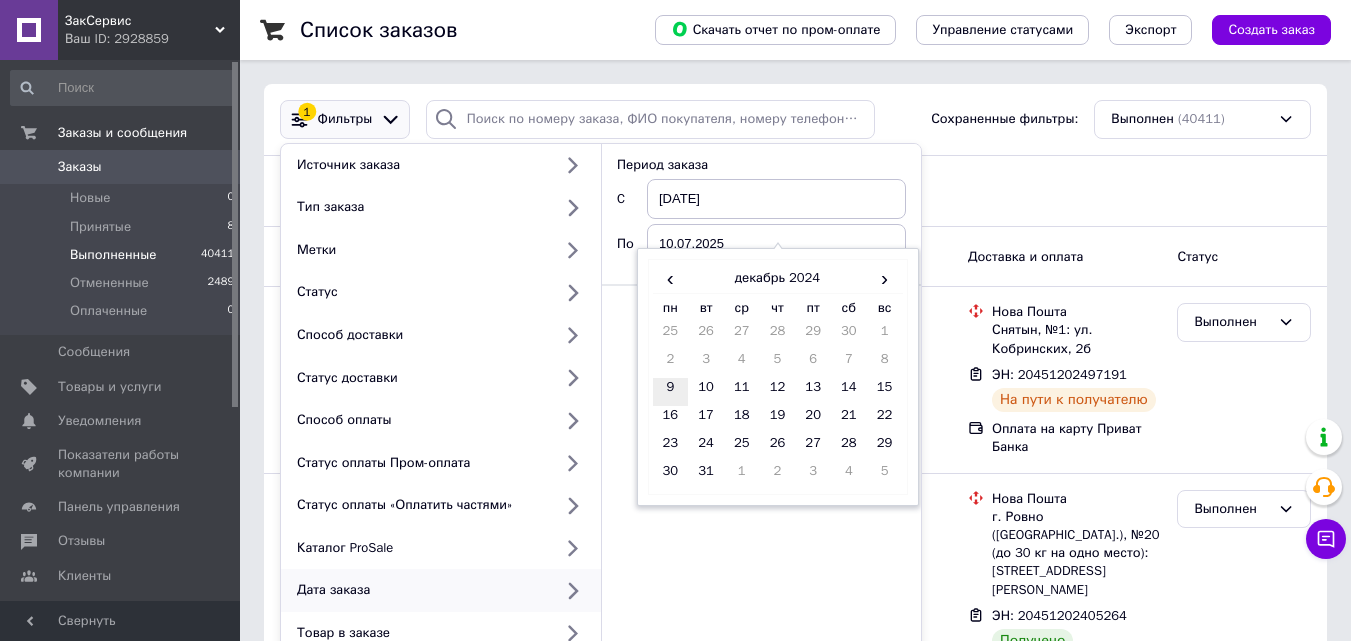 click on "9" at bounding box center [671, 392] 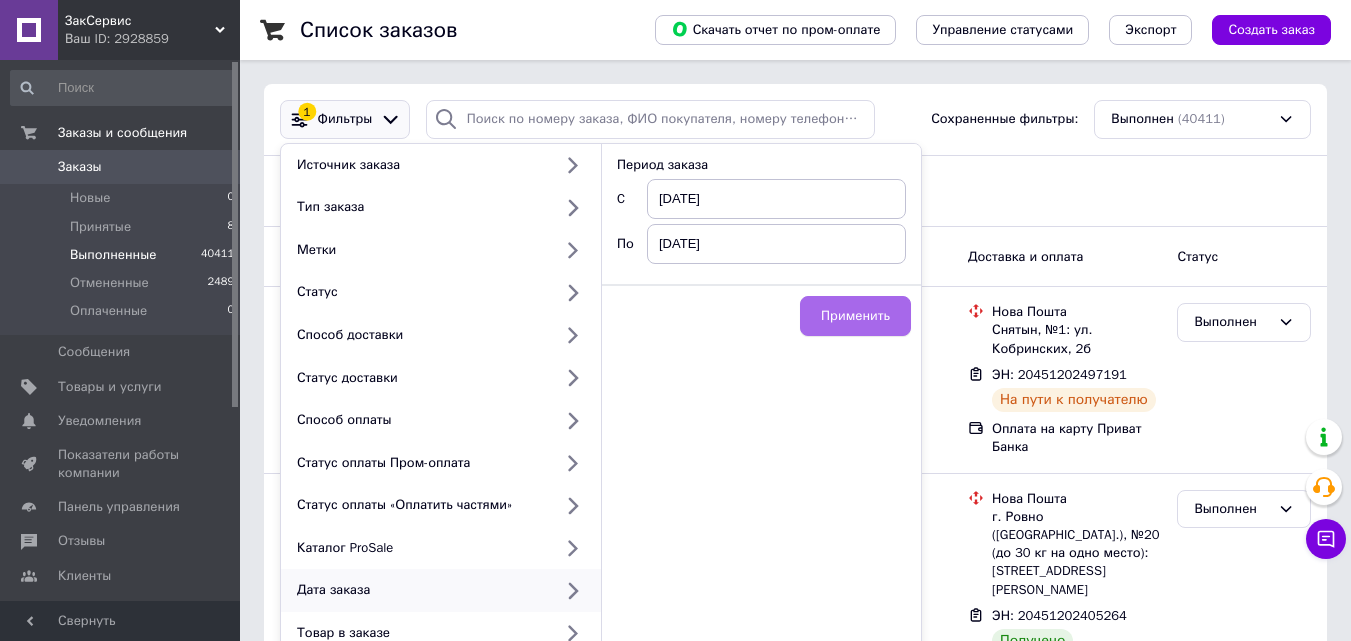 click on "Применить" at bounding box center [855, 316] 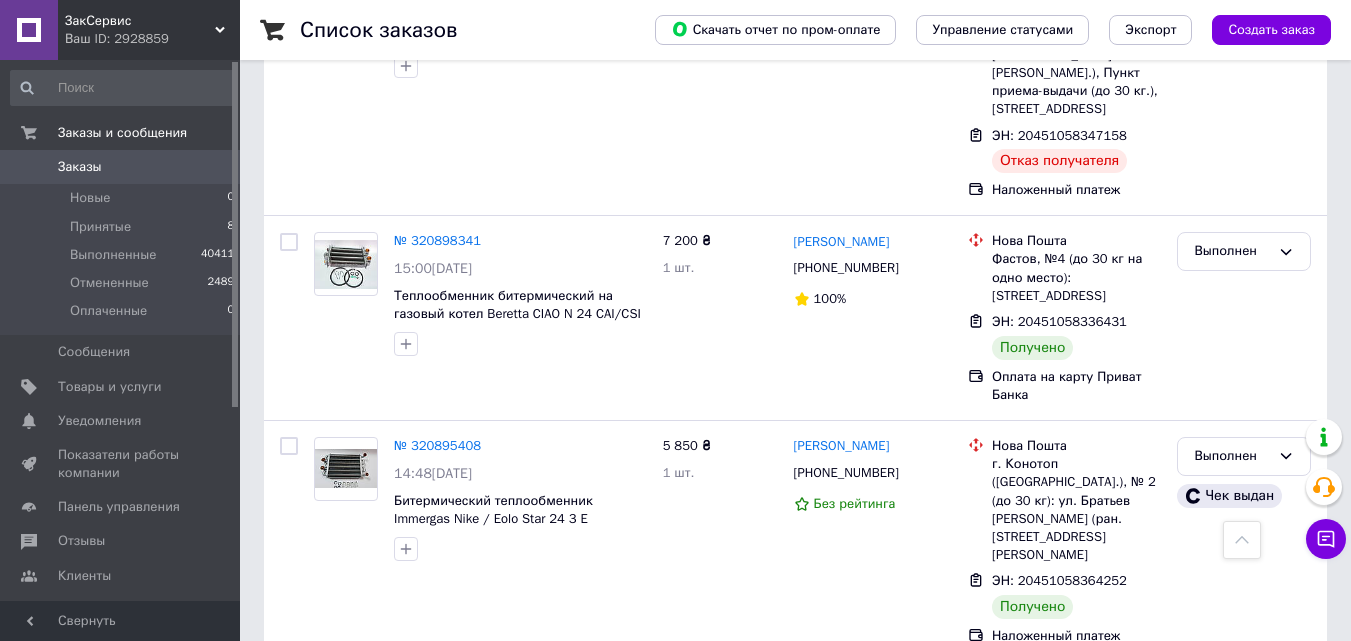 scroll, scrollTop: 7200, scrollLeft: 0, axis: vertical 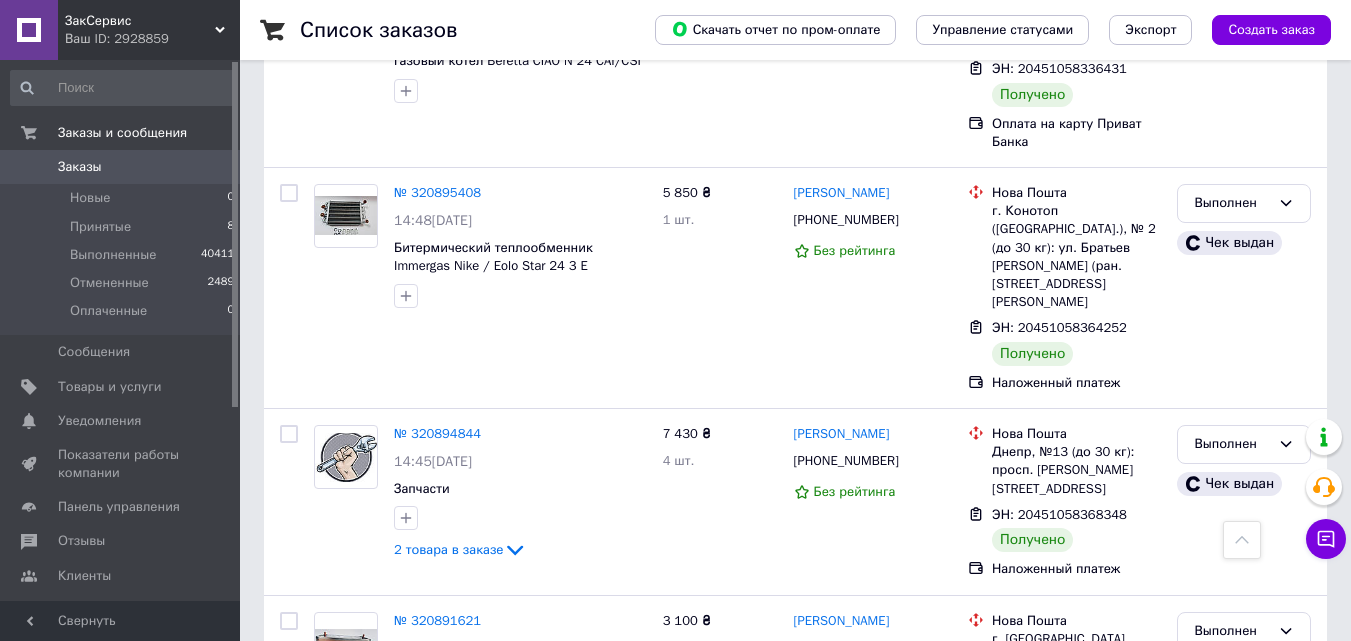click on "Принятые" at bounding box center (100, 227) 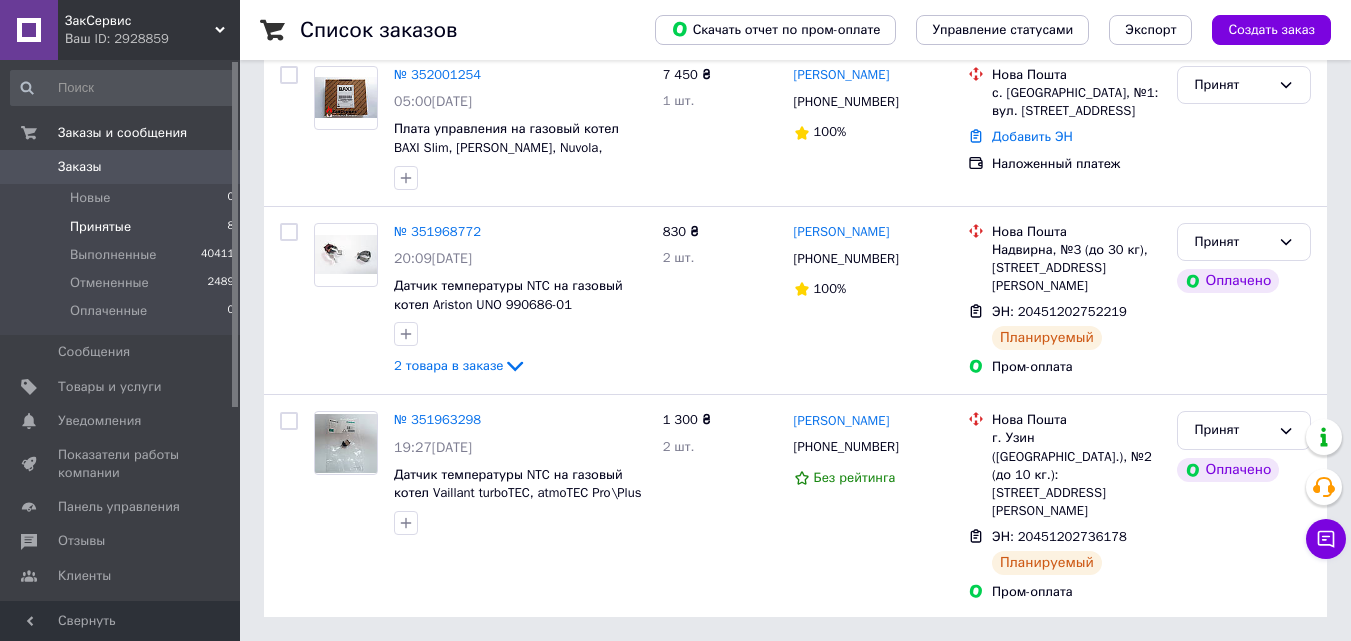 scroll, scrollTop: 0, scrollLeft: 0, axis: both 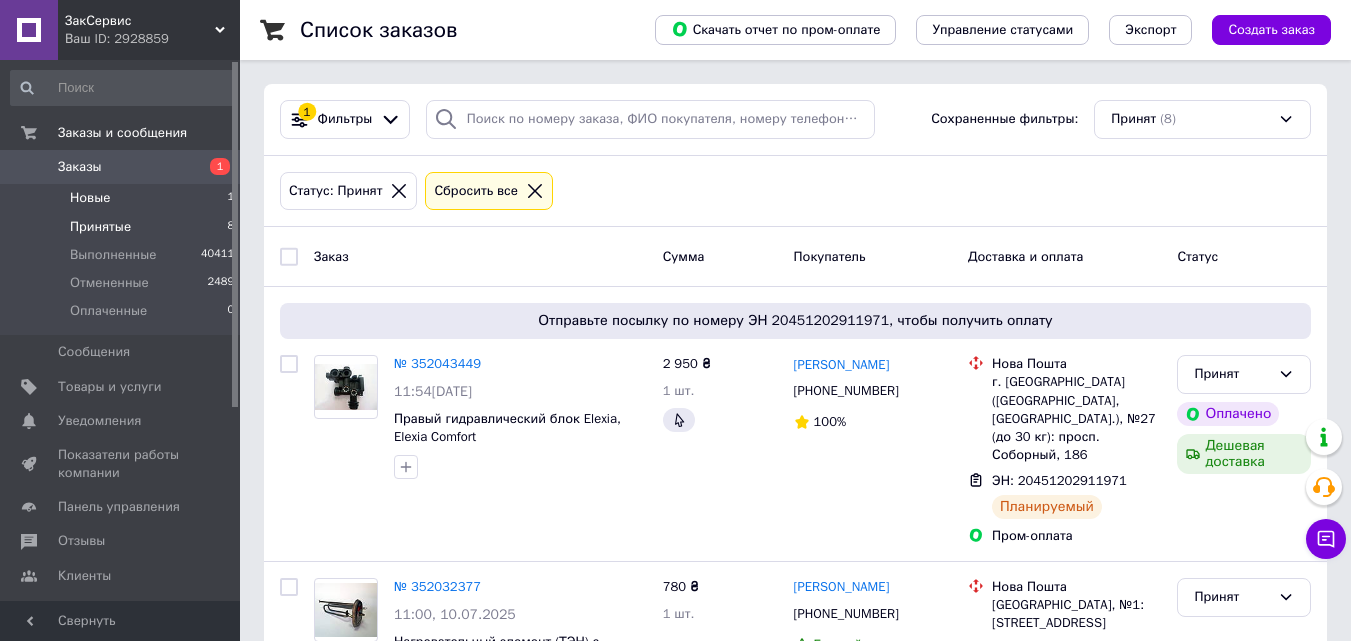click on "Новые 1" at bounding box center (123, 198) 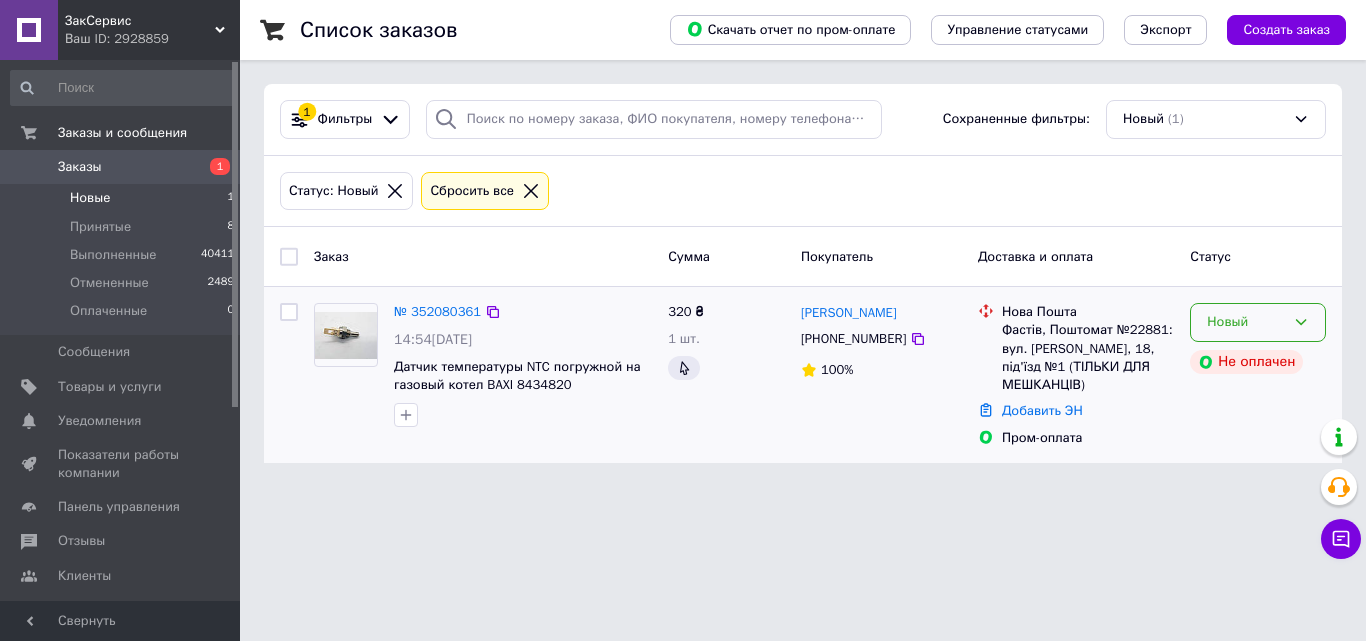 click 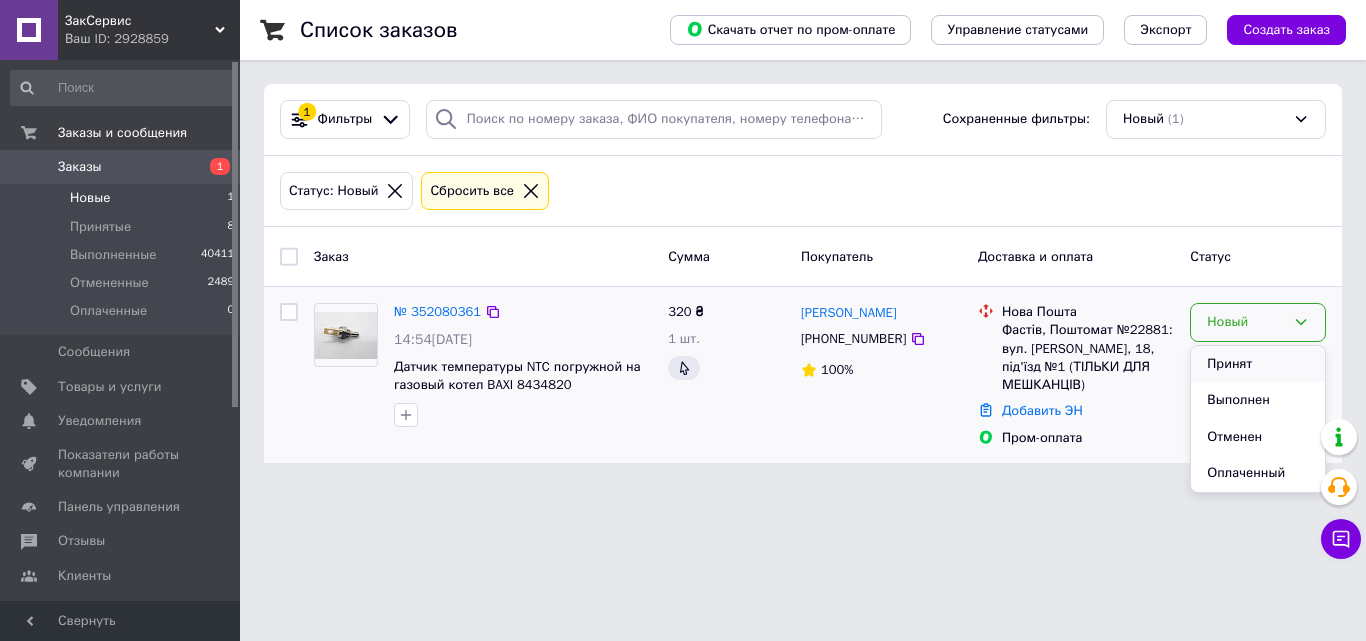 click on "Принят" at bounding box center (1258, 364) 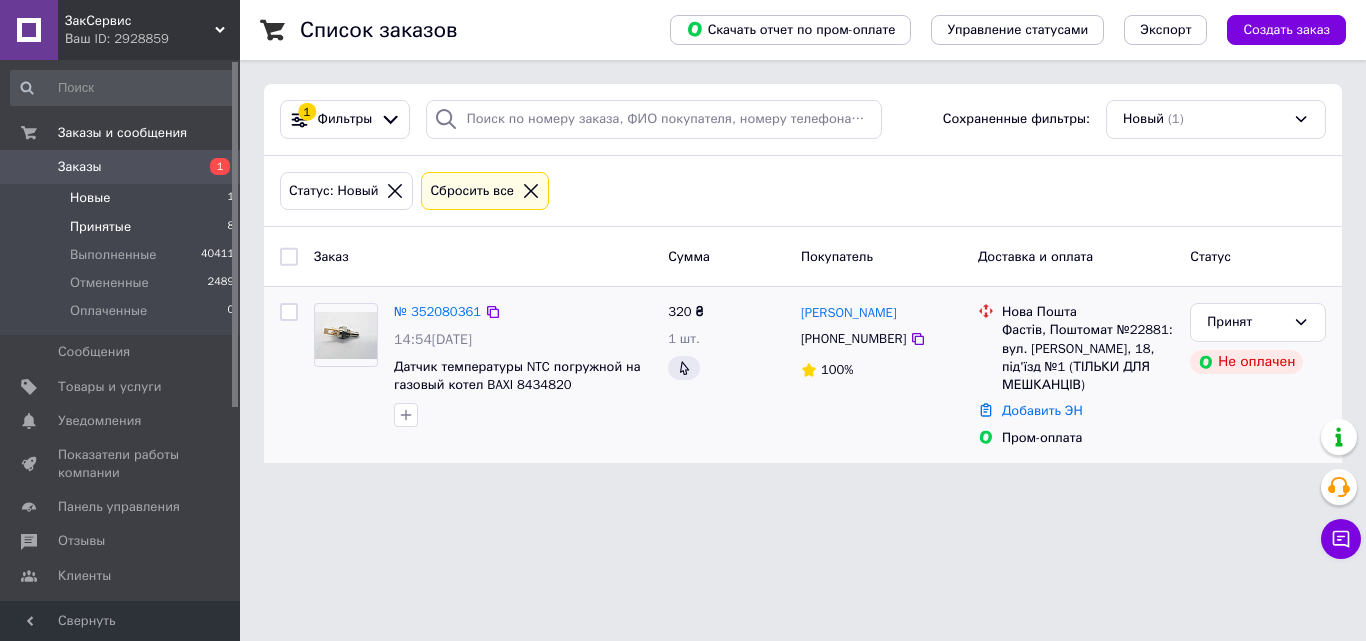 click on "Принятые" at bounding box center (100, 227) 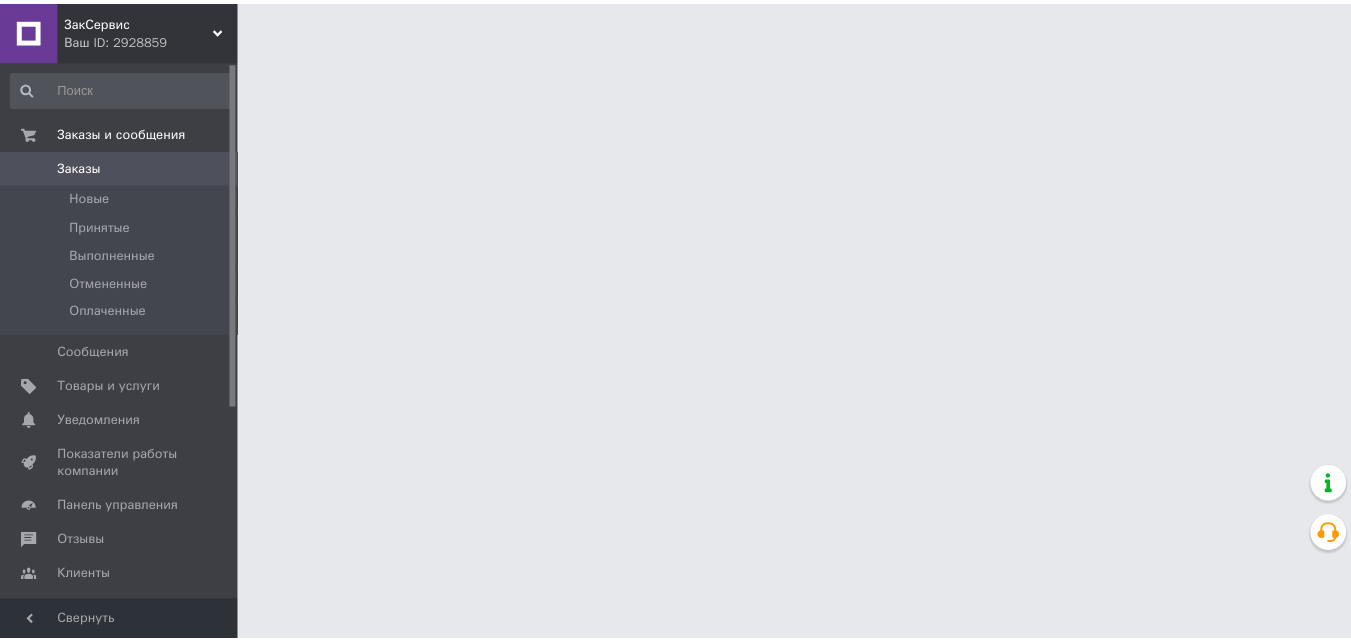 scroll, scrollTop: 0, scrollLeft: 0, axis: both 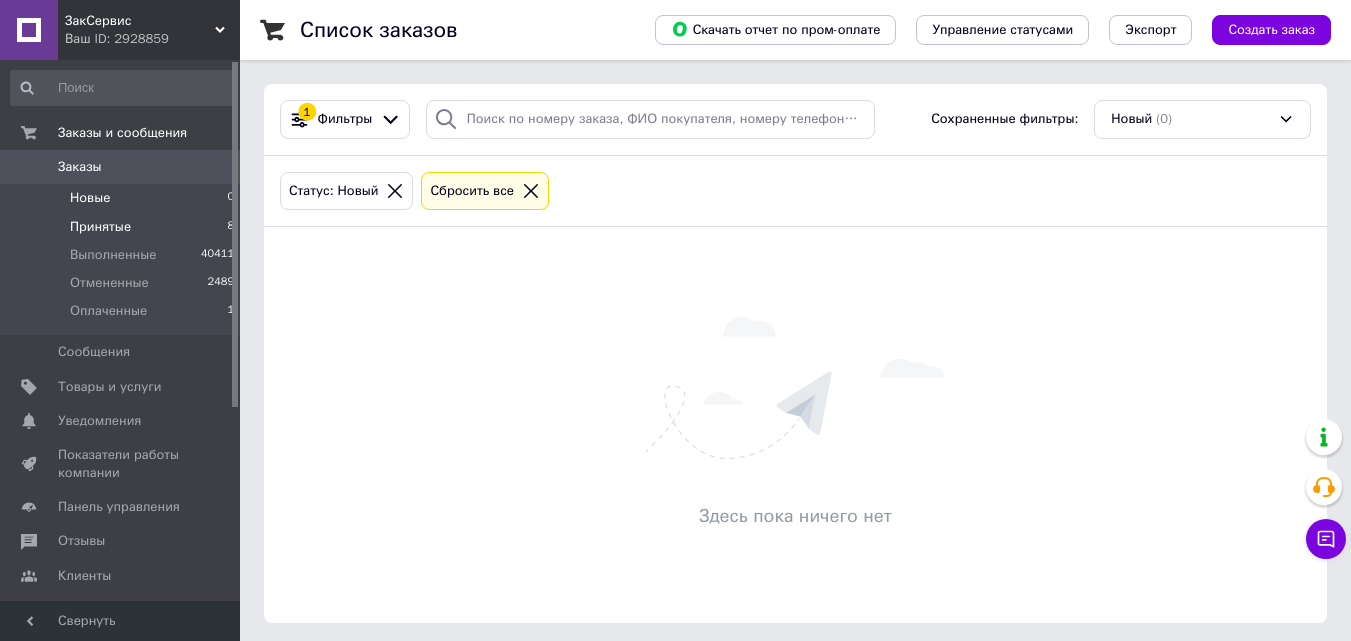 click on "Принятые" at bounding box center (100, 227) 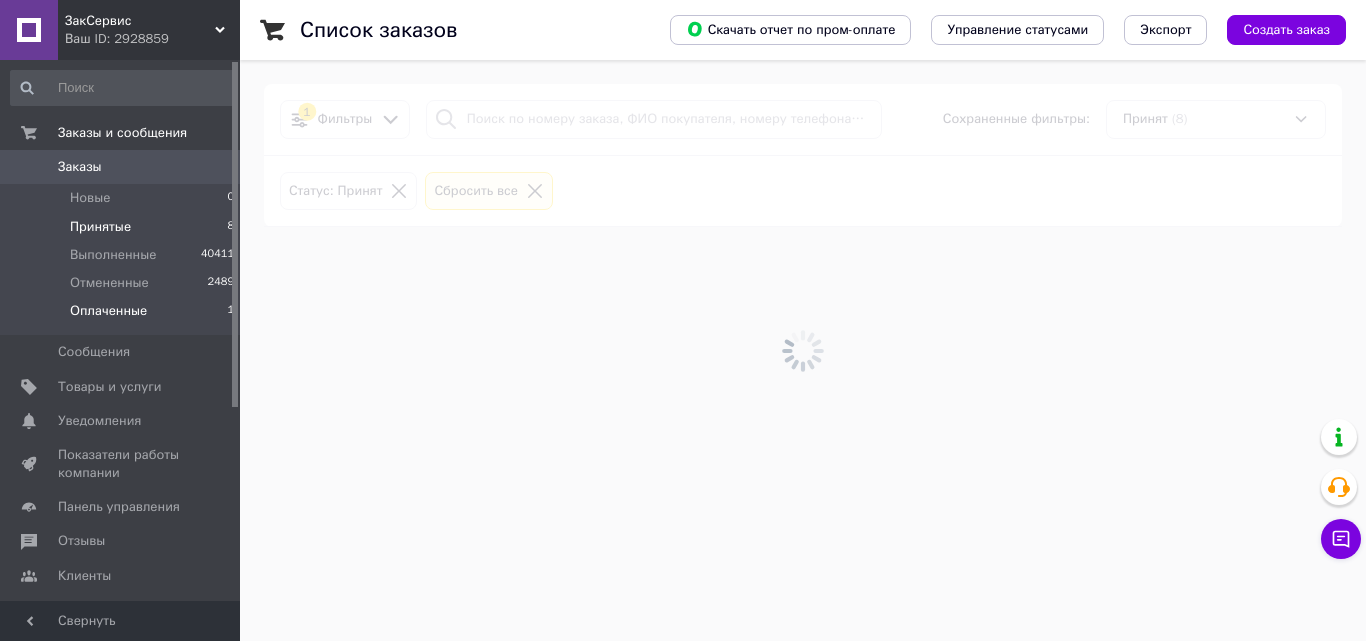 click on "Оплаченные" at bounding box center (108, 311) 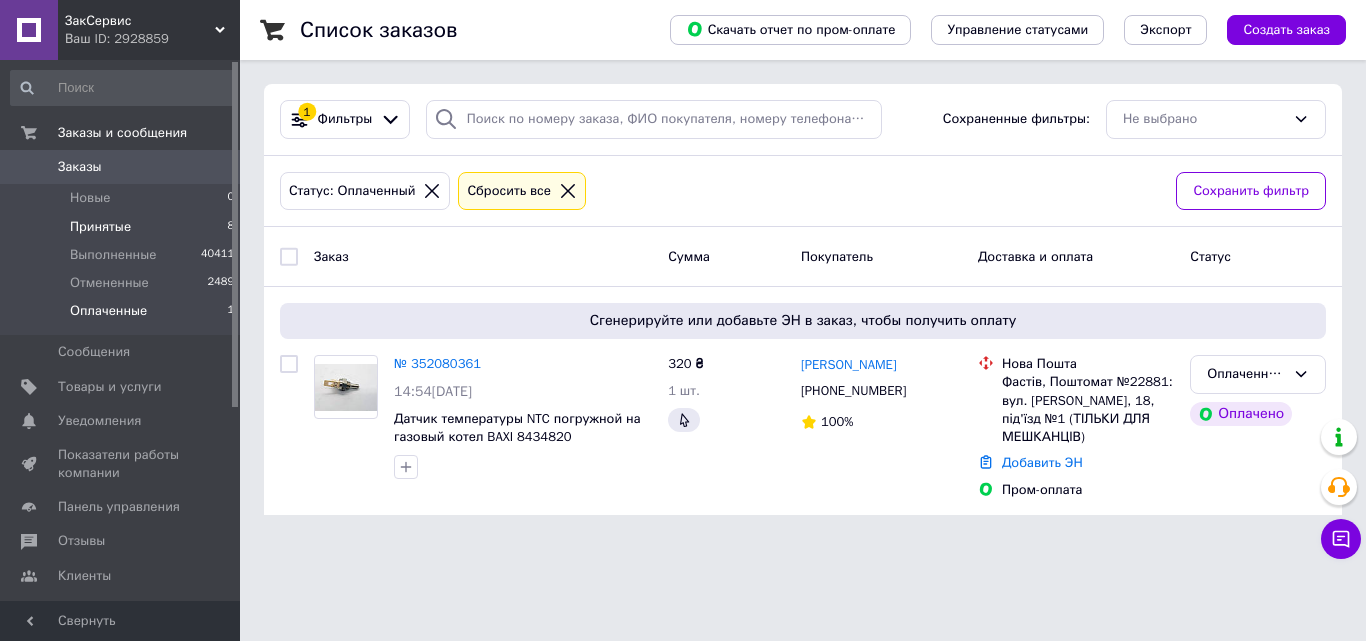 click on "Принятые" at bounding box center [100, 227] 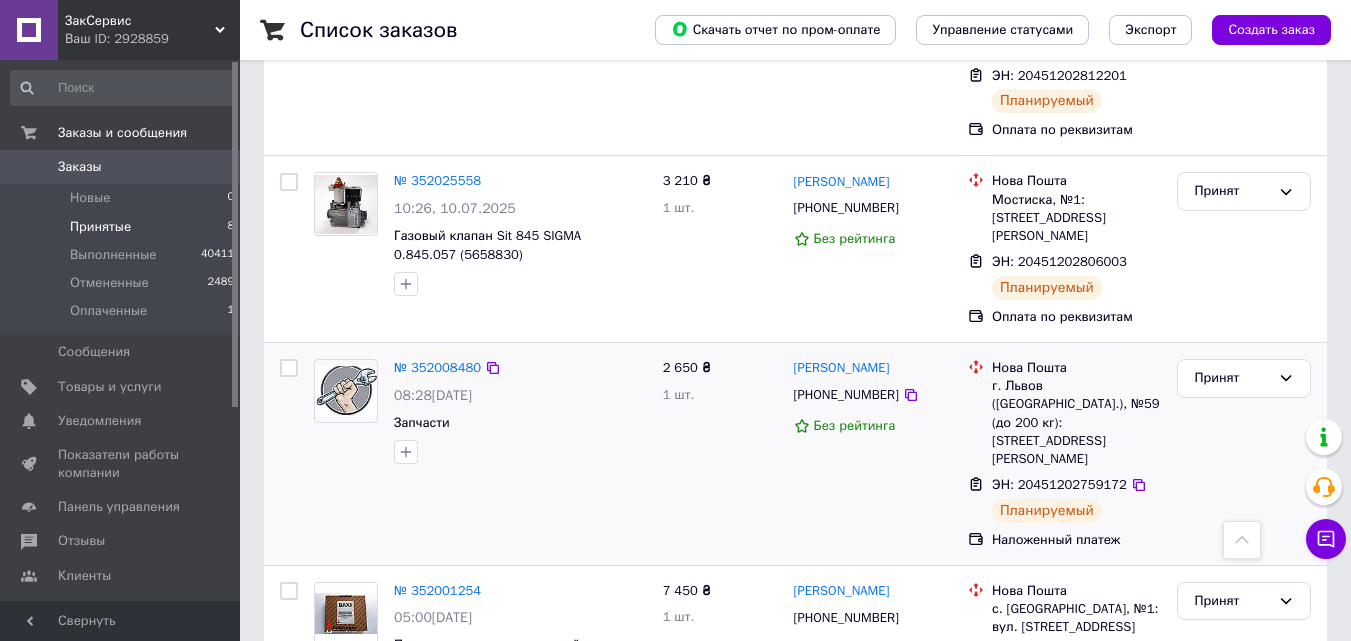 scroll, scrollTop: 1000, scrollLeft: 0, axis: vertical 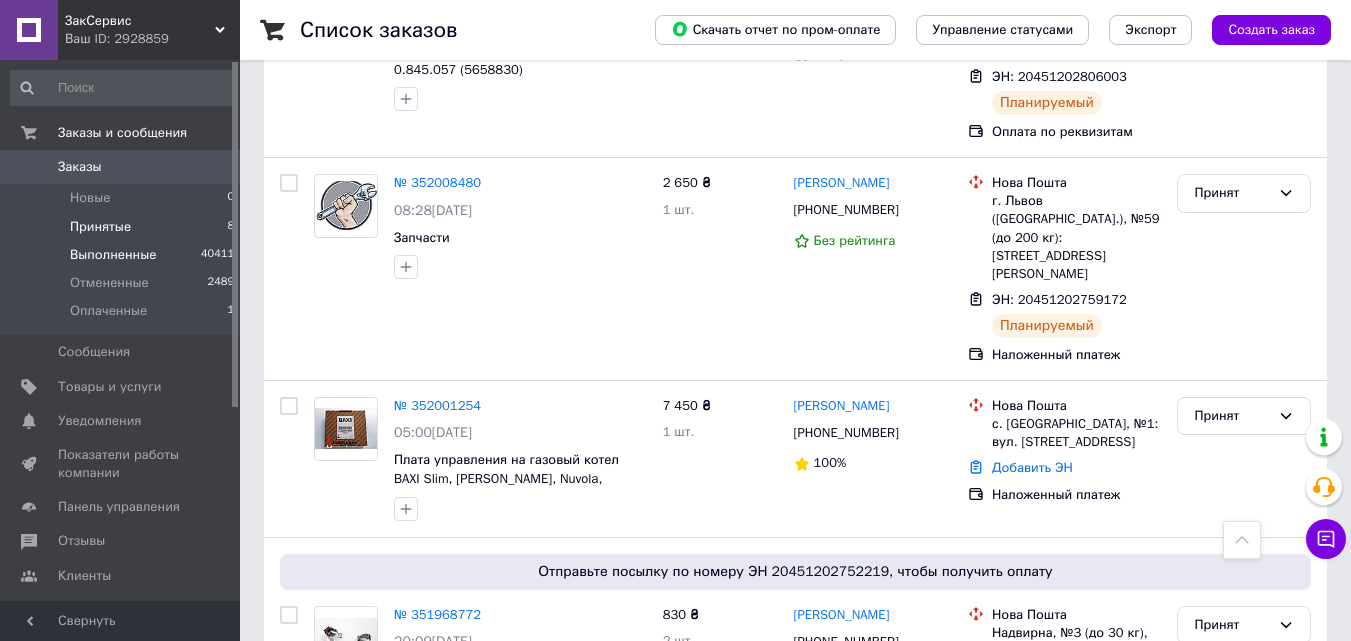 click on "Выполненные" at bounding box center [113, 255] 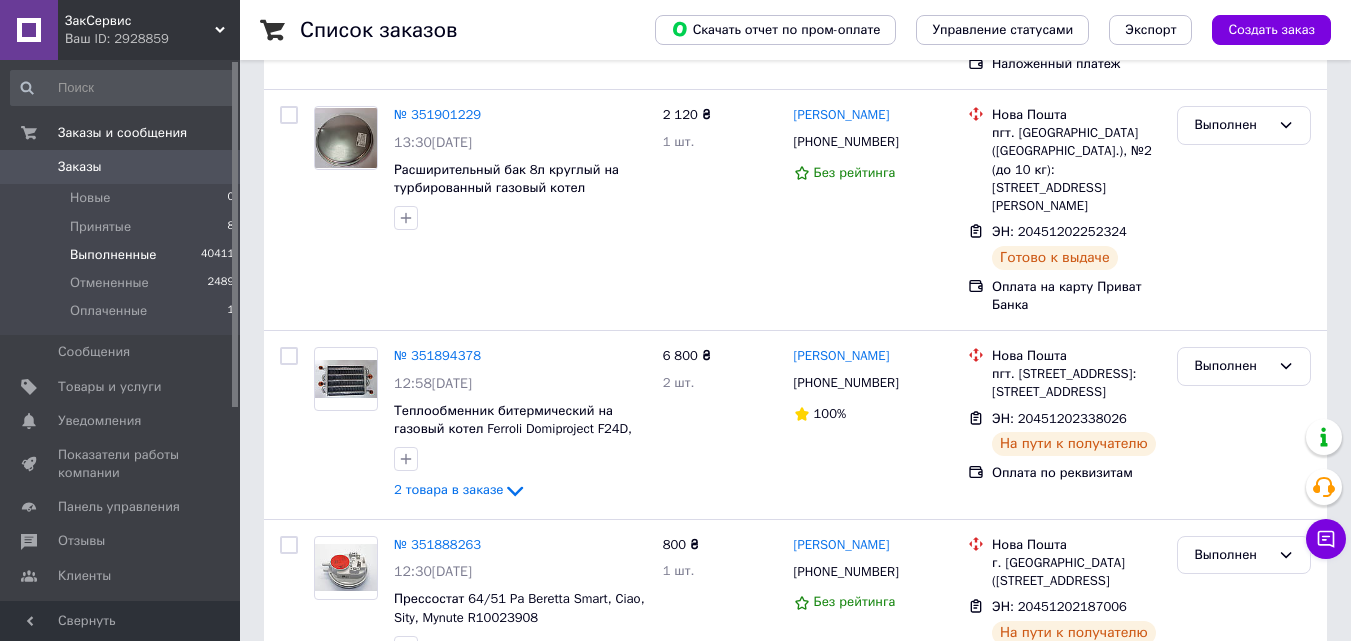 scroll, scrollTop: 0, scrollLeft: 0, axis: both 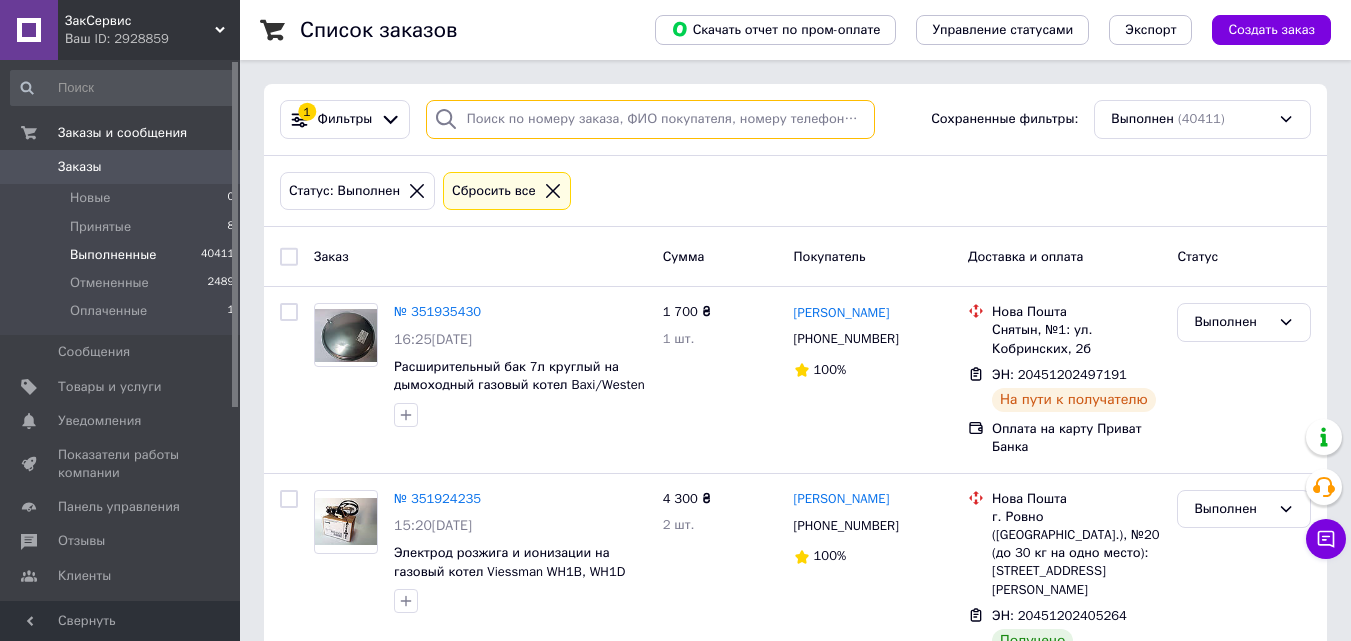 click at bounding box center [650, 119] 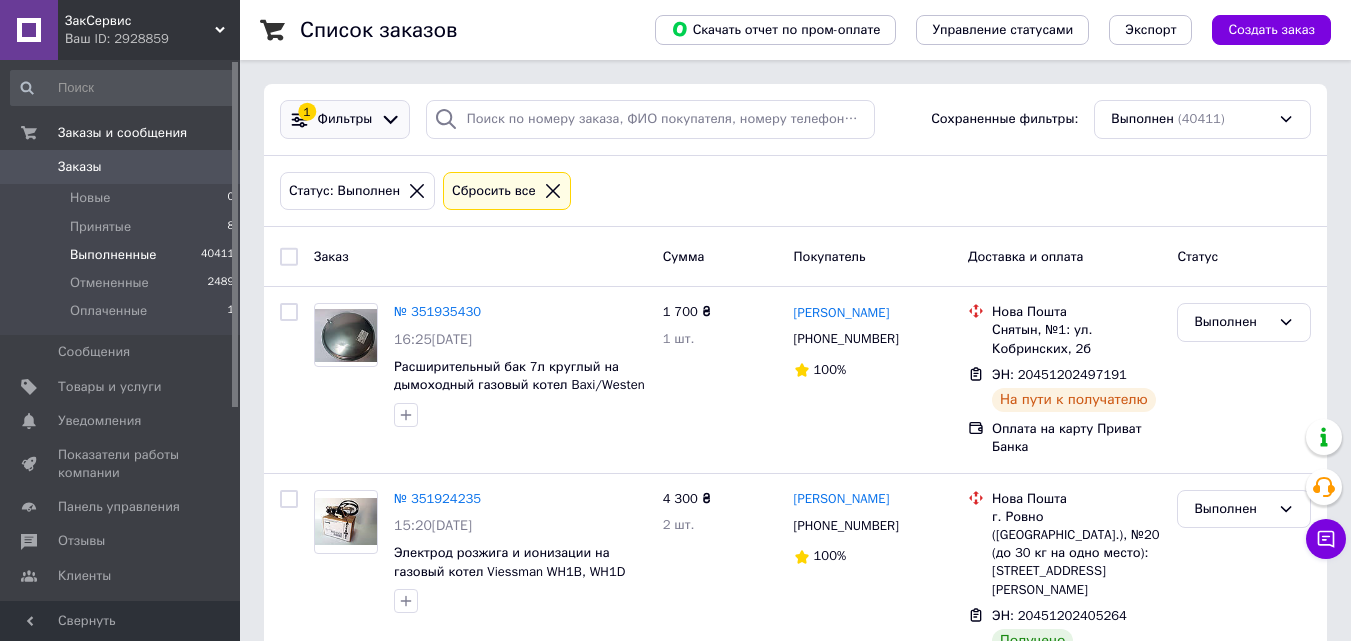 drag, startPoint x: 546, startPoint y: 119, endPoint x: 389, endPoint y: 119, distance: 157 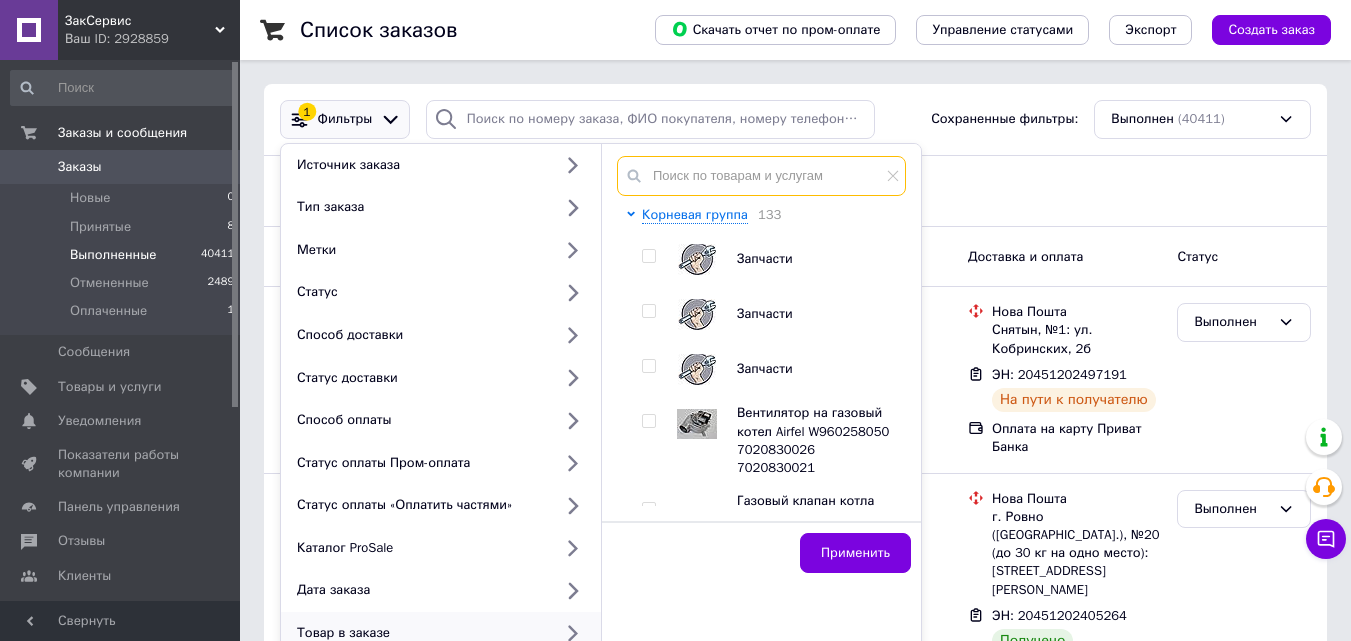 click at bounding box center (761, 176) 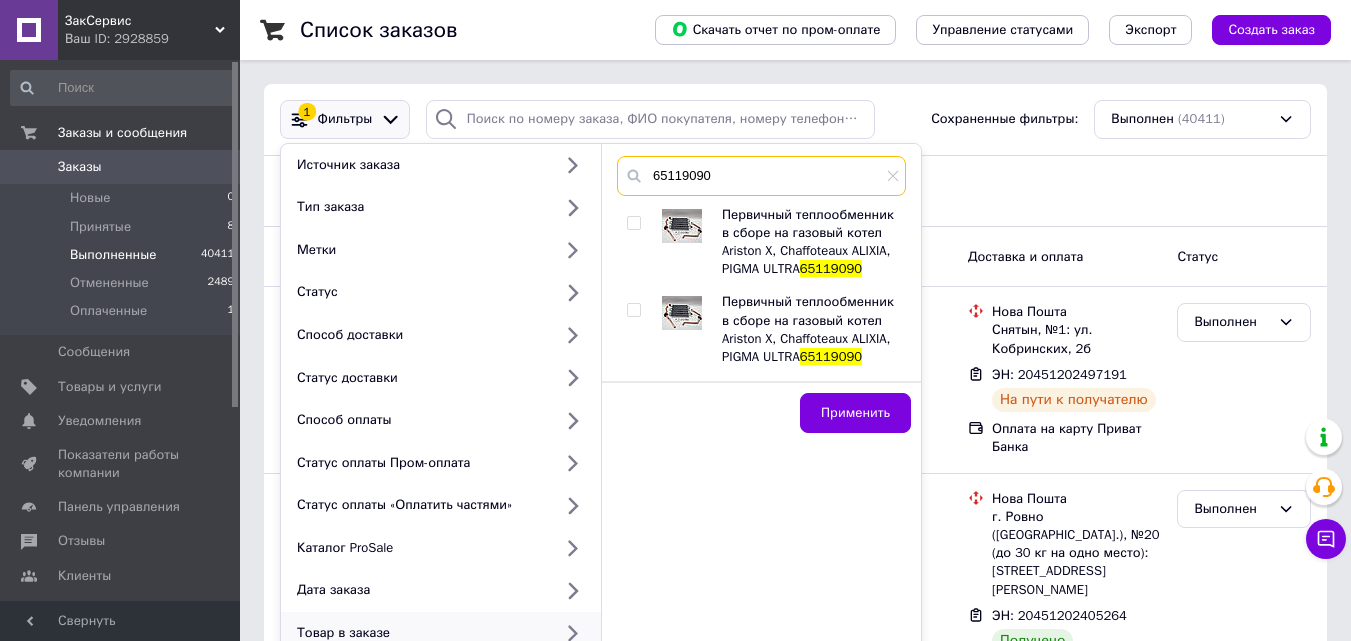 type on "65119090" 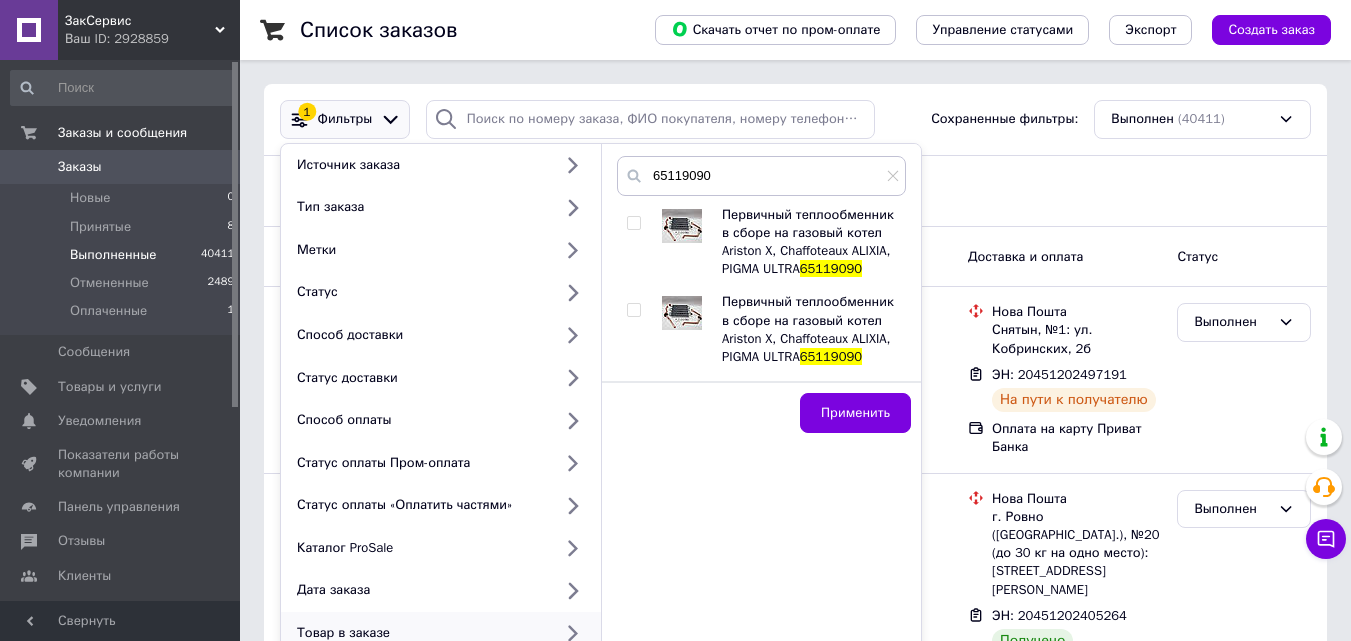 click at bounding box center [633, 223] 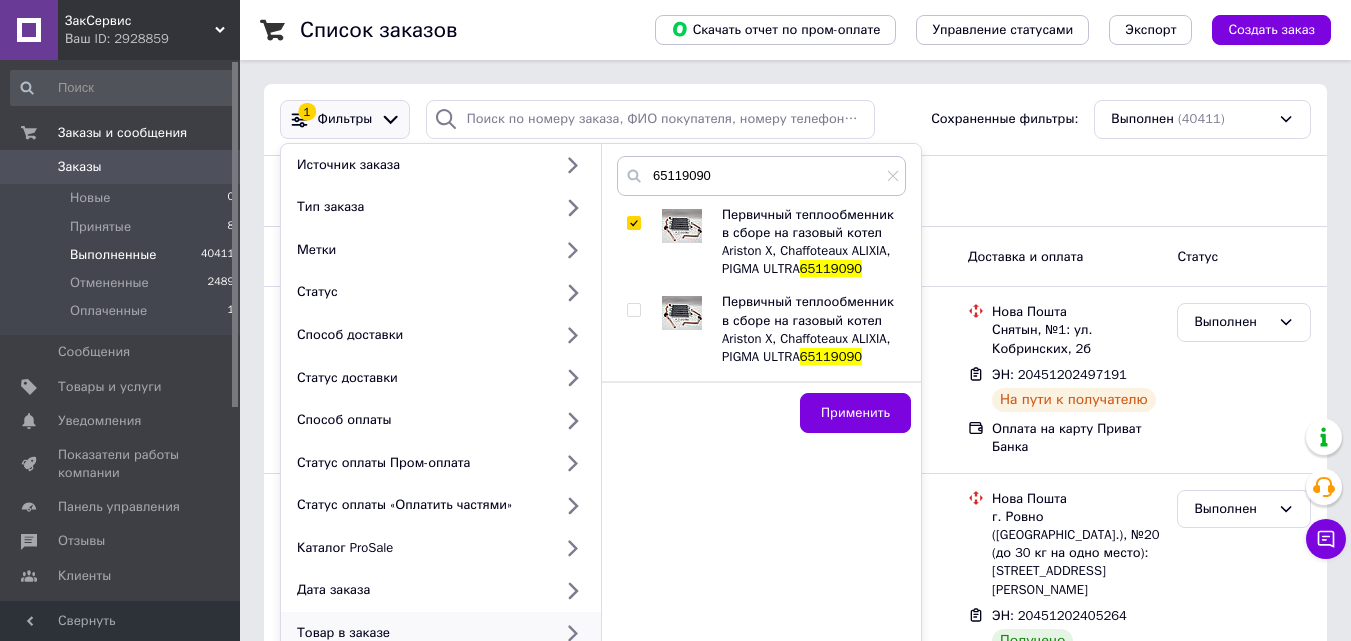 checkbox on "true" 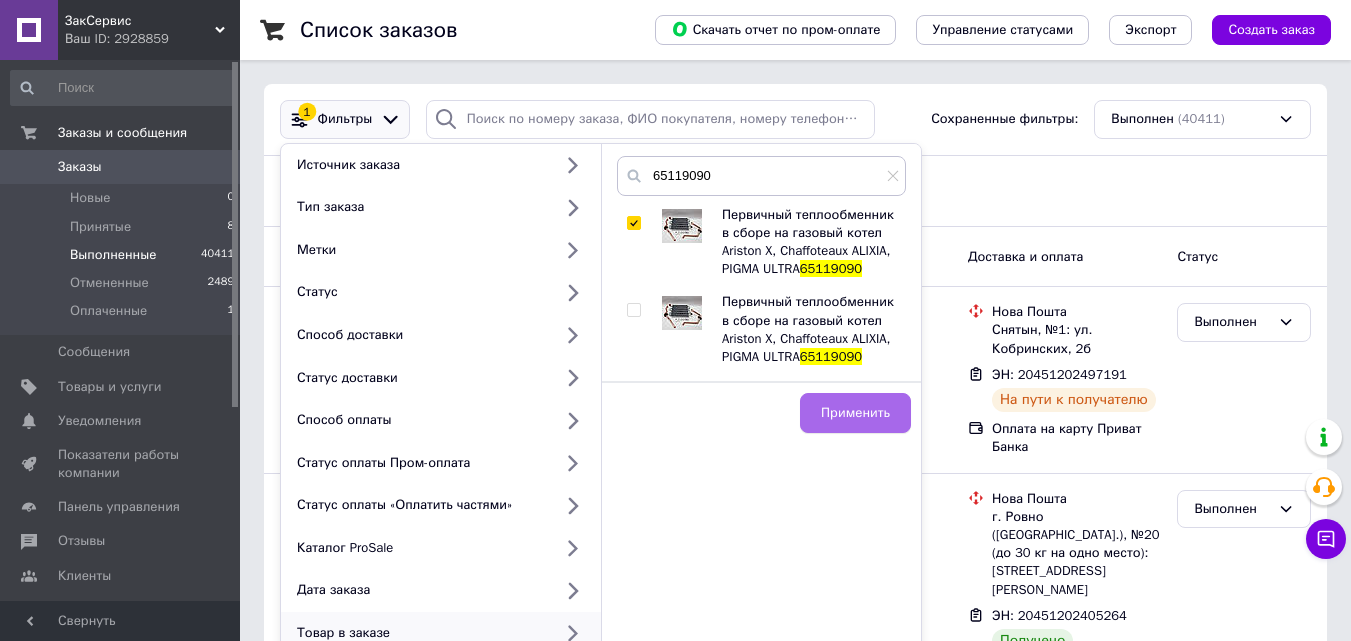 click on "Применить" at bounding box center [855, 413] 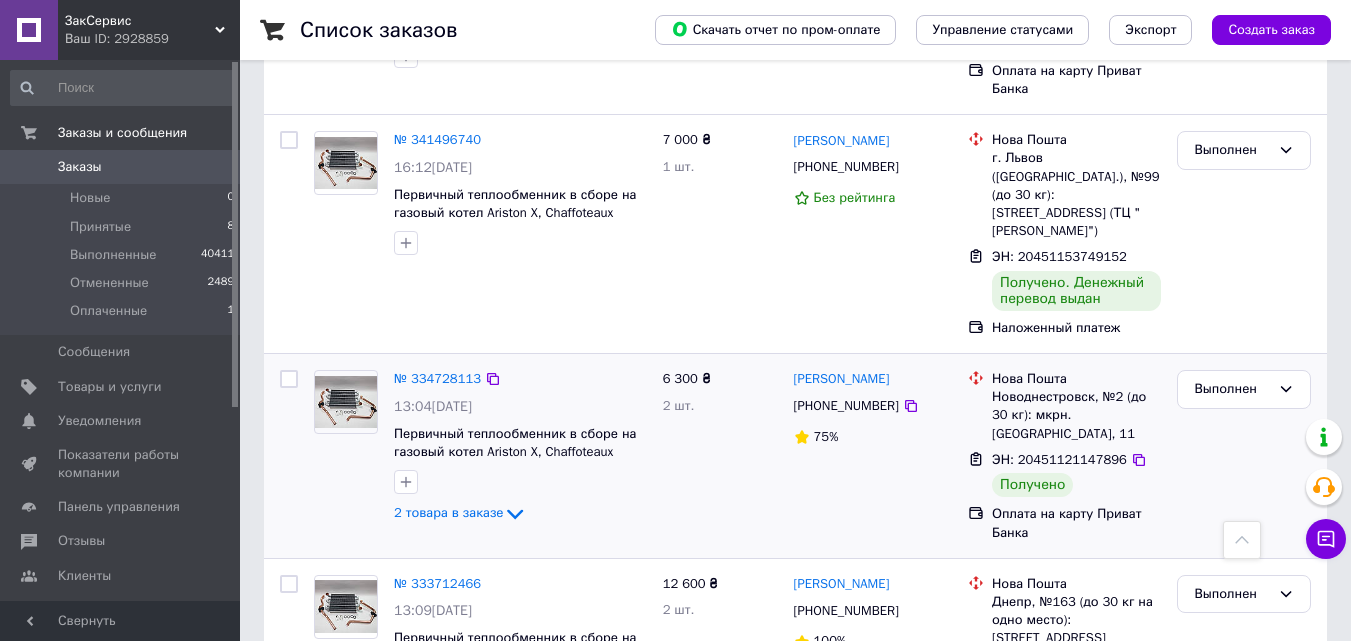 scroll, scrollTop: 1100, scrollLeft: 0, axis: vertical 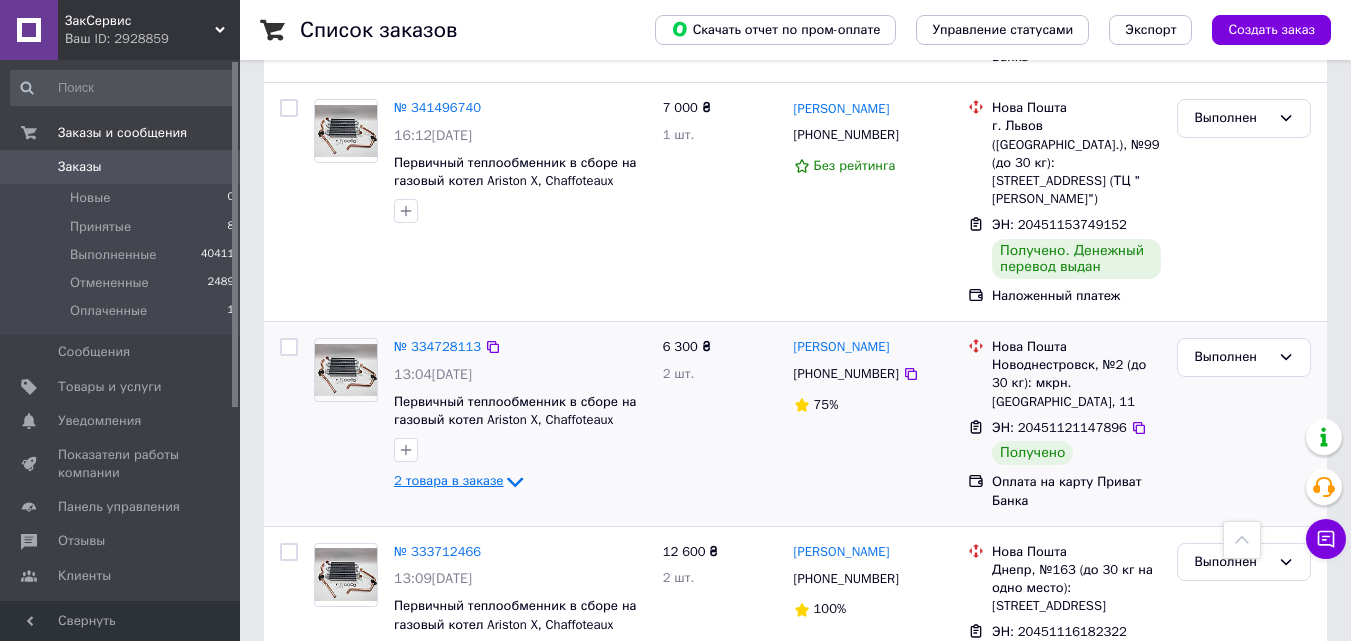 click on "2 товара в заказе" at bounding box center (448, 480) 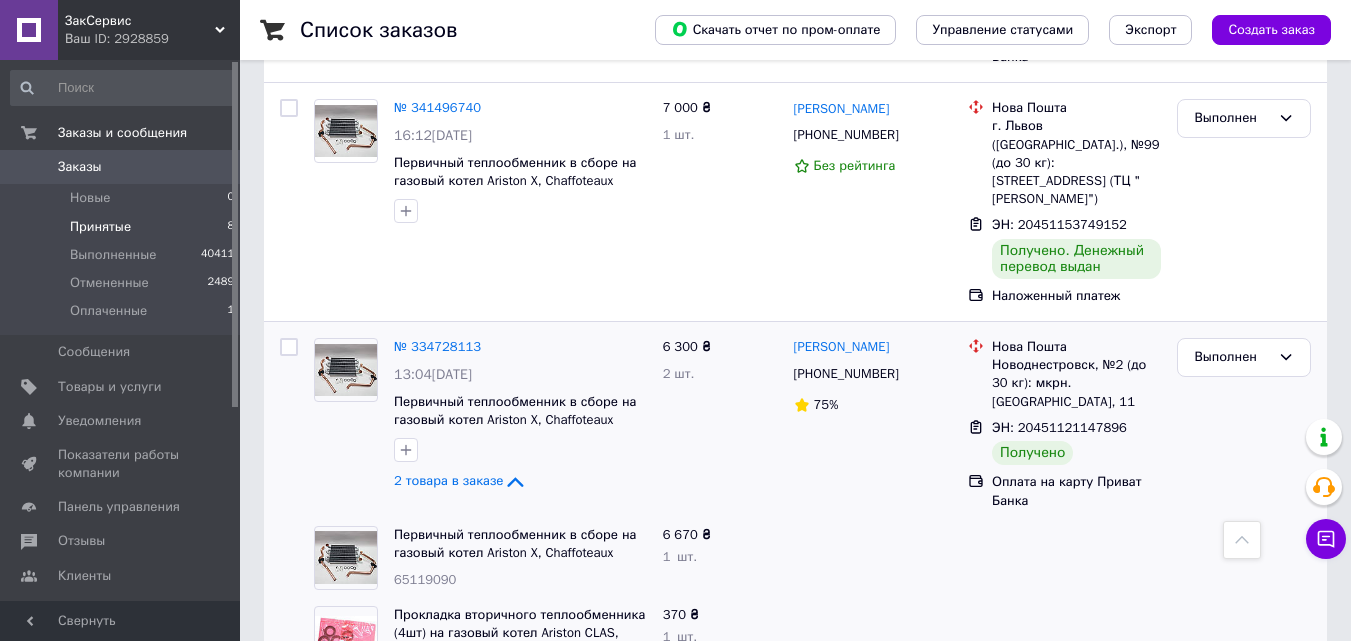 click on "Принятые" at bounding box center (100, 227) 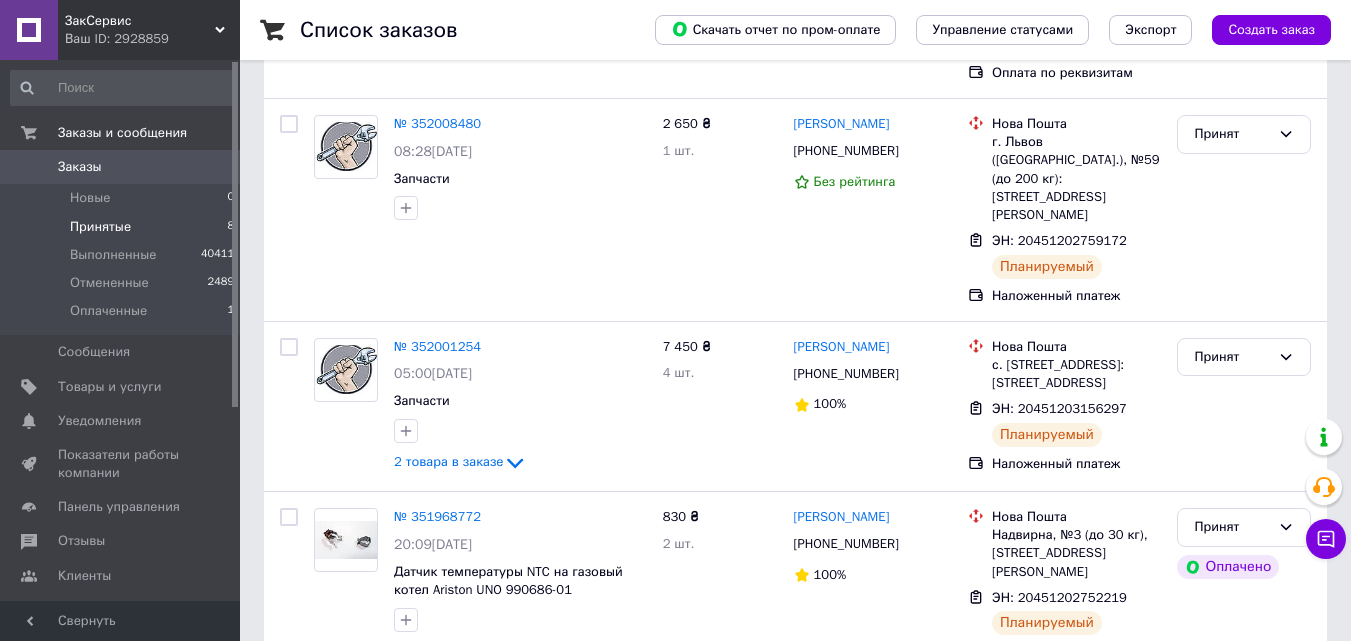 scroll, scrollTop: 0, scrollLeft: 0, axis: both 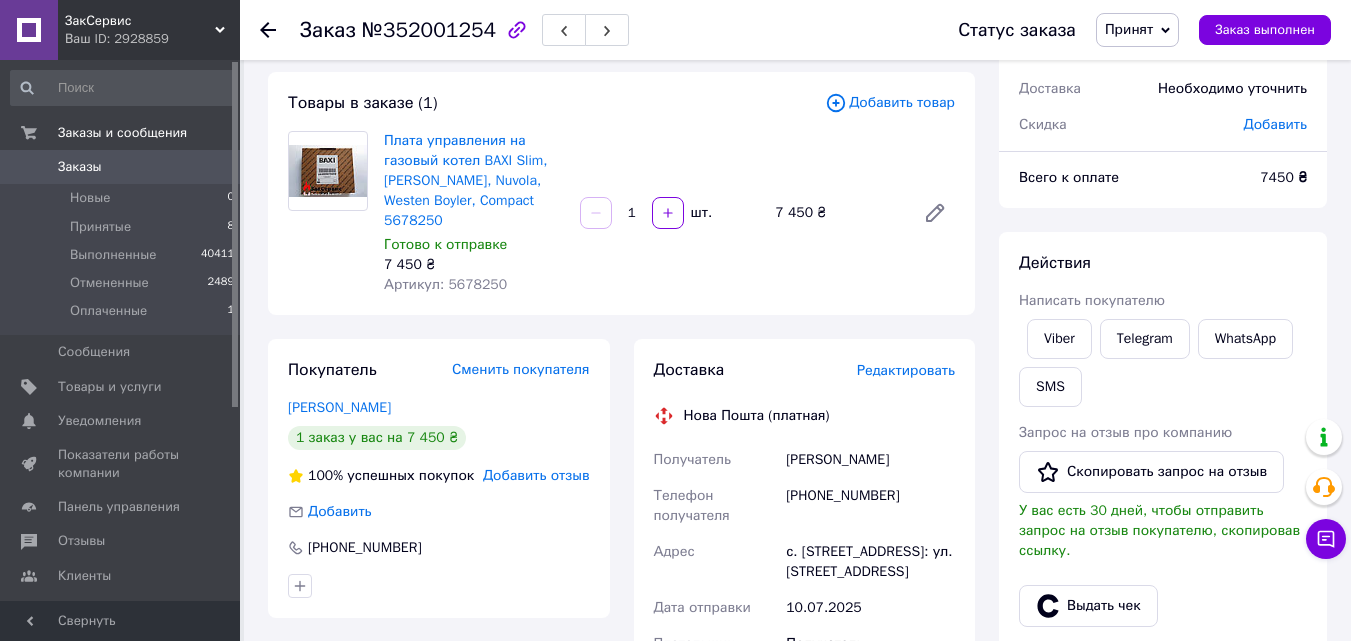 click on "Артикул: 5678250" at bounding box center (445, 284) 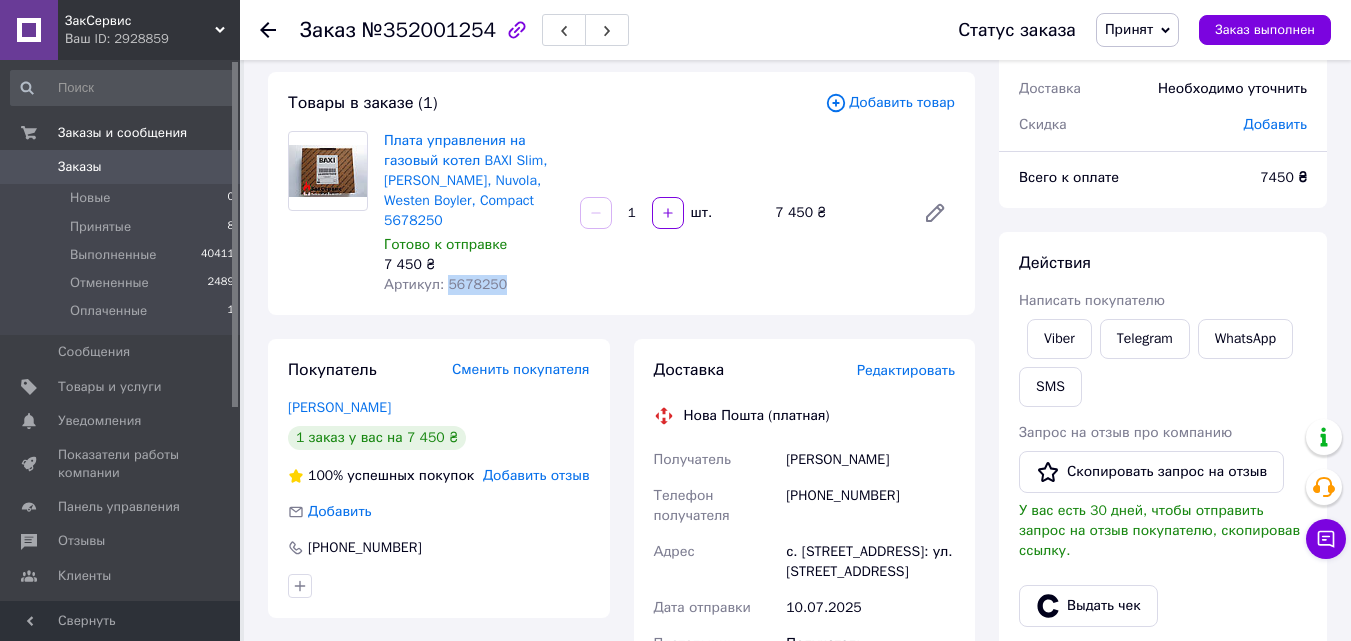 click on "Артикул: 5678250" at bounding box center (445, 284) 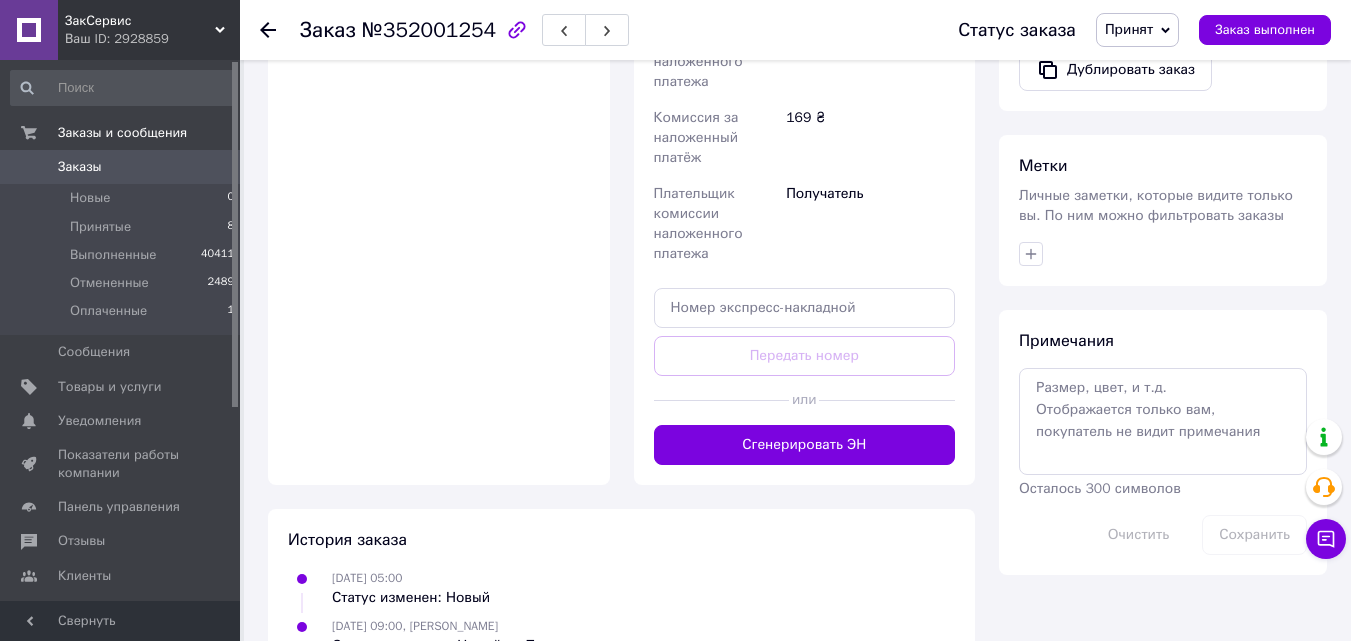 scroll, scrollTop: 800, scrollLeft: 0, axis: vertical 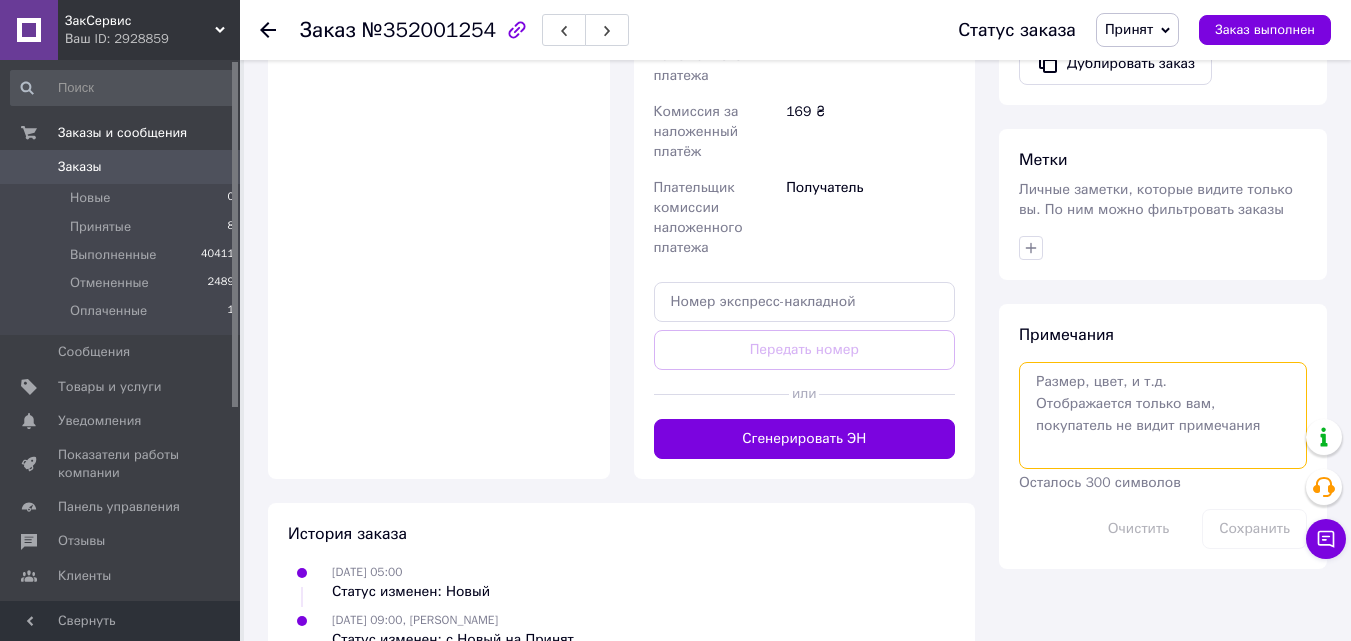 click at bounding box center (1163, 415) 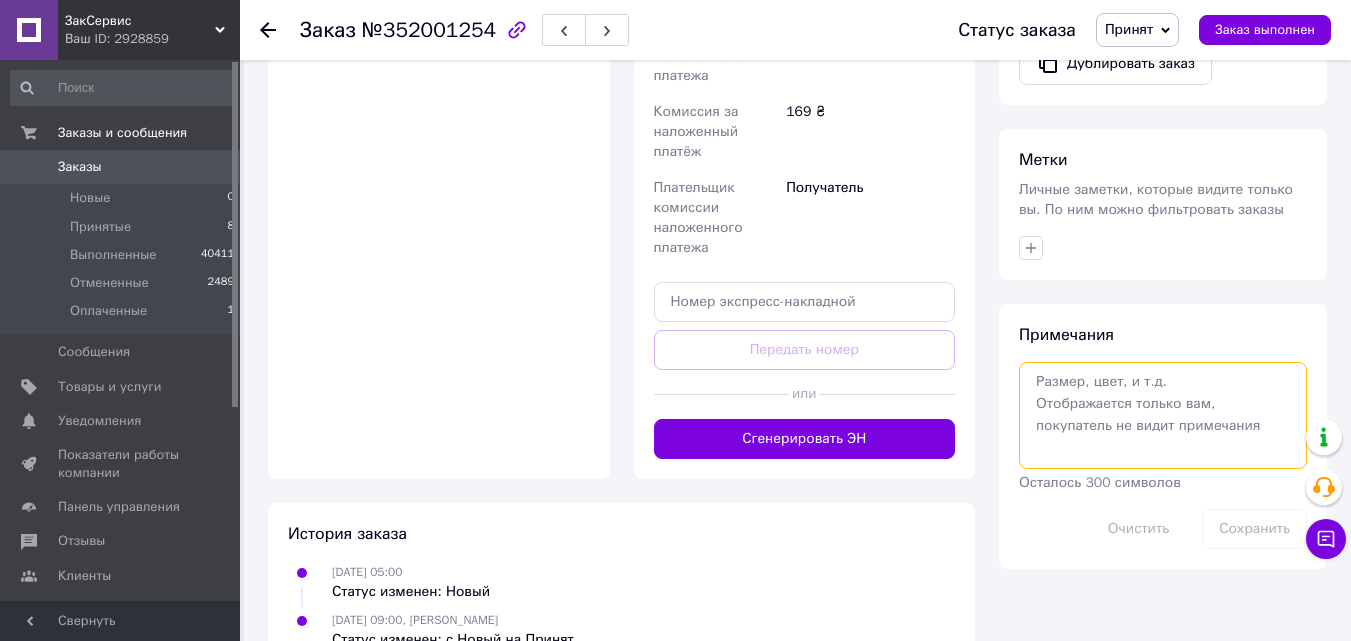 paste on "5678250" 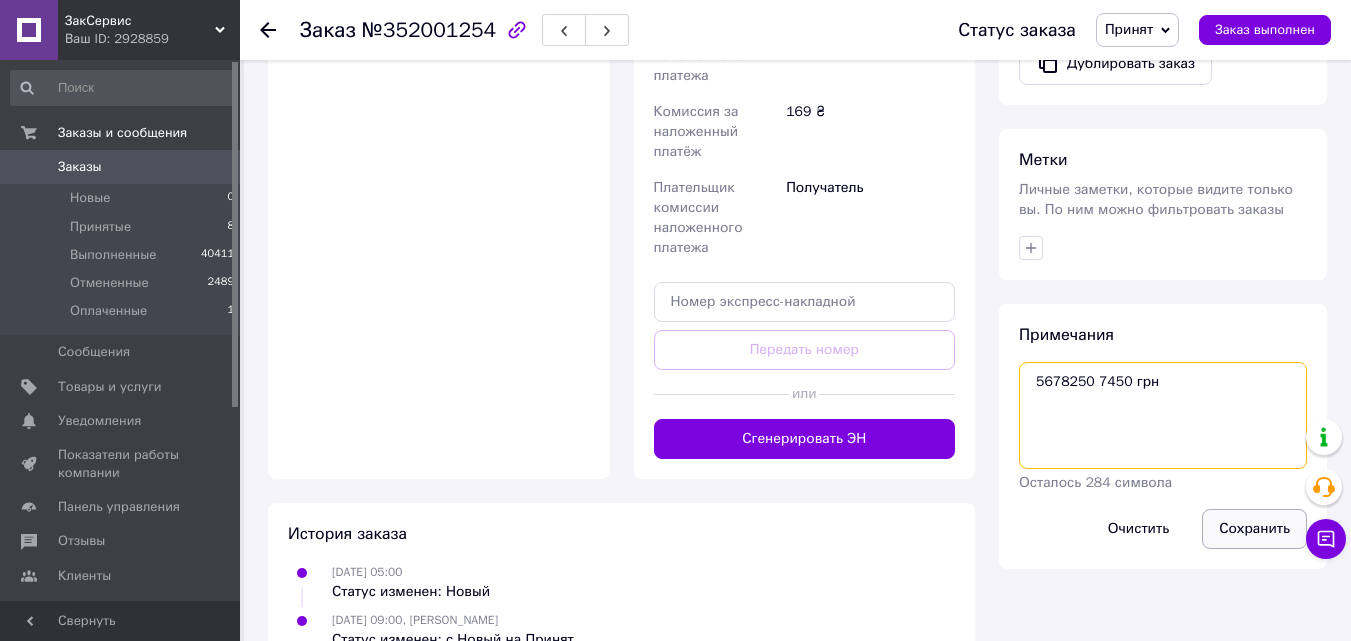 type on "5678250 7450 грн" 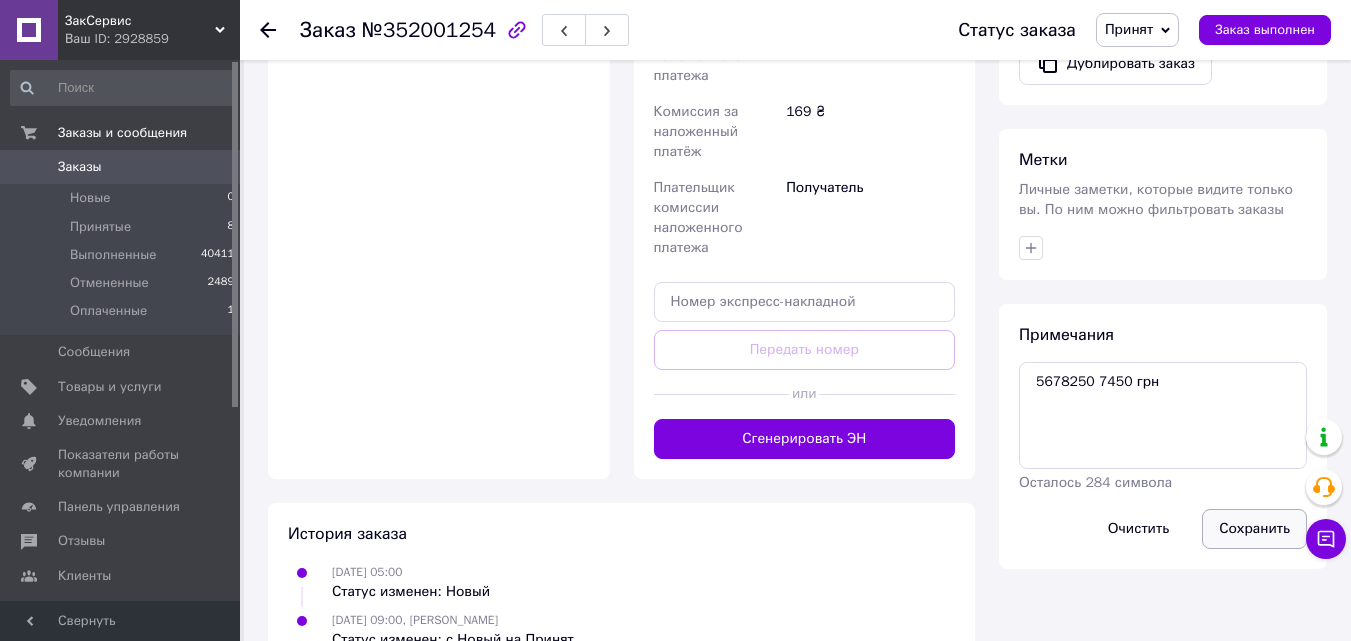 click on "Сохранить" at bounding box center (1254, 529) 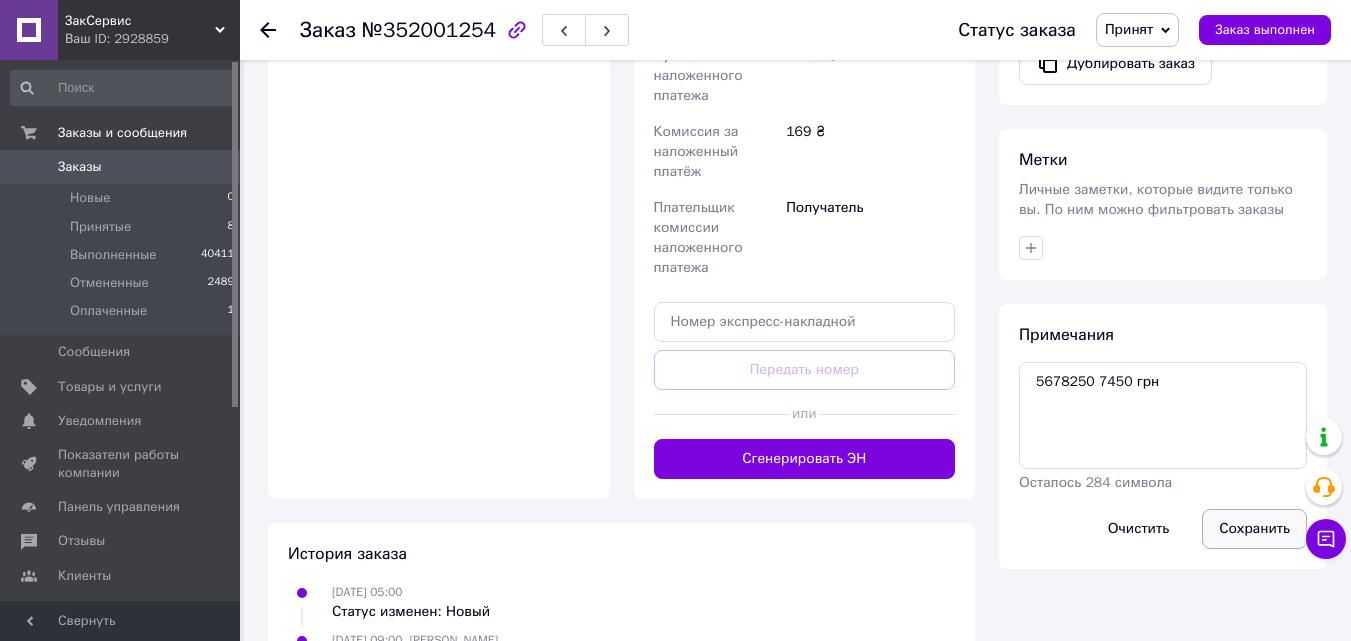 click on "Сохранить" at bounding box center [1254, 529] 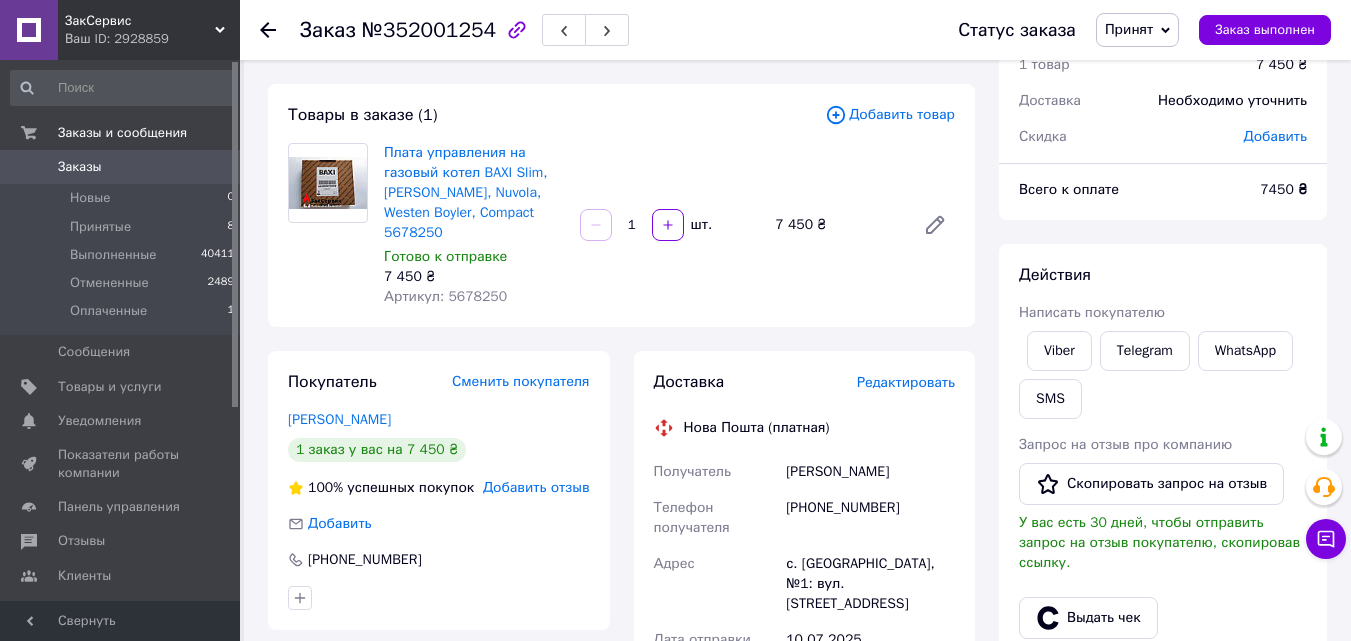 scroll, scrollTop: 0, scrollLeft: 0, axis: both 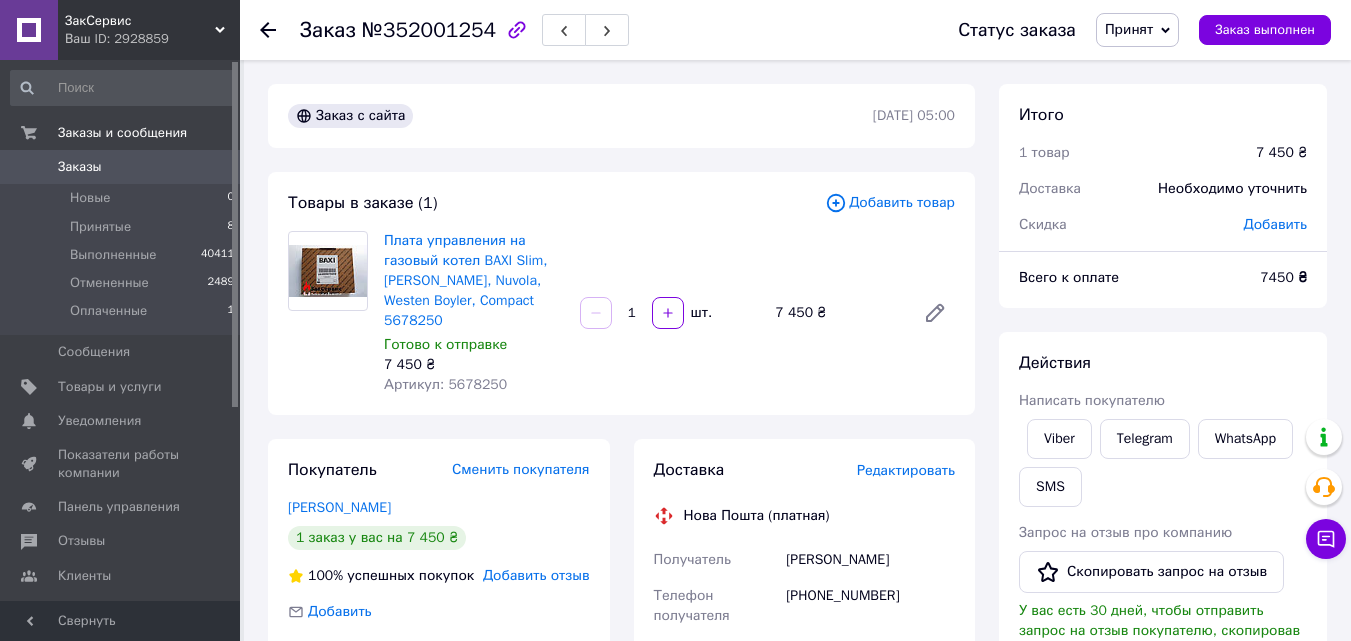 click on "Добавить товар" at bounding box center [890, 203] 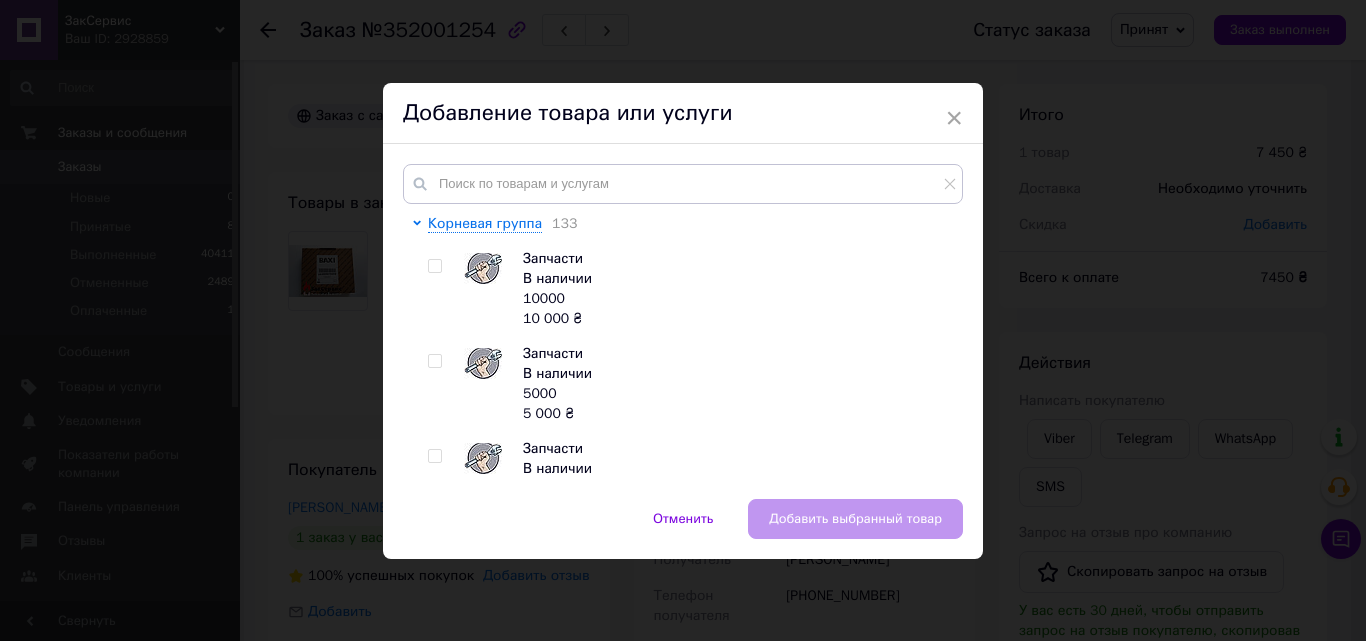 click at bounding box center (434, 361) 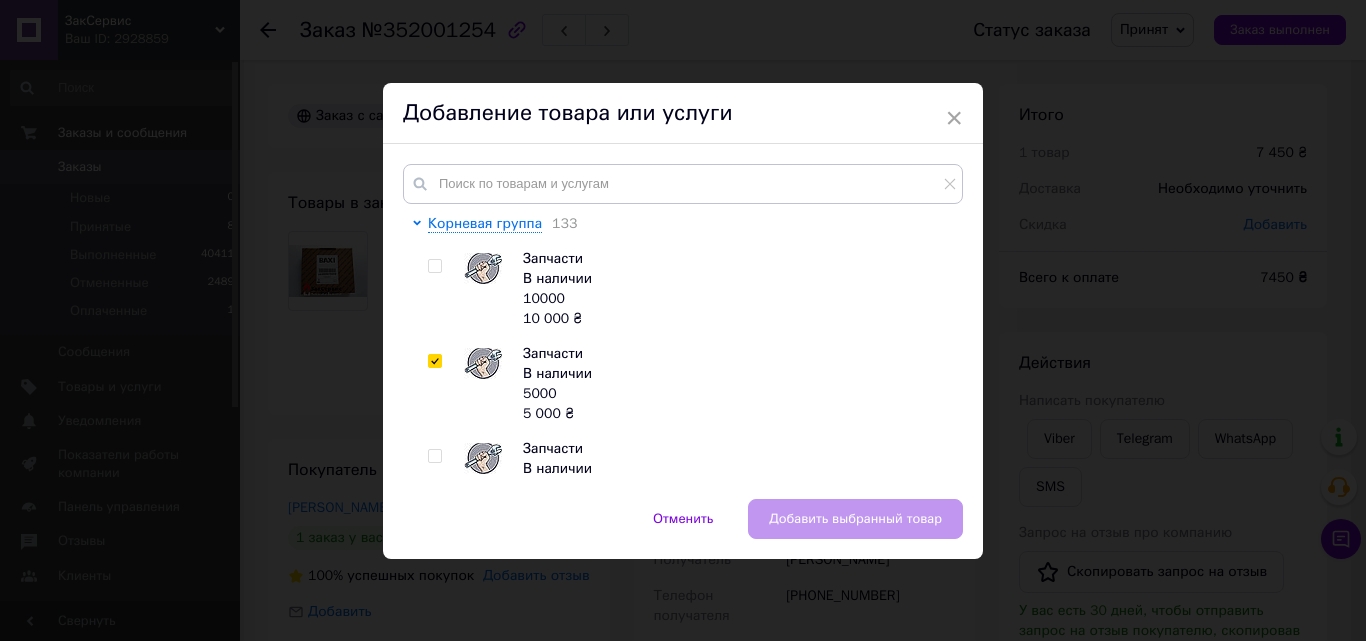 checkbox on "true" 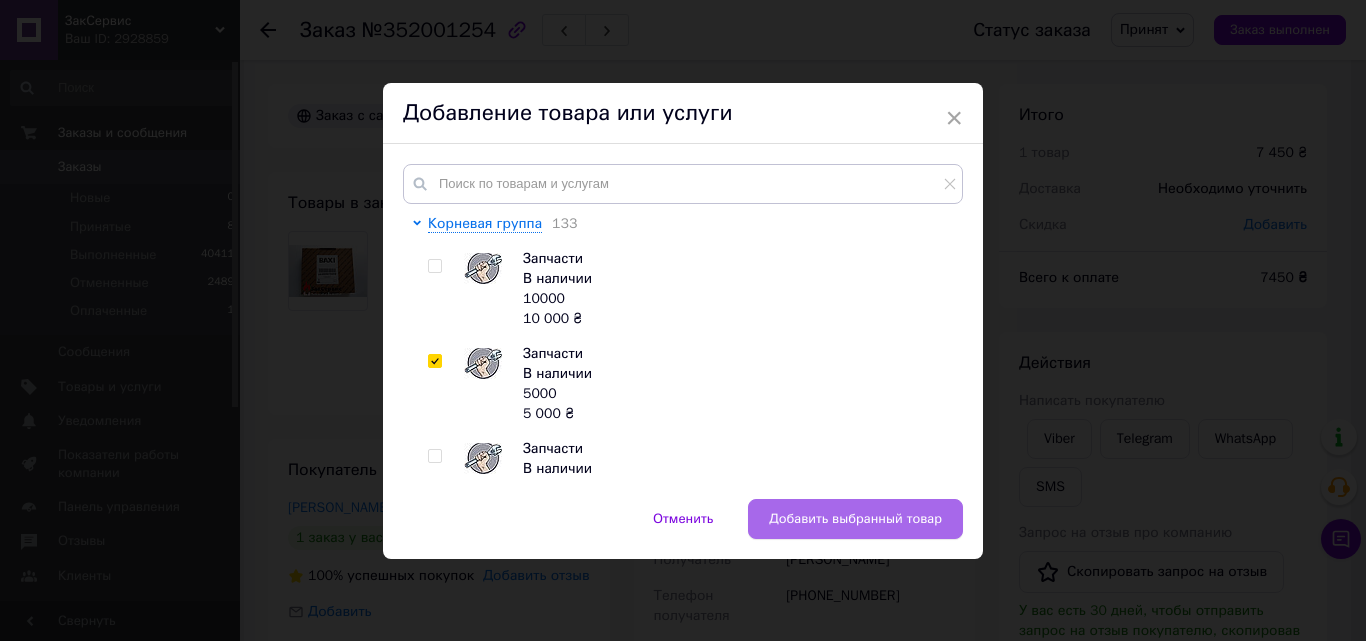 click on "Добавить выбранный товар" at bounding box center [855, 519] 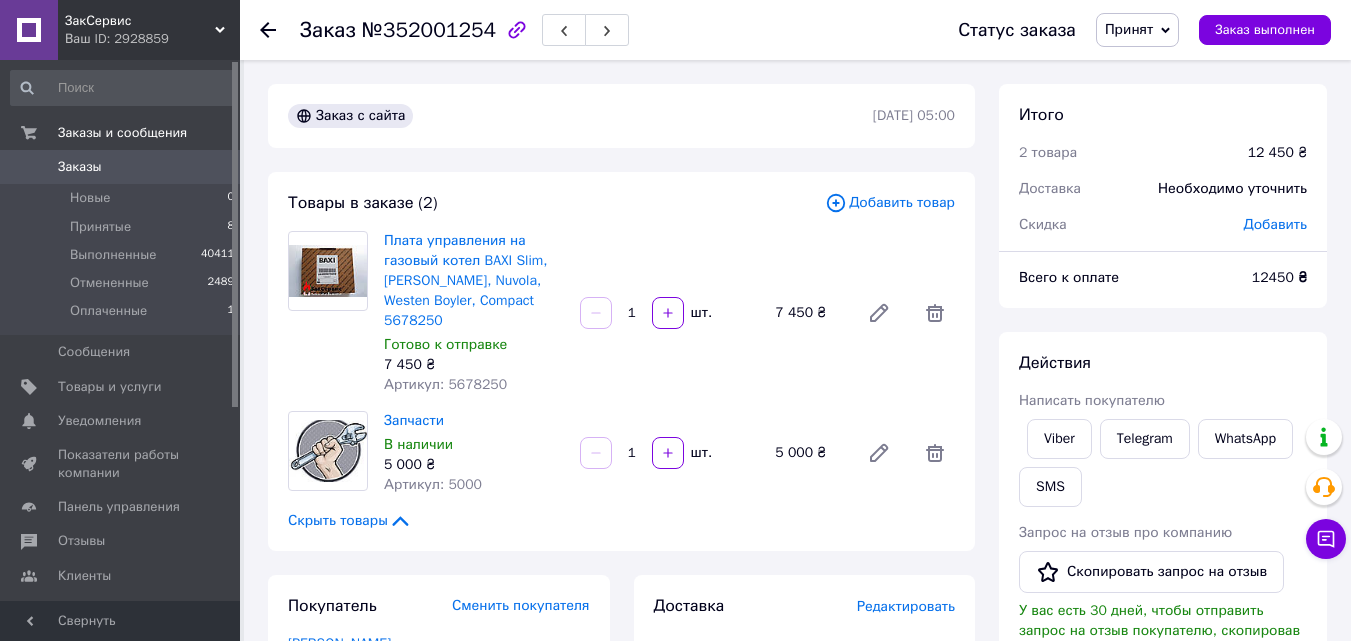 scroll, scrollTop: 100, scrollLeft: 0, axis: vertical 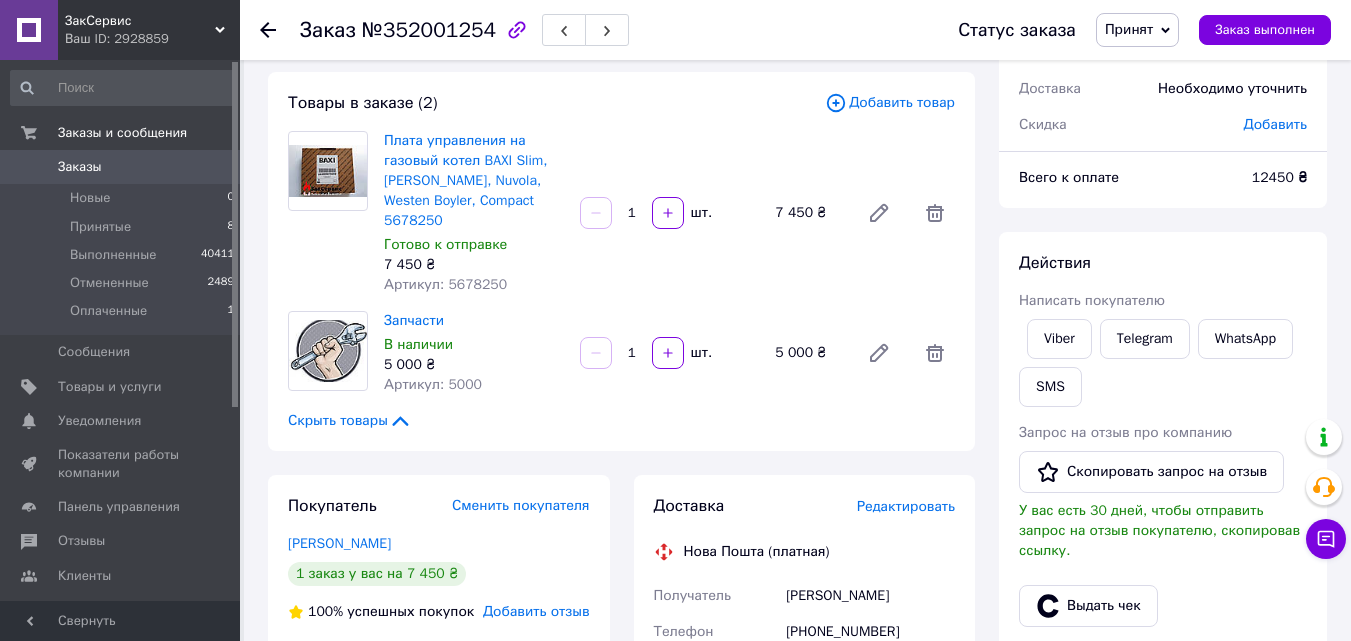 click on "Добавить товар" at bounding box center (890, 103) 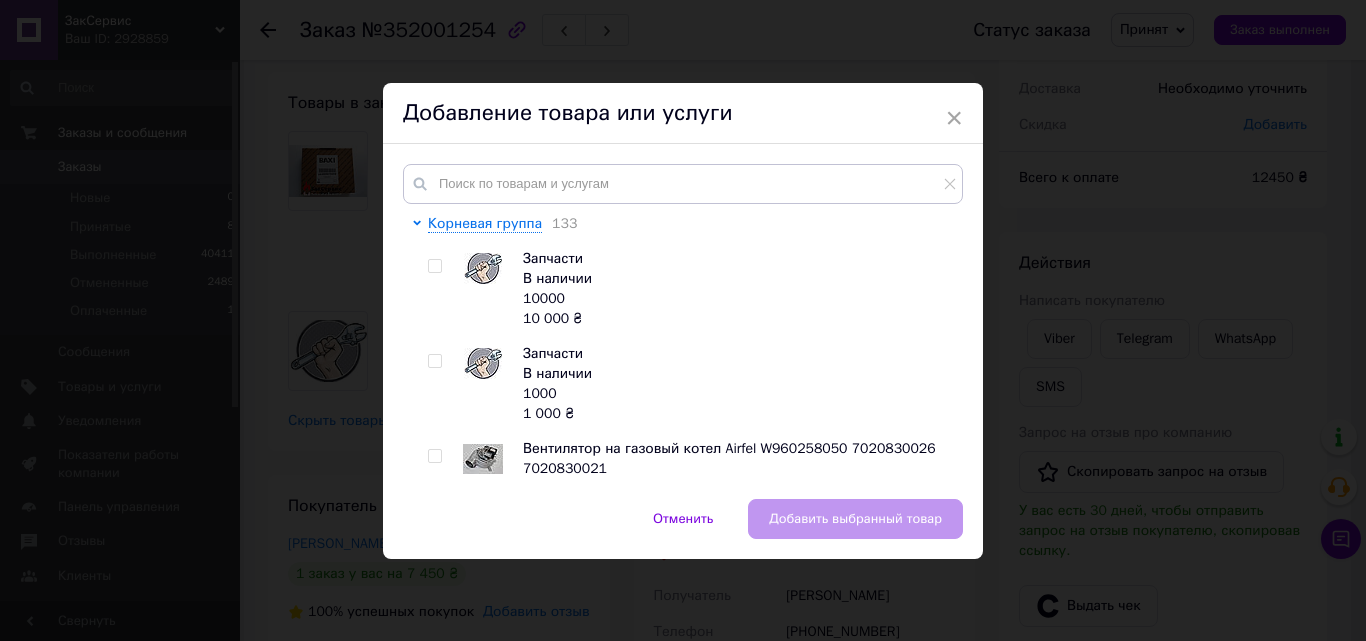 drag, startPoint x: 435, startPoint y: 363, endPoint x: 658, endPoint y: 481, distance: 252.29546 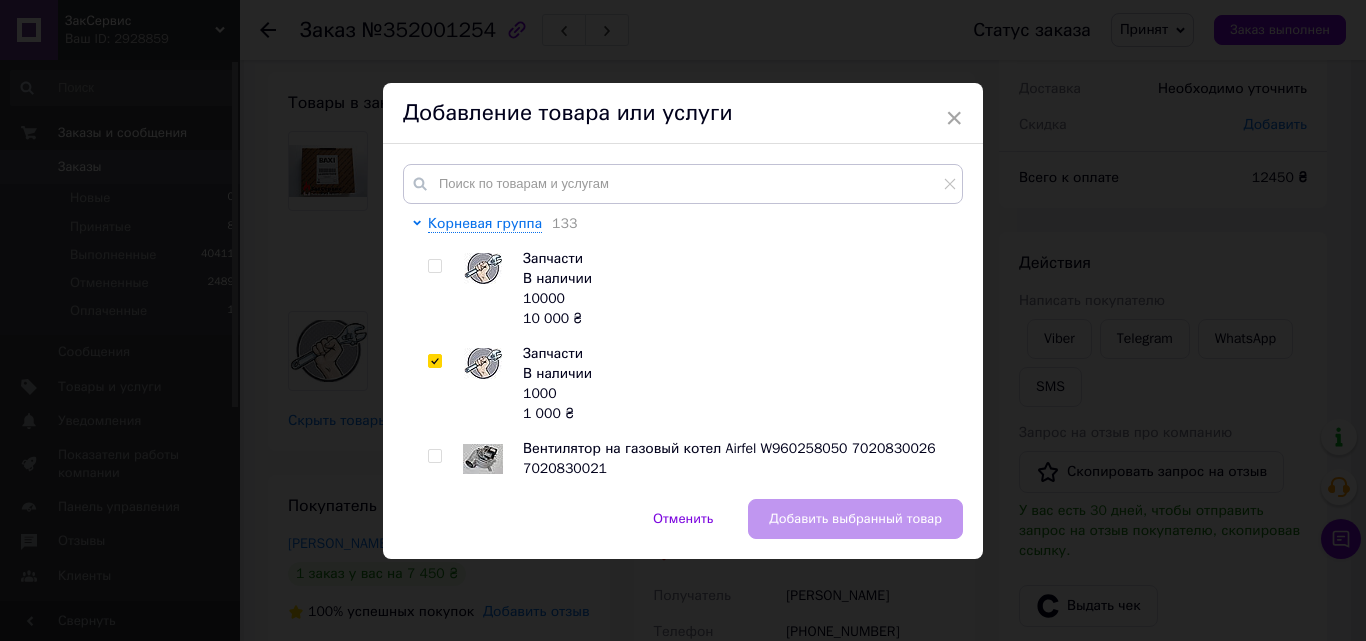 checkbox on "true" 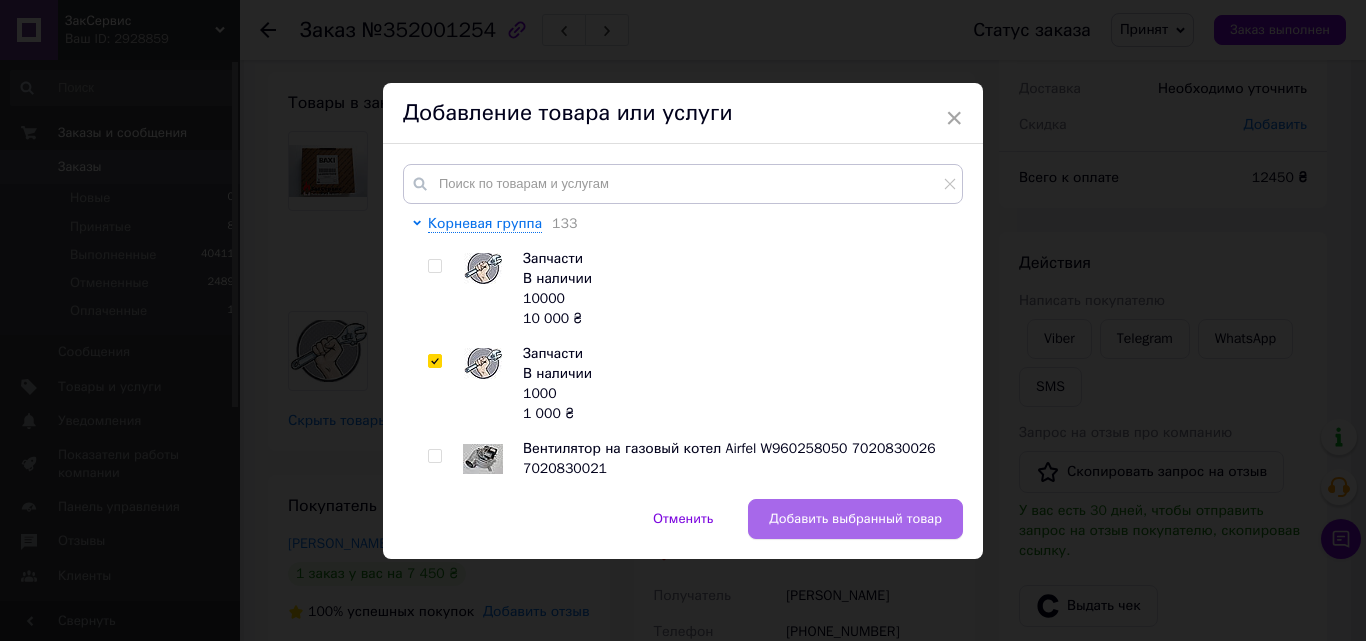 click on "Добавить выбранный товар" at bounding box center [855, 519] 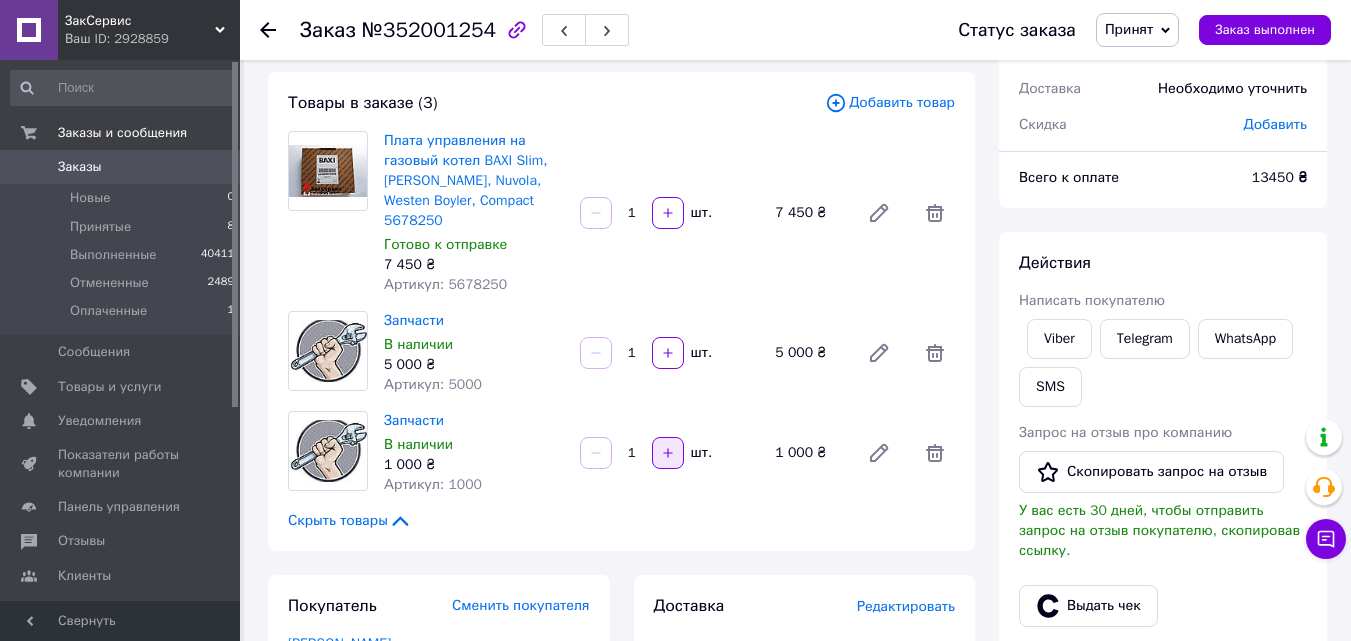 click 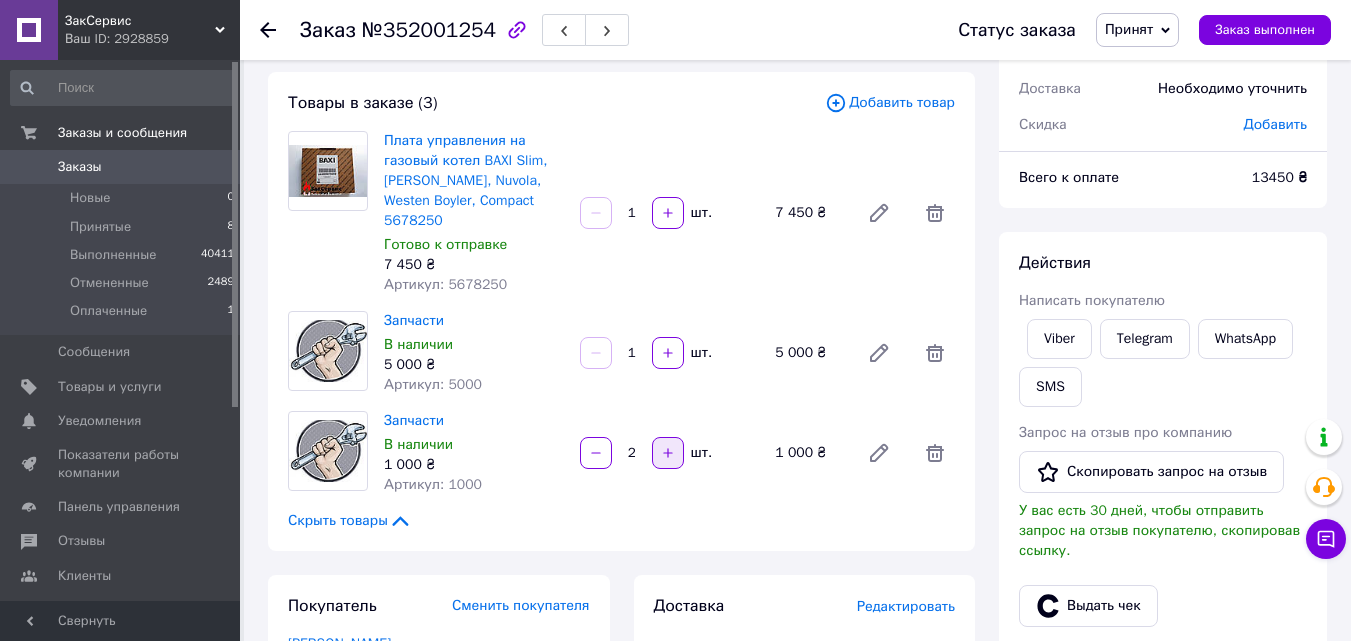 click 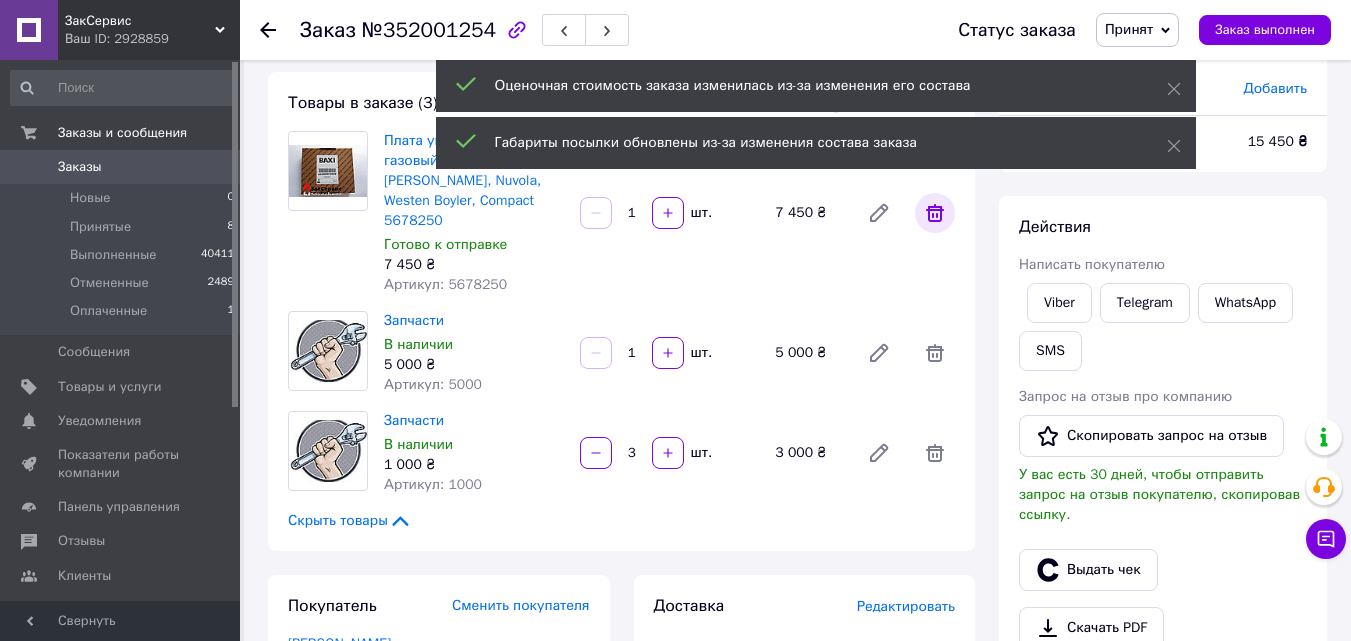 click 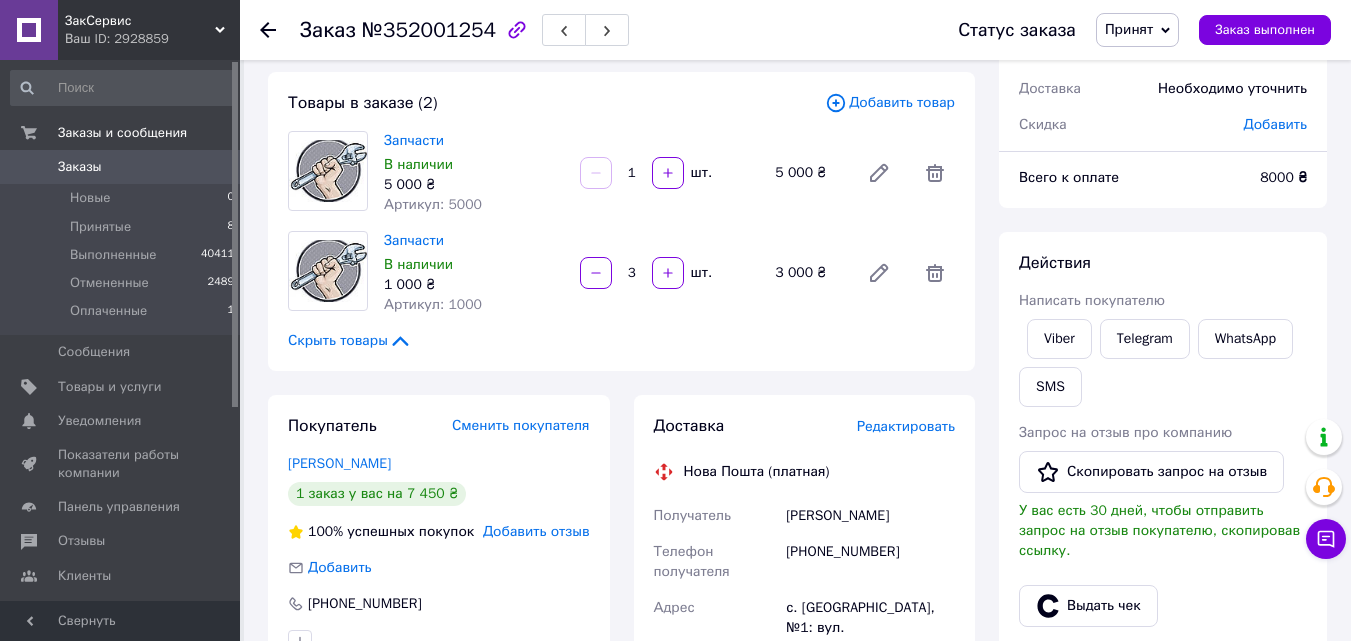 click on "Добавить" at bounding box center (1275, 124) 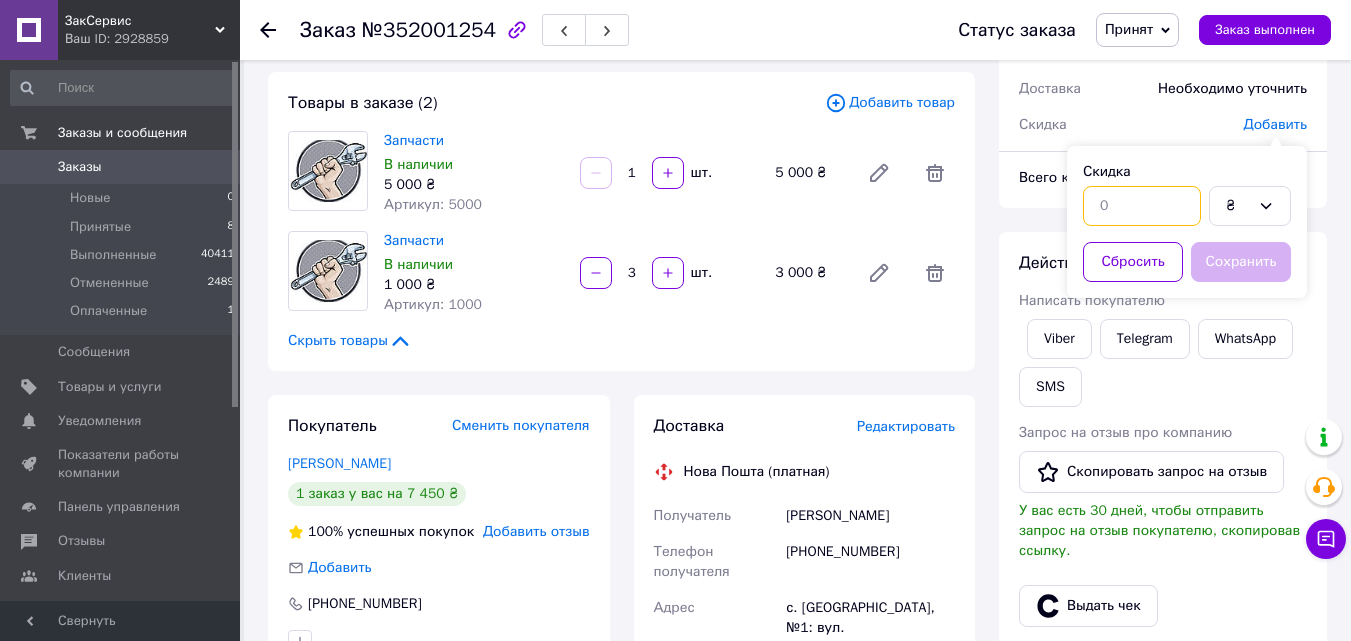 click at bounding box center [1142, 206] 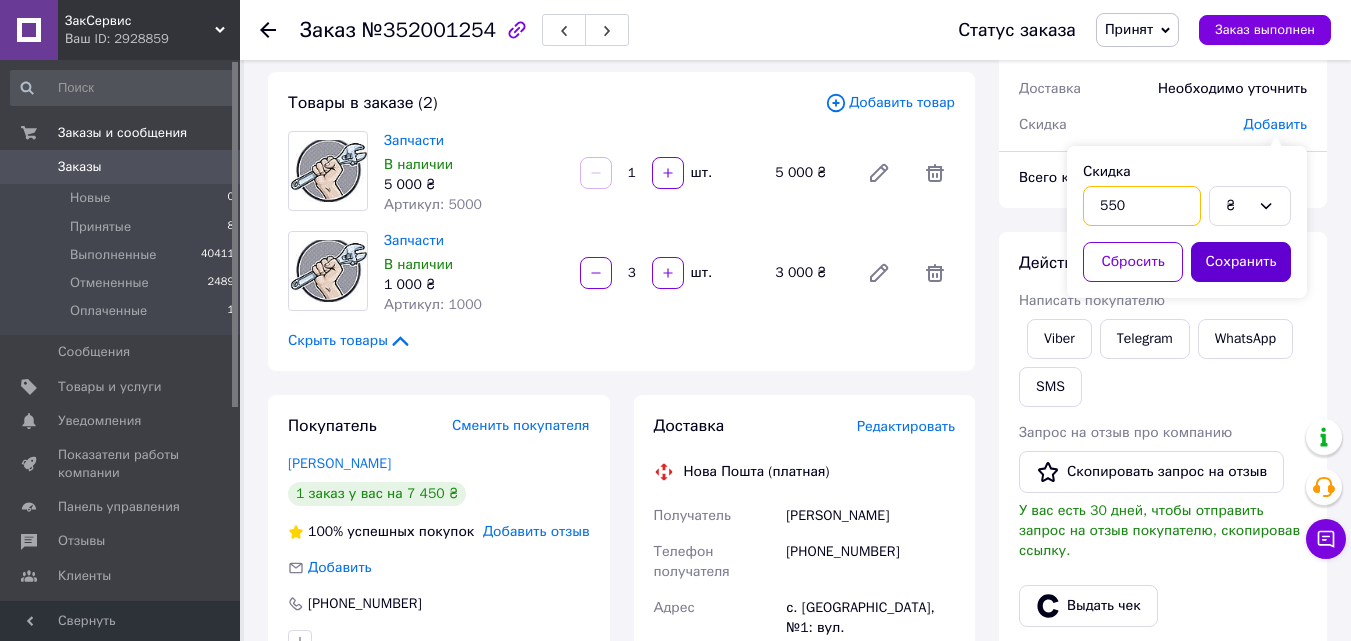 type on "550" 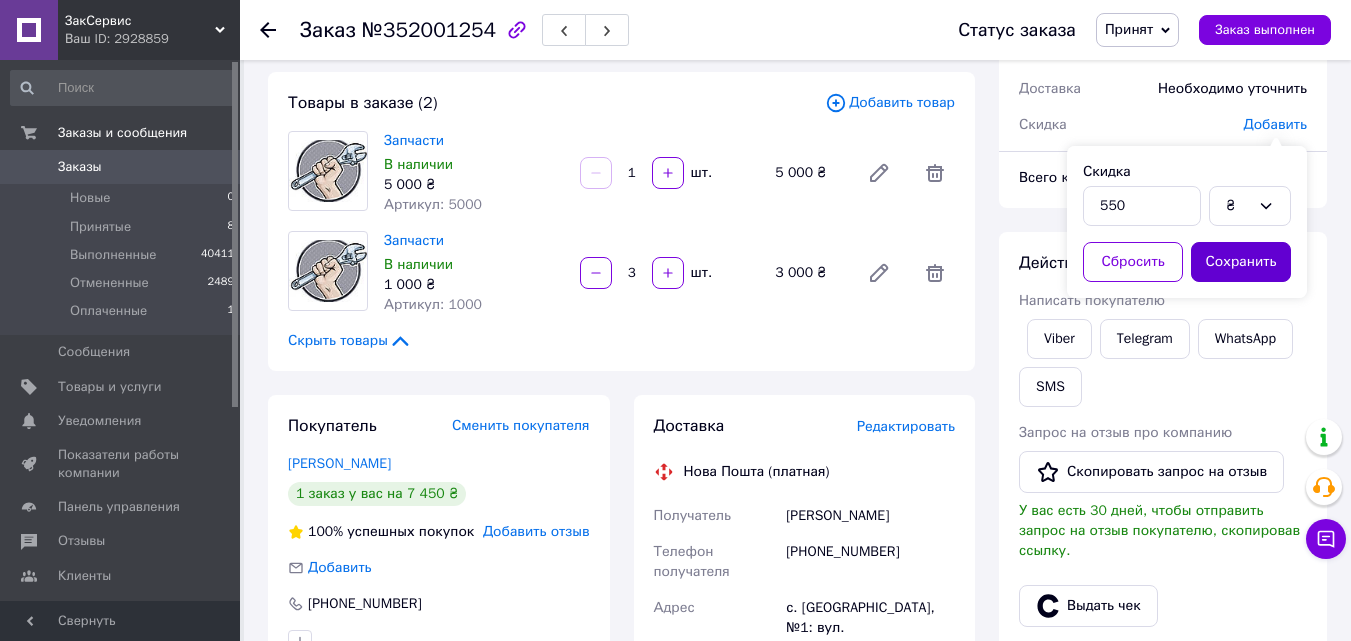 click on "Сохранить" at bounding box center (1241, 262) 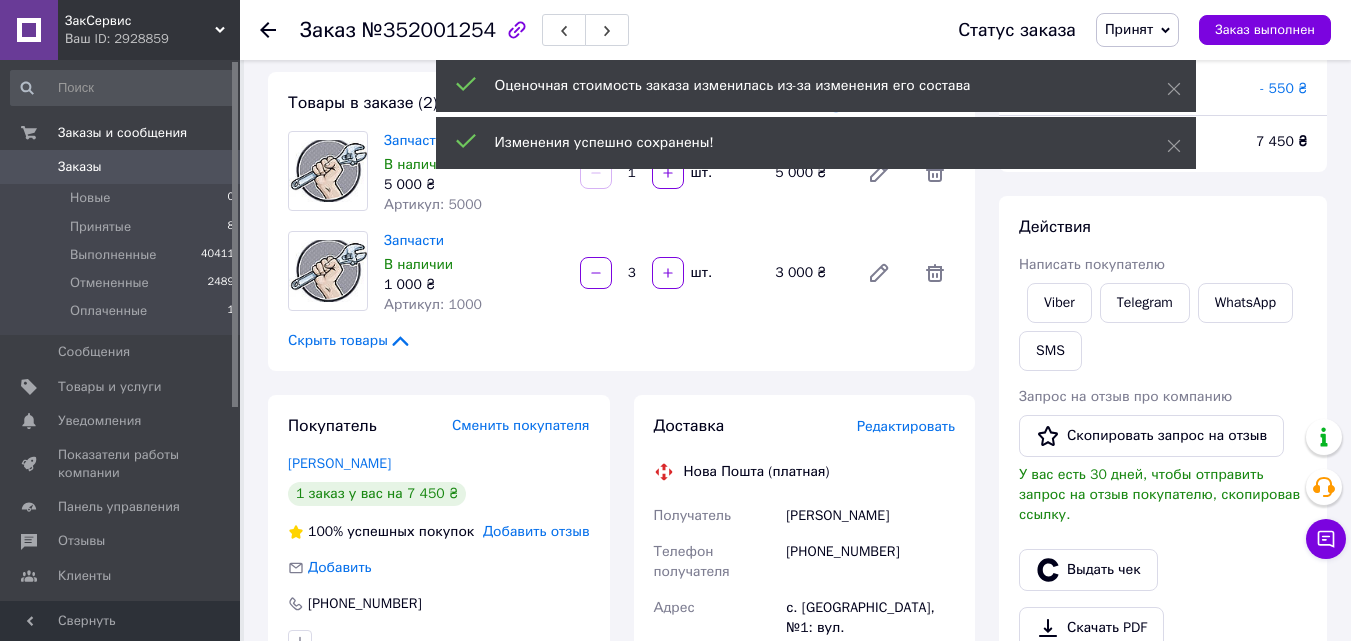 scroll, scrollTop: 56, scrollLeft: 0, axis: vertical 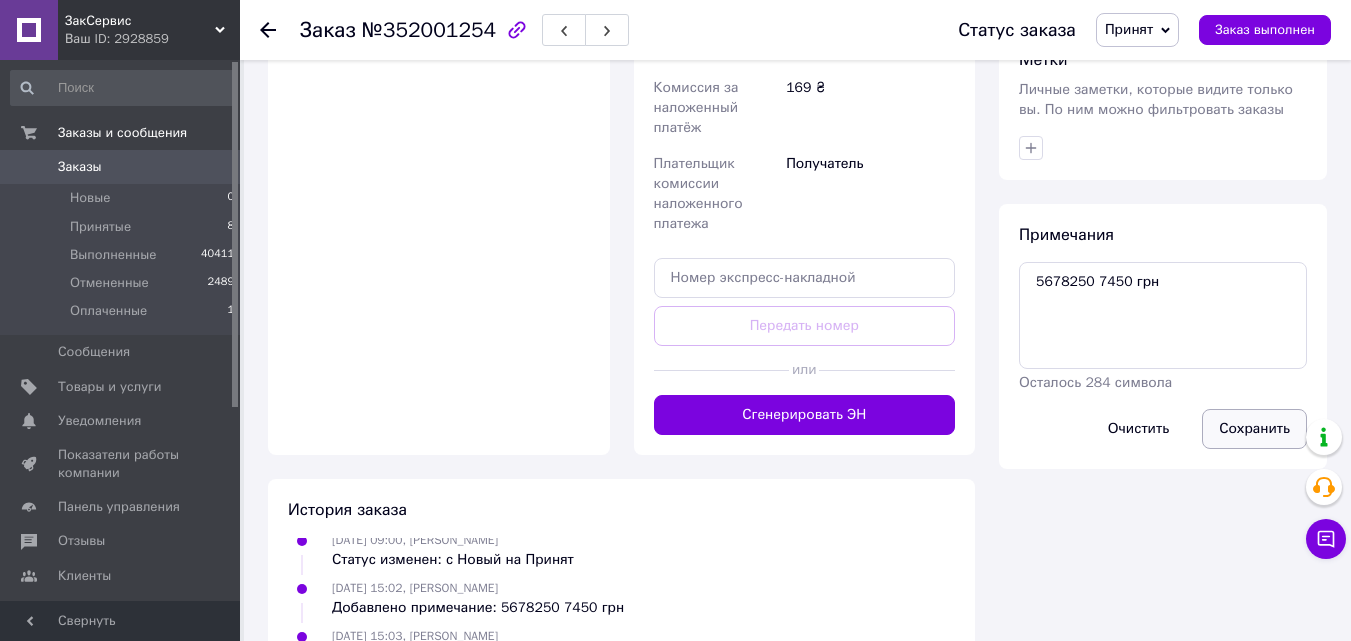 click on "Сохранить" at bounding box center [1254, 429] 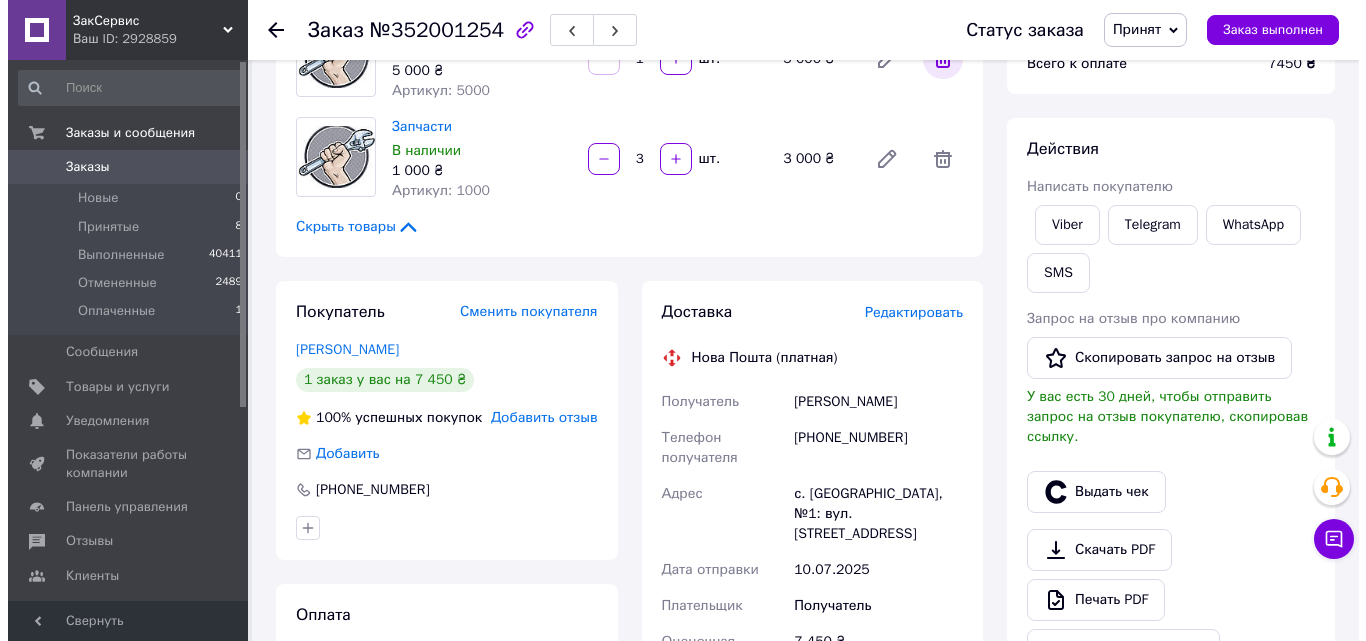 scroll, scrollTop: 300, scrollLeft: 0, axis: vertical 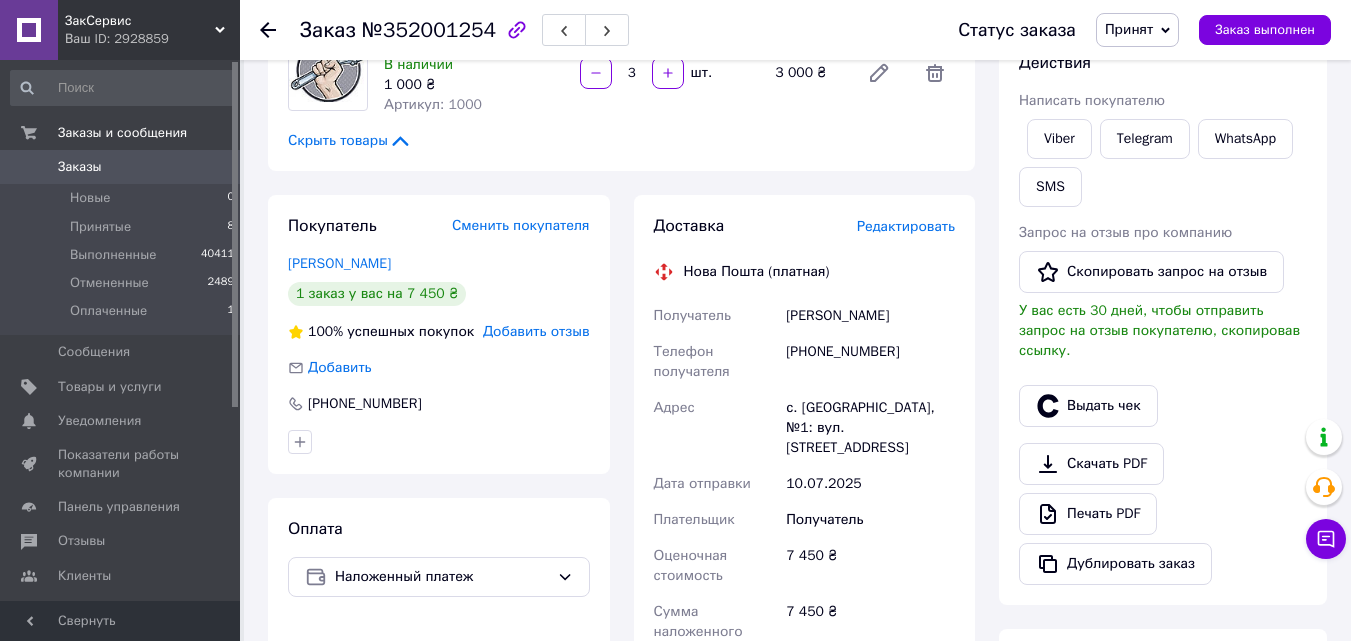 click on "Редактировать" at bounding box center [906, 226] 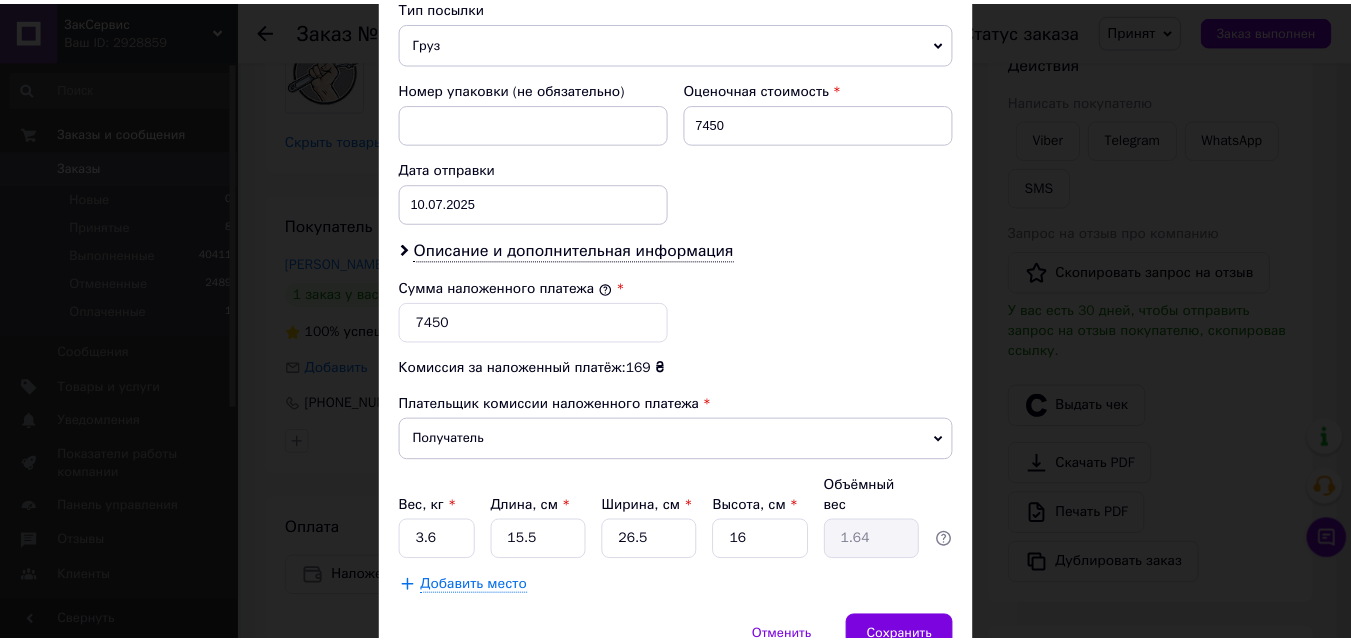 scroll, scrollTop: 885, scrollLeft: 0, axis: vertical 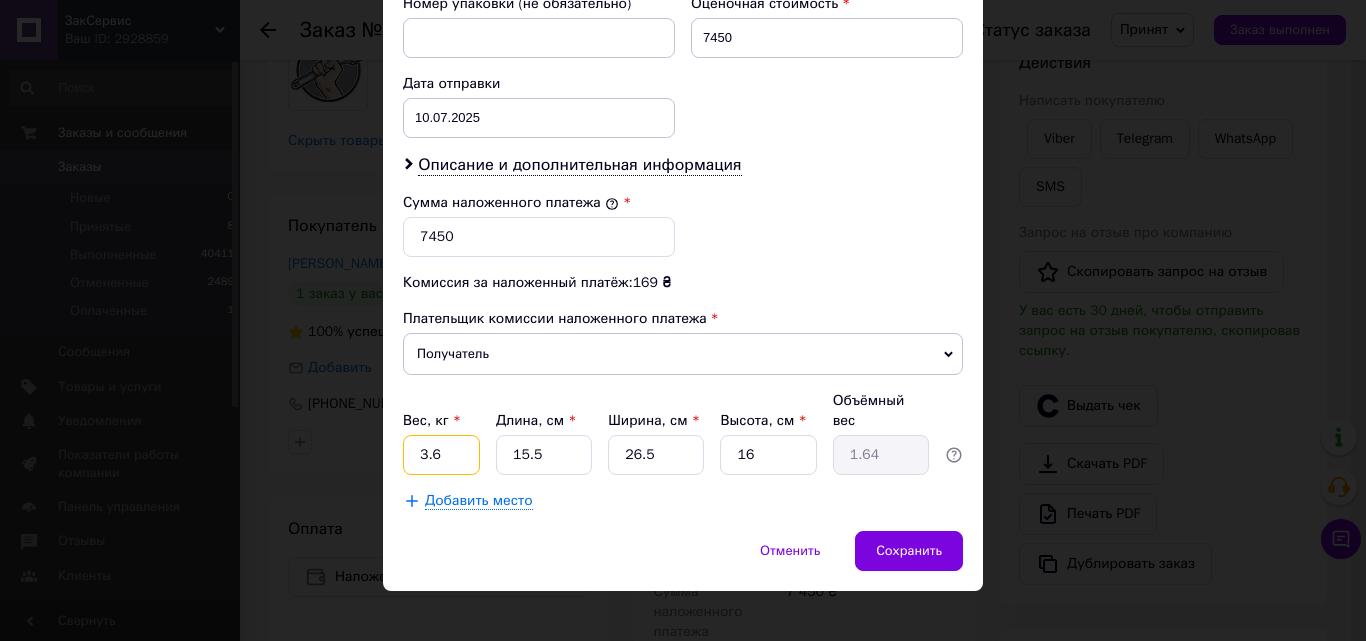 click on "3.6" at bounding box center (441, 455) 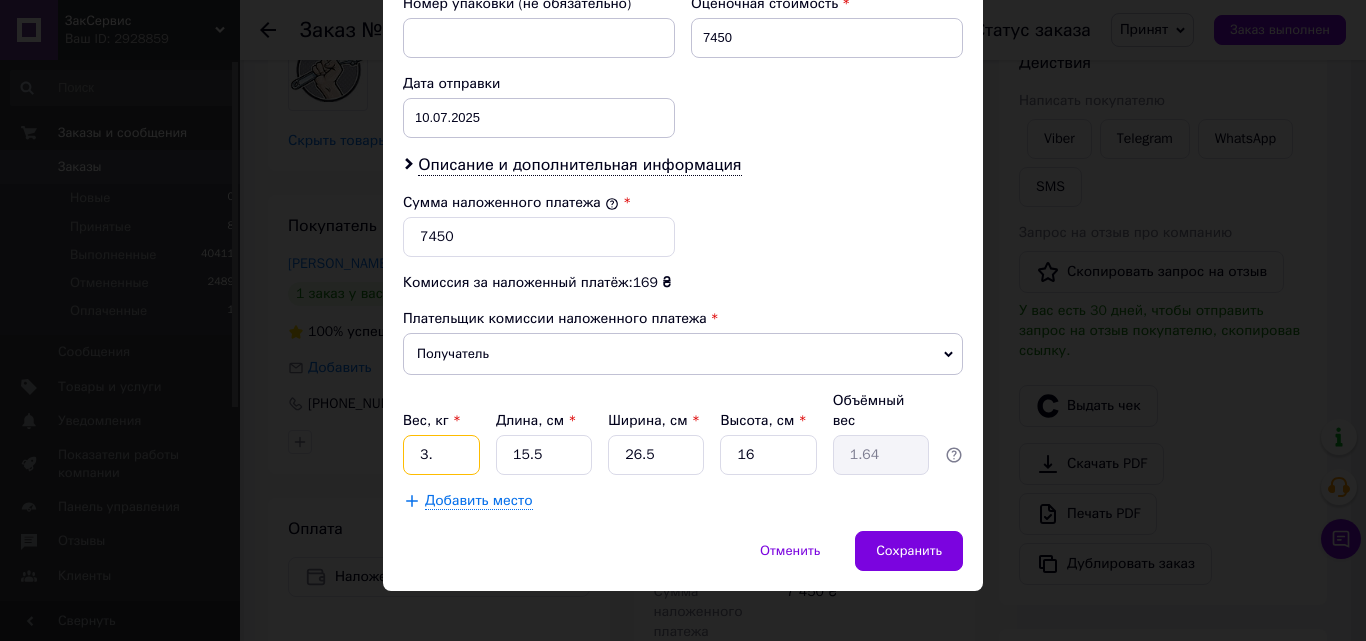 type on "3" 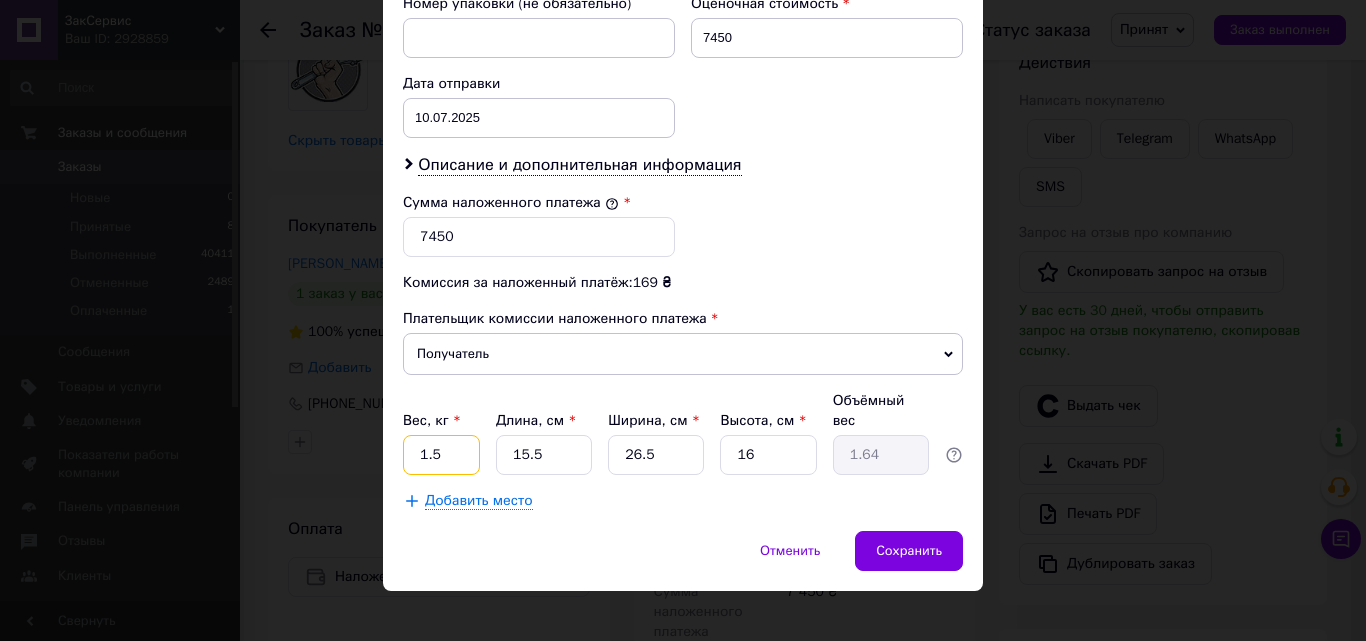 type on "1.5" 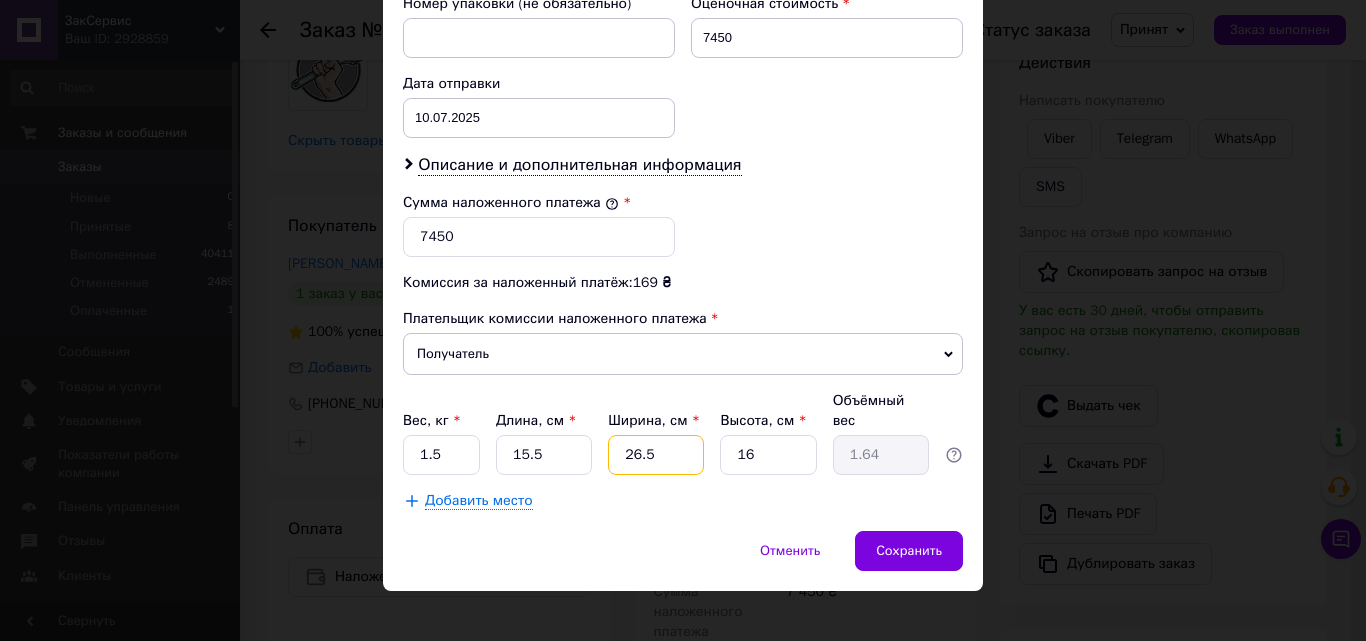 click on "26.5" at bounding box center (656, 455) 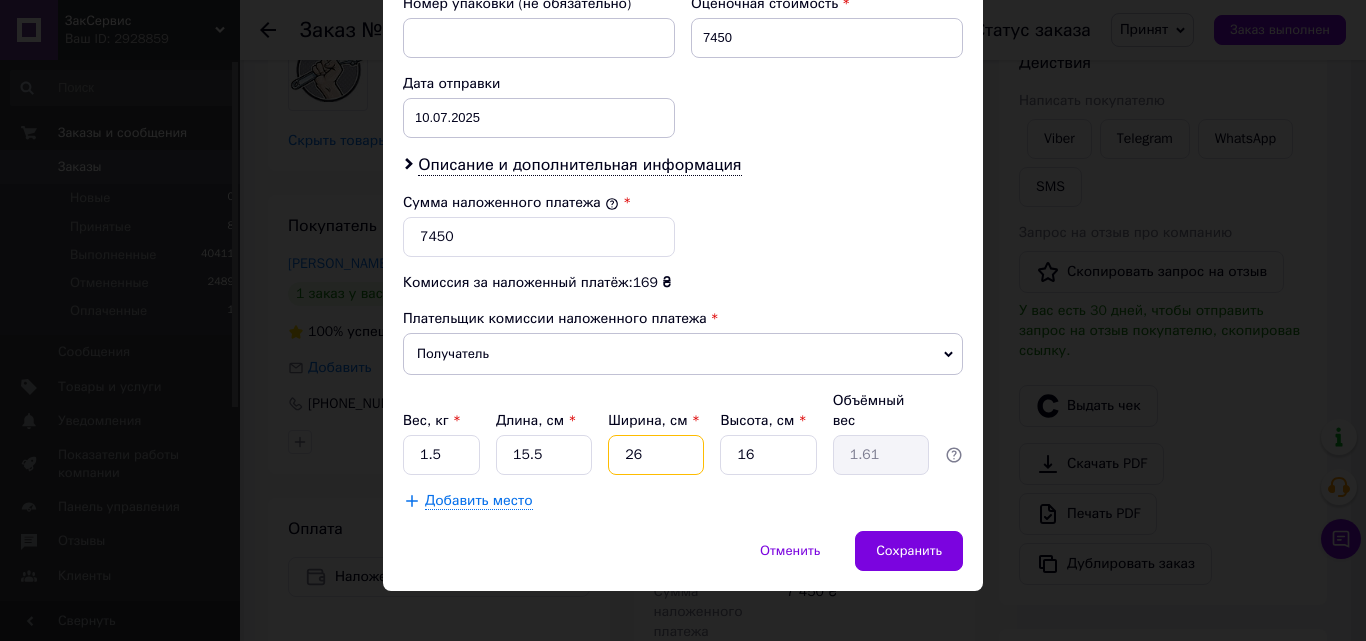type on "2" 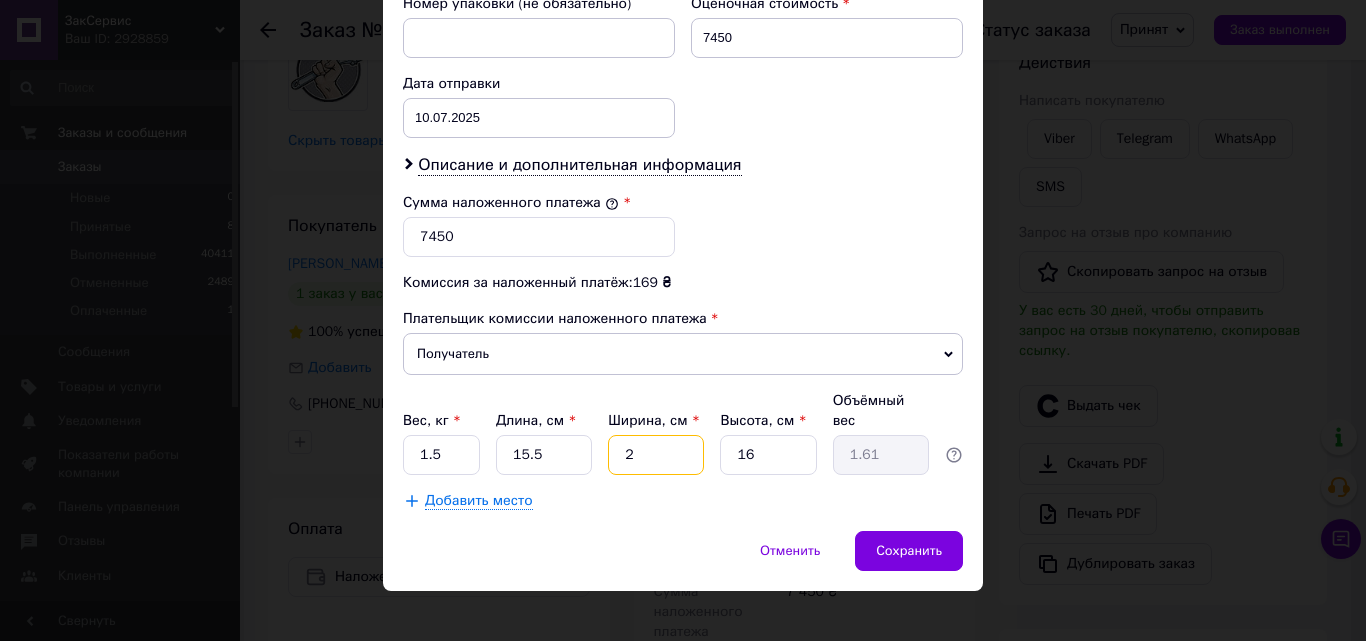 type on "0.12" 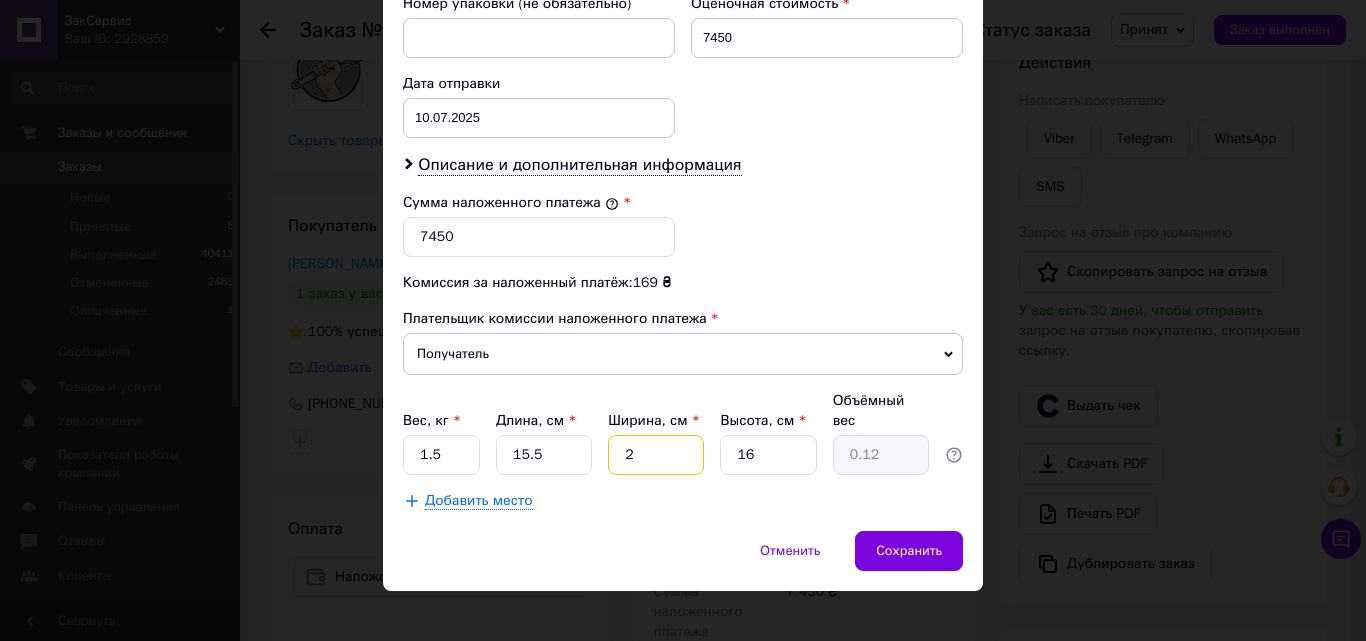 type on "20" 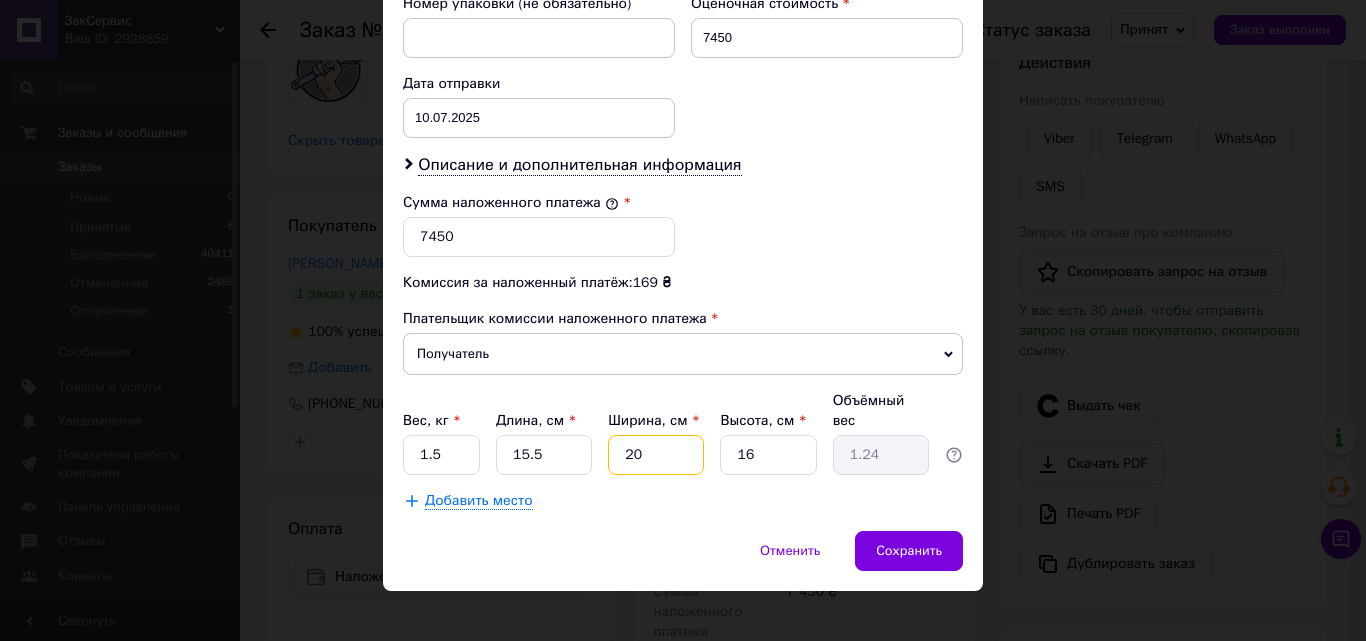 type on "20" 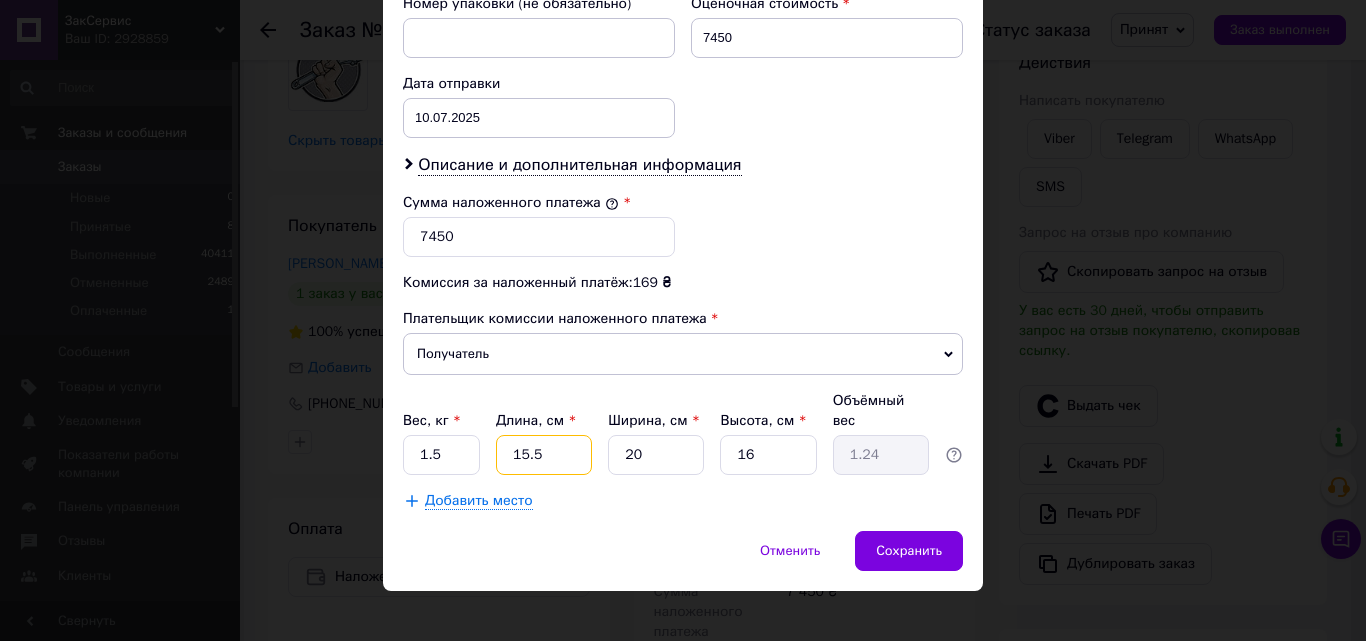 click on "15.5" at bounding box center [544, 455] 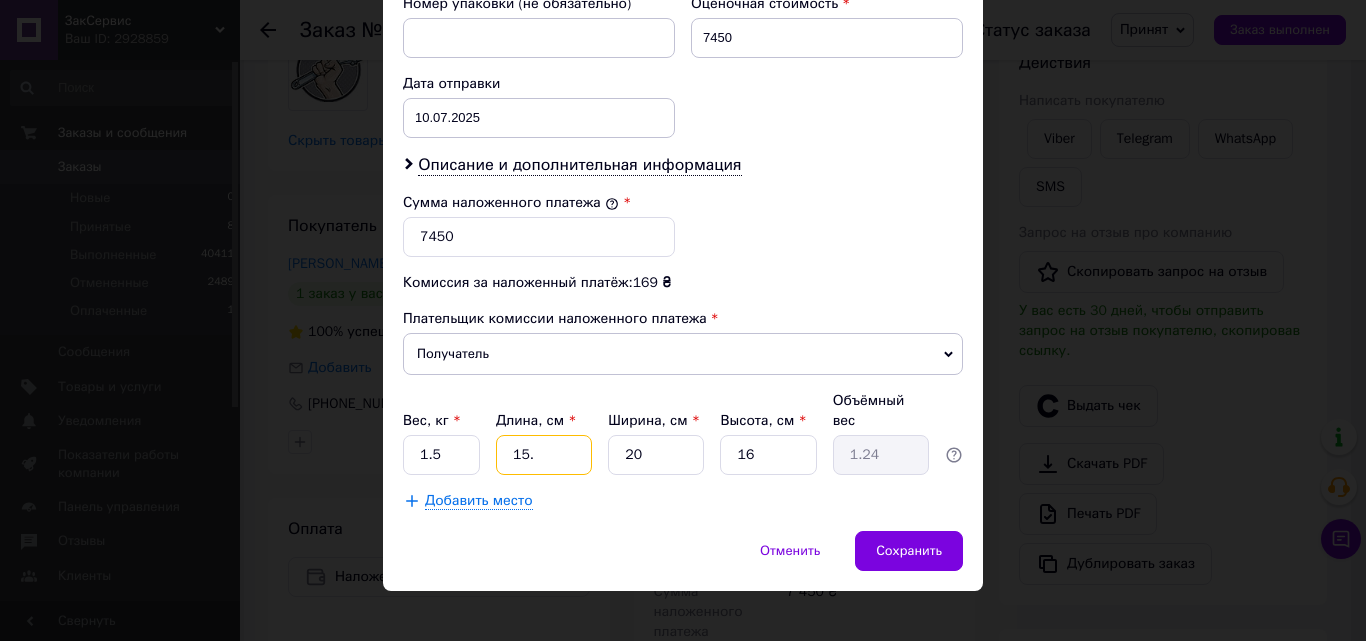 type on "1.2" 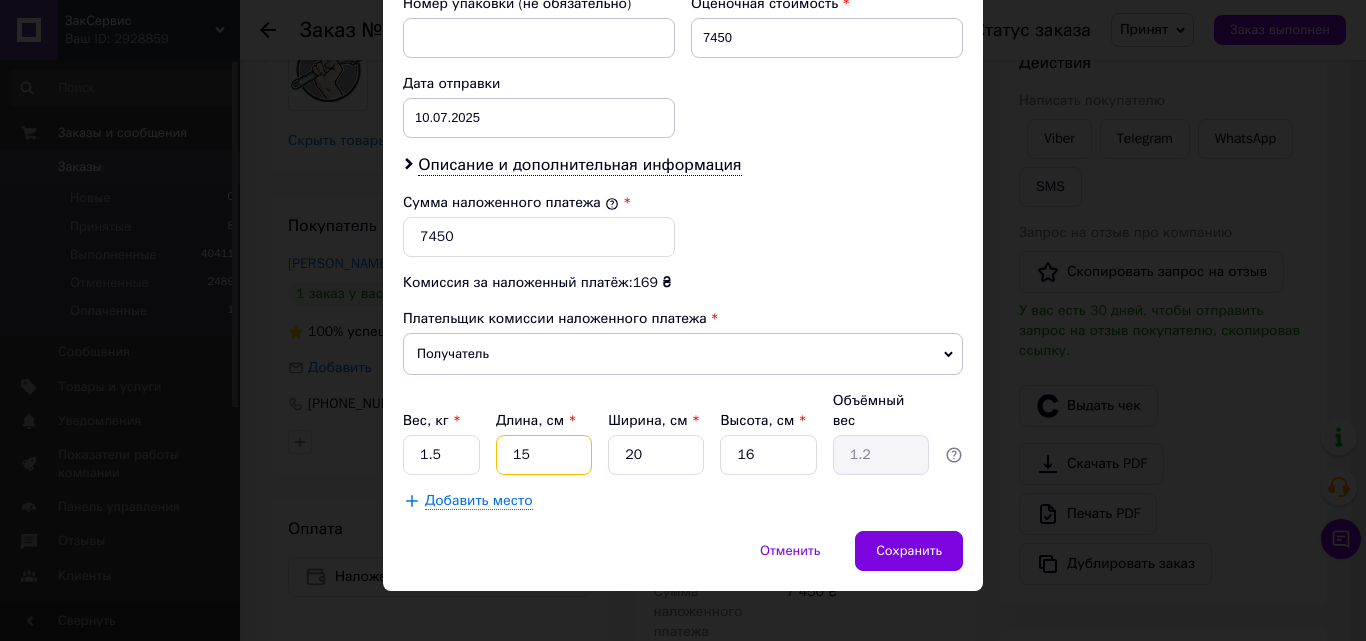 type on "1" 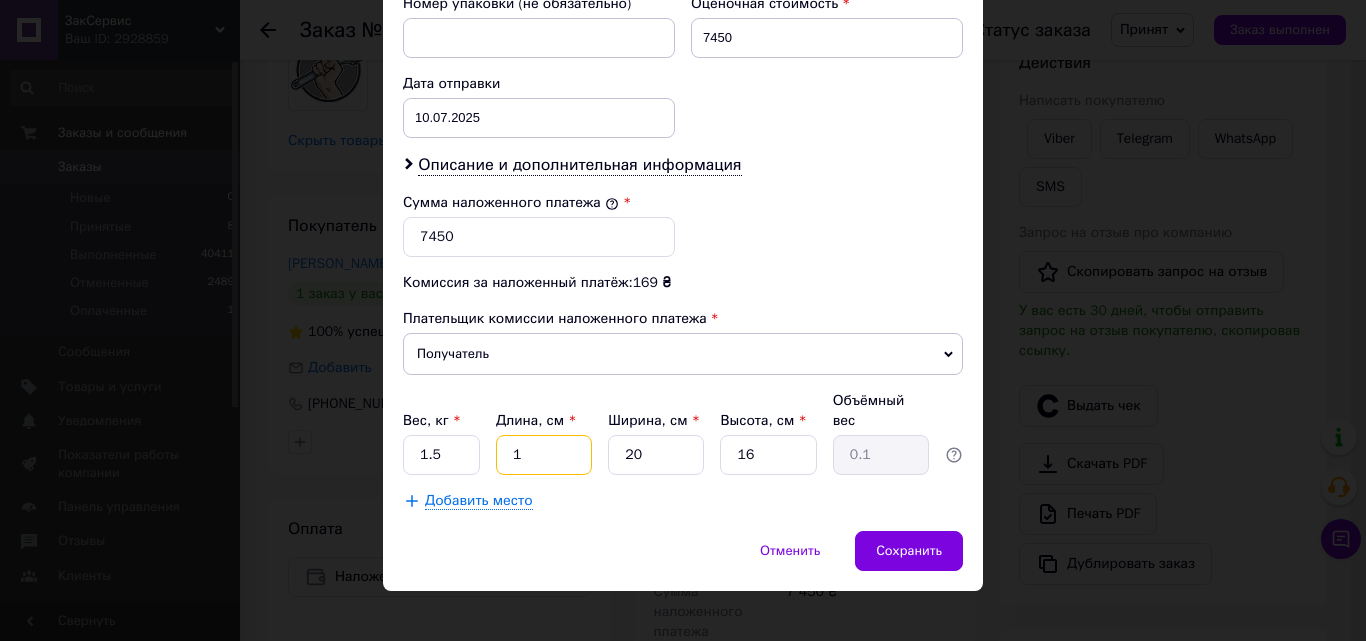type on "15" 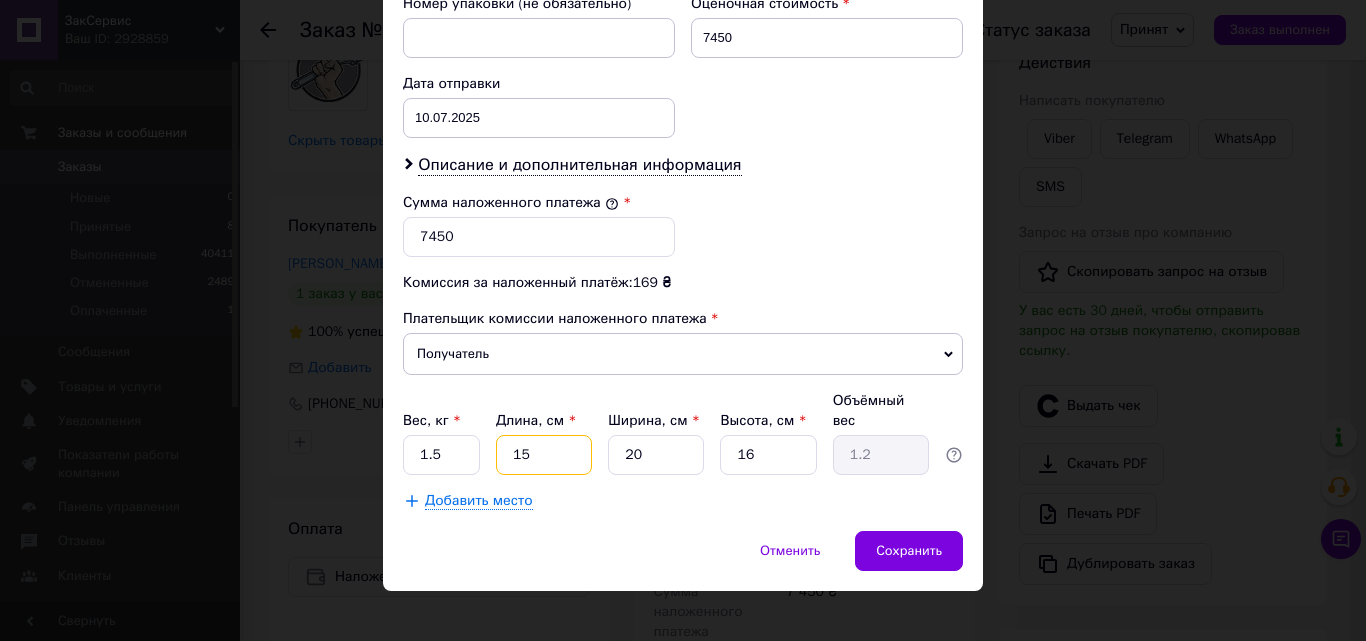 type on "15" 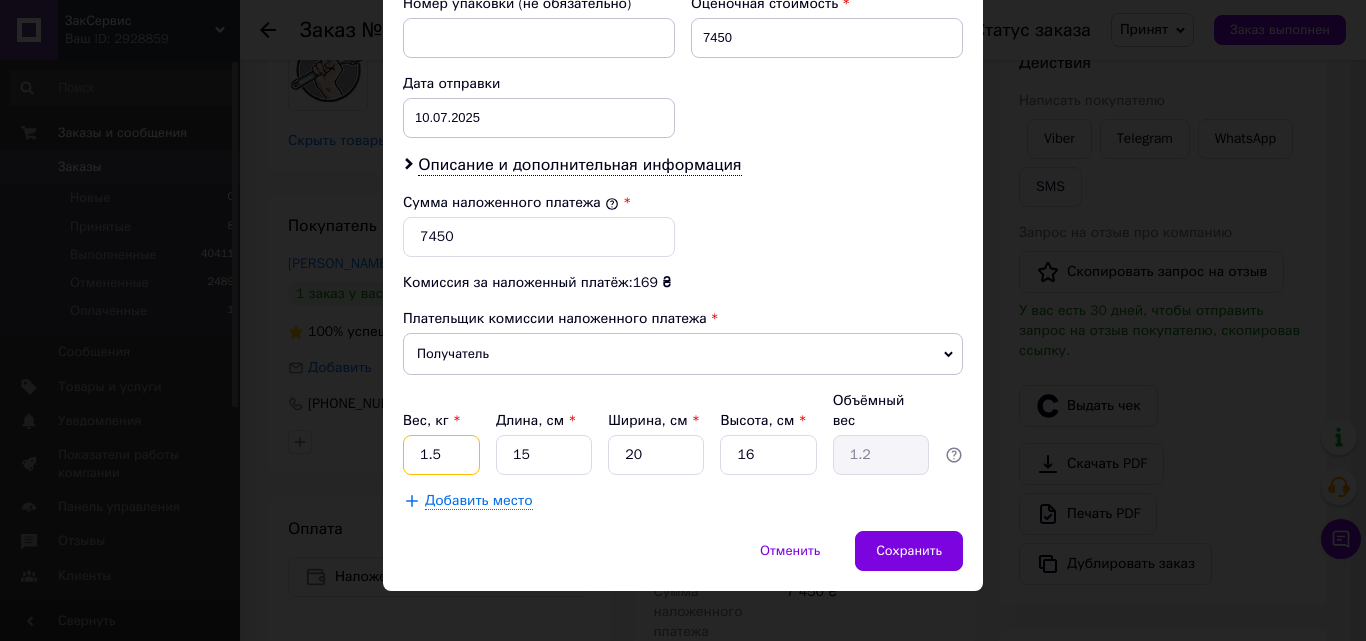 click on "1.5" at bounding box center (441, 455) 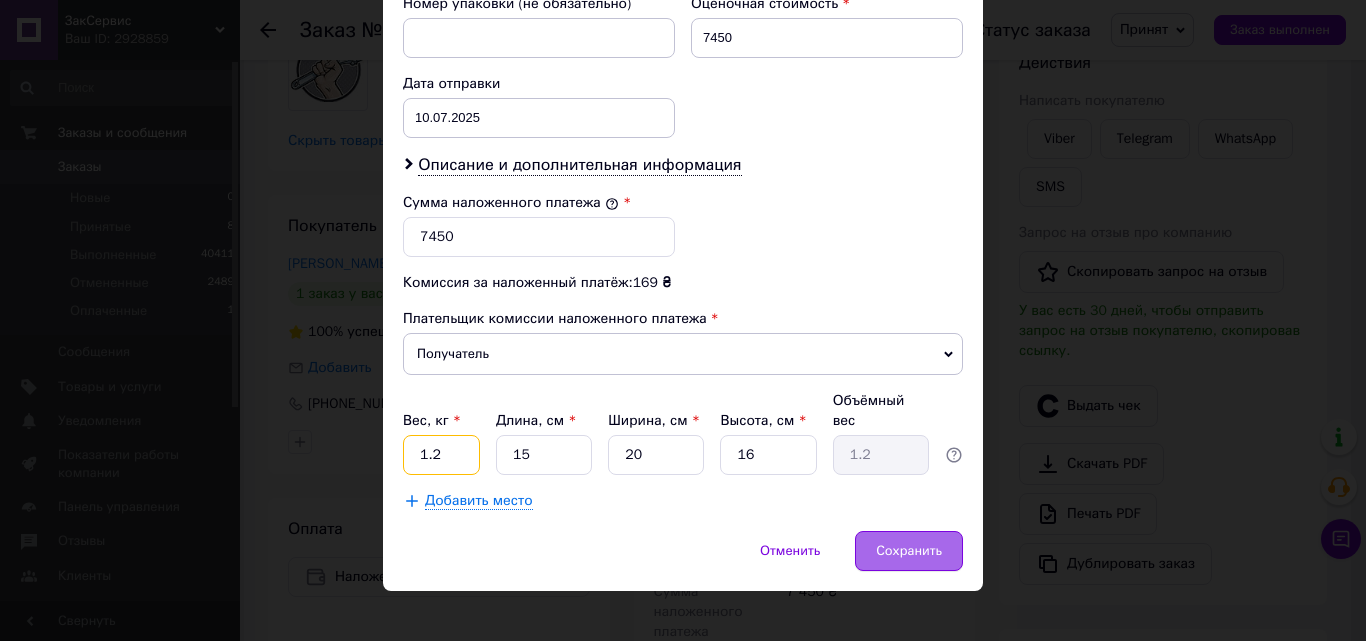 type on "1.2" 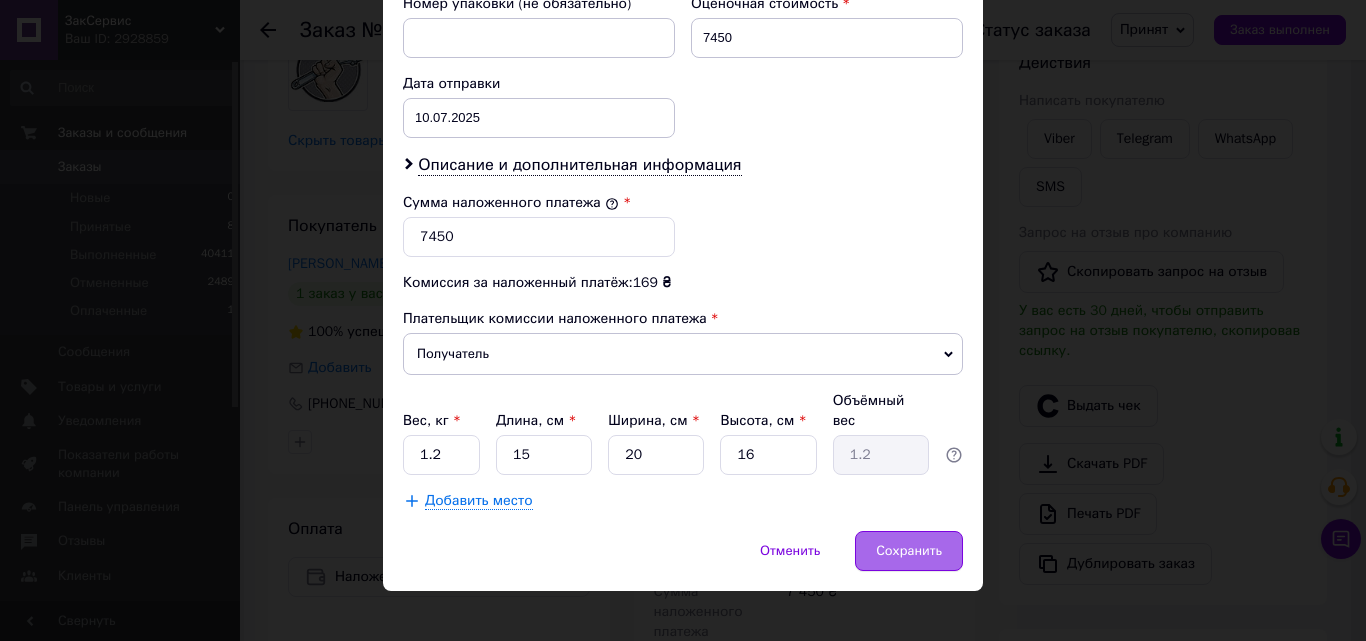 click on "Сохранить" at bounding box center (909, 551) 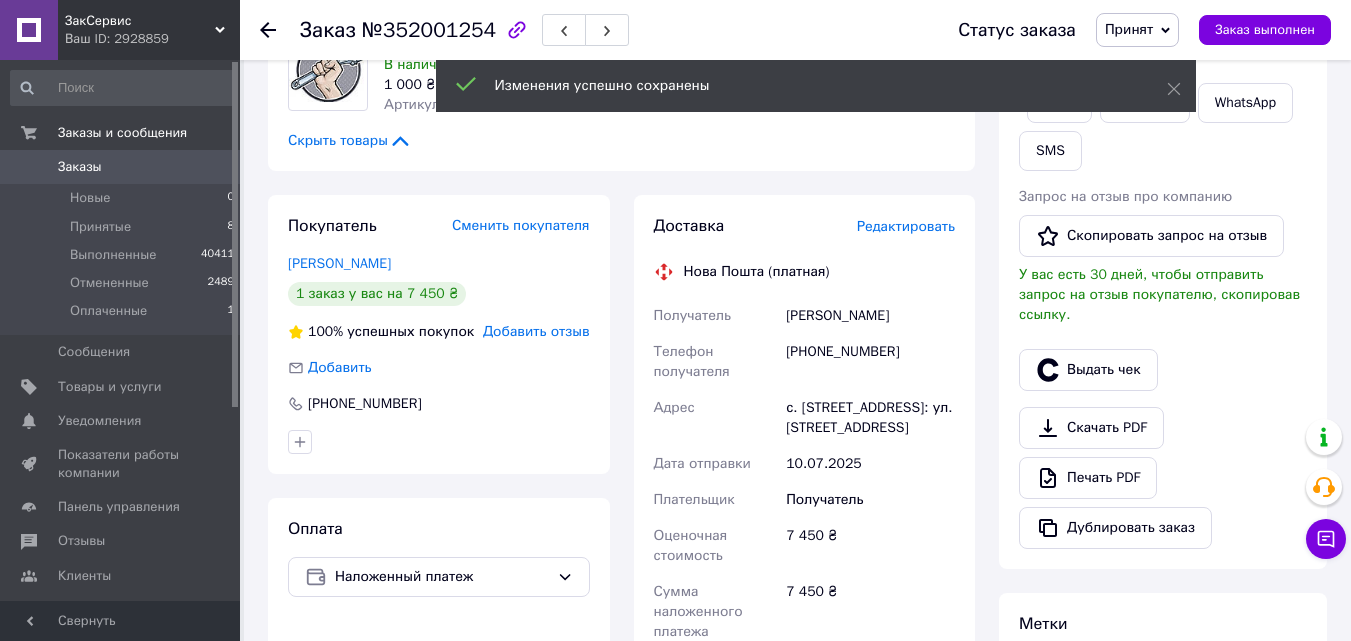 scroll, scrollTop: 244, scrollLeft: 0, axis: vertical 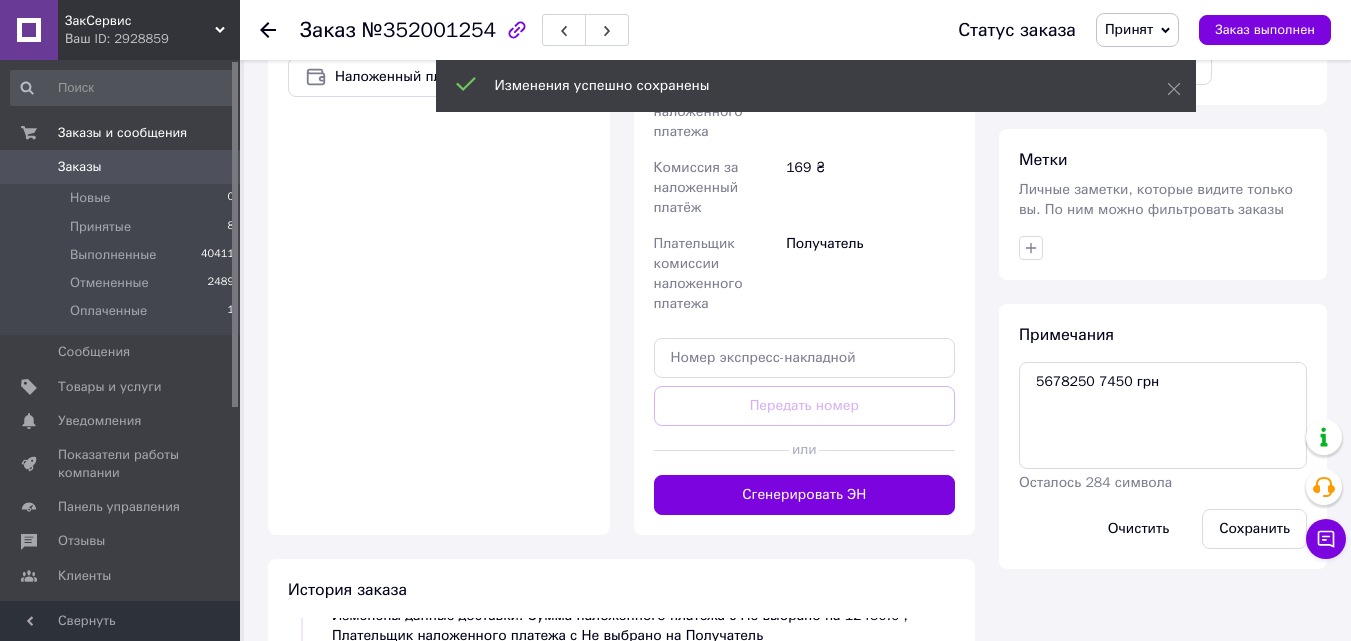 click on "Сгенерировать ЭН" at bounding box center [805, 495] 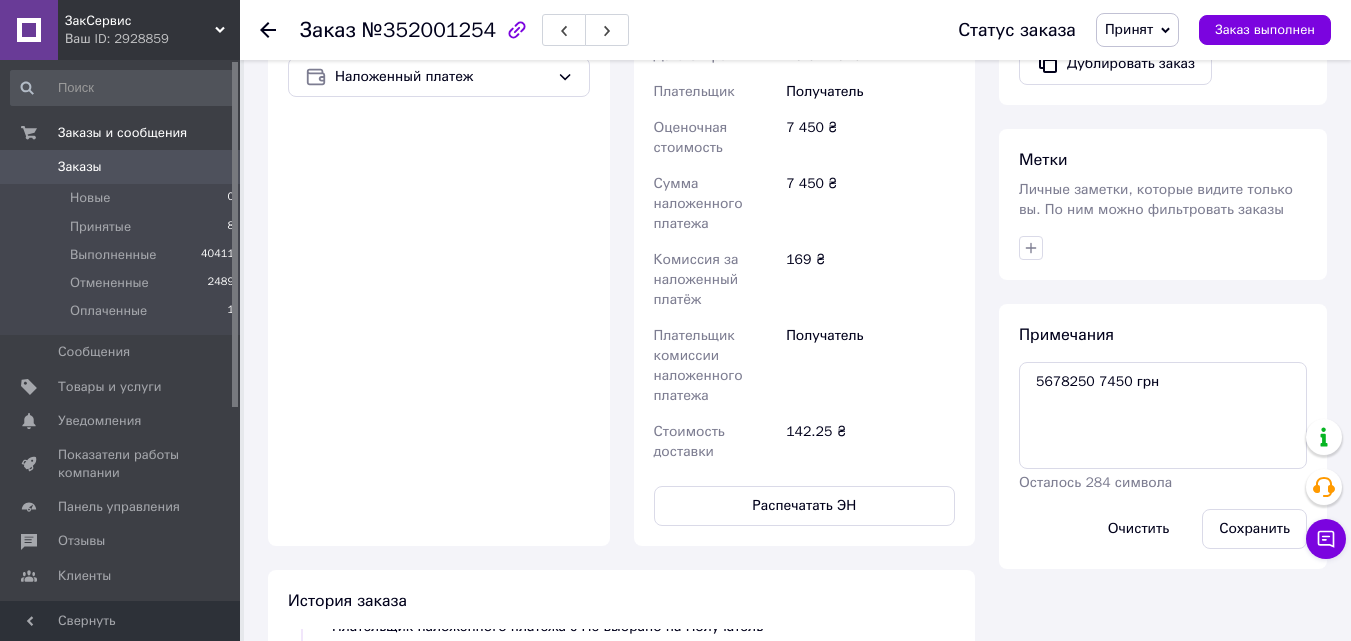 scroll, scrollTop: 292, scrollLeft: 0, axis: vertical 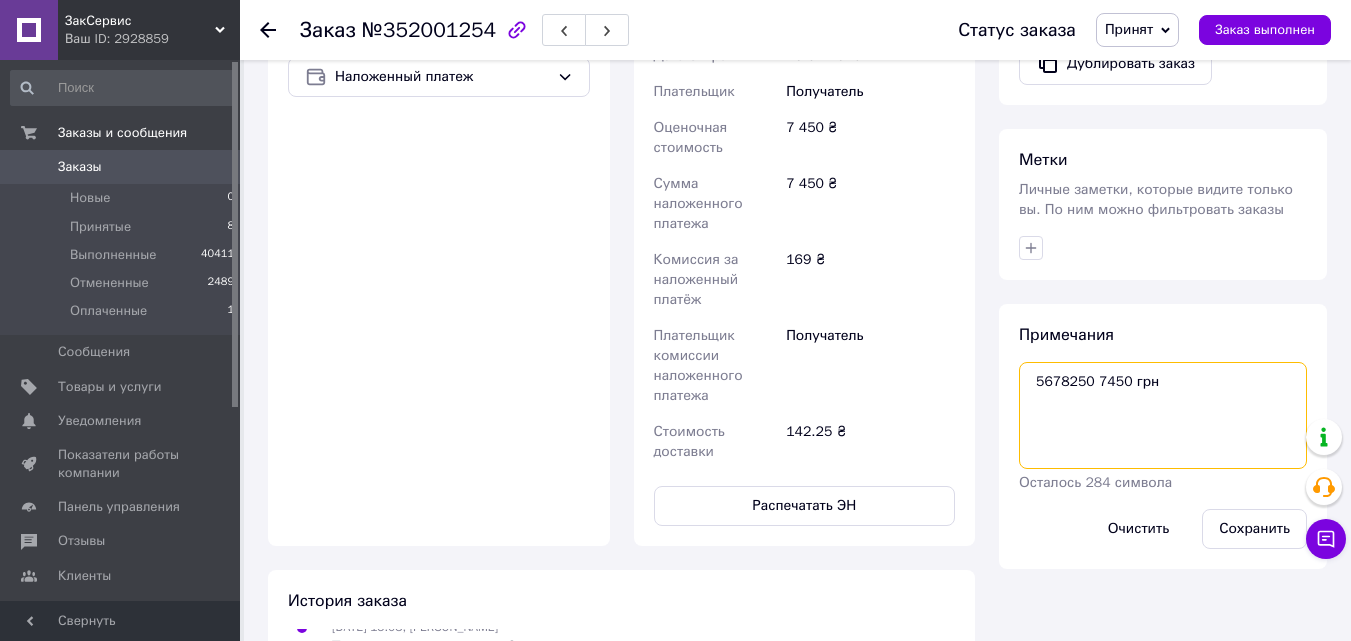 click on "5678250 7450 грн" at bounding box center [1163, 415] 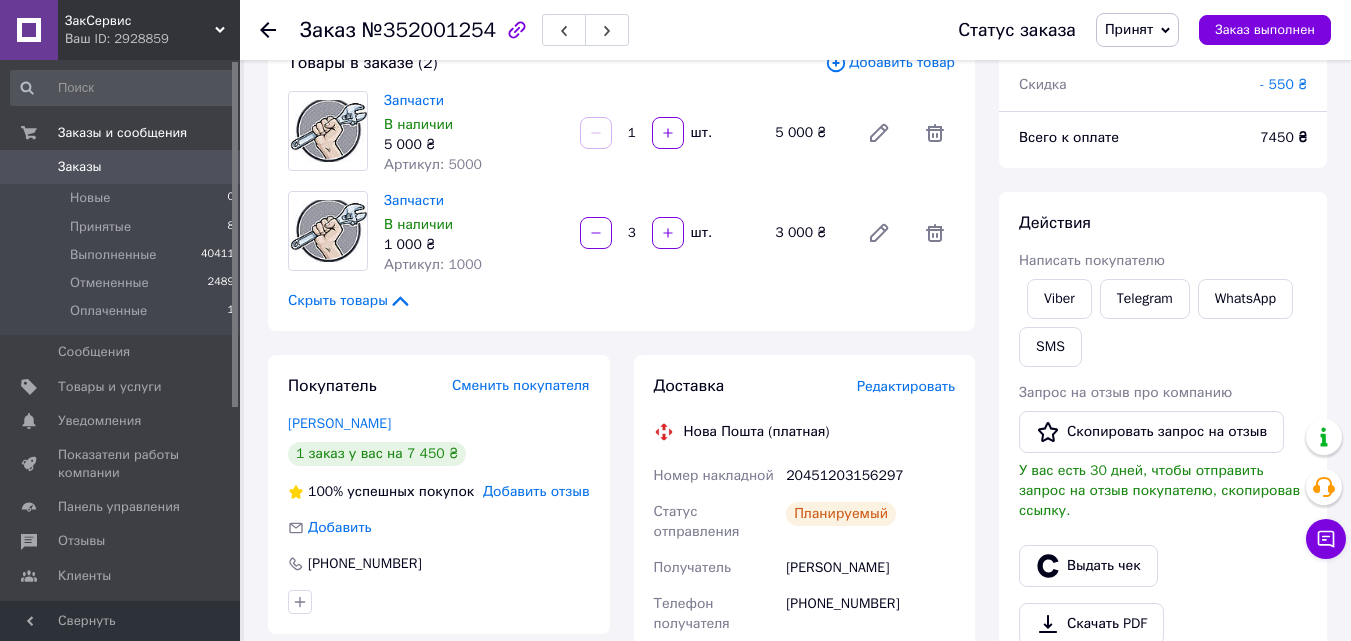 scroll, scrollTop: 0, scrollLeft: 0, axis: both 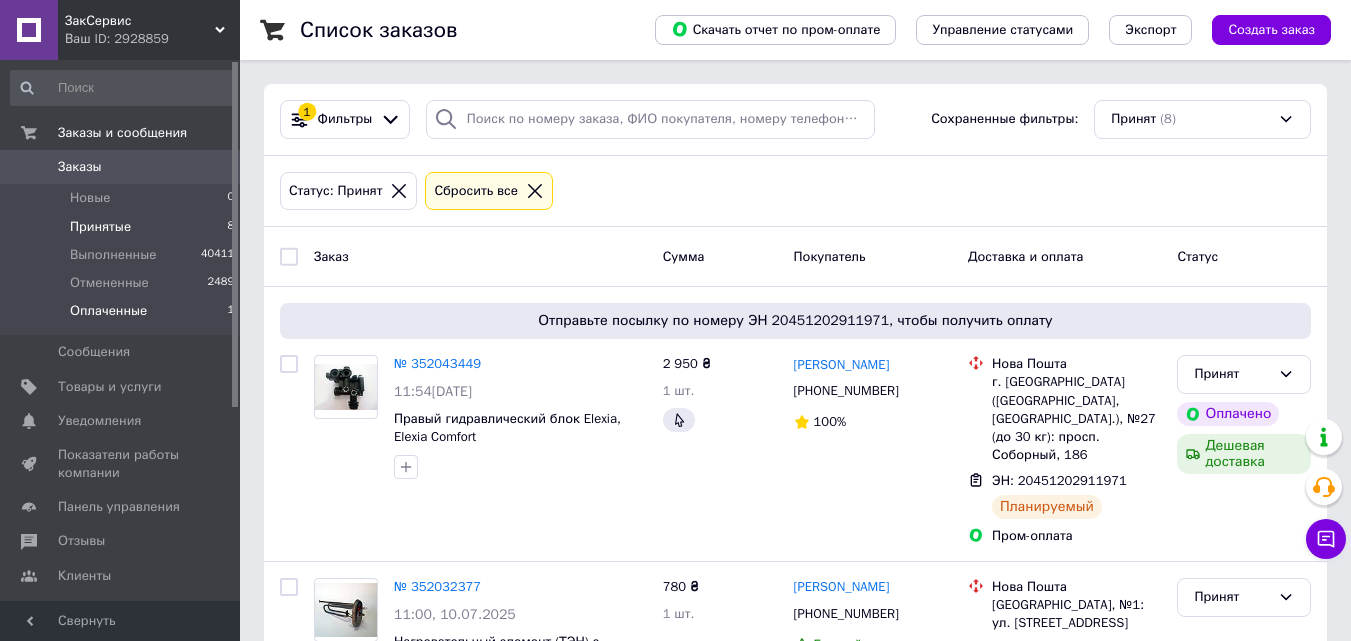 click on "Оплаченные 1" at bounding box center (123, 316) 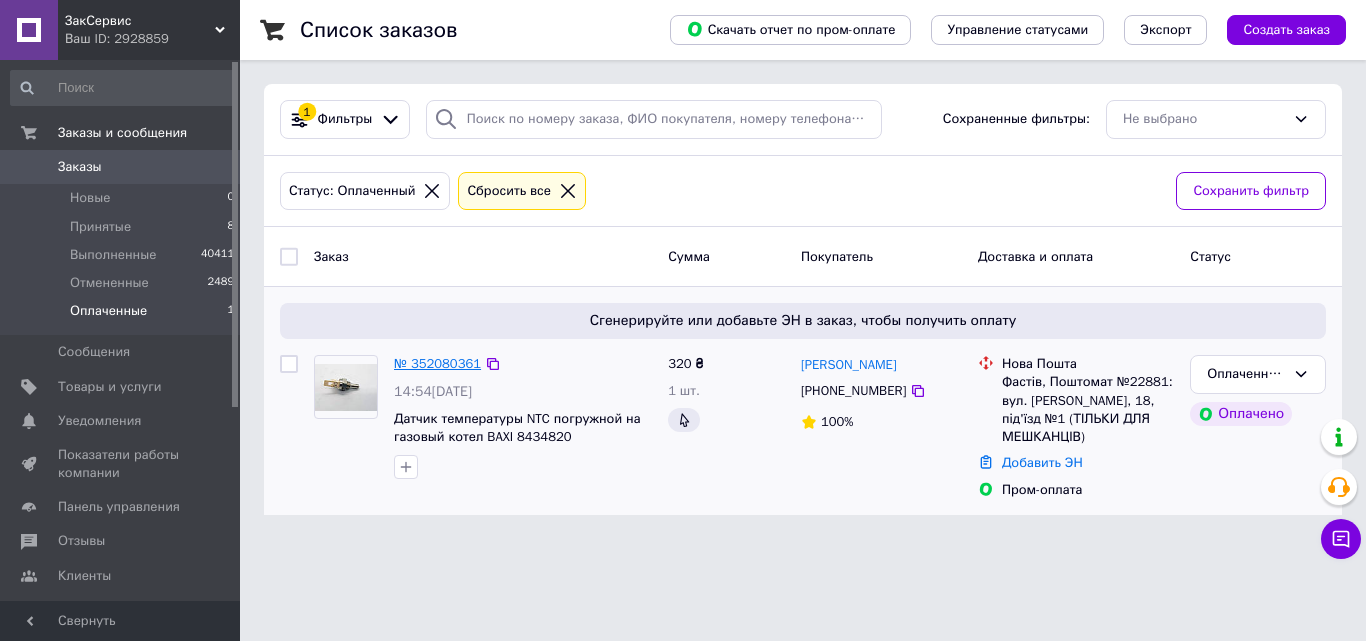 click on "№ 352080361" at bounding box center (437, 363) 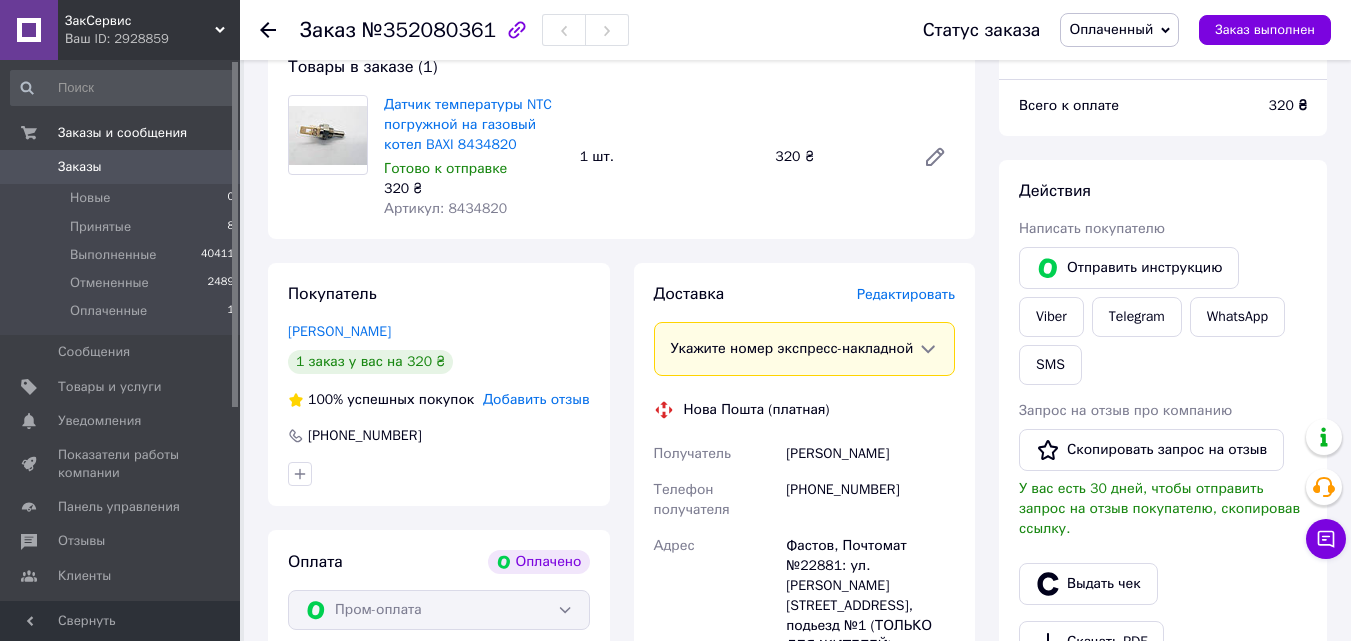 scroll, scrollTop: 700, scrollLeft: 0, axis: vertical 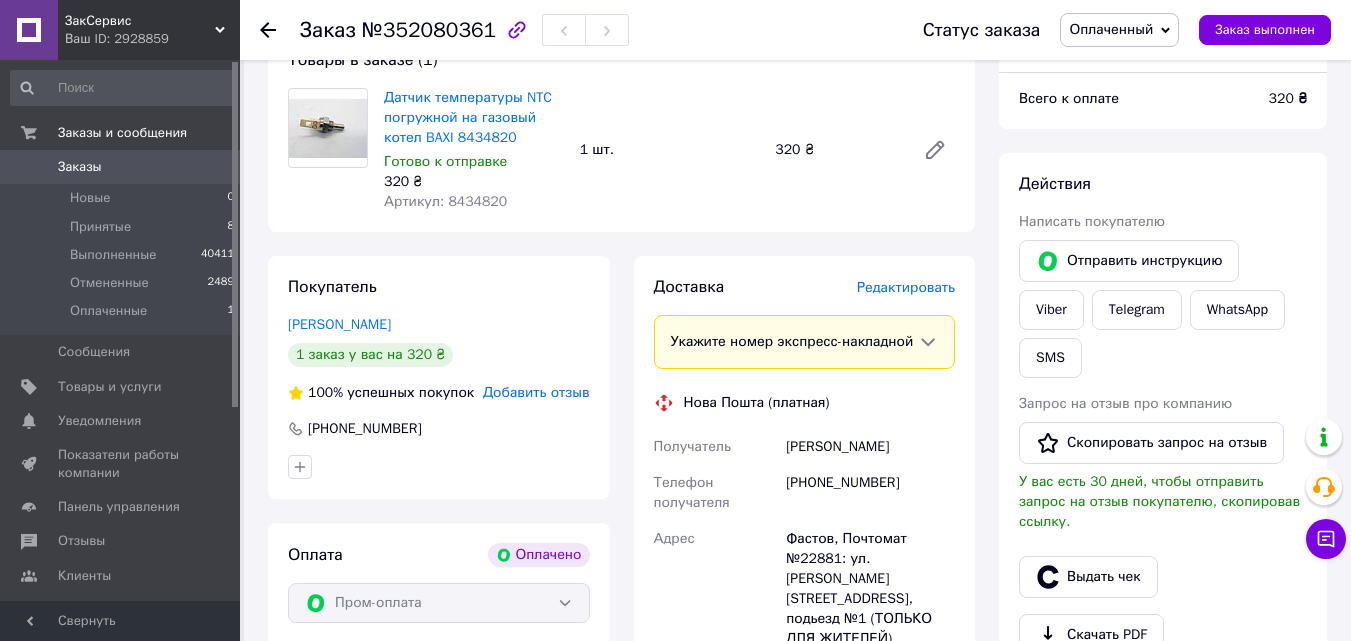 click on "Артикул: 8434820" at bounding box center (445, 201) 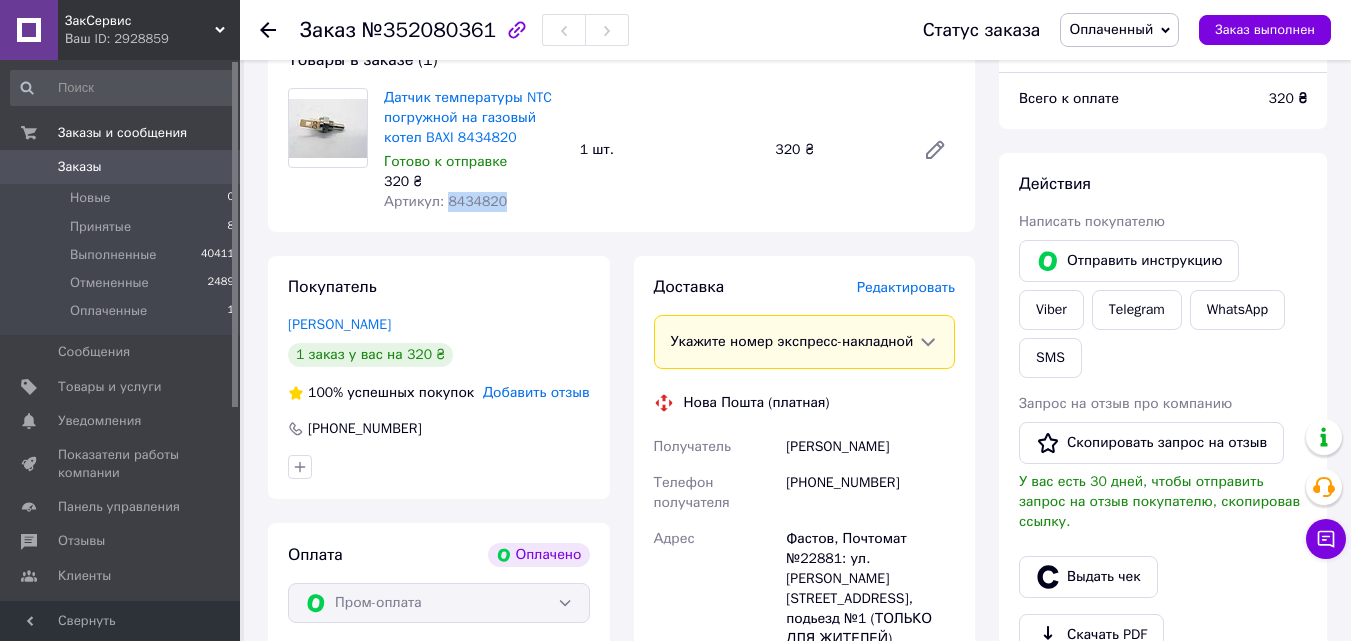 click on "Артикул: 8434820" at bounding box center (445, 201) 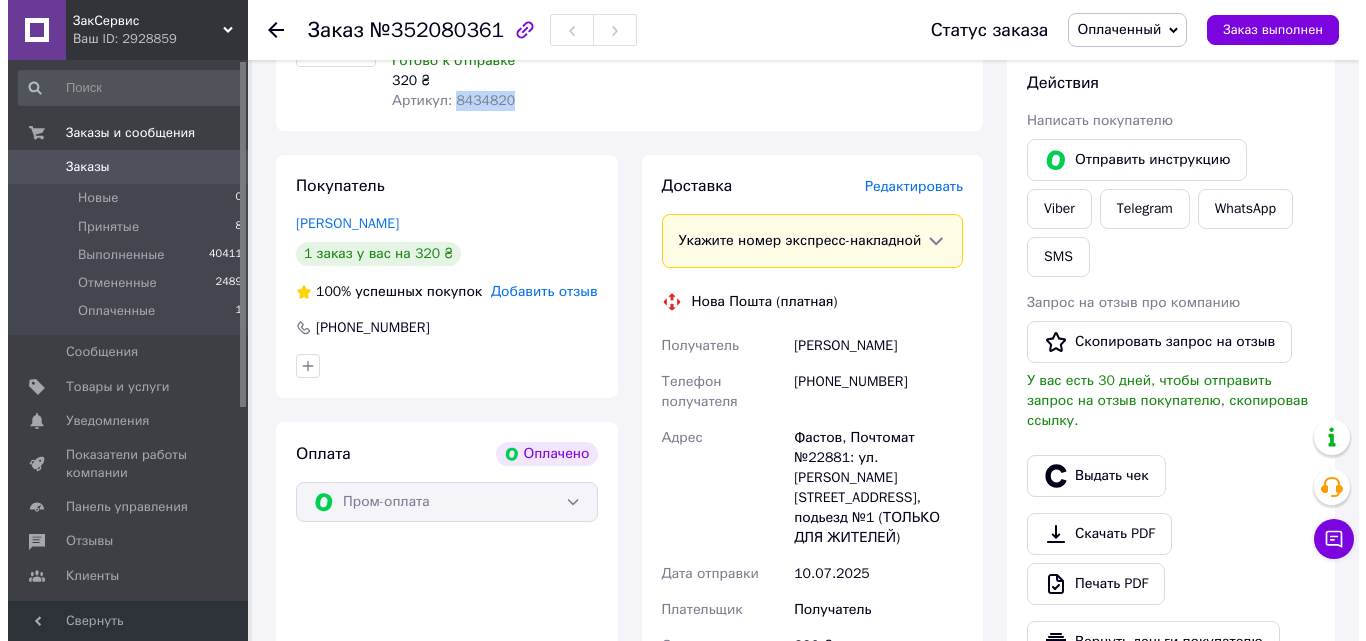scroll, scrollTop: 800, scrollLeft: 0, axis: vertical 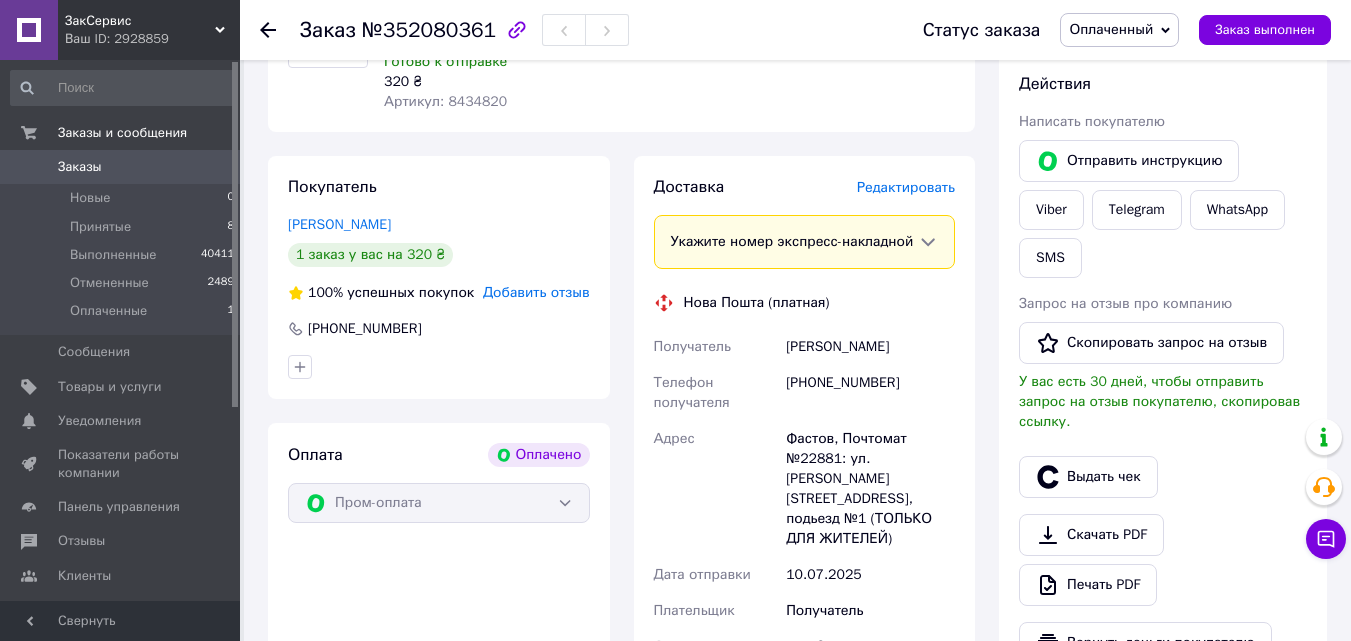 click on "Редактировать" at bounding box center (906, 187) 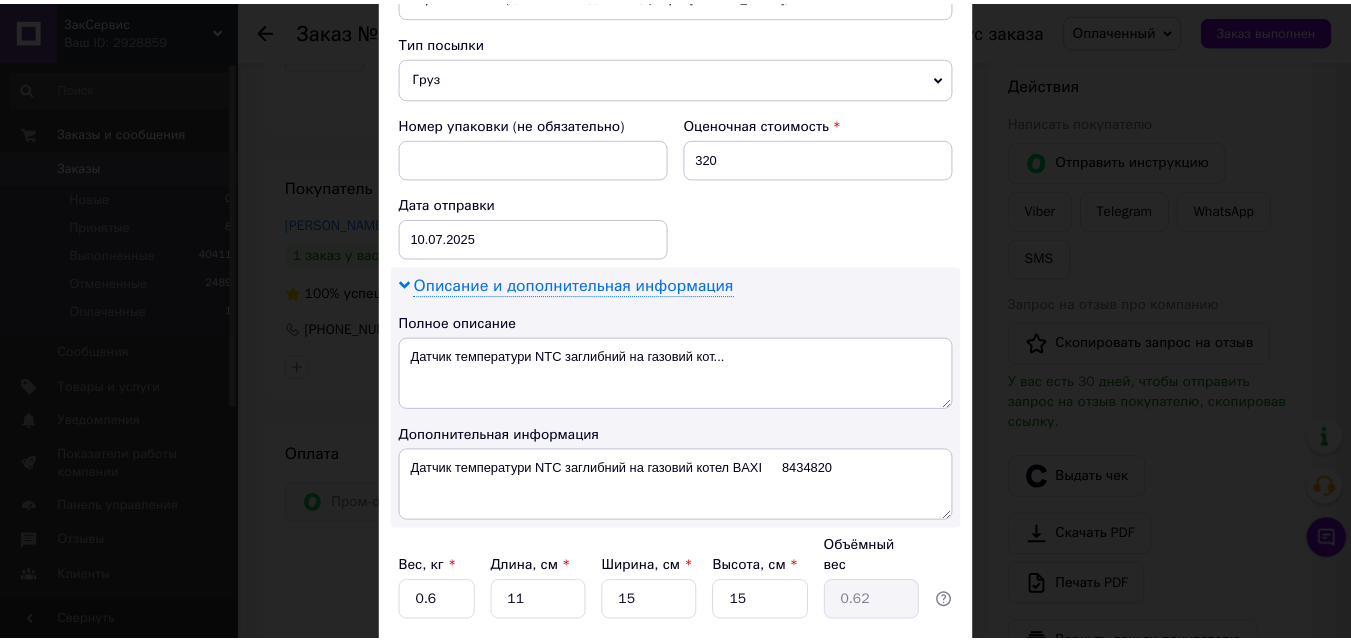 scroll, scrollTop: 933, scrollLeft: 0, axis: vertical 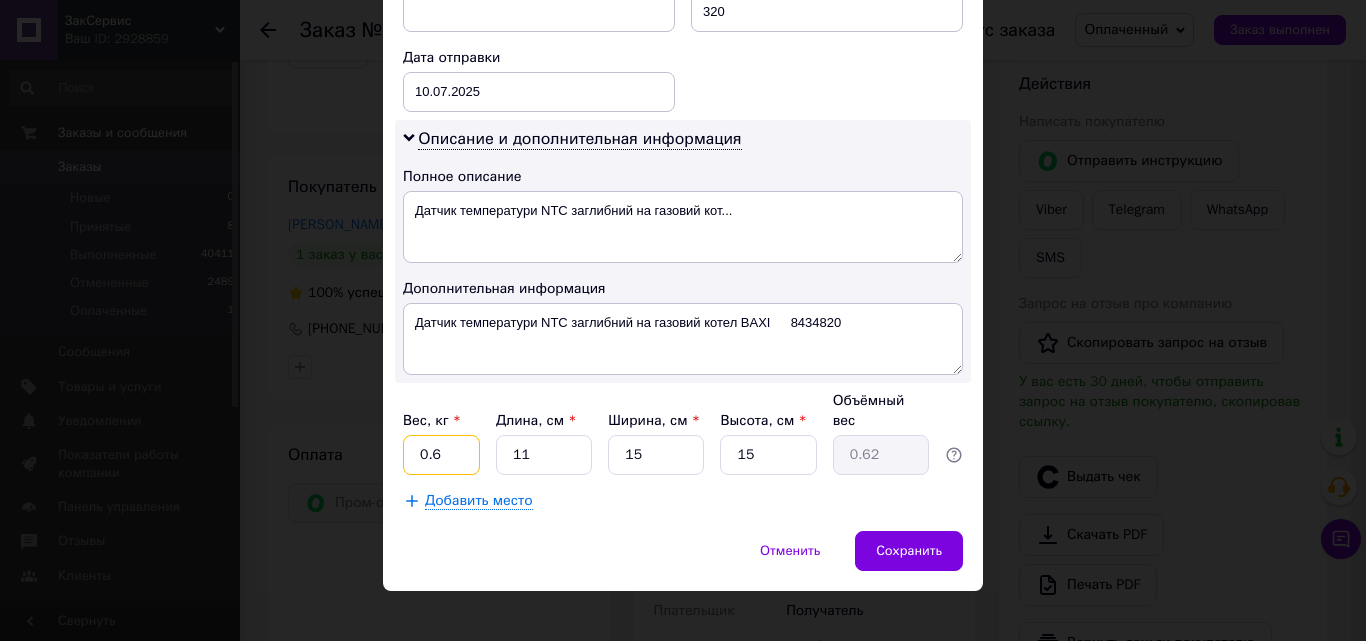 click on "0.6" at bounding box center [441, 455] 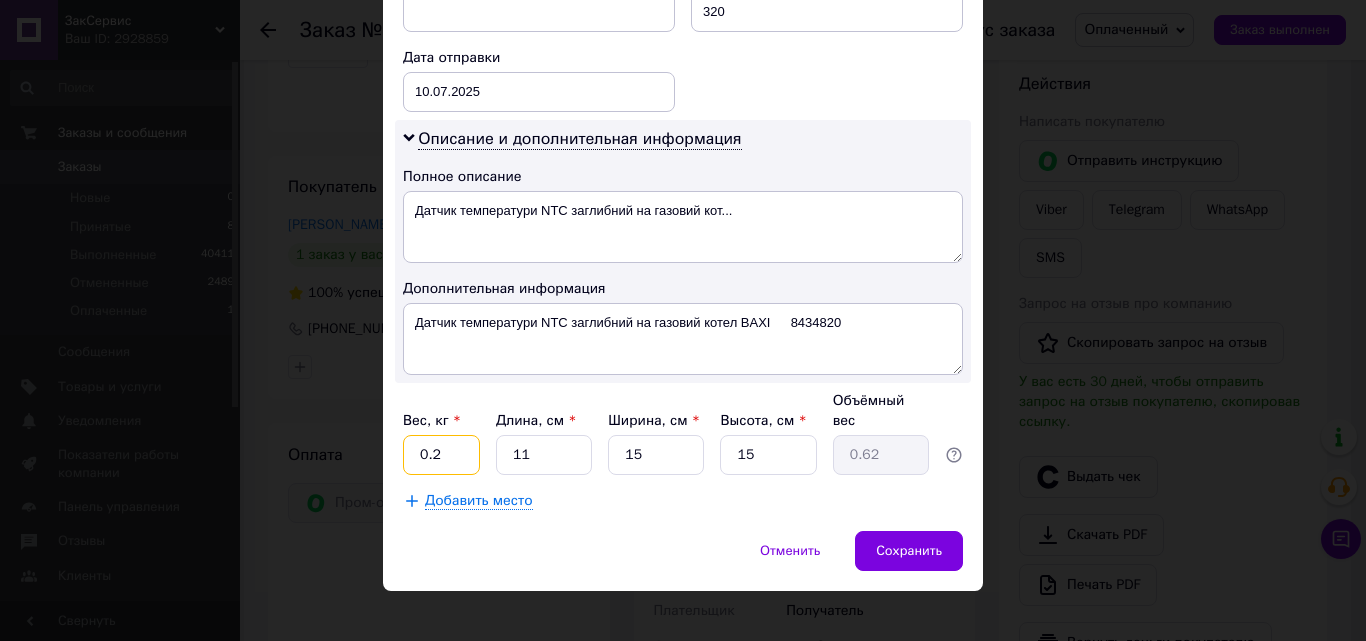 type on "0.2" 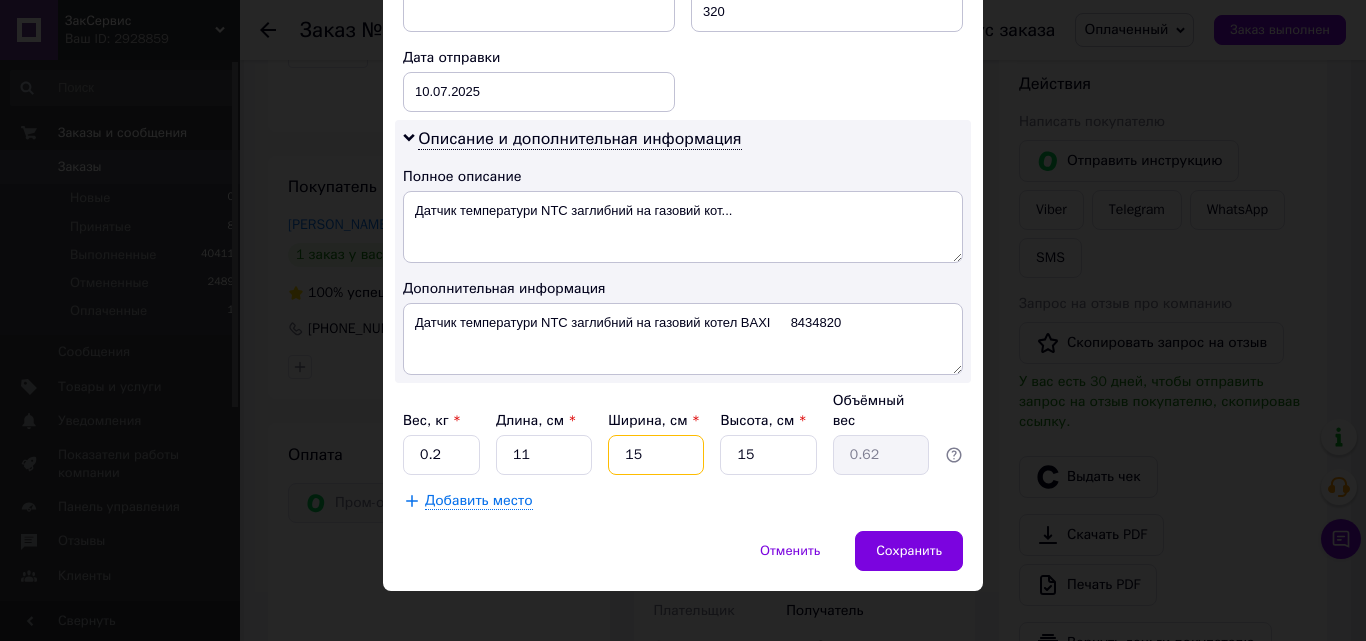 click on "15" at bounding box center [656, 455] 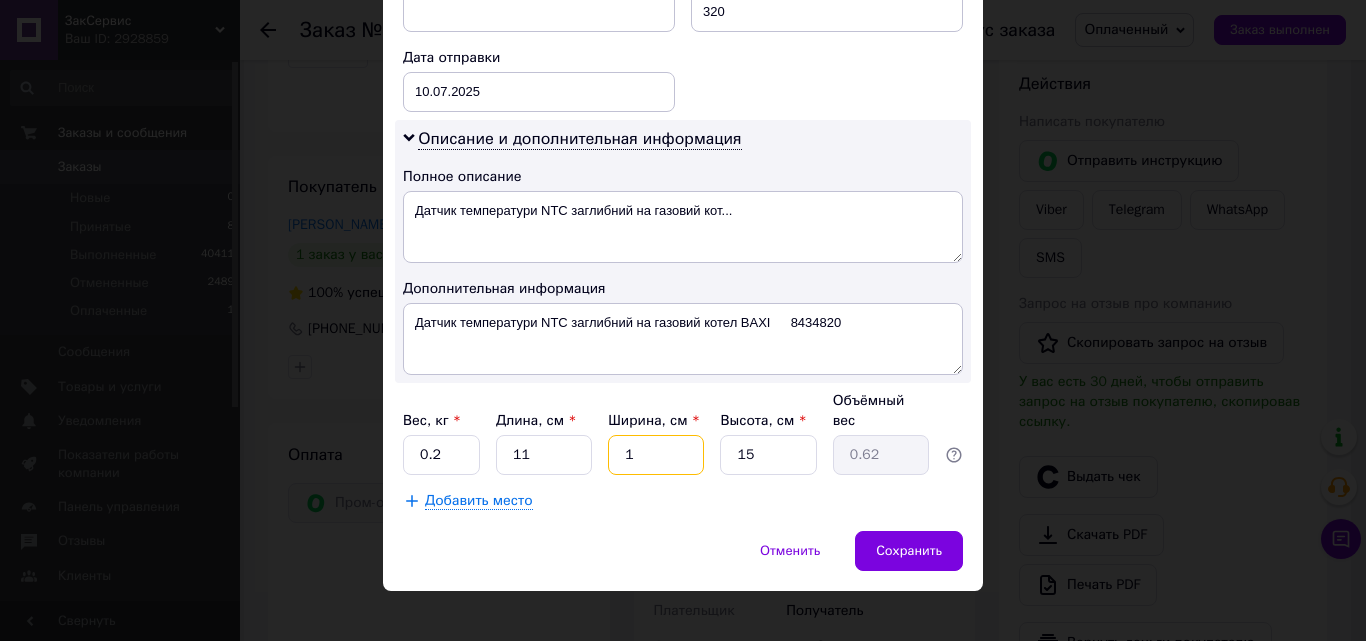 type on "0.1" 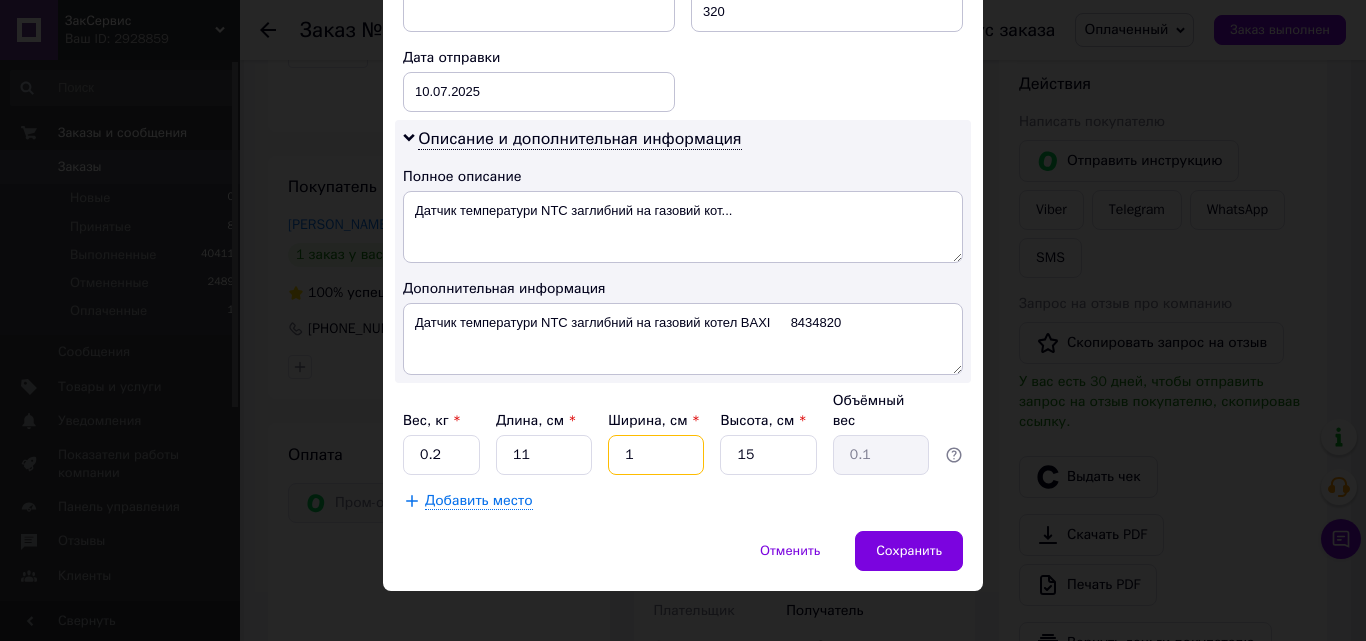 type on "10" 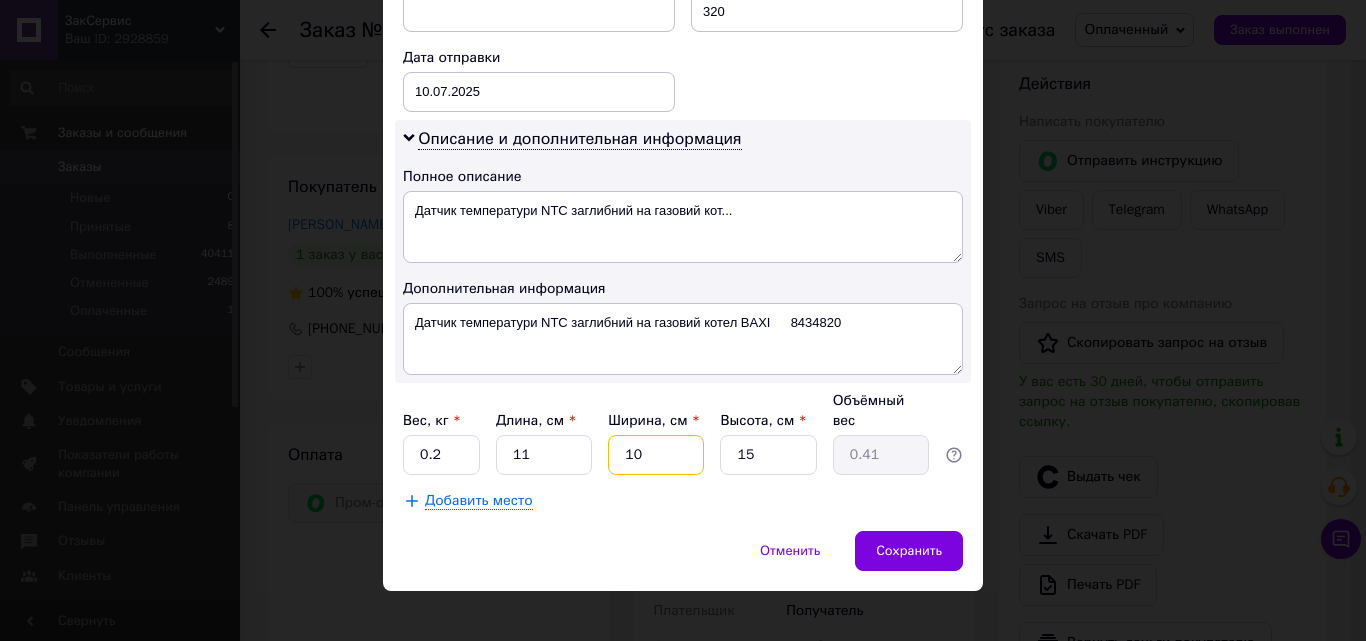 type on "10" 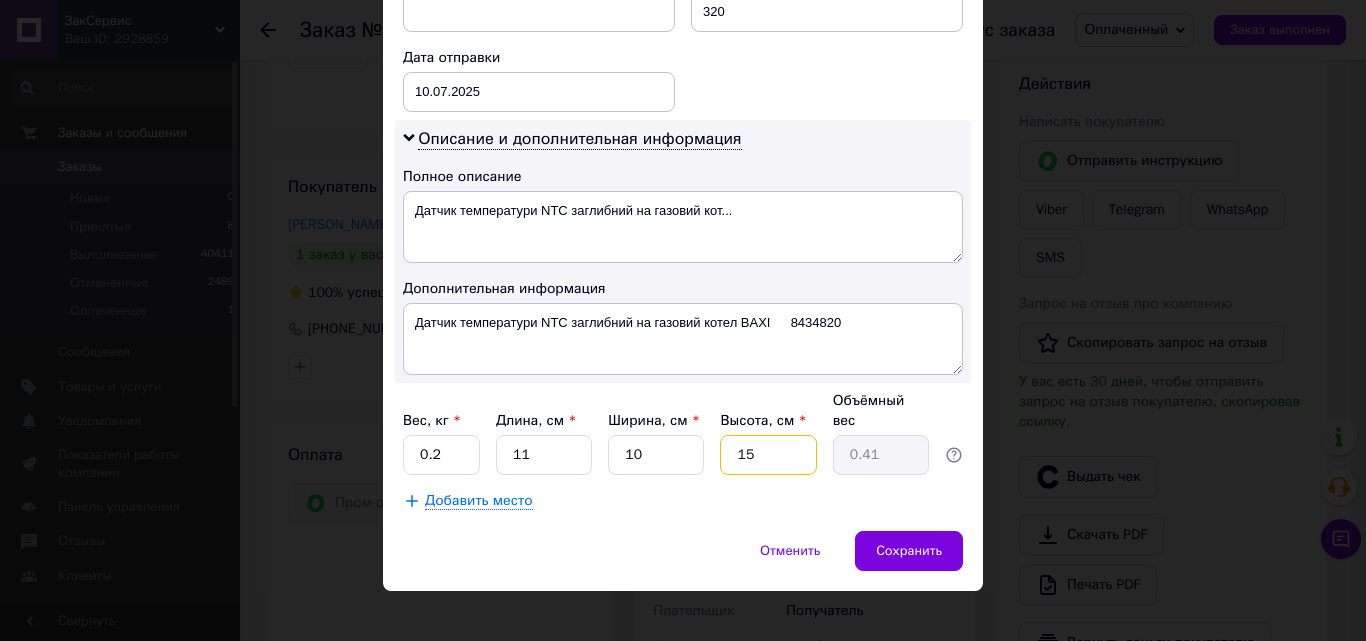 click on "15" at bounding box center [768, 455] 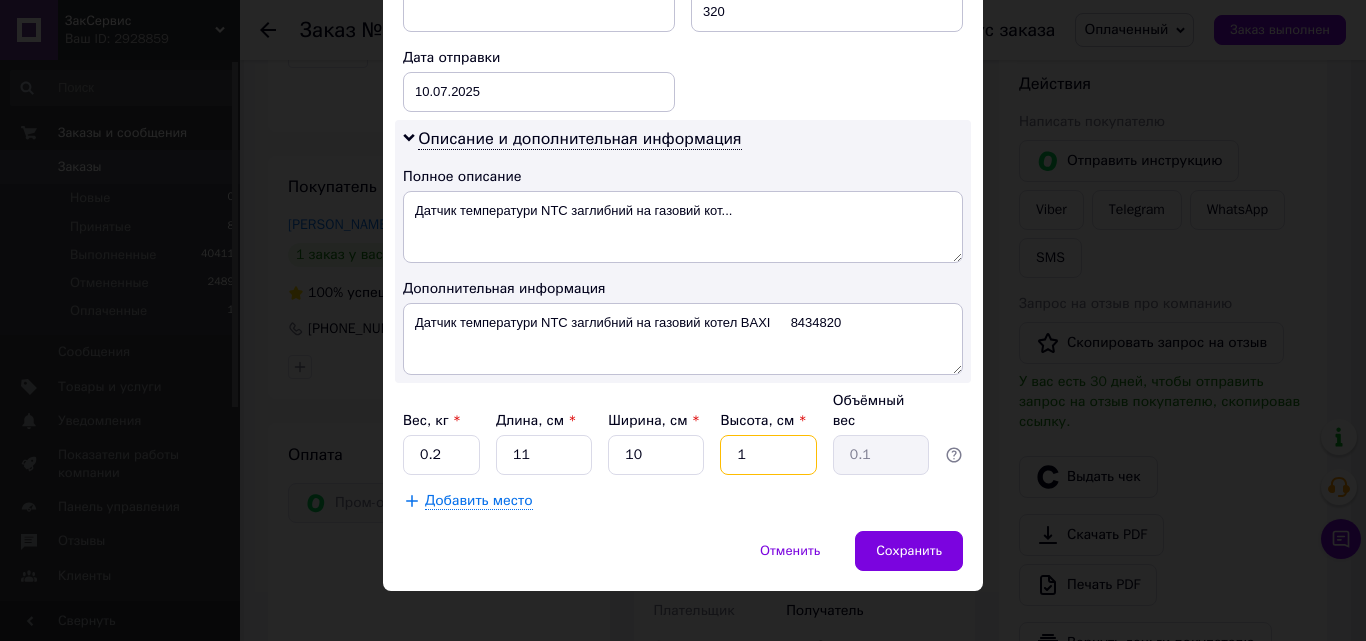 type on "10" 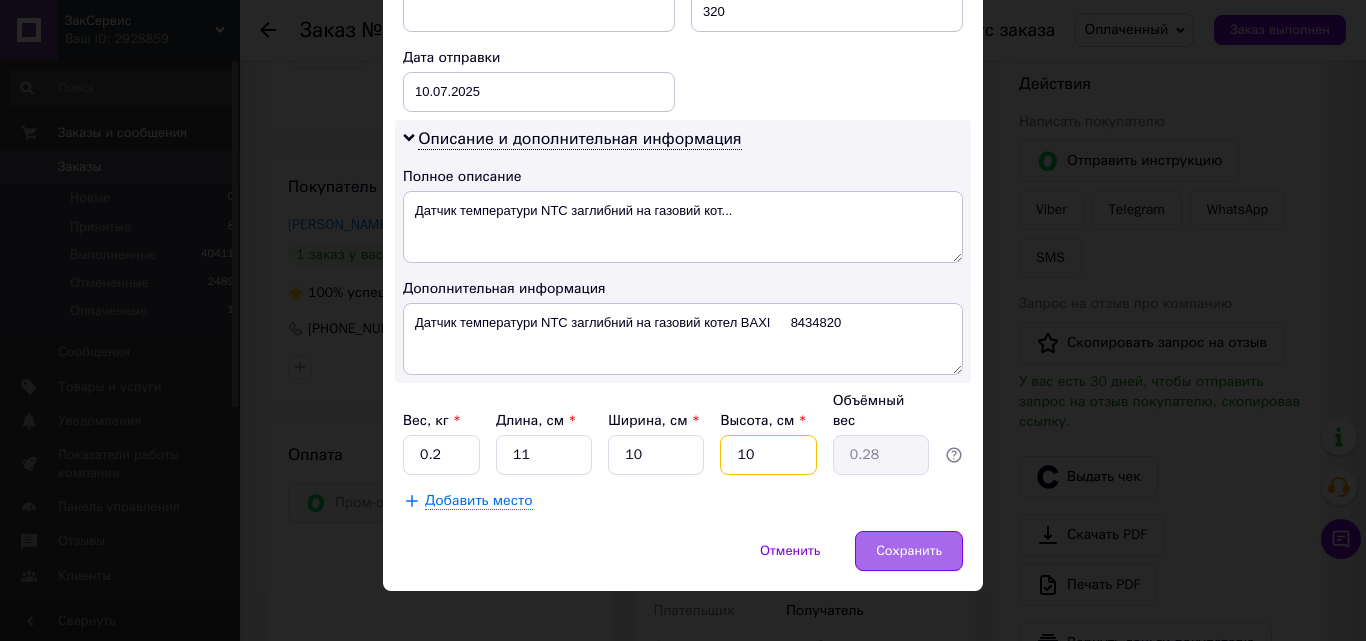 type on "10" 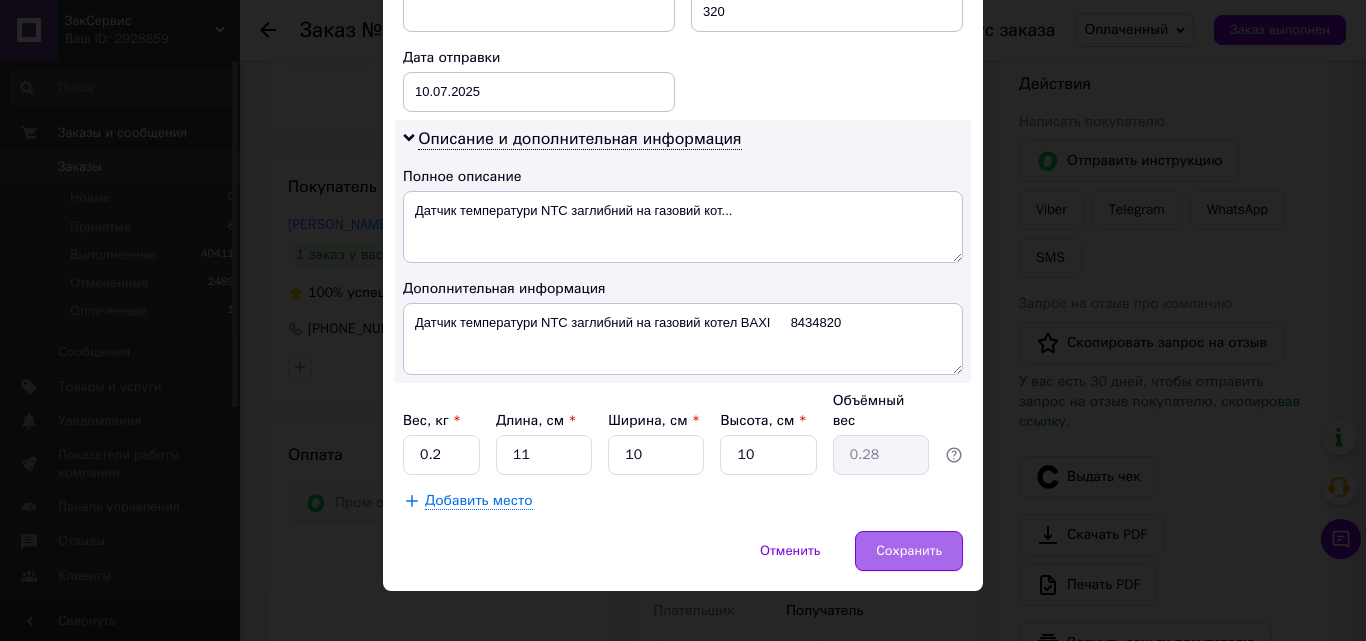 click on "Сохранить" at bounding box center [909, 551] 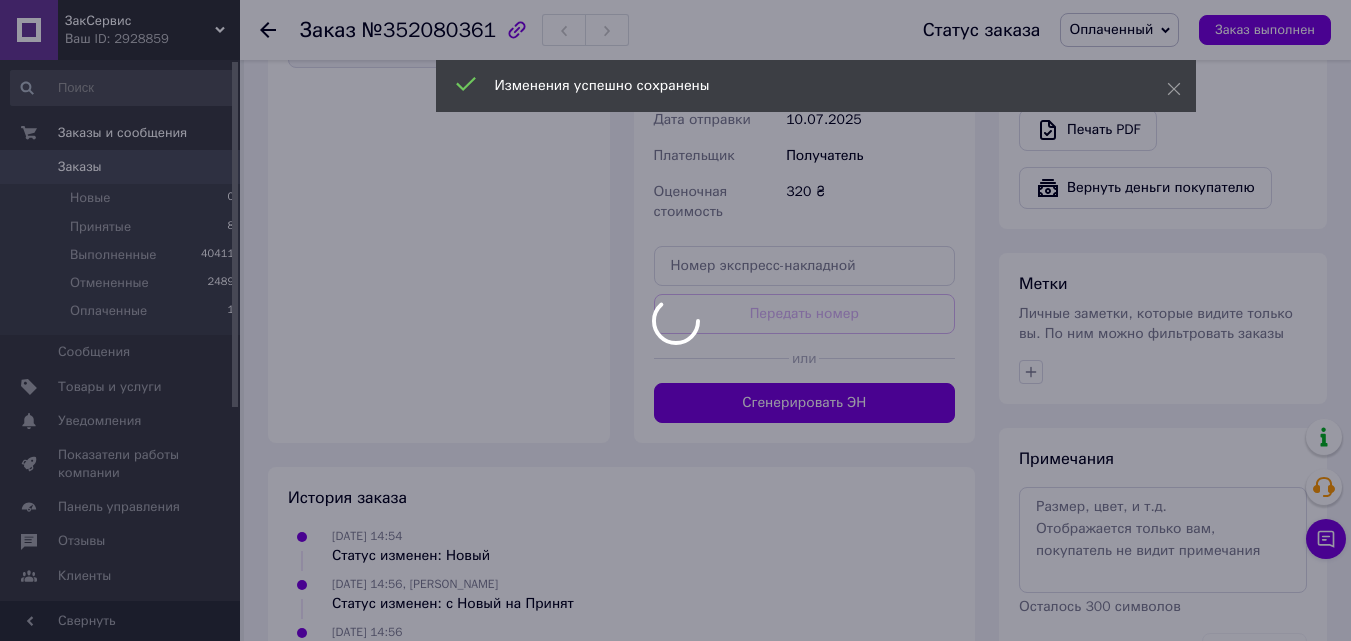 scroll, scrollTop: 1348, scrollLeft: 0, axis: vertical 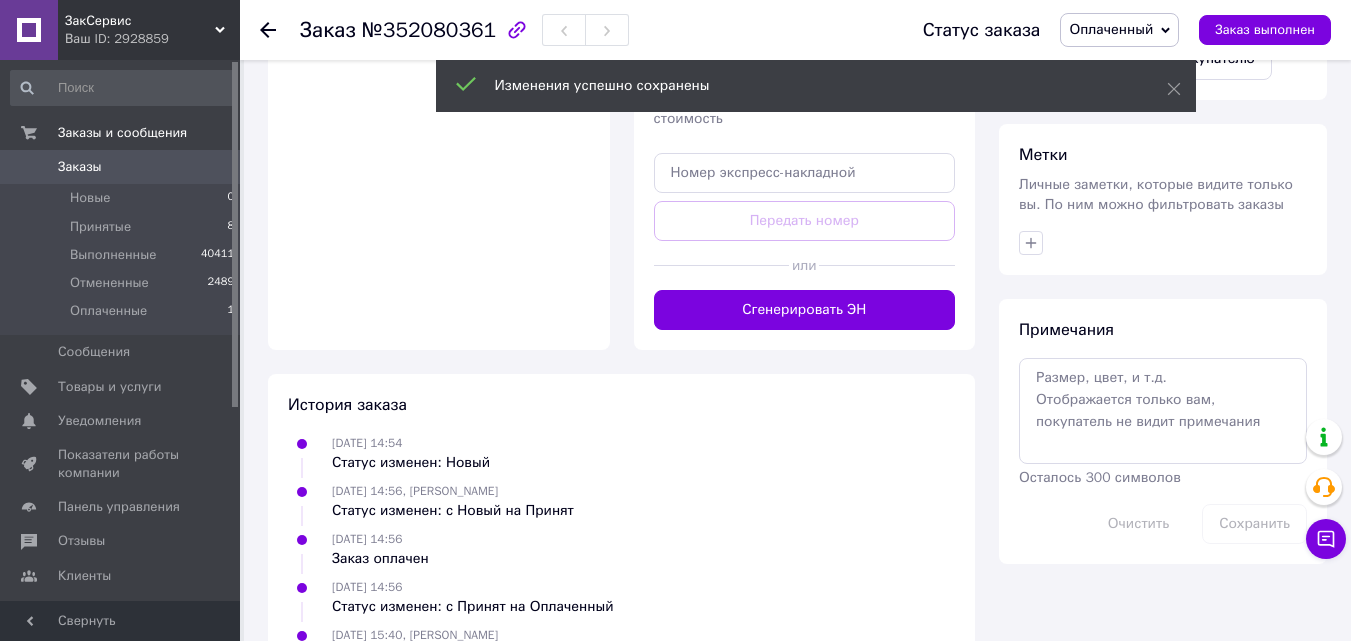 click on "Сгенерировать ЭН" at bounding box center (805, 310) 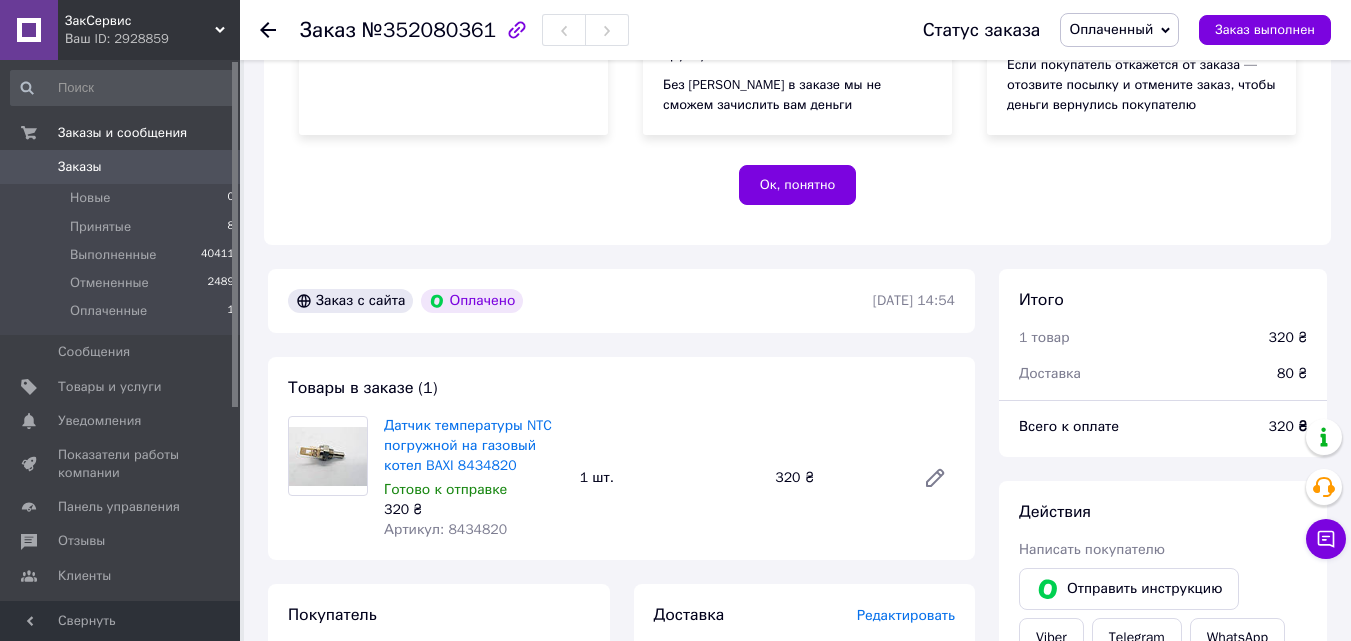 scroll, scrollTop: 348, scrollLeft: 0, axis: vertical 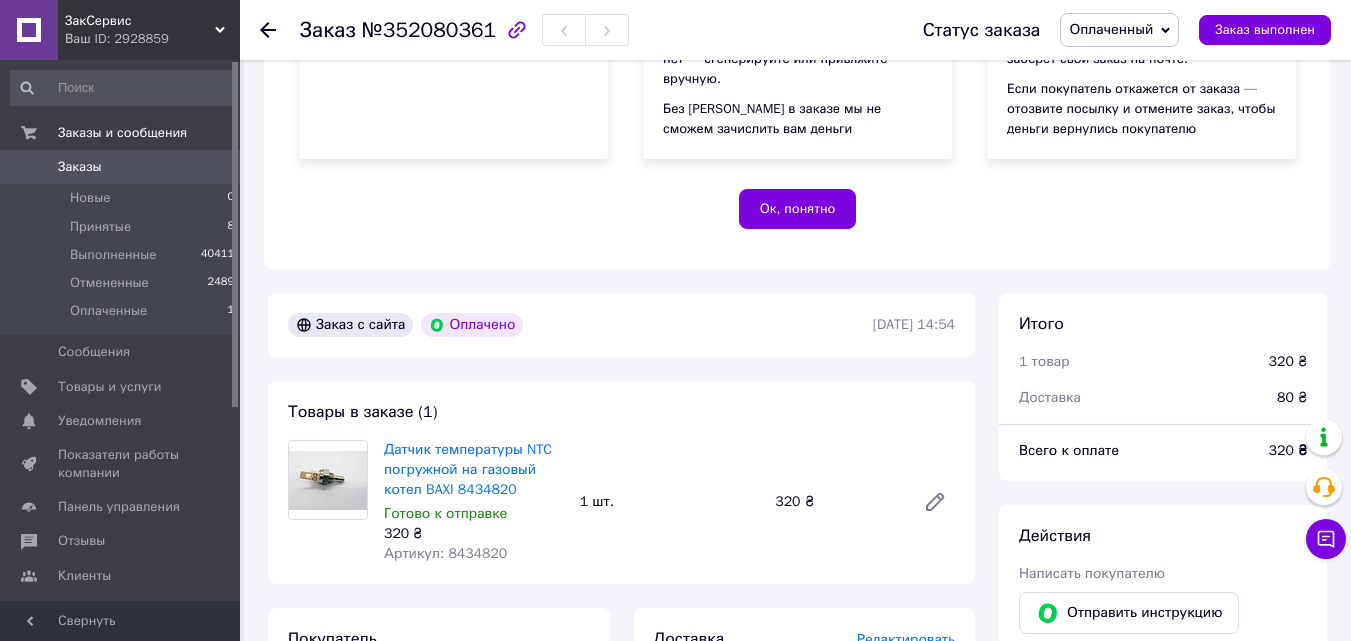 click on "Артикул: 8434820" at bounding box center [445, 553] 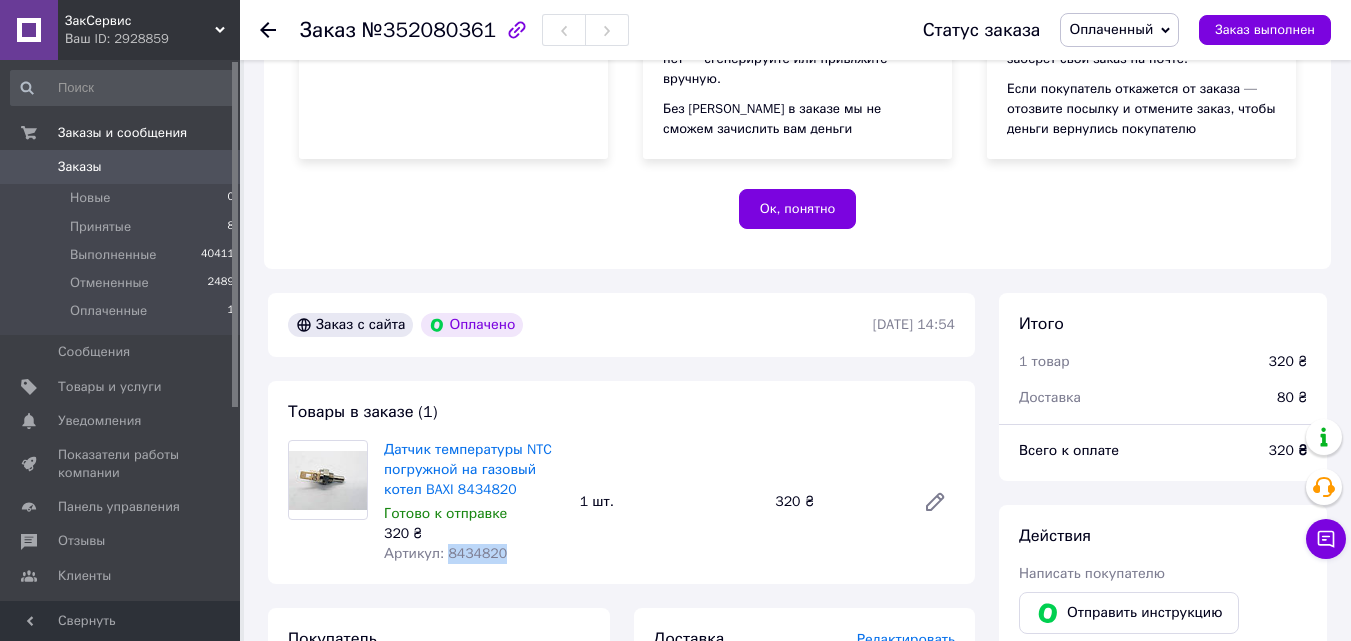 copy on "8434820" 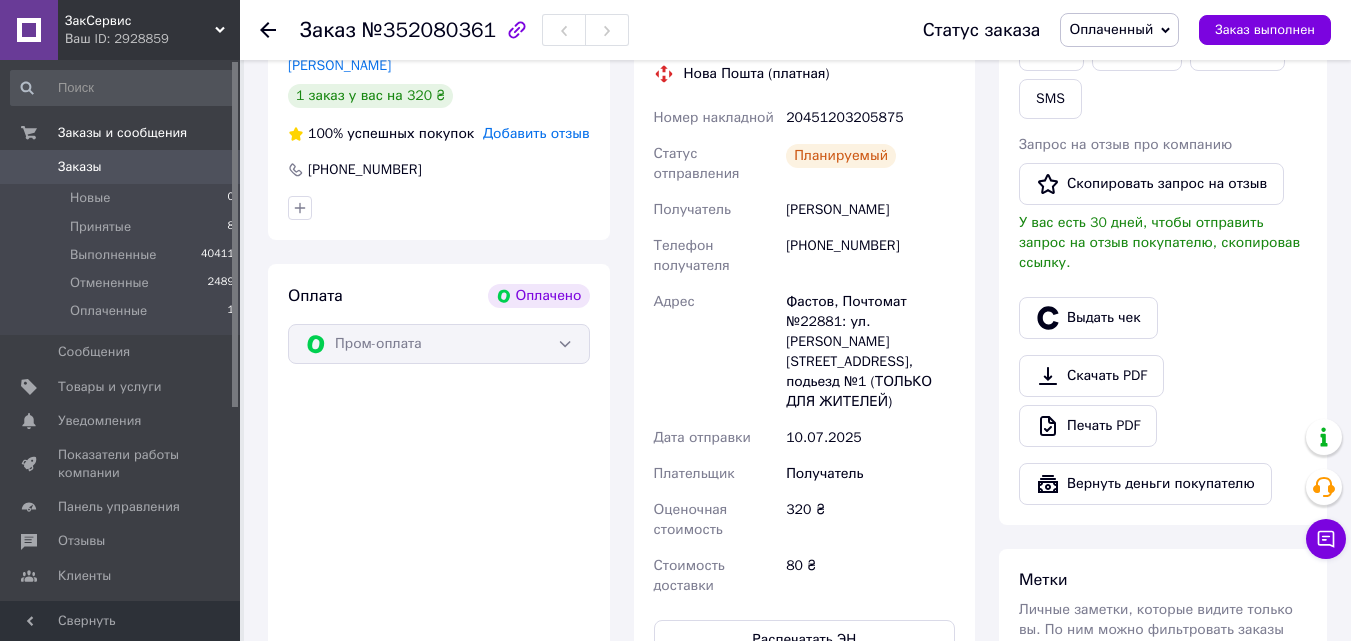 scroll, scrollTop: 748, scrollLeft: 0, axis: vertical 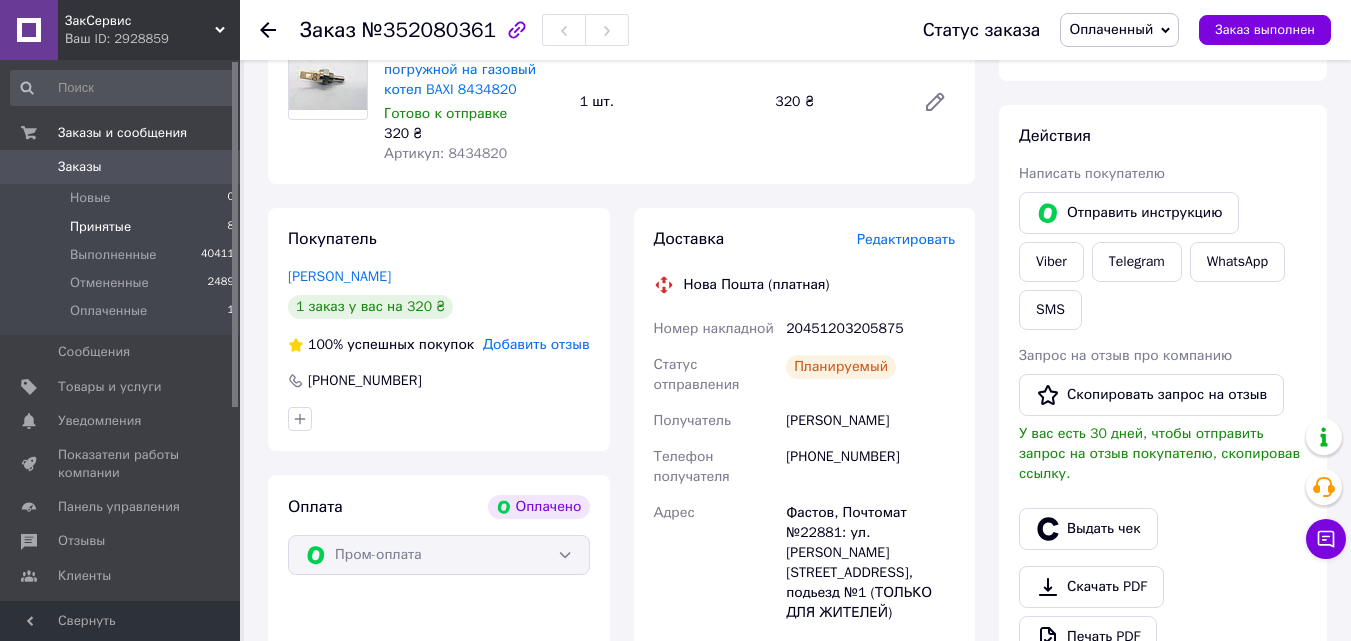 click on "Принятые 8" at bounding box center (123, 227) 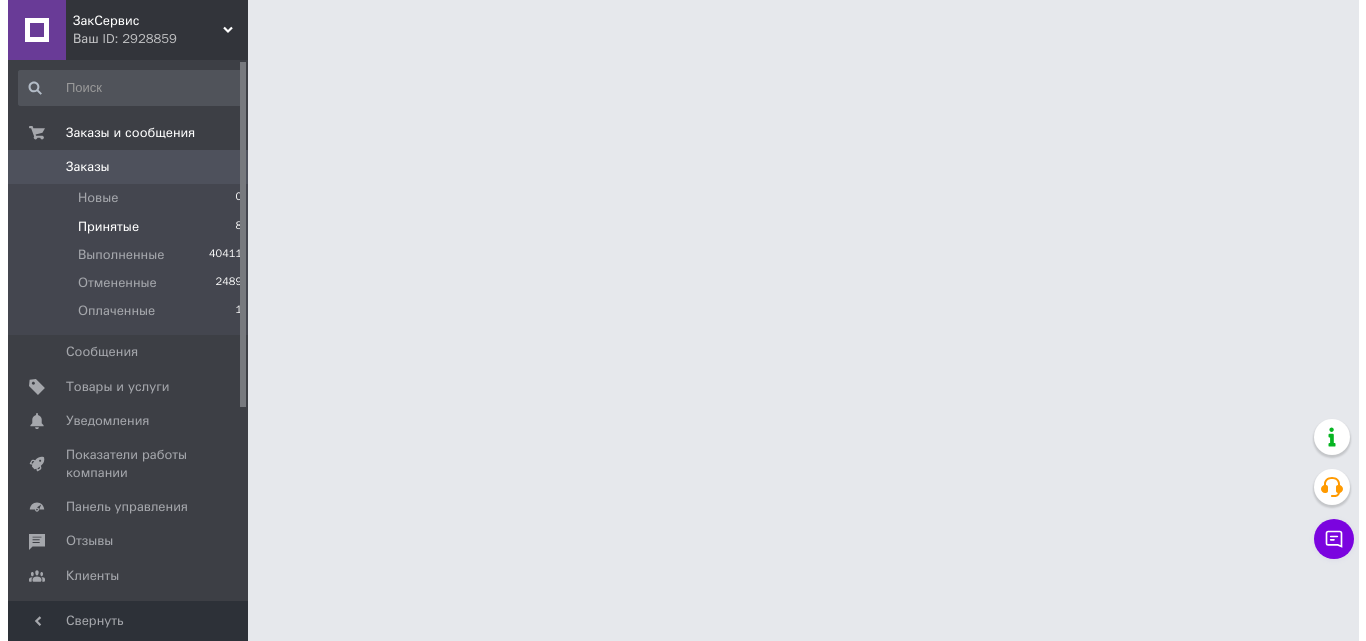scroll, scrollTop: 0, scrollLeft: 0, axis: both 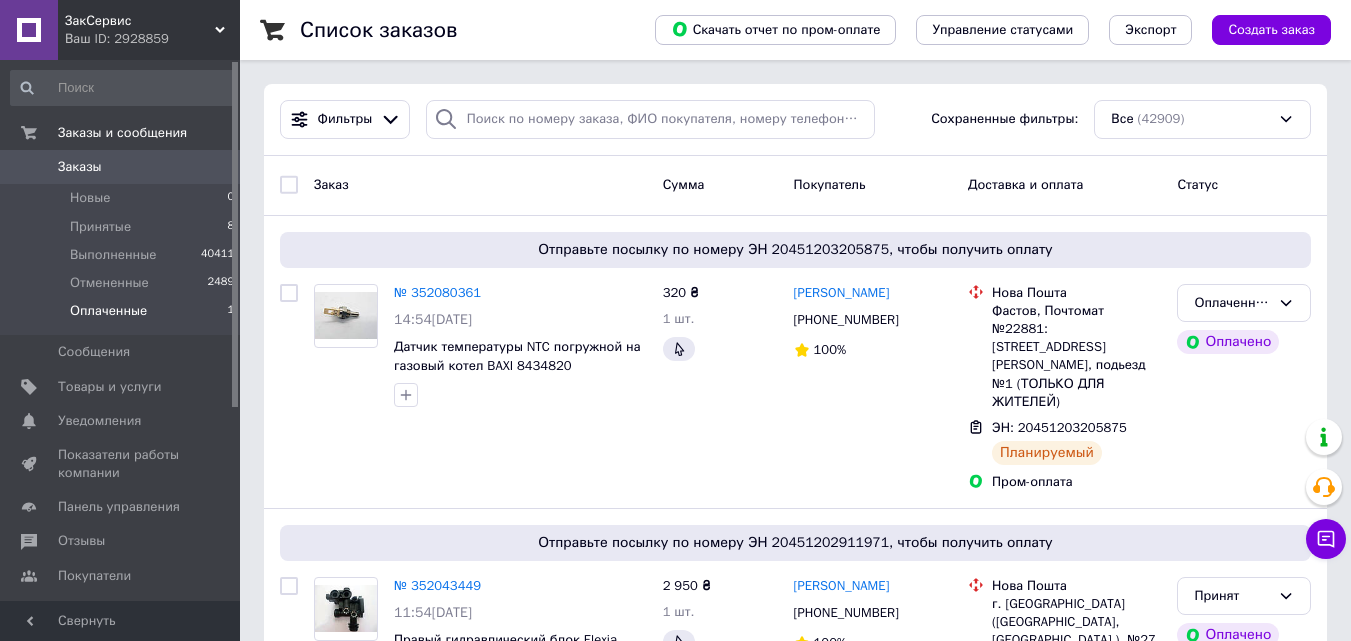 click on "Оплаченные" at bounding box center (108, 311) 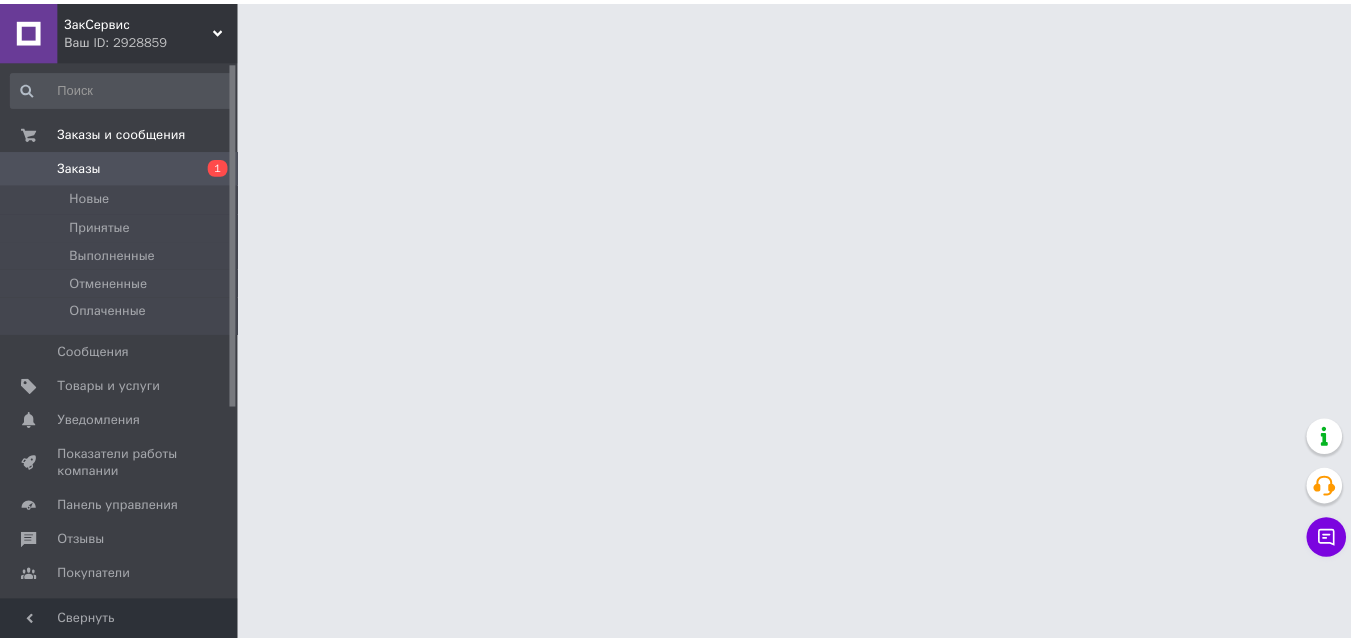 scroll, scrollTop: 0, scrollLeft: 0, axis: both 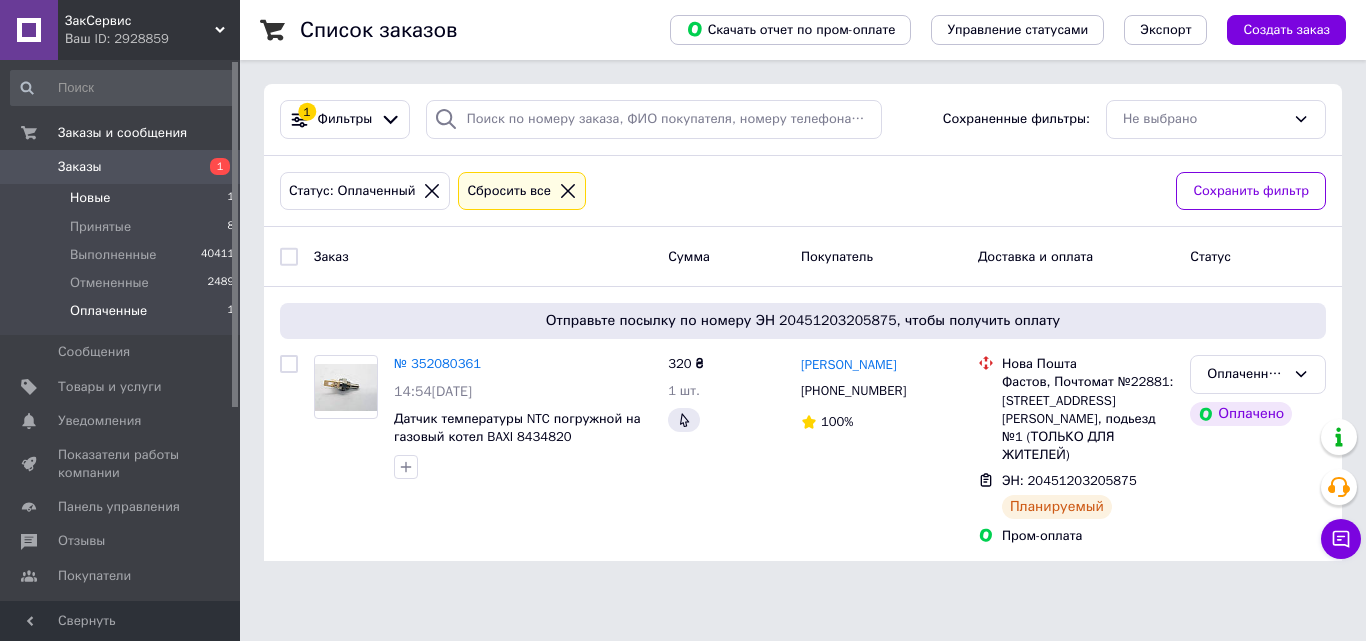 click on "Новые" at bounding box center (90, 198) 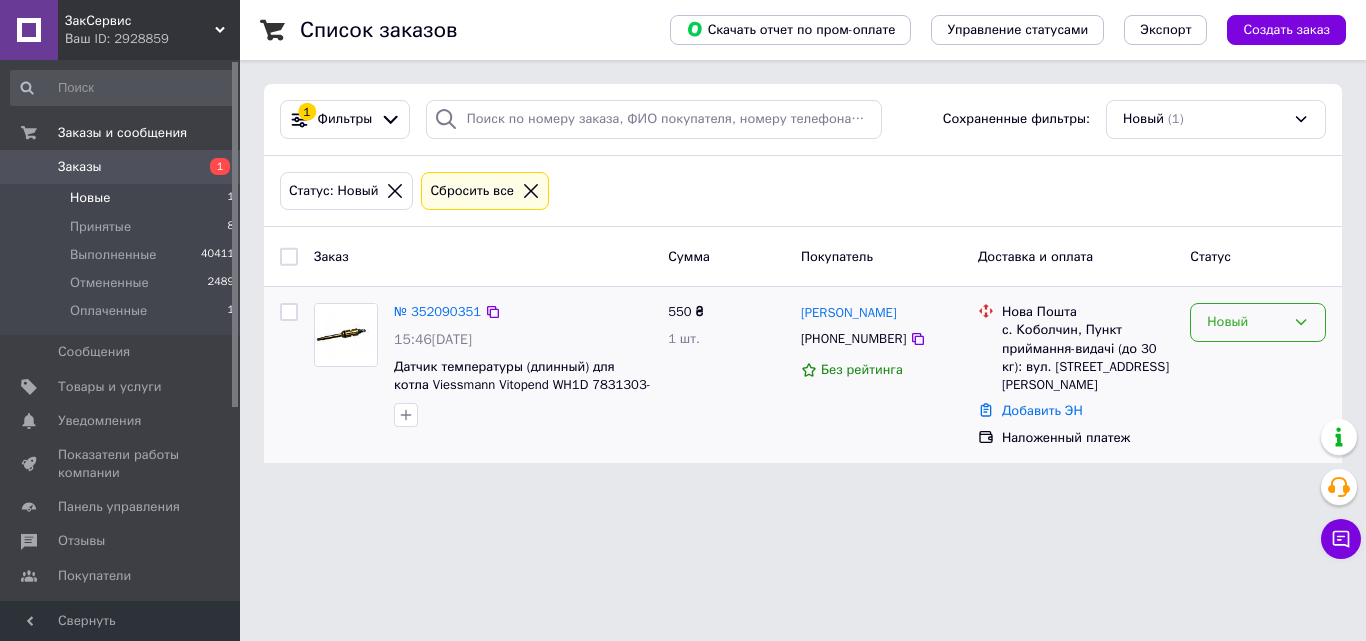 click on "Новый" at bounding box center [1246, 322] 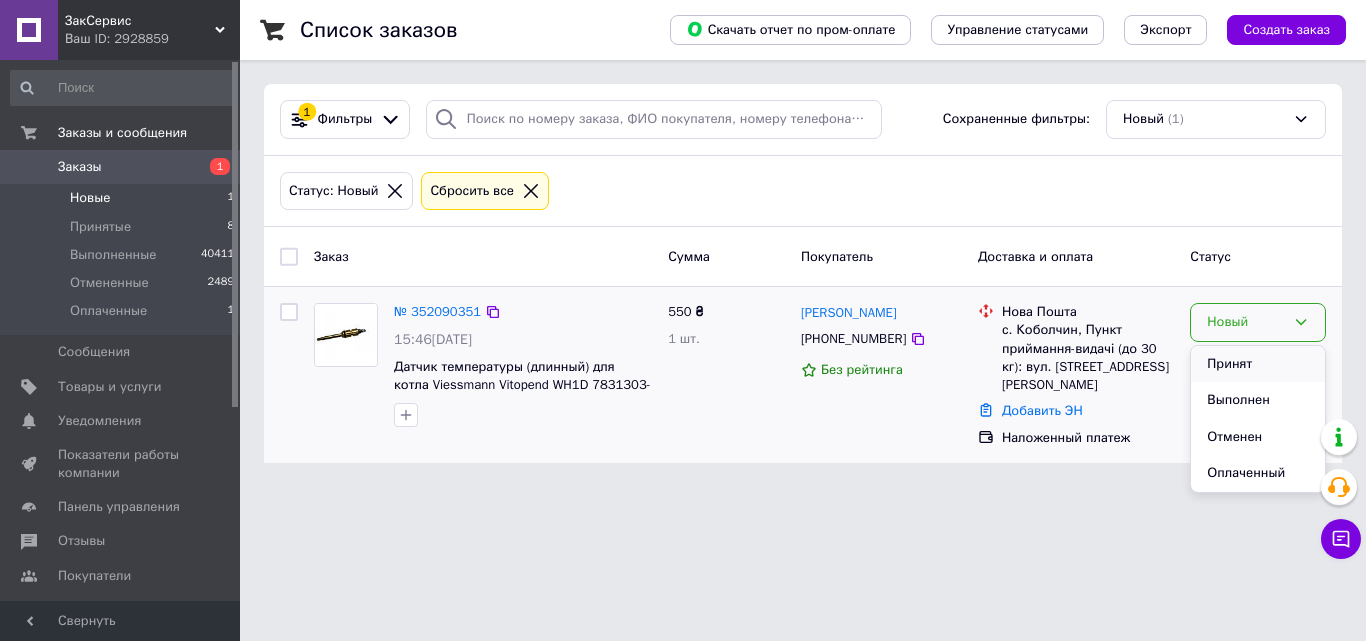 click on "Принят" at bounding box center (1258, 364) 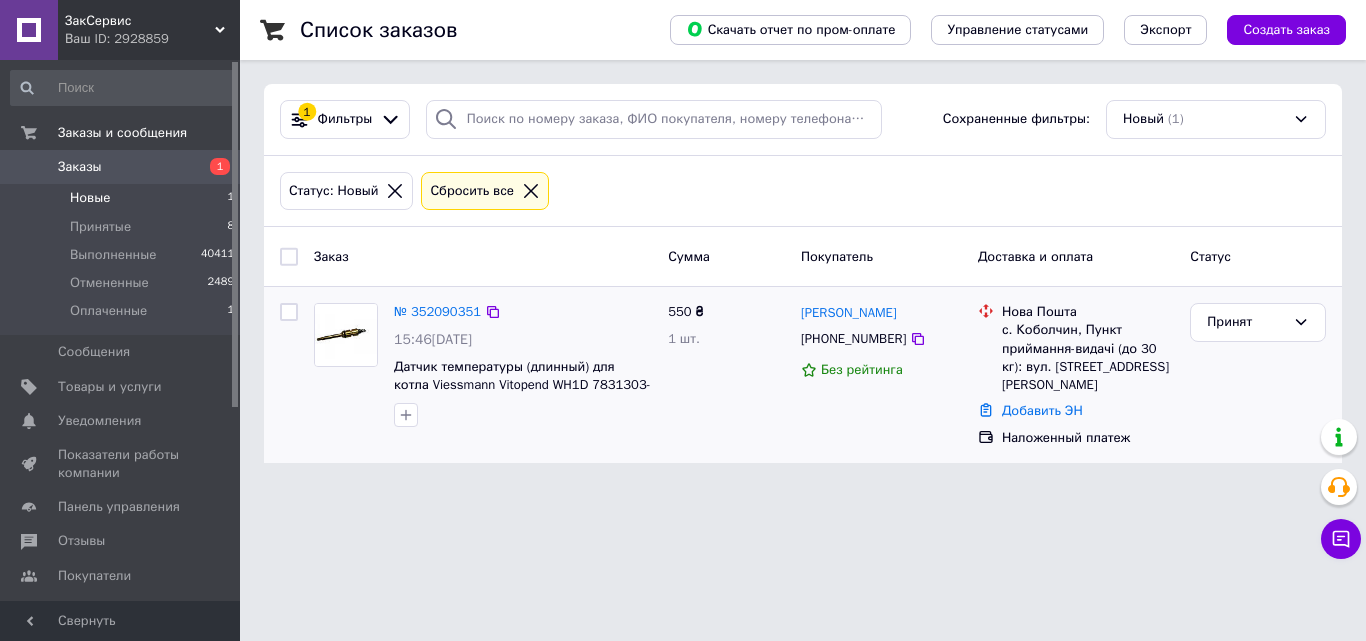 click on "Новые 1" at bounding box center [123, 198] 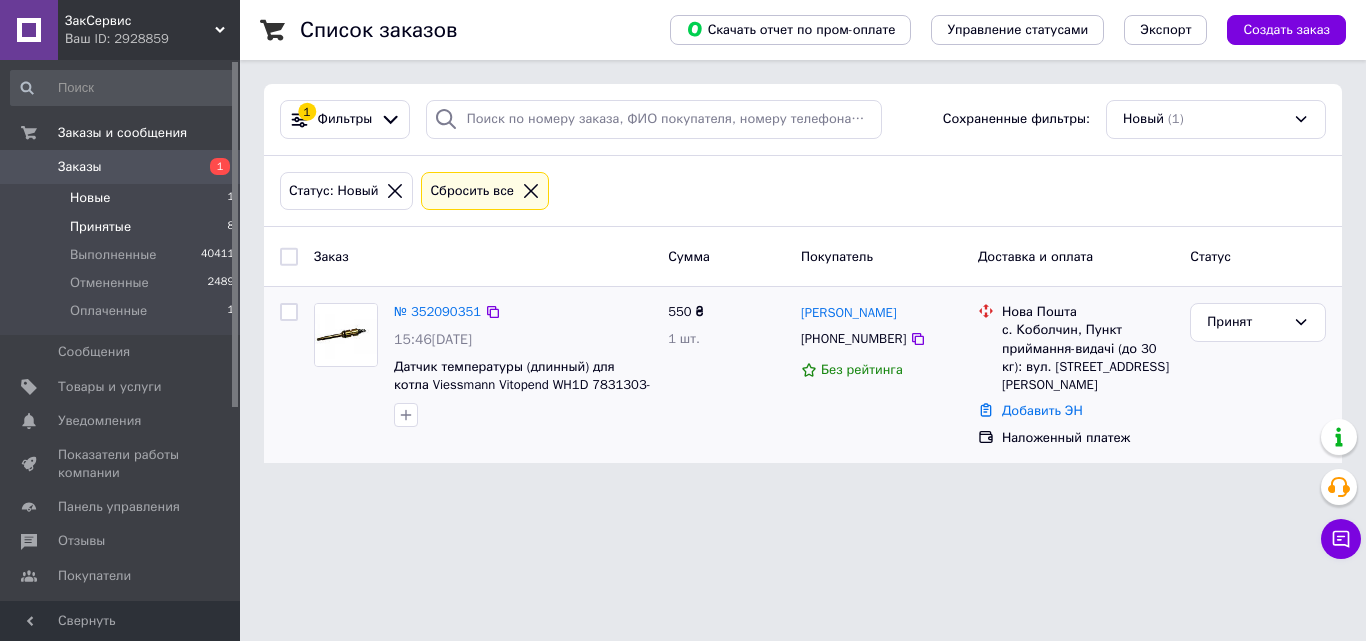 click on "Принятые 8" at bounding box center [123, 227] 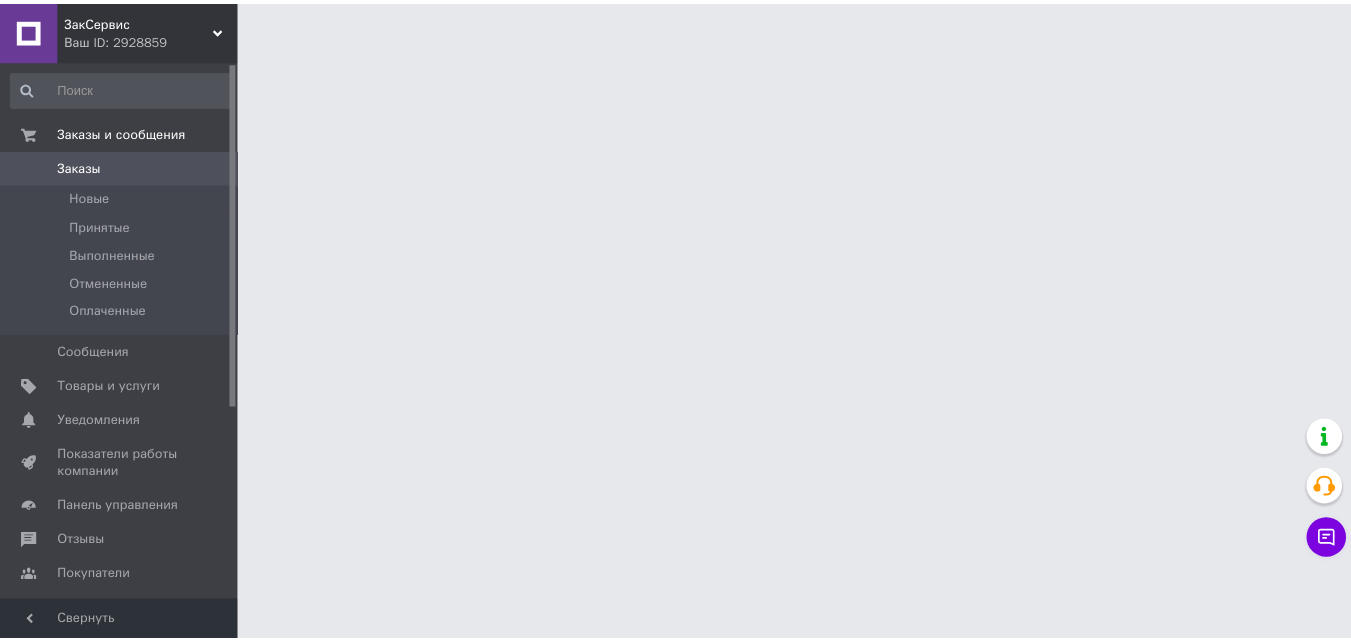 scroll, scrollTop: 0, scrollLeft: 0, axis: both 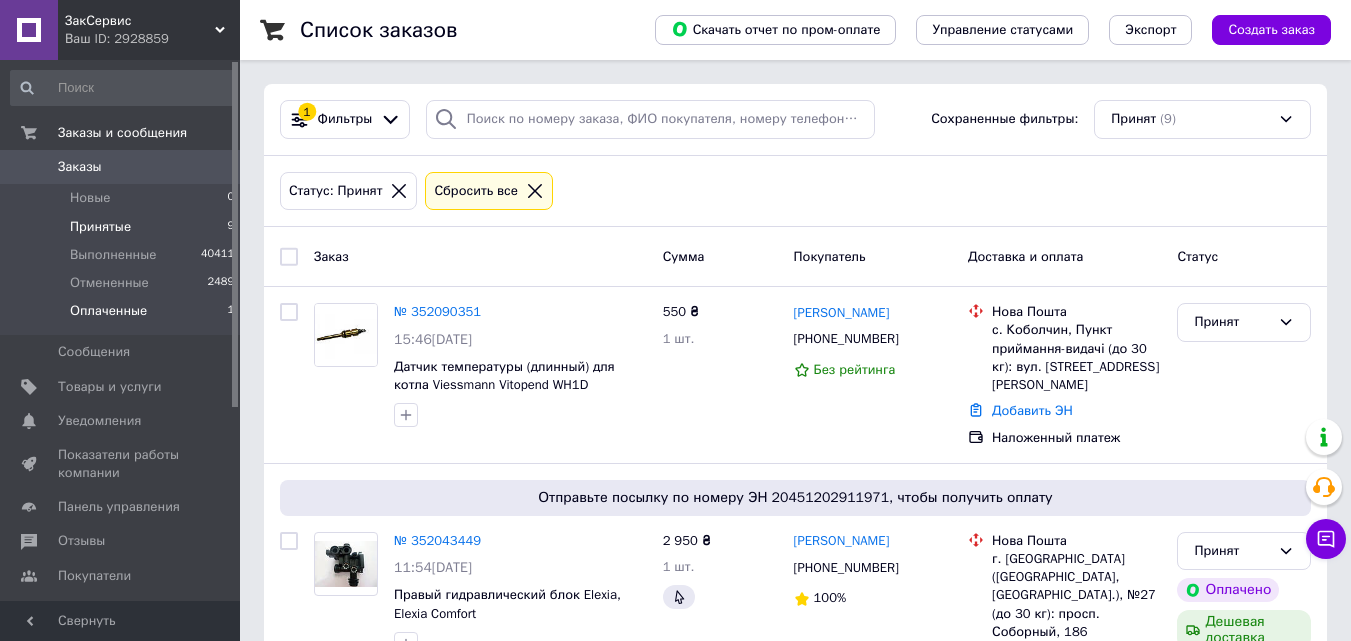 click on "Оплаченные 1" at bounding box center (123, 316) 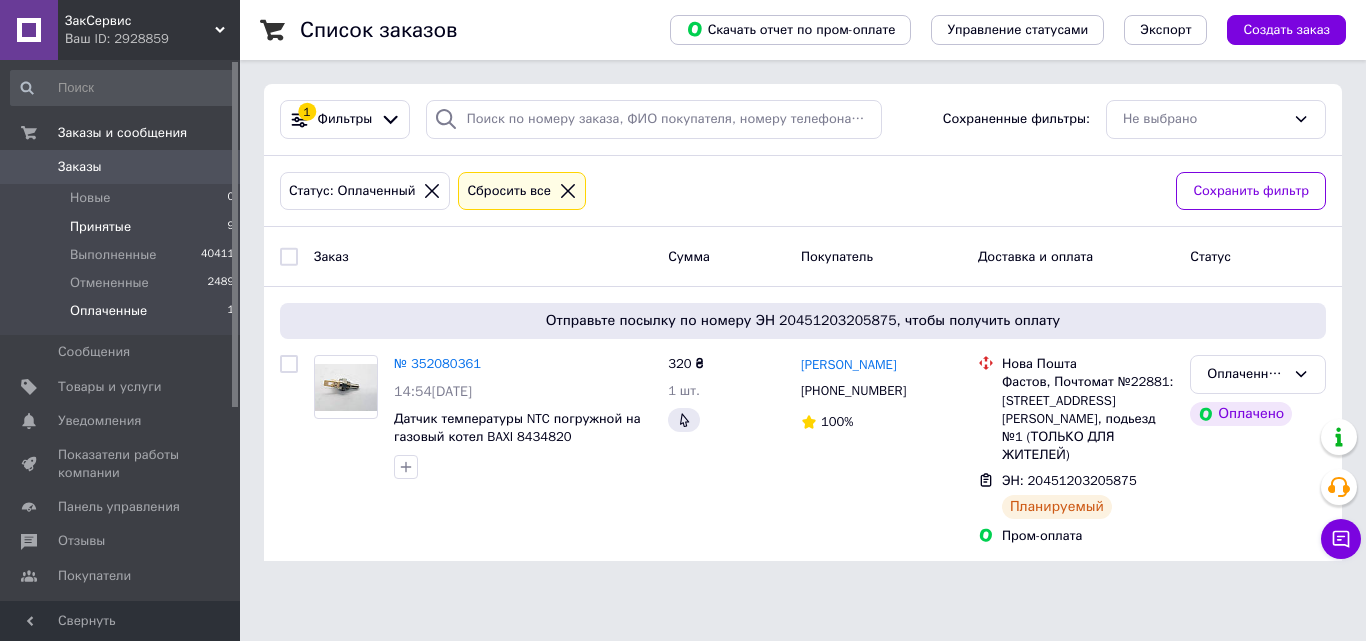 click on "Принятые" at bounding box center (100, 227) 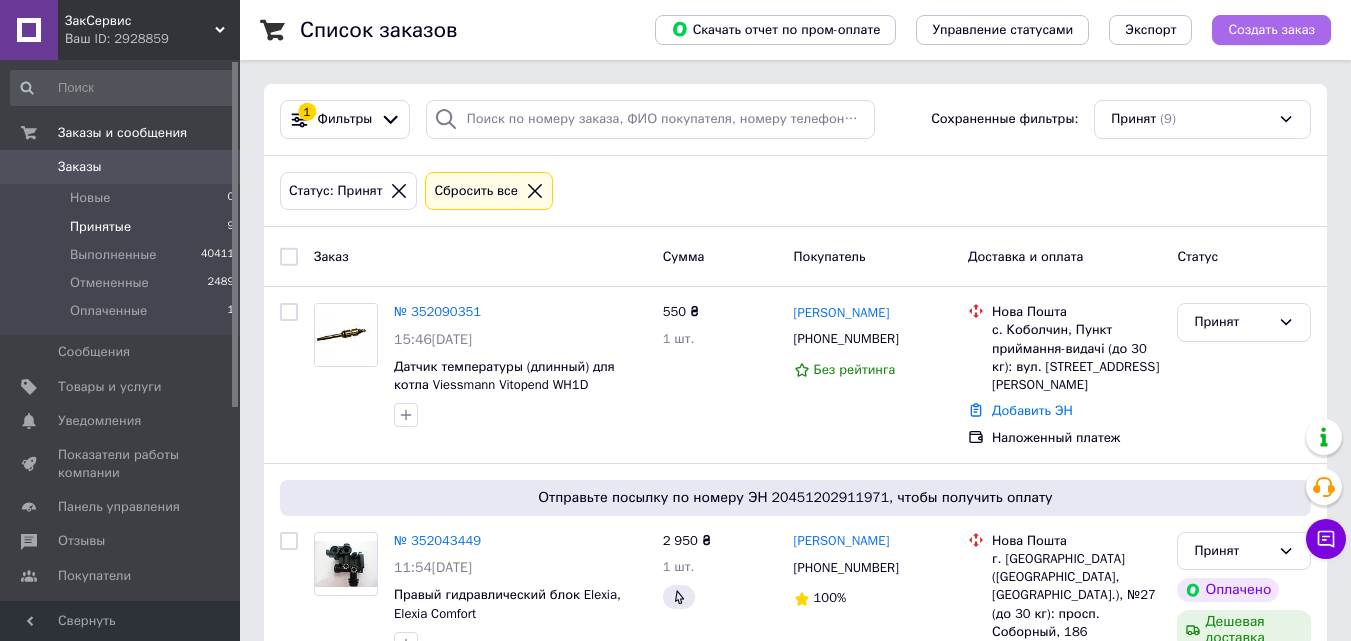 click on "Создать заказ" at bounding box center [1271, 30] 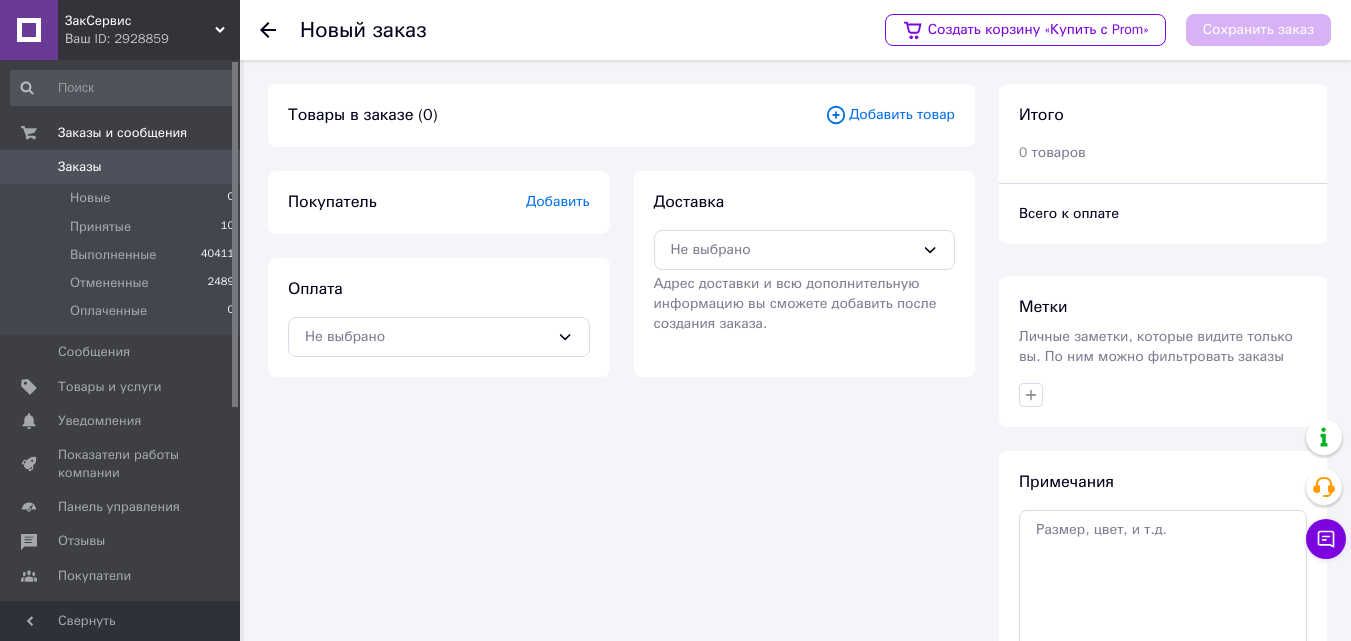 click on "Добавить товар" at bounding box center [890, 115] 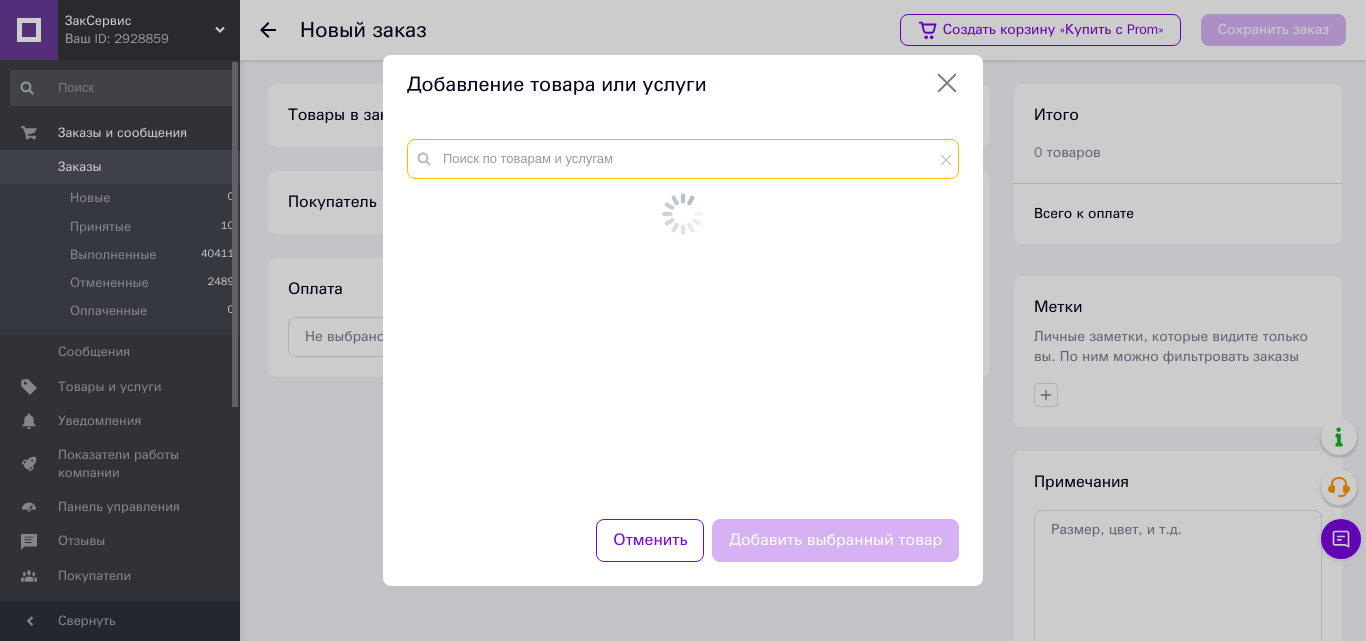 click at bounding box center [683, 159] 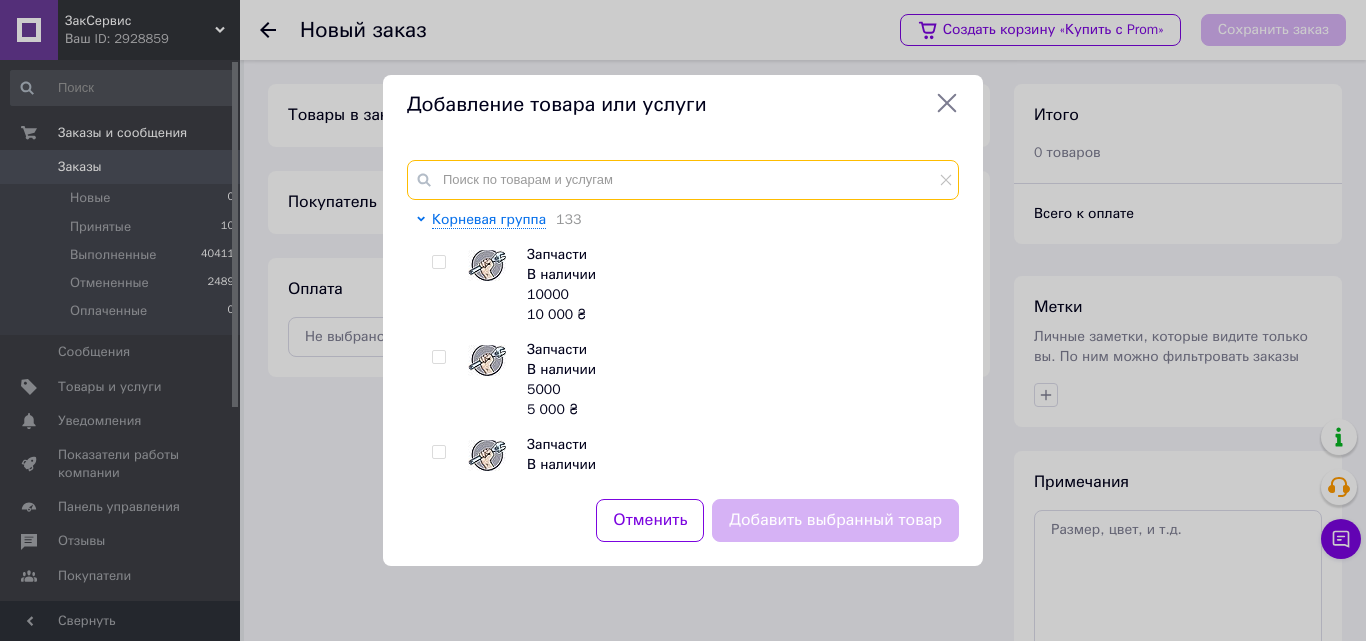 click at bounding box center [683, 180] 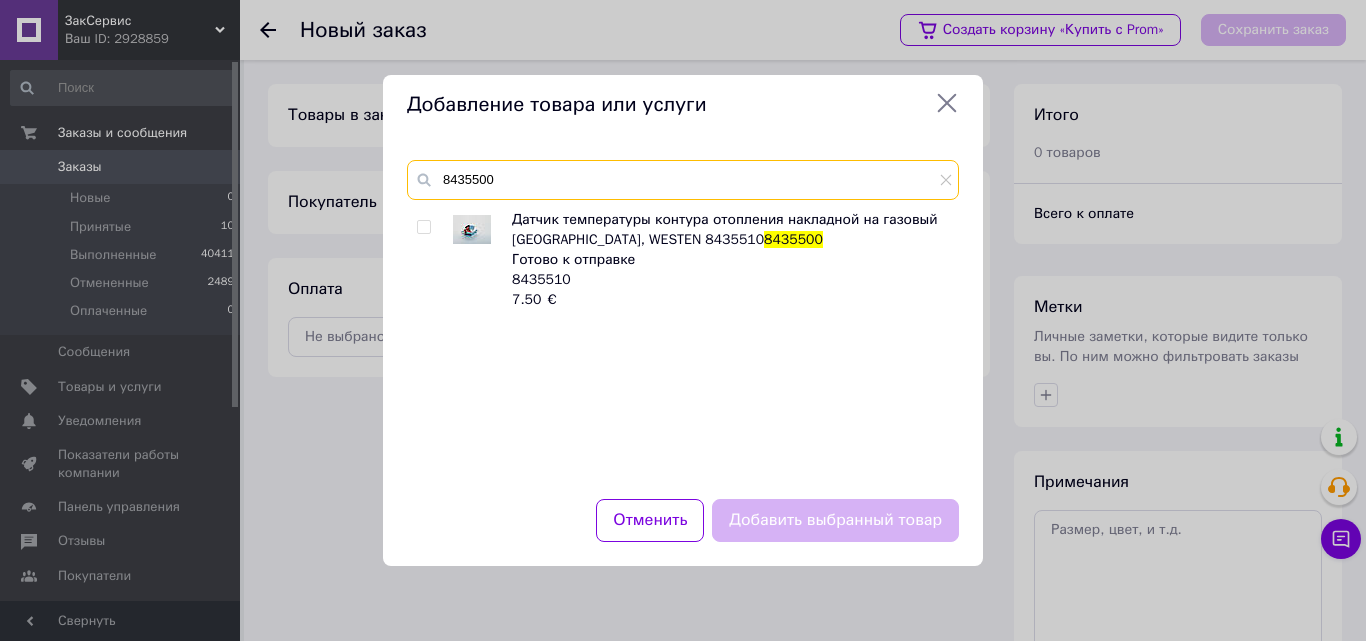 type on "8435500" 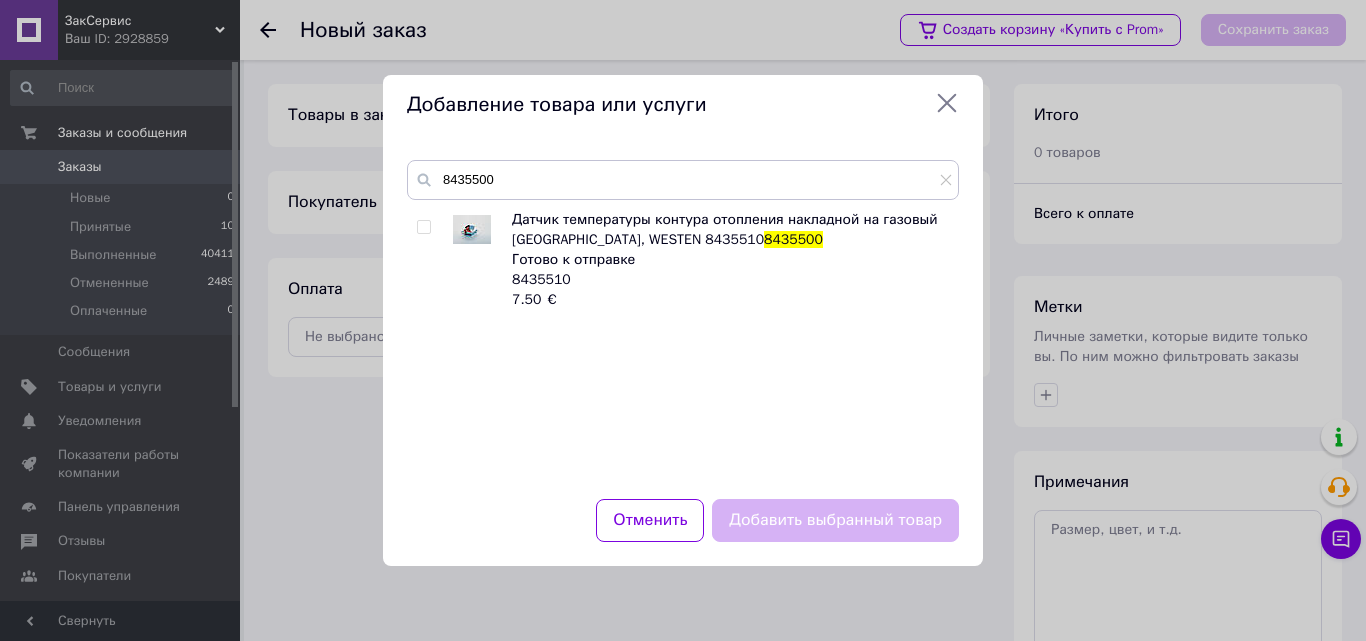 click at bounding box center (423, 227) 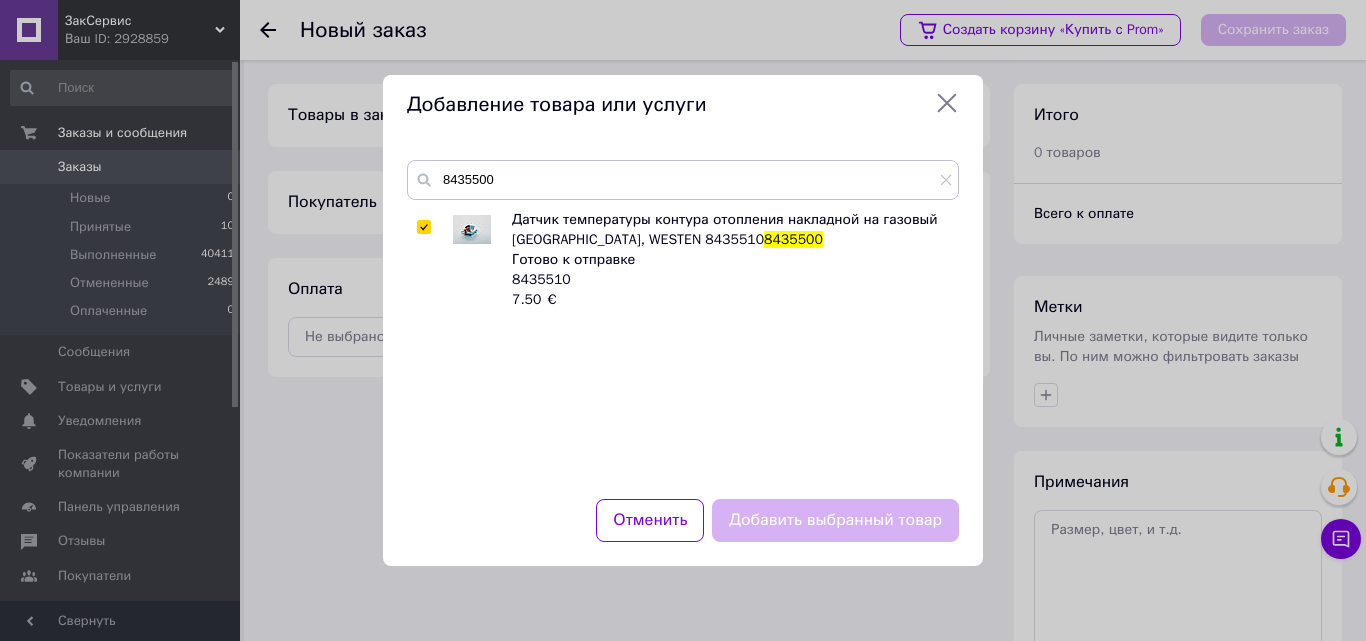 checkbox on "true" 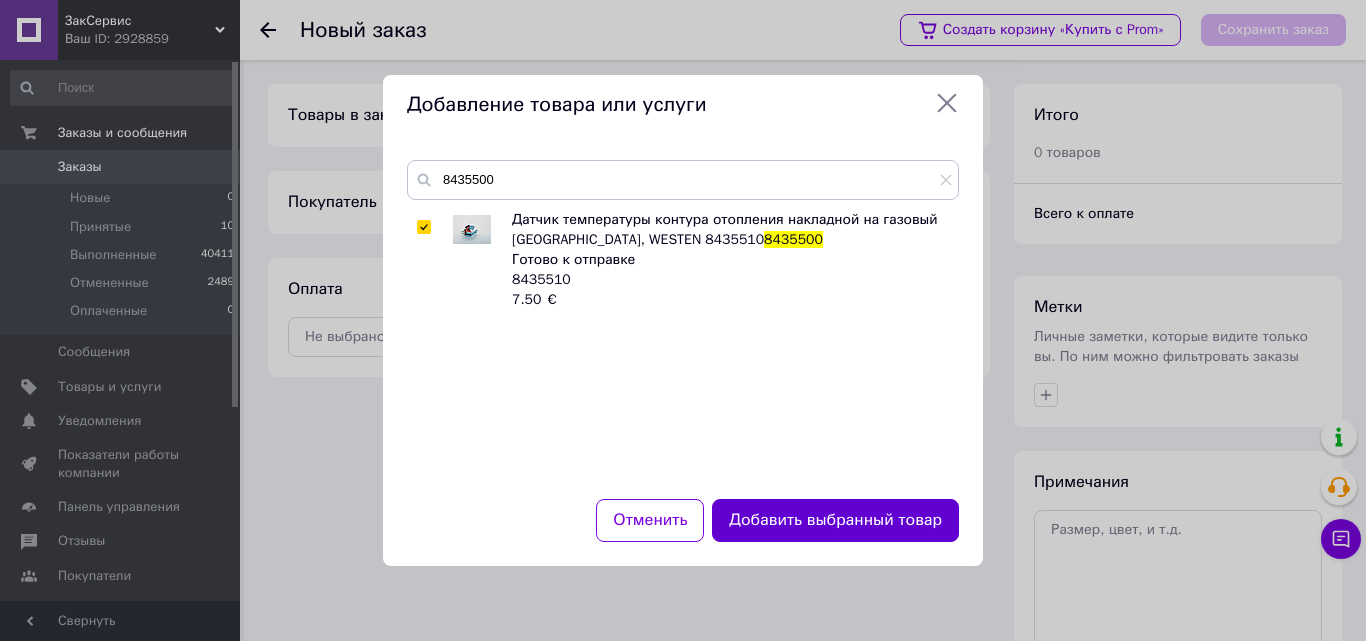 click on "Добавить выбранный товар" at bounding box center (835, 520) 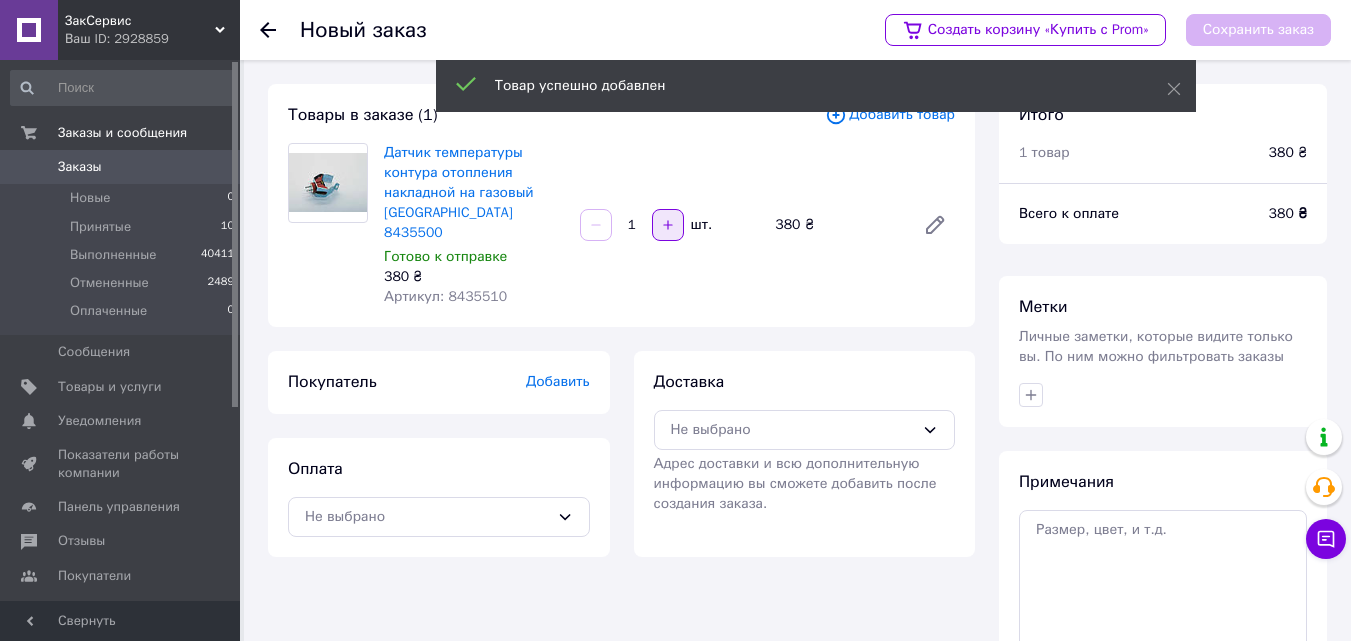 drag, startPoint x: 669, startPoint y: 222, endPoint x: 654, endPoint y: 231, distance: 17.492855 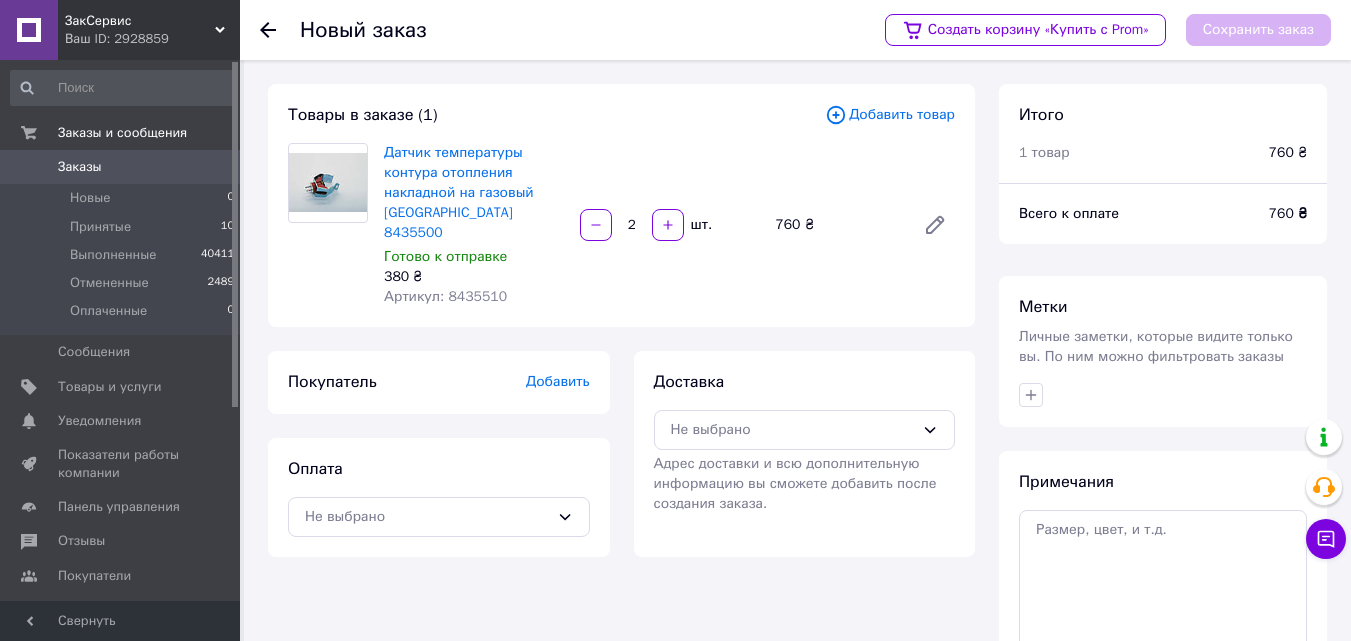 click on "Добавить" at bounding box center [558, 381] 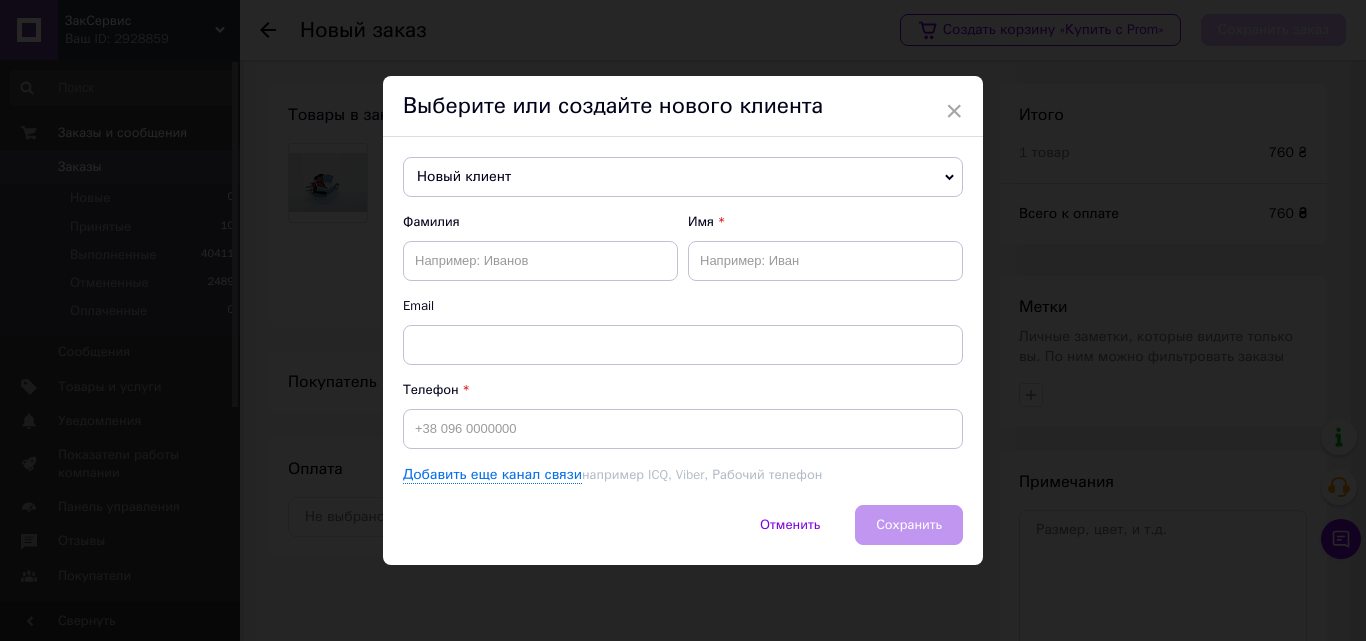 click on "Новый клиент" at bounding box center [683, 177] 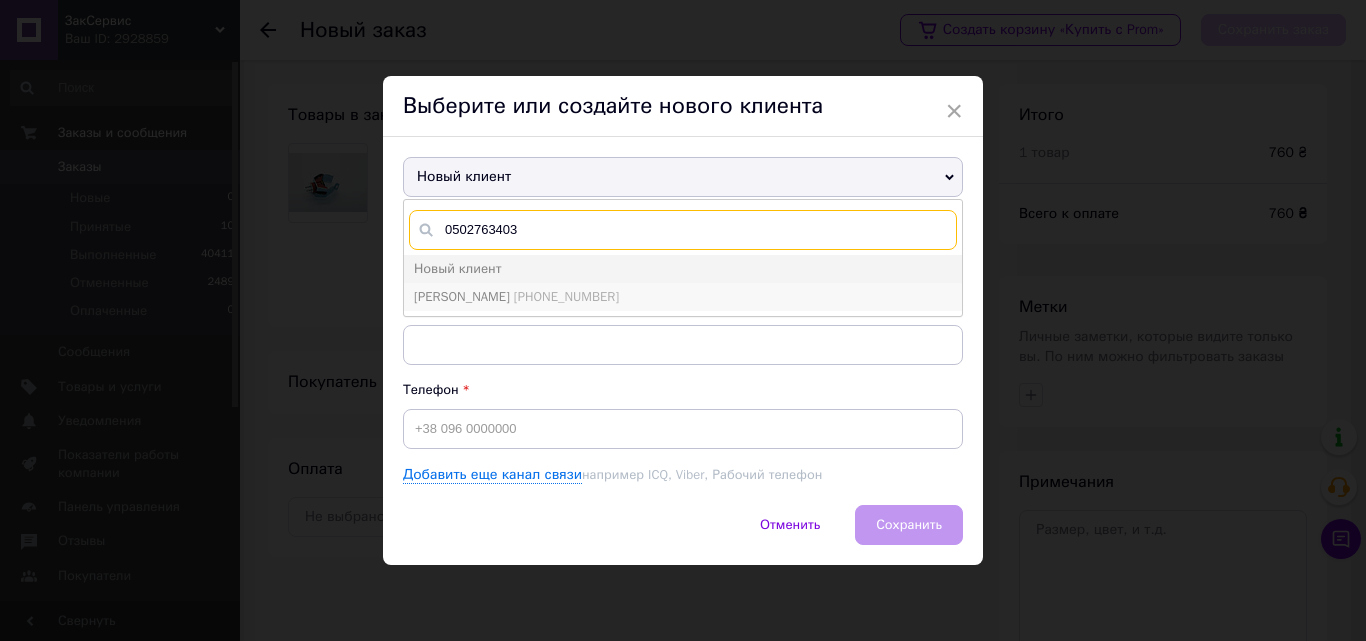 type on "0502763403" 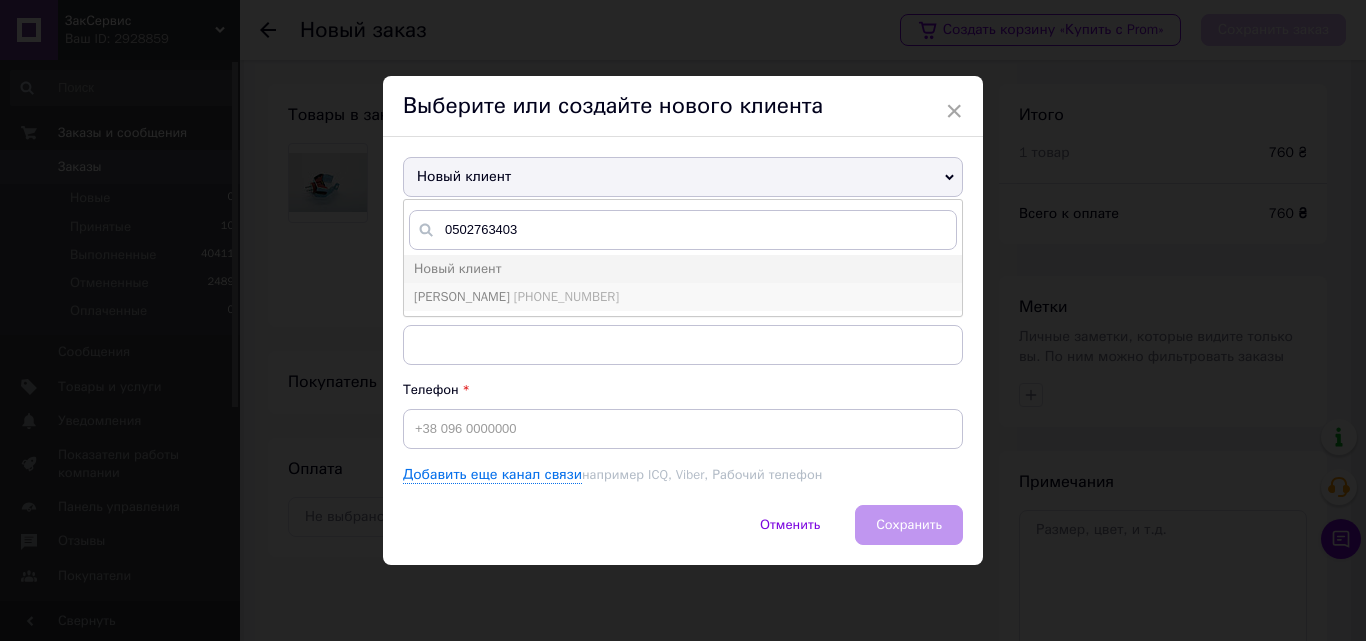 click on "+380502763403" at bounding box center (566, 296) 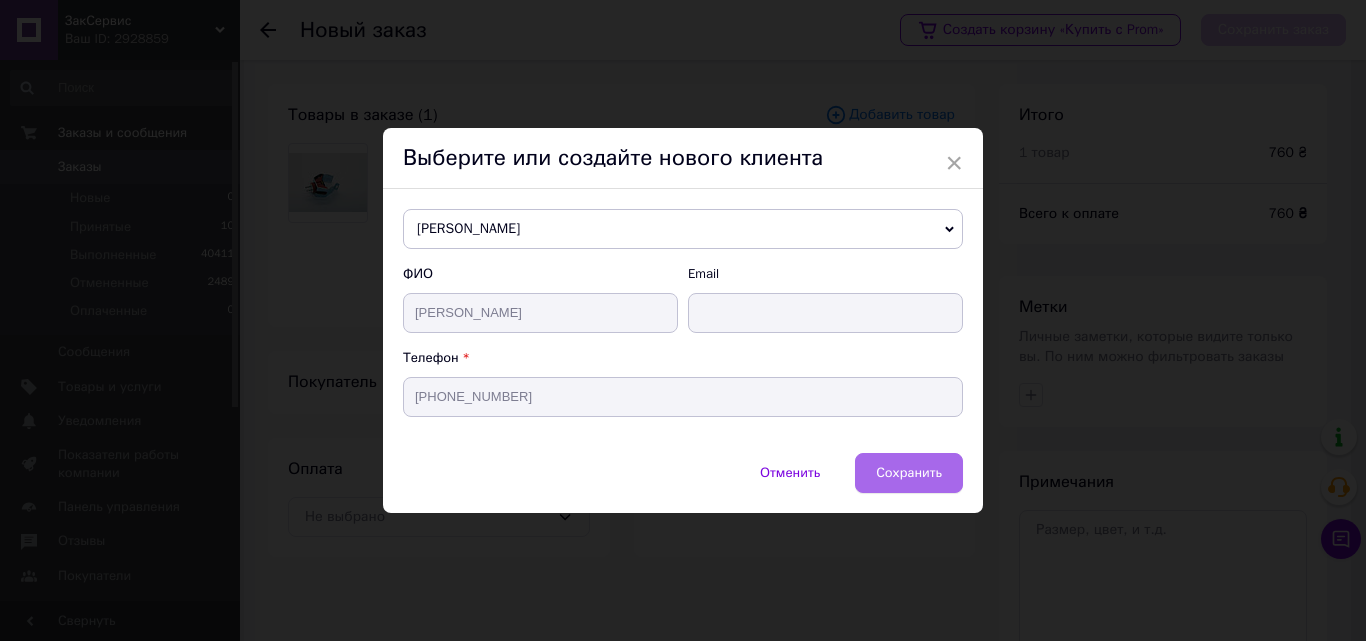 click on "Сохранить" at bounding box center (909, 472) 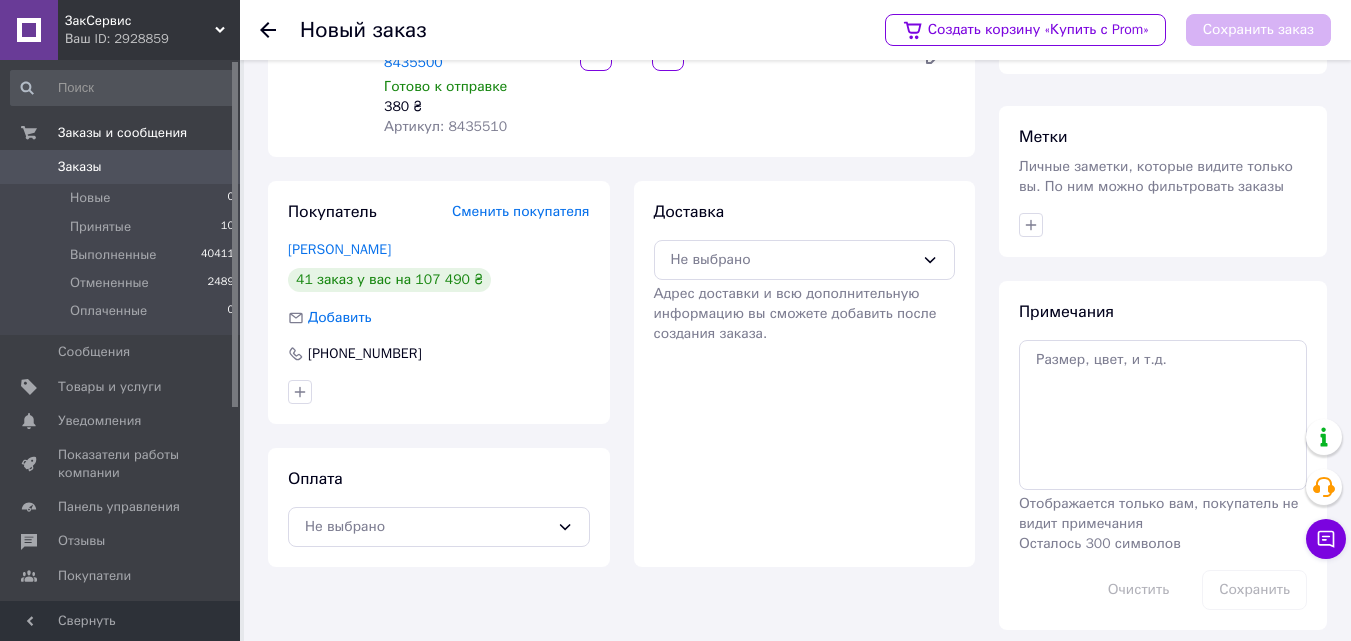 scroll, scrollTop: 183, scrollLeft: 0, axis: vertical 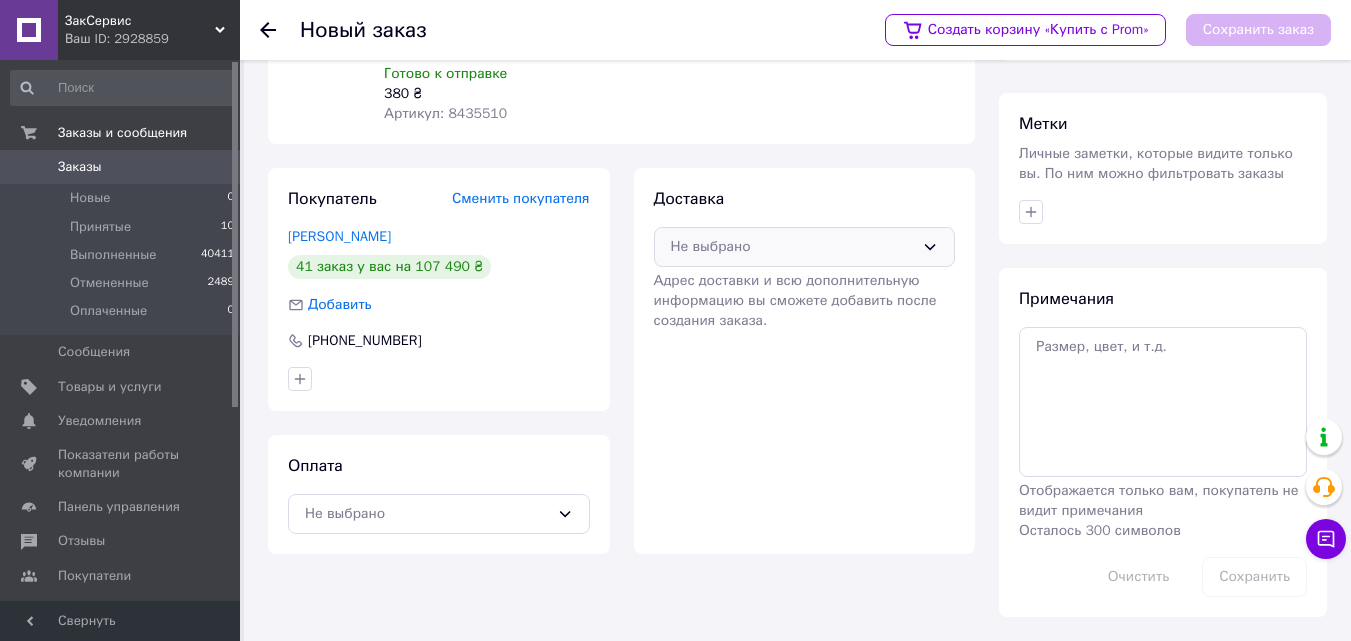 click on "Не выбрано" at bounding box center (793, 247) 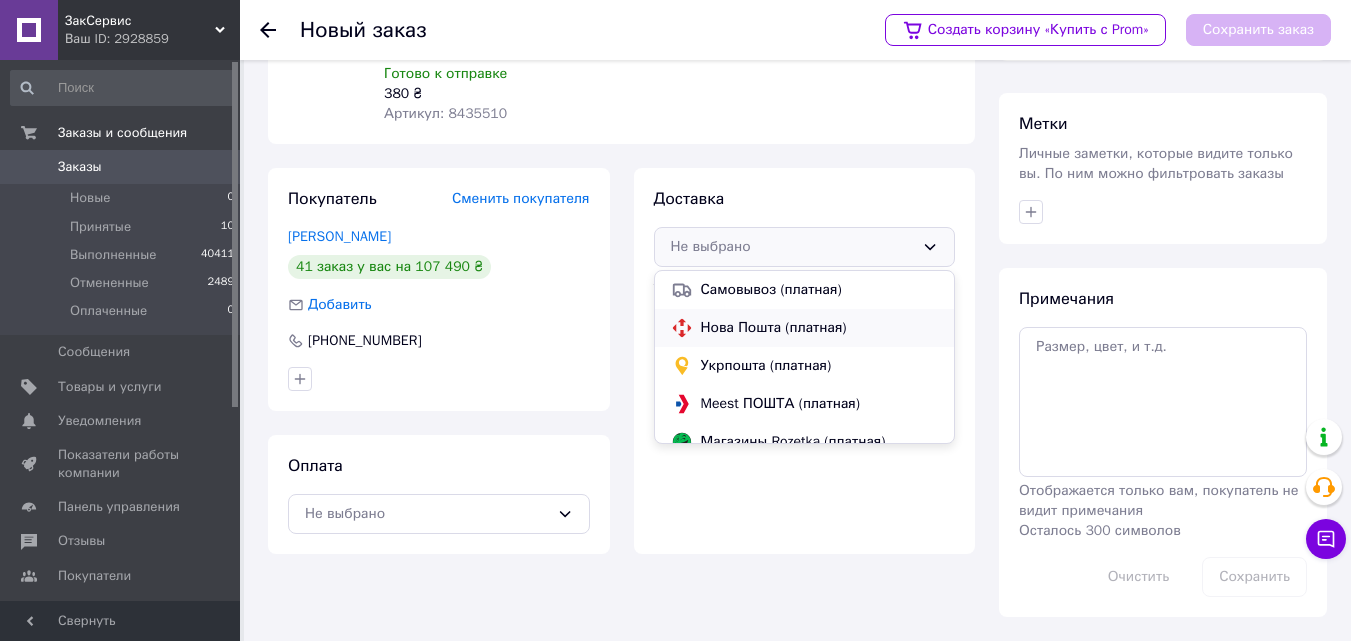 click on "Нова Пошта (платная)" at bounding box center [820, 328] 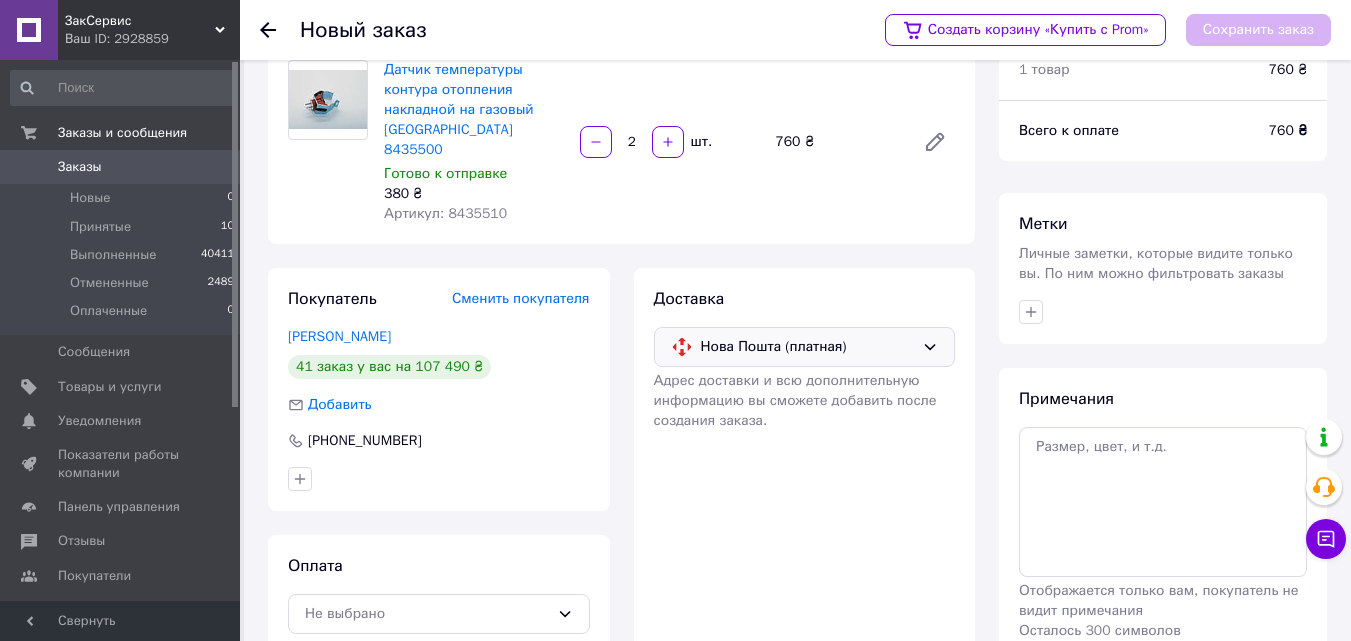 scroll, scrollTop: 0, scrollLeft: 0, axis: both 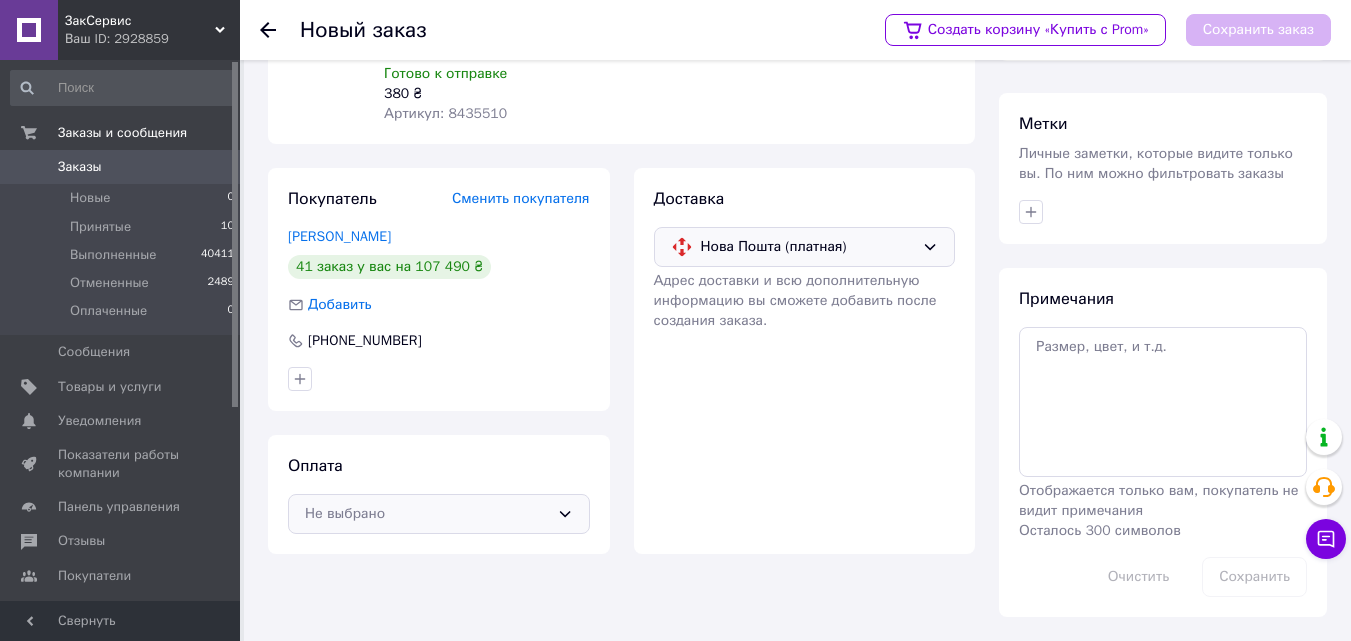 click on "Не выбрано" at bounding box center (427, 514) 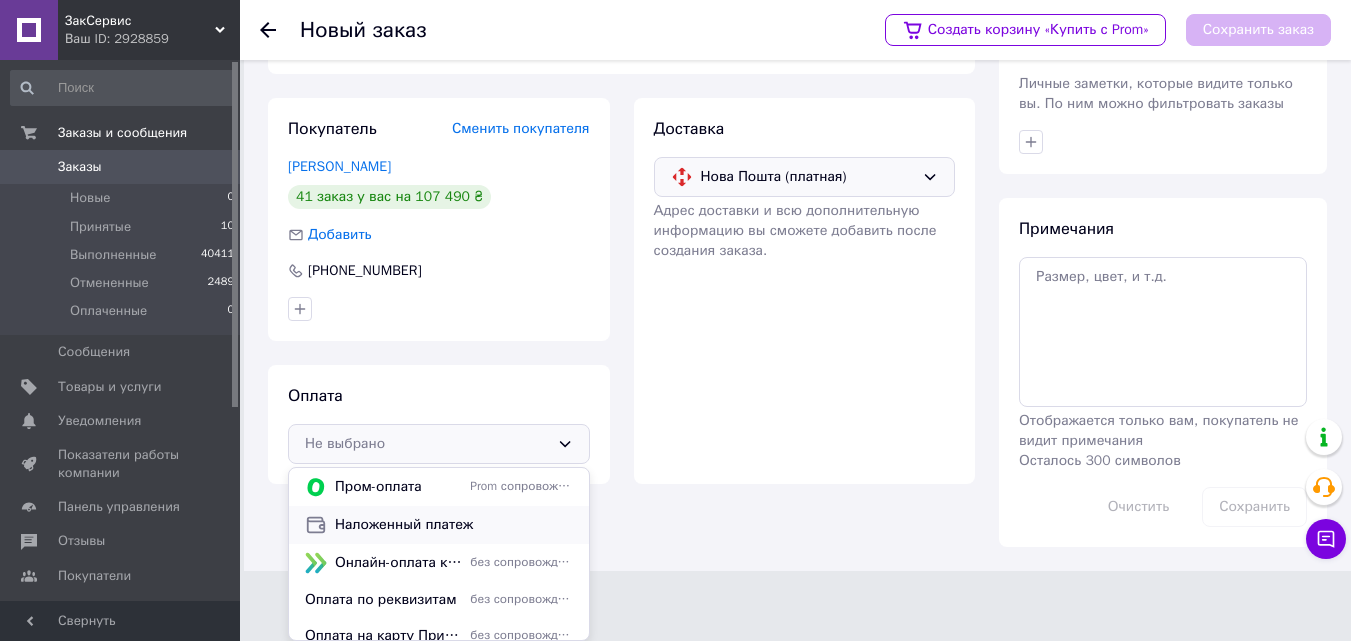 click on "Наложенный платеж" at bounding box center (454, 525) 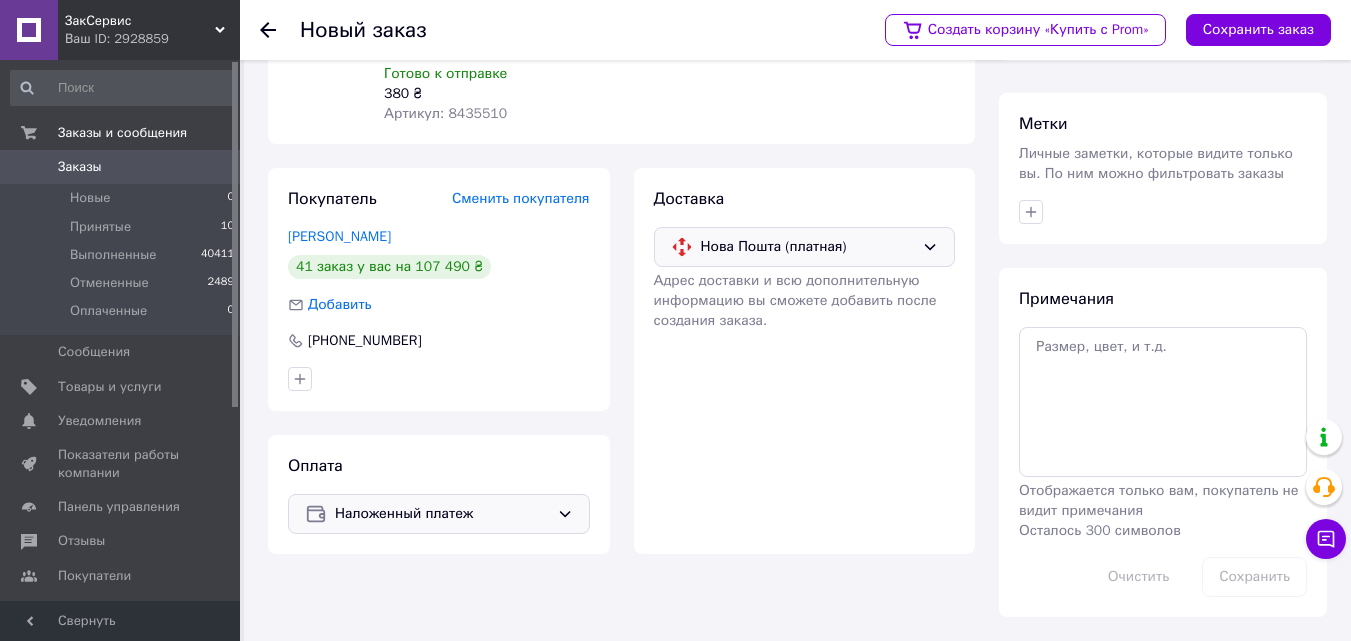 scroll, scrollTop: 183, scrollLeft: 0, axis: vertical 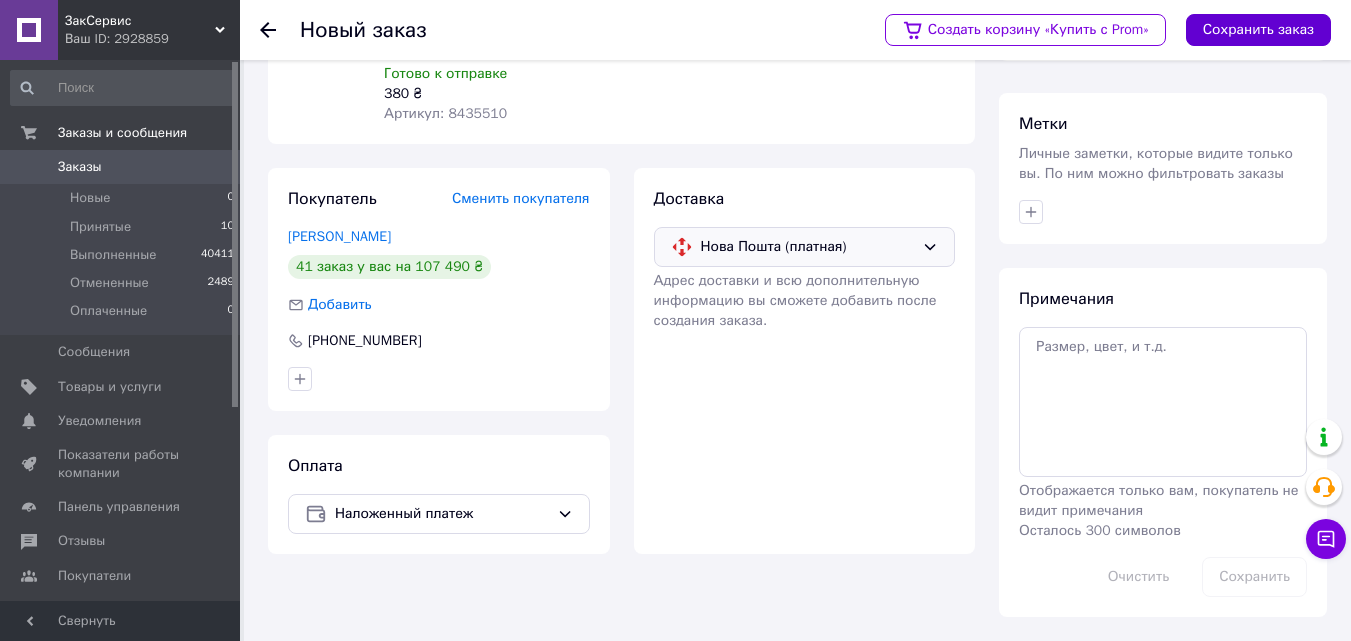 click on "Сохранить заказ" at bounding box center [1258, 30] 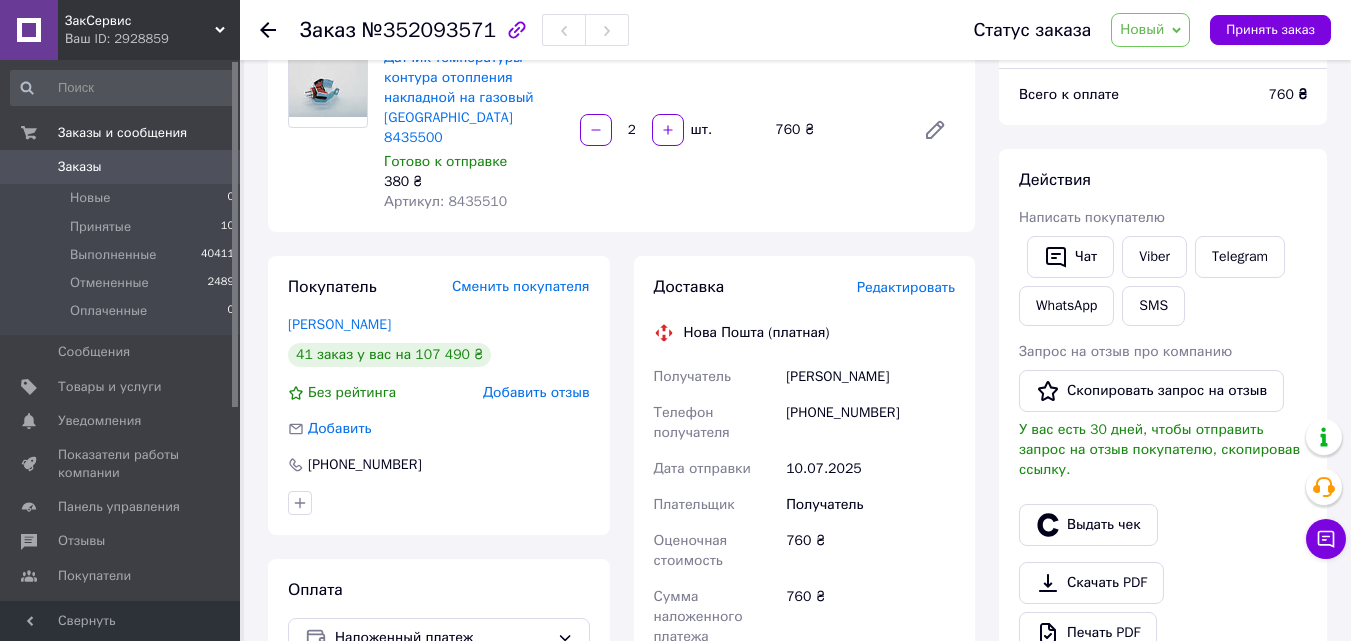 click on "Статус заказа Новый Принят Выполнен Отменен Оплаченный Принять заказ" at bounding box center [1132, 30] 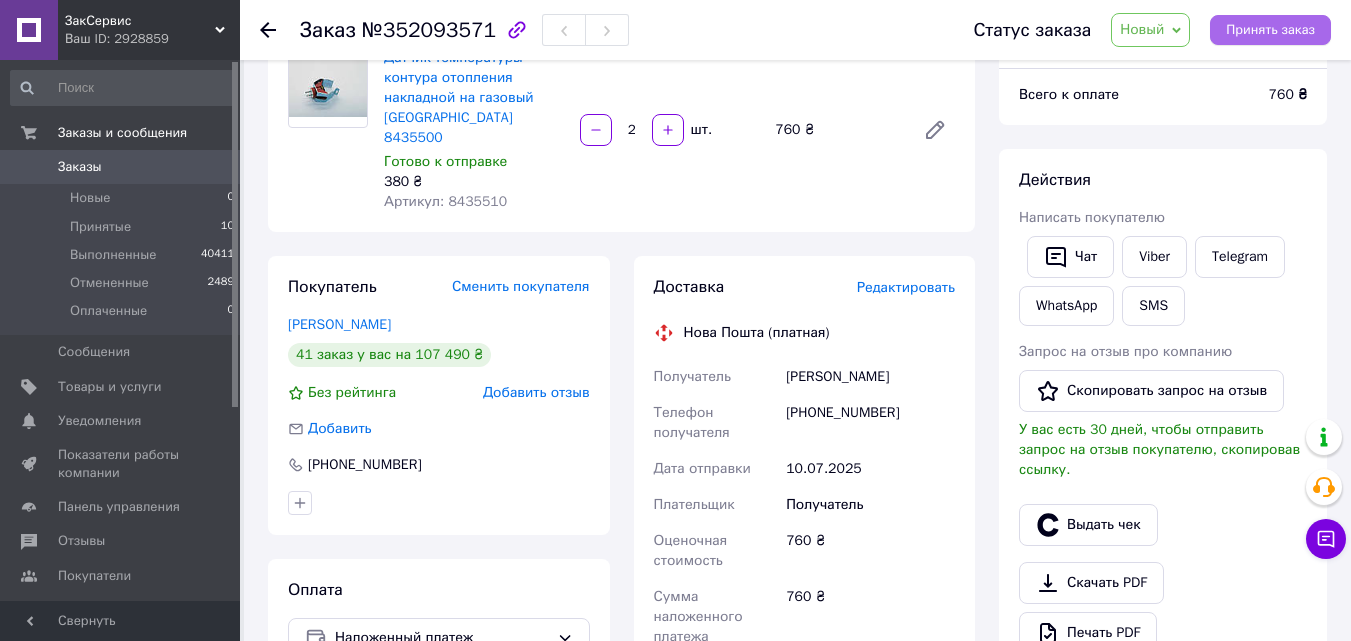 click on "Принять заказ" at bounding box center [1270, 30] 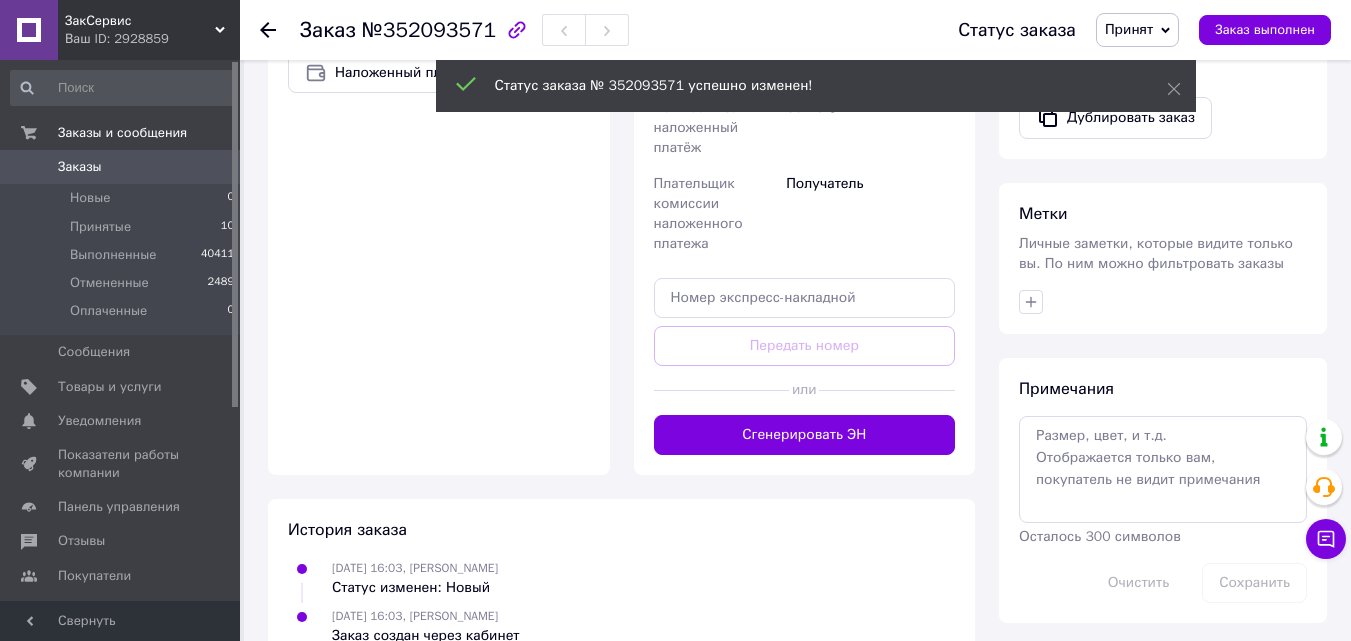 scroll, scrollTop: 783, scrollLeft: 0, axis: vertical 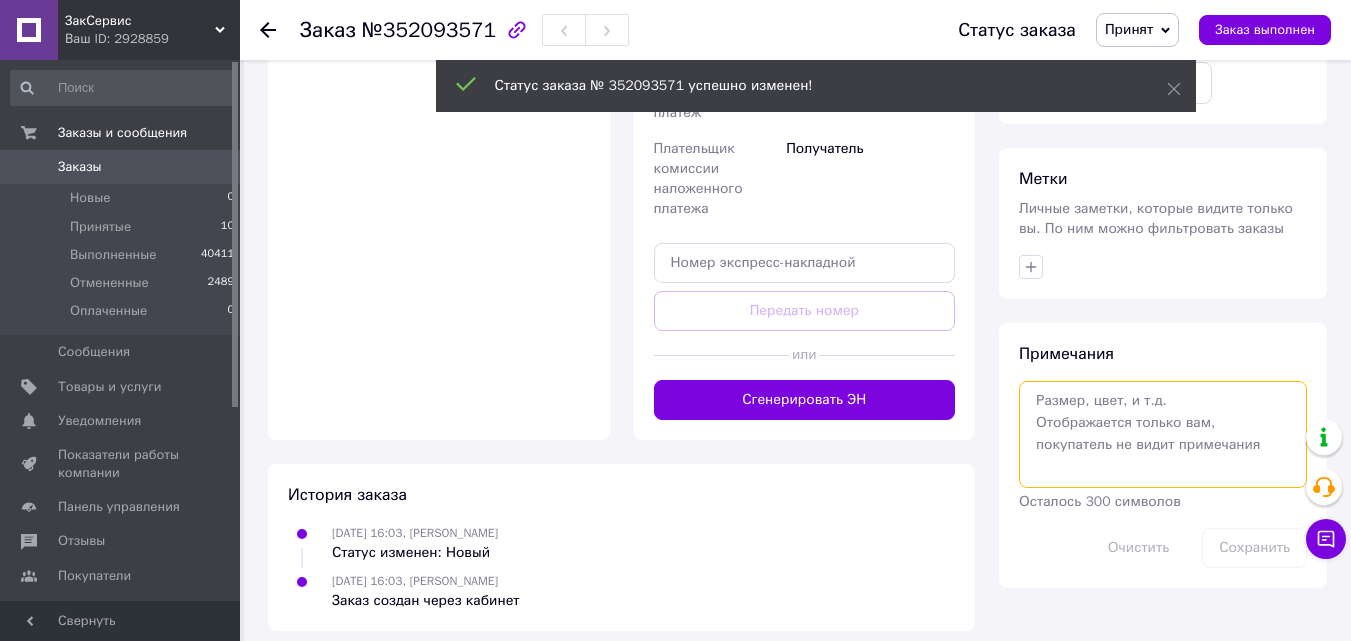 click at bounding box center (1163, 434) 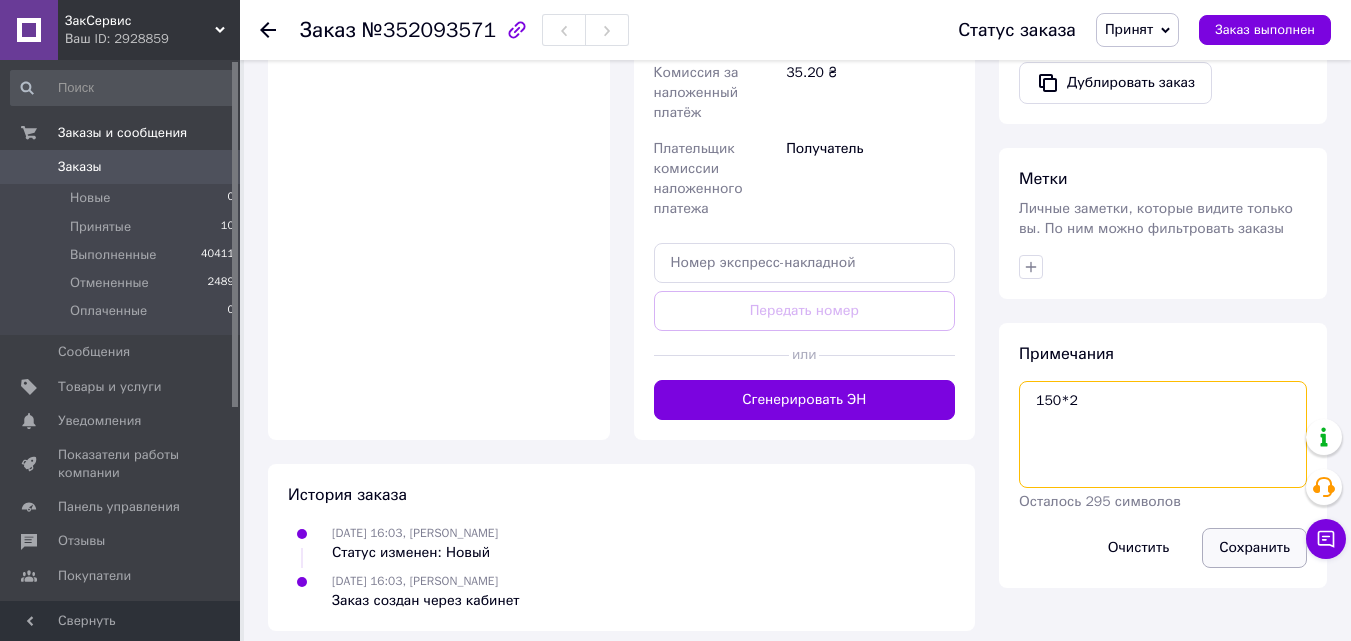 type on "150*2" 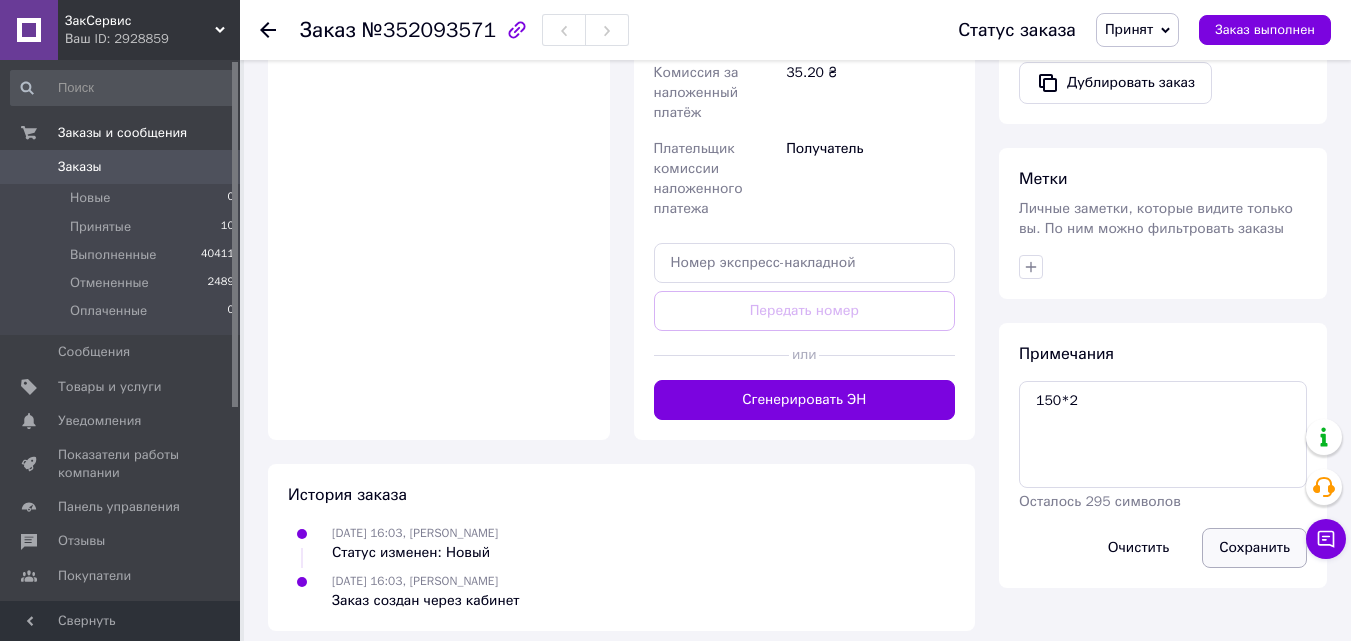 click on "Сохранить" at bounding box center [1254, 548] 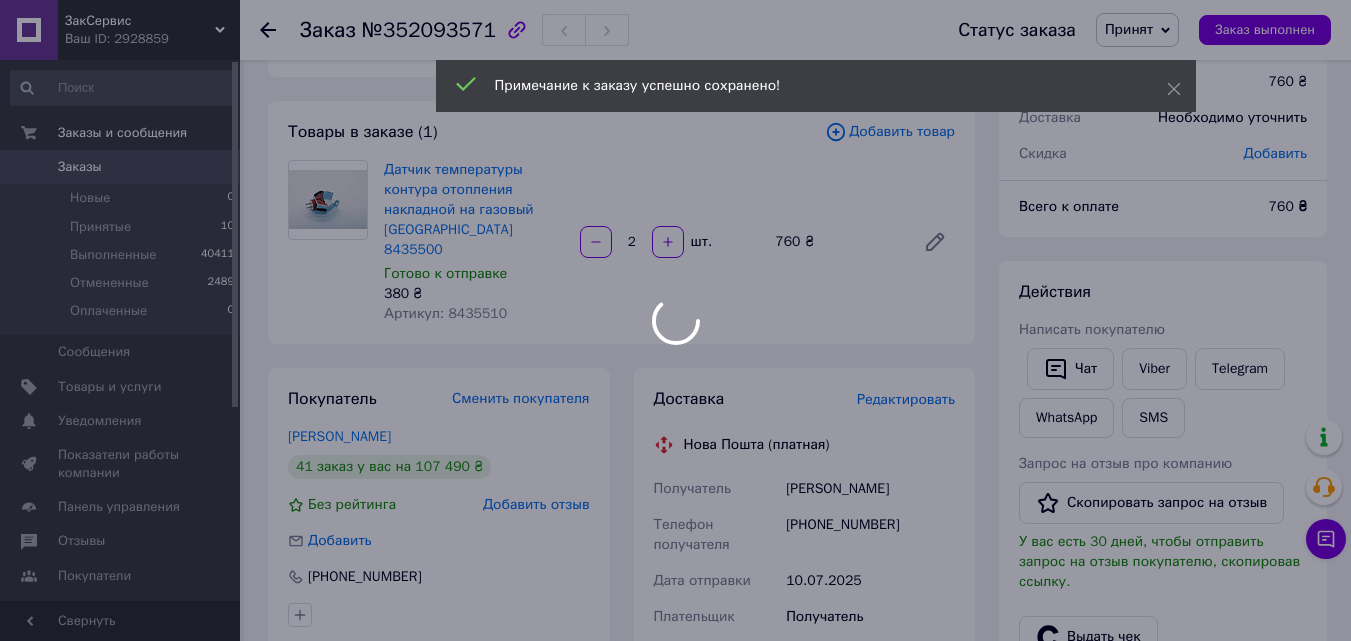 scroll, scrollTop: 0, scrollLeft: 0, axis: both 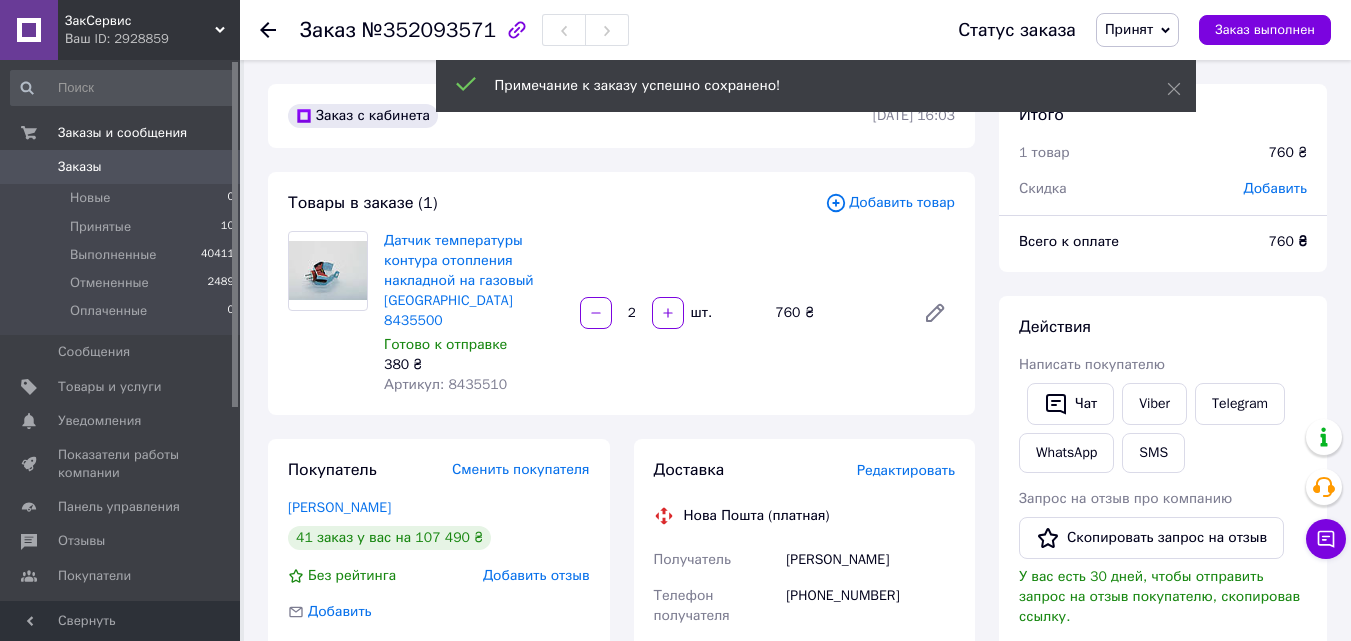 click on "Добавить" at bounding box center [1275, 188] 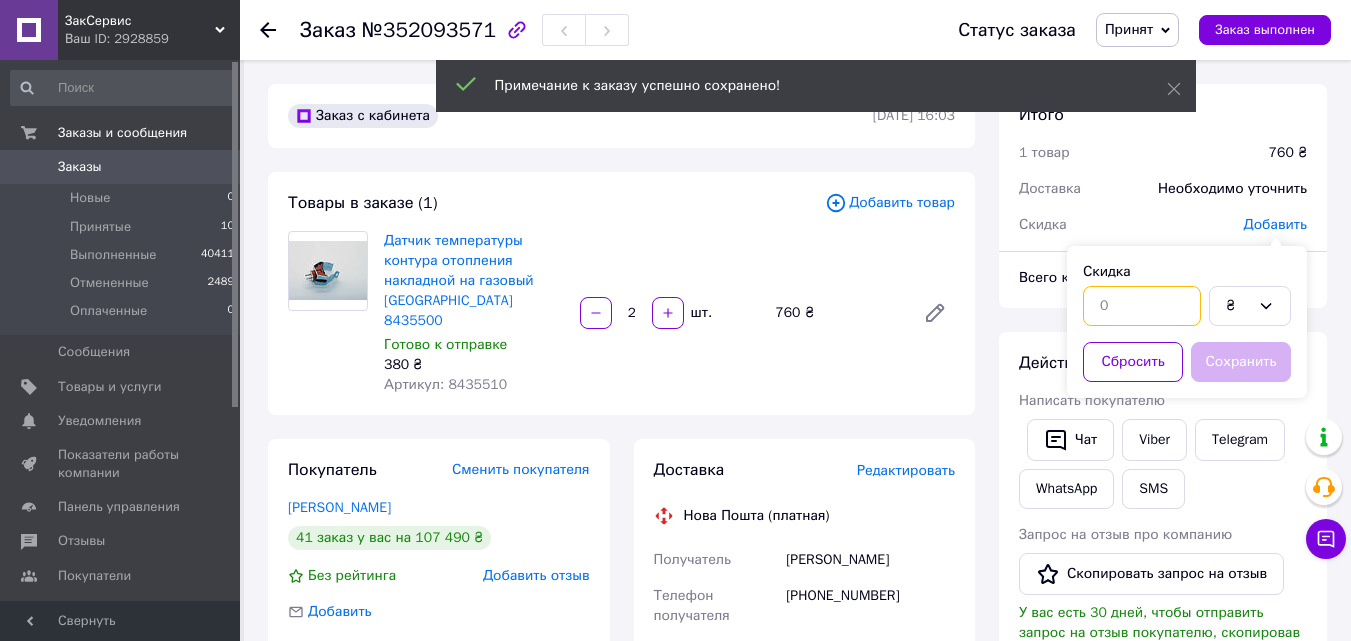 click at bounding box center [1142, 306] 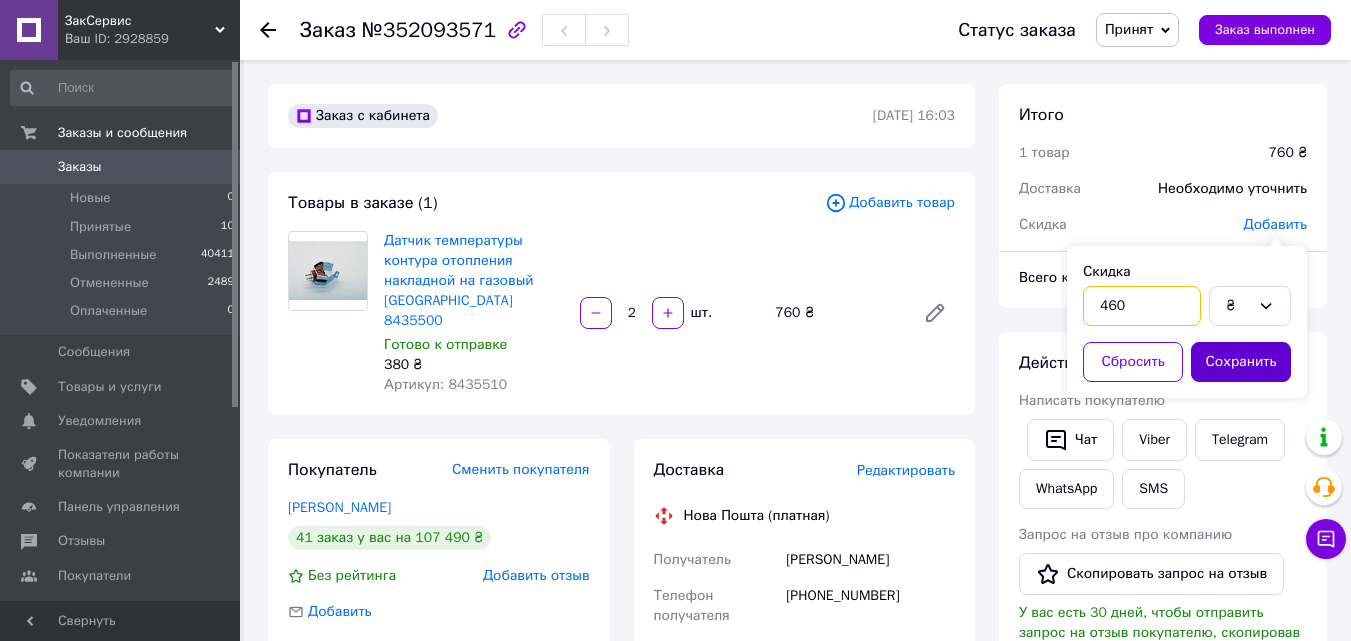 type on "460" 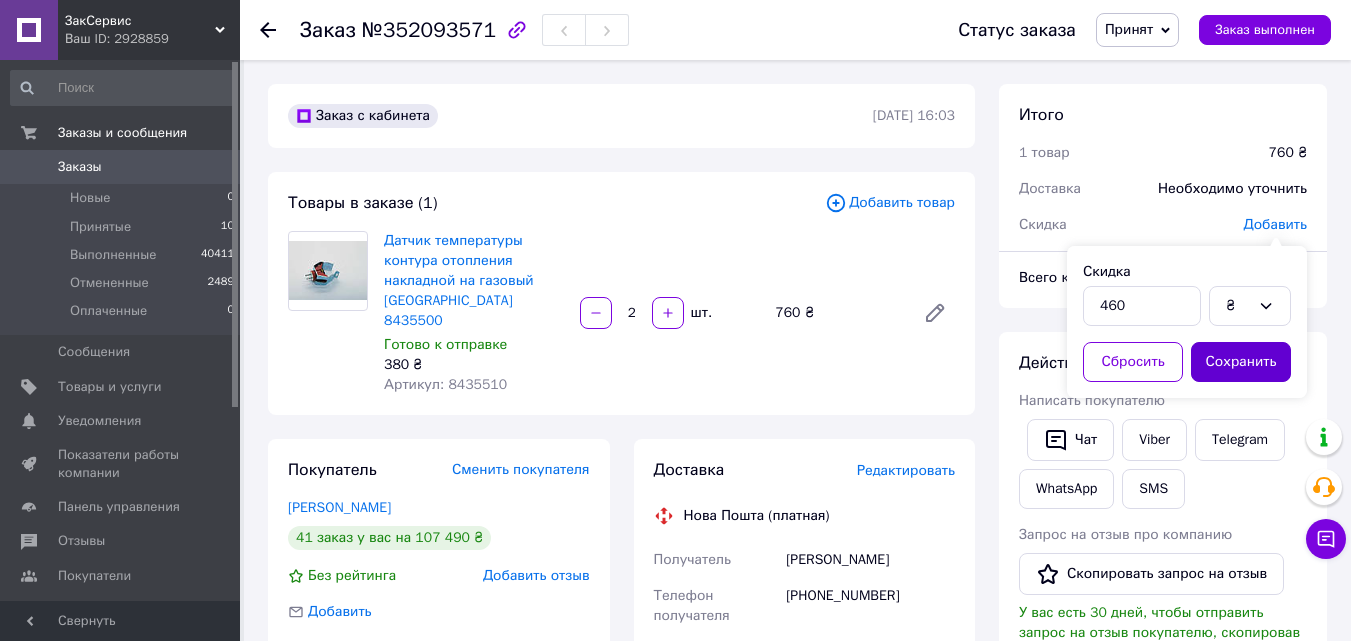 click on "Сохранить" at bounding box center [1241, 362] 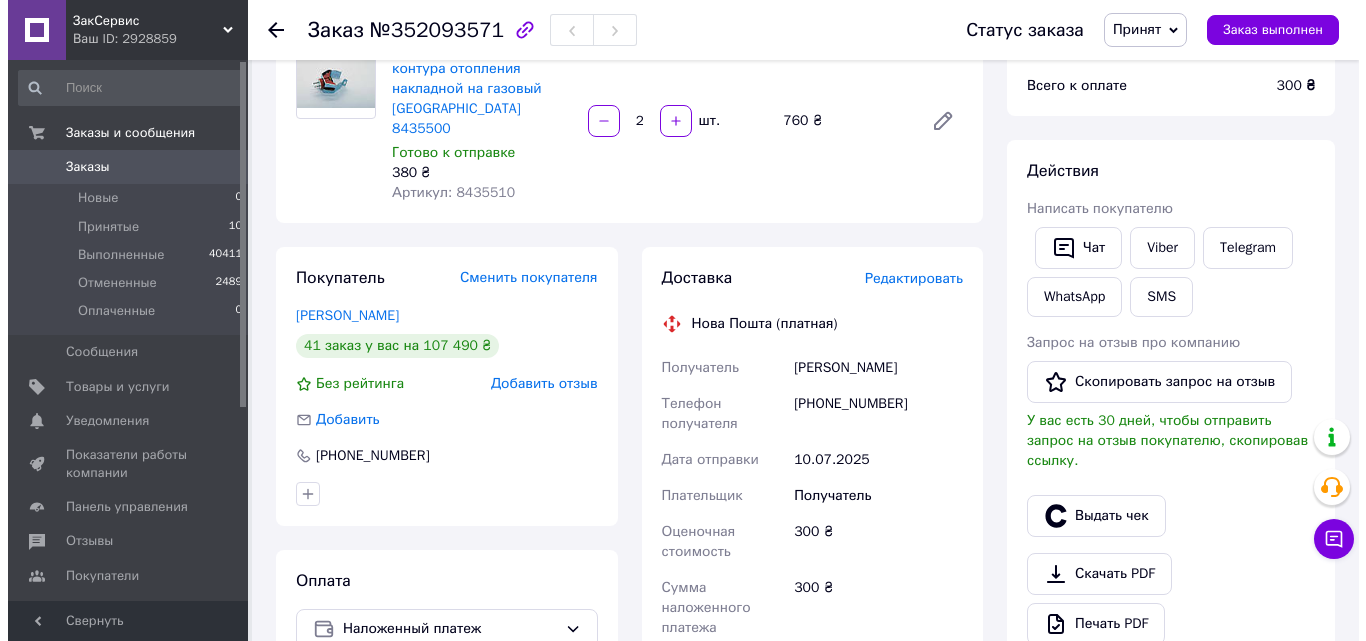 scroll, scrollTop: 200, scrollLeft: 0, axis: vertical 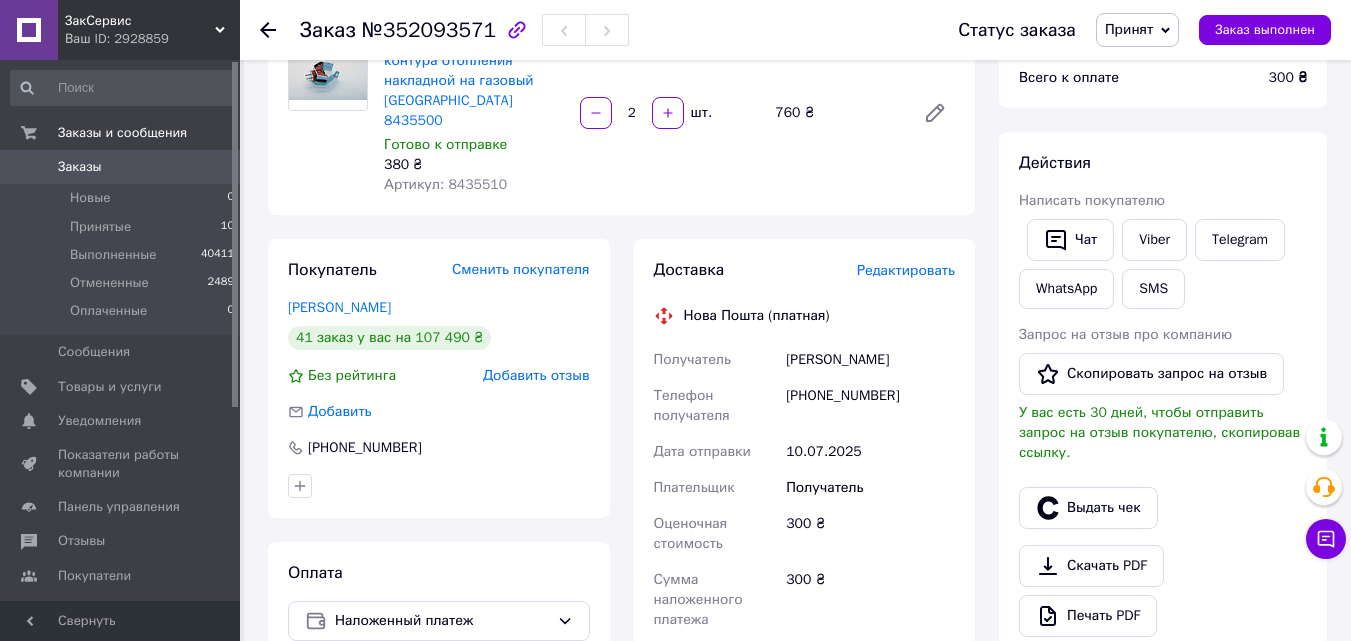 click on "Редактировать" at bounding box center (906, 270) 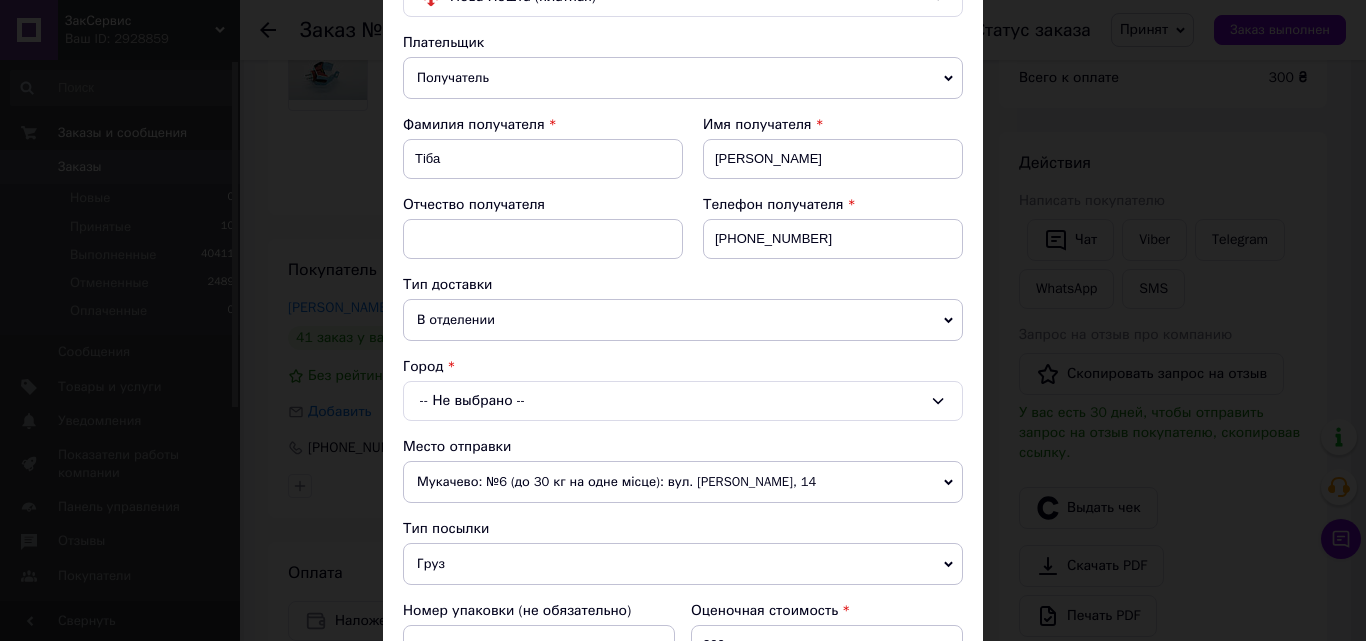 scroll, scrollTop: 200, scrollLeft: 0, axis: vertical 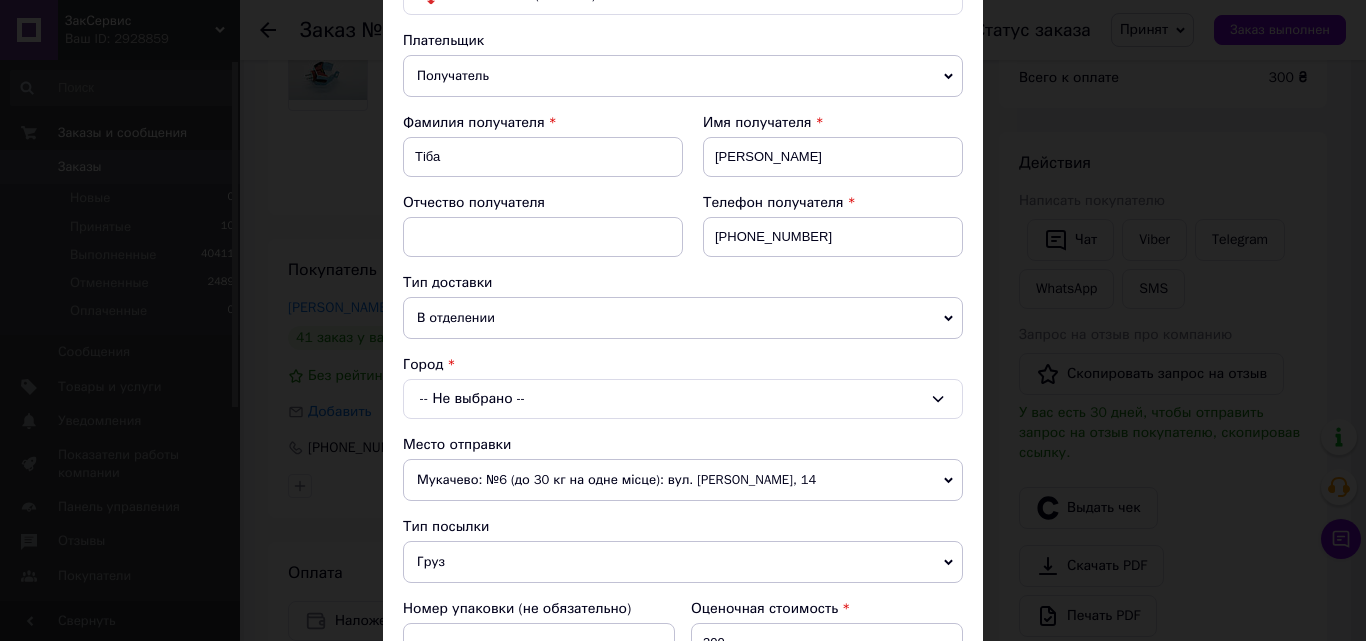 click on "-- Не выбрано --" at bounding box center [683, 399] 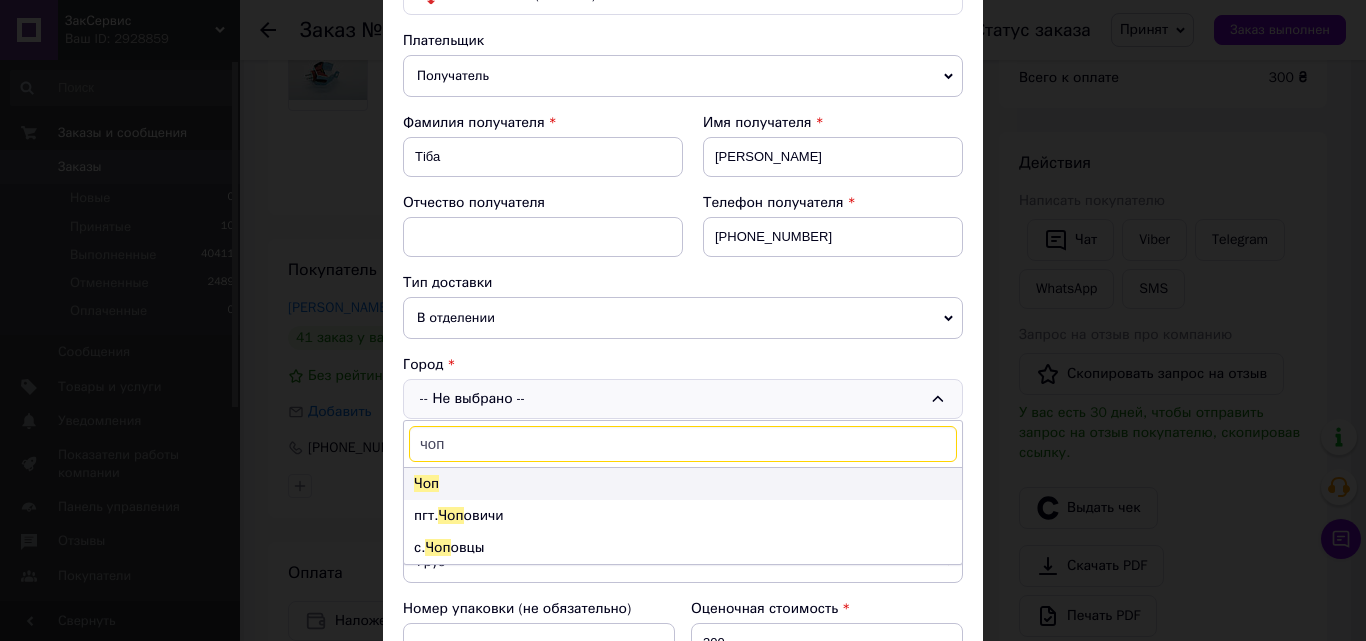 type on "чоп" 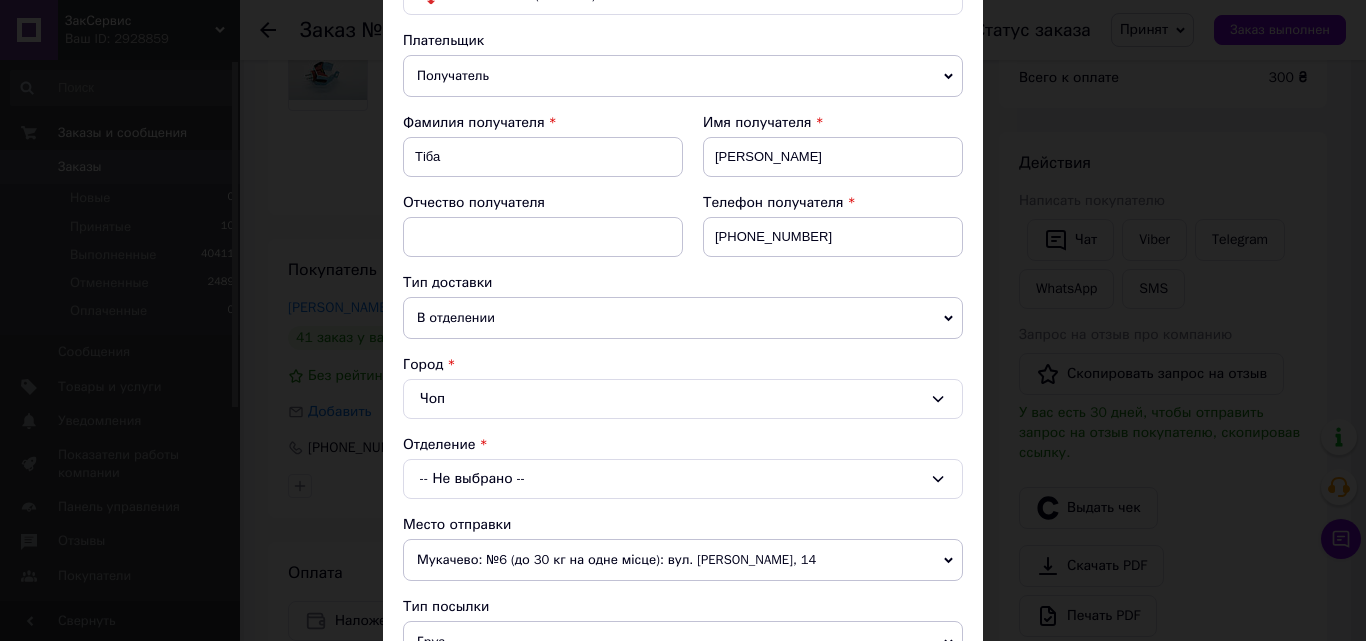 click on "-- Не выбрано --" at bounding box center (683, 479) 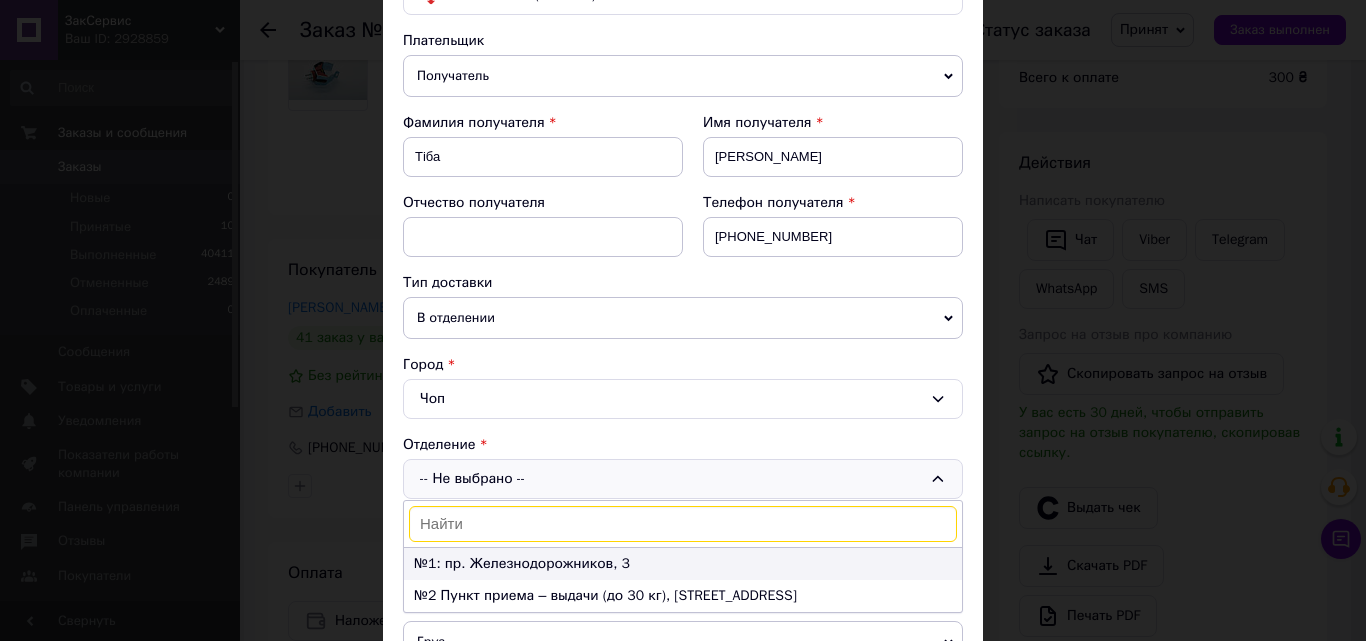 click on "№1: пр. Железнодорожников, 3" at bounding box center (683, 564) 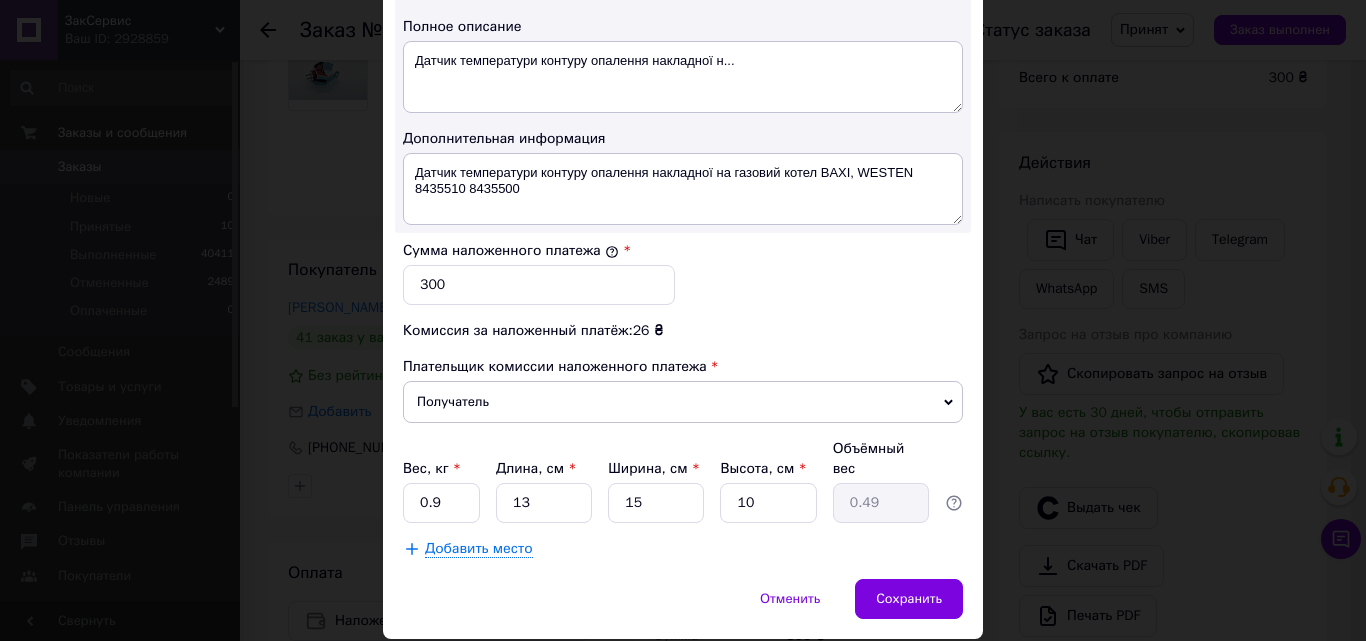 scroll, scrollTop: 1109, scrollLeft: 0, axis: vertical 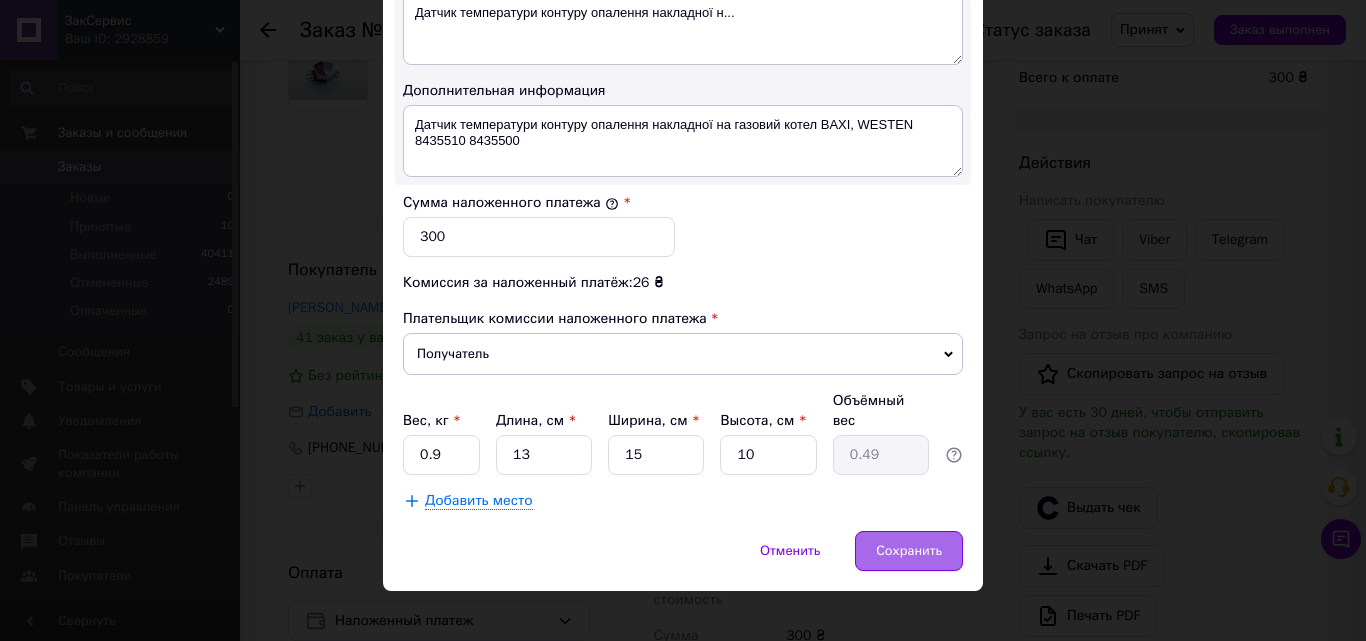 click on "Сохранить" at bounding box center [909, 551] 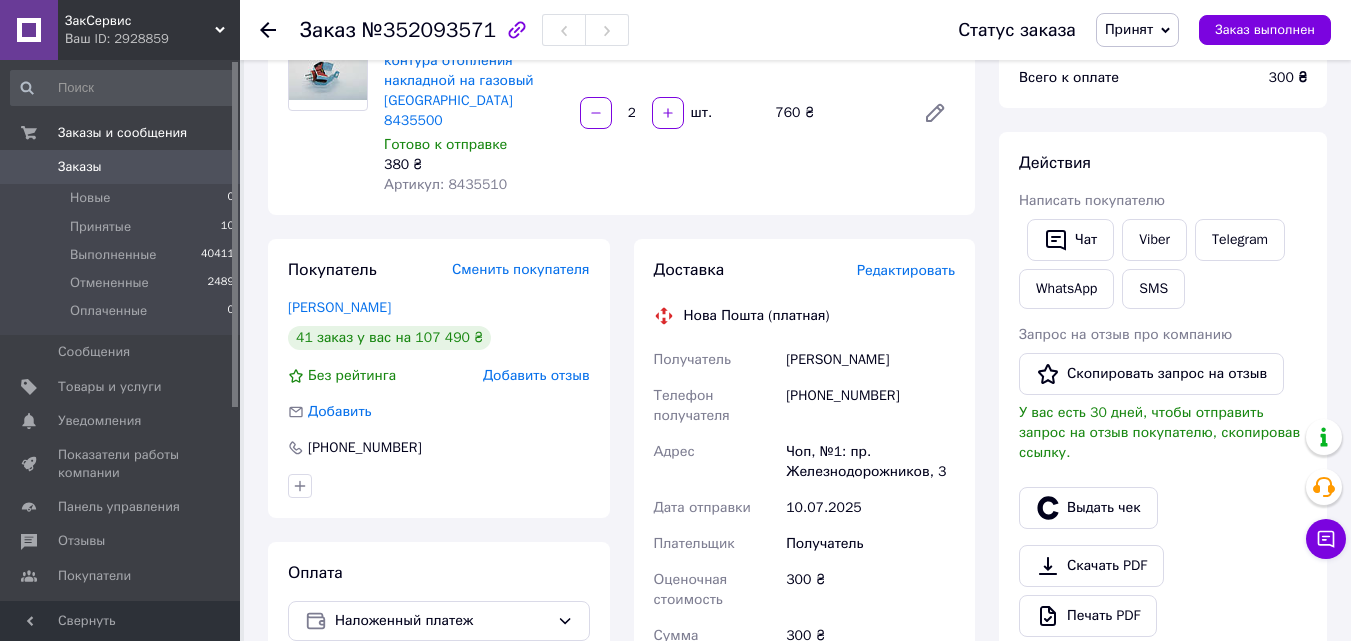 click on "Редактировать" at bounding box center [906, 270] 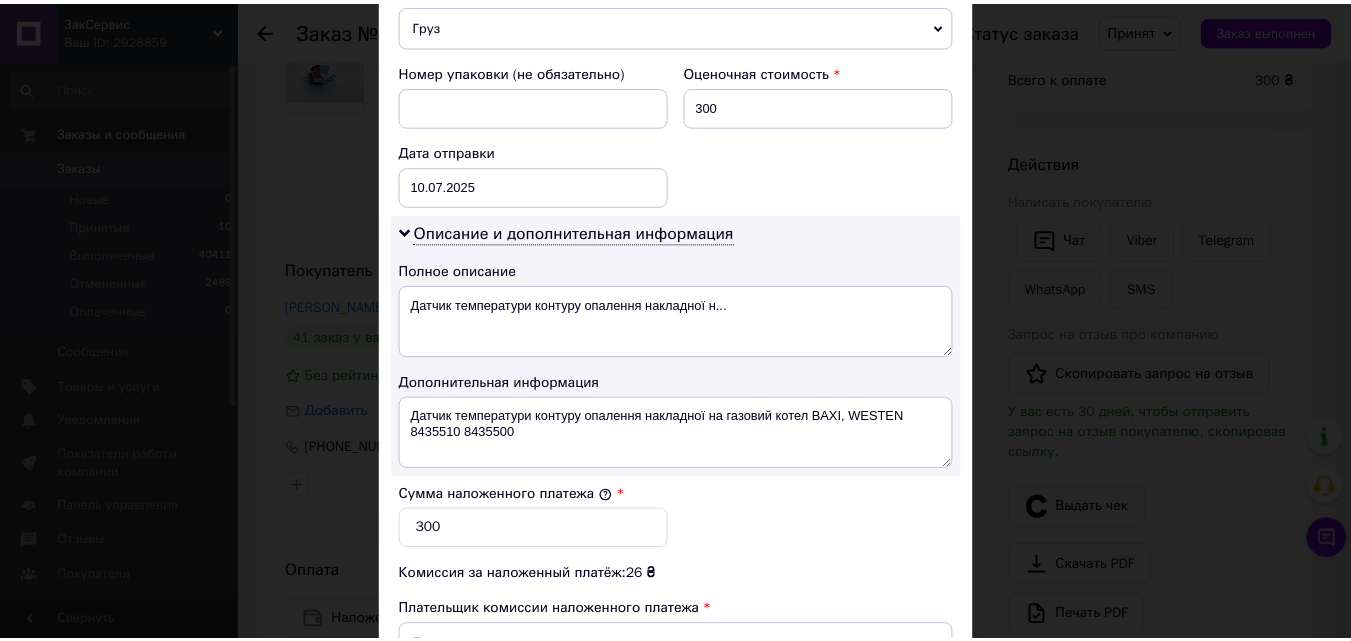 scroll, scrollTop: 1109, scrollLeft: 0, axis: vertical 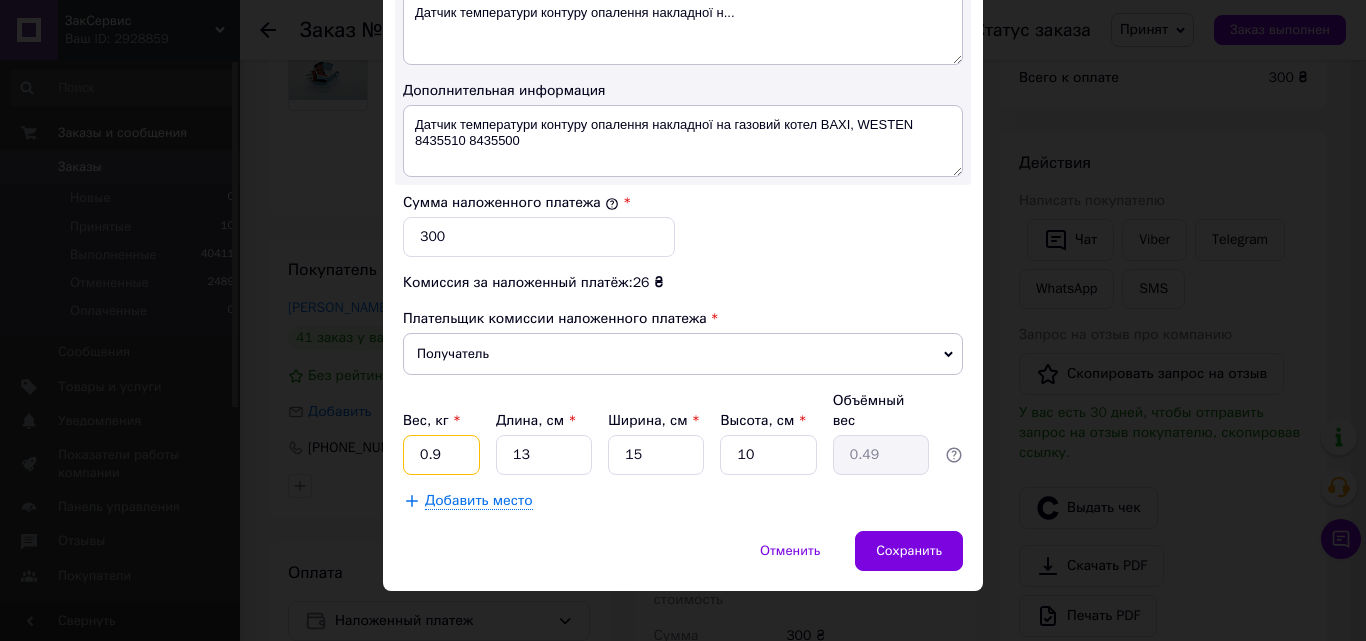 click on "0.9" at bounding box center [441, 455] 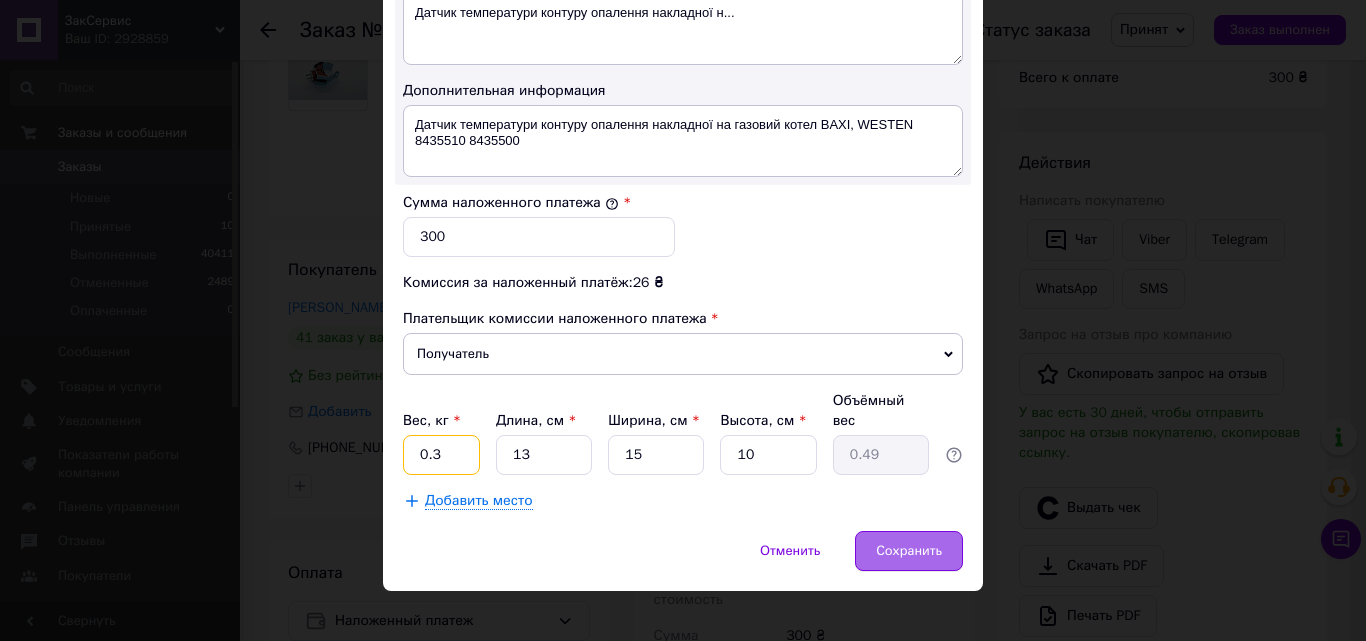 type on "0.3" 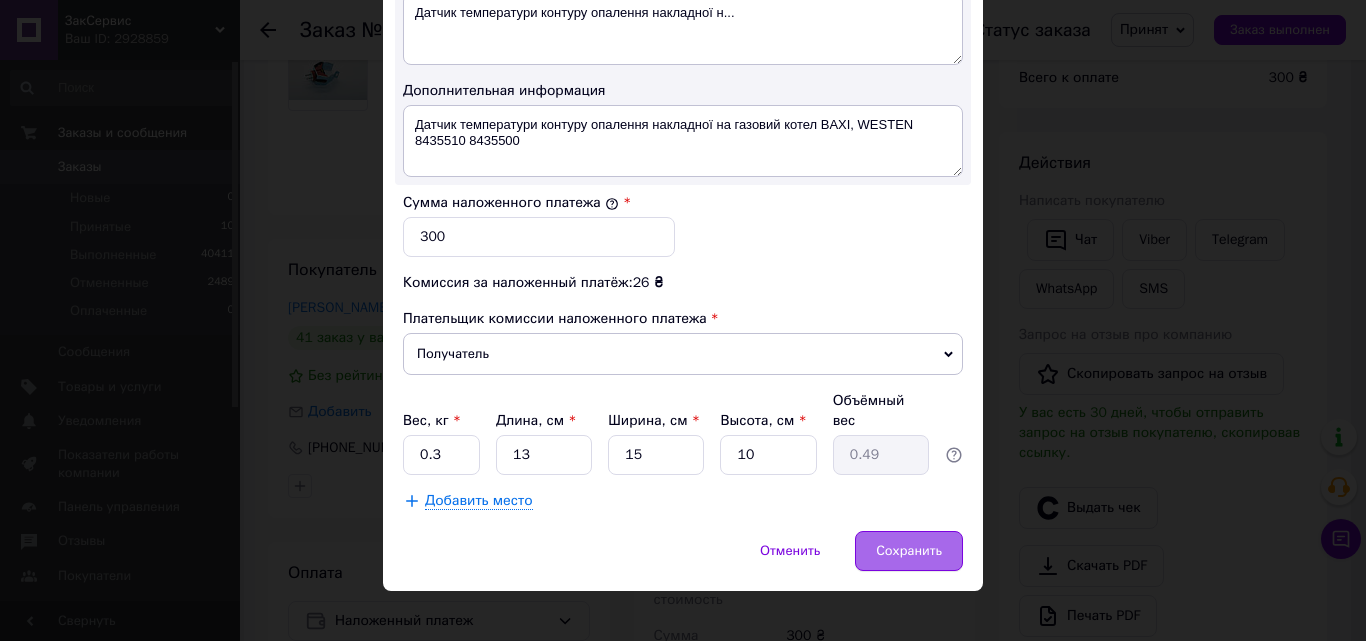 click on "Сохранить" at bounding box center (909, 551) 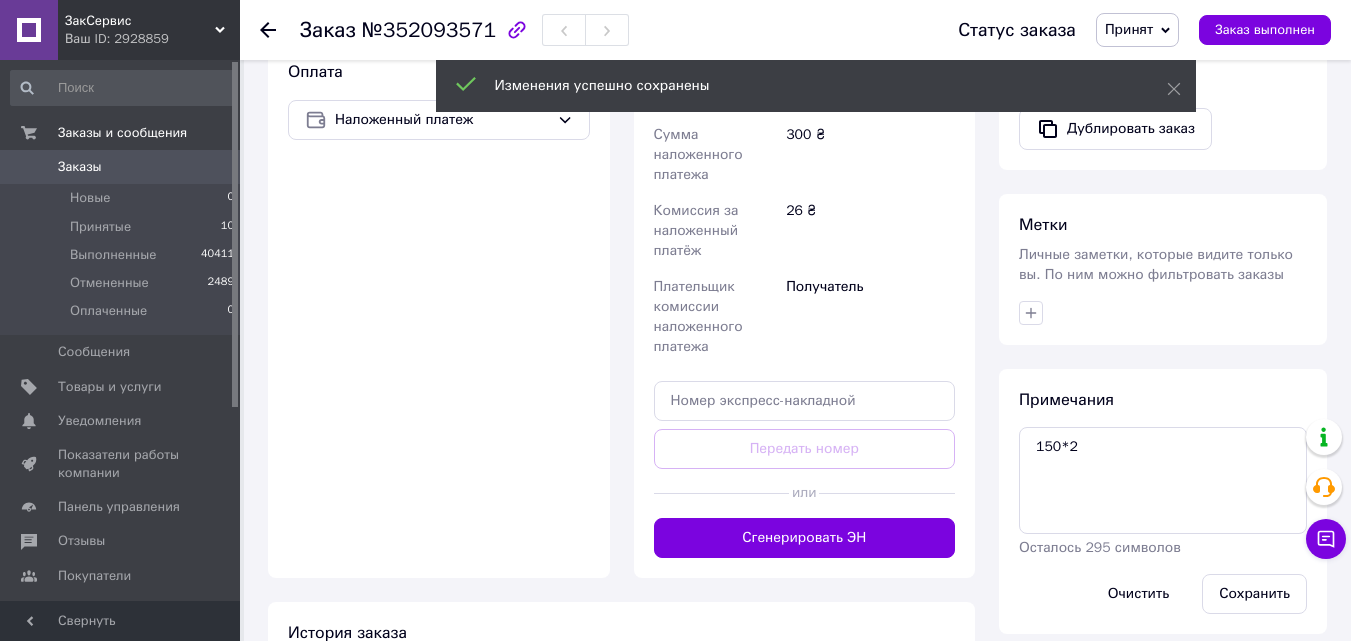 scroll, scrollTop: 800, scrollLeft: 0, axis: vertical 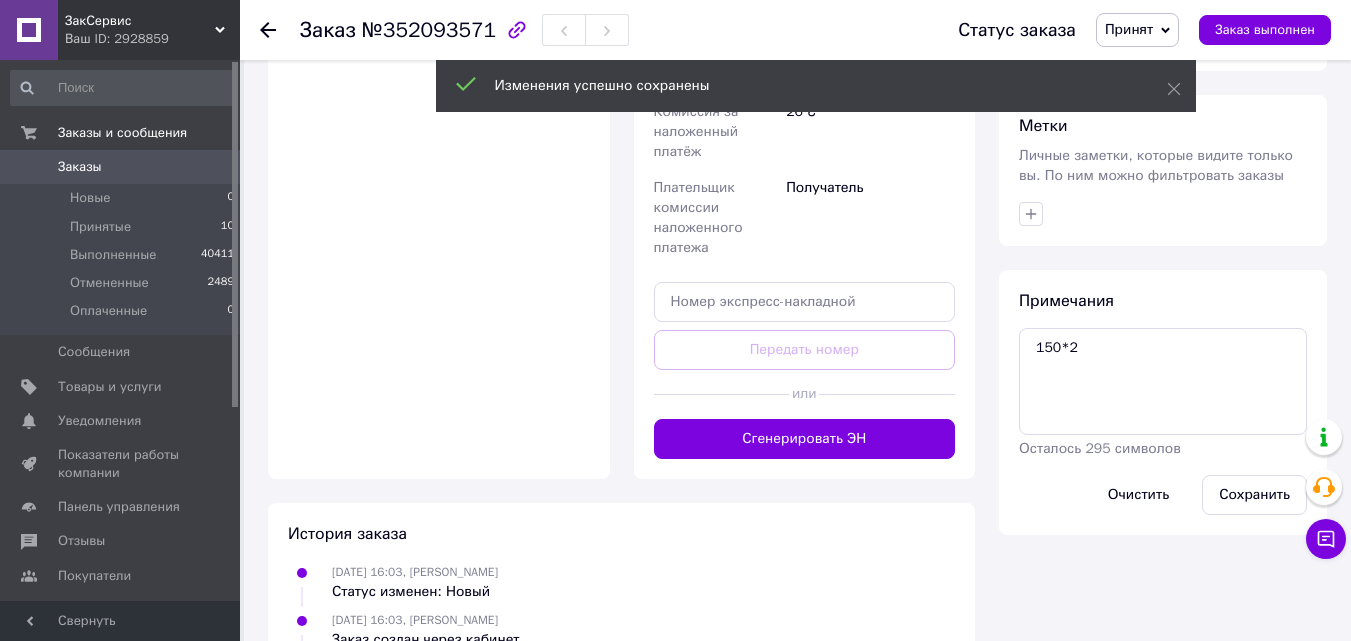 drag, startPoint x: 824, startPoint y: 434, endPoint x: 820, endPoint y: 421, distance: 13.601471 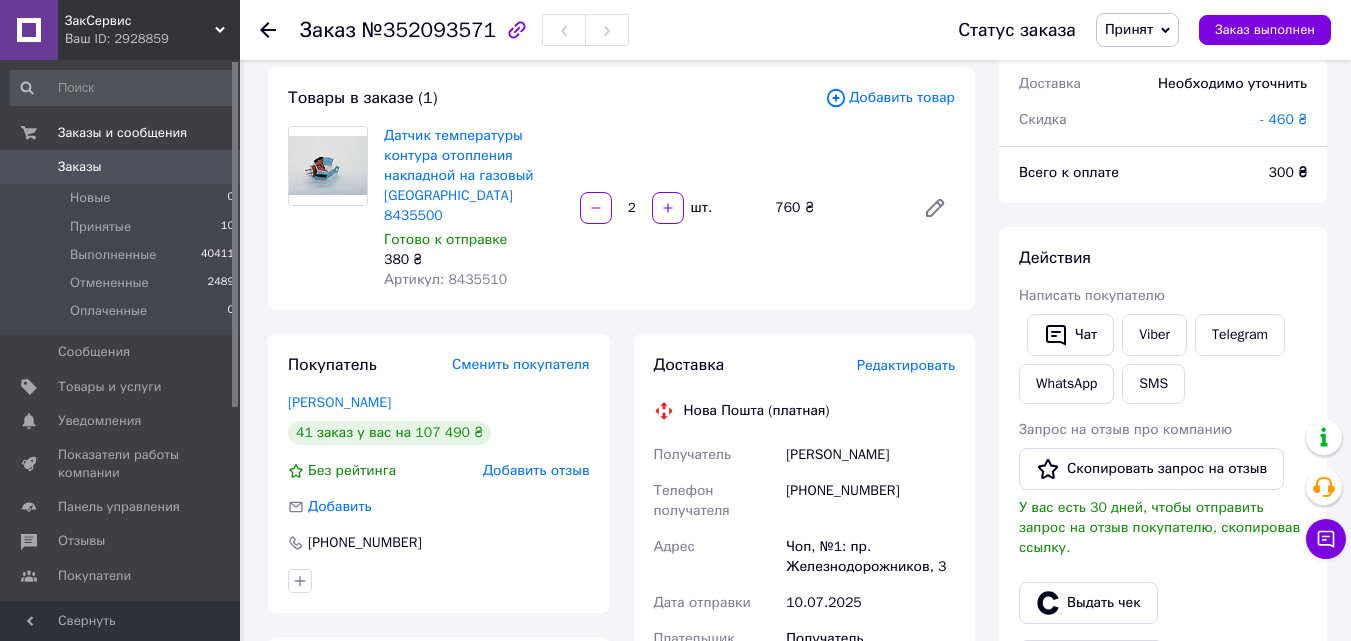scroll, scrollTop: 100, scrollLeft: 0, axis: vertical 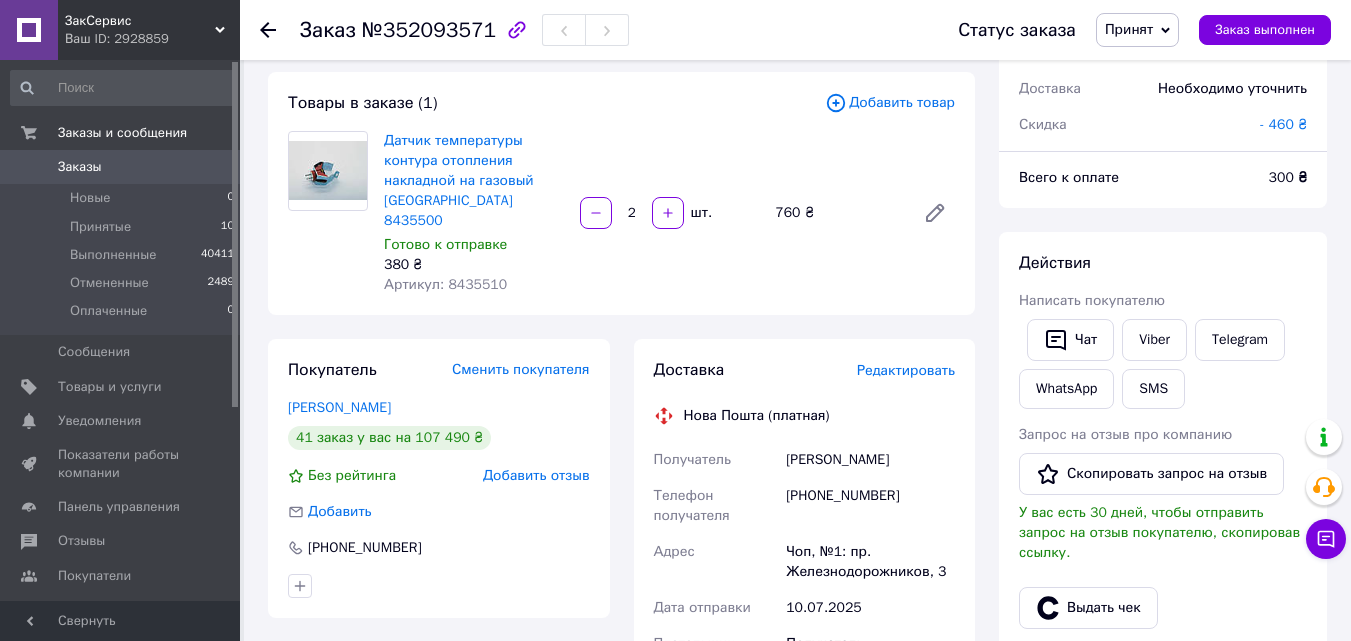click on "Артикул: 8435510" at bounding box center (445, 284) 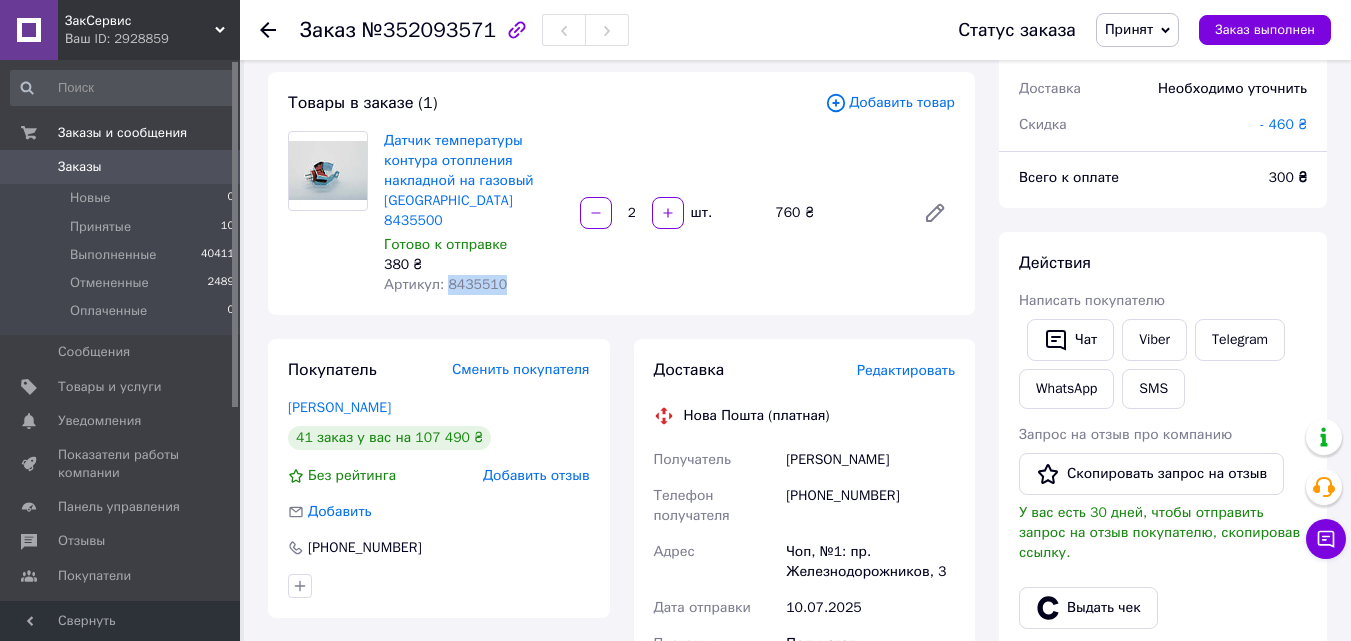 click on "Артикул: 8435510" at bounding box center [445, 284] 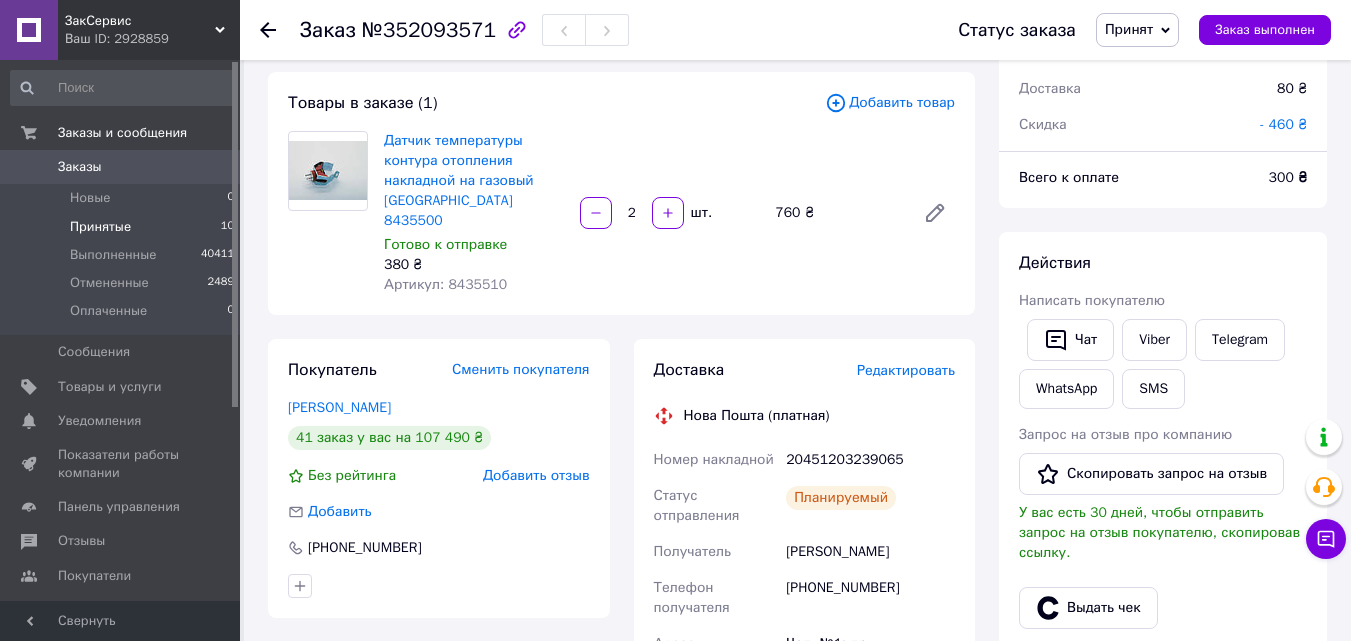 click on "Принятые" at bounding box center (100, 227) 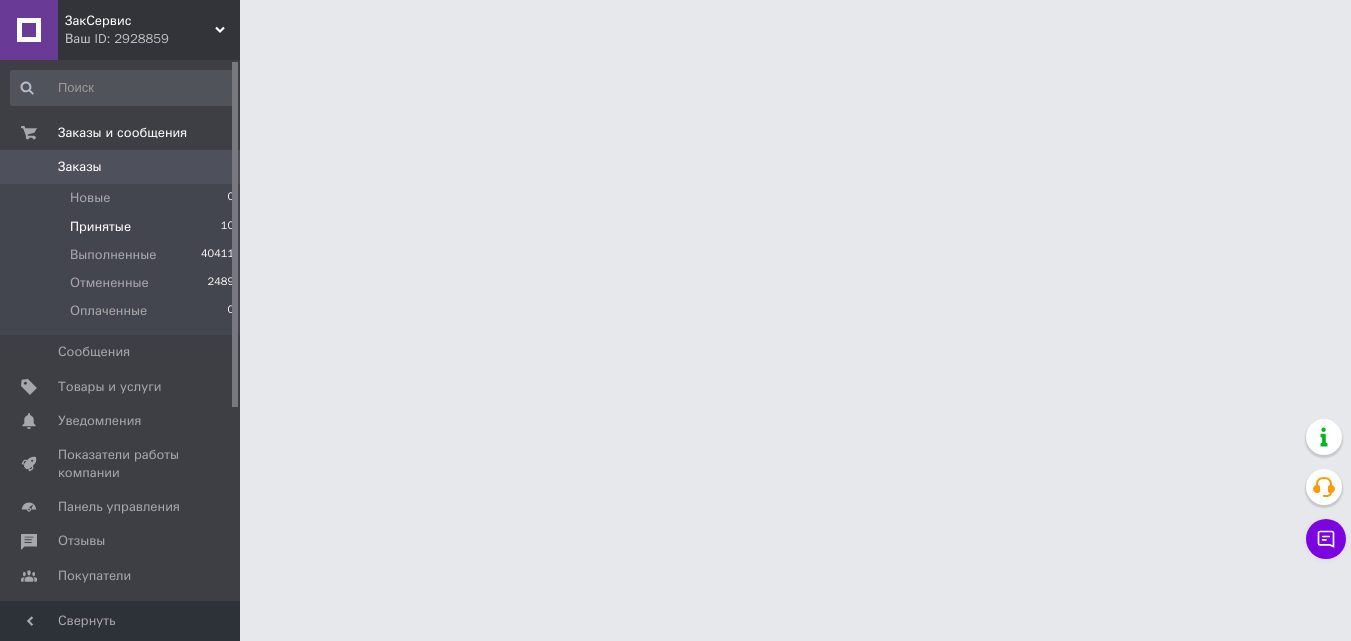 scroll, scrollTop: 0, scrollLeft: 0, axis: both 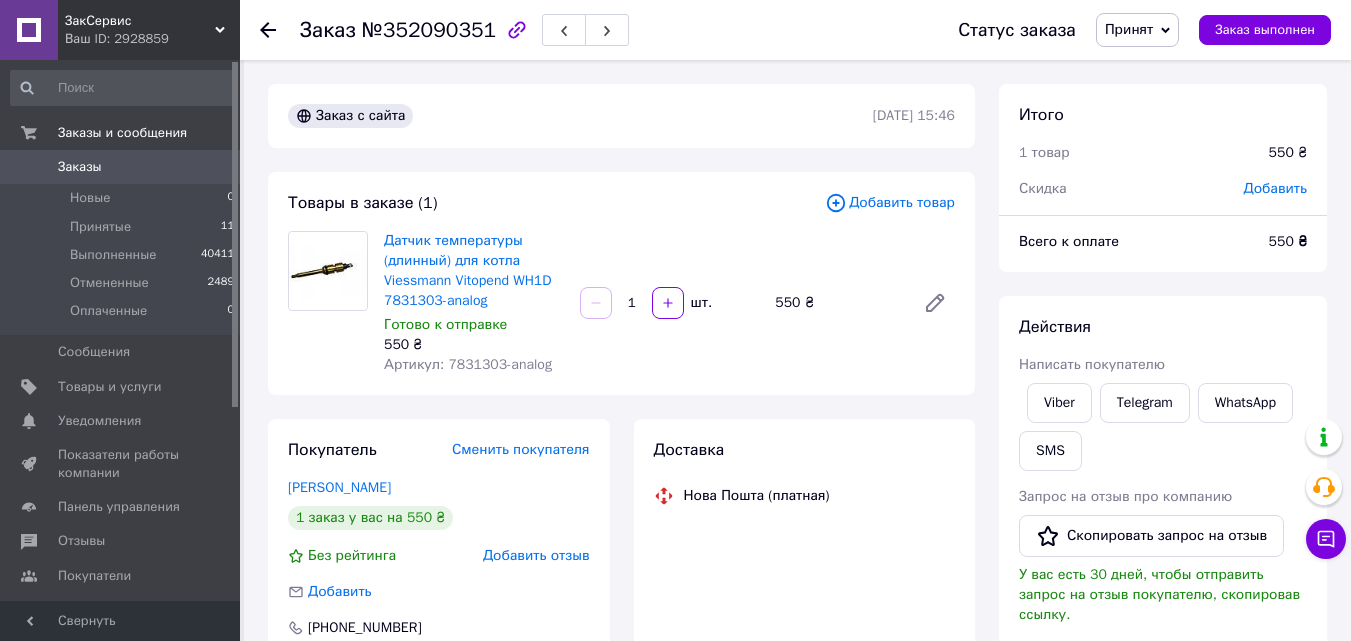 click on "Артикул: 7831303-analog" at bounding box center [468, 364] 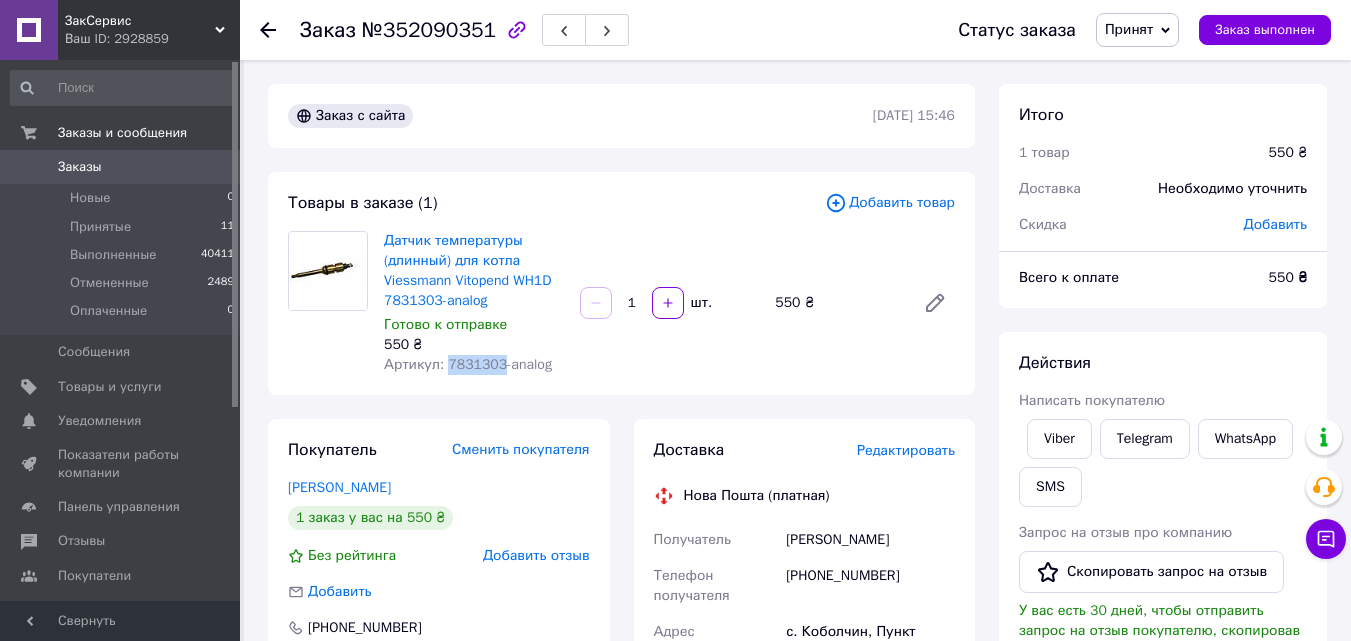 click on "Артикул: 7831303-analog" at bounding box center (468, 364) 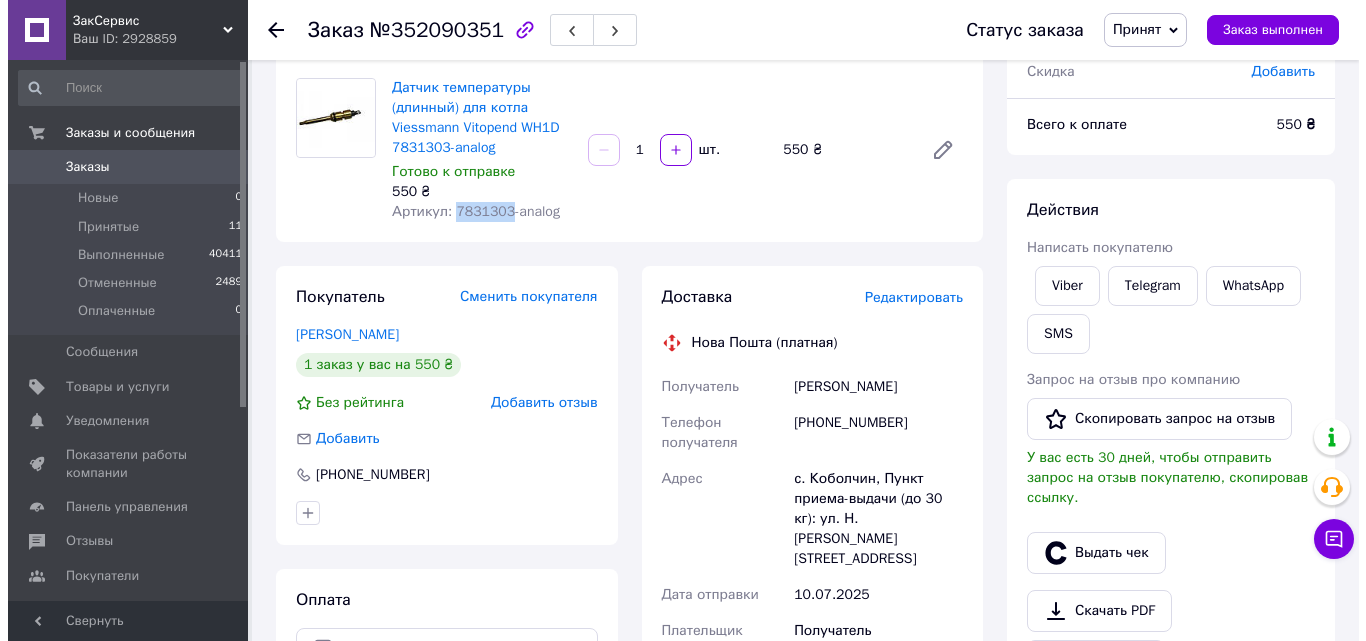 scroll, scrollTop: 100, scrollLeft: 0, axis: vertical 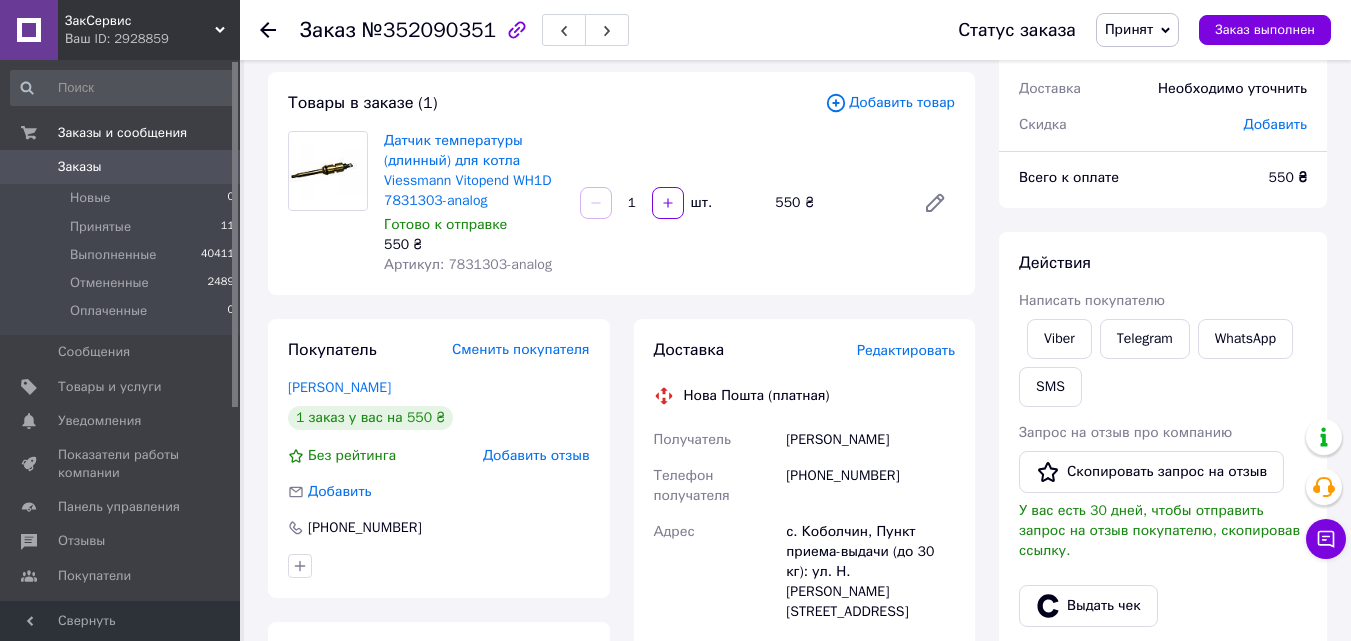 click on "Редактировать" at bounding box center [906, 350] 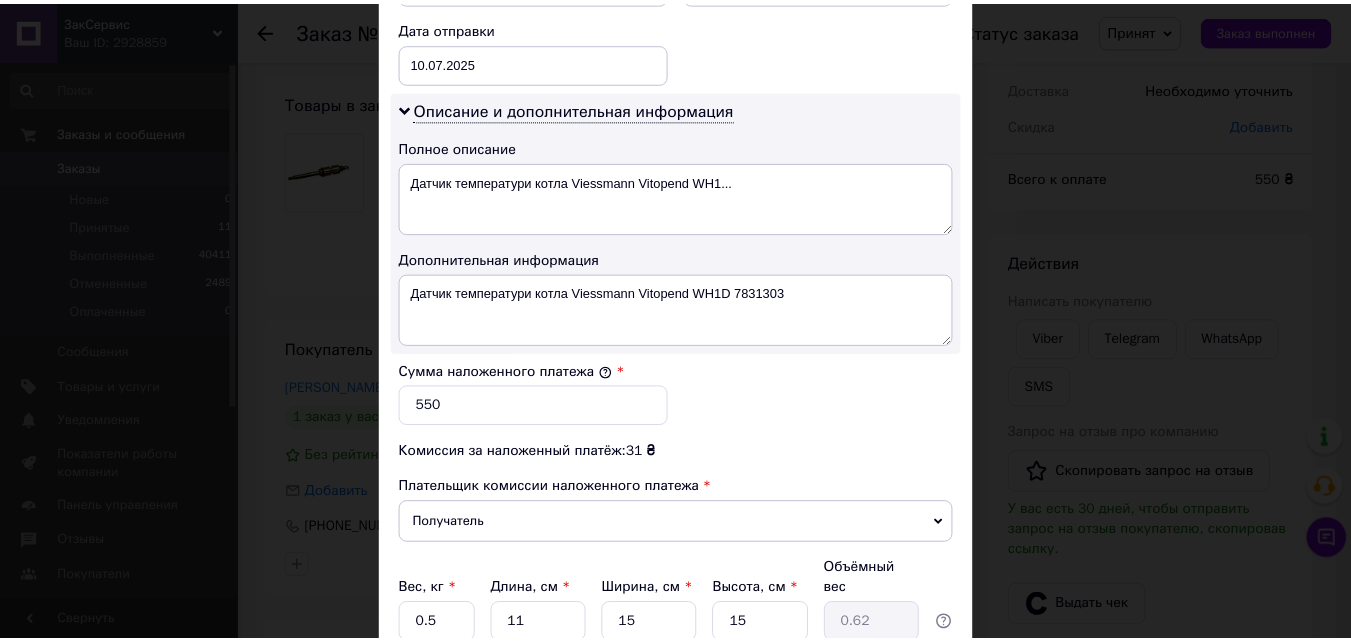 scroll, scrollTop: 1109, scrollLeft: 0, axis: vertical 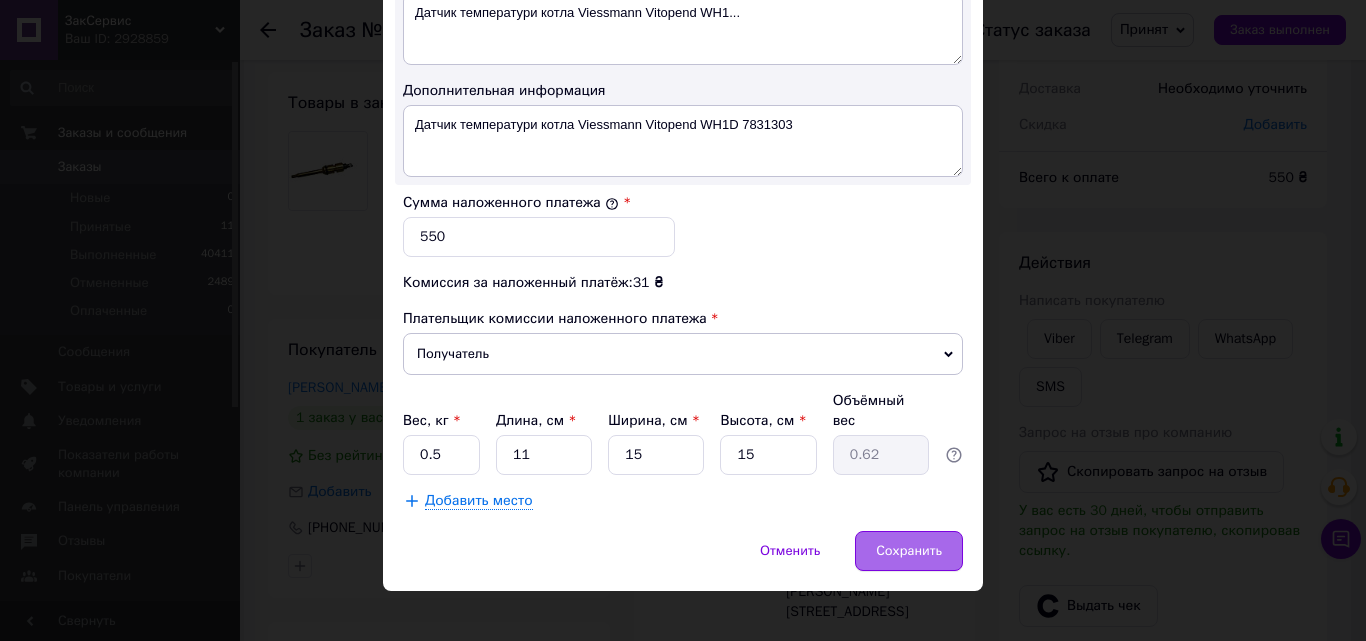 click on "Сохранить" at bounding box center (909, 551) 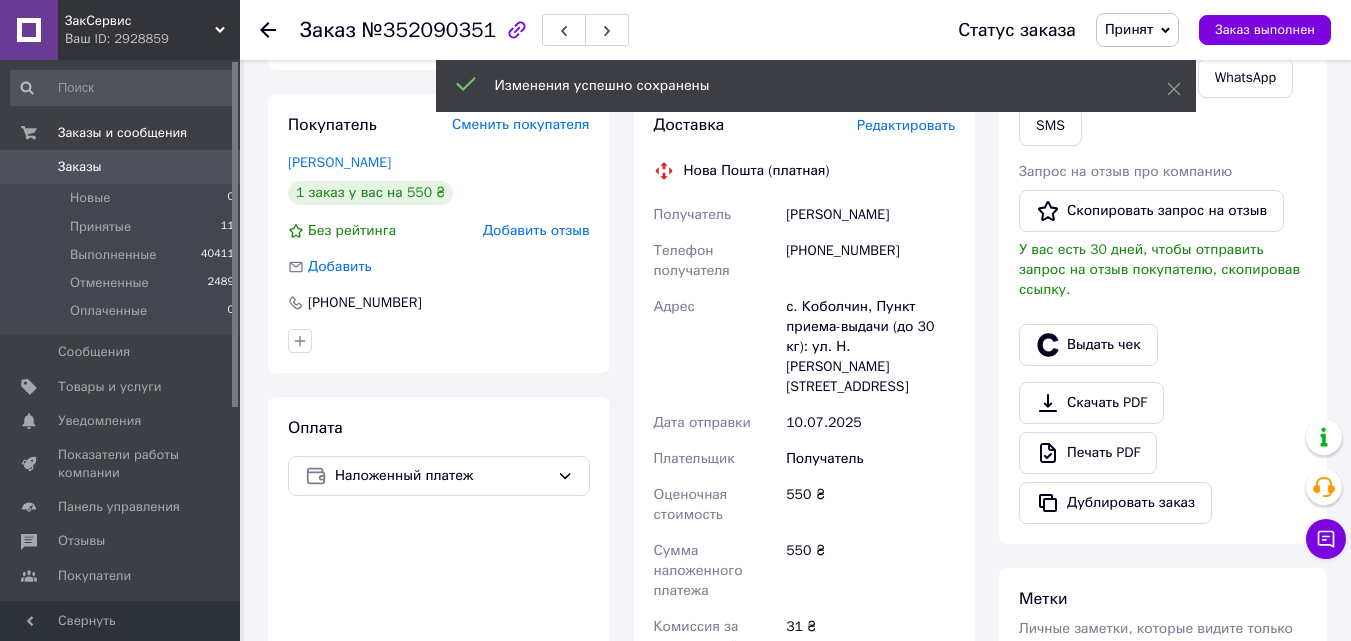 scroll, scrollTop: 700, scrollLeft: 0, axis: vertical 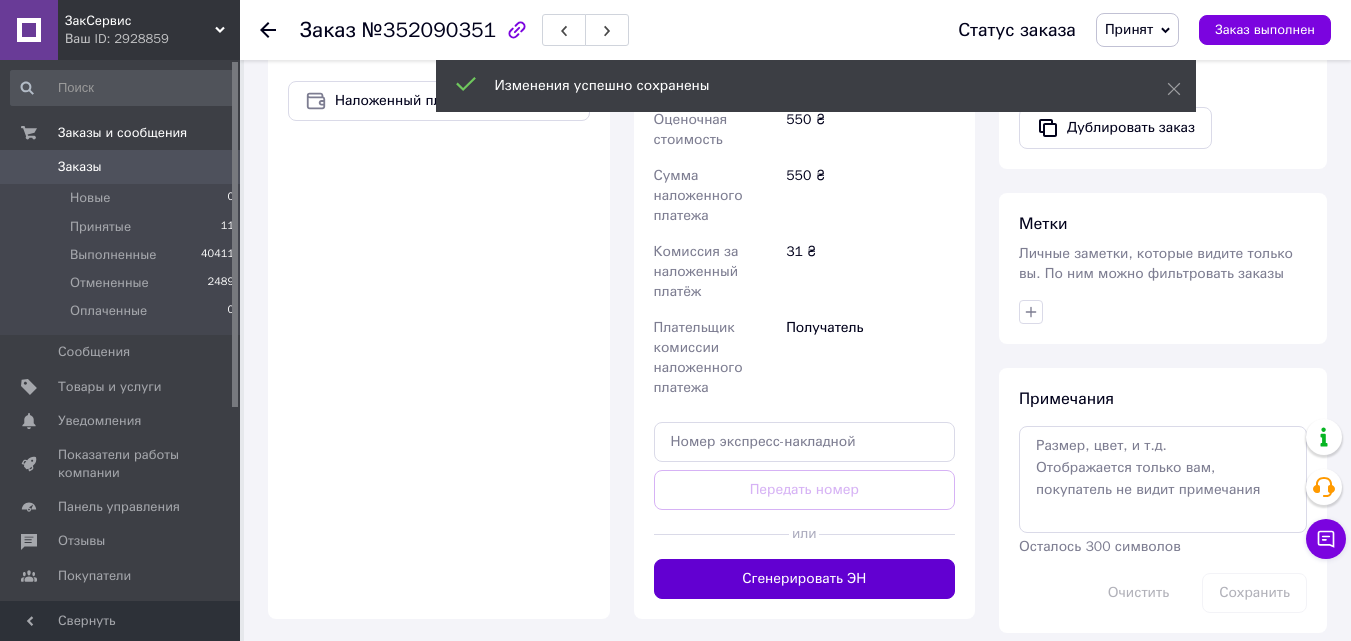 click on "Сгенерировать ЭН" at bounding box center (805, 579) 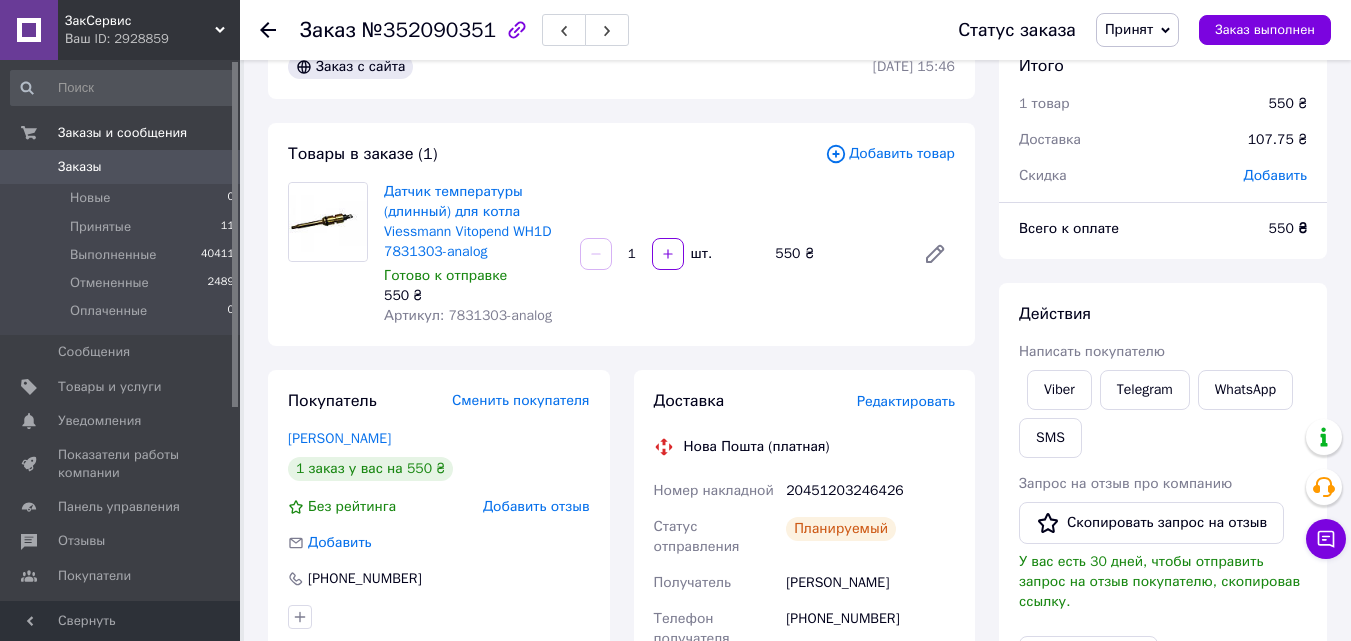 scroll, scrollTop: 0, scrollLeft: 0, axis: both 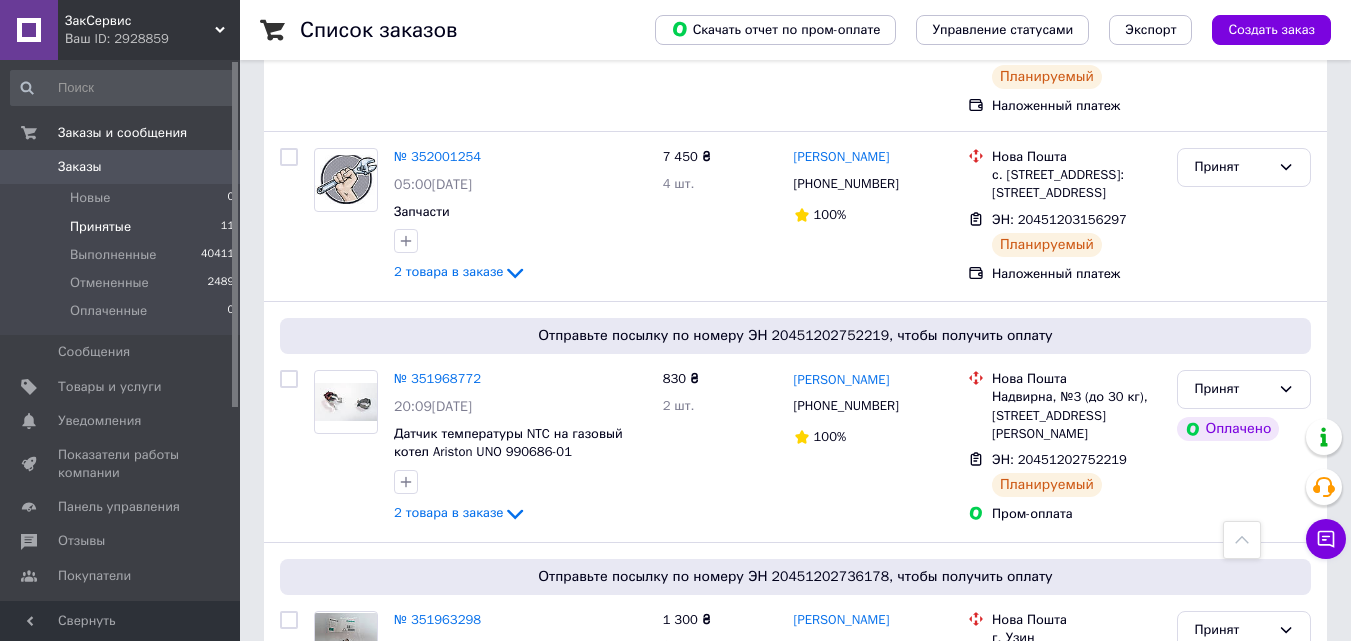 click on "Принятые" at bounding box center [100, 227] 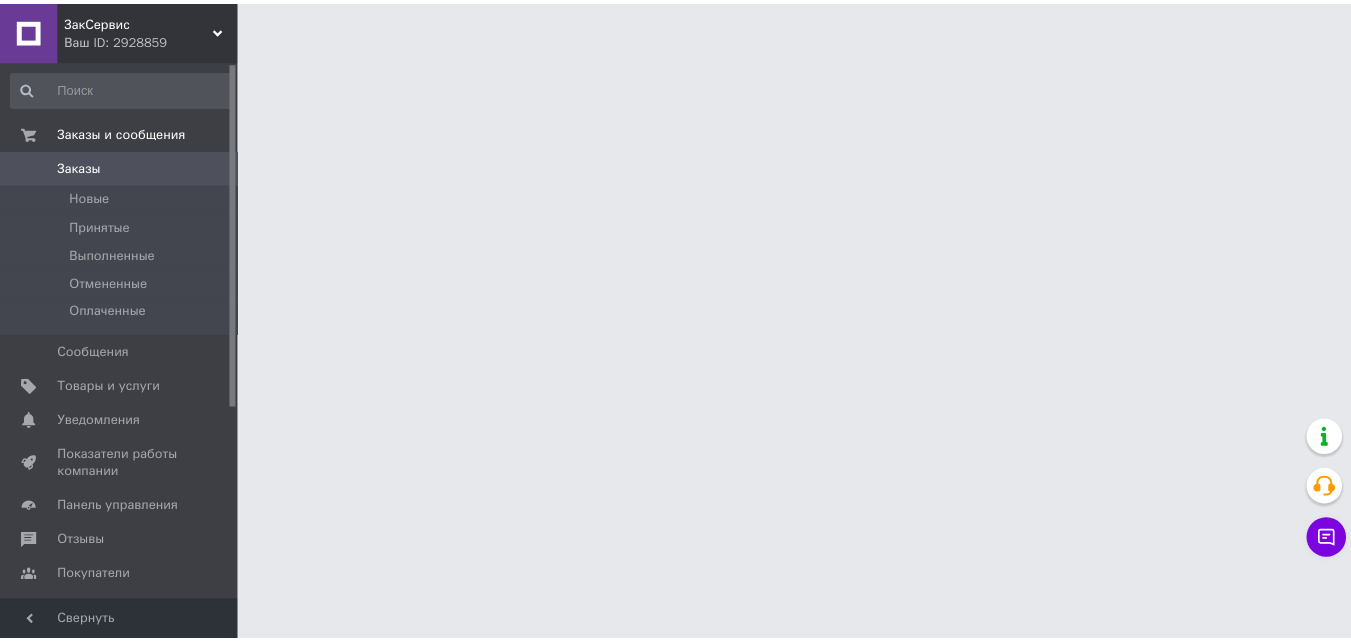 scroll, scrollTop: 0, scrollLeft: 0, axis: both 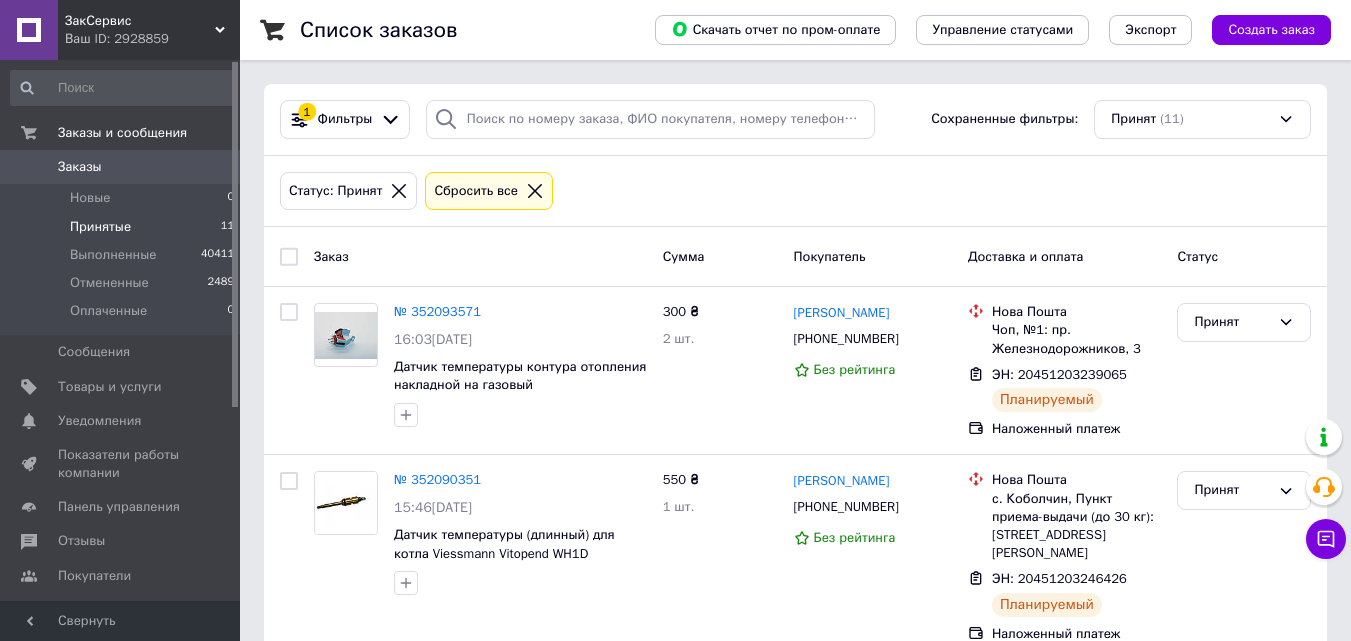 click on "Статус: Принят Сбросить все" at bounding box center (795, 191) 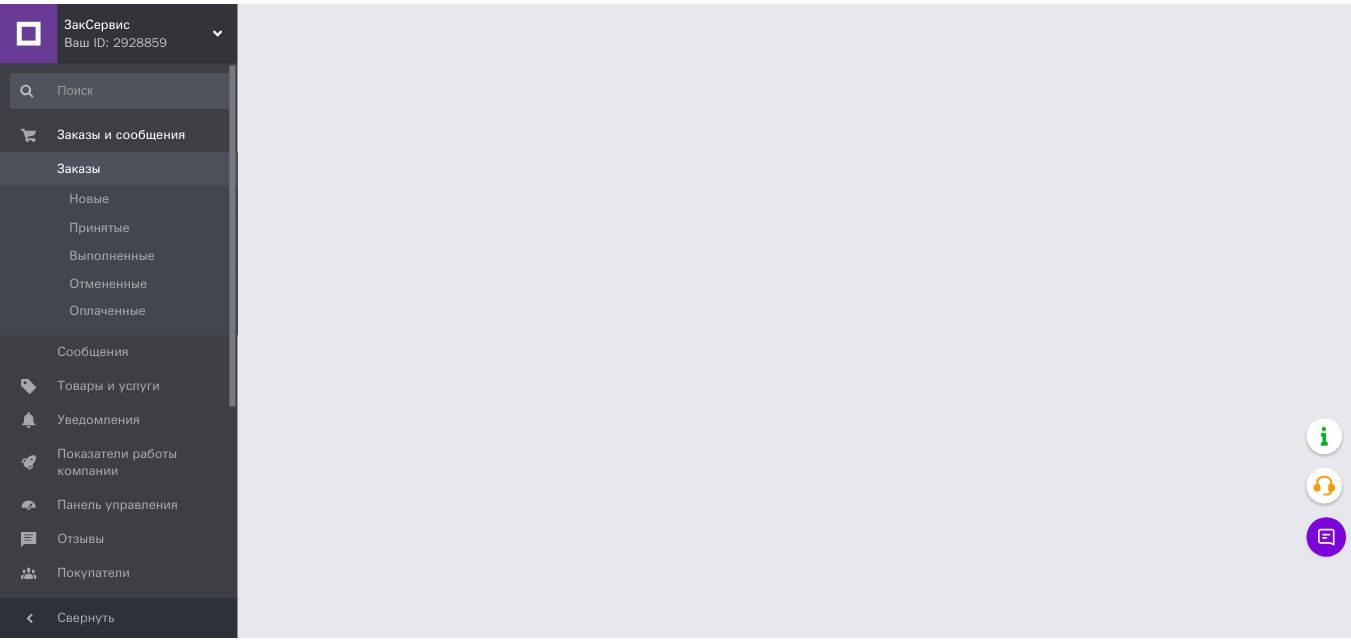 scroll, scrollTop: 0, scrollLeft: 0, axis: both 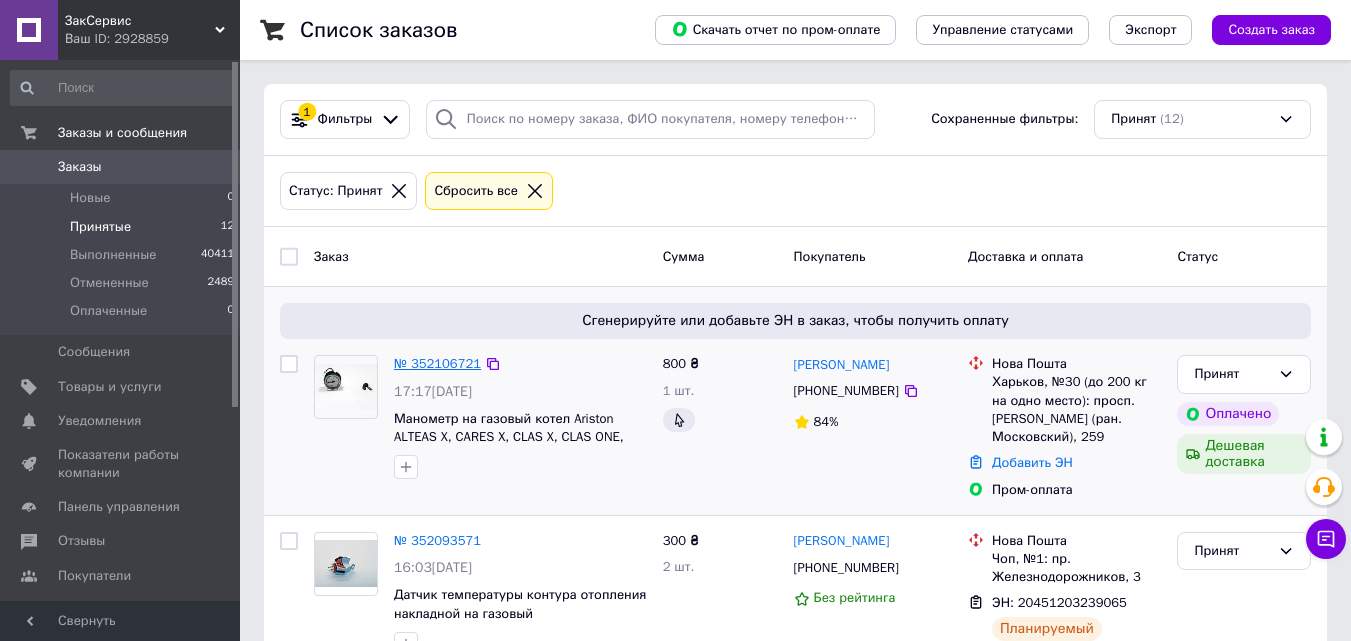 click on "№ 352106721" at bounding box center [437, 363] 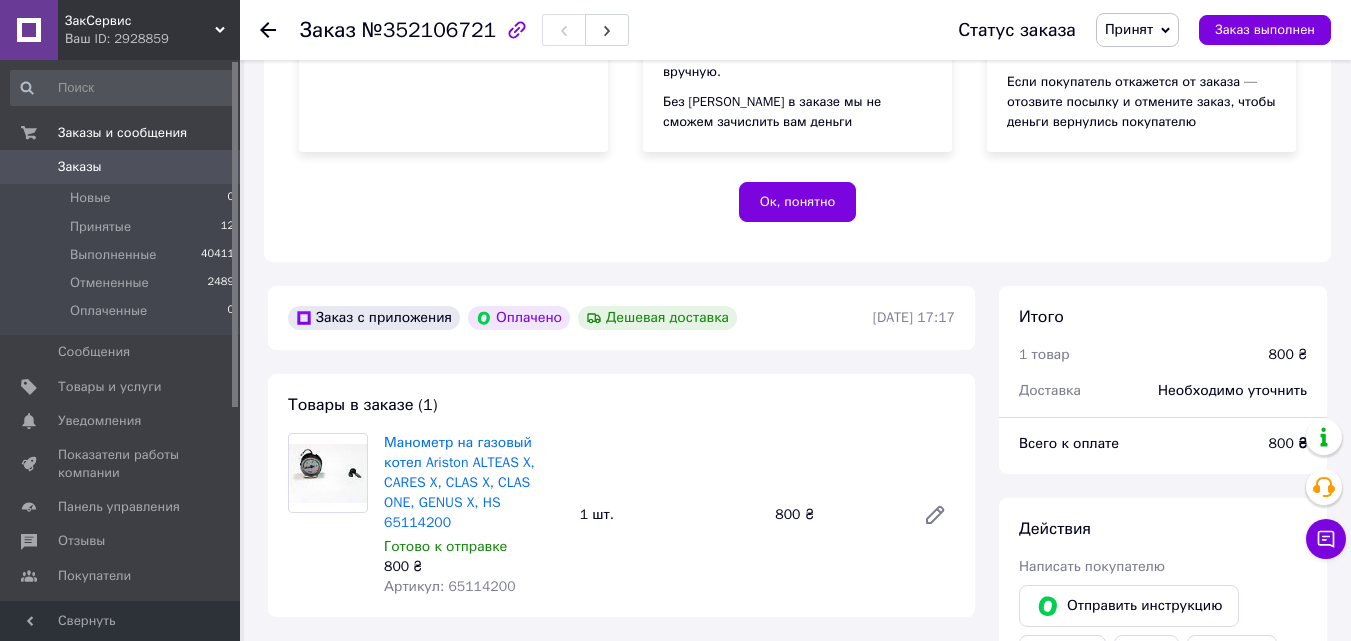 scroll, scrollTop: 500, scrollLeft: 0, axis: vertical 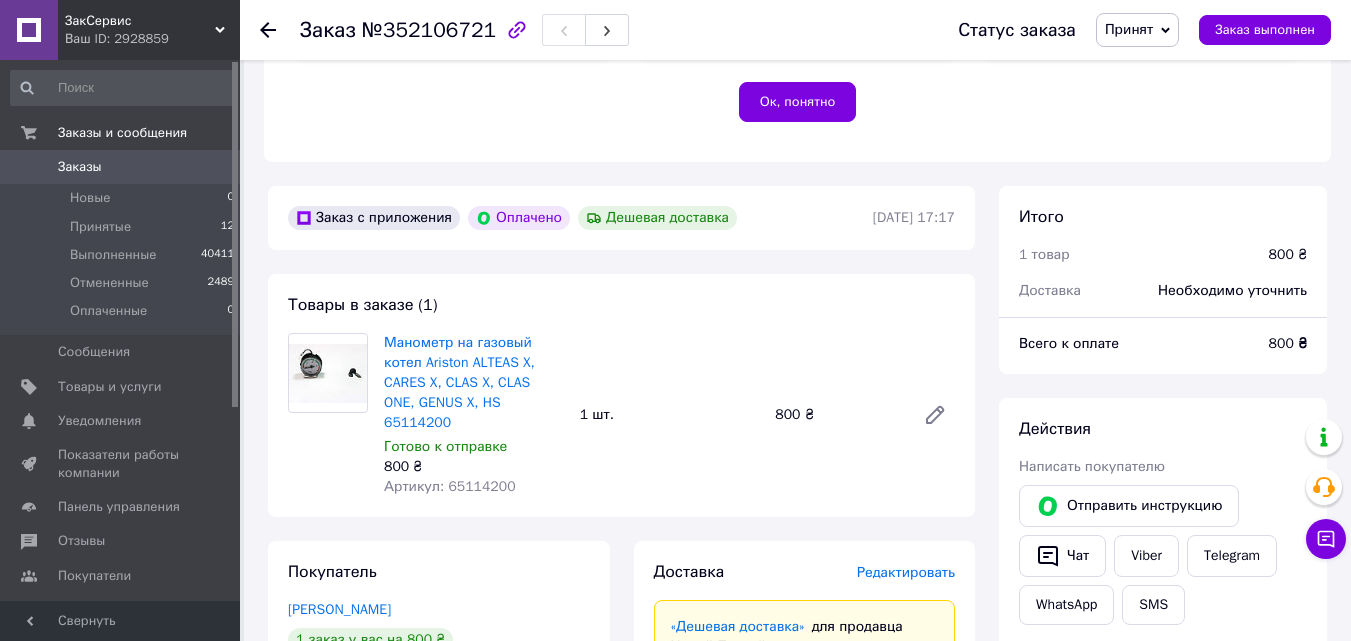 click on "Артикул: 65114200" at bounding box center (450, 486) 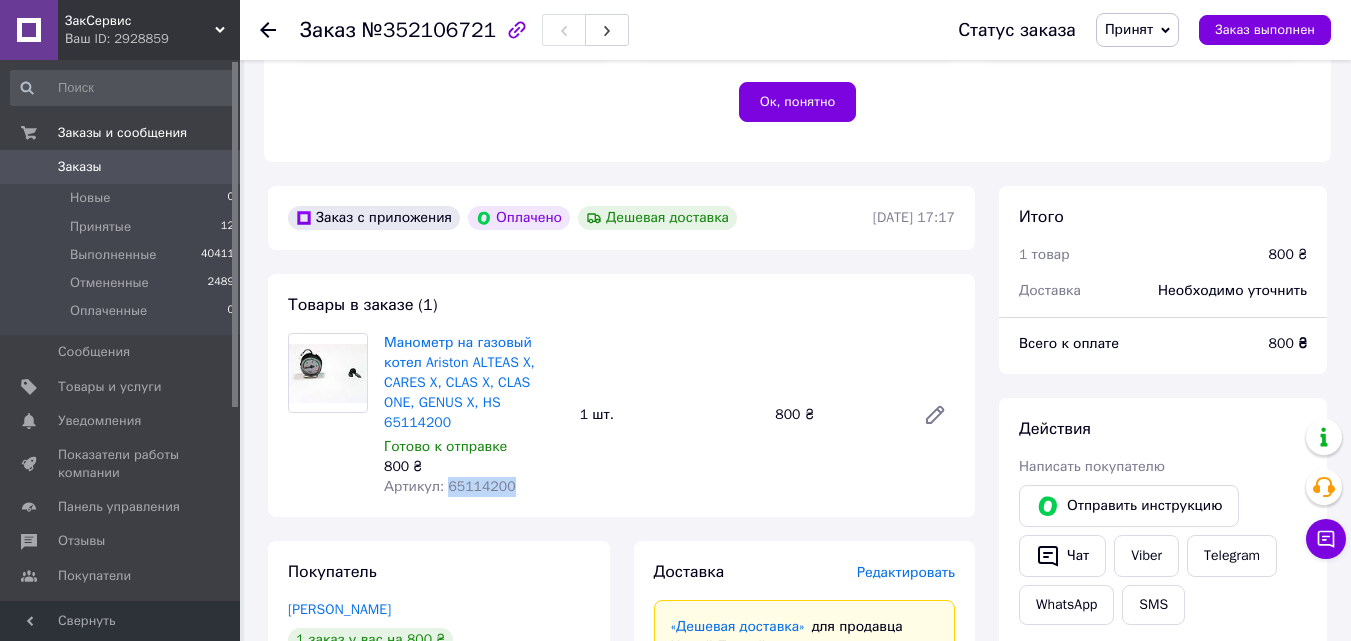click on "Артикул: 65114200" at bounding box center (450, 486) 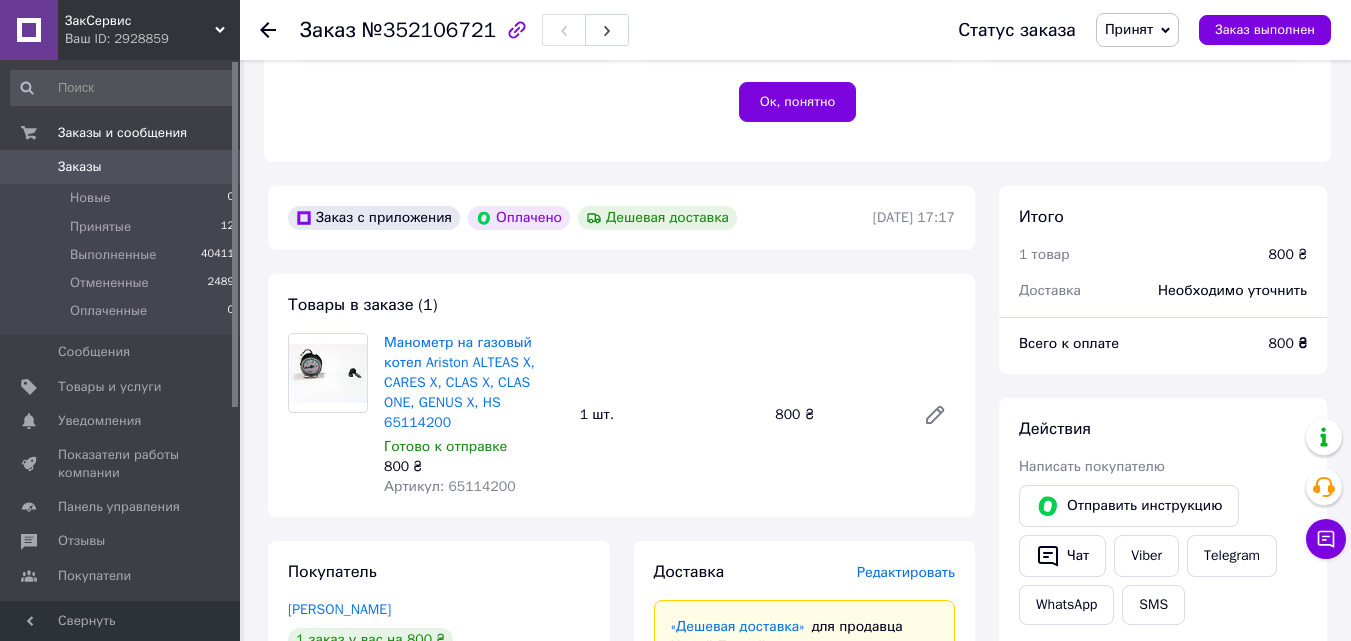 drag, startPoint x: 482, startPoint y: 467, endPoint x: 838, endPoint y: 337, distance: 378.9934 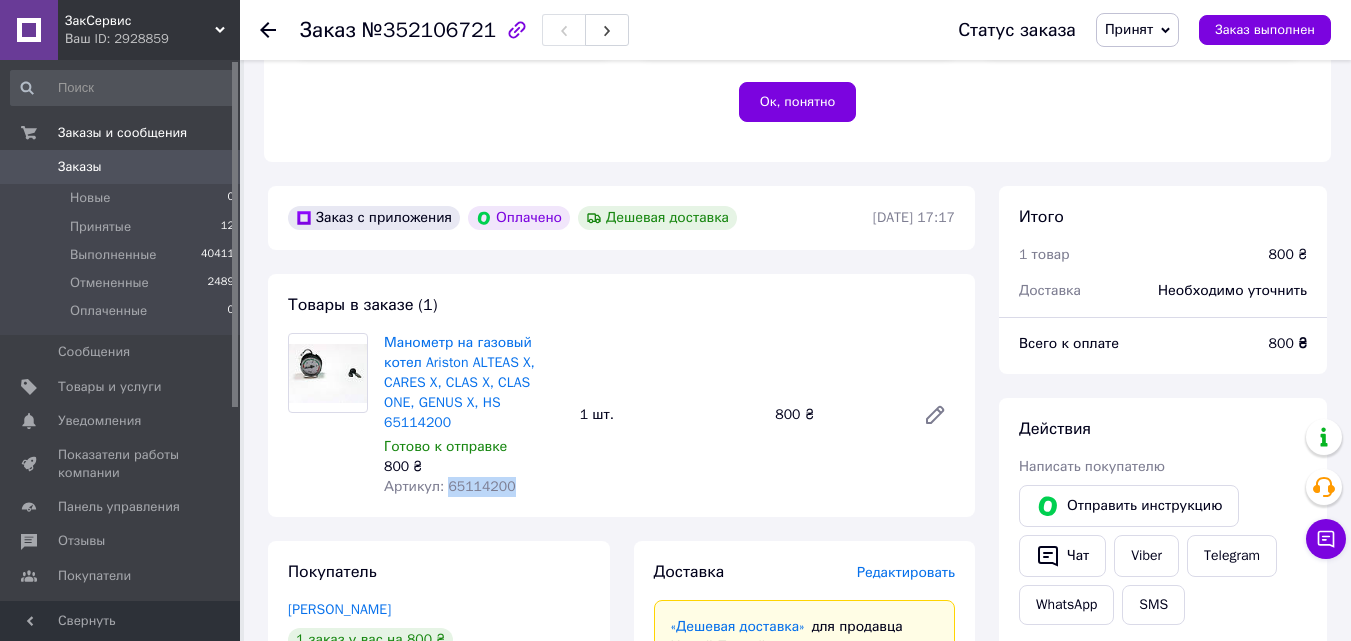 click on "Артикул: 65114200" at bounding box center (450, 486) 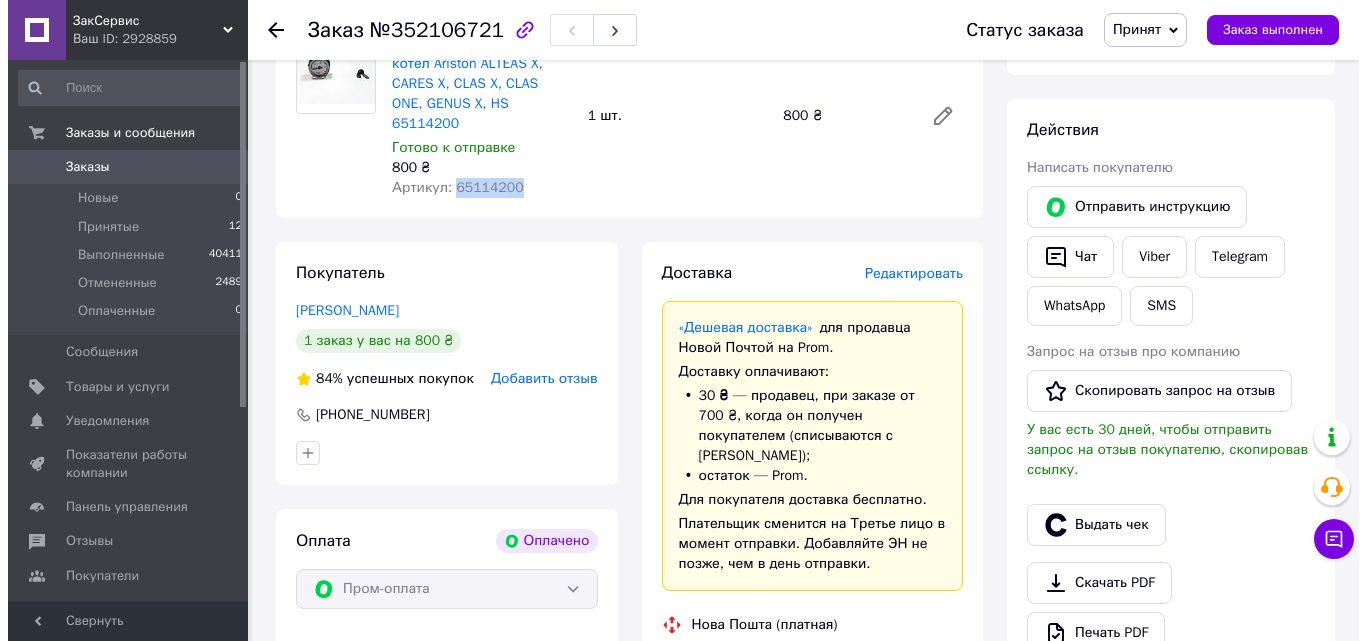 scroll, scrollTop: 800, scrollLeft: 0, axis: vertical 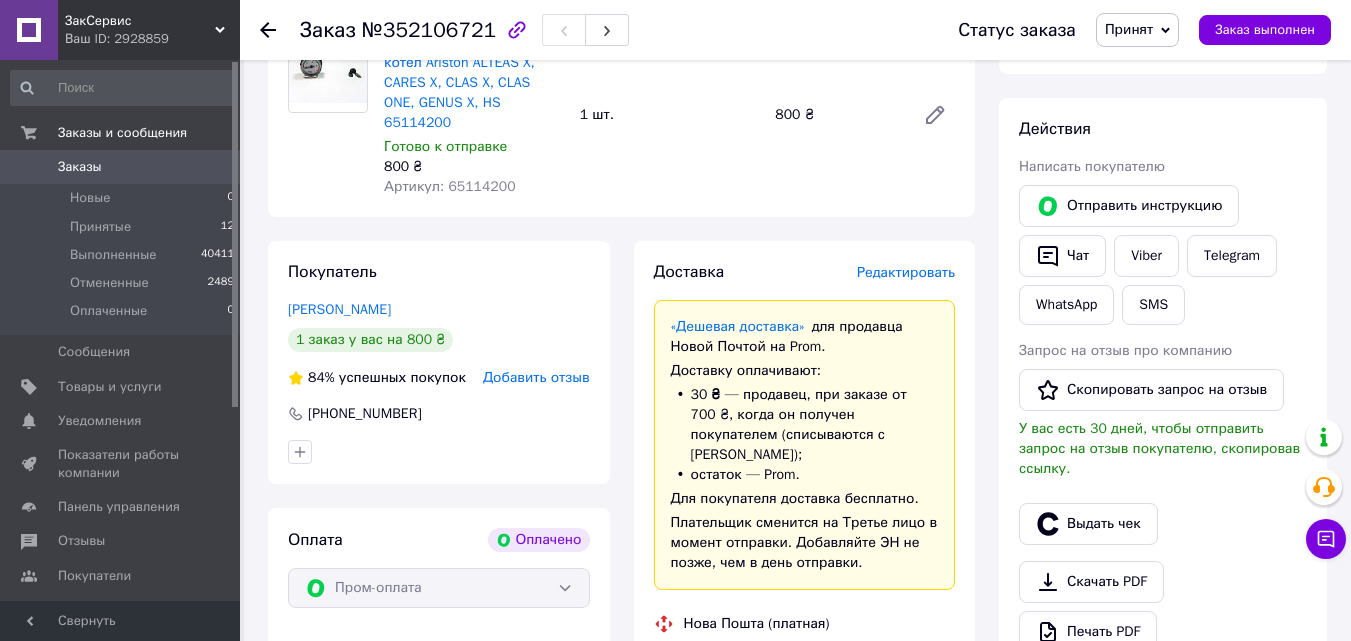 click on "Редактировать" at bounding box center [906, 272] 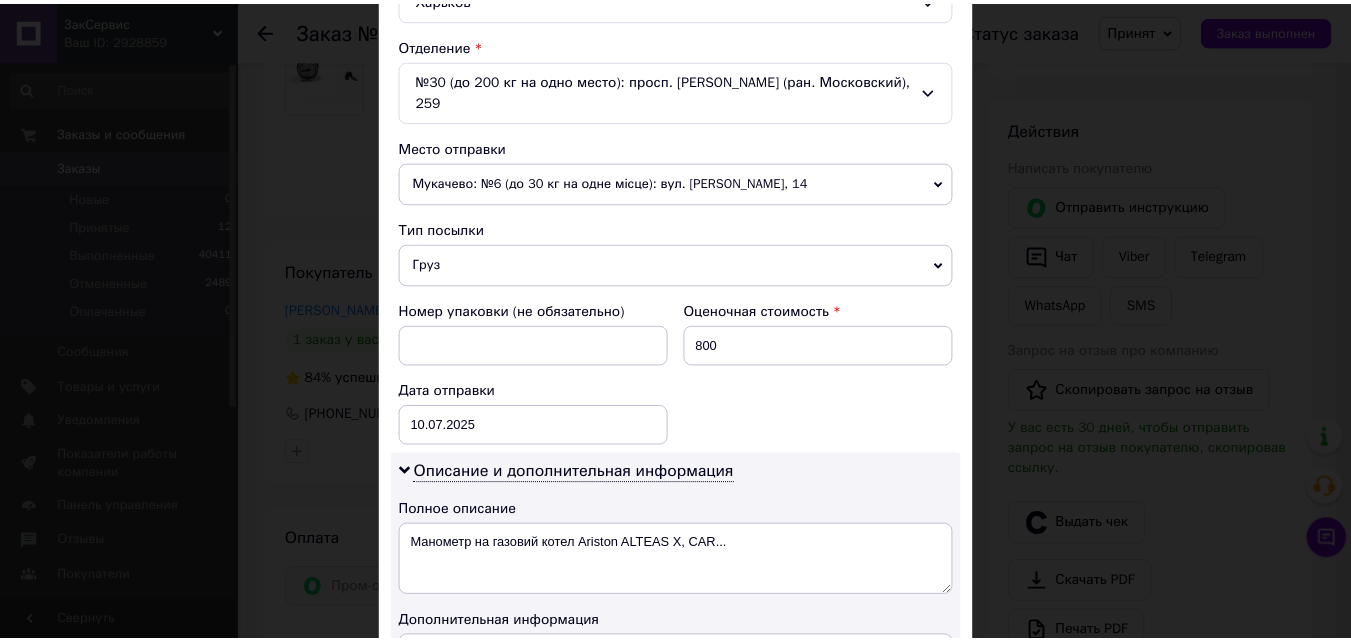 scroll, scrollTop: 933, scrollLeft: 0, axis: vertical 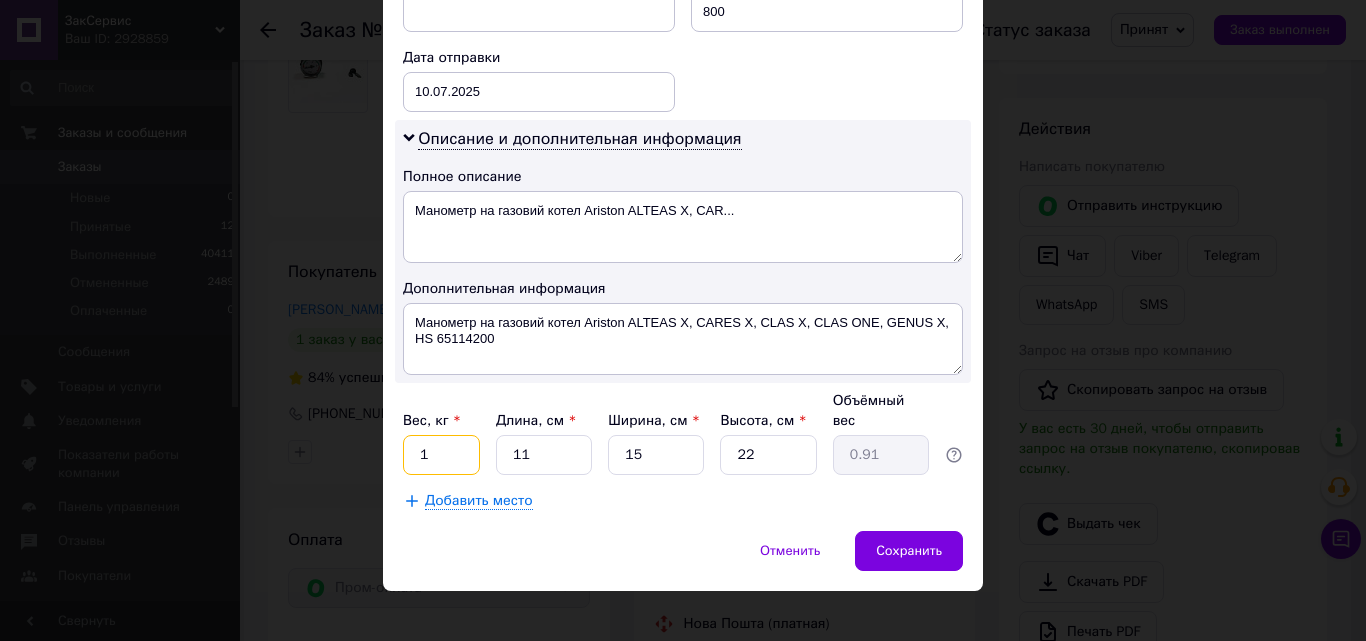 click on "1" at bounding box center (441, 455) 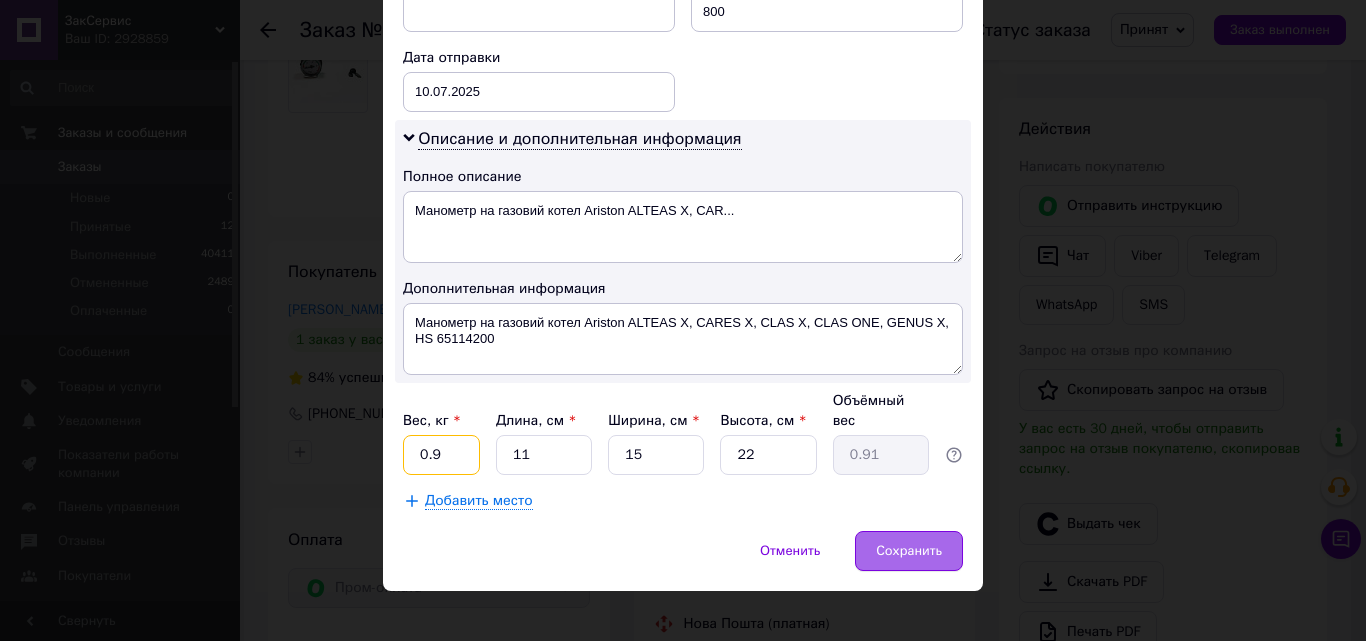 type on "0.9" 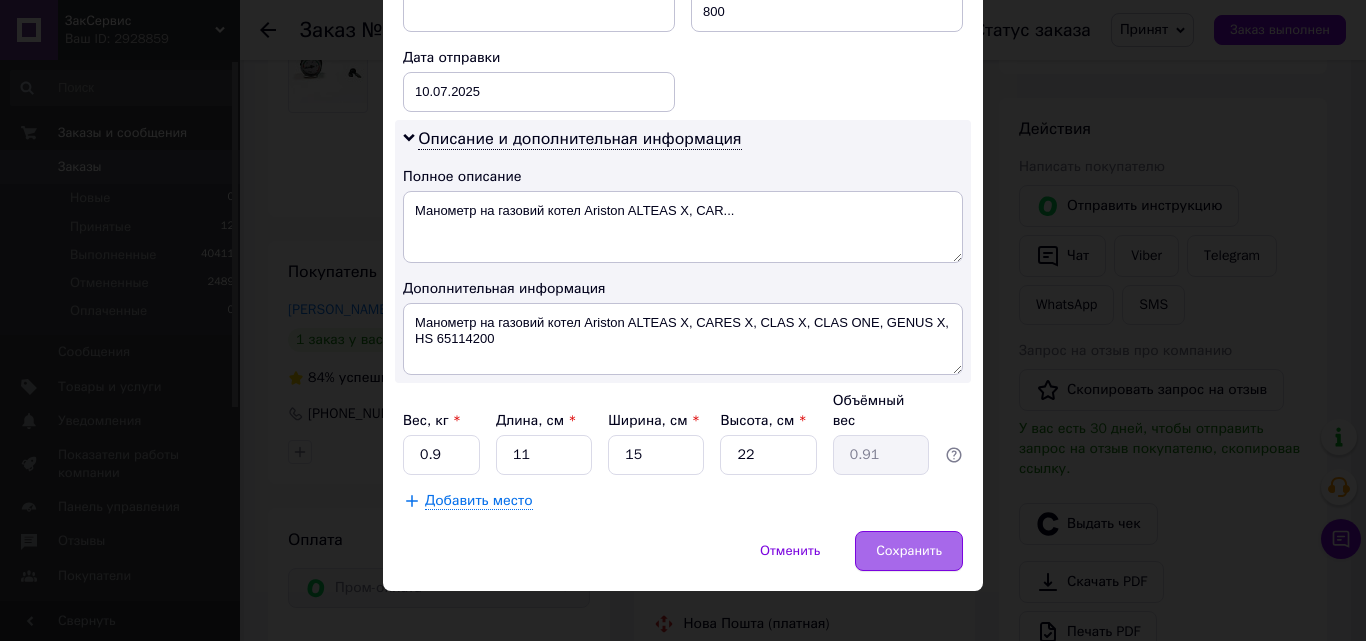click on "Сохранить" at bounding box center (909, 551) 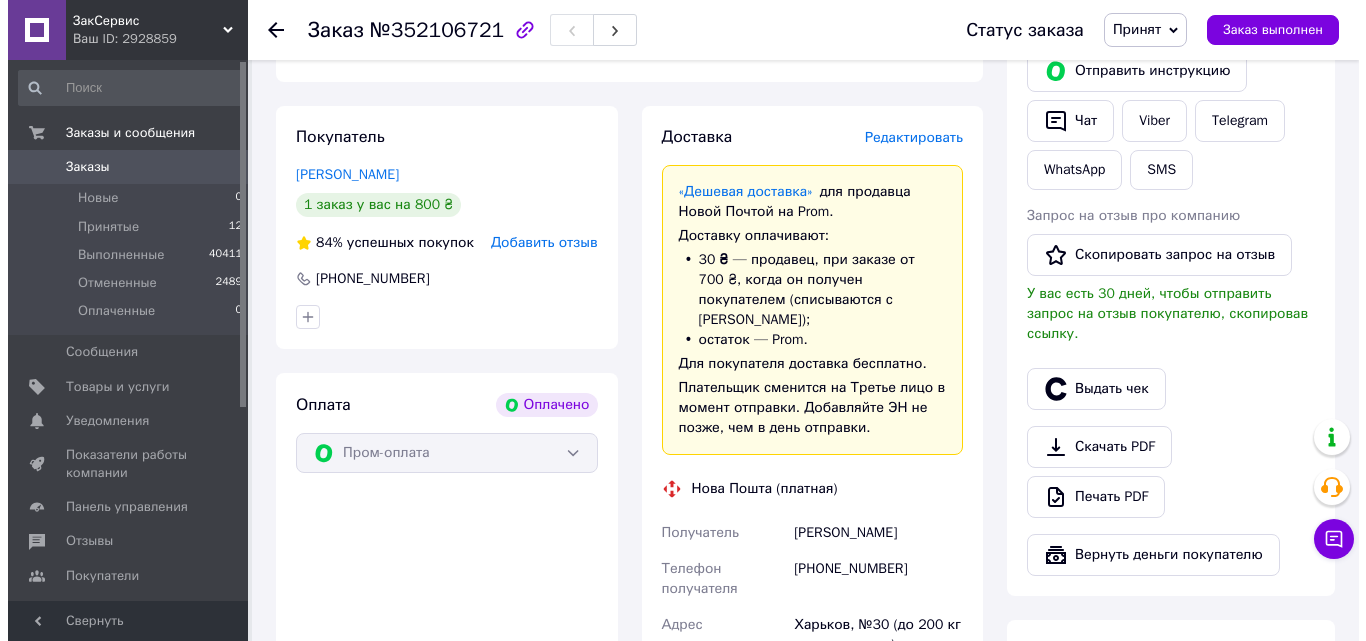 scroll, scrollTop: 900, scrollLeft: 0, axis: vertical 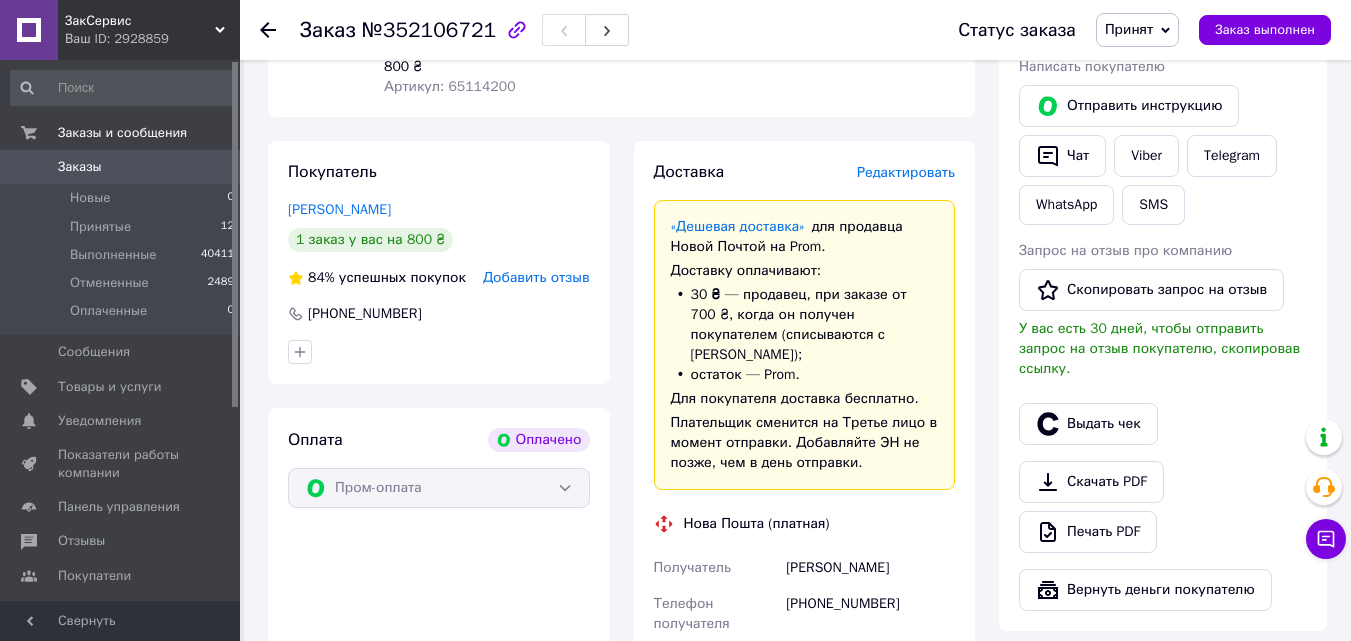 click on "Редактировать" at bounding box center (906, 172) 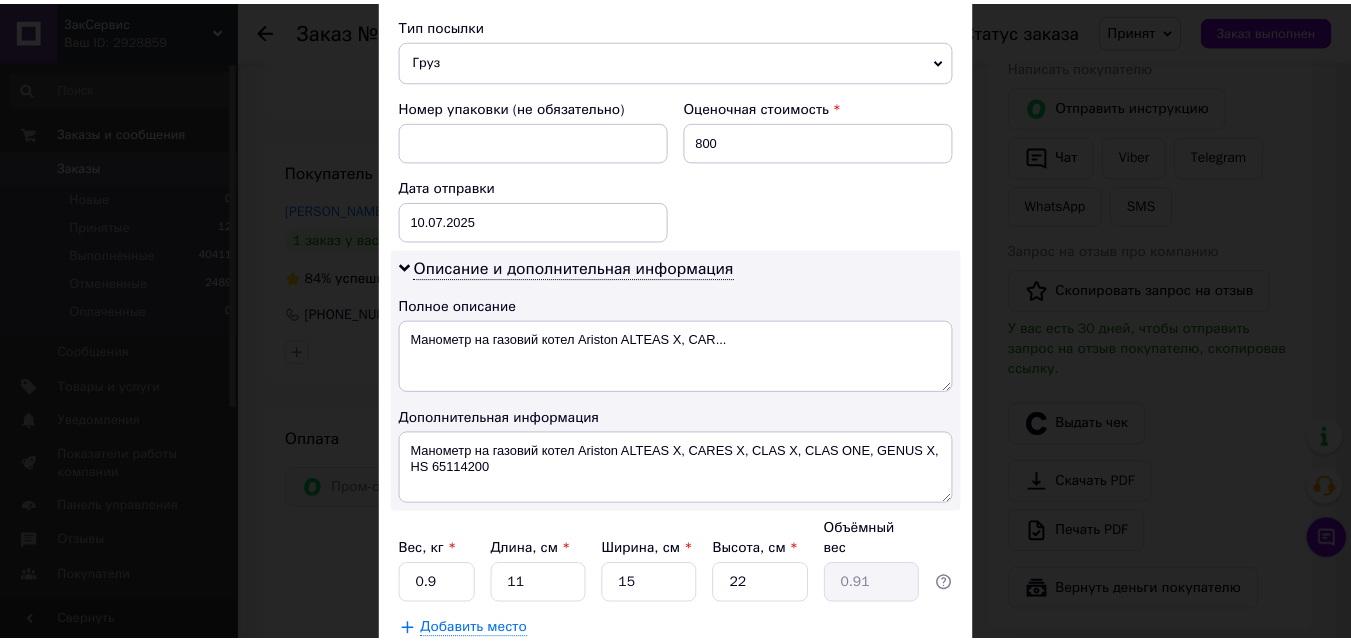 scroll, scrollTop: 933, scrollLeft: 0, axis: vertical 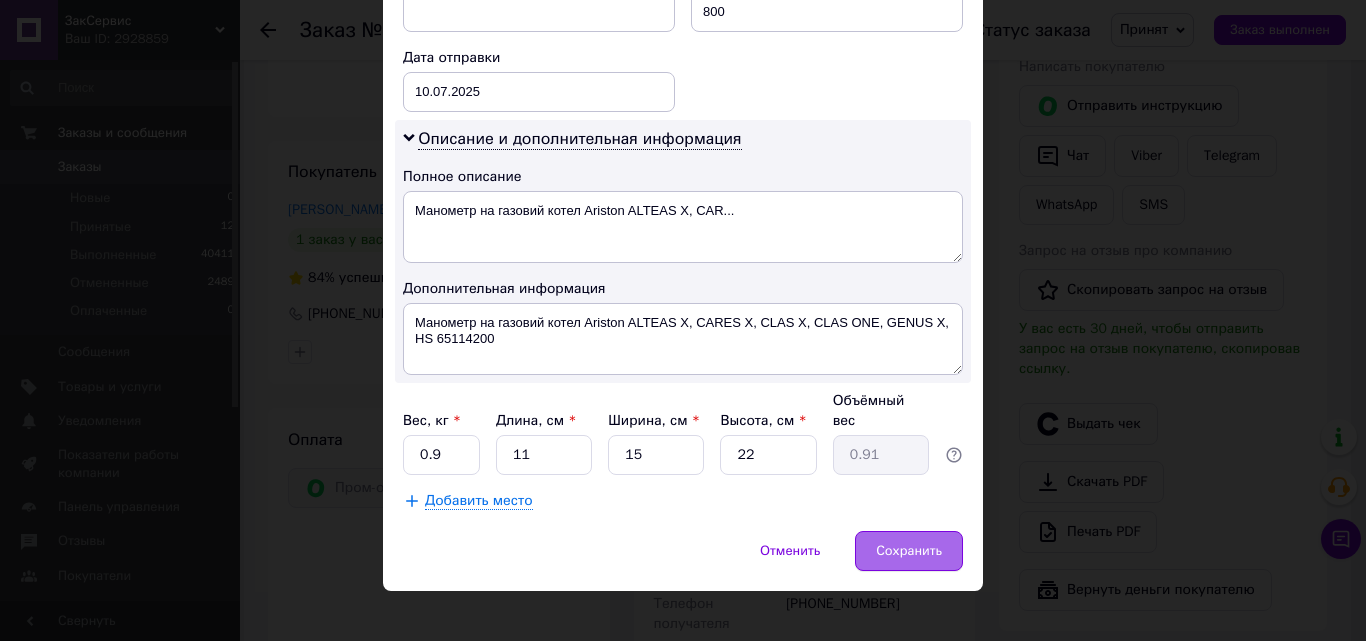 click on "Сохранить" at bounding box center [909, 551] 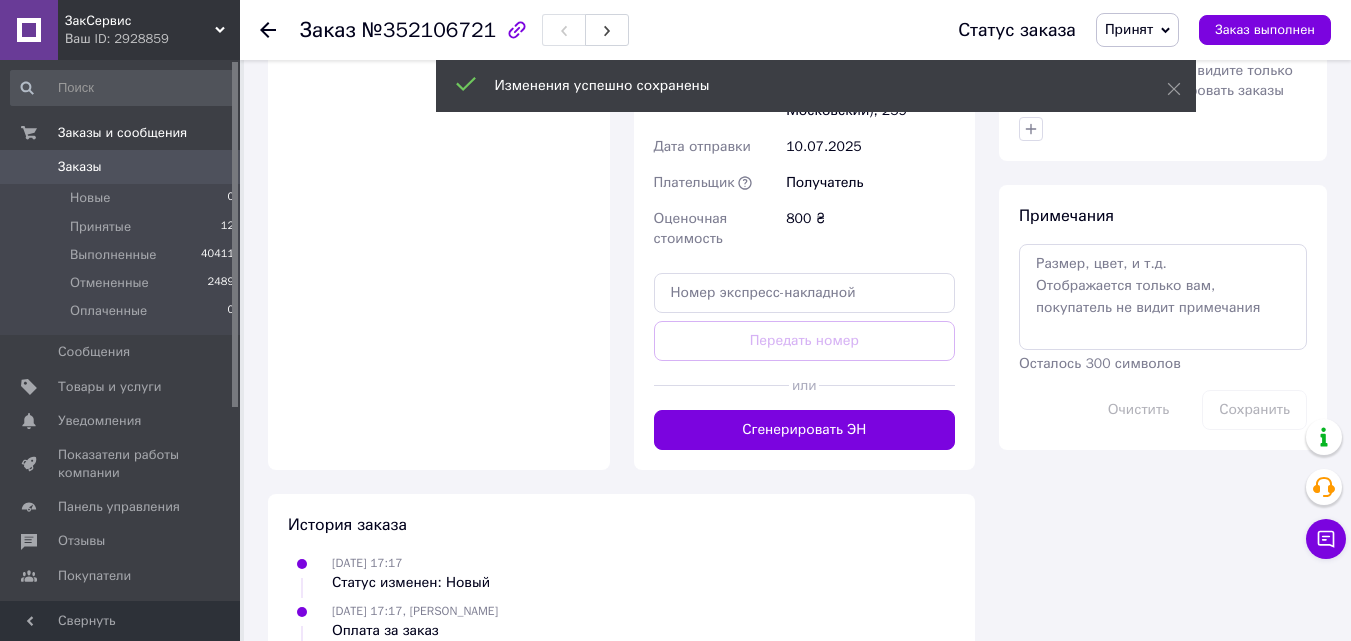 scroll, scrollTop: 1600, scrollLeft: 0, axis: vertical 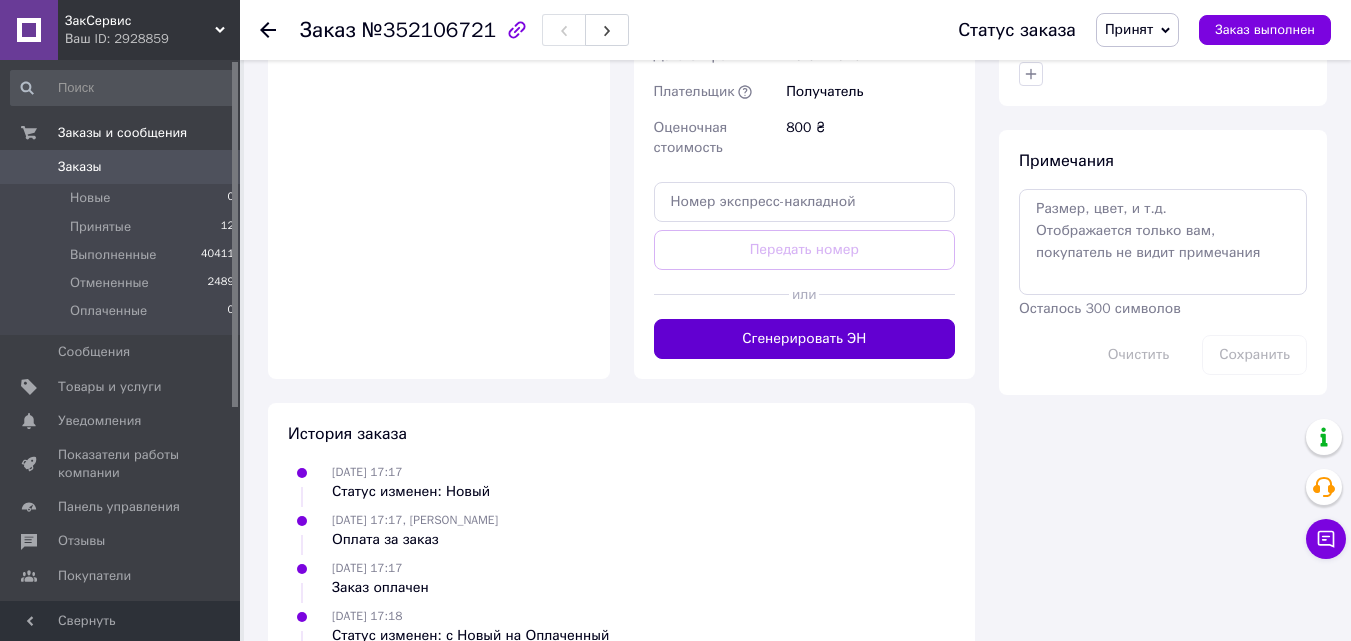 click on "Сгенерировать ЭН" at bounding box center (805, 339) 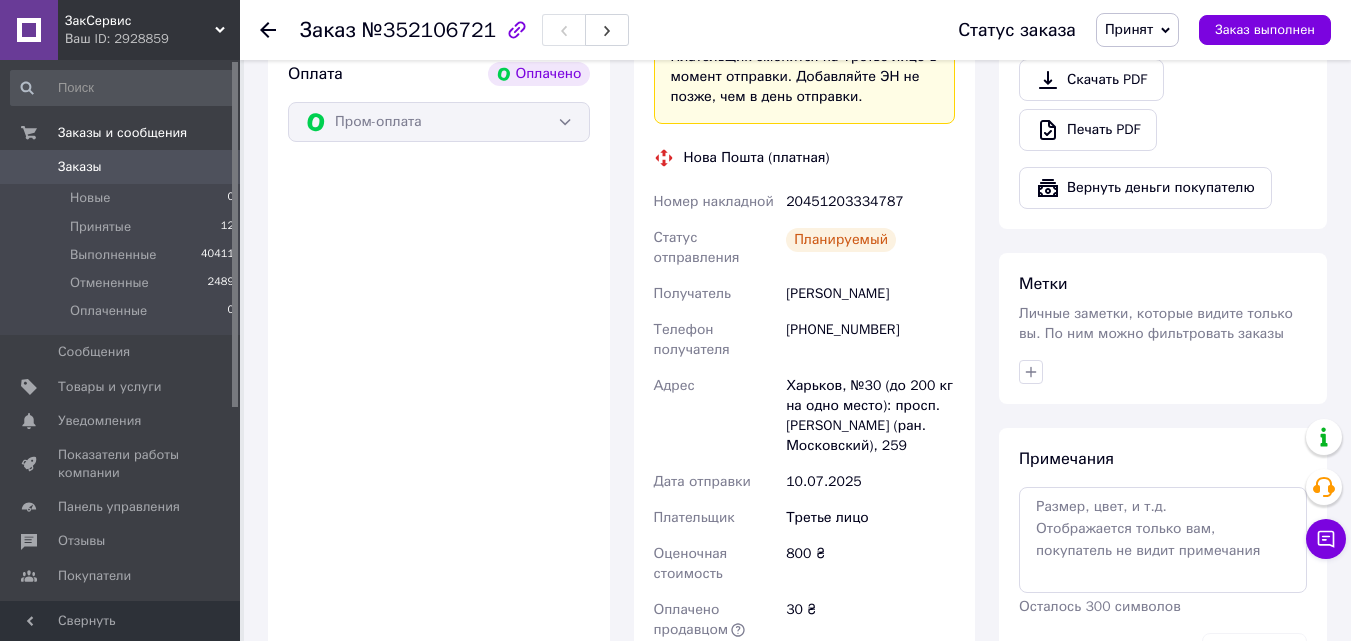 scroll, scrollTop: 1300, scrollLeft: 0, axis: vertical 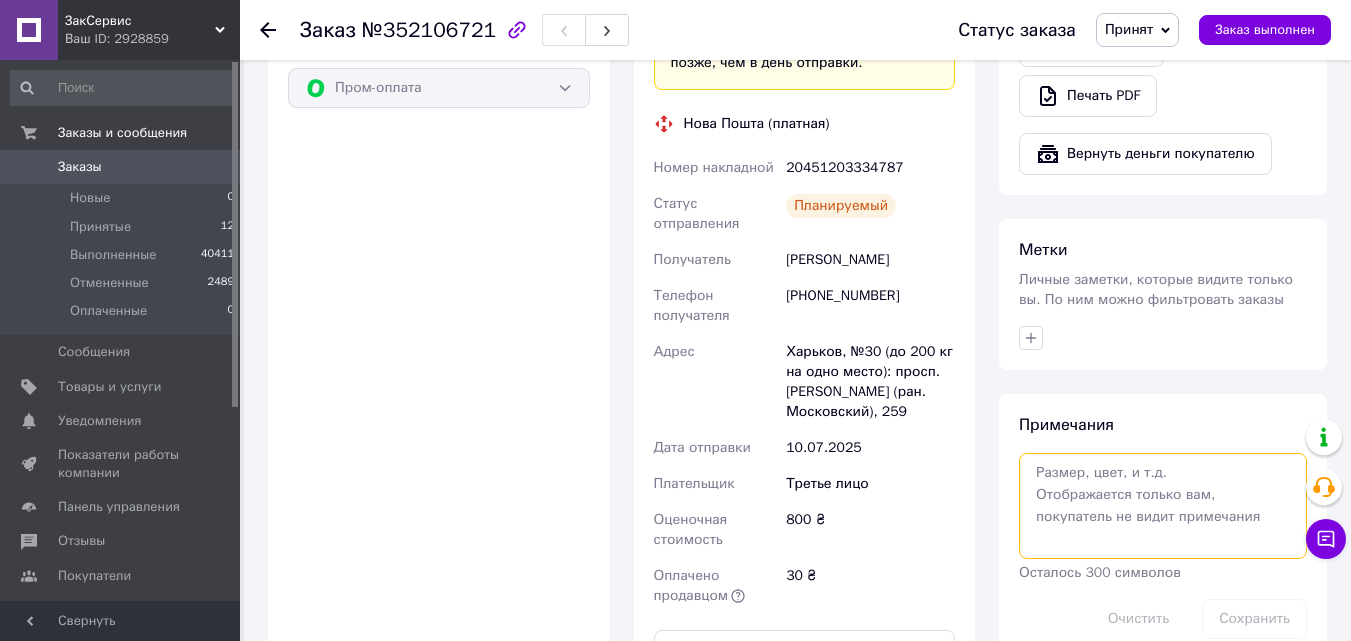 click at bounding box center (1163, 506) 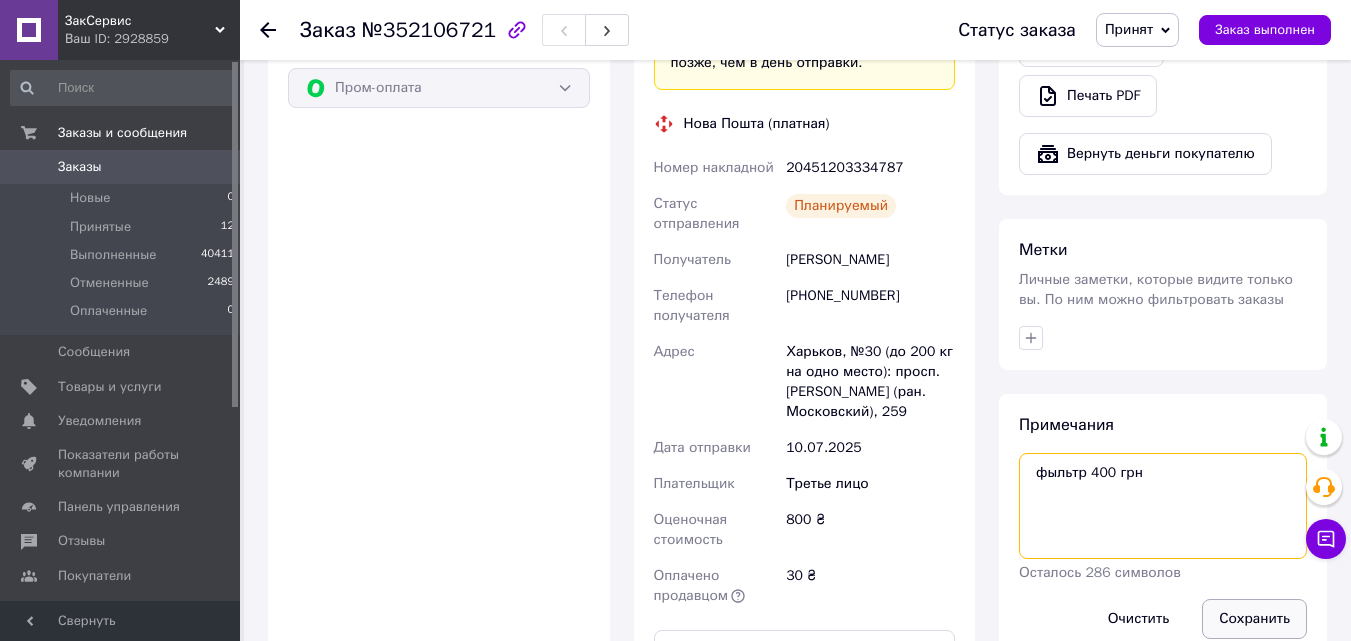 type on "фыльтр 400 грн" 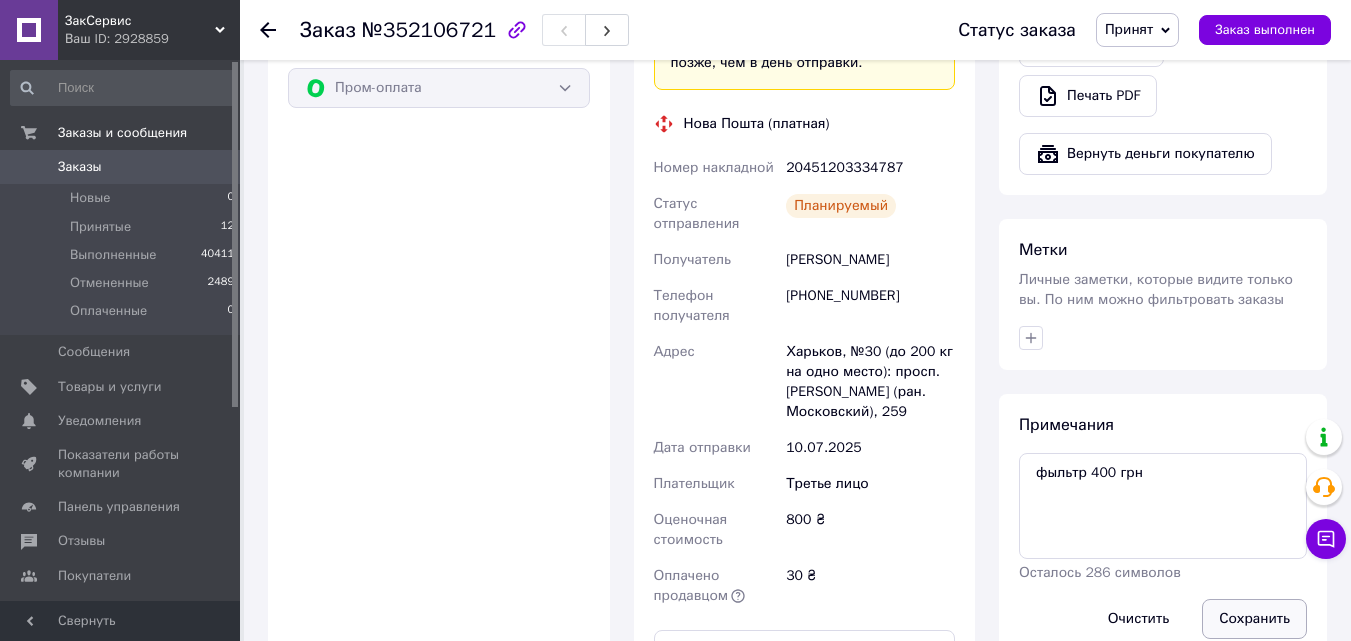 click on "Сохранить" at bounding box center [1254, 619] 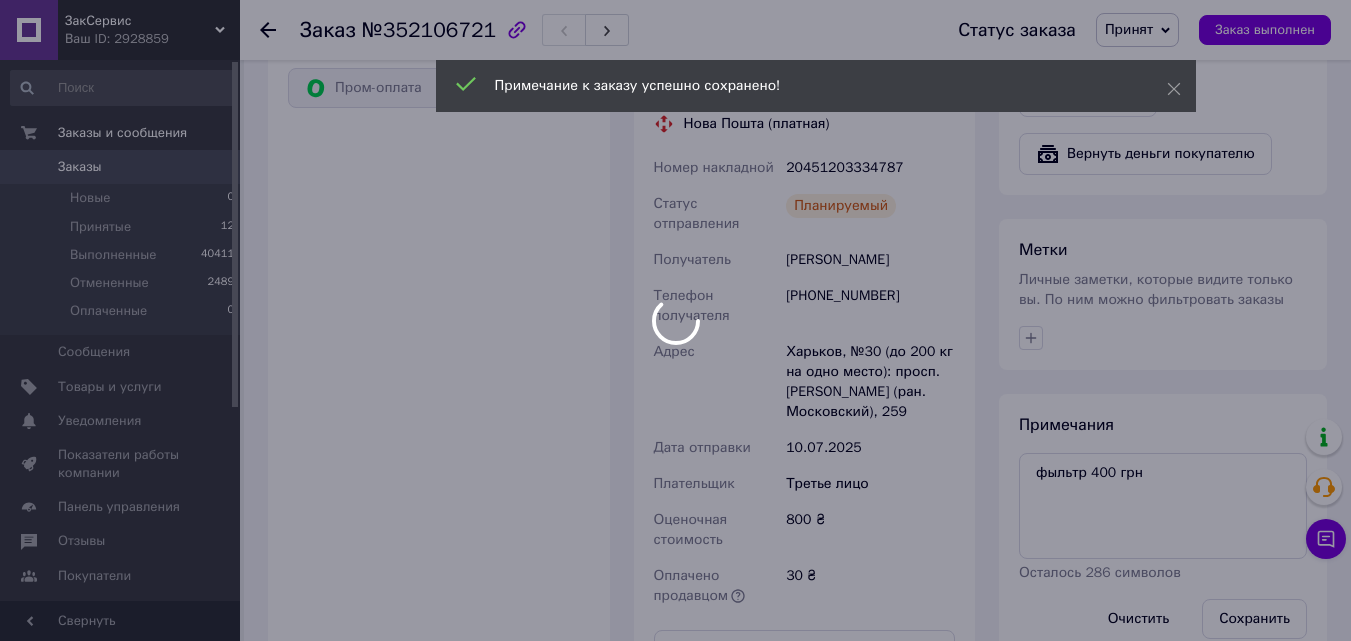 scroll, scrollTop: 12, scrollLeft: 0, axis: vertical 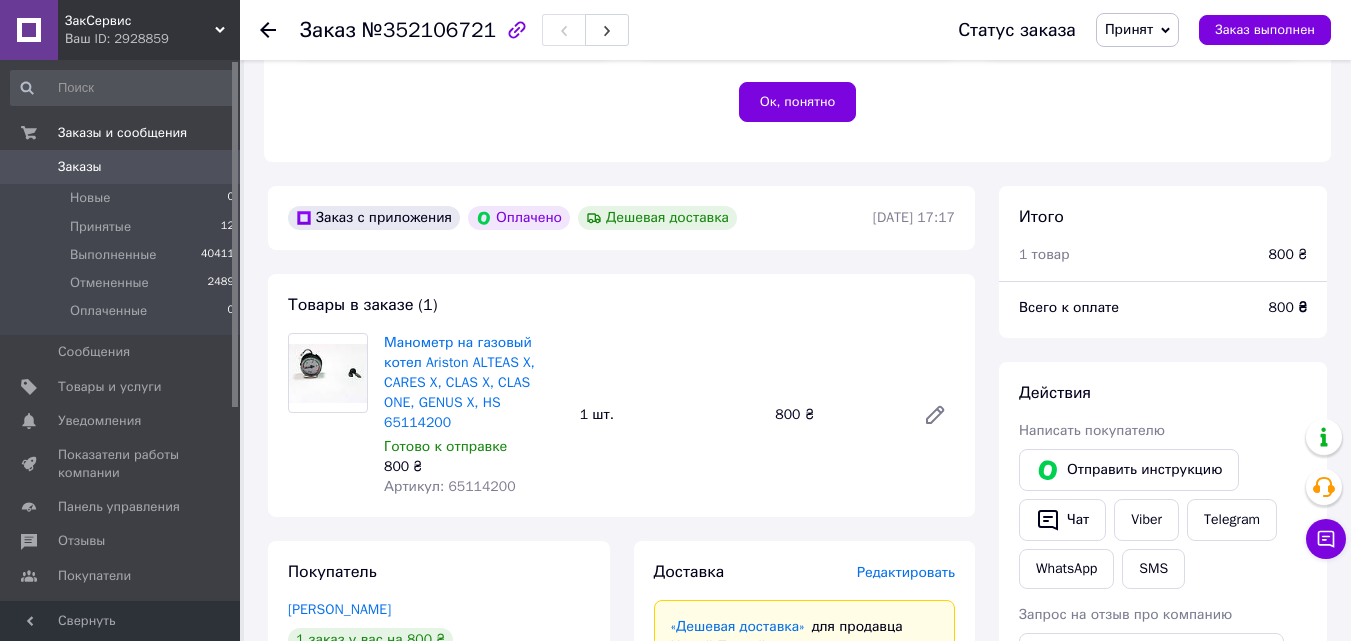 click on "Артикул: 65114200" at bounding box center (450, 486) 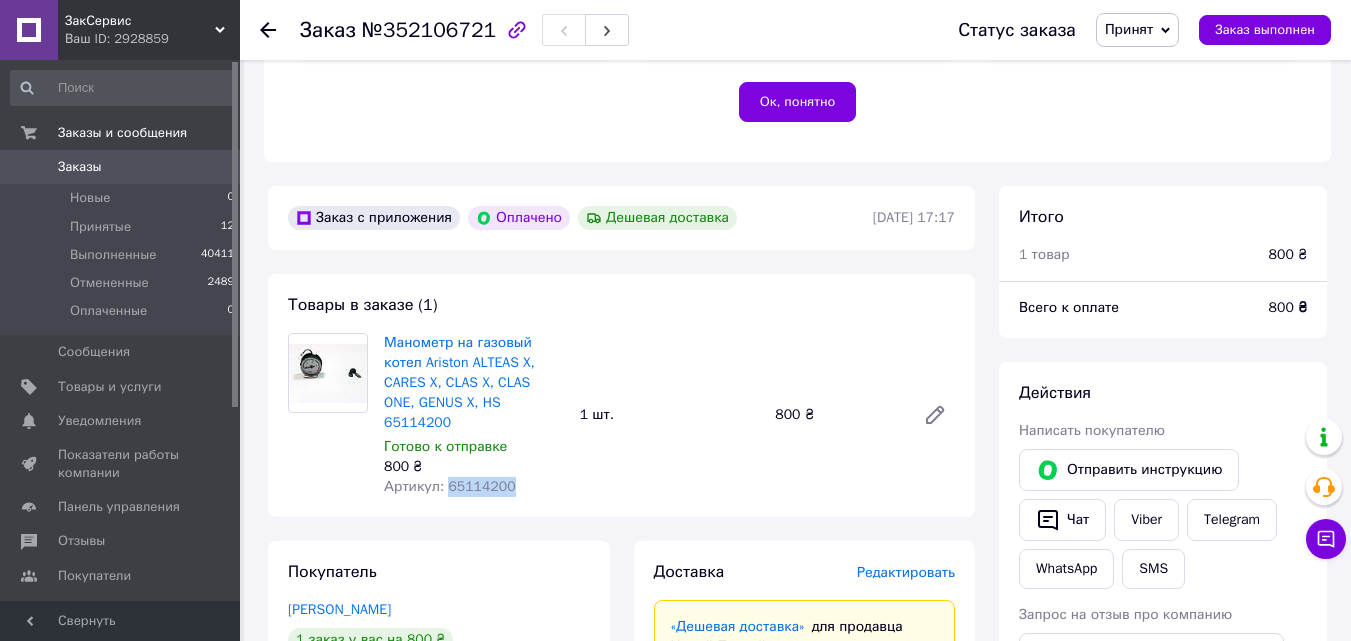 click on "Артикул: 65114200" at bounding box center [450, 486] 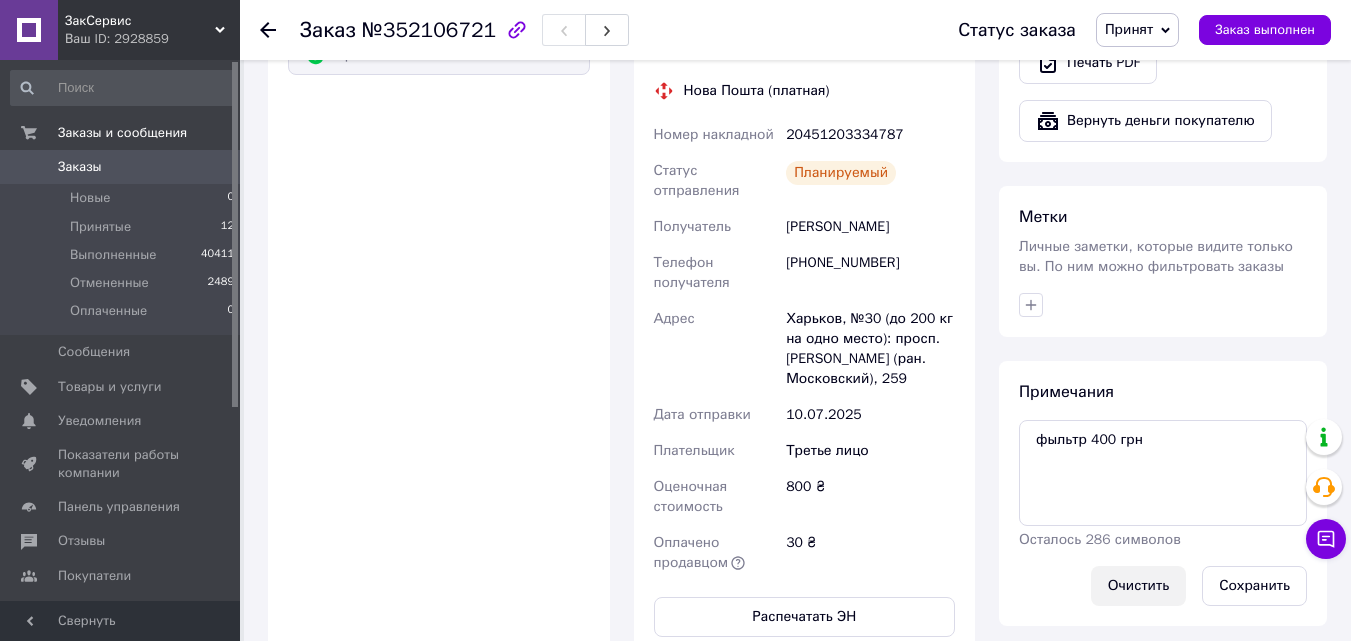 scroll, scrollTop: 1500, scrollLeft: 0, axis: vertical 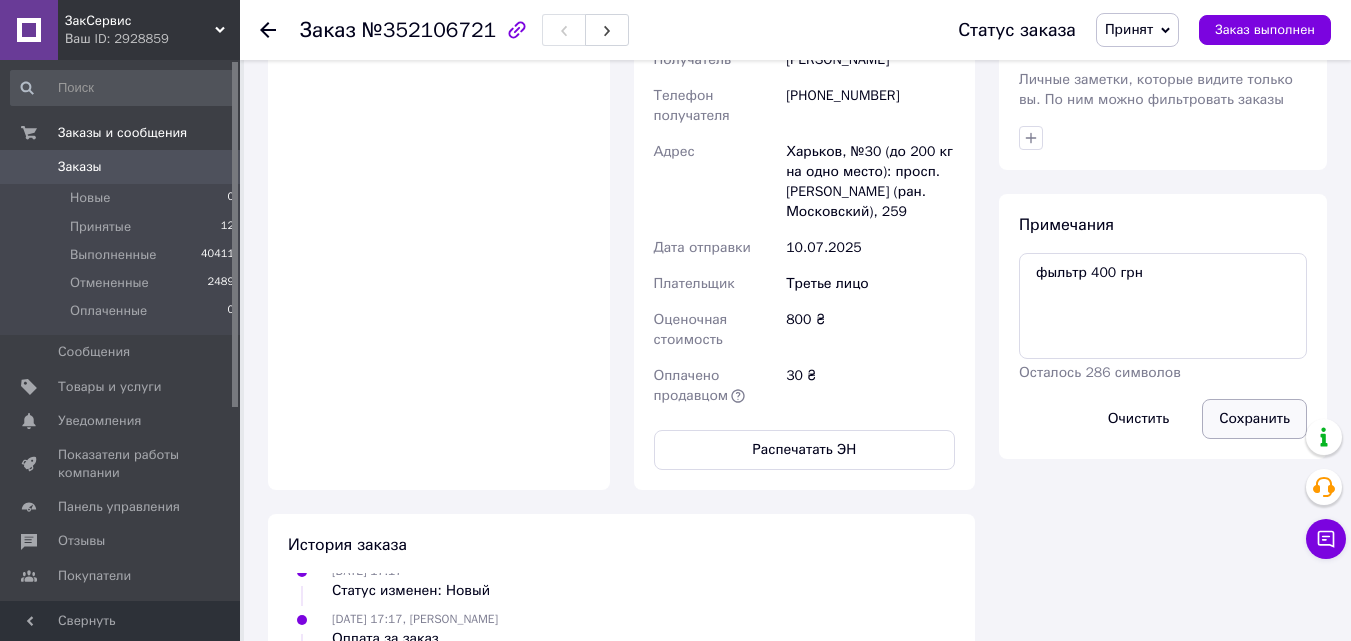 click on "Сохранить" at bounding box center (1254, 419) 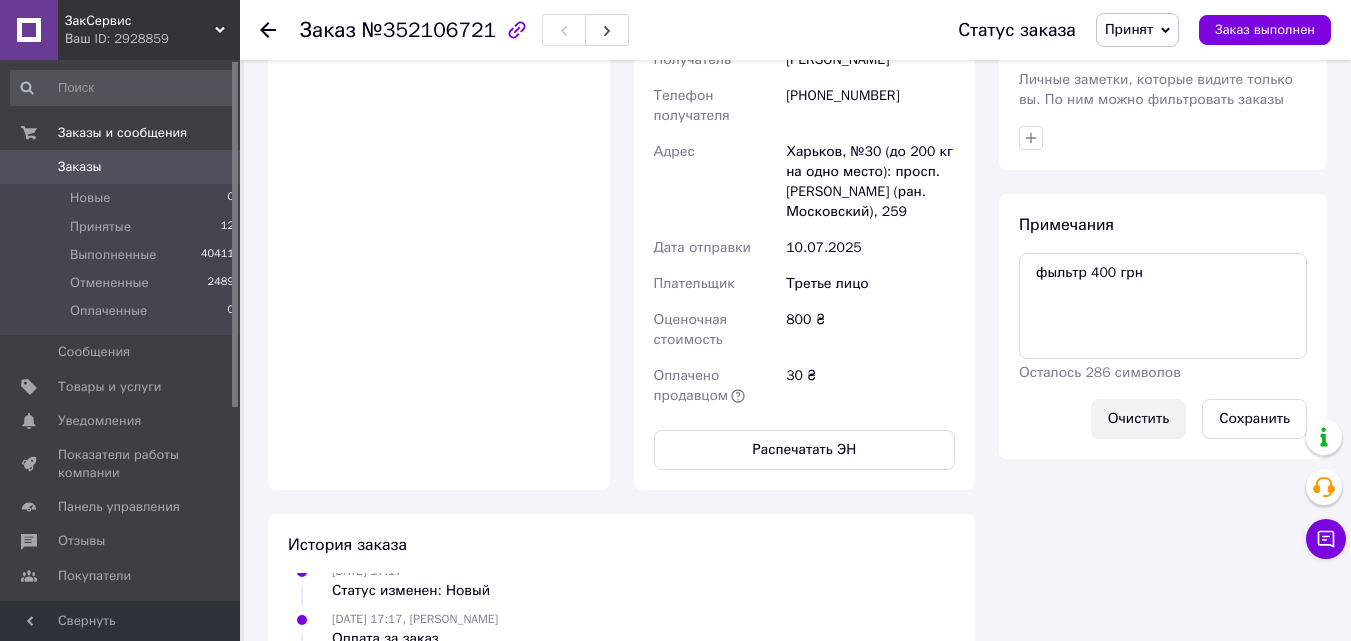 drag, startPoint x: 1247, startPoint y: 392, endPoint x: 1184, endPoint y: 408, distance: 65 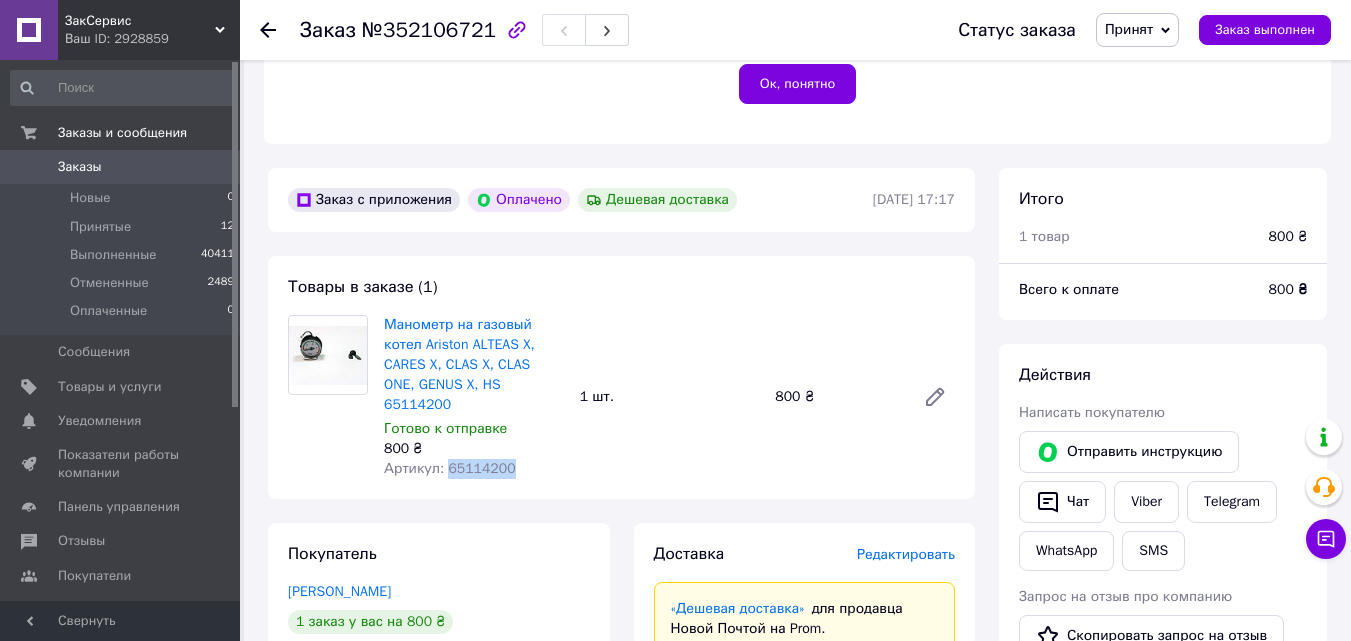 scroll, scrollTop: 700, scrollLeft: 0, axis: vertical 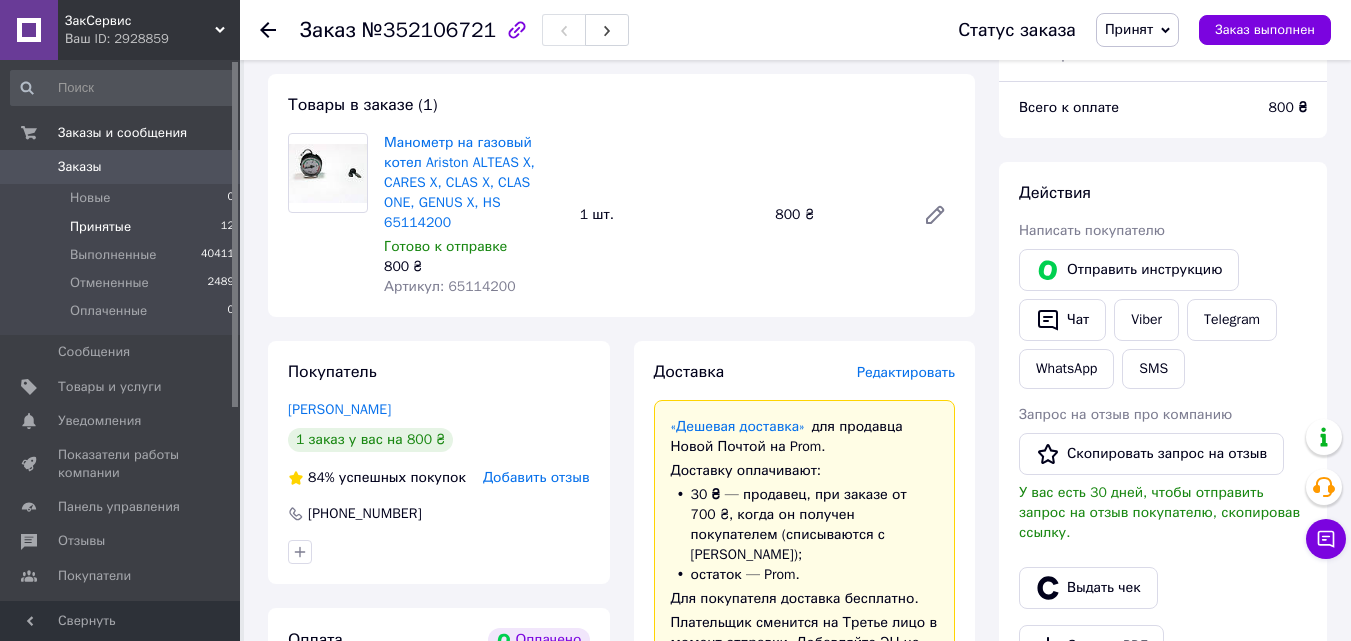 click on "Принятые" at bounding box center (100, 227) 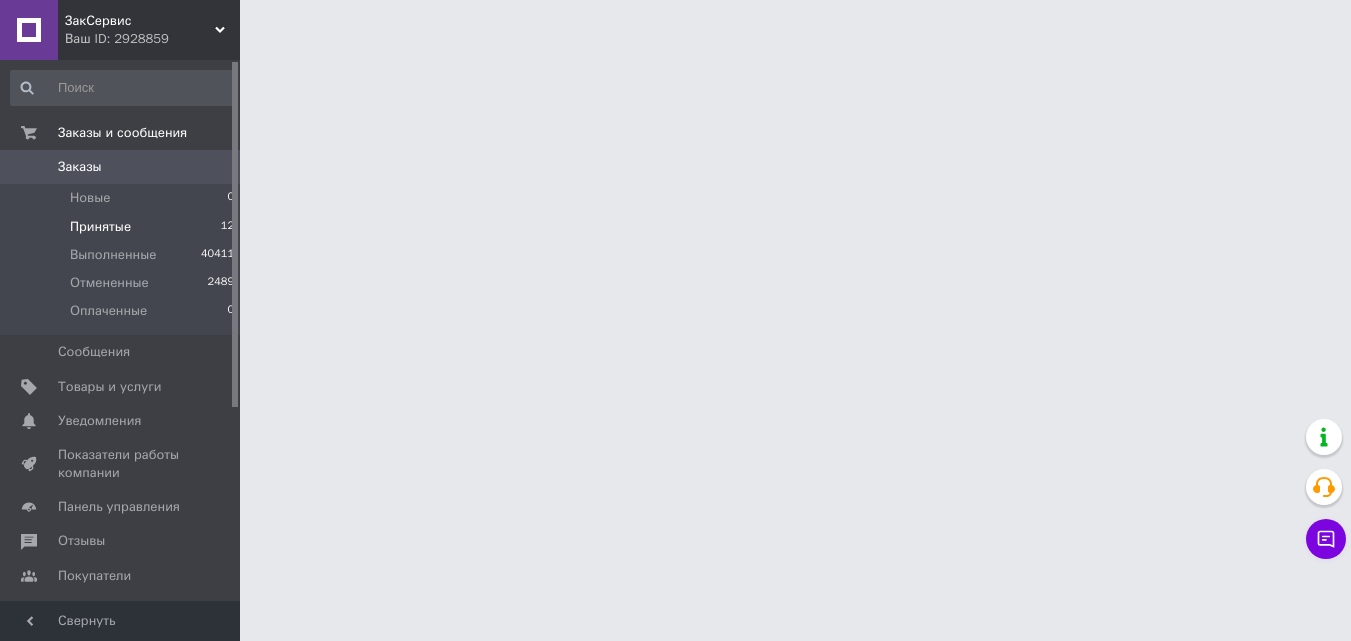 scroll, scrollTop: 0, scrollLeft: 0, axis: both 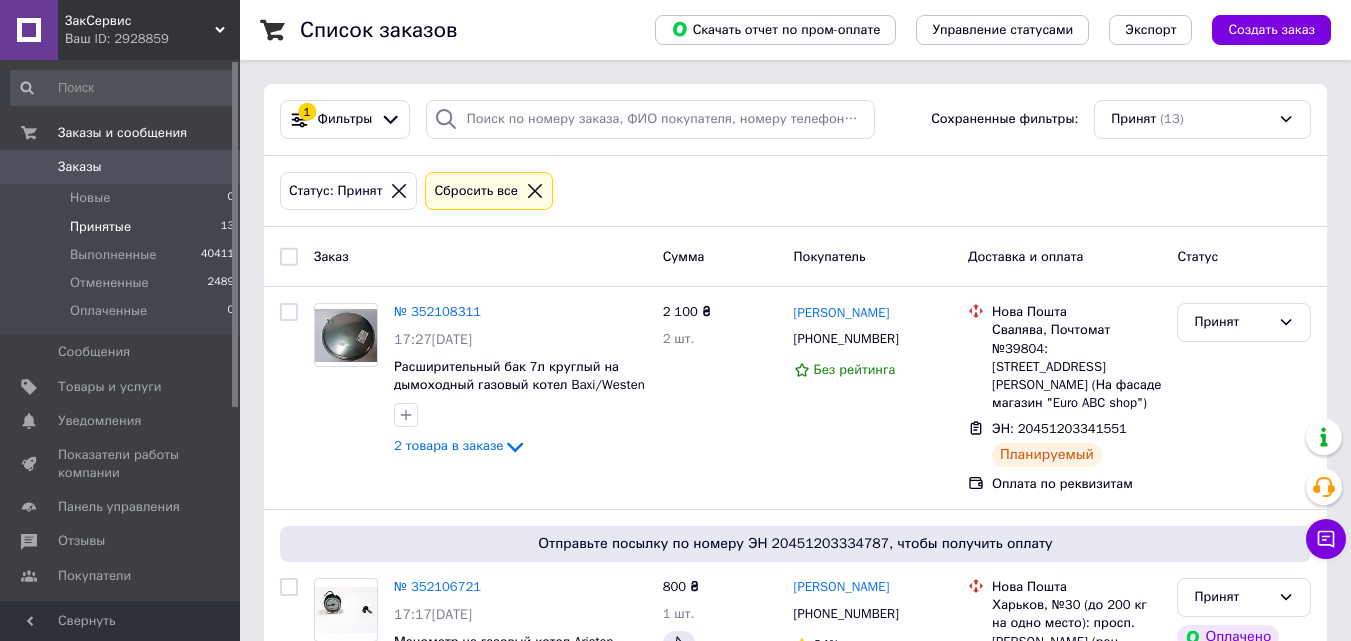 click on "Создать заказ" at bounding box center (1271, 30) 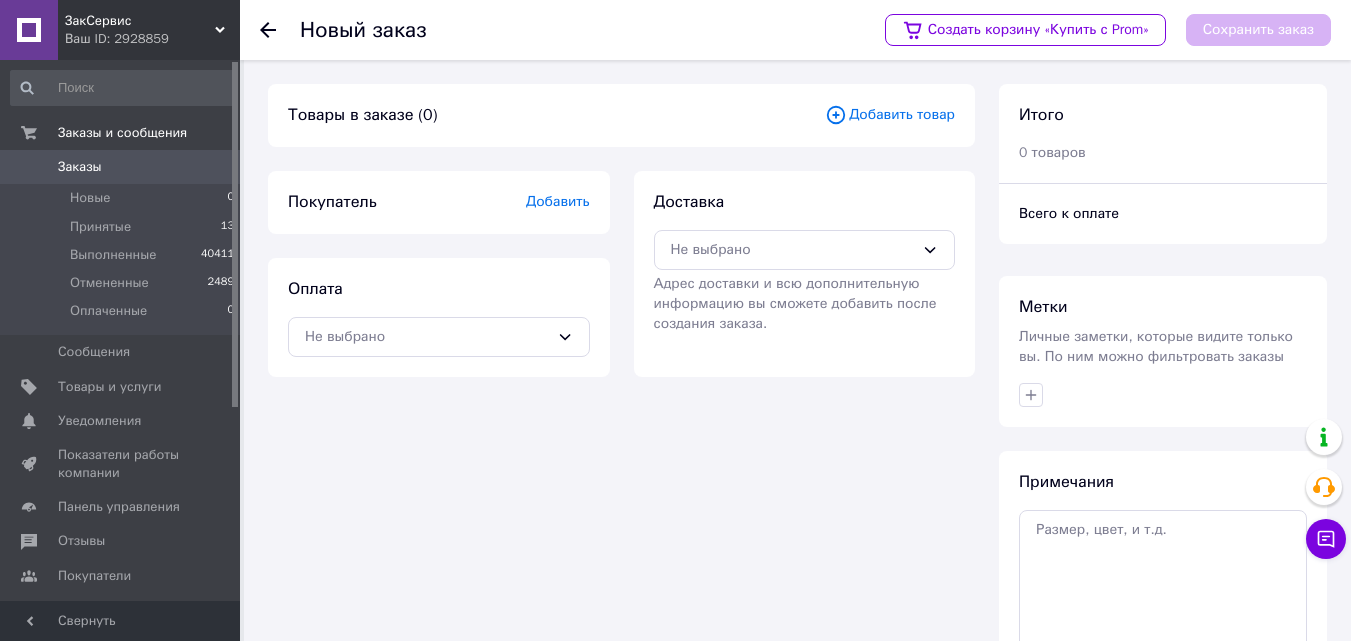 click on "Добавить товар" at bounding box center (890, 115) 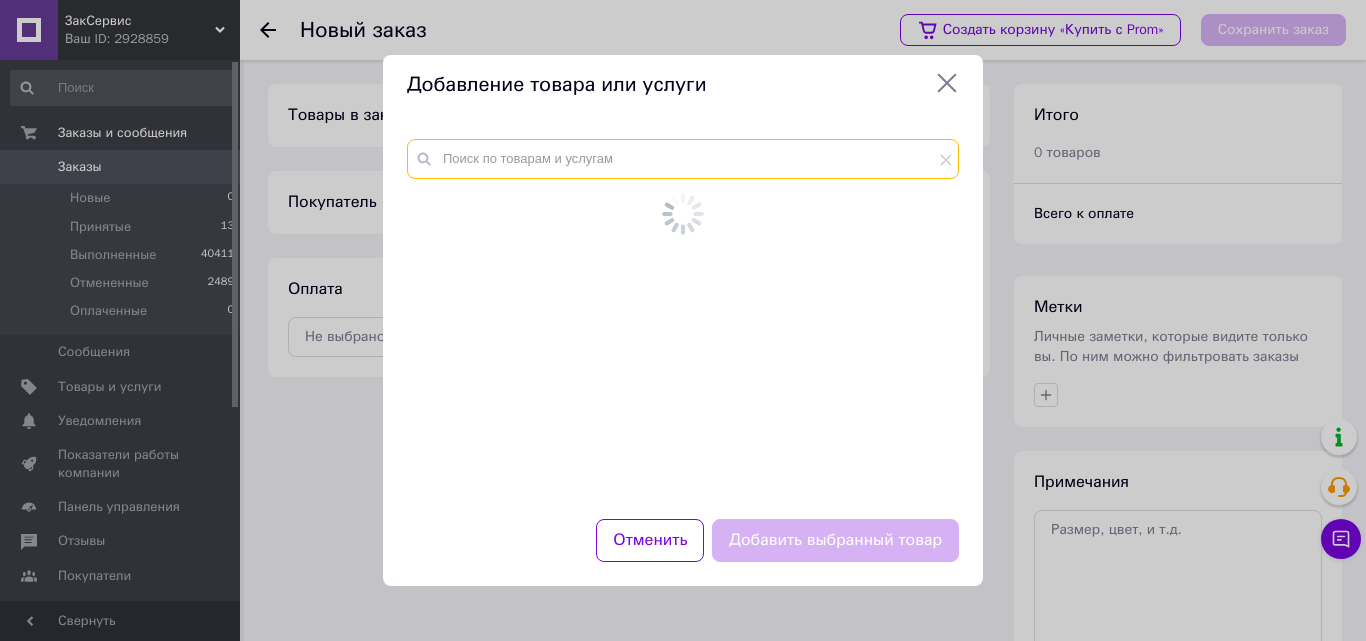 click at bounding box center [683, 159] 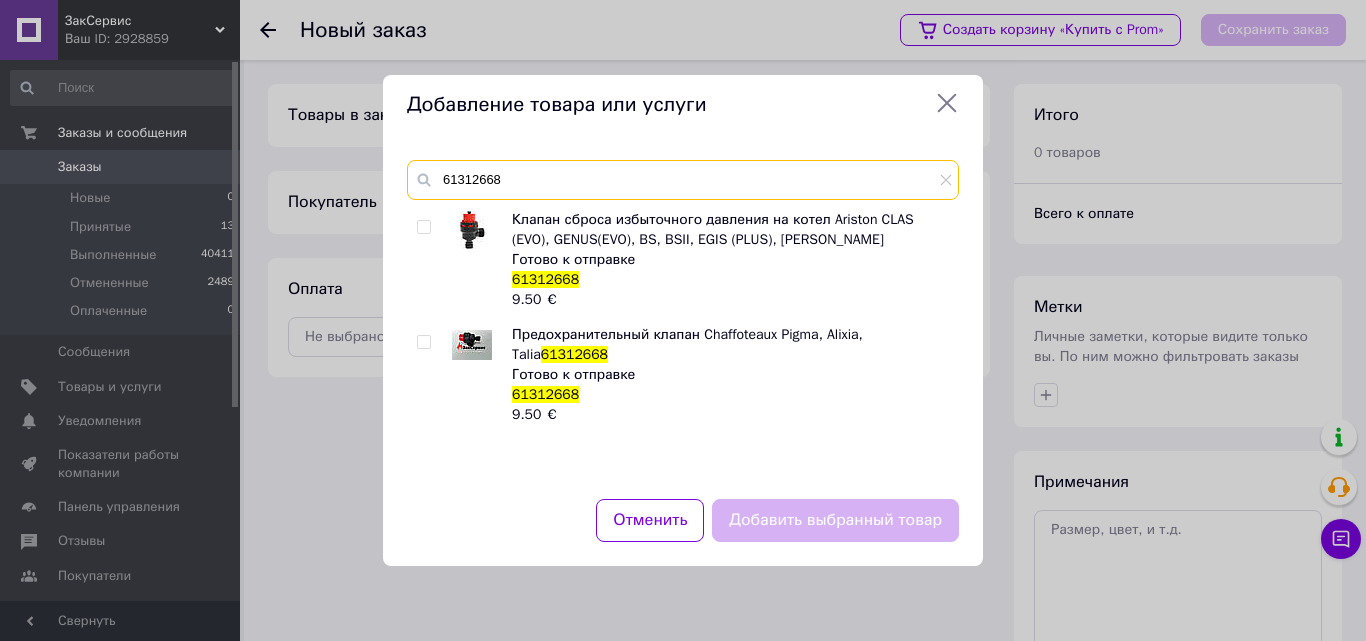 type on "61312668" 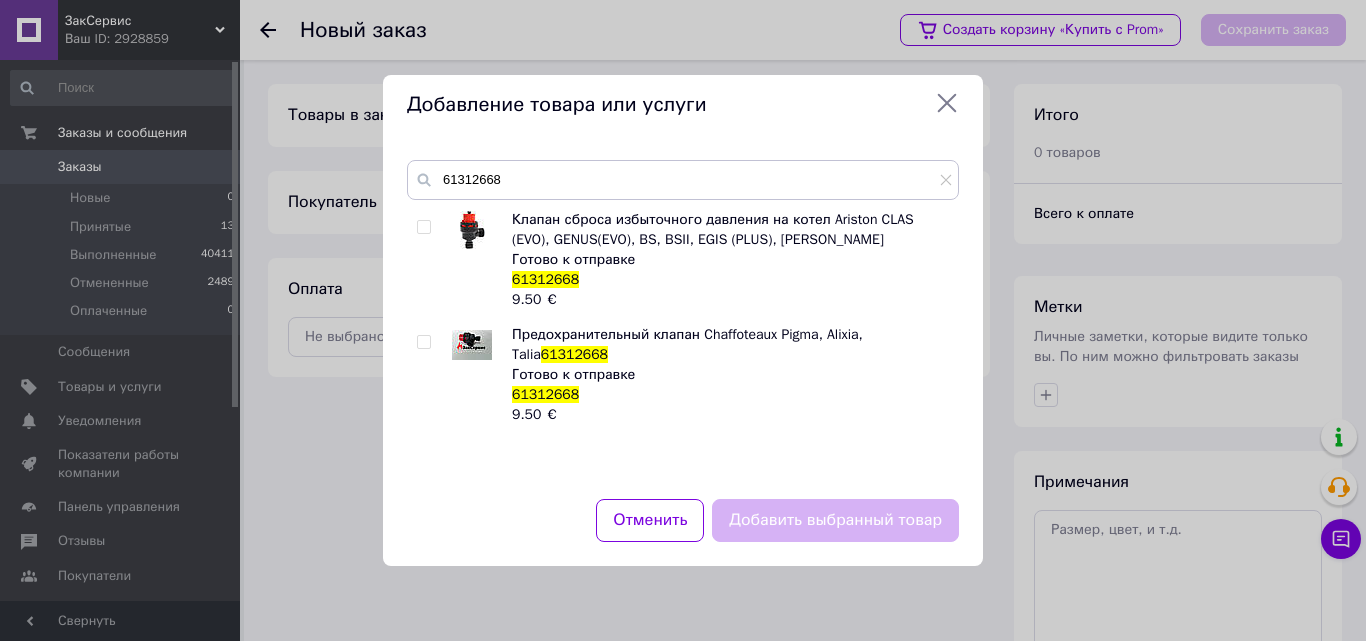 click at bounding box center (423, 227) 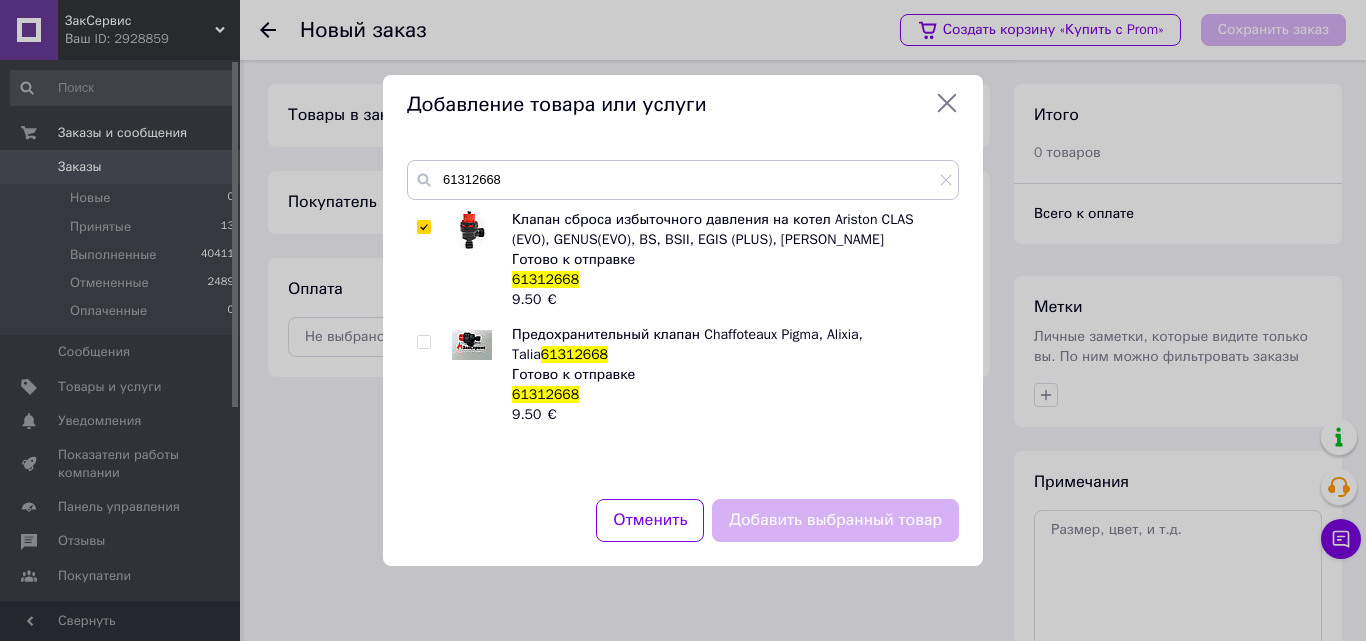 checkbox on "true" 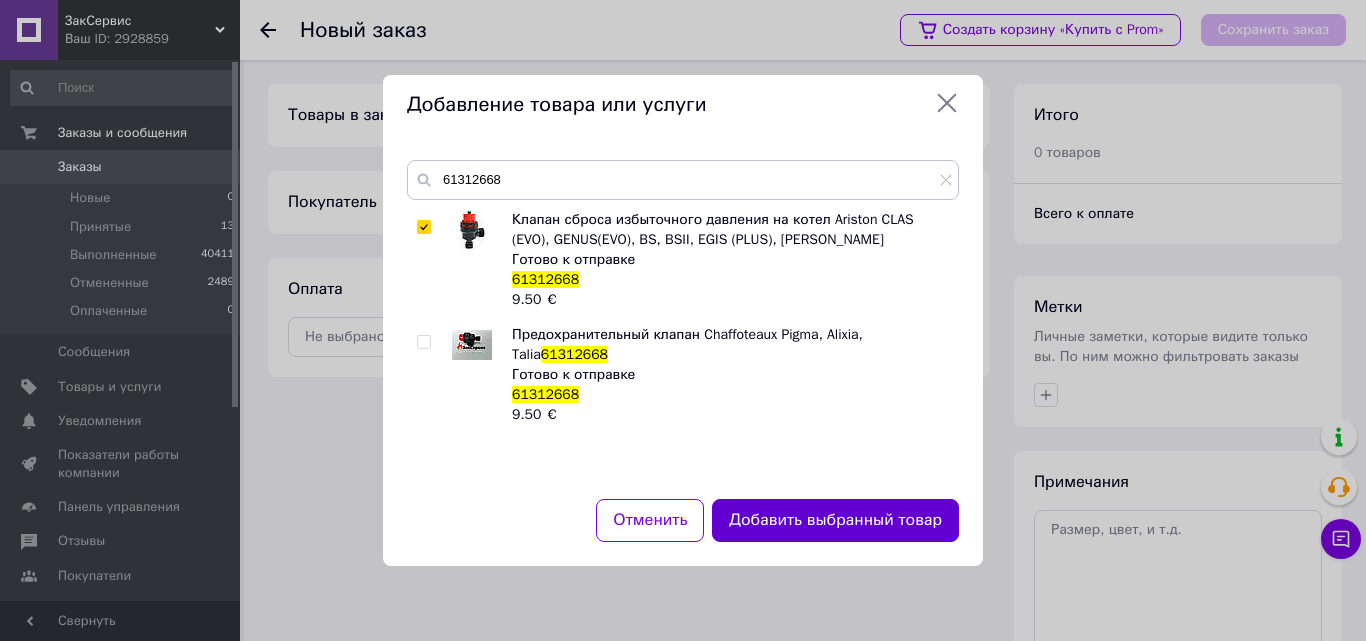 click on "Добавить выбранный товар" at bounding box center [835, 520] 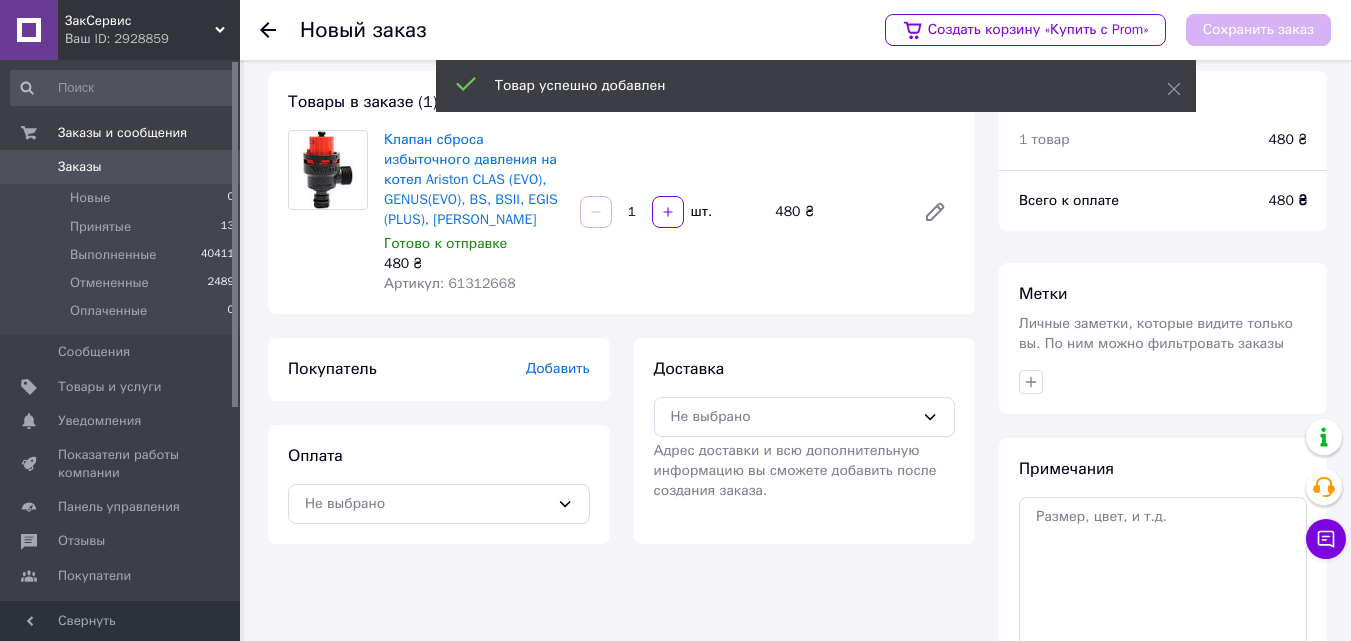 scroll, scrollTop: 100, scrollLeft: 0, axis: vertical 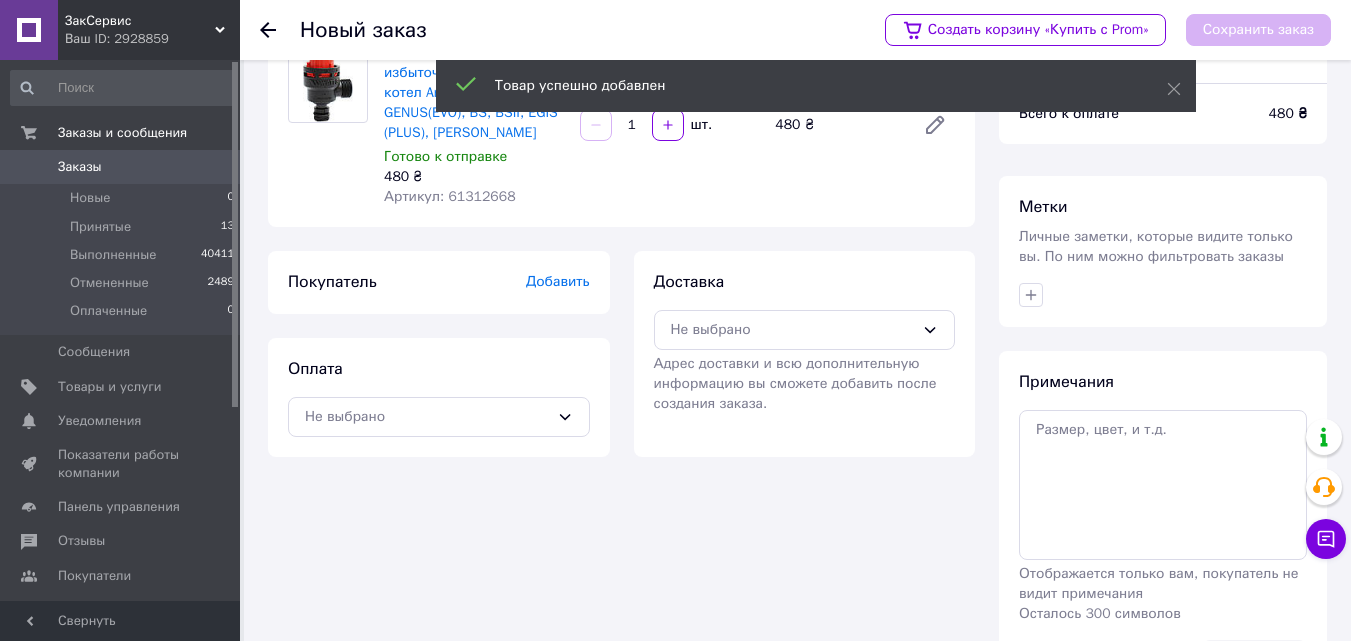 click on "Добавить" at bounding box center (558, 281) 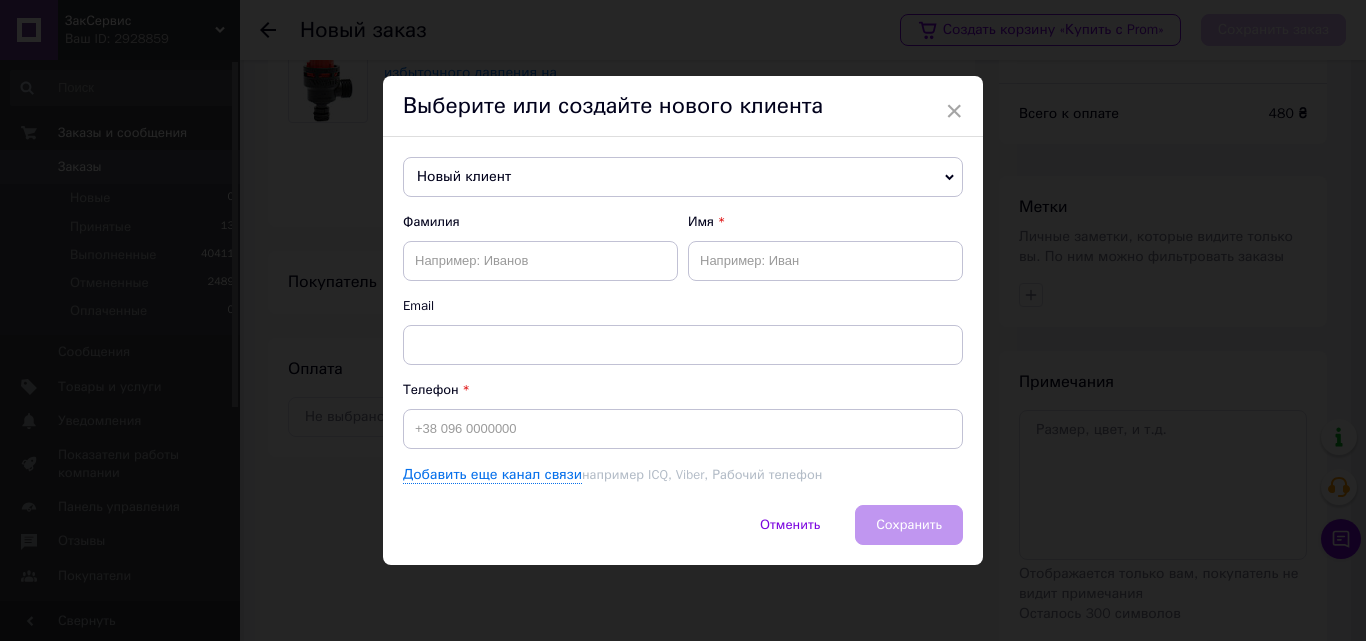 click on "Новый клиент" at bounding box center [683, 177] 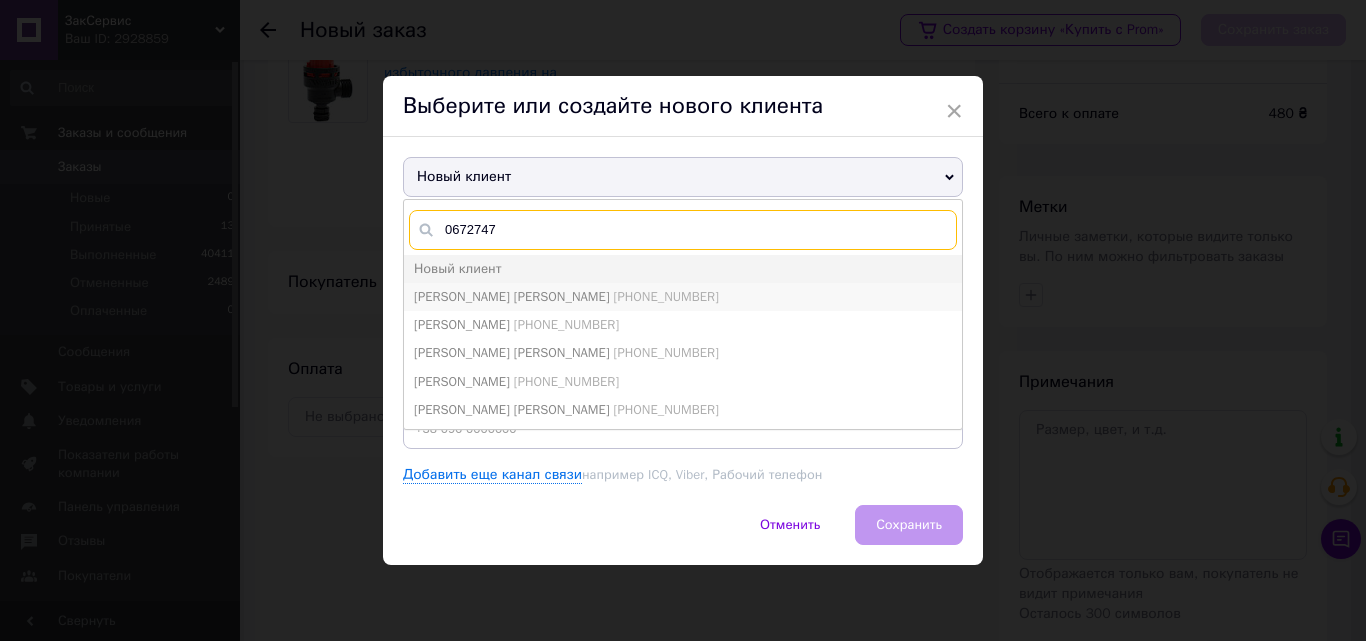 type on "0672747" 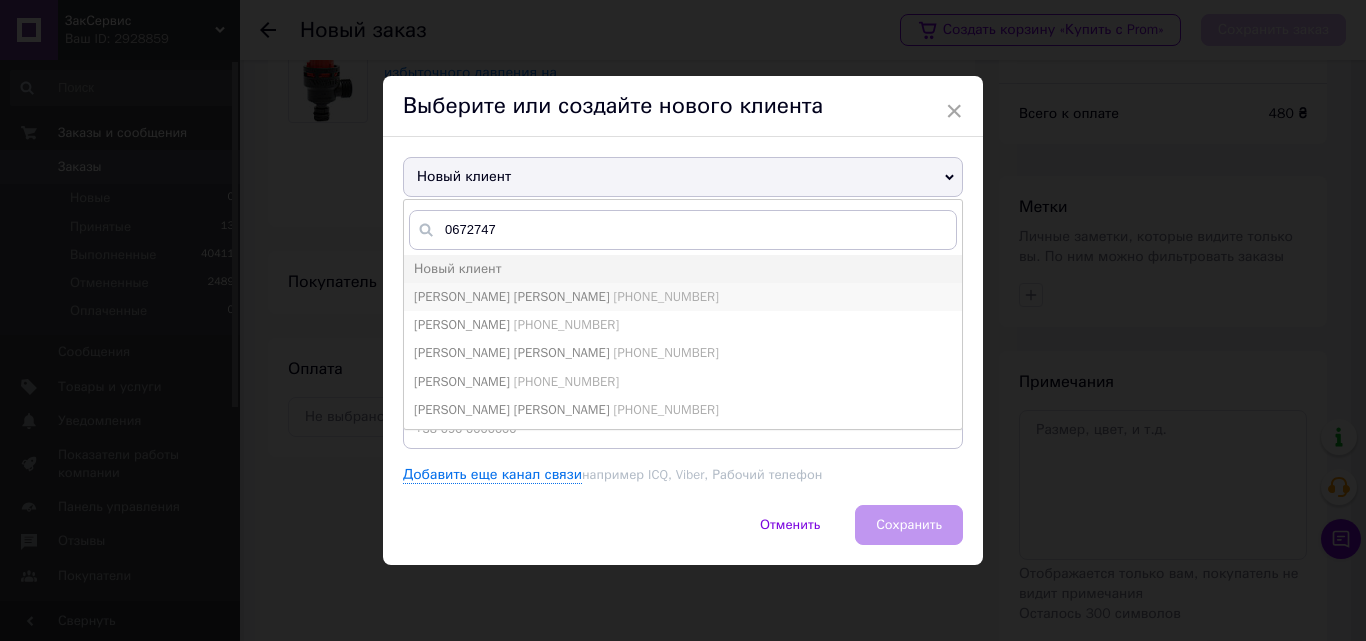 click on "+380672747497" at bounding box center [666, 296] 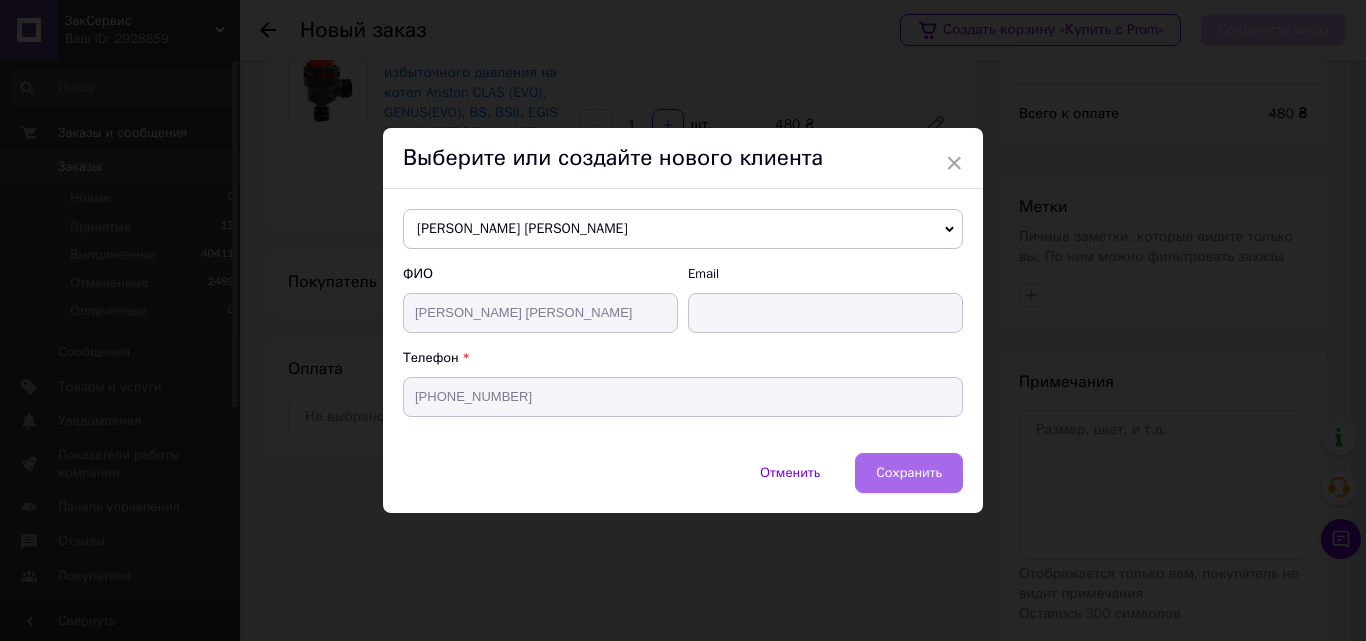 click on "Сохранить" at bounding box center (909, 472) 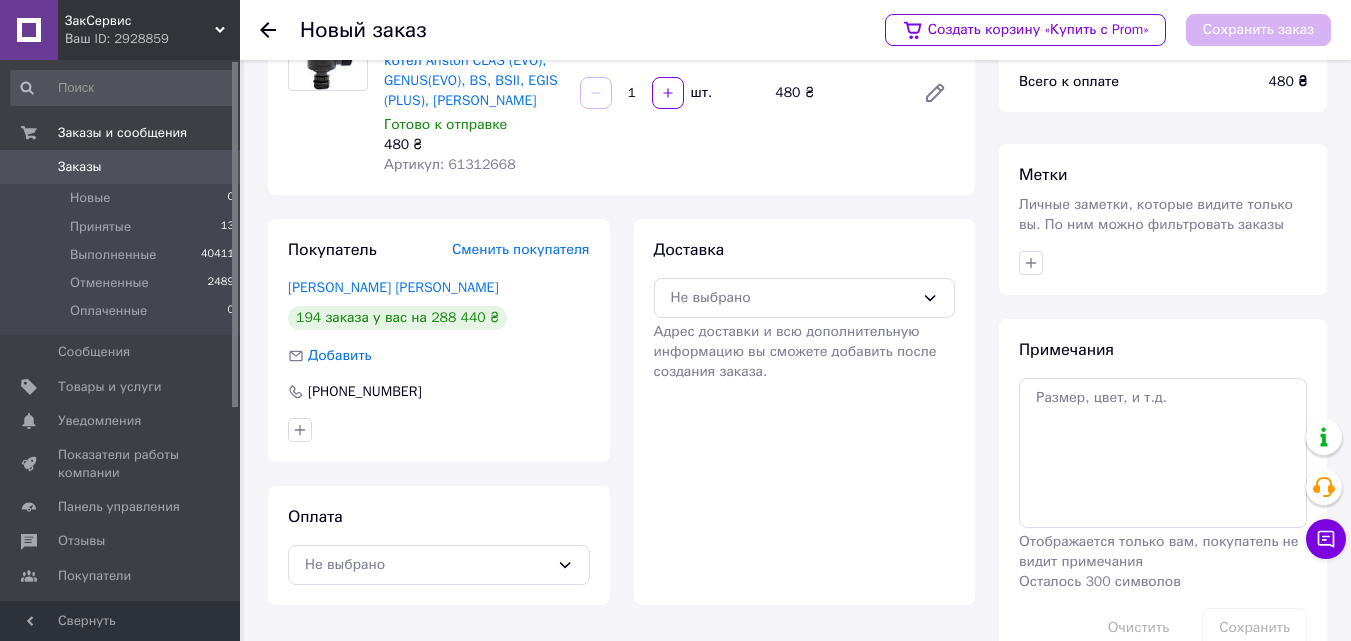 scroll, scrollTop: 183, scrollLeft: 0, axis: vertical 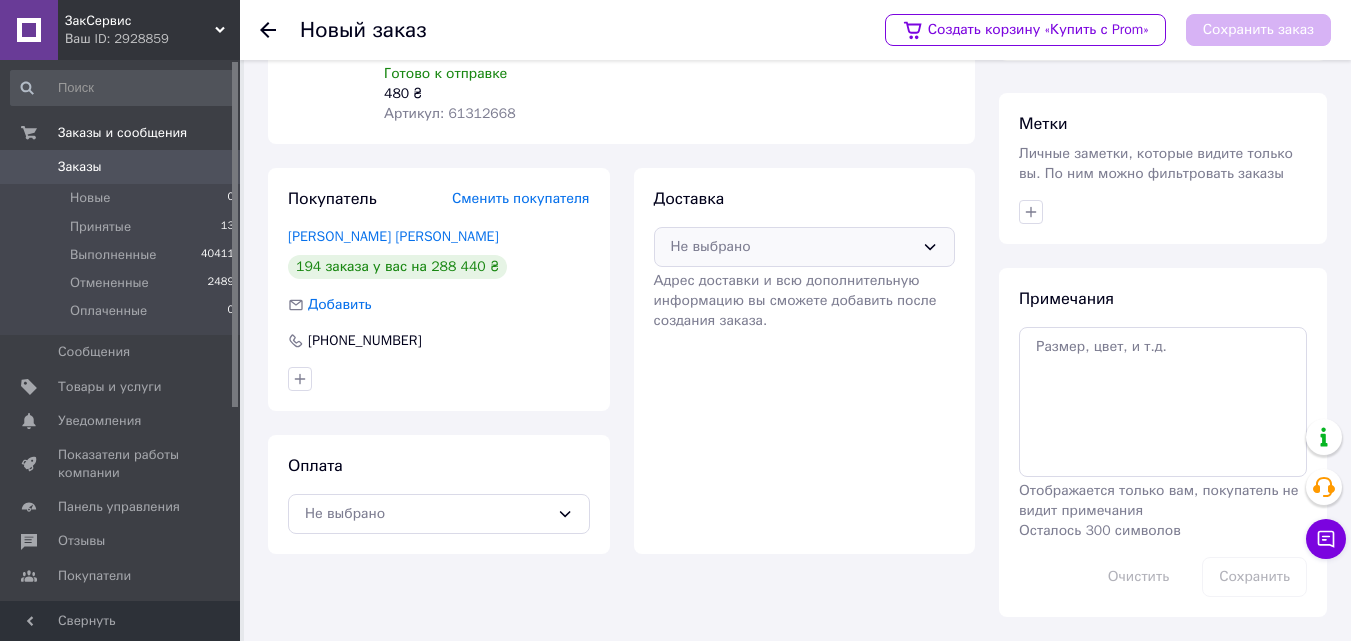 click on "Не выбрано" at bounding box center (793, 247) 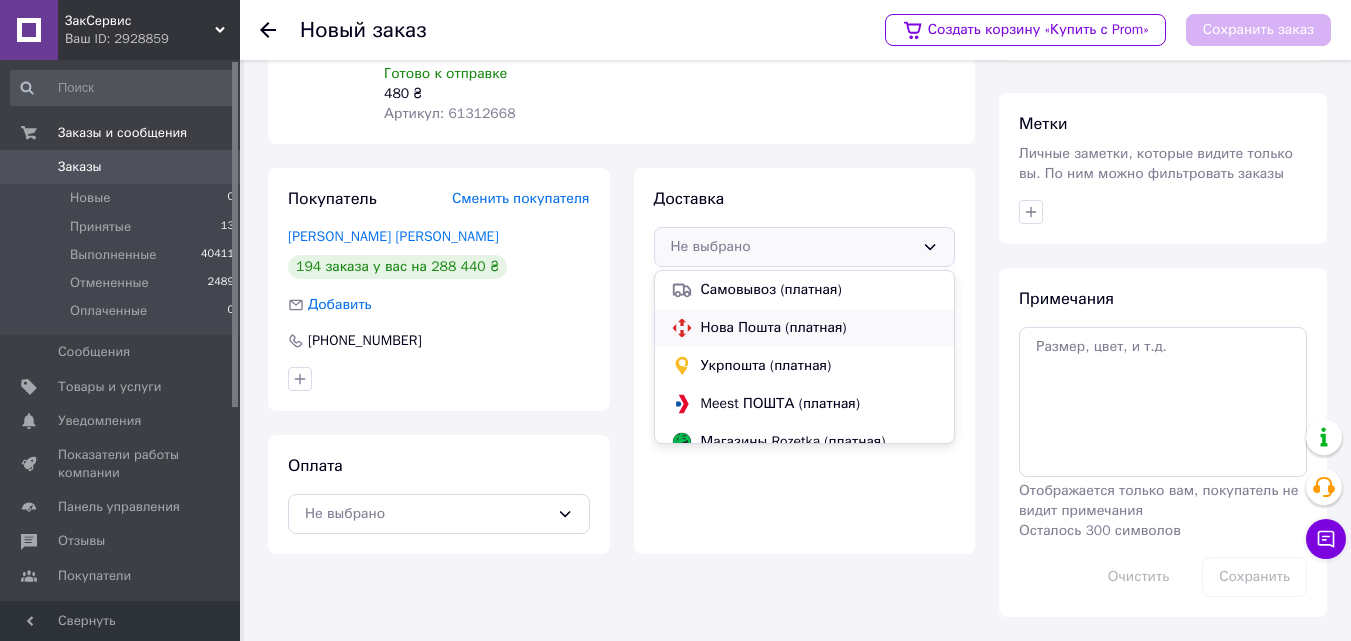 click on "Нова Пошта (платная)" at bounding box center (820, 328) 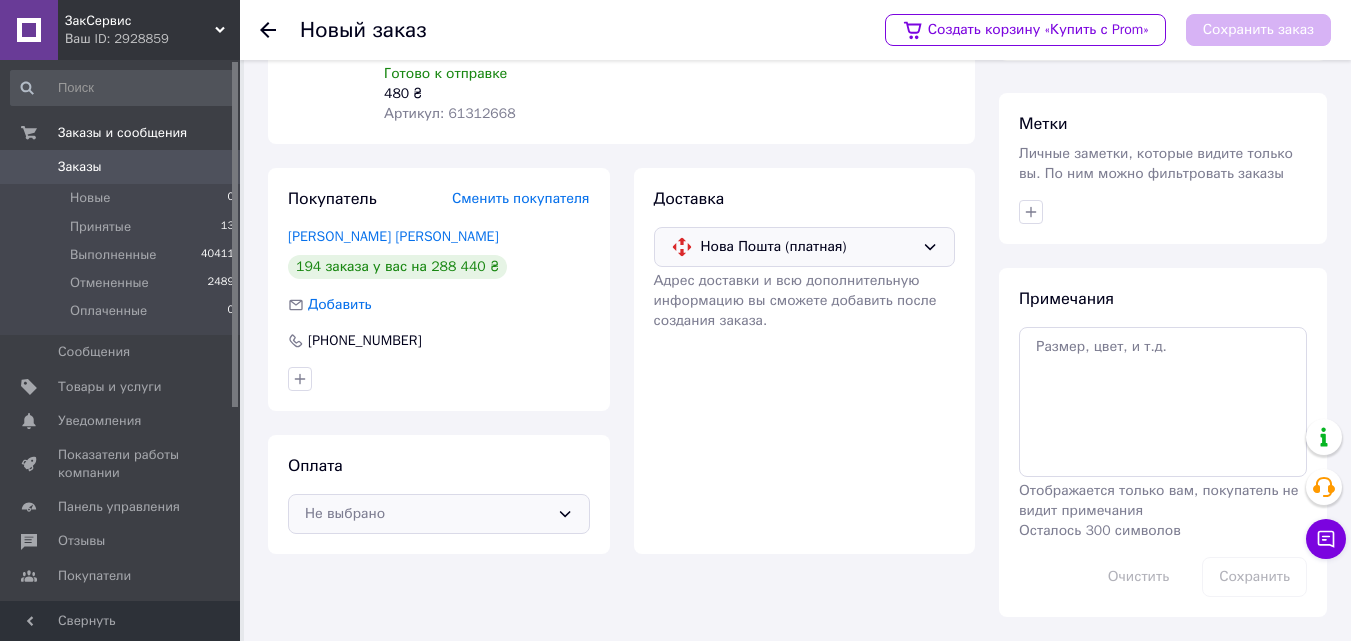 click on "Не выбрано" at bounding box center [427, 514] 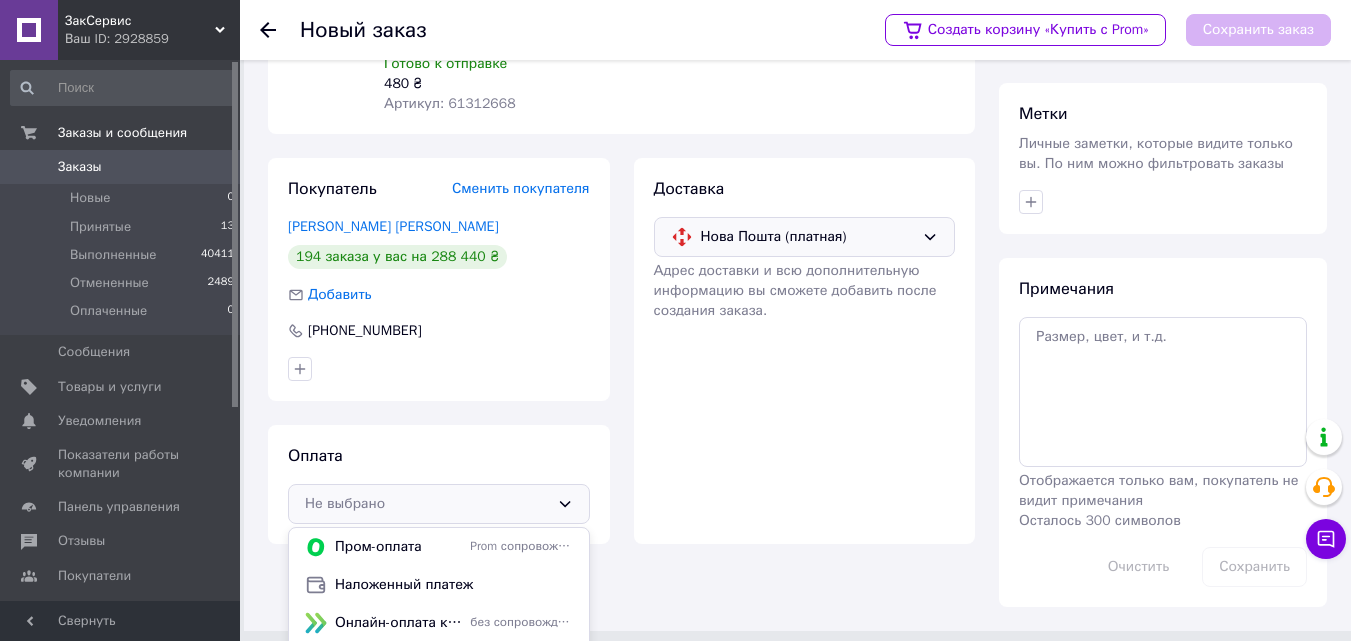 scroll, scrollTop: 253, scrollLeft: 0, axis: vertical 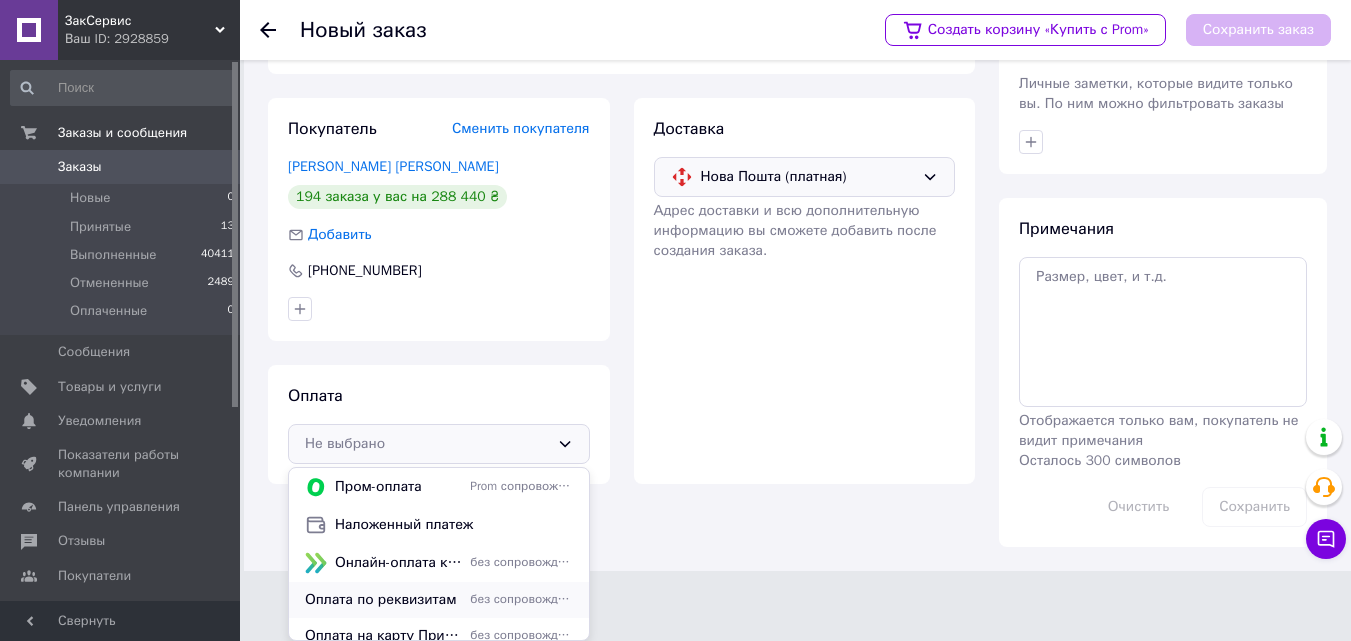 click on "Оплата по реквизитам без сопровождения Prom" at bounding box center [439, 600] 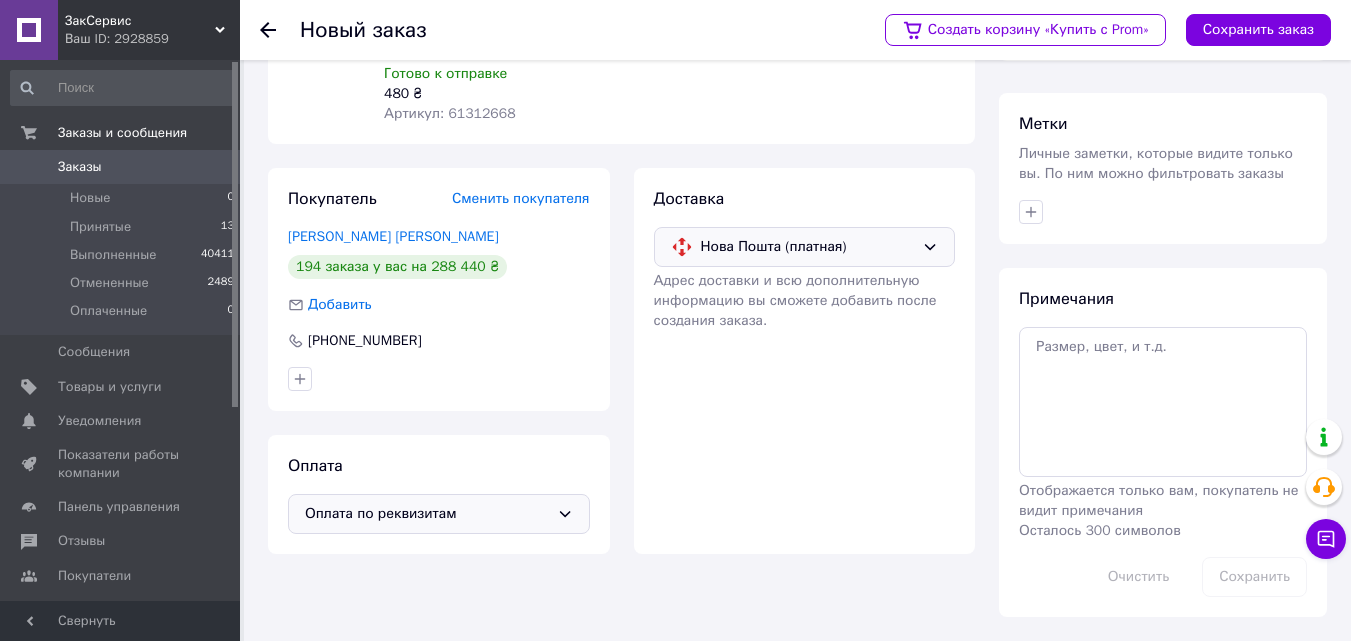 scroll, scrollTop: 183, scrollLeft: 0, axis: vertical 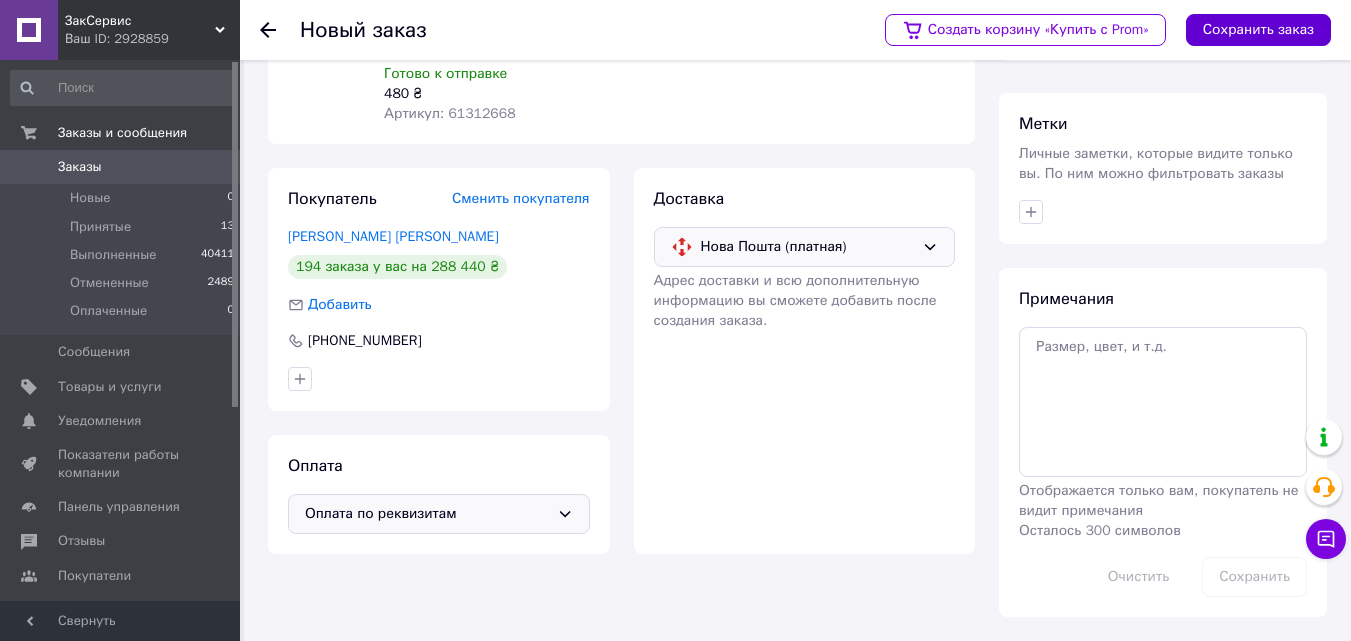 click on "Сохранить заказ" at bounding box center (1258, 30) 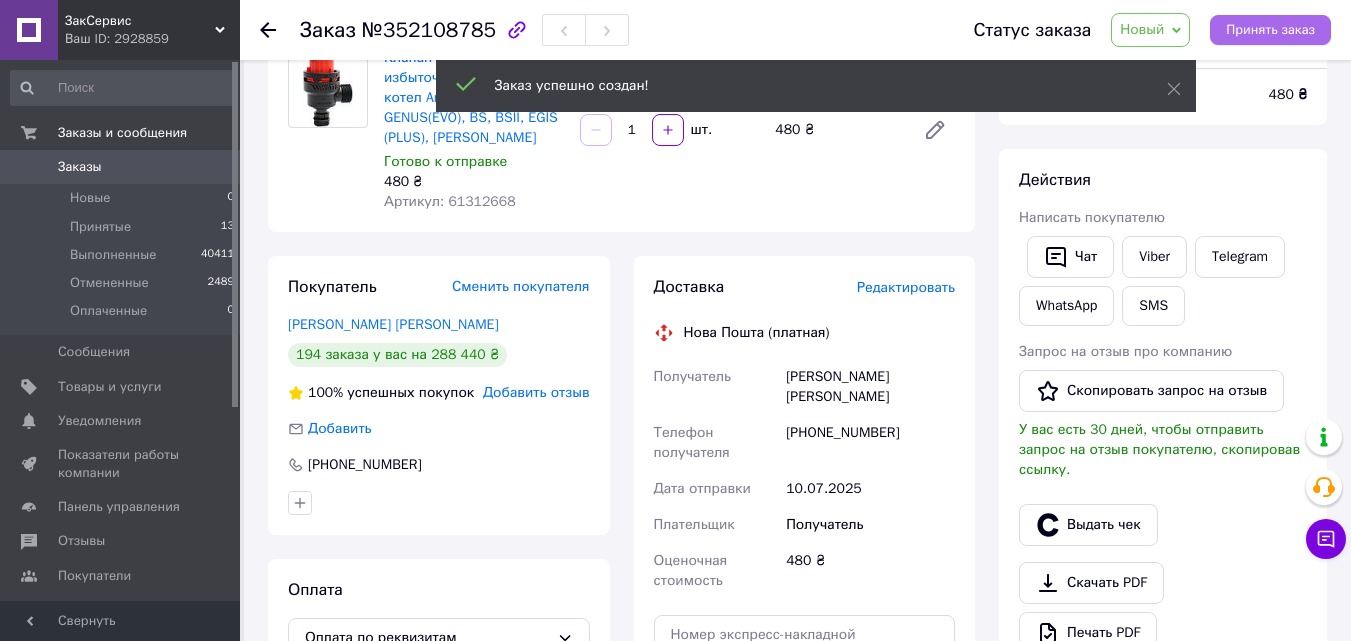 click on "Принять заказ" at bounding box center [1270, 30] 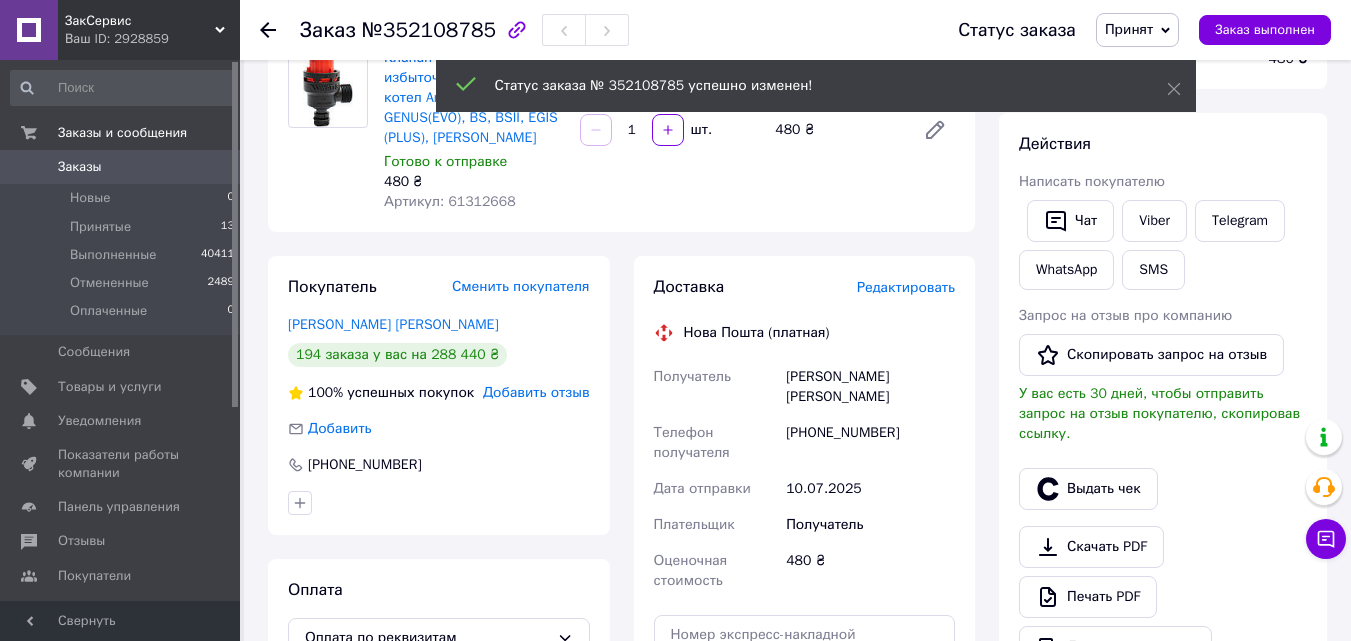 click on "Артикул: 61312668" at bounding box center [450, 201] 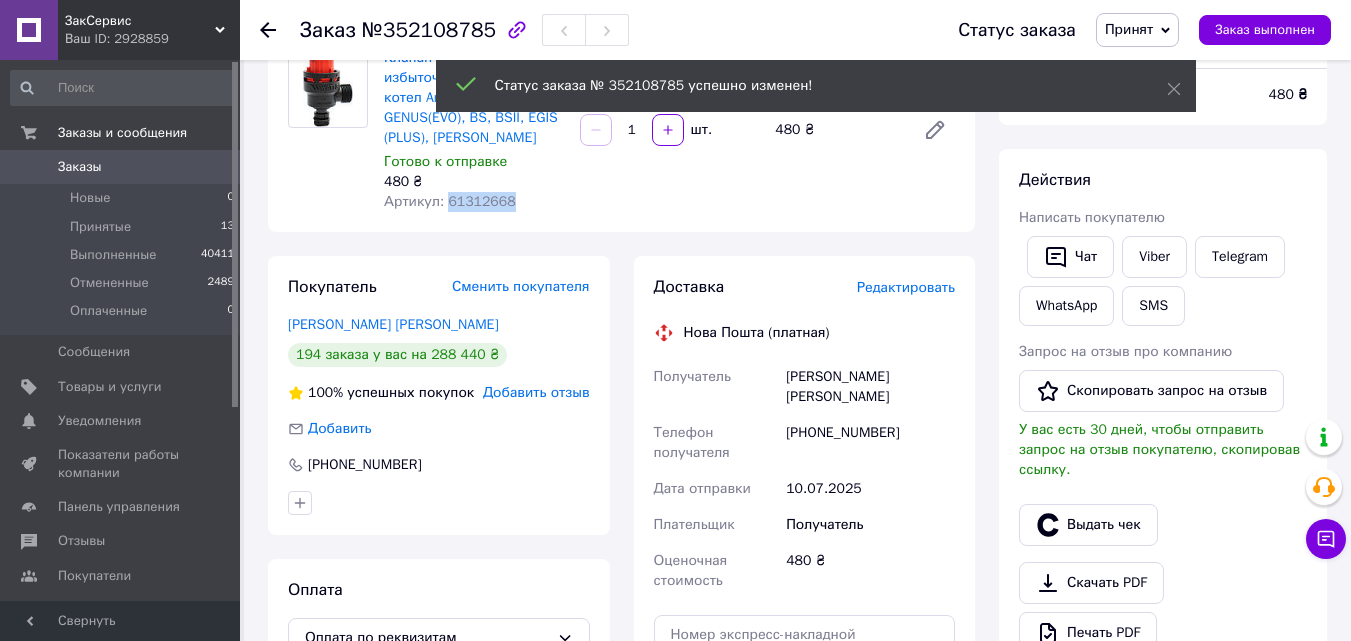 click on "Артикул: 61312668" at bounding box center [450, 201] 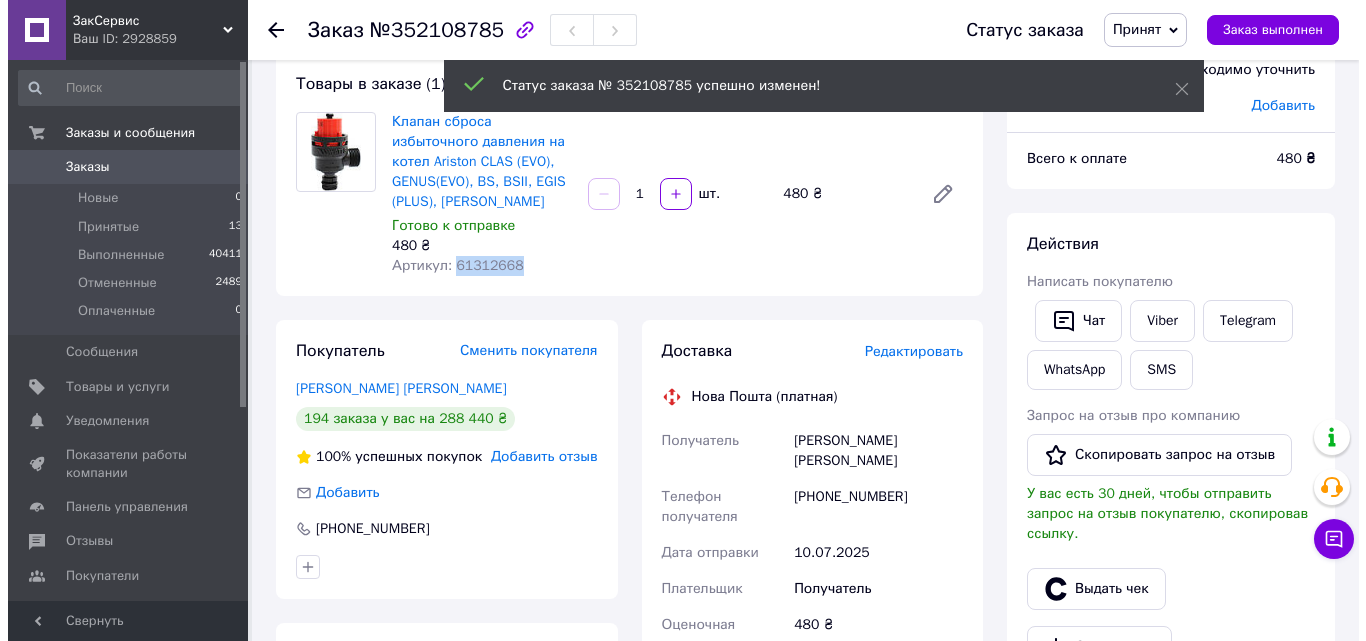 scroll, scrollTop: 83, scrollLeft: 0, axis: vertical 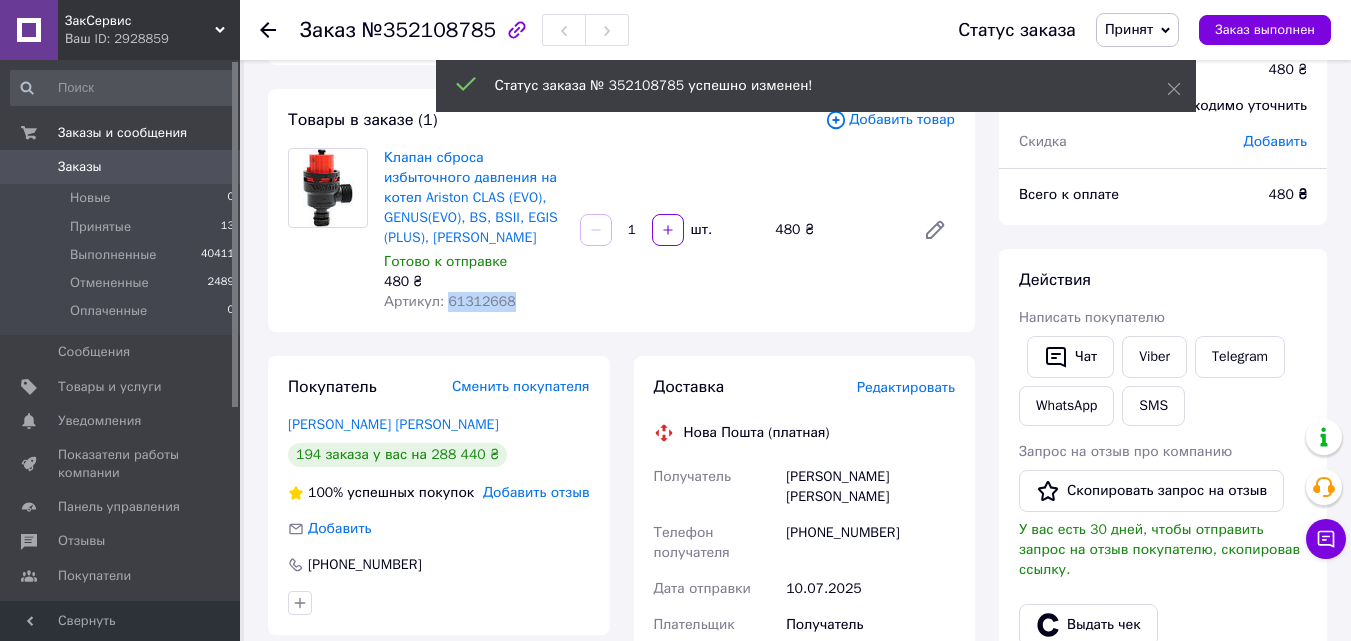 click on "Добавить" at bounding box center [1275, 141] 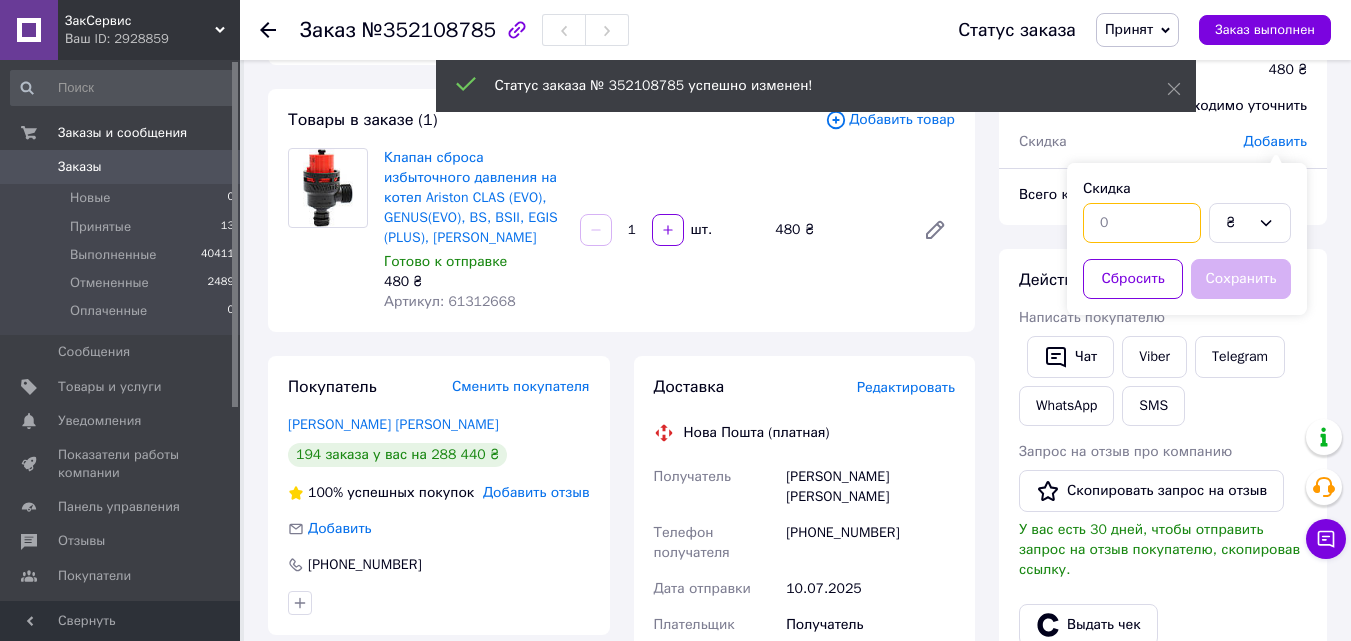 click at bounding box center [1142, 223] 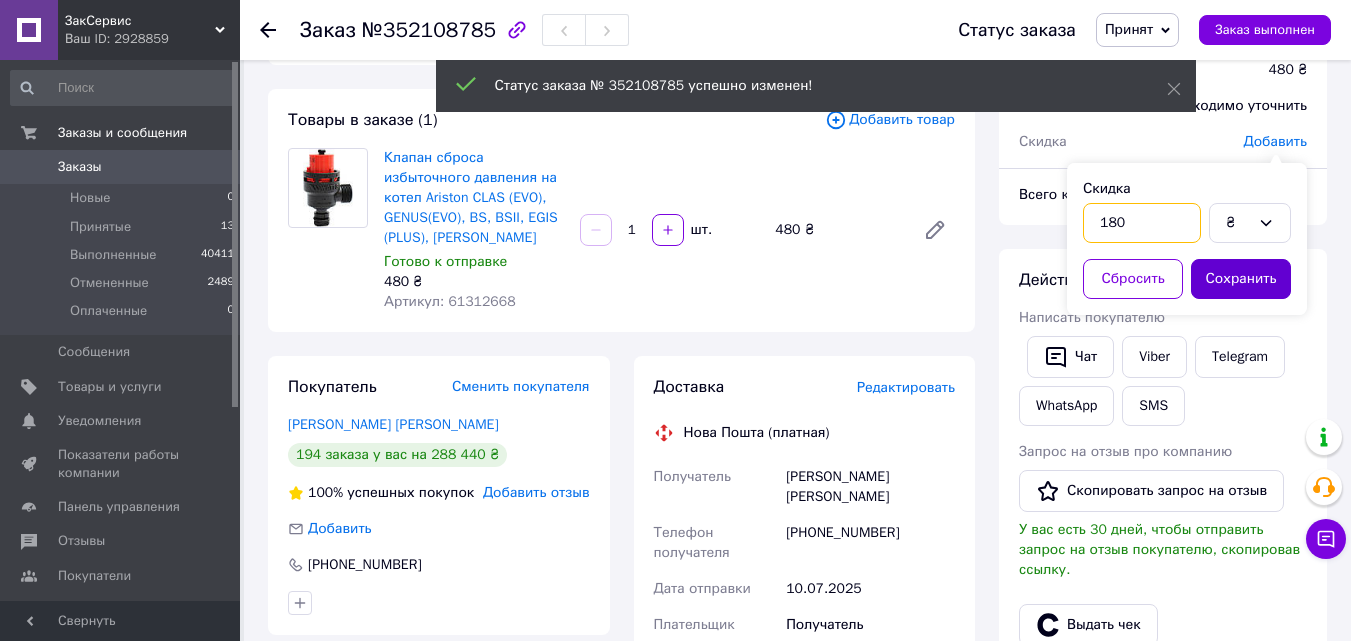 type on "180" 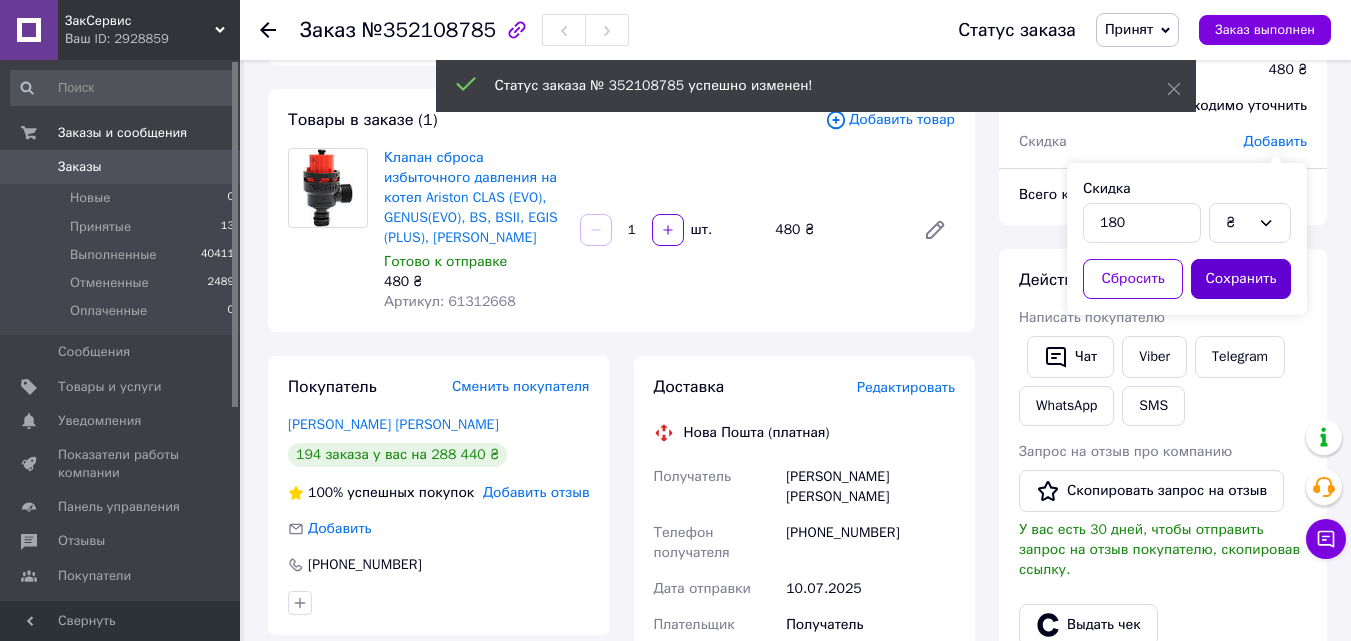 click on "Сохранить" at bounding box center [1241, 279] 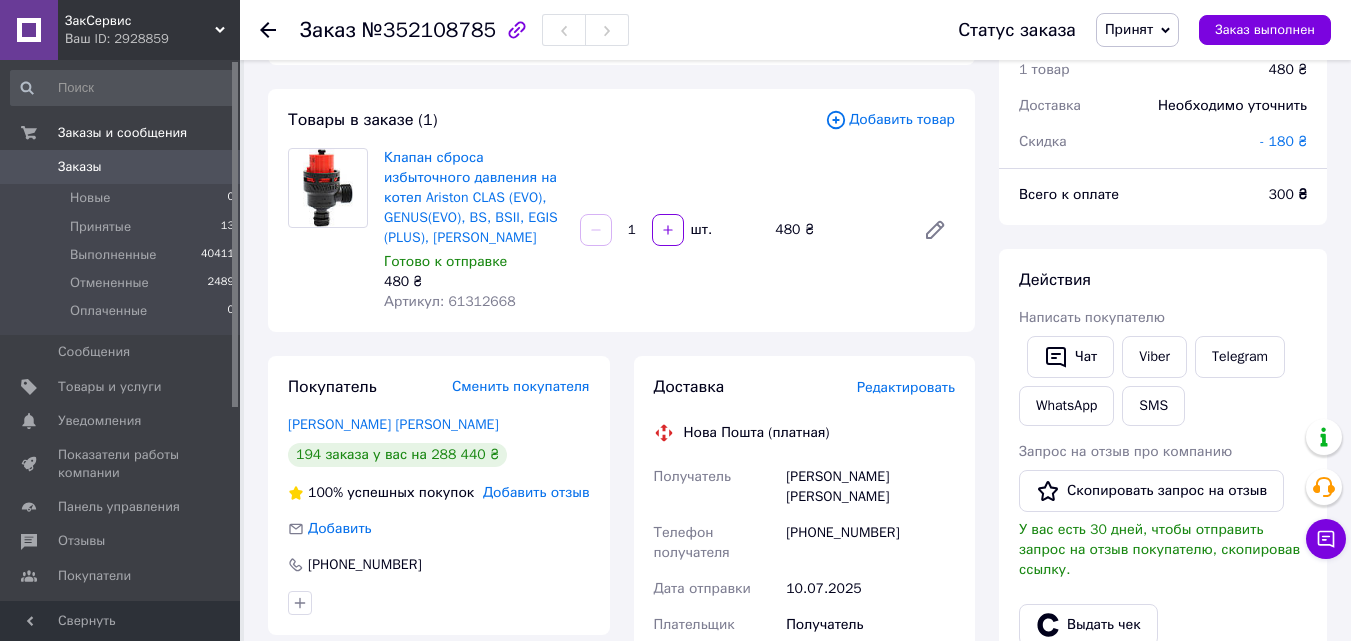 click on "Редактировать" at bounding box center (906, 387) 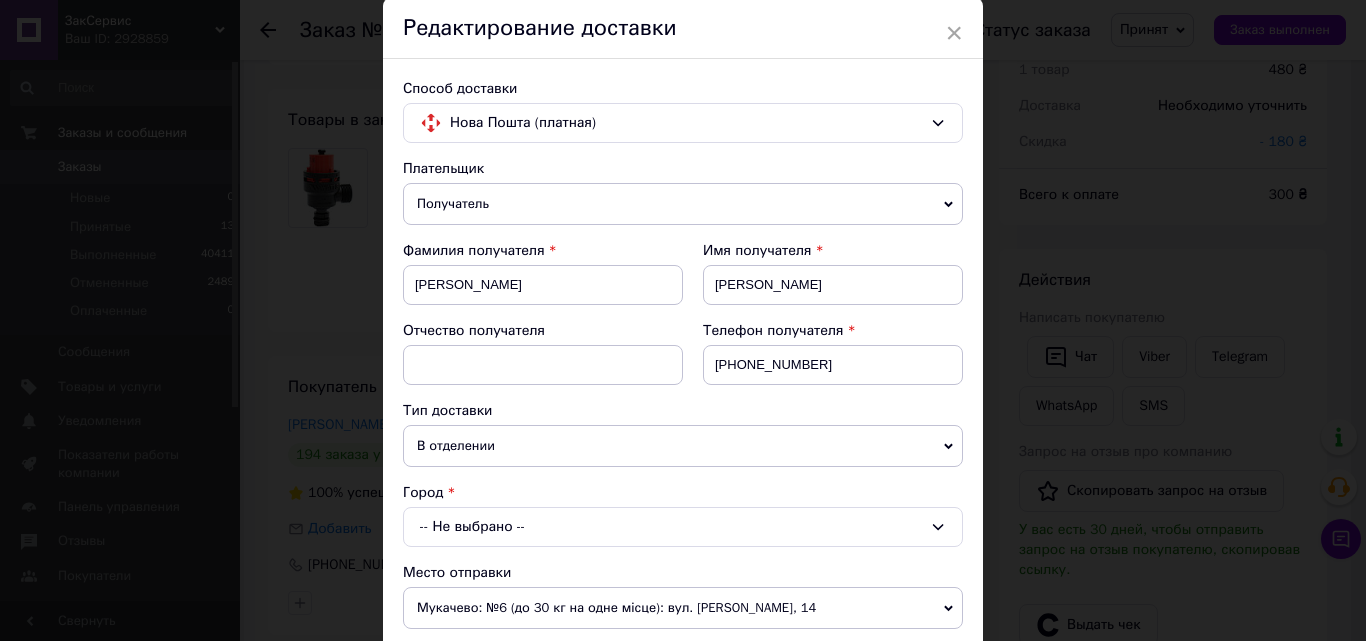 scroll, scrollTop: 400, scrollLeft: 0, axis: vertical 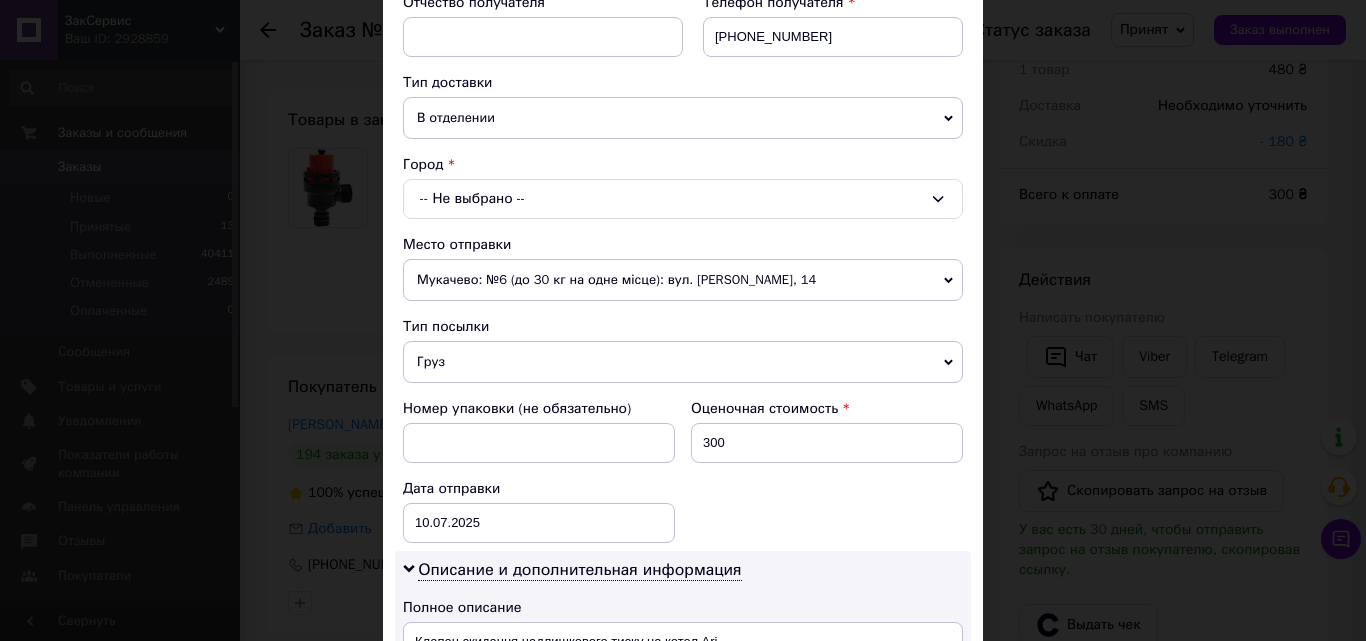 click on "-- Не выбрано --" at bounding box center [683, 199] 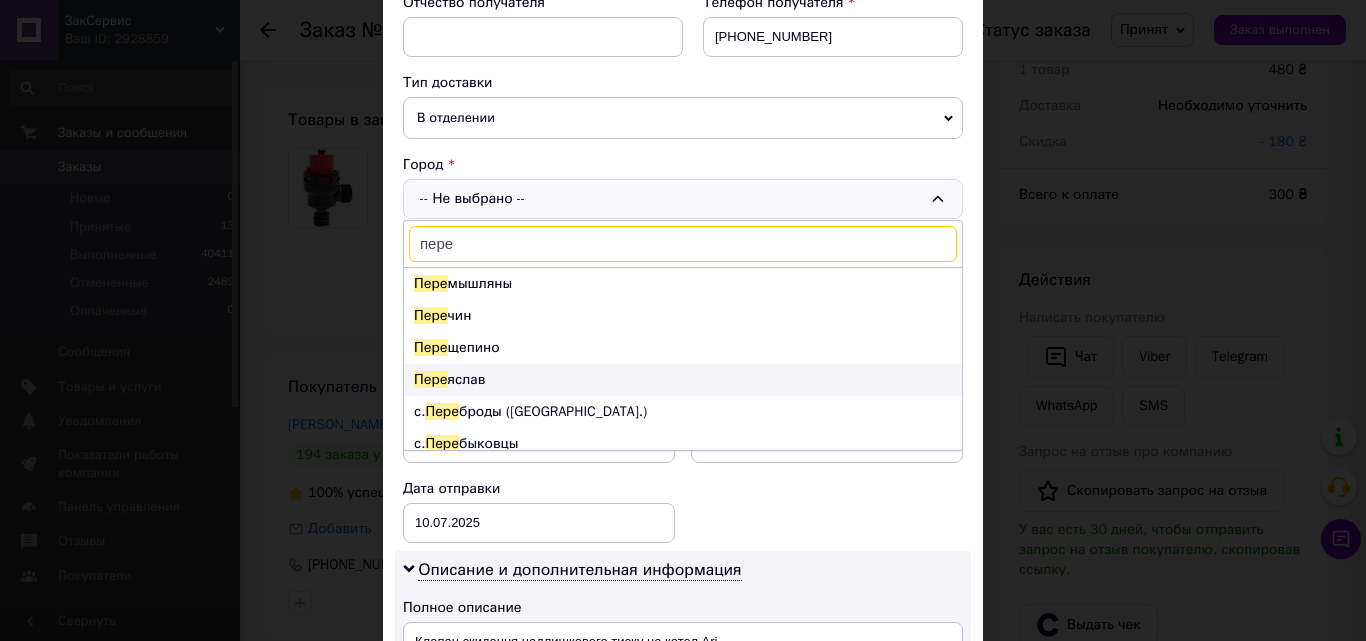 type on "пере" 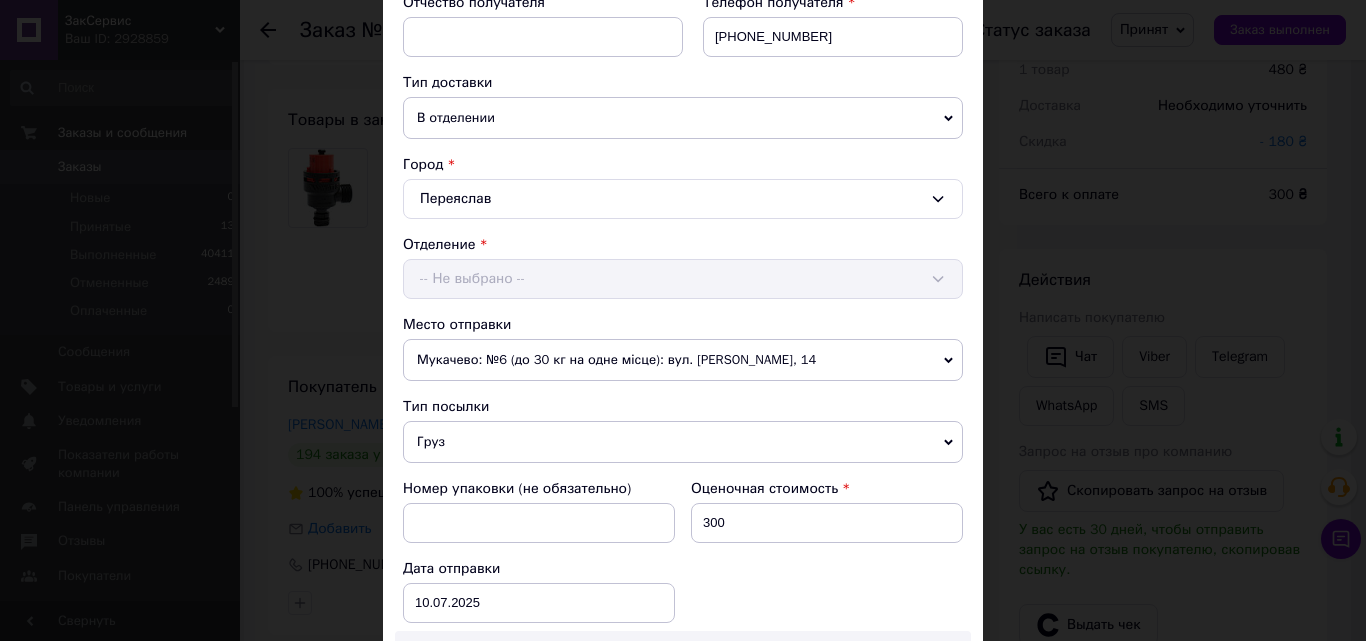 click on "Отделение -- Не выбрано --" at bounding box center (683, 267) 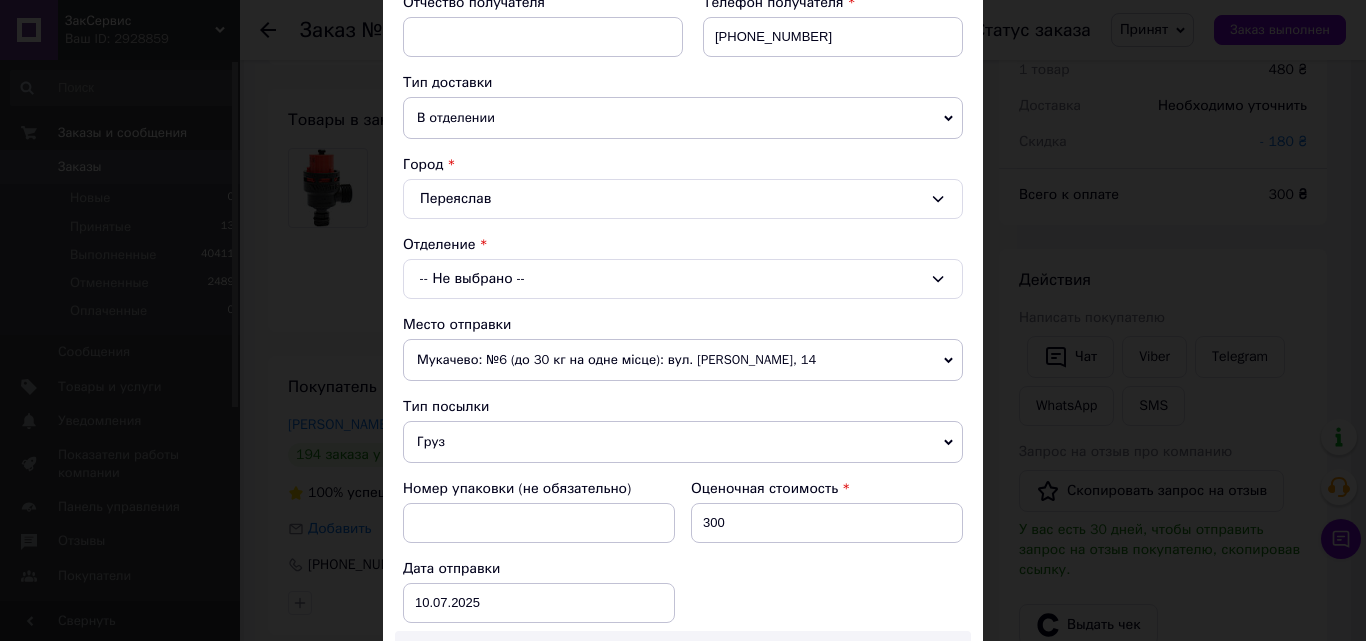 click on "-- Не выбрано --" at bounding box center (683, 279) 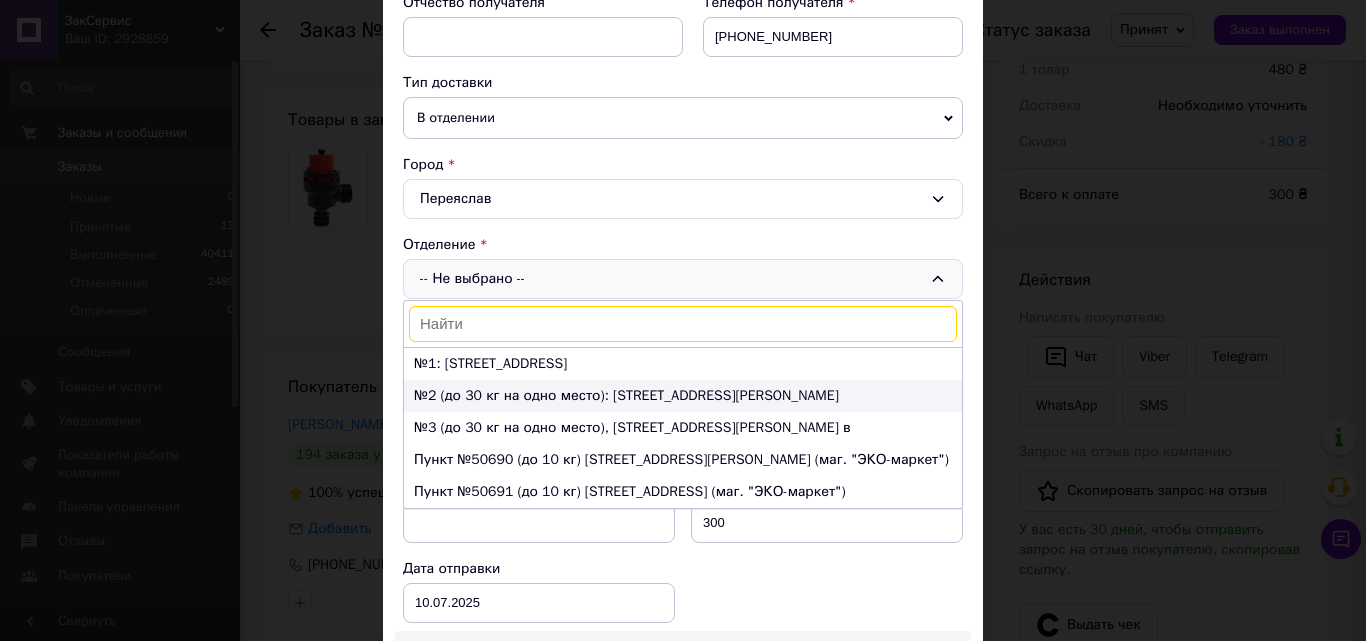 click on "№2 (до 30 кг на одно место): ул Богдана Хмельницкого, 32" at bounding box center [683, 396] 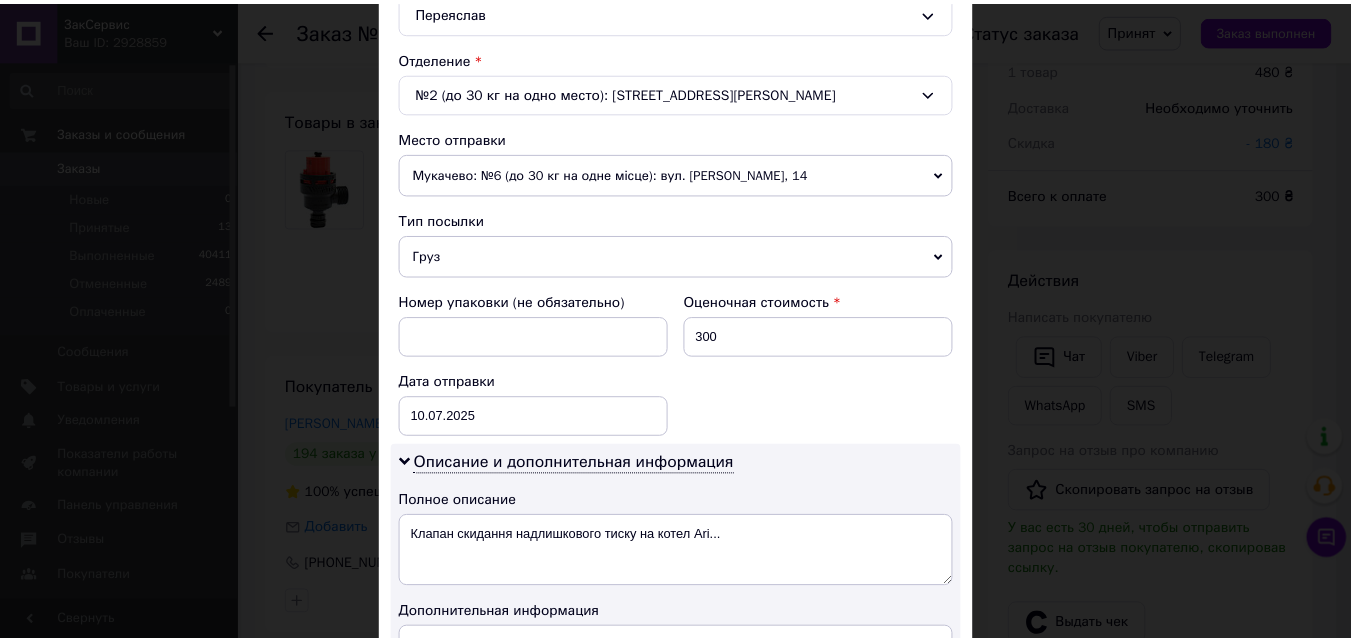 scroll, scrollTop: 900, scrollLeft: 0, axis: vertical 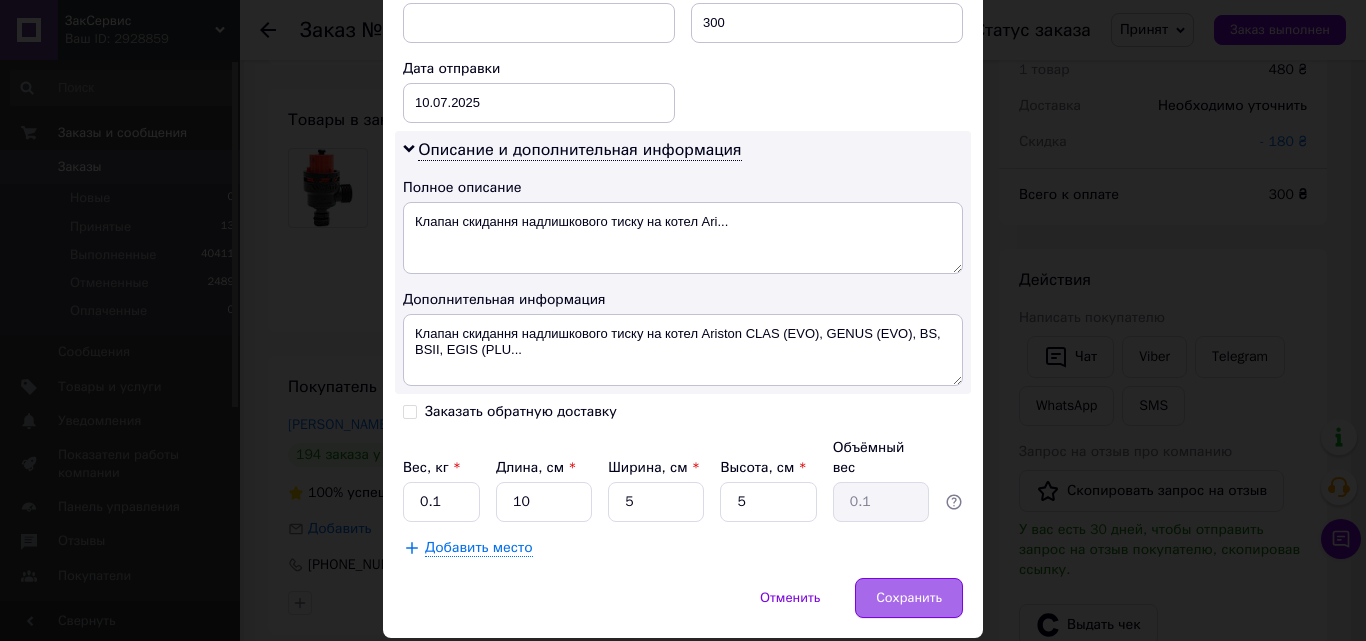 click on "Сохранить" at bounding box center [909, 598] 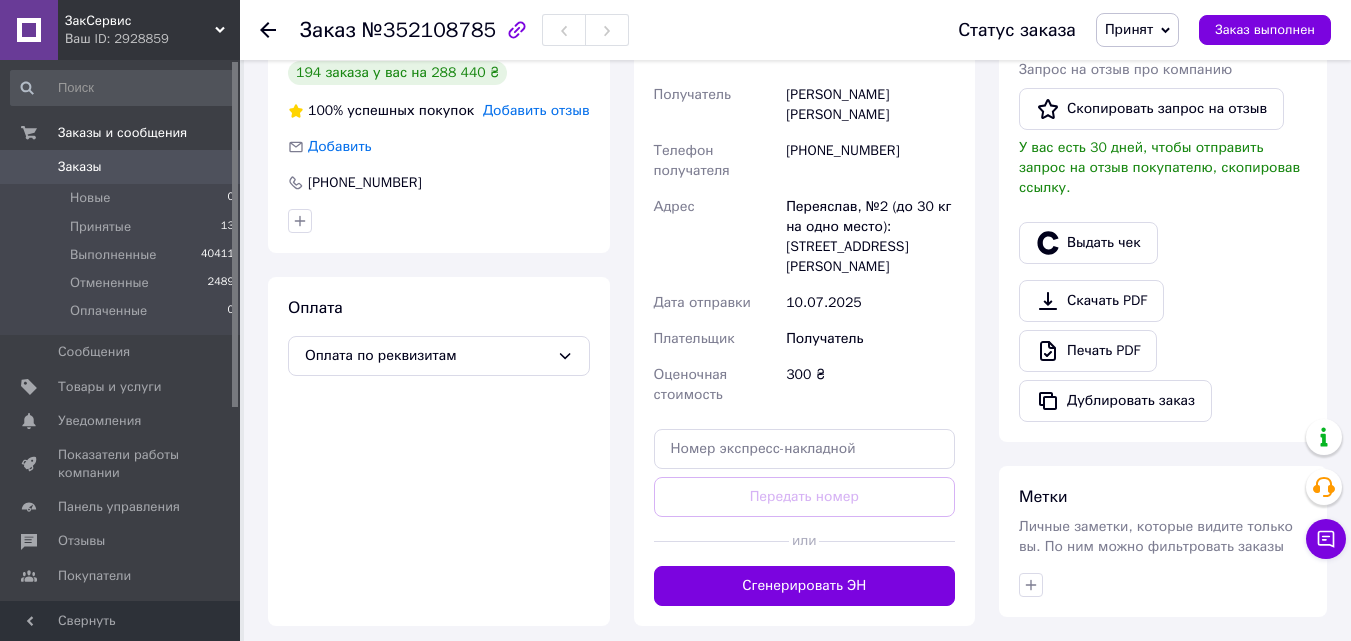 scroll, scrollTop: 500, scrollLeft: 0, axis: vertical 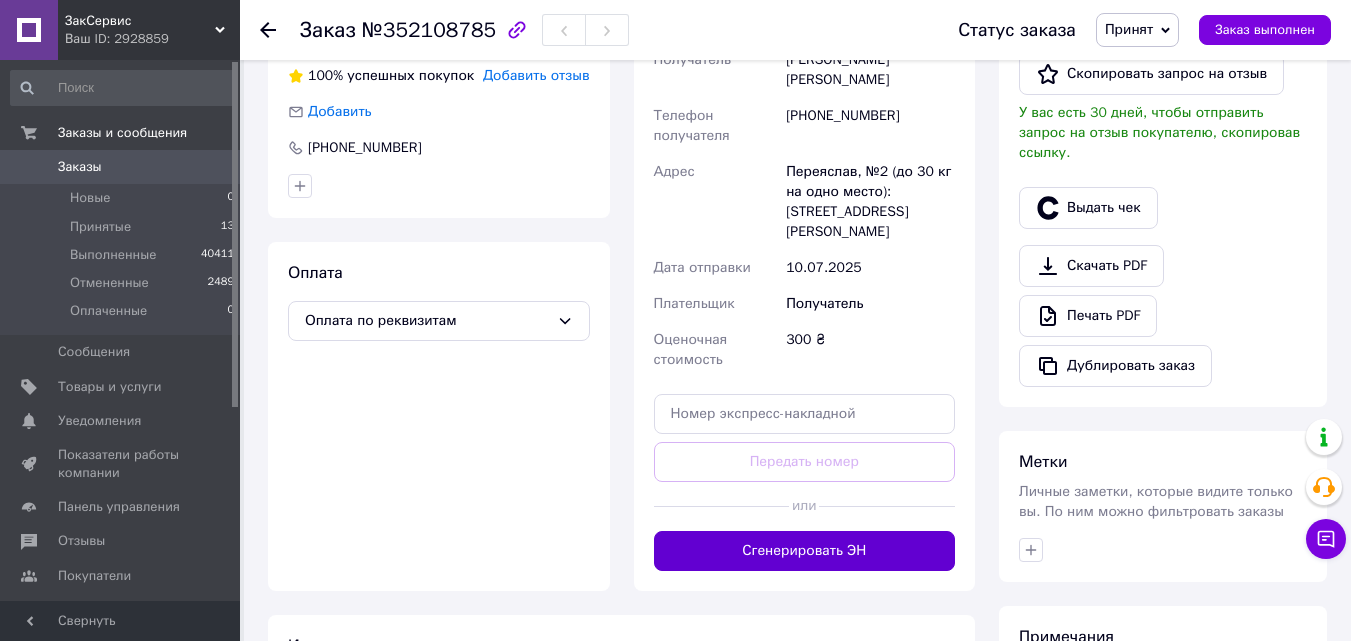 click on "Сгенерировать ЭН" at bounding box center (805, 551) 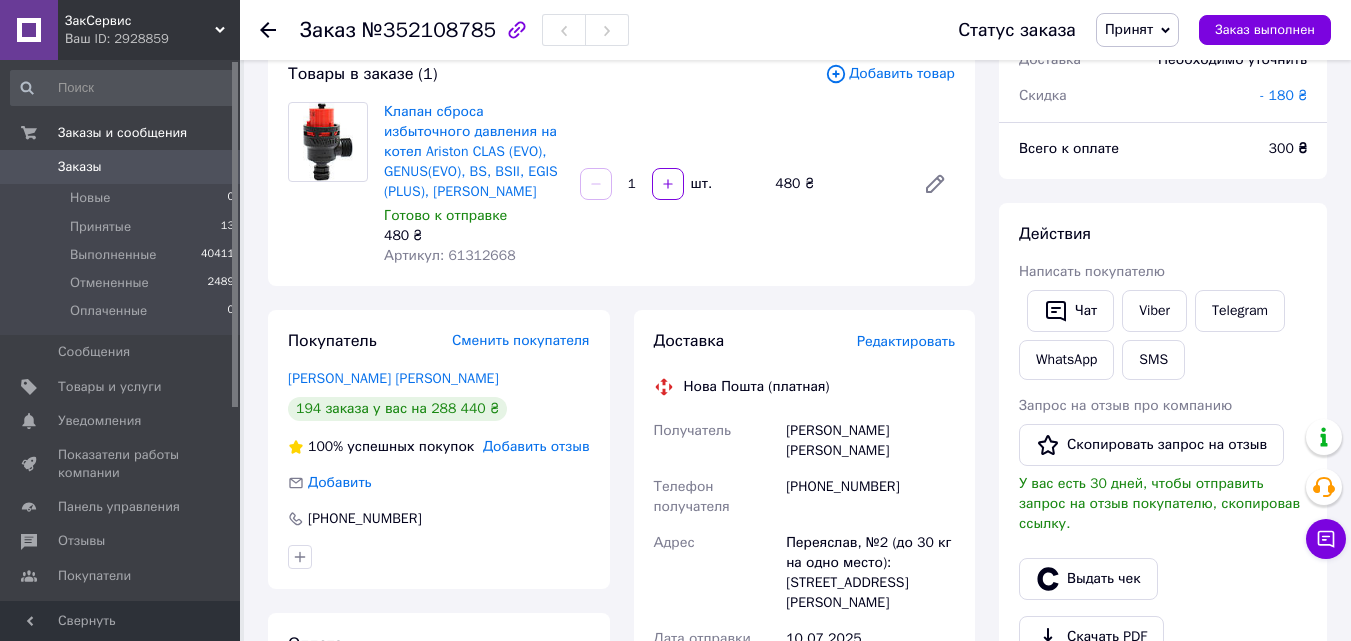 scroll, scrollTop: 100, scrollLeft: 0, axis: vertical 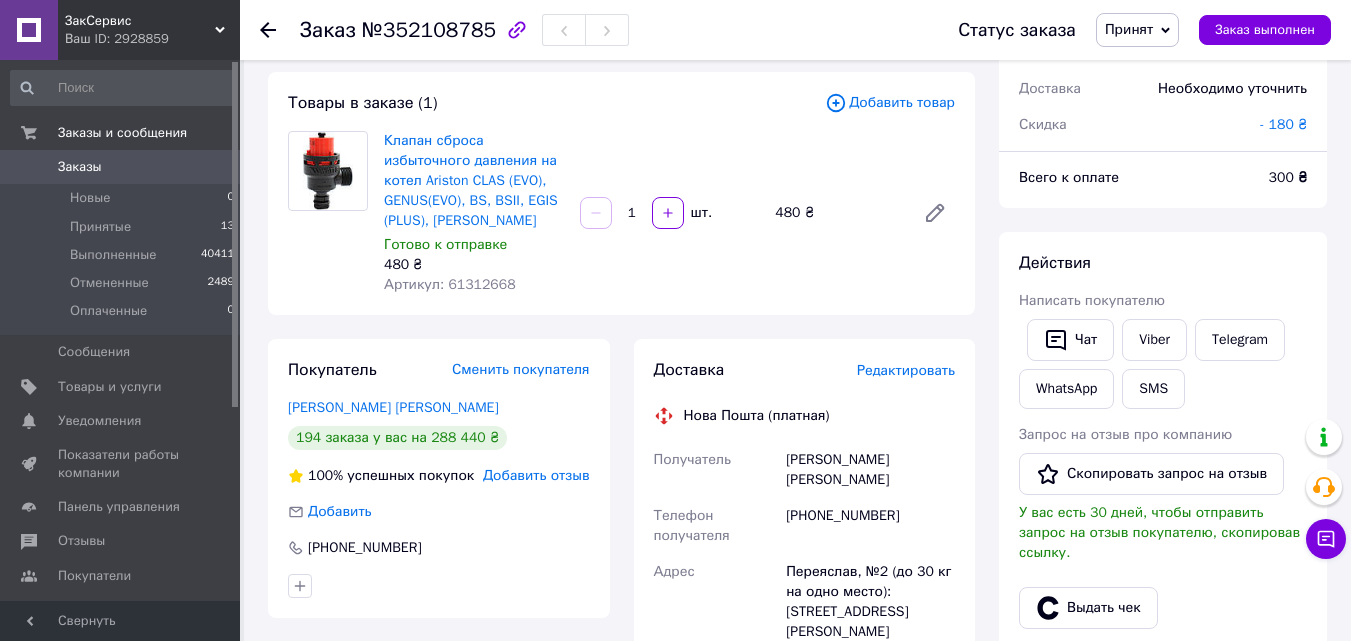 click on "Артикул: 61312668" at bounding box center (450, 284) 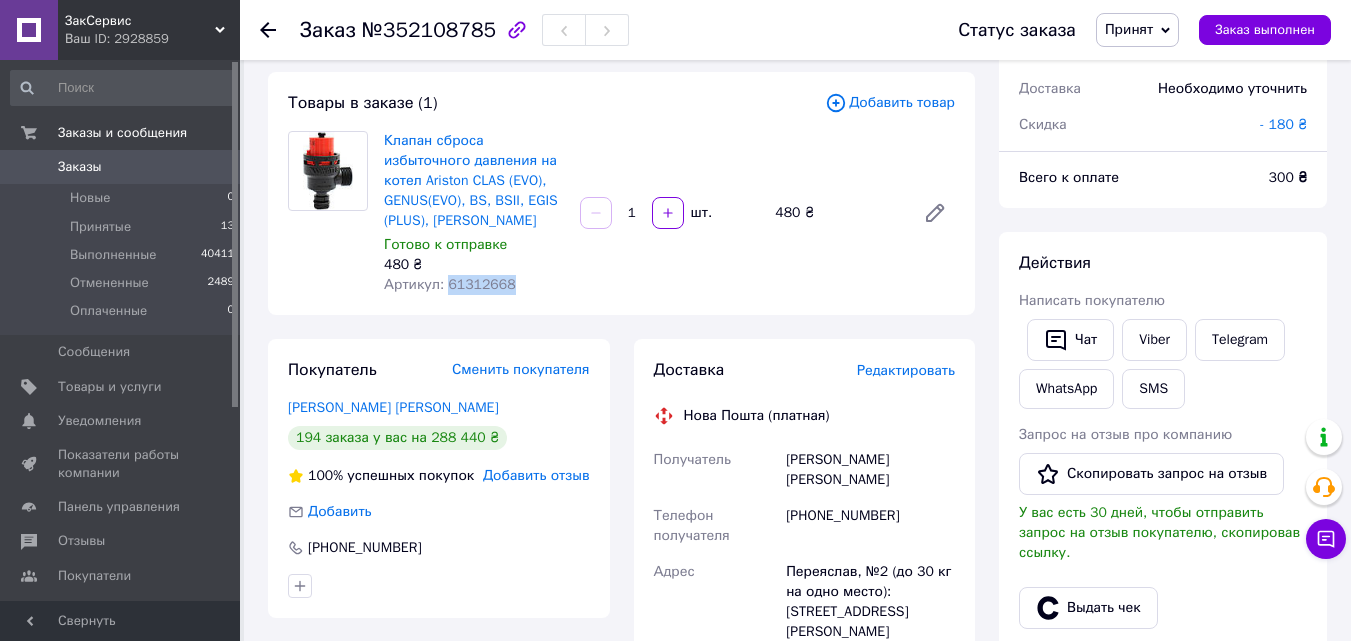 click on "Артикул: 61312668" at bounding box center [450, 284] 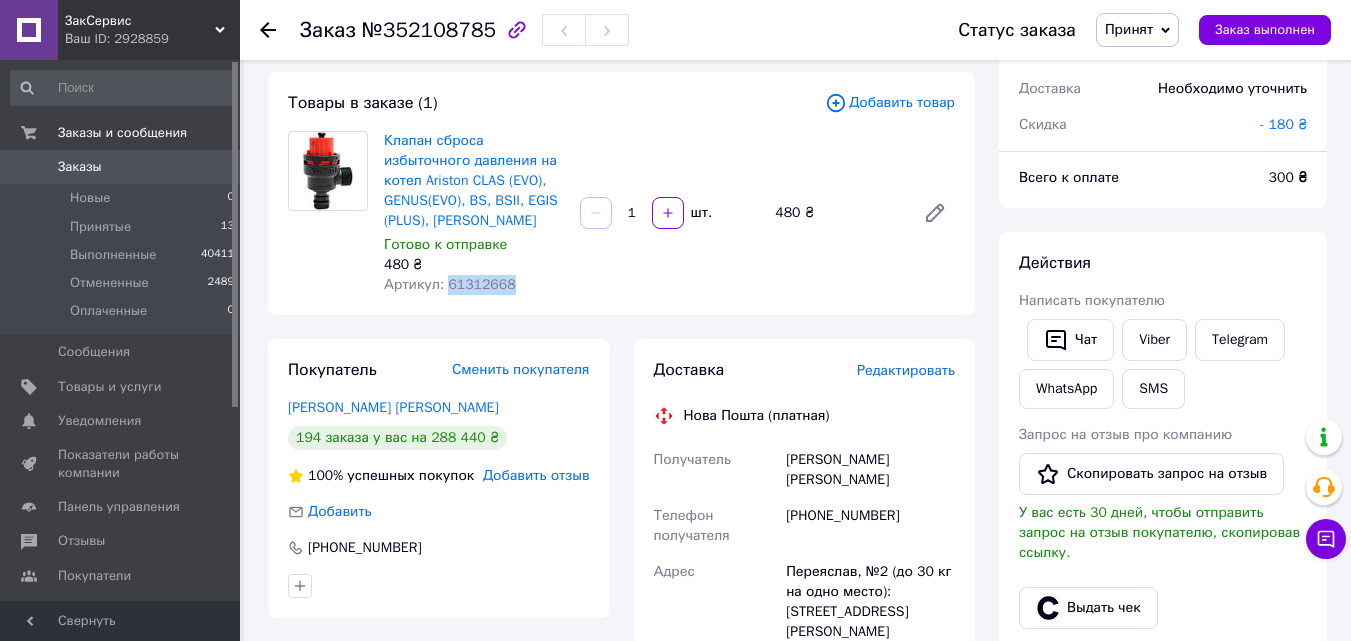 copy on "61312668" 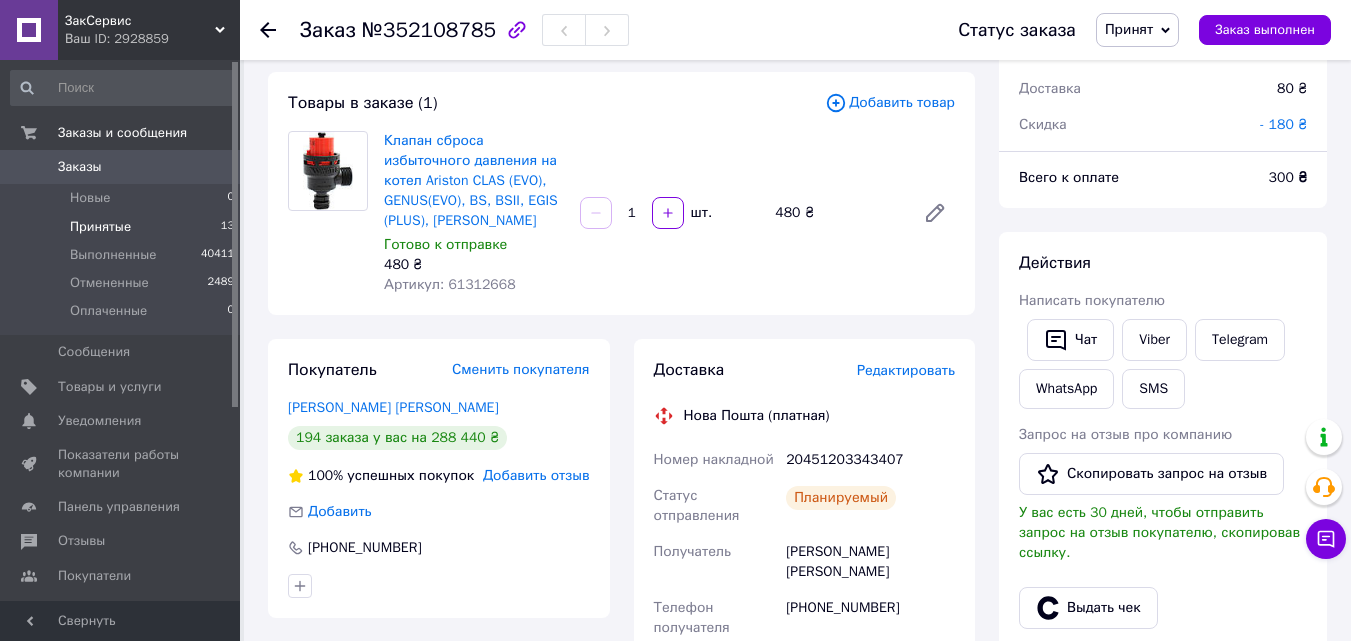 click on "Принятые" at bounding box center (100, 227) 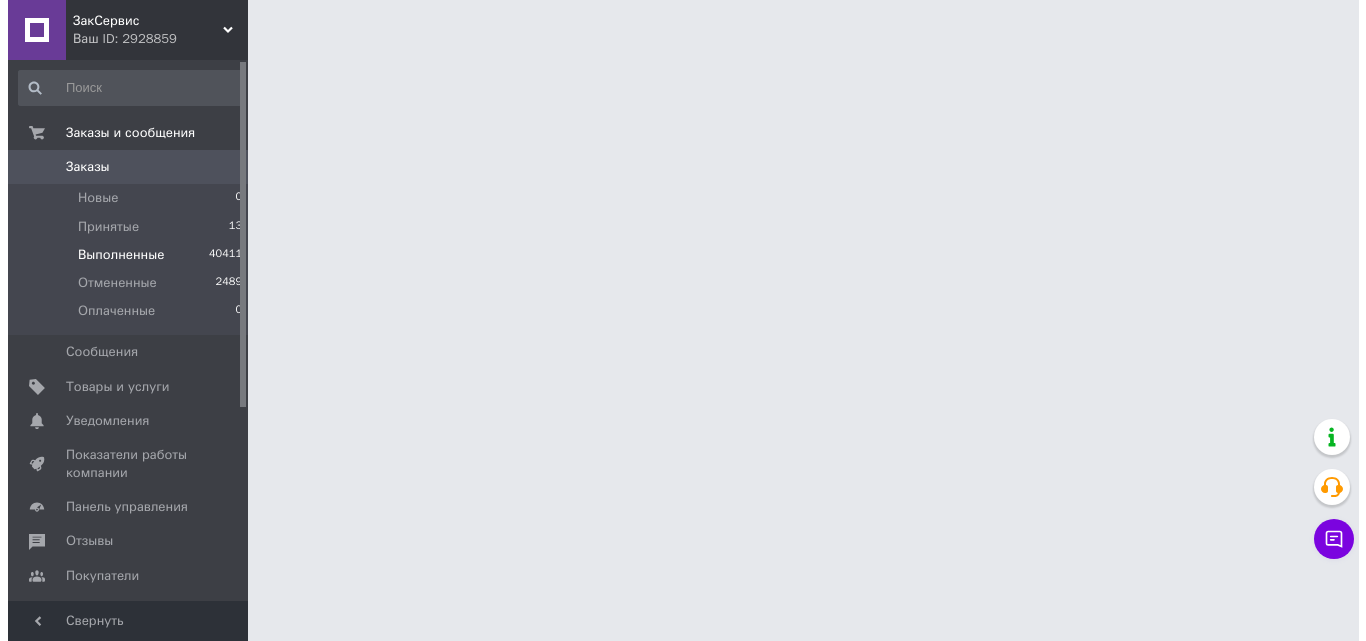 scroll, scrollTop: 0, scrollLeft: 0, axis: both 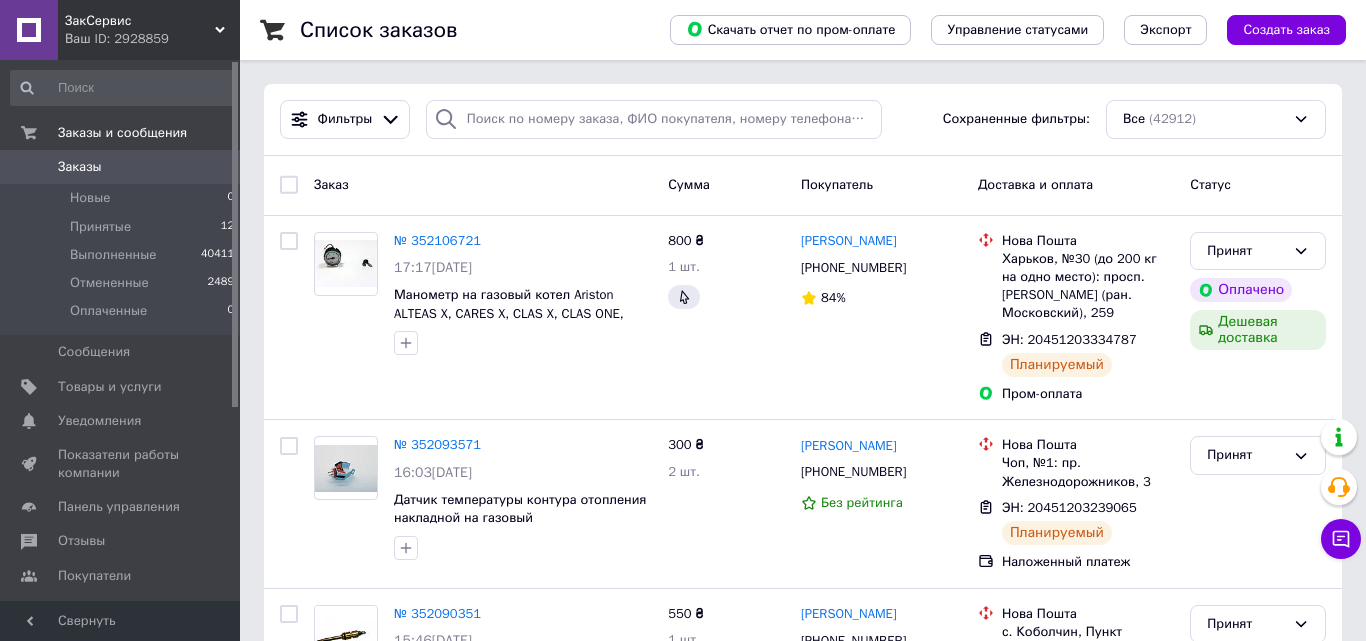 click on "Создать заказ" at bounding box center (1286, 30) 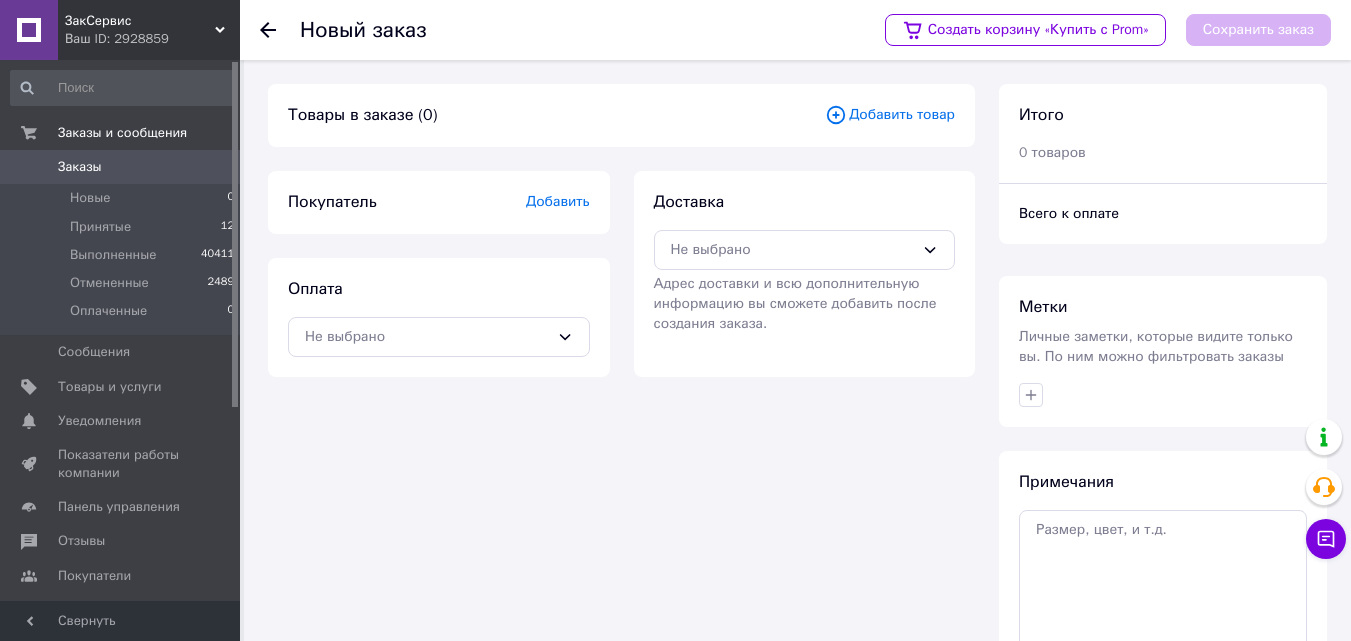 click on "Добавить товар" at bounding box center [890, 115] 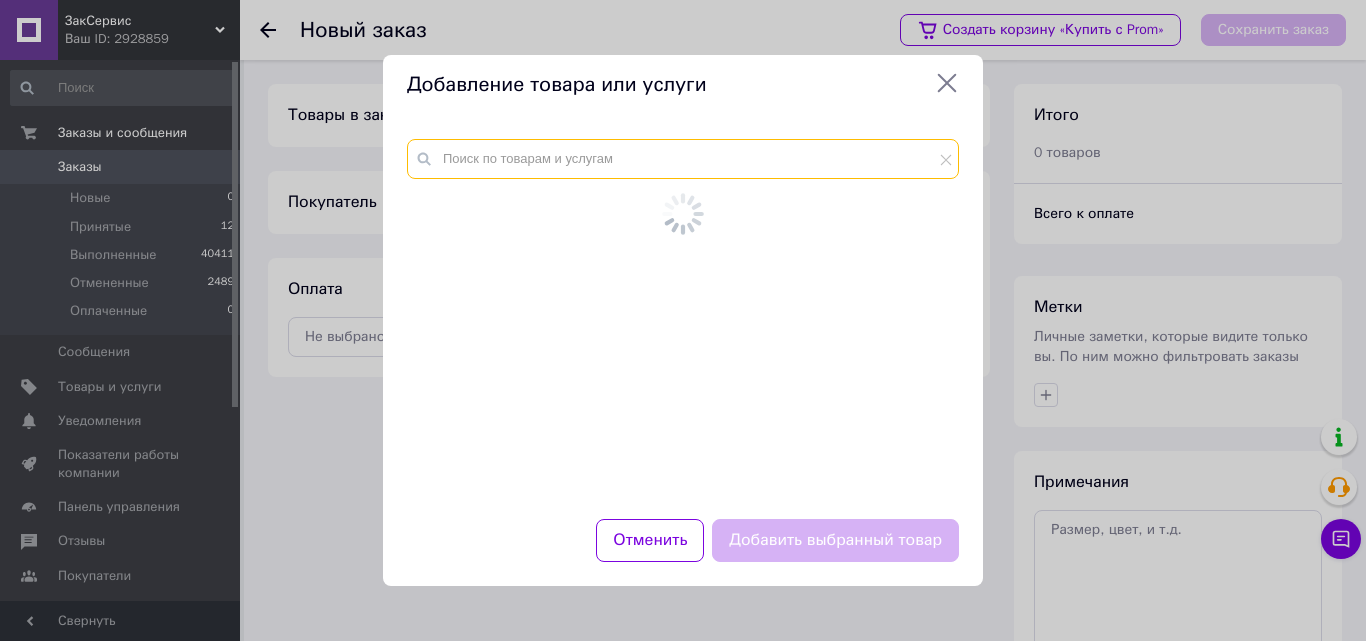 click at bounding box center (683, 159) 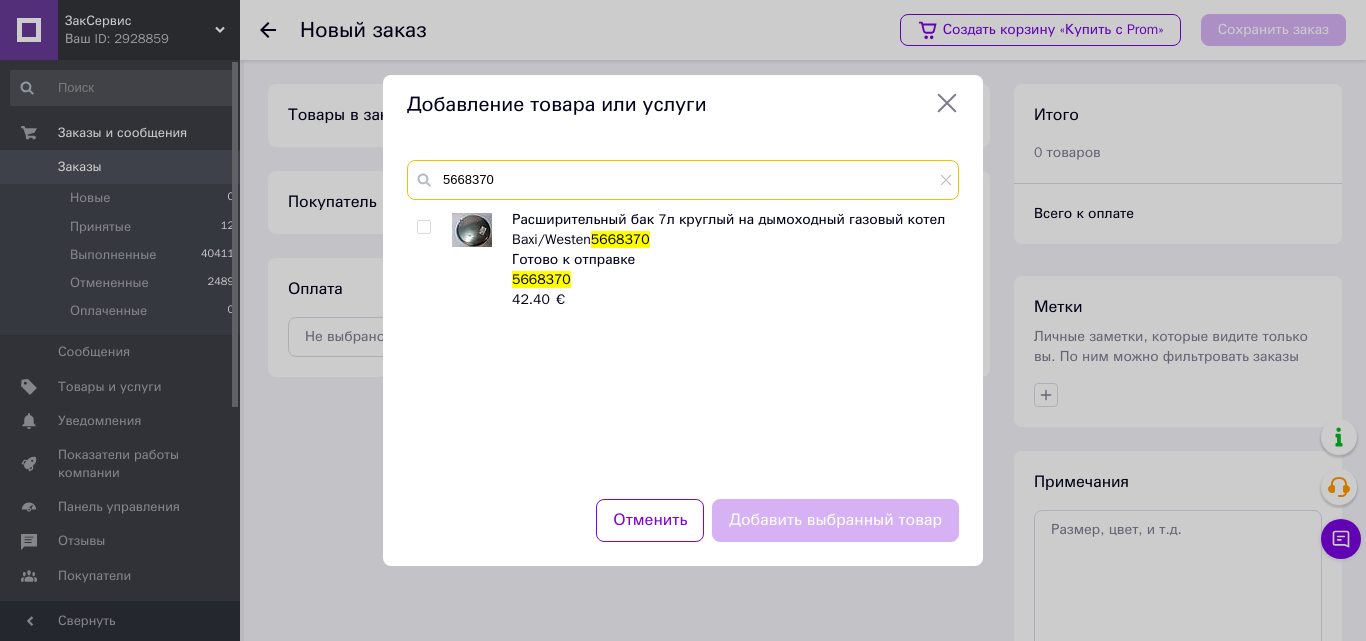 type on "5668370" 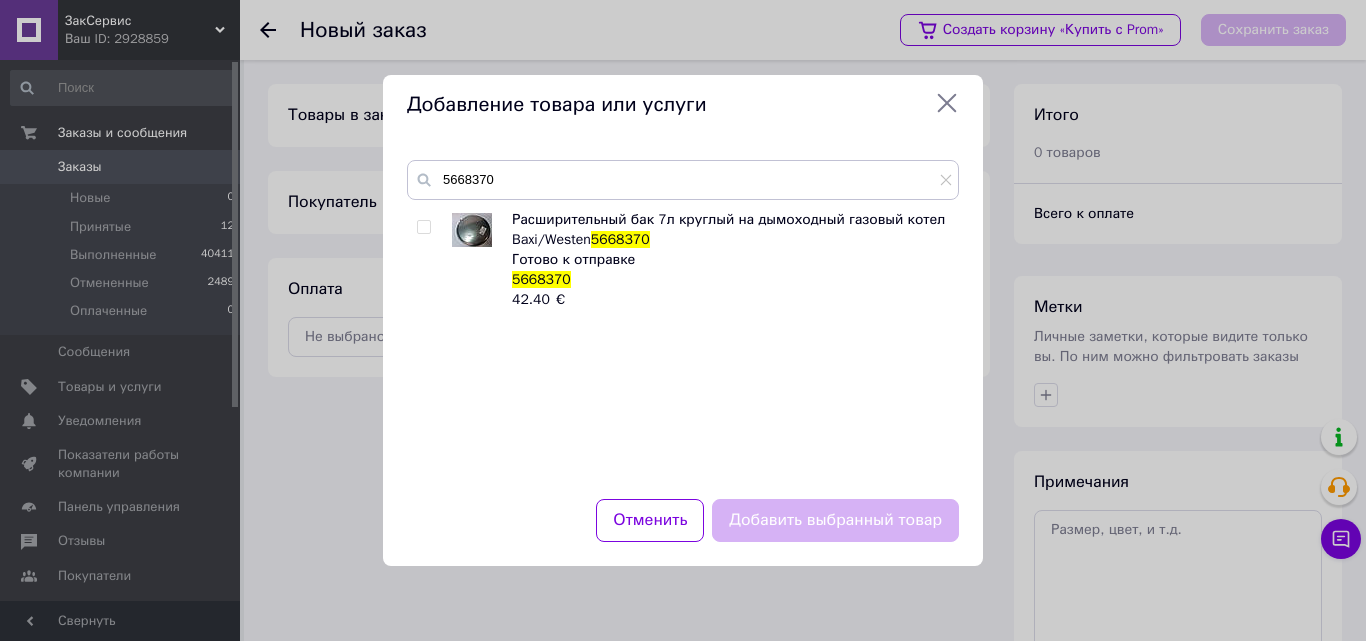 click at bounding box center [423, 227] 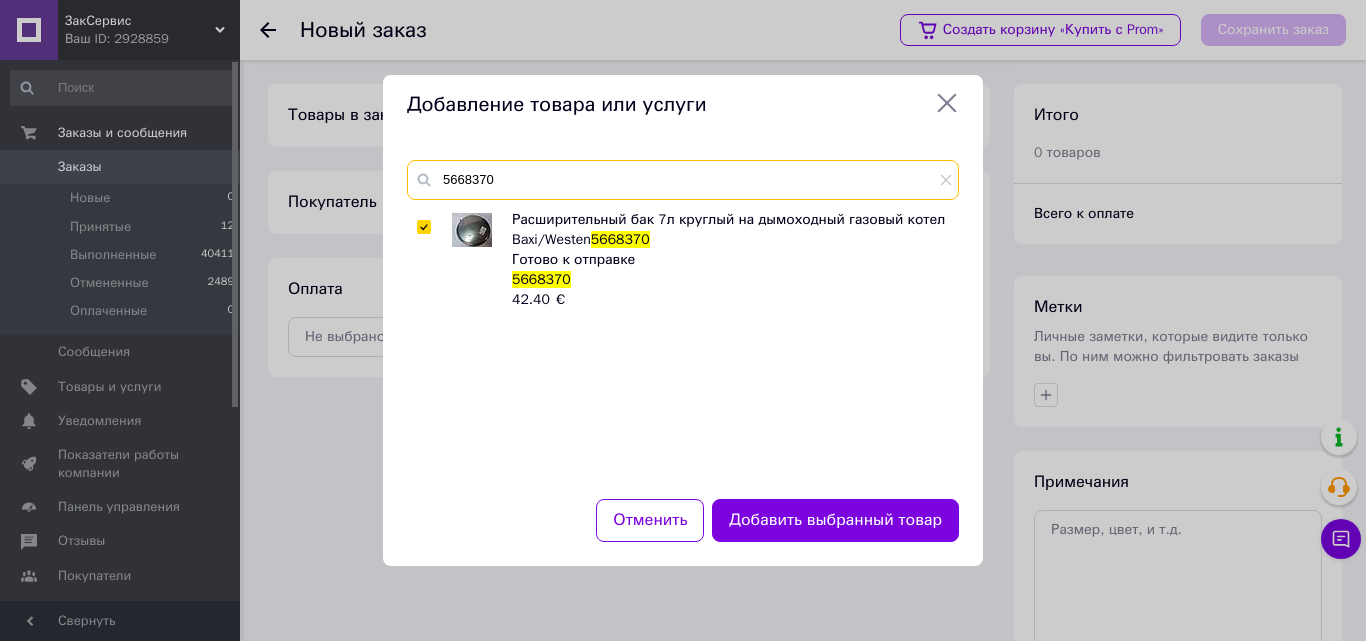 click on "5668370" at bounding box center [683, 180] 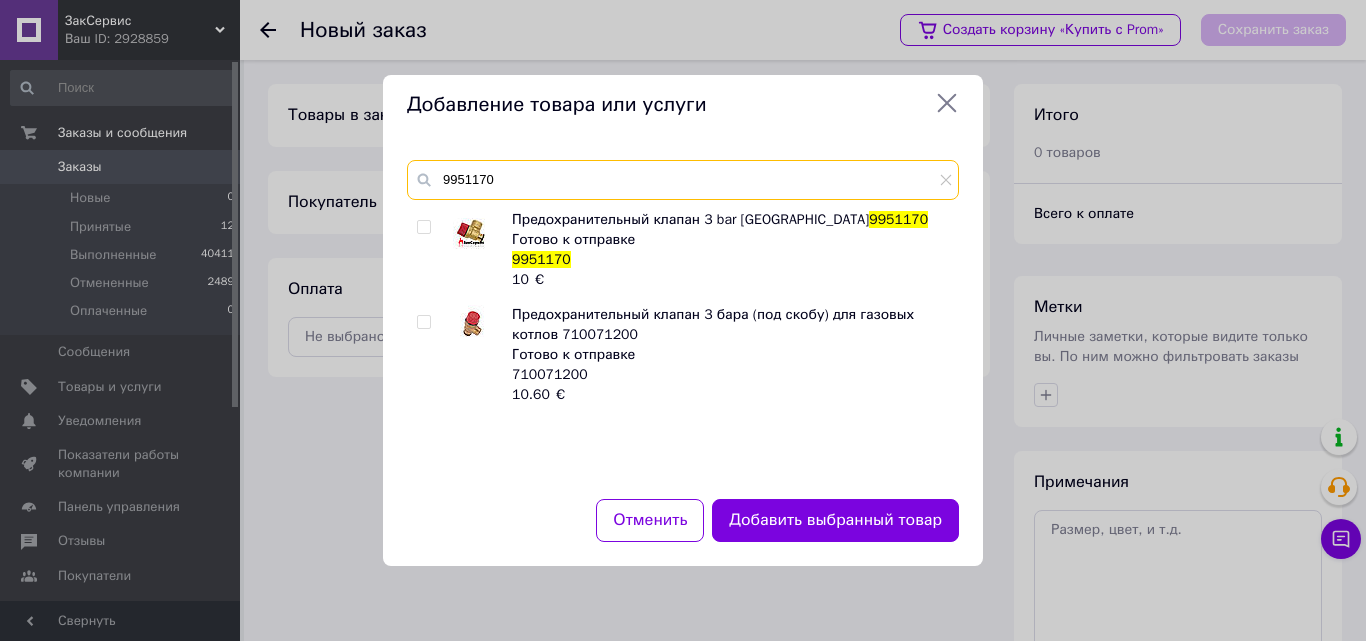 type on "9951170" 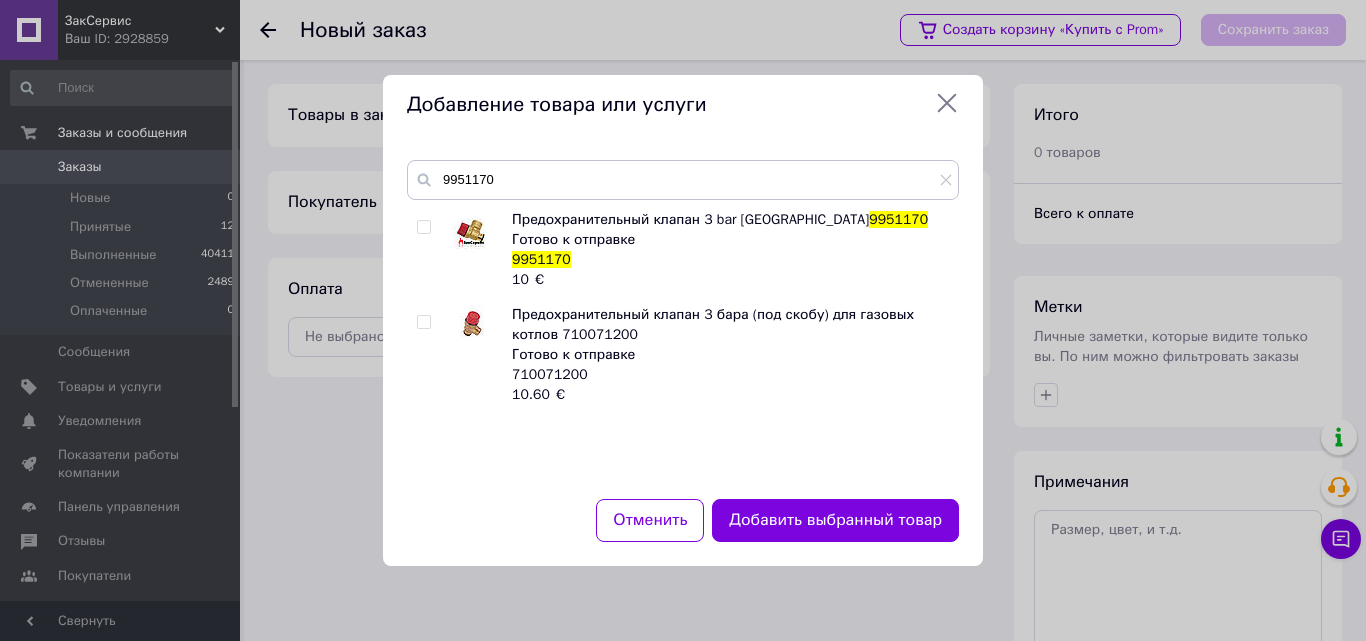 click at bounding box center (423, 227) 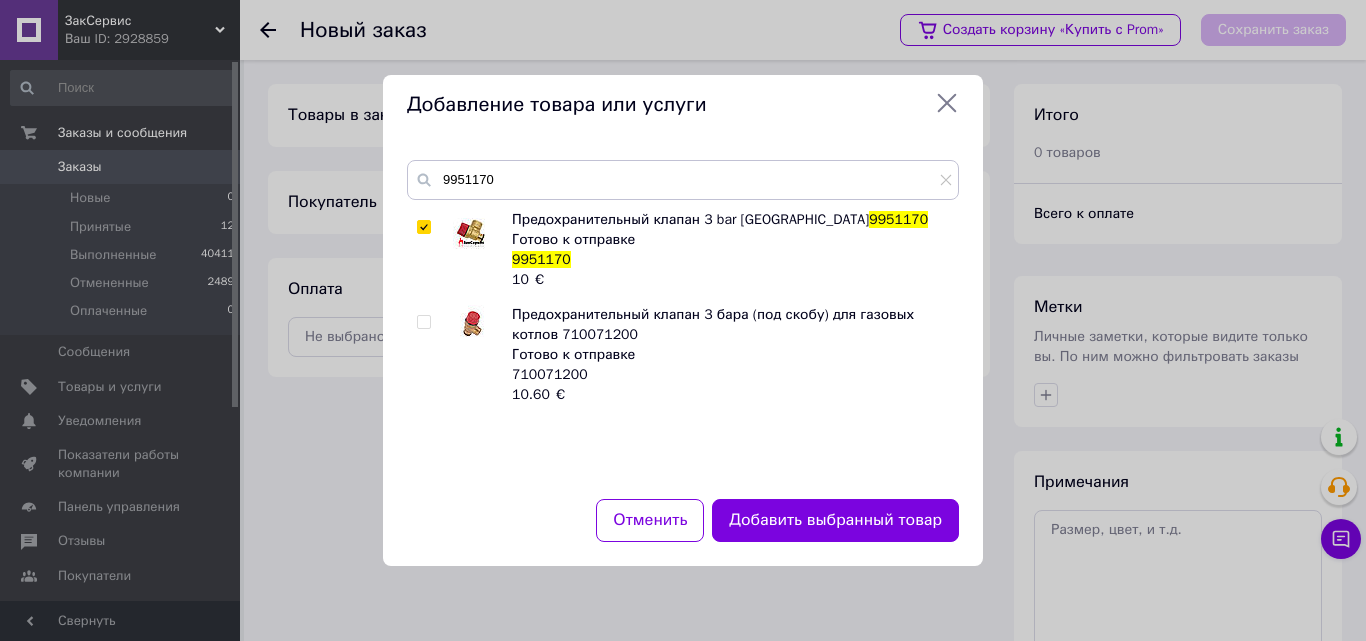 checkbox on "true" 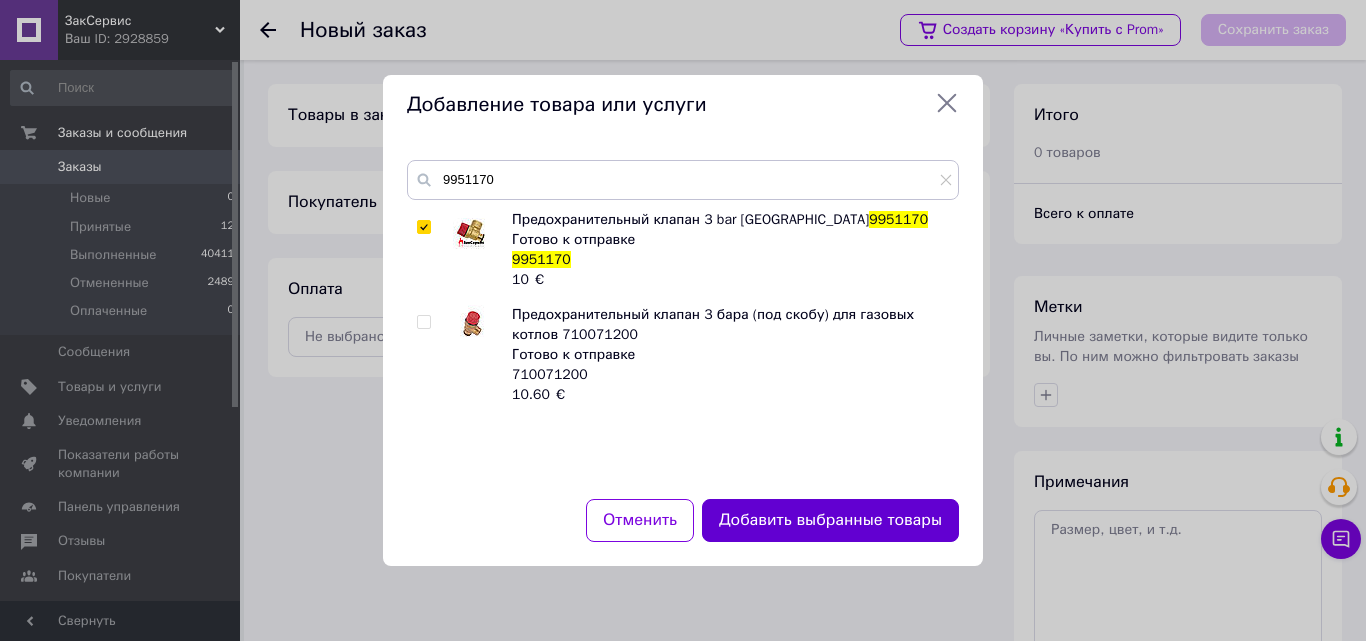 click on "Добавить выбранные товары" at bounding box center (830, 520) 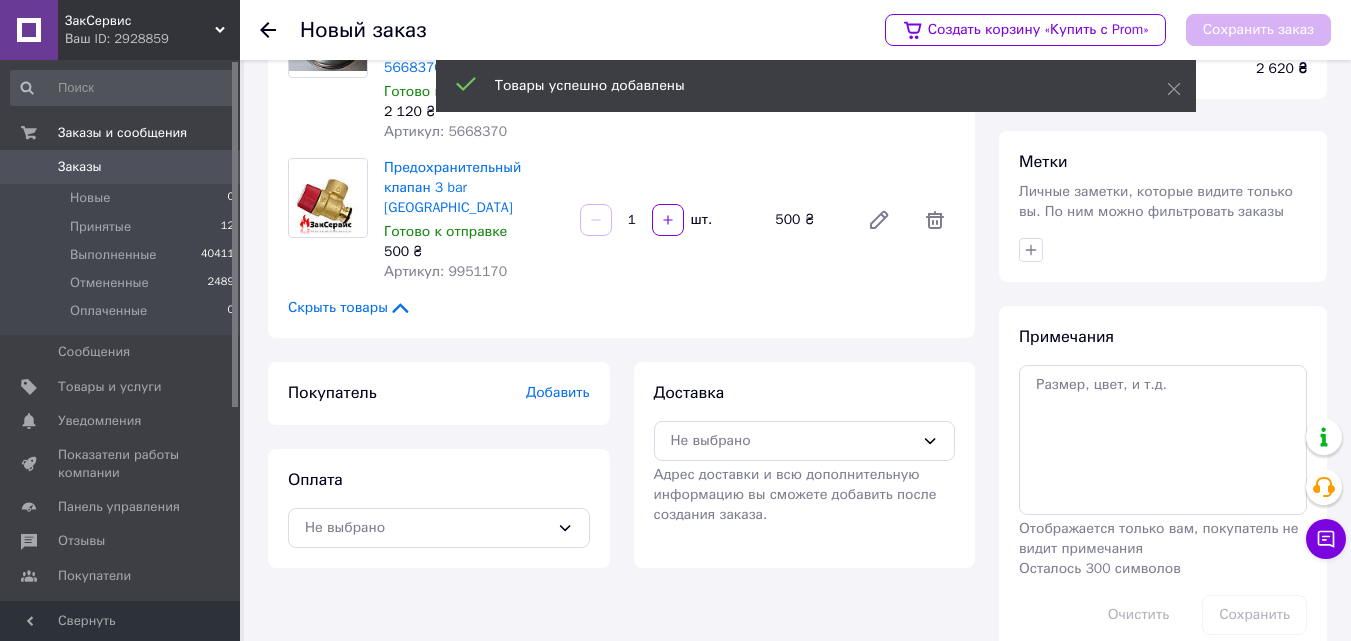 scroll, scrollTop: 183, scrollLeft: 0, axis: vertical 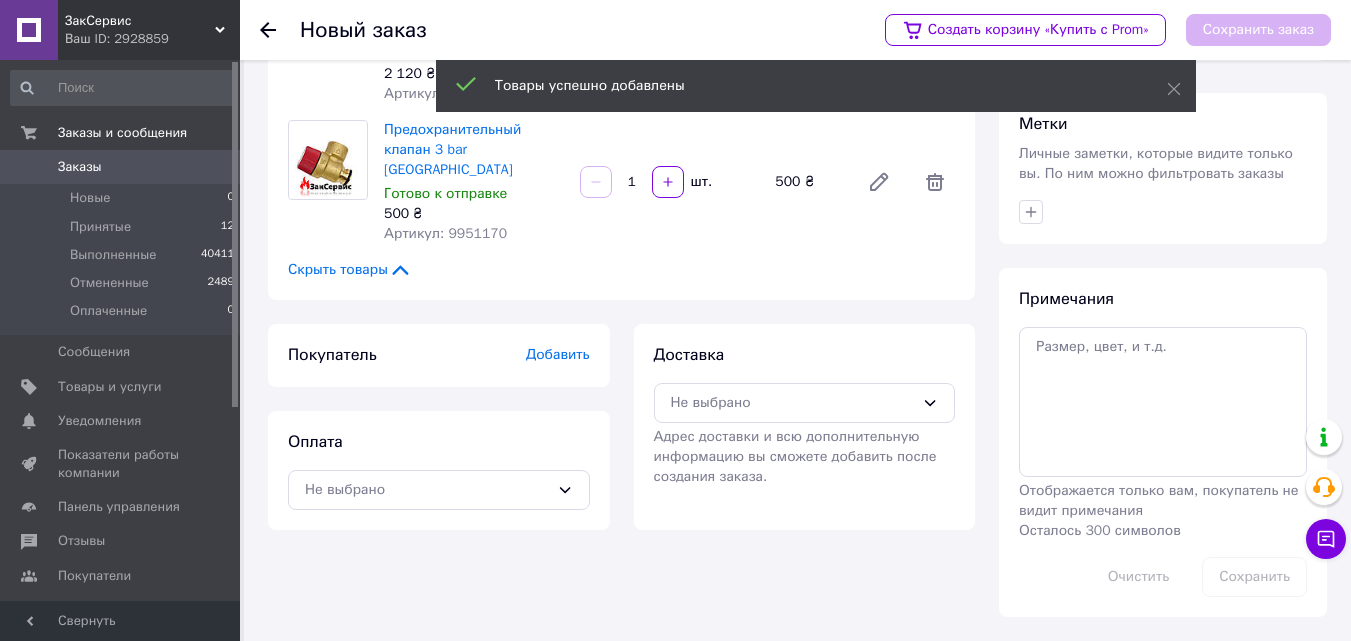 click on "Добавить" at bounding box center [558, 354] 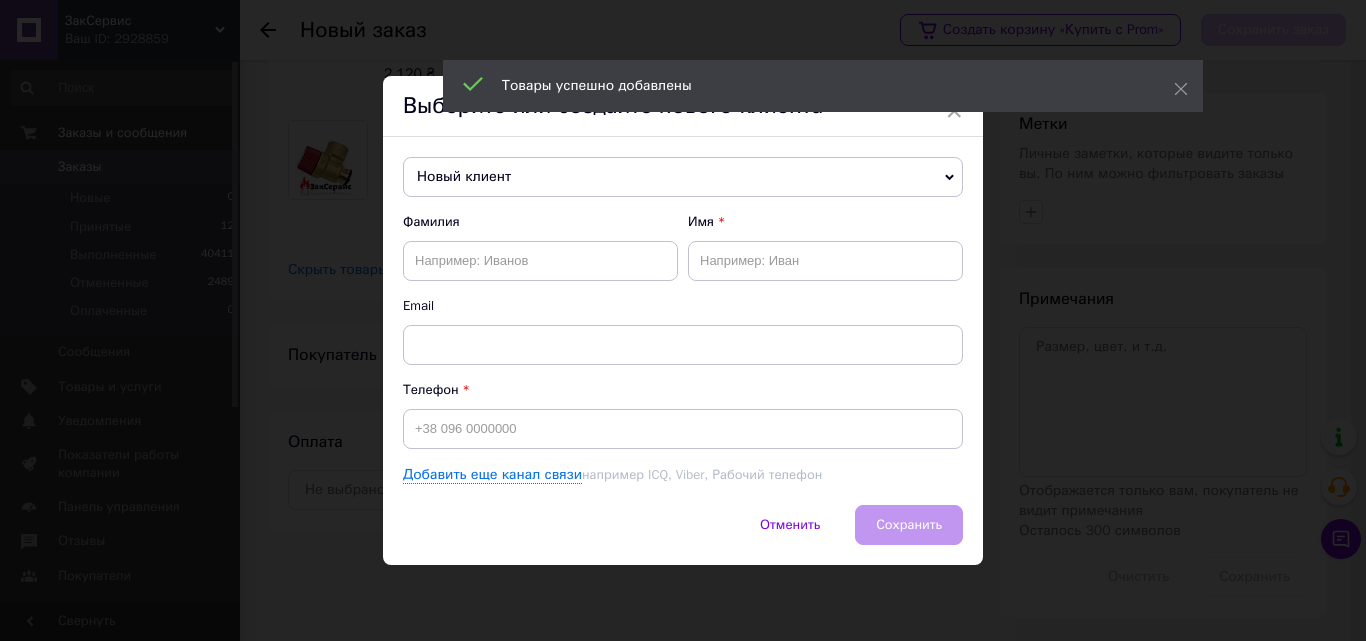 click on "Новый клиент" at bounding box center [683, 177] 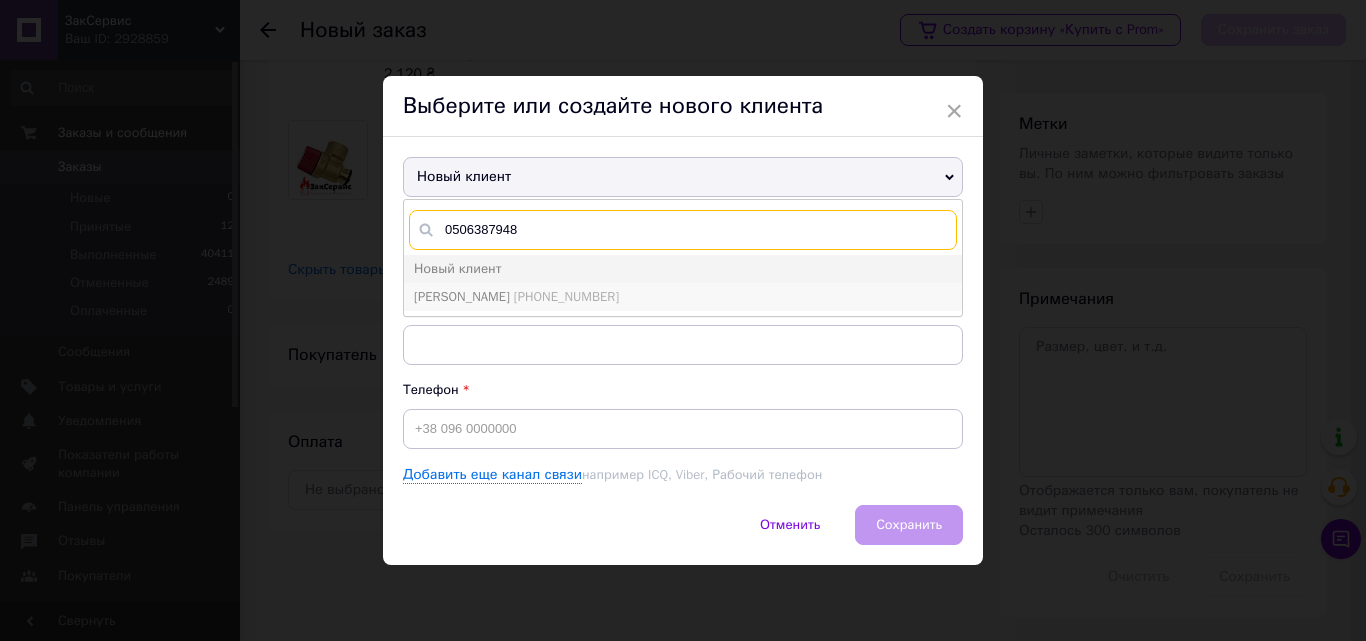 type on "0506387948" 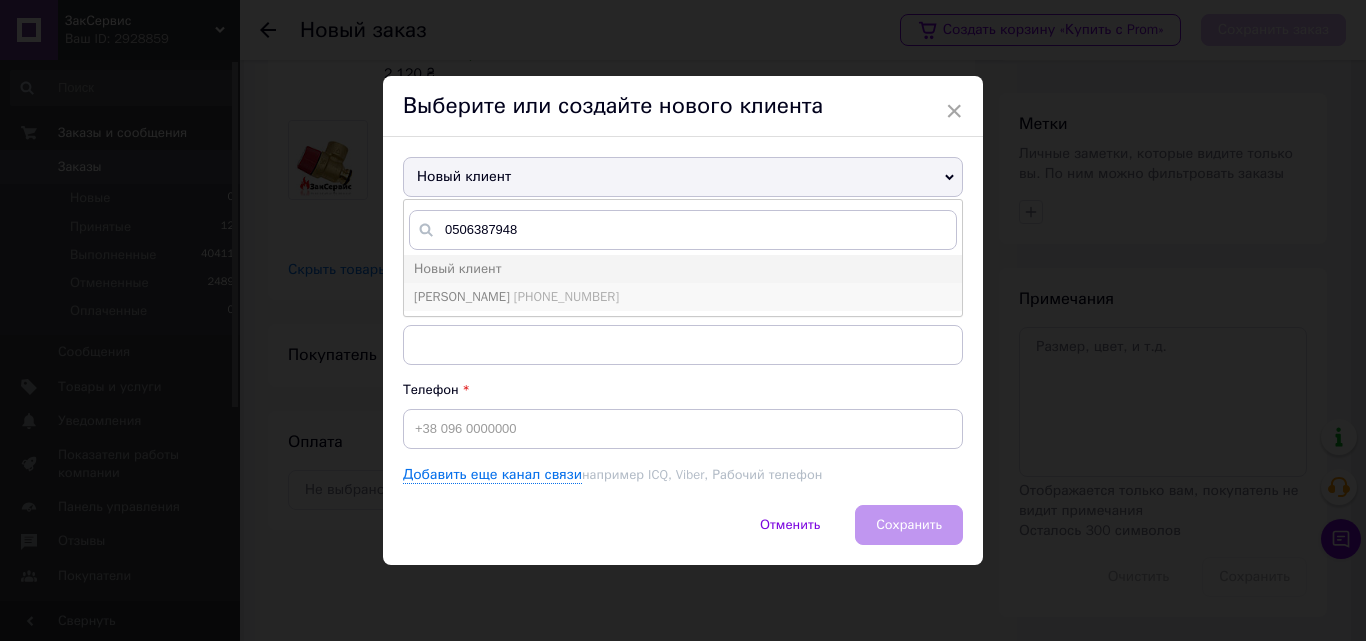 click on "[PERSON_NAME]" at bounding box center [462, 296] 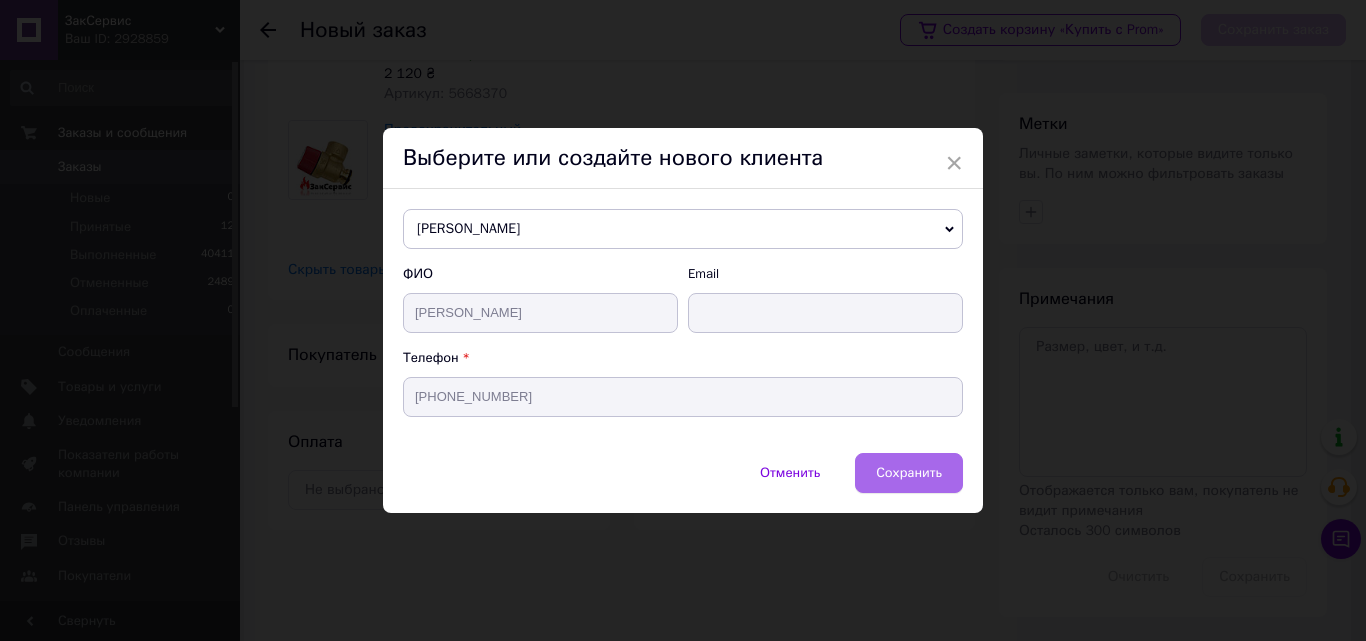 click on "Сохранить" at bounding box center [909, 472] 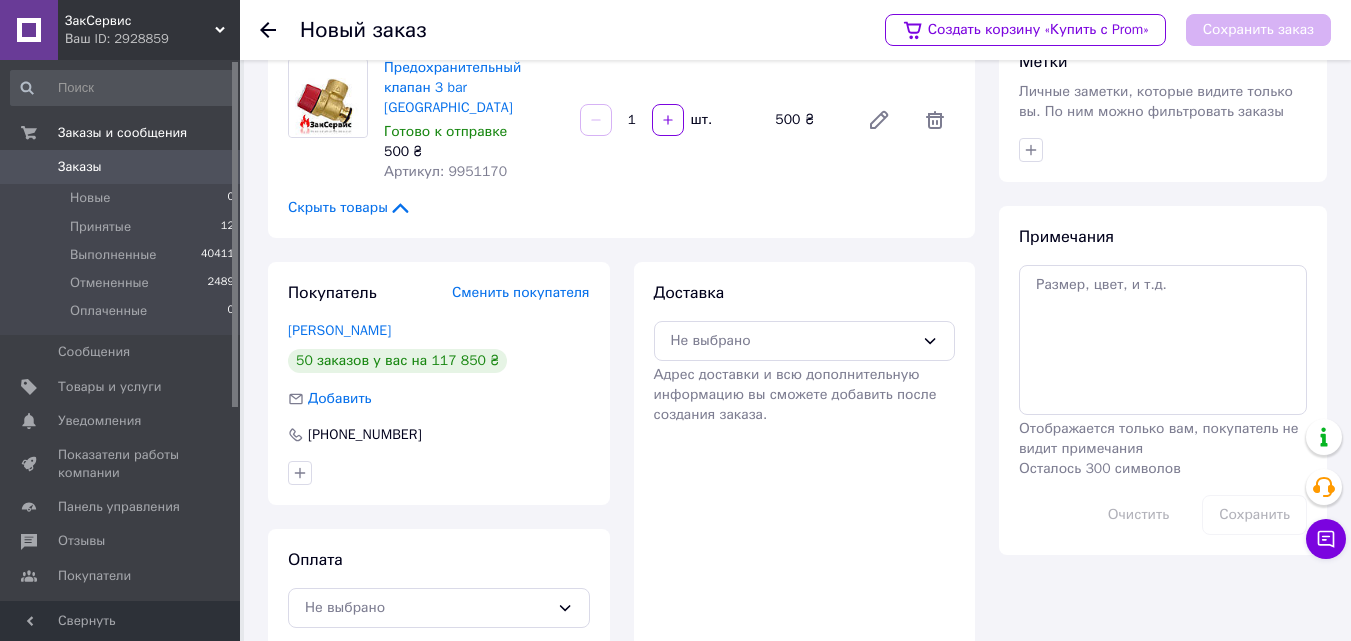 scroll, scrollTop: 276, scrollLeft: 0, axis: vertical 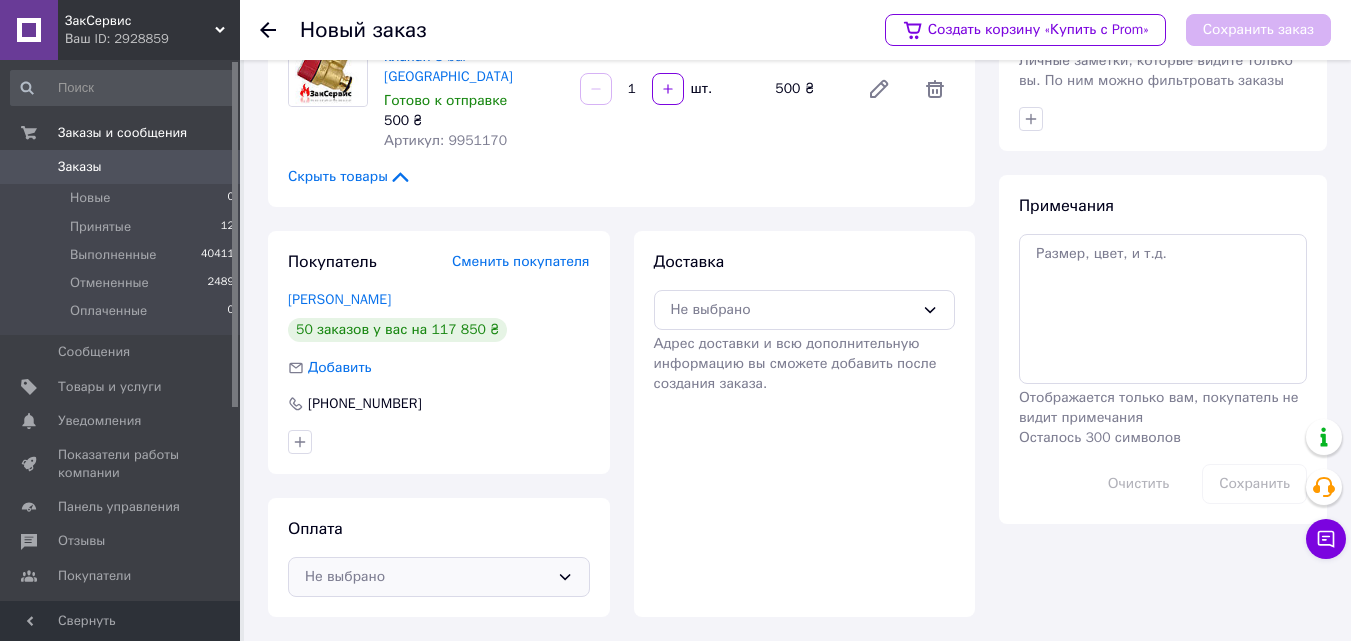 click on "Не выбрано" at bounding box center (427, 577) 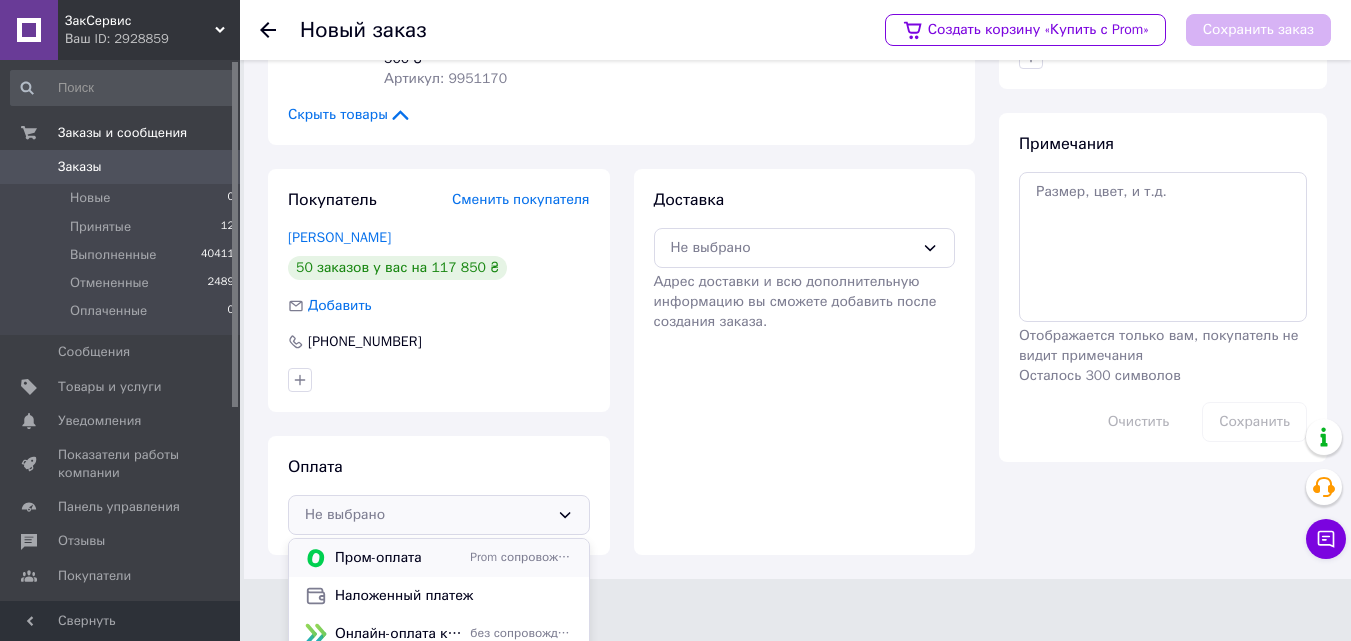 scroll, scrollTop: 409, scrollLeft: 0, axis: vertical 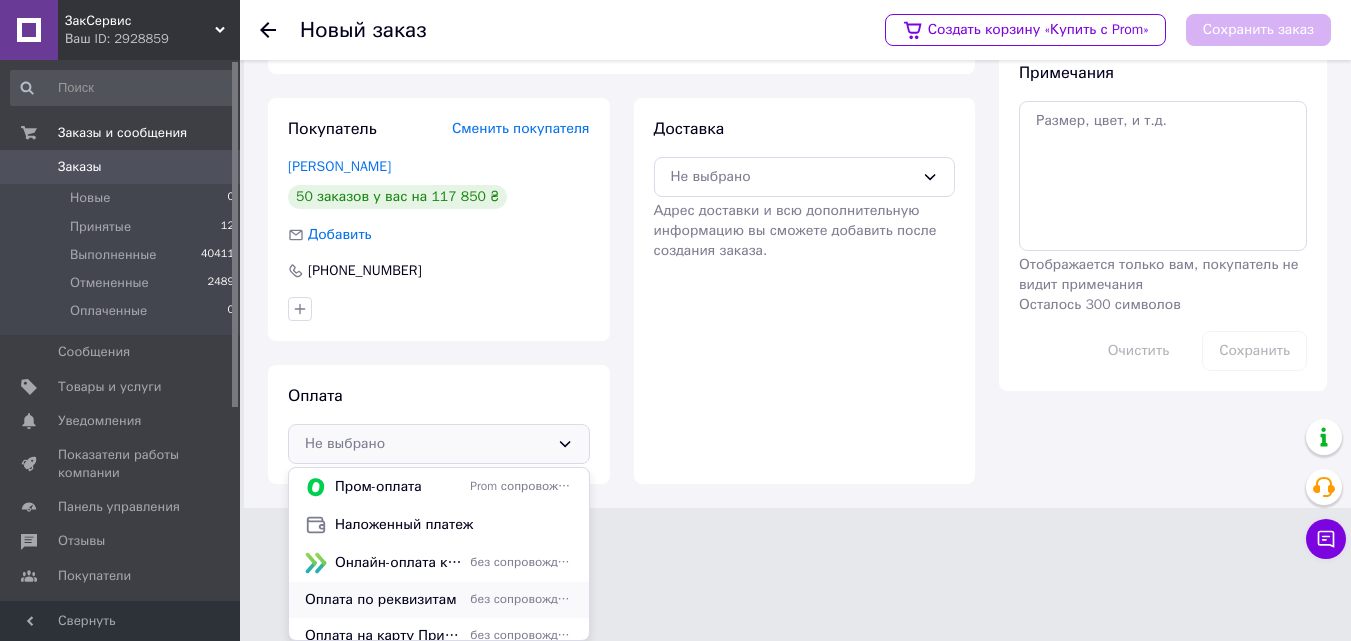 click on "Оплата по реквизитам" at bounding box center [383, 600] 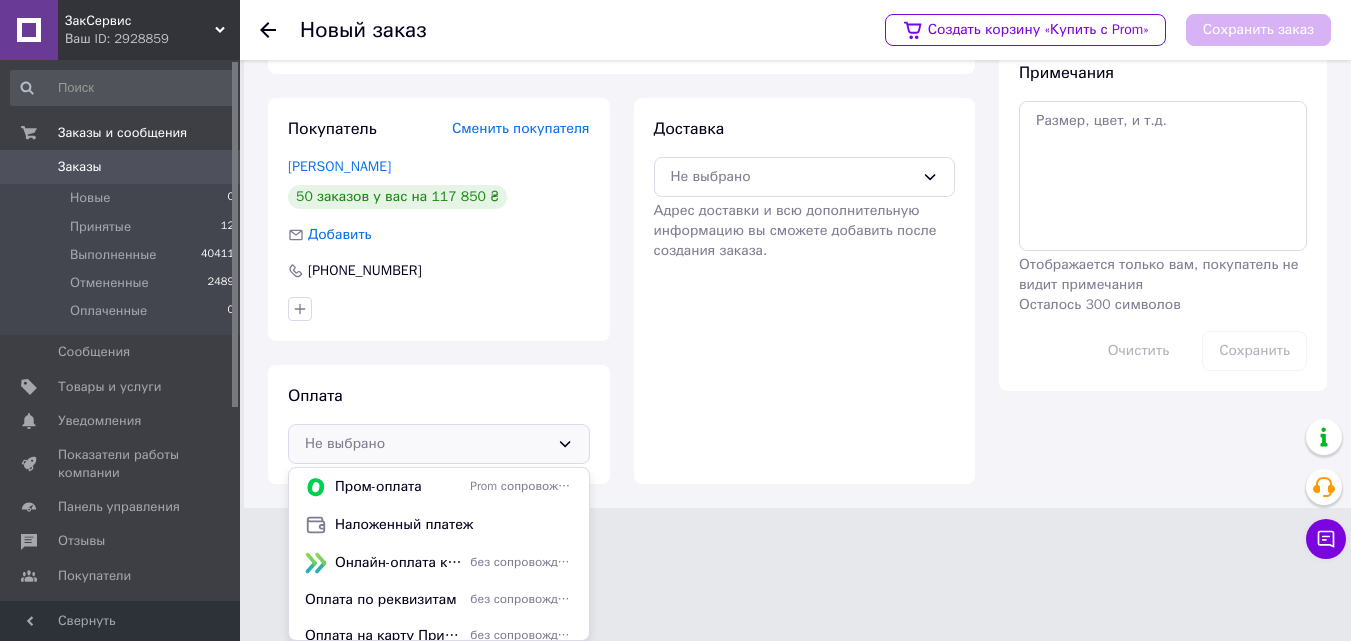scroll, scrollTop: 276, scrollLeft: 0, axis: vertical 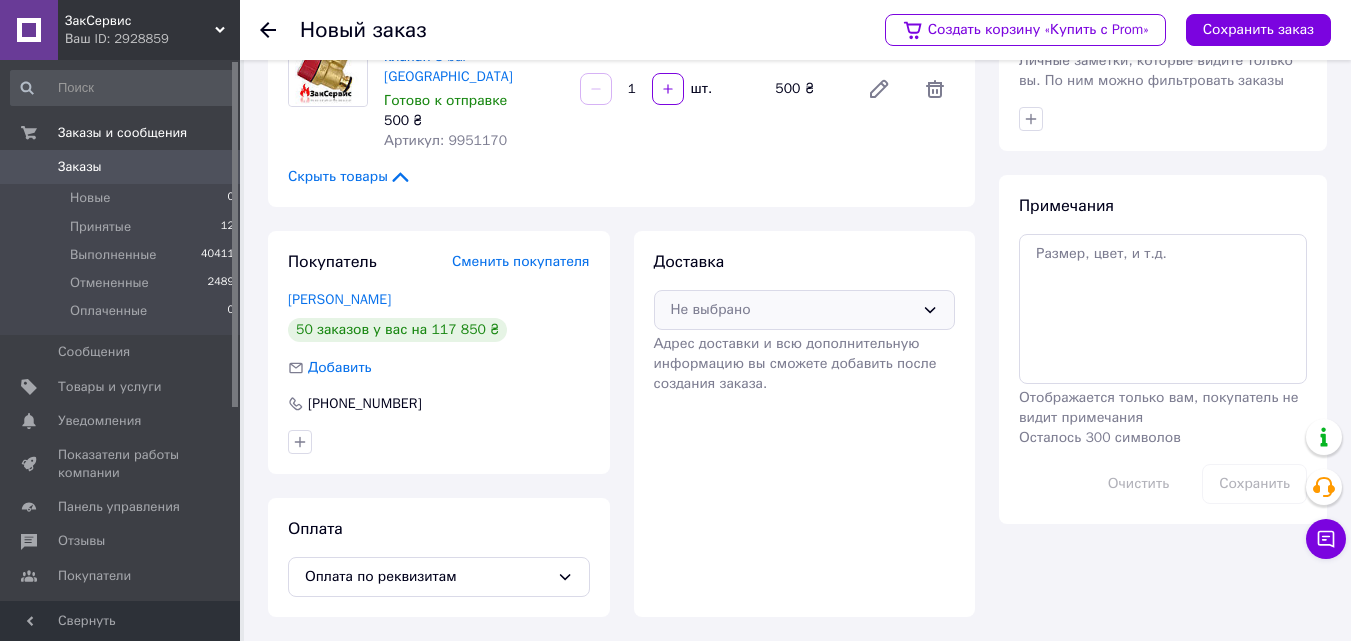 click on "Не выбрано" at bounding box center (793, 310) 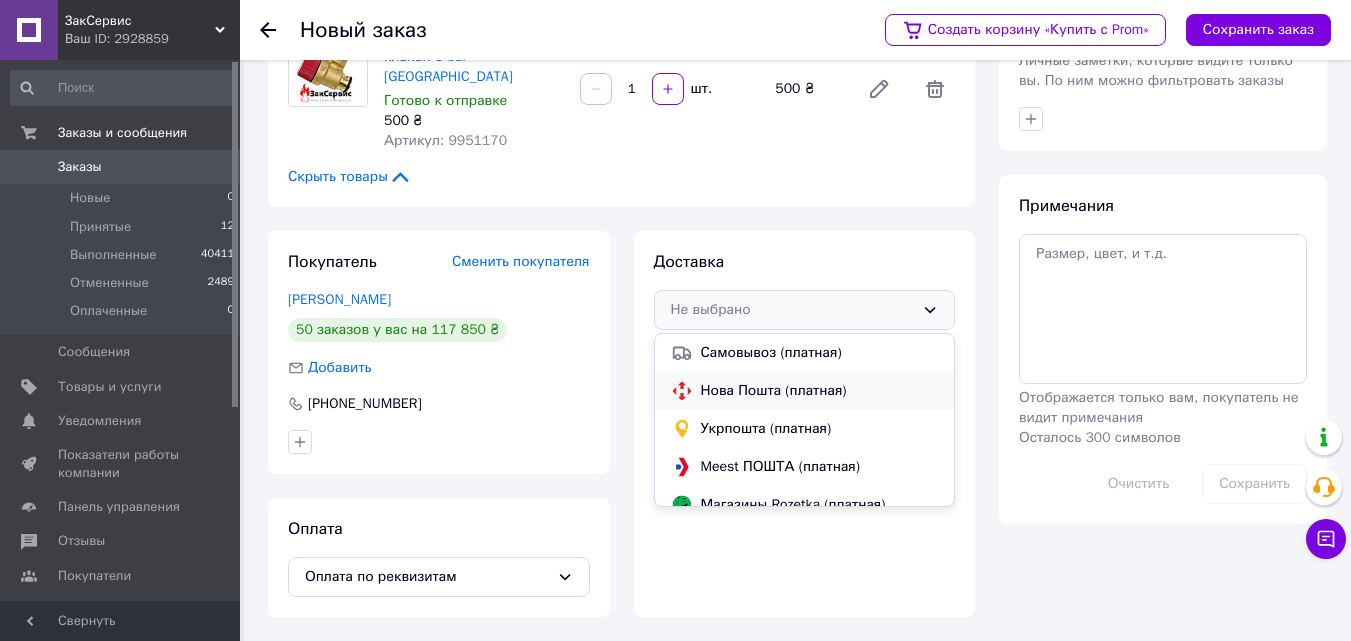 click on "Нова Пошта (платная)" at bounding box center (820, 391) 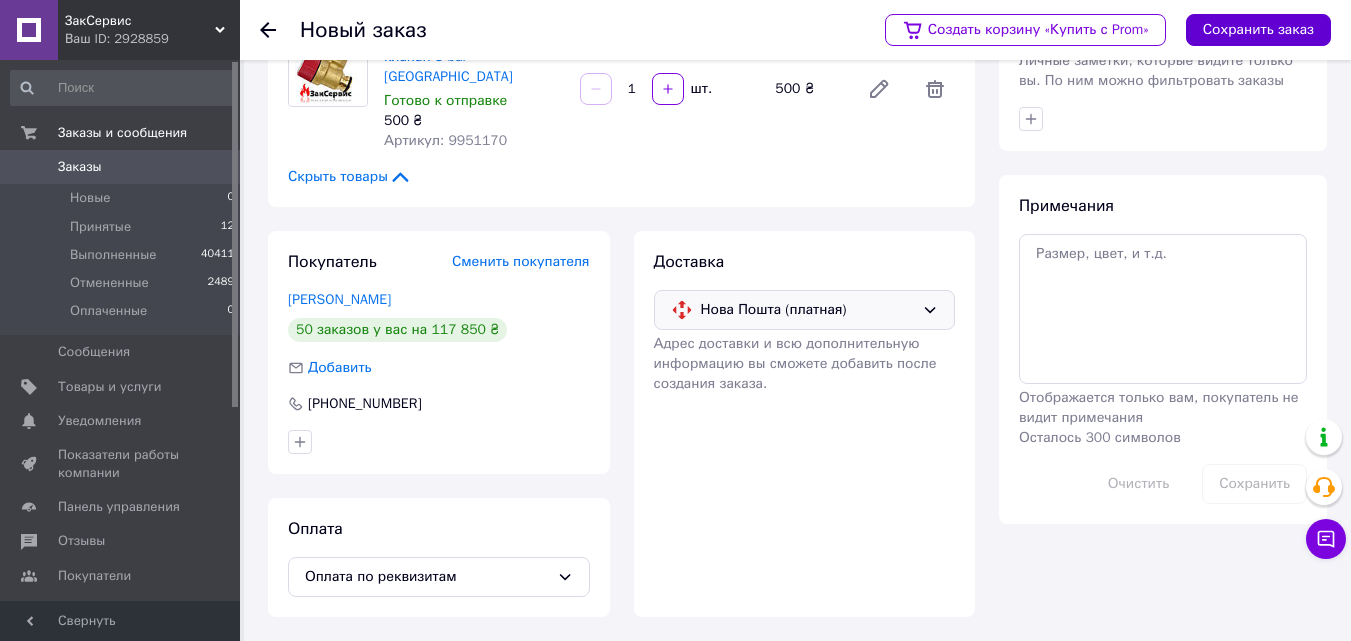 click on "Сохранить заказ" at bounding box center (1258, 30) 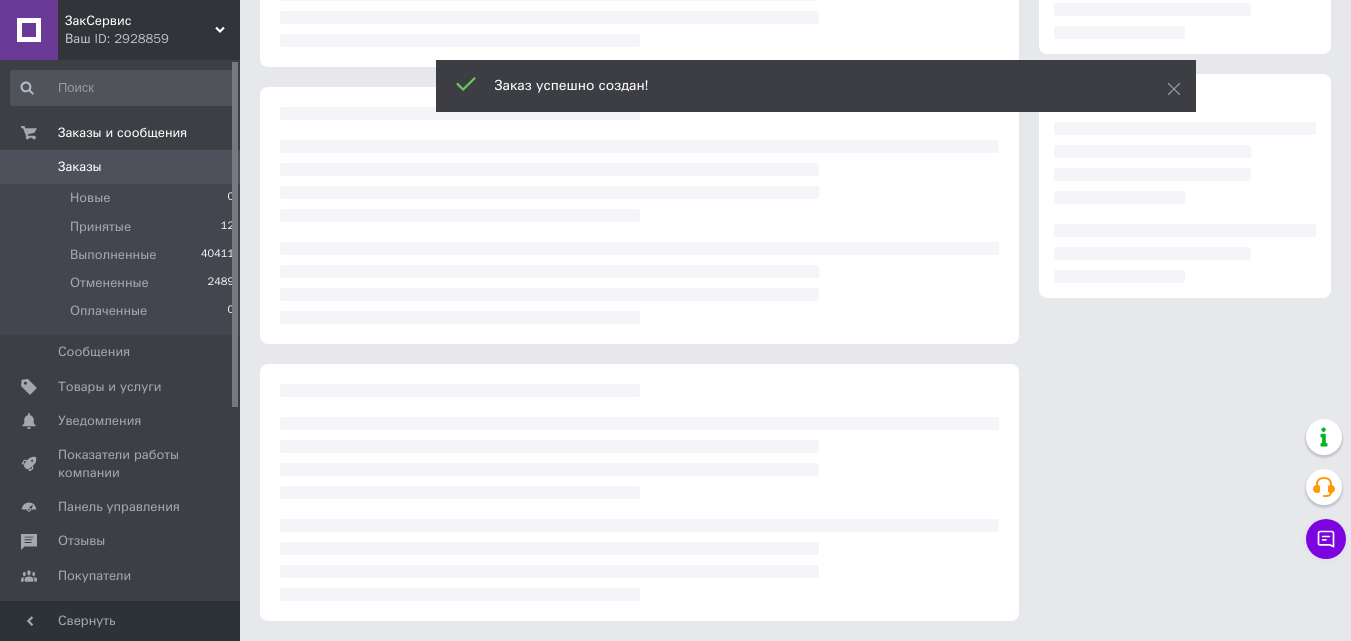 scroll, scrollTop: 276, scrollLeft: 0, axis: vertical 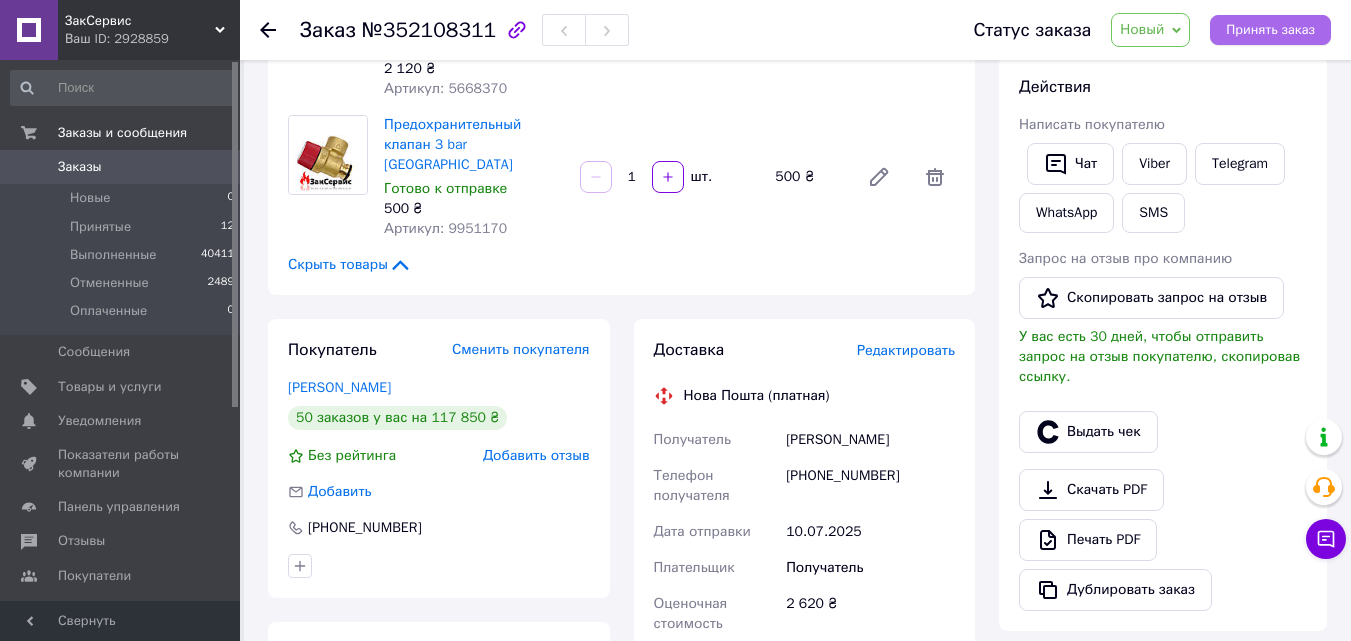 click on "Принять заказ" at bounding box center [1270, 30] 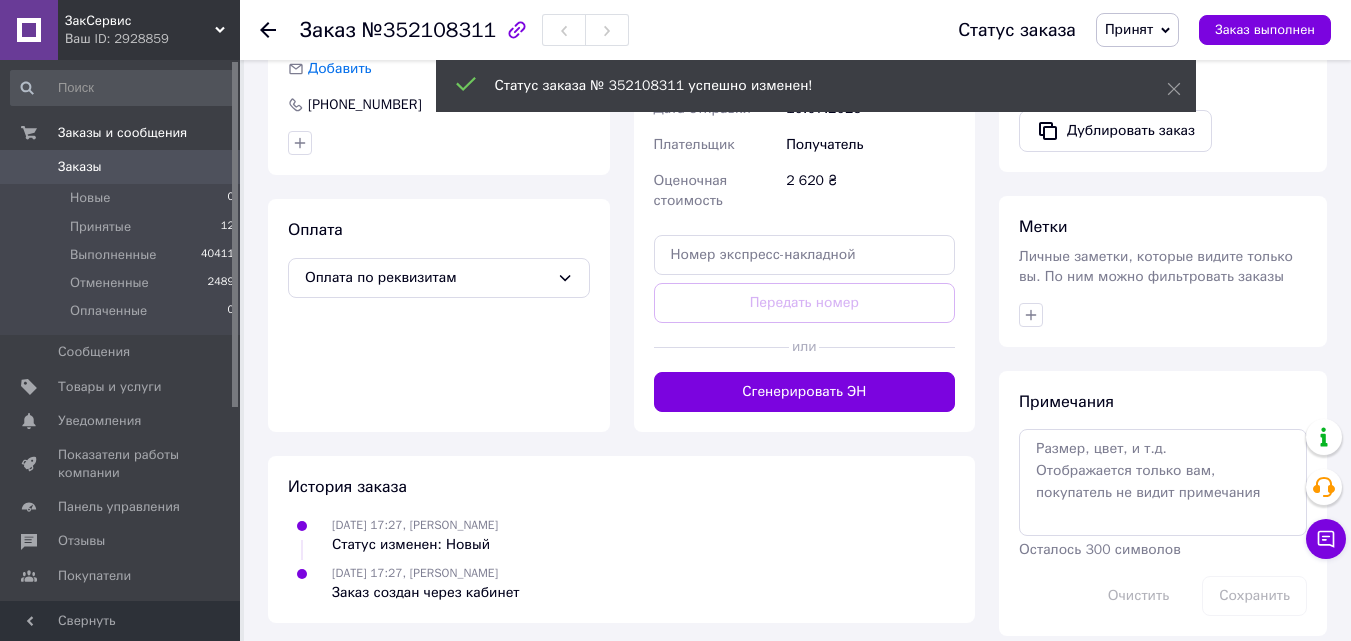 scroll, scrollTop: 705, scrollLeft: 0, axis: vertical 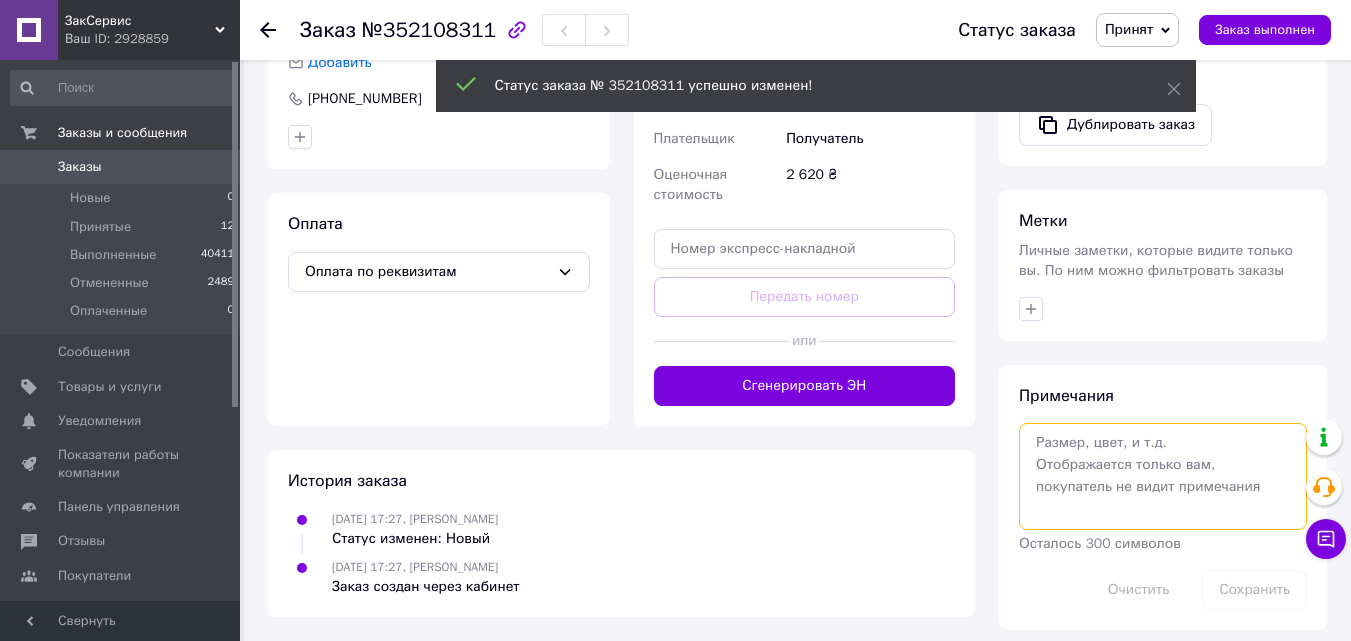 click at bounding box center [1163, 476] 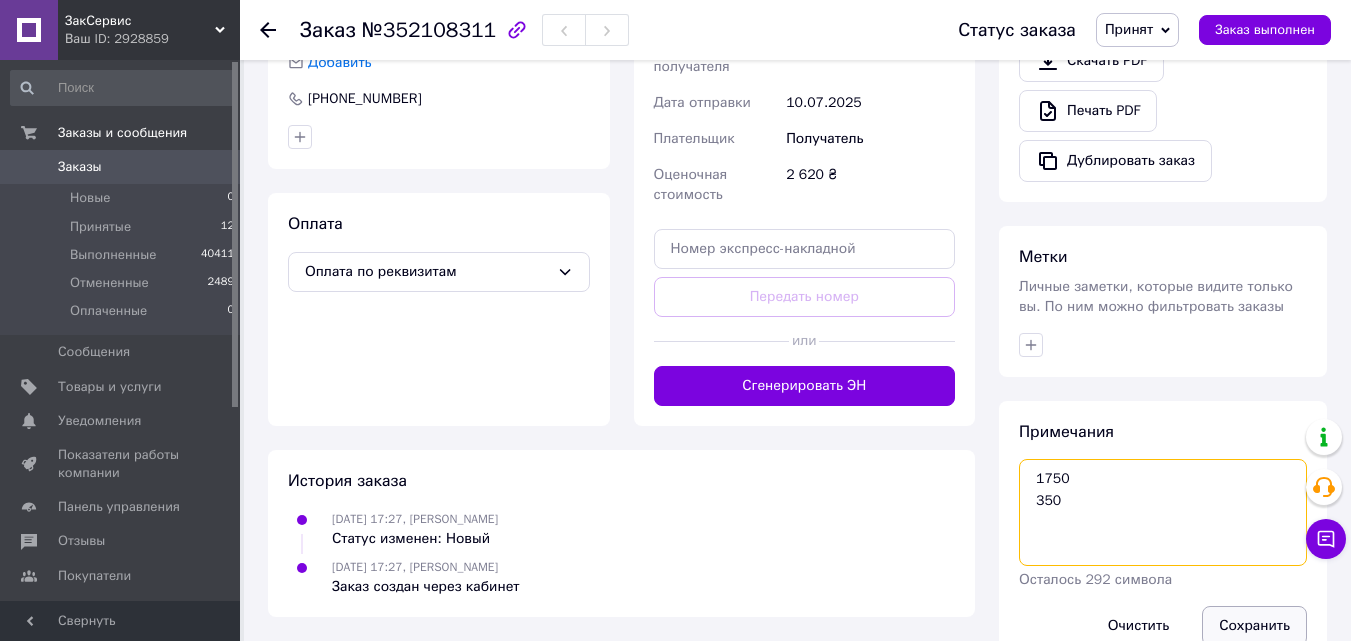 type on "1750
350" 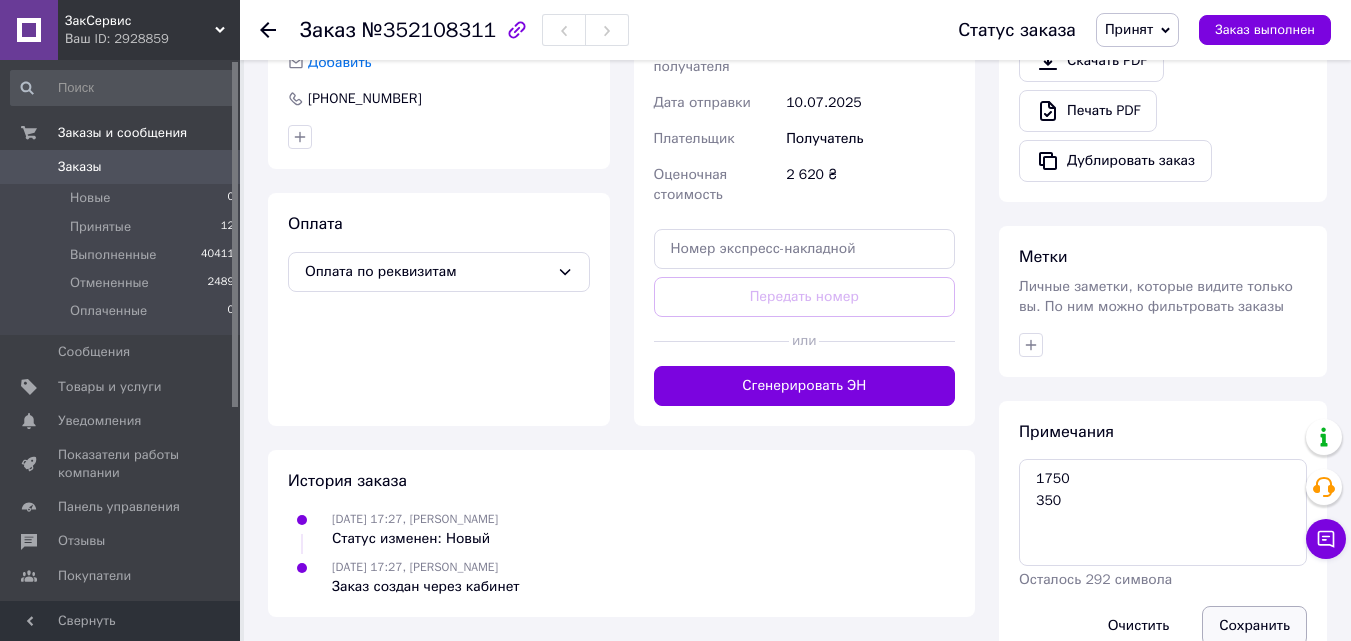 click on "Сохранить" at bounding box center (1254, 626) 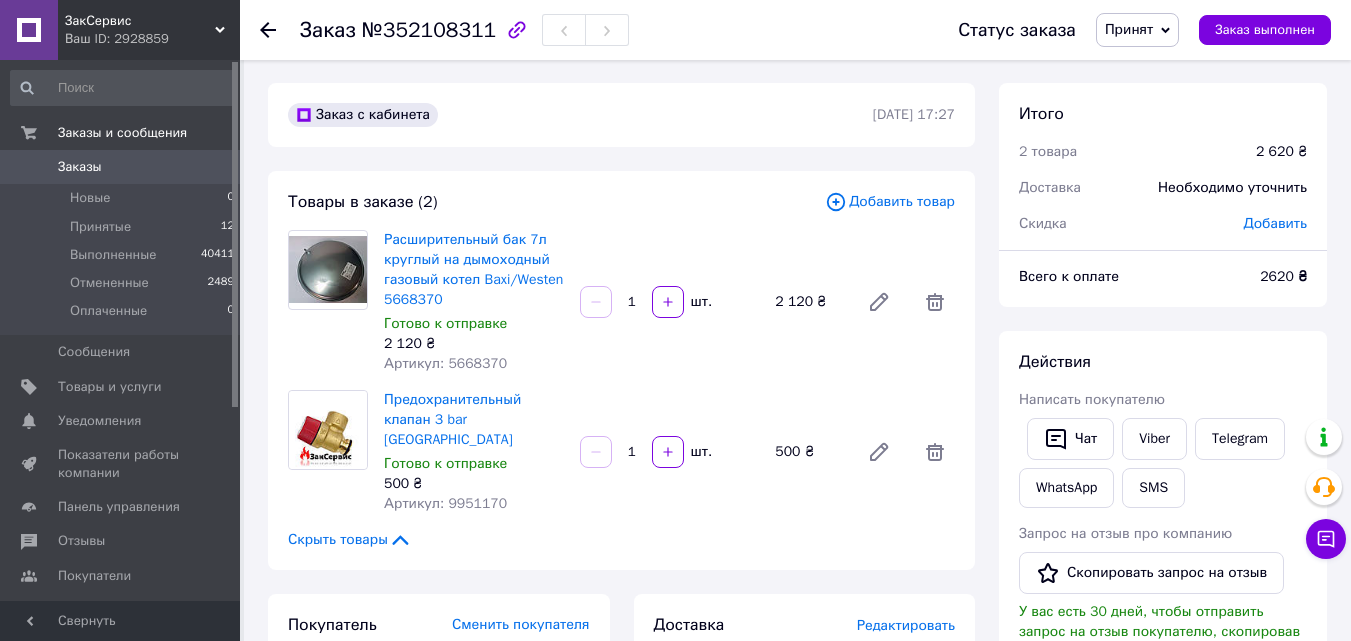 scroll, scrollTop: 0, scrollLeft: 0, axis: both 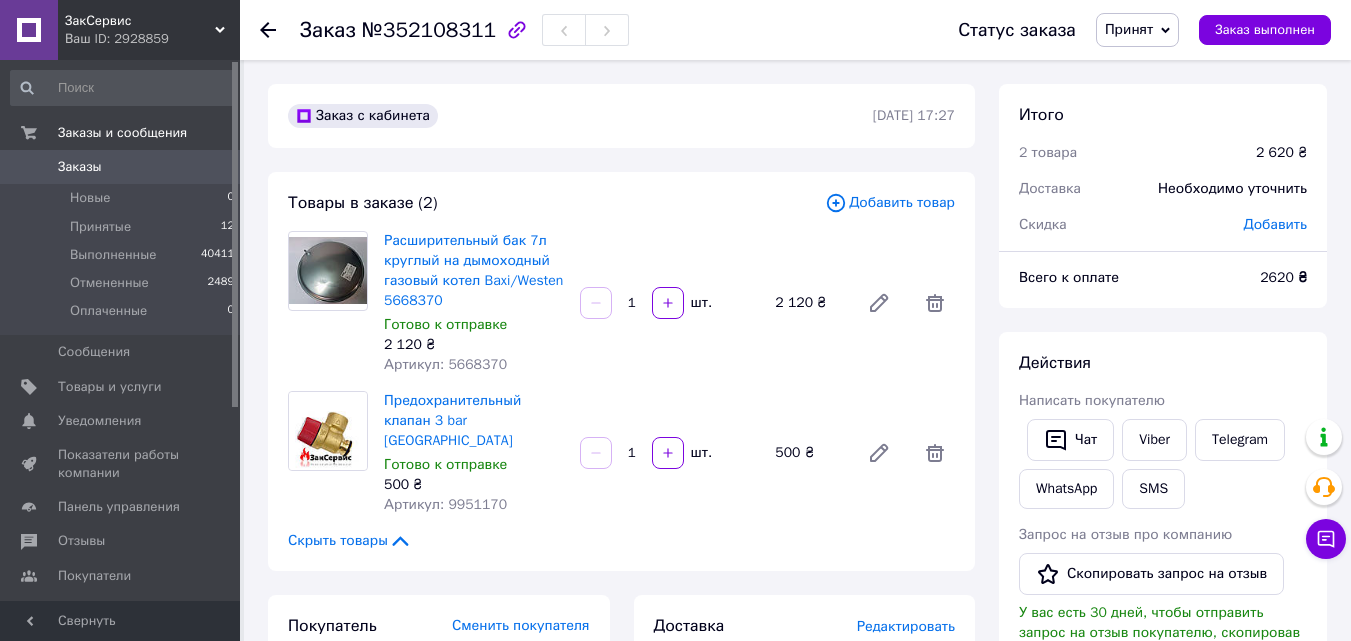 click on "Добавить" at bounding box center (1275, 224) 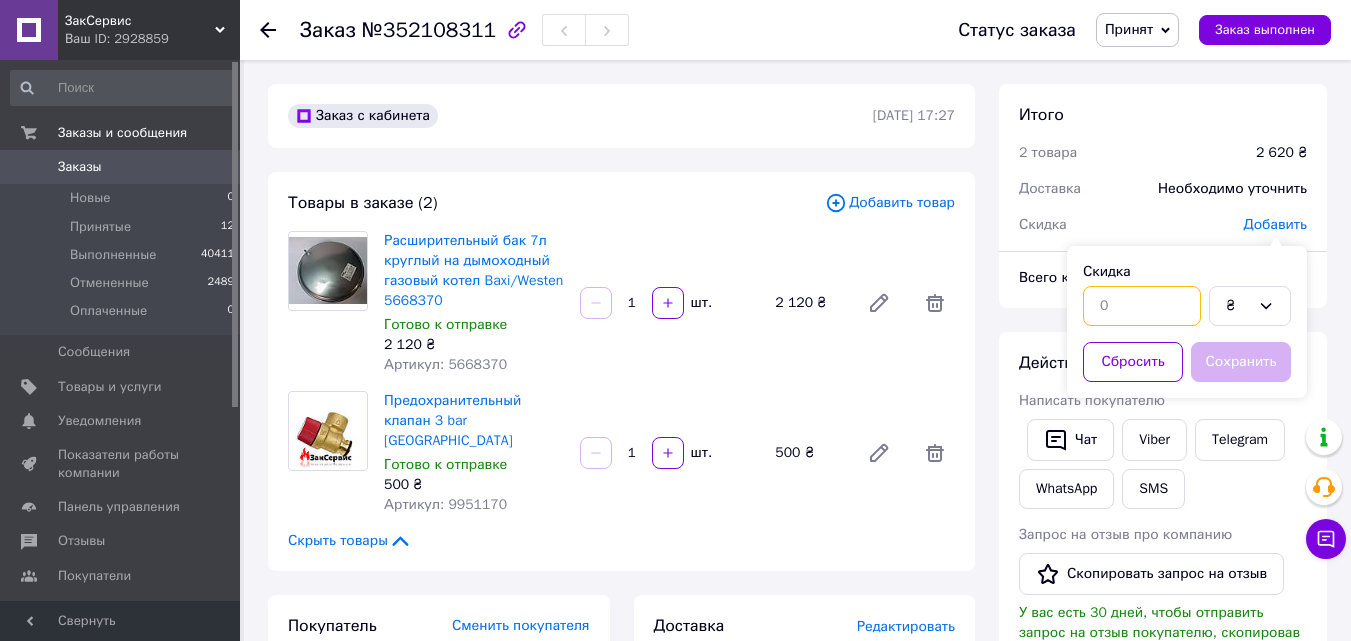 click at bounding box center [1142, 306] 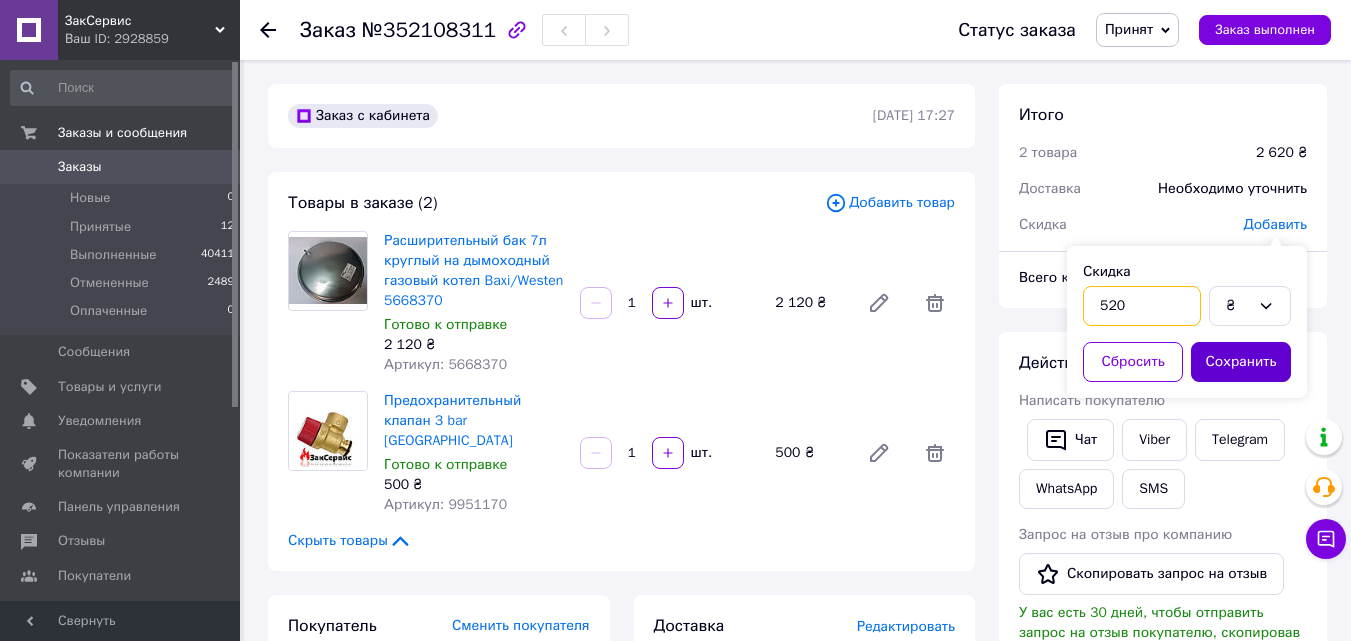 type on "520" 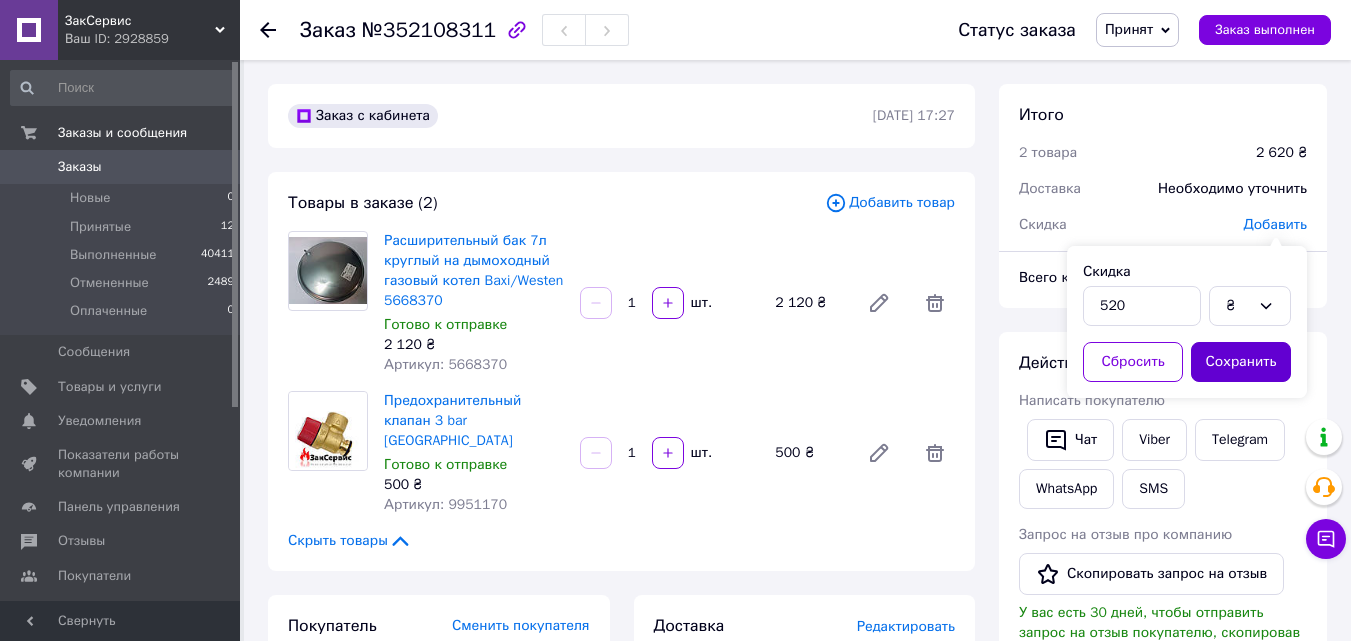 click on "Сохранить" at bounding box center [1241, 362] 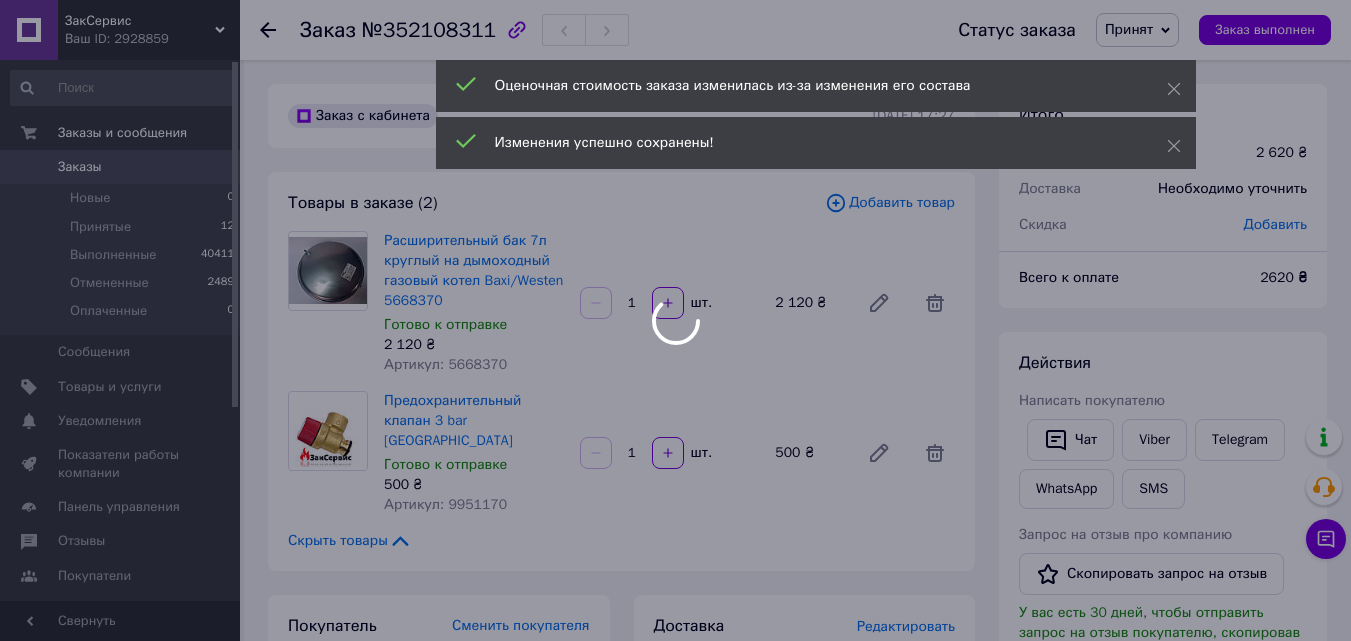 click at bounding box center [675, 320] 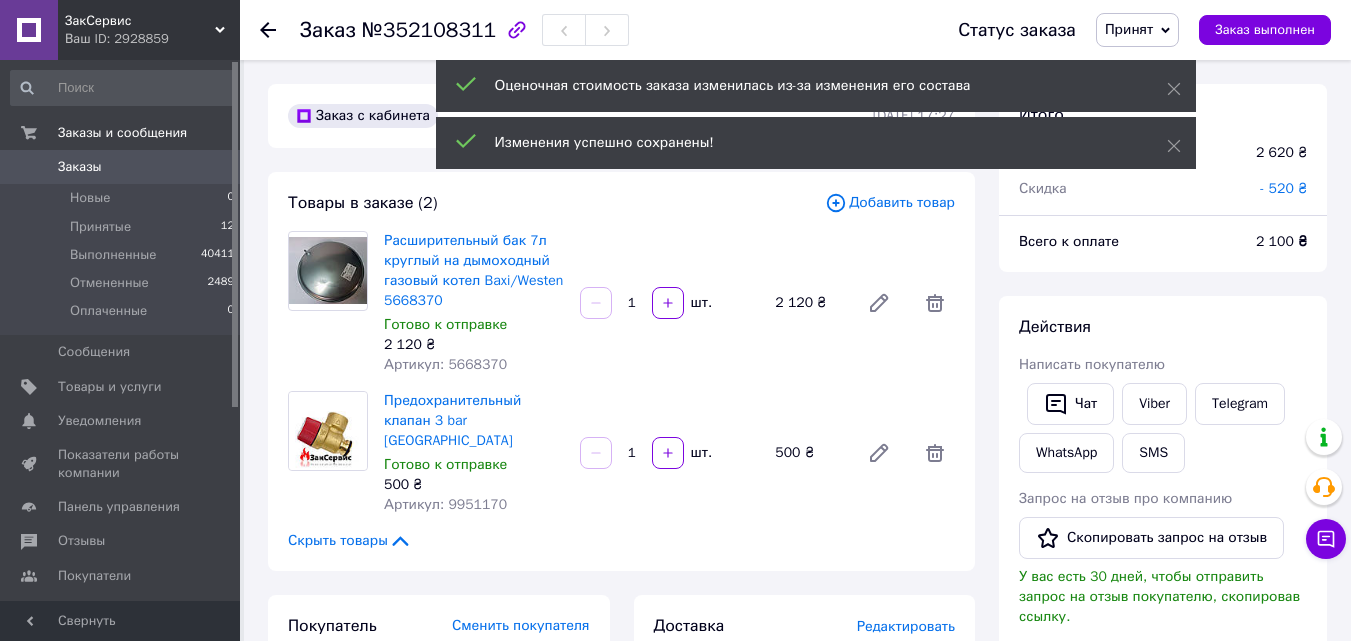 click on "Артикул: 5668370" at bounding box center (445, 364) 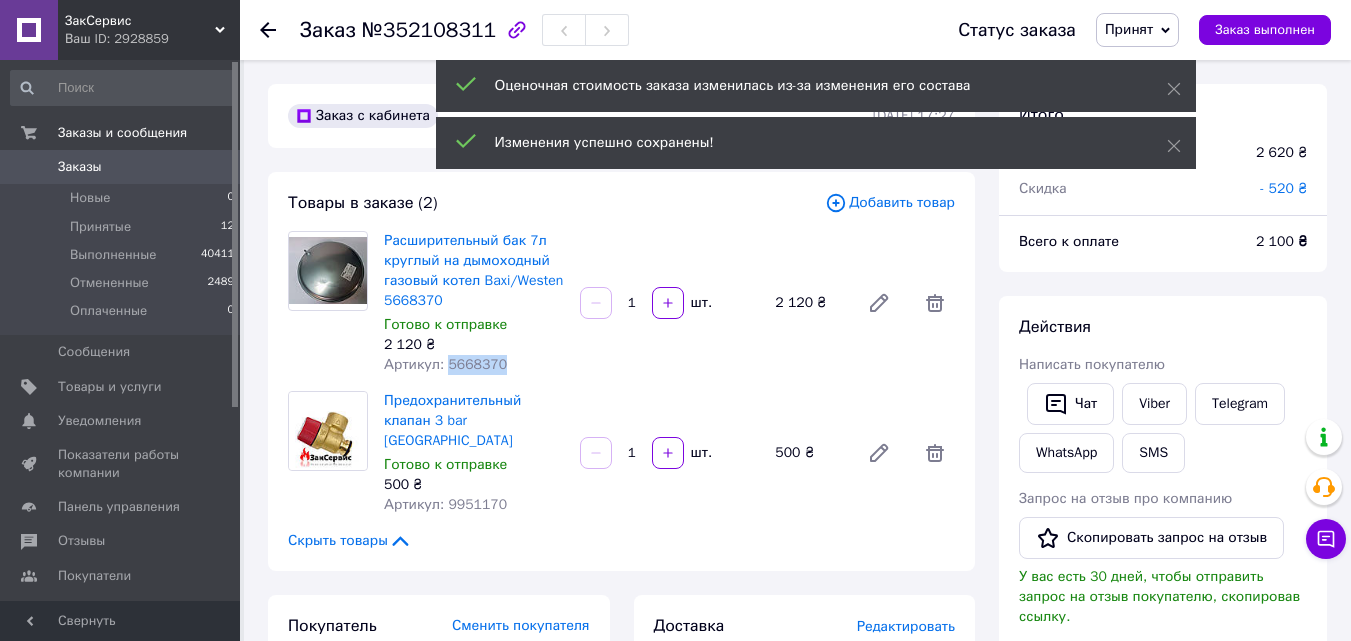 click on "Артикул: 5668370" at bounding box center [445, 364] 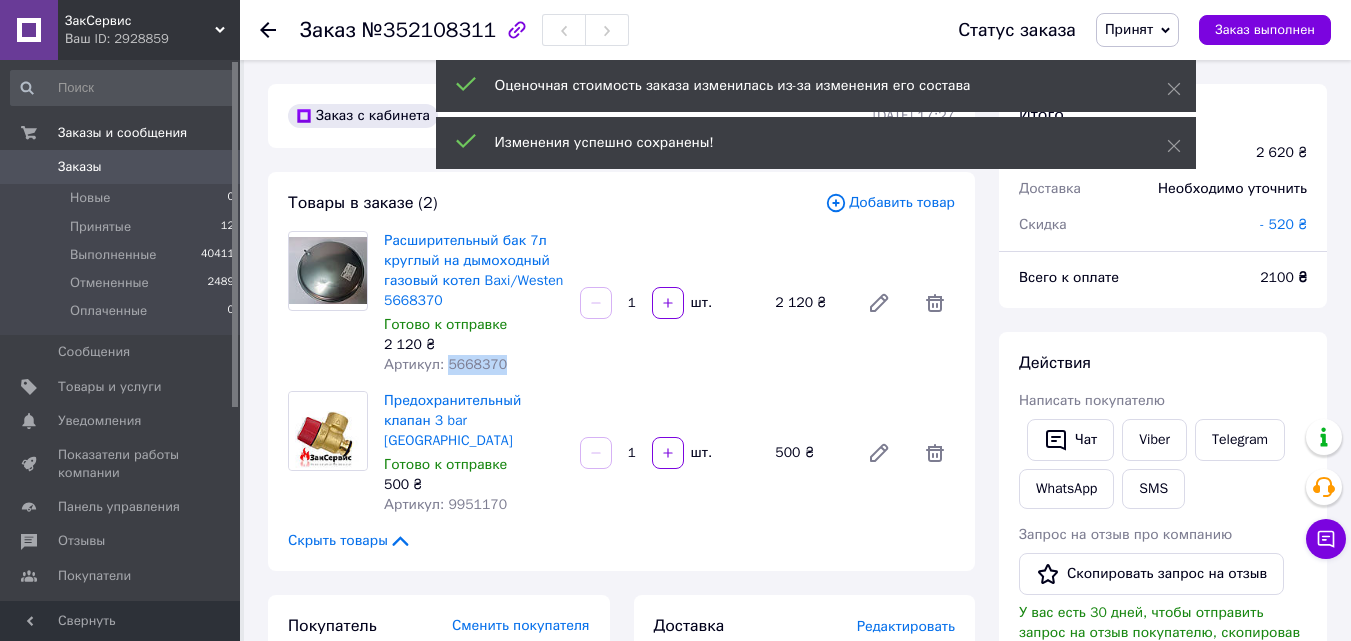 copy on "5668370" 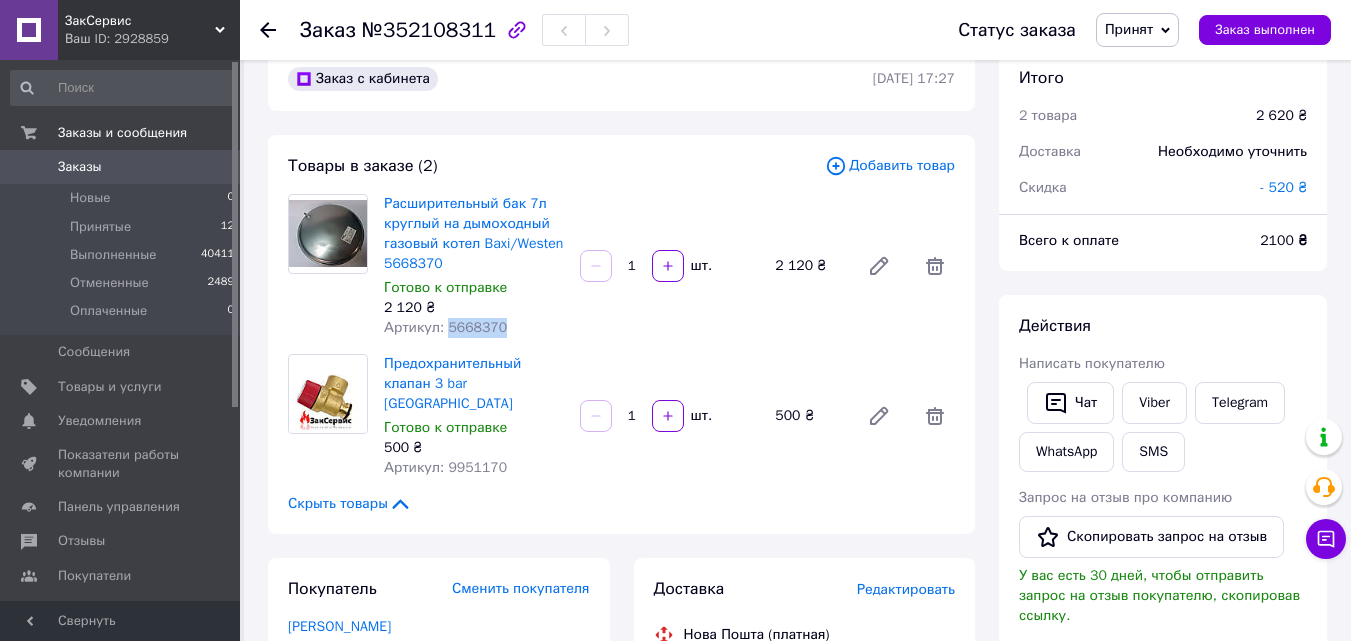 scroll, scrollTop: 200, scrollLeft: 0, axis: vertical 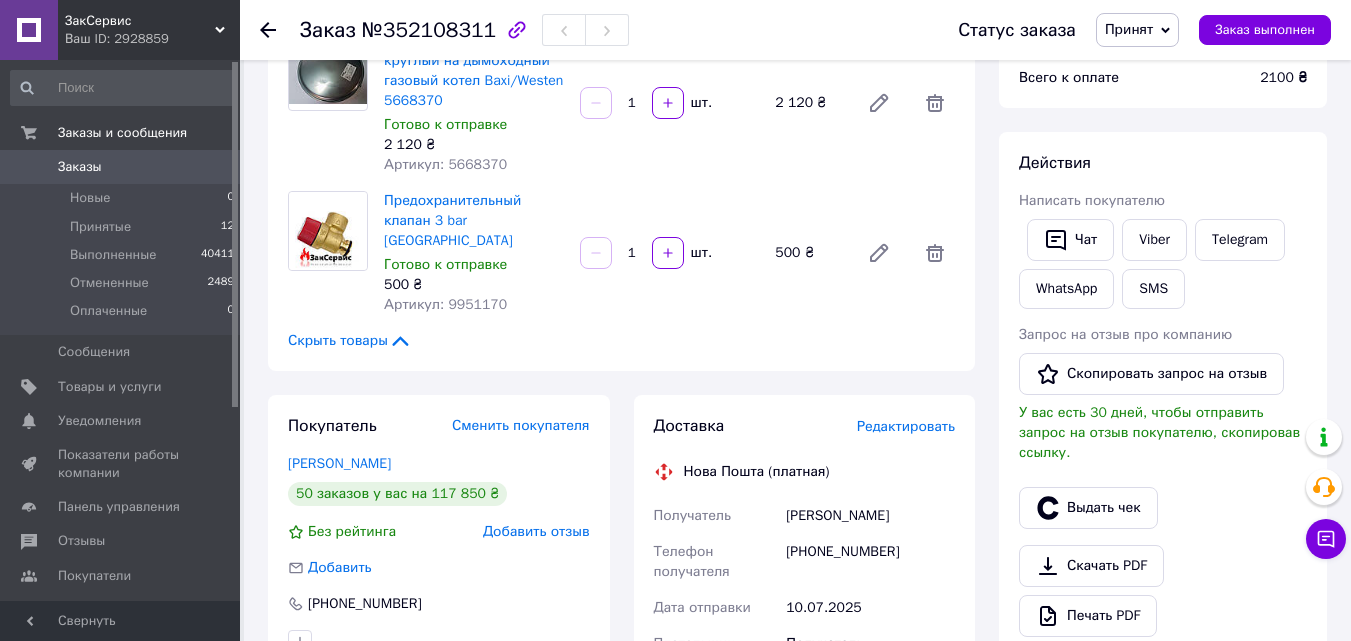 click on "Артикул: 9951170" at bounding box center (445, 304) 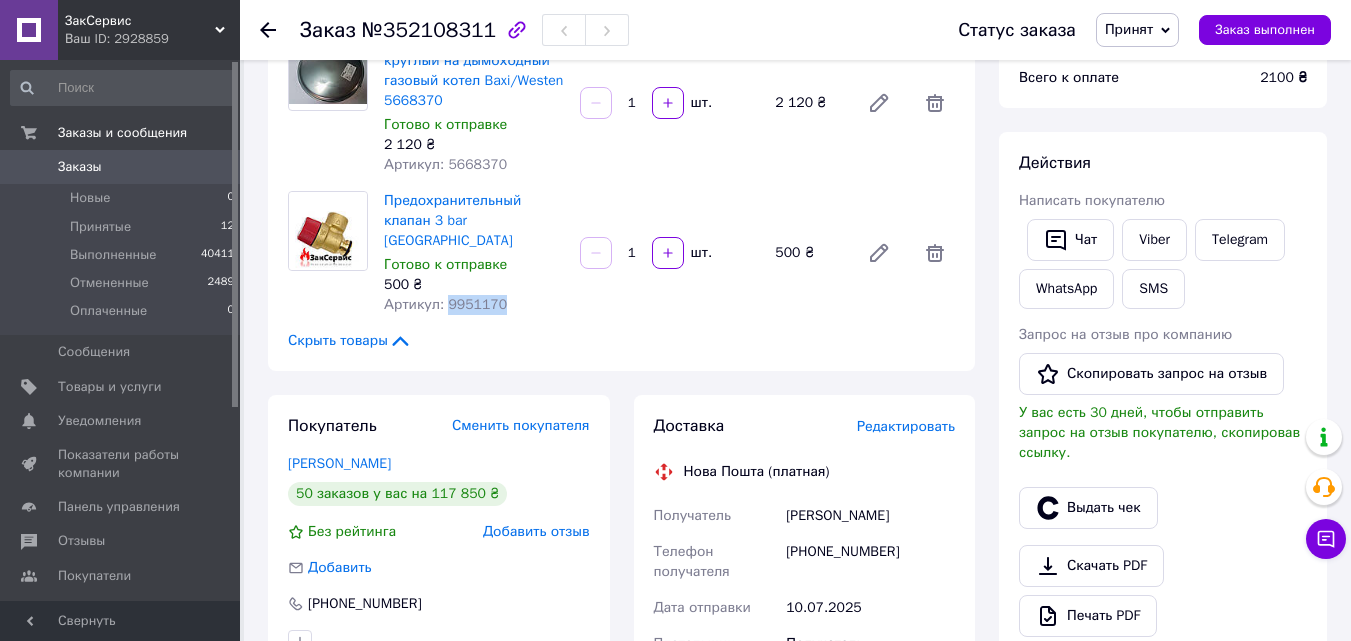 click on "Артикул: 9951170" at bounding box center [445, 304] 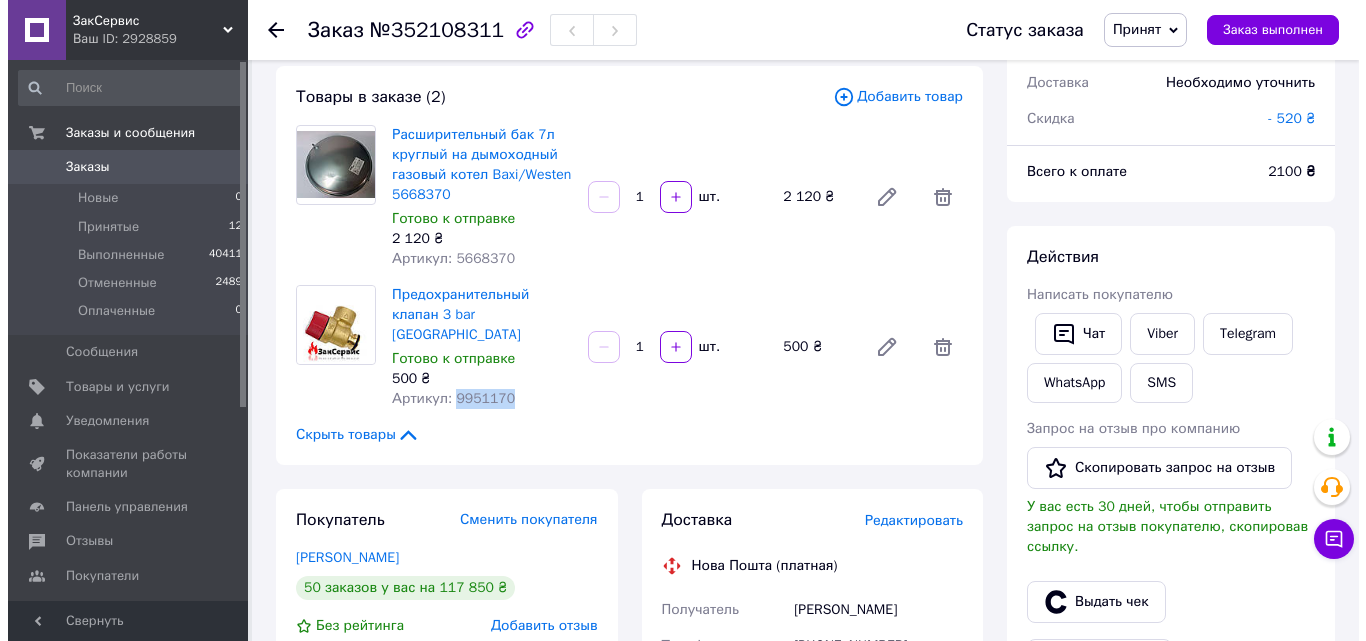 scroll, scrollTop: 300, scrollLeft: 0, axis: vertical 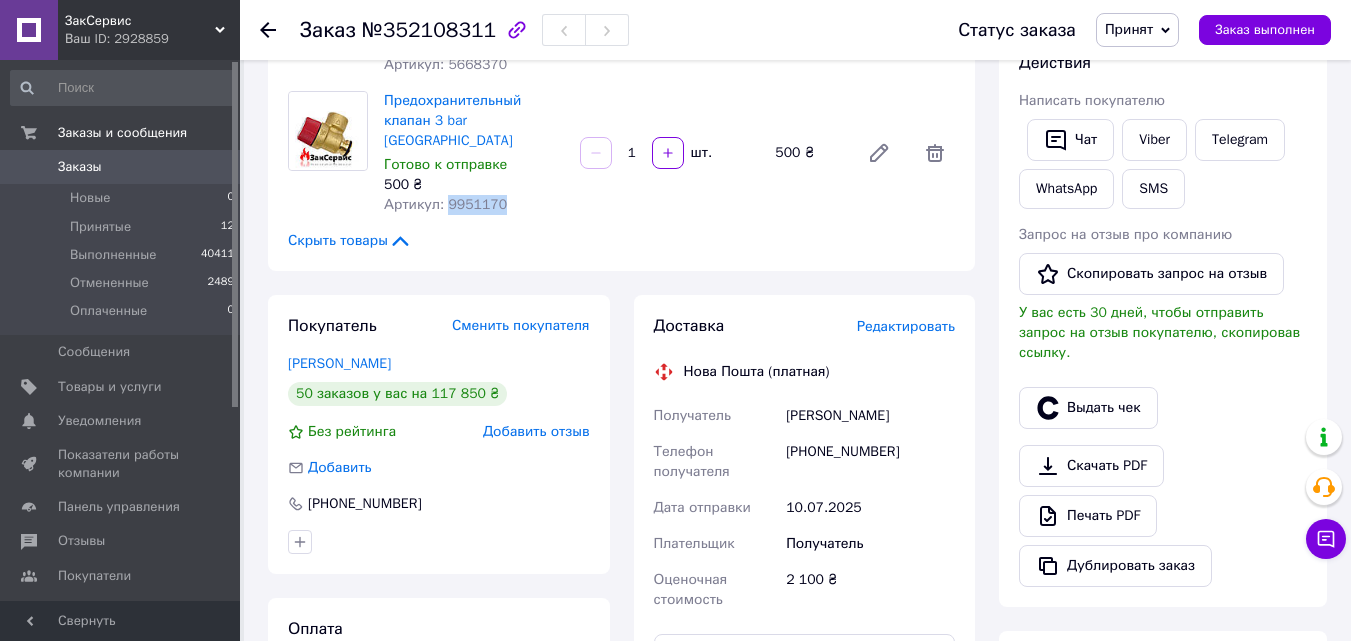 click on "Редактировать" at bounding box center (906, 326) 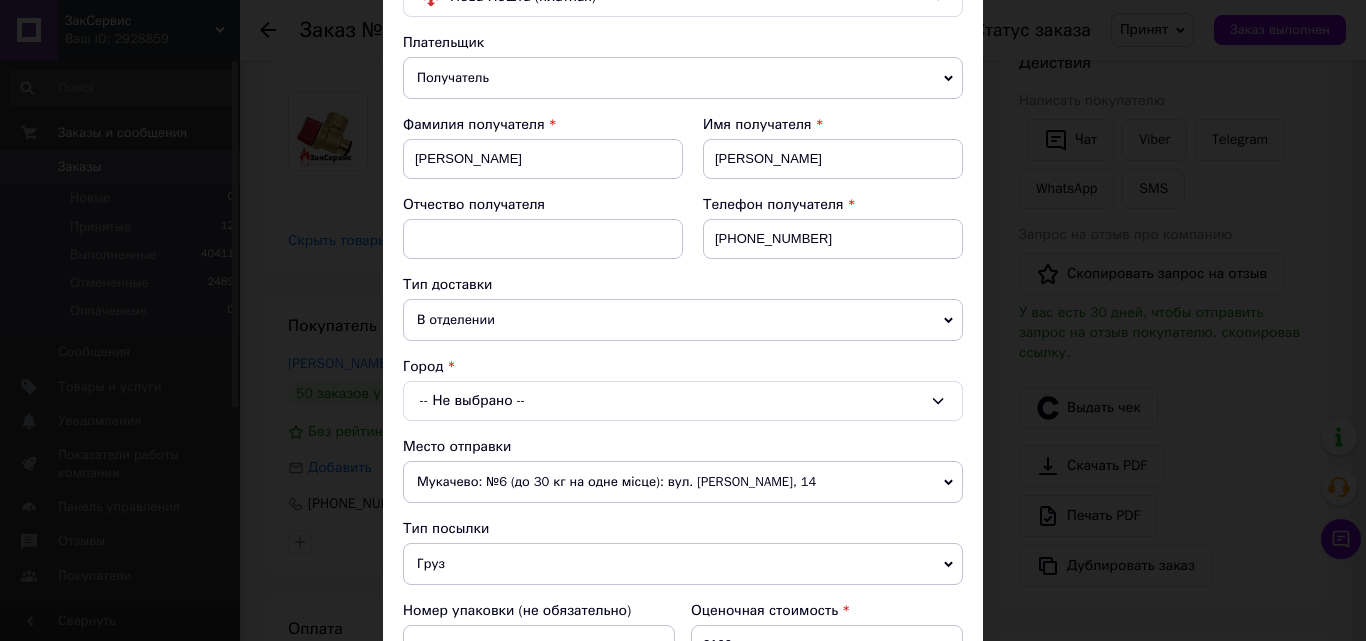 scroll, scrollTop: 200, scrollLeft: 0, axis: vertical 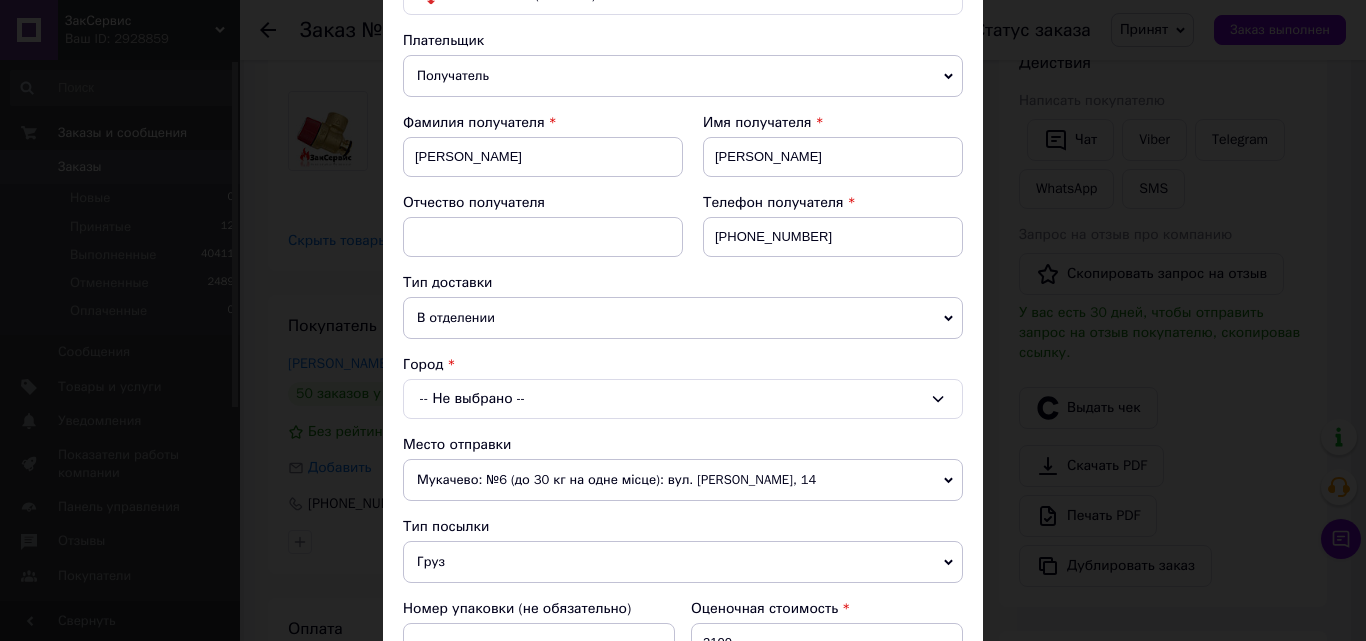 click on "В отделении" at bounding box center (683, 318) 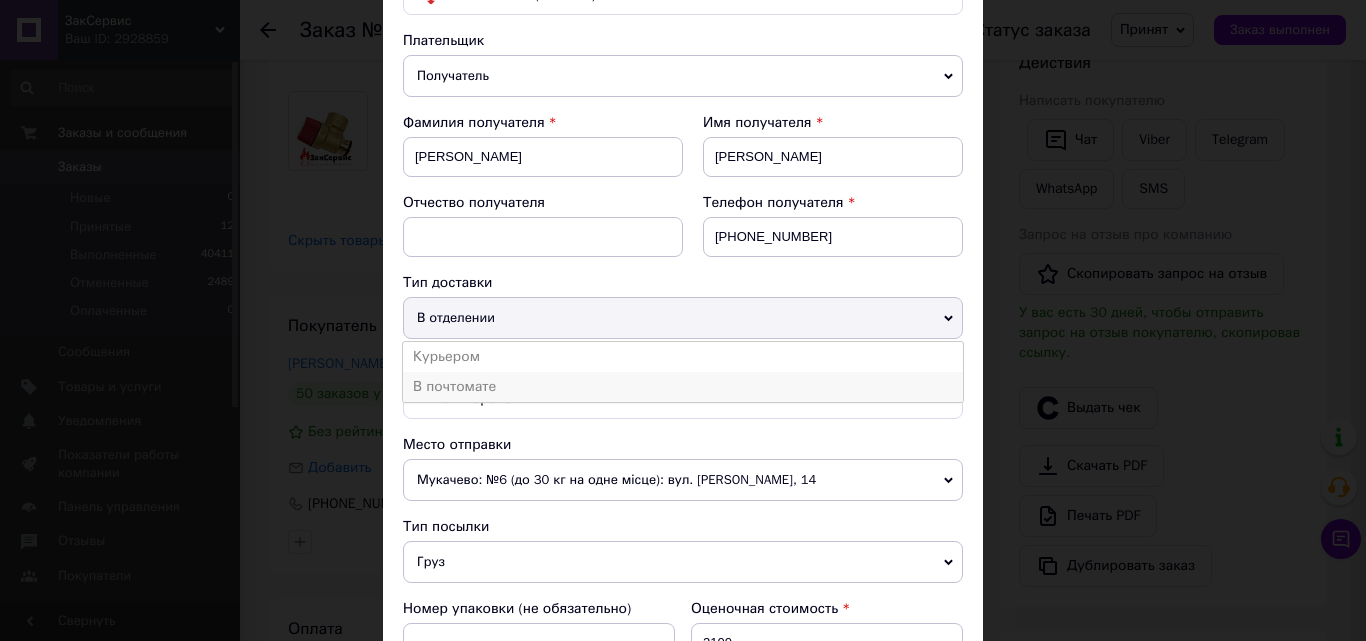 click on "В почтомате" at bounding box center (683, 387) 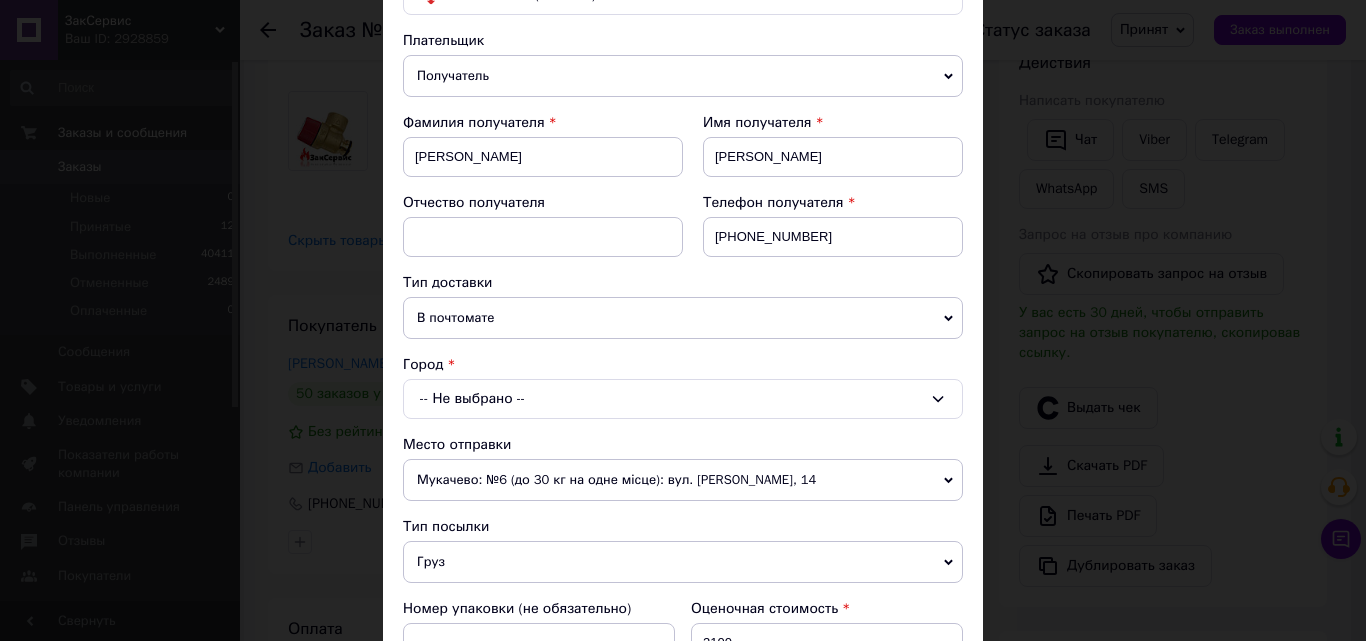click on "-- Не выбрано --" at bounding box center (683, 399) 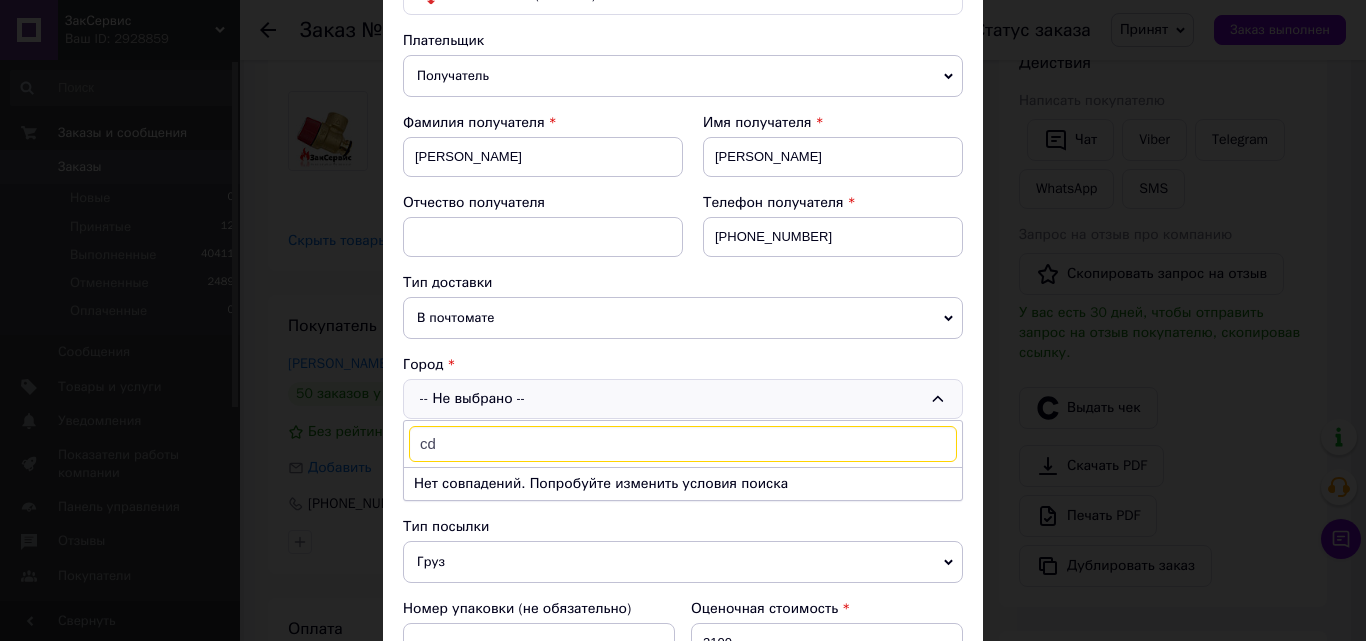 type on "c" 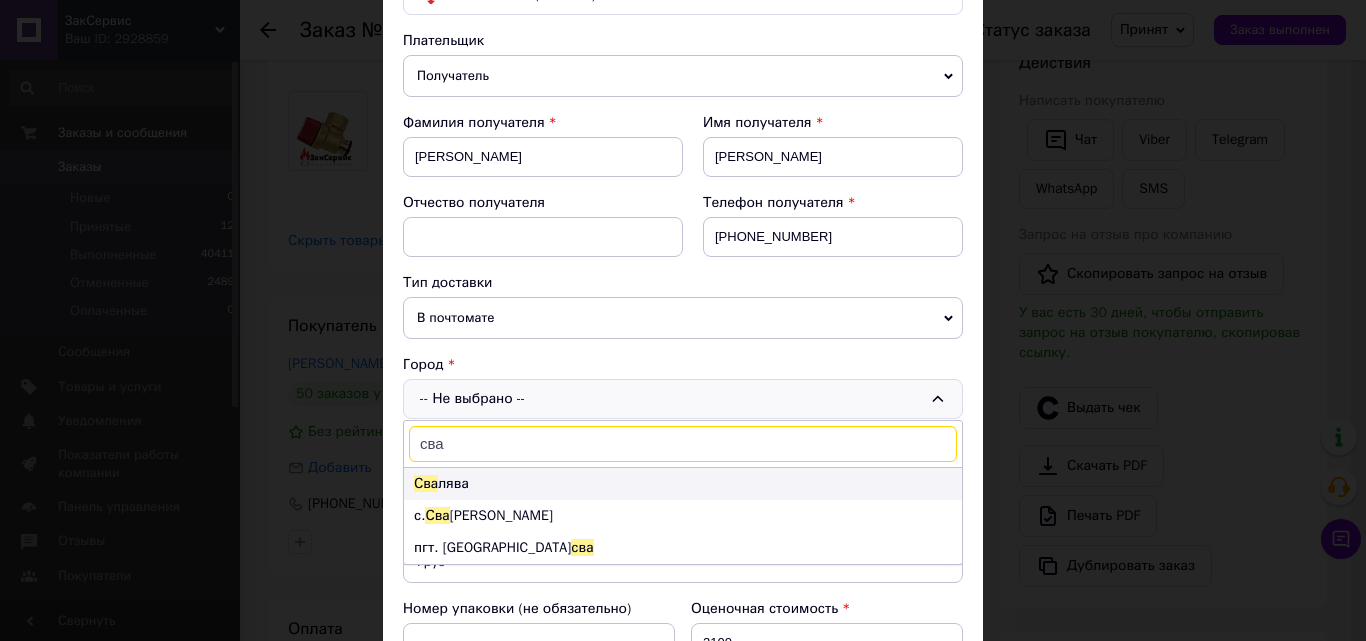 type on "сва" 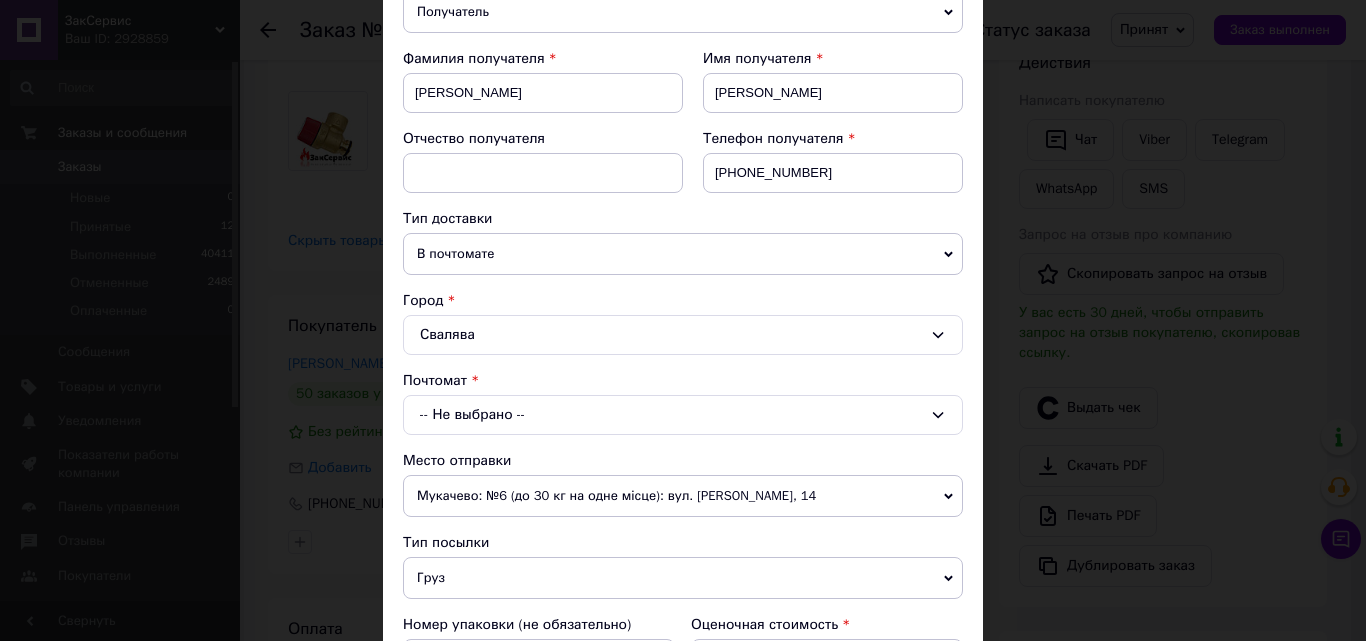 scroll, scrollTop: 300, scrollLeft: 0, axis: vertical 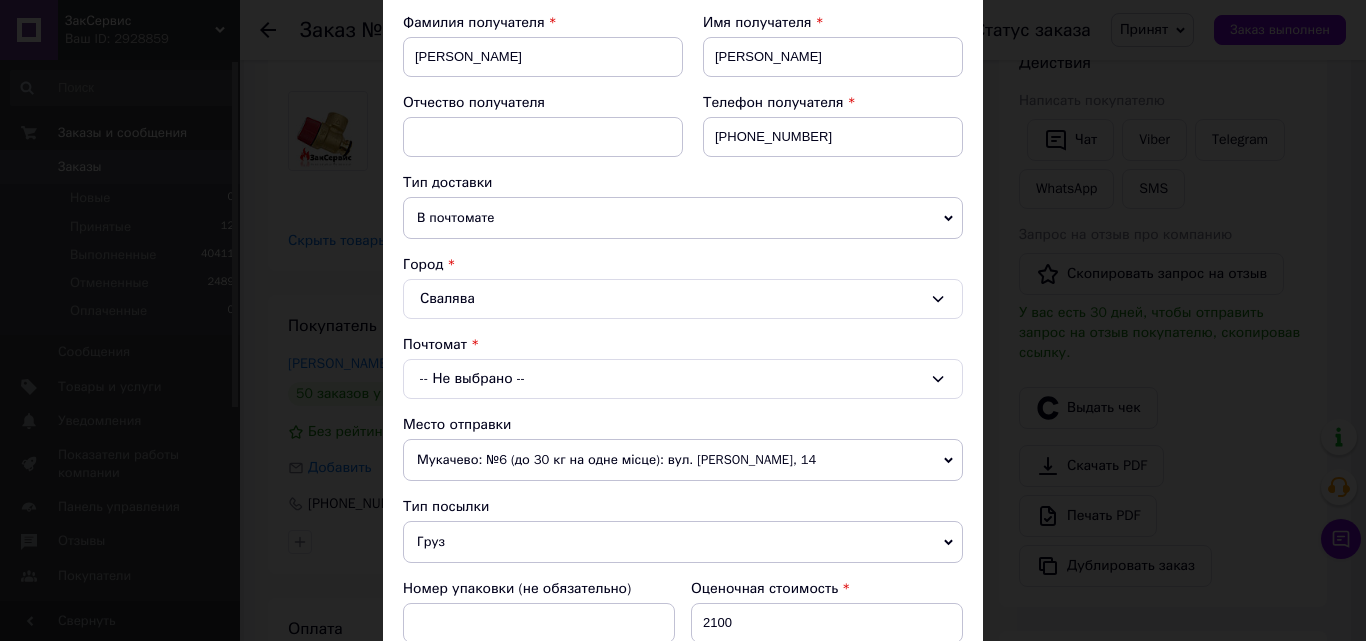 click on "-- Не выбрано --" at bounding box center [683, 379] 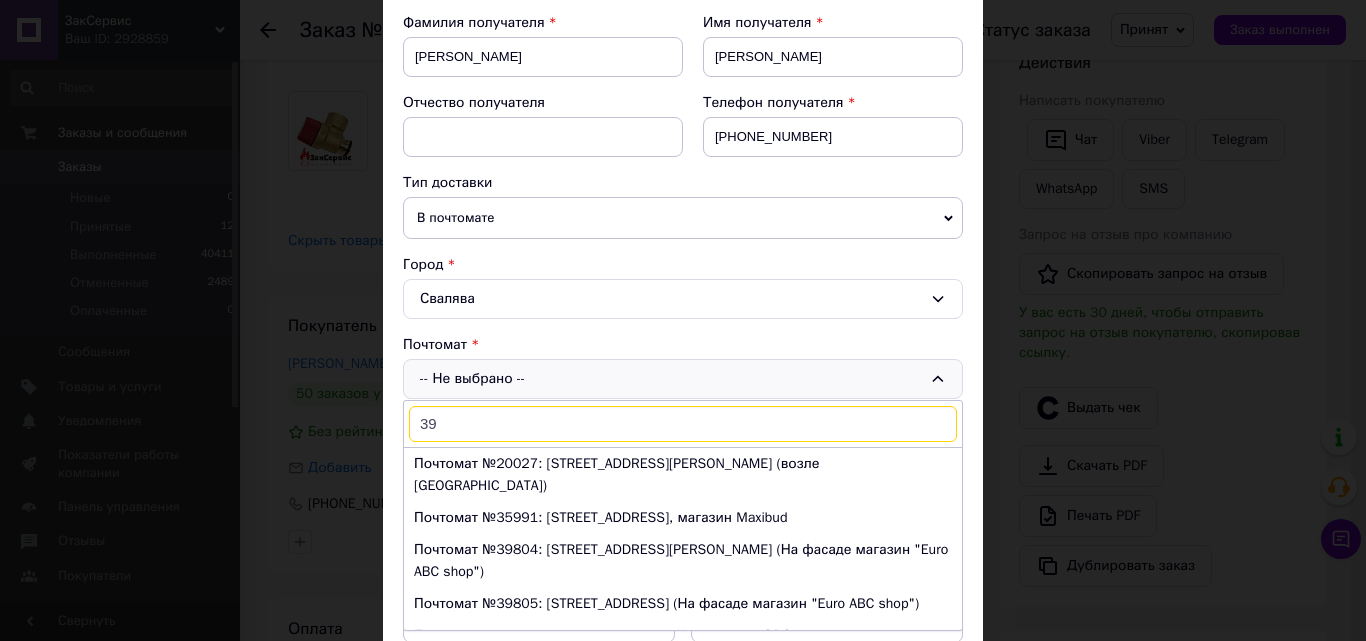 type on "398" 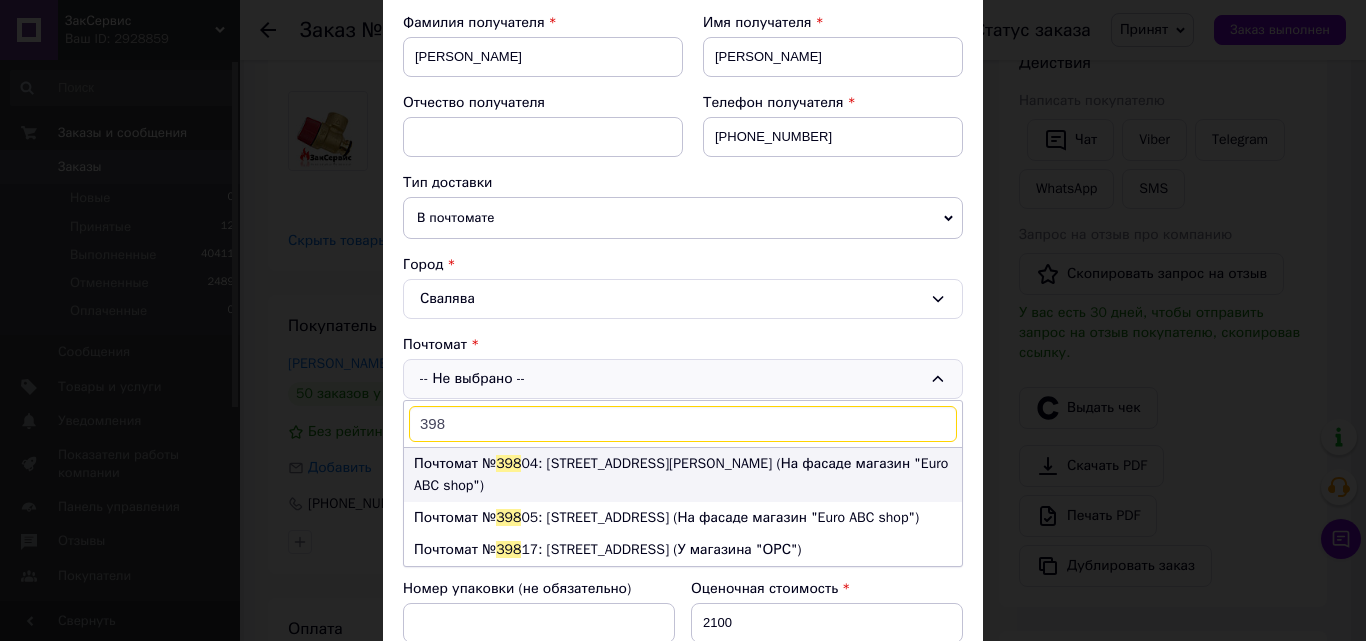 click on "Почтомат № 398 04: [STREET_ADDRESS][PERSON_NAME] (На фасаде магазин "Euro ABC shop")" at bounding box center [683, 475] 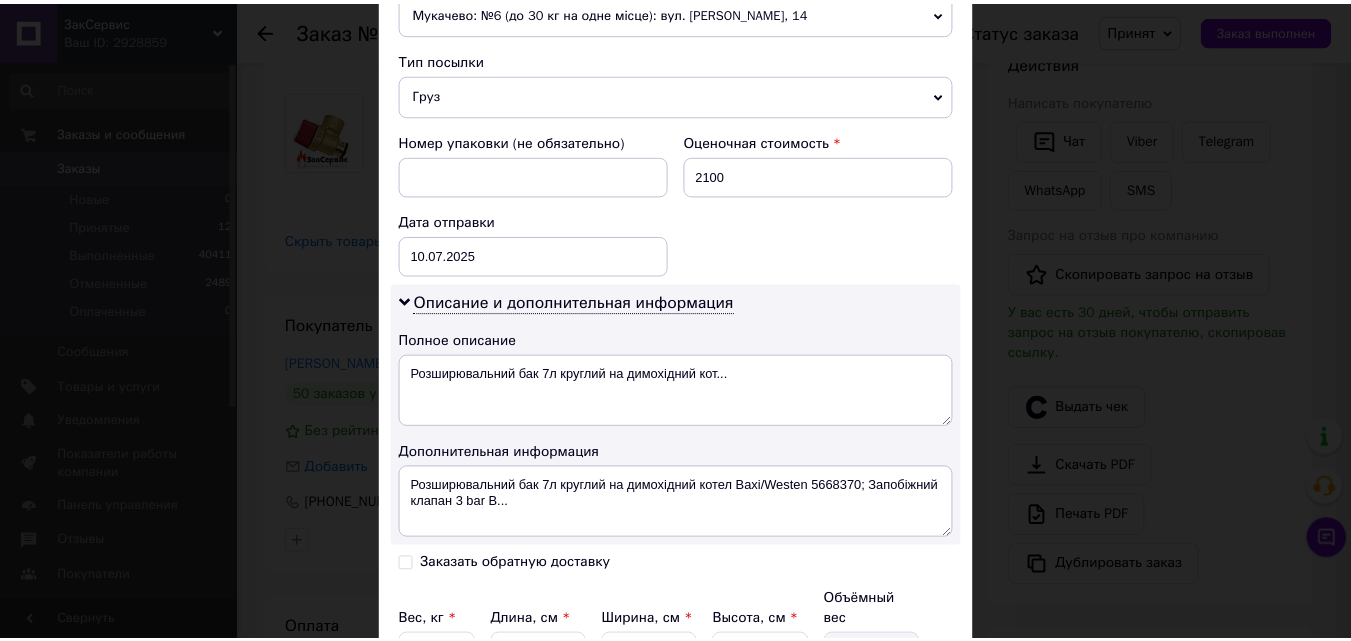 scroll, scrollTop: 969, scrollLeft: 0, axis: vertical 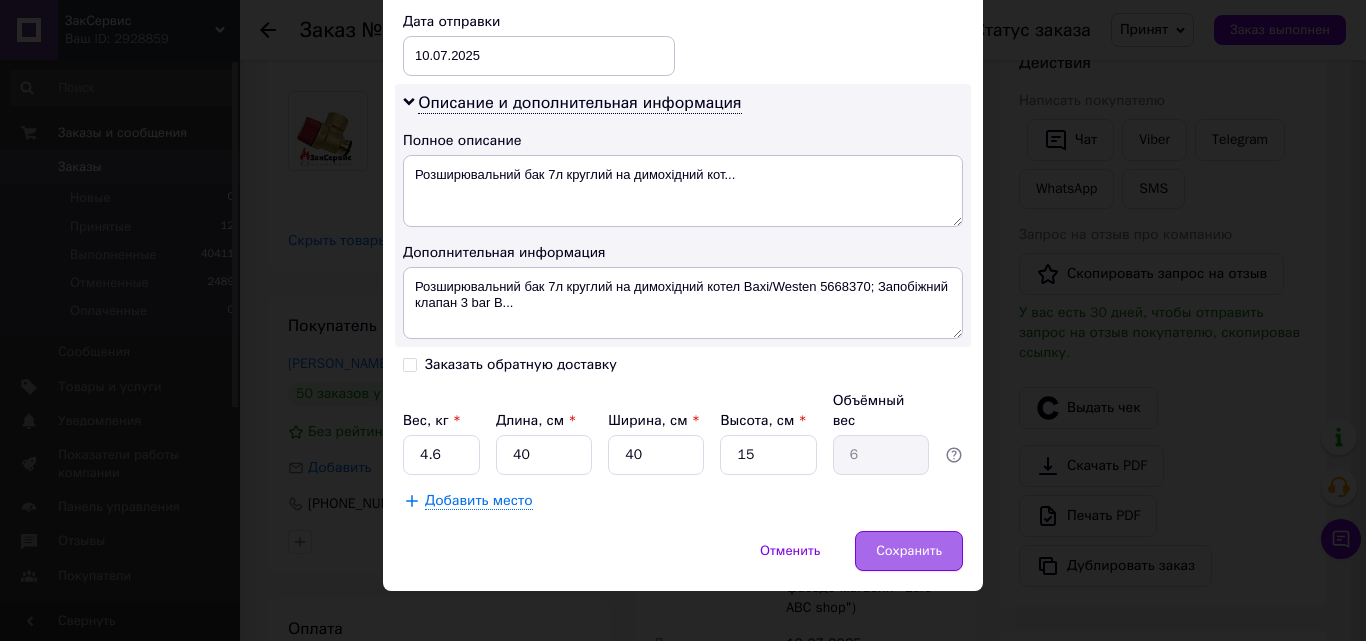 click on "Сохранить" at bounding box center (909, 551) 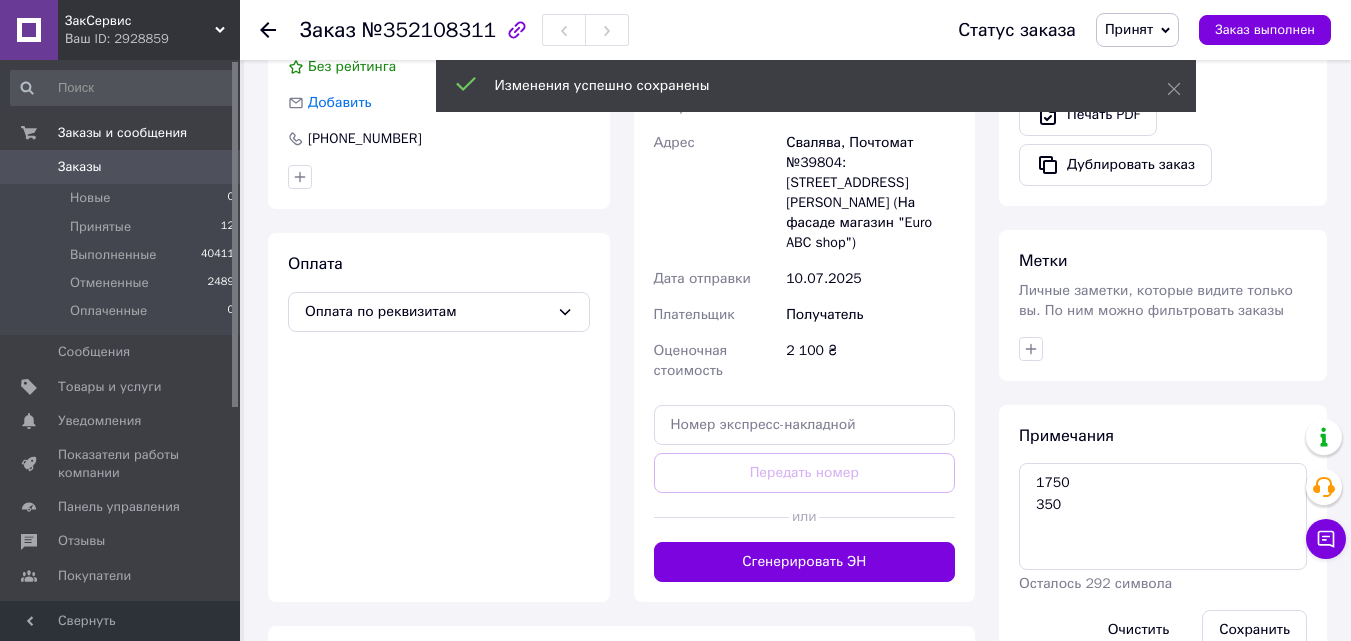 scroll, scrollTop: 700, scrollLeft: 0, axis: vertical 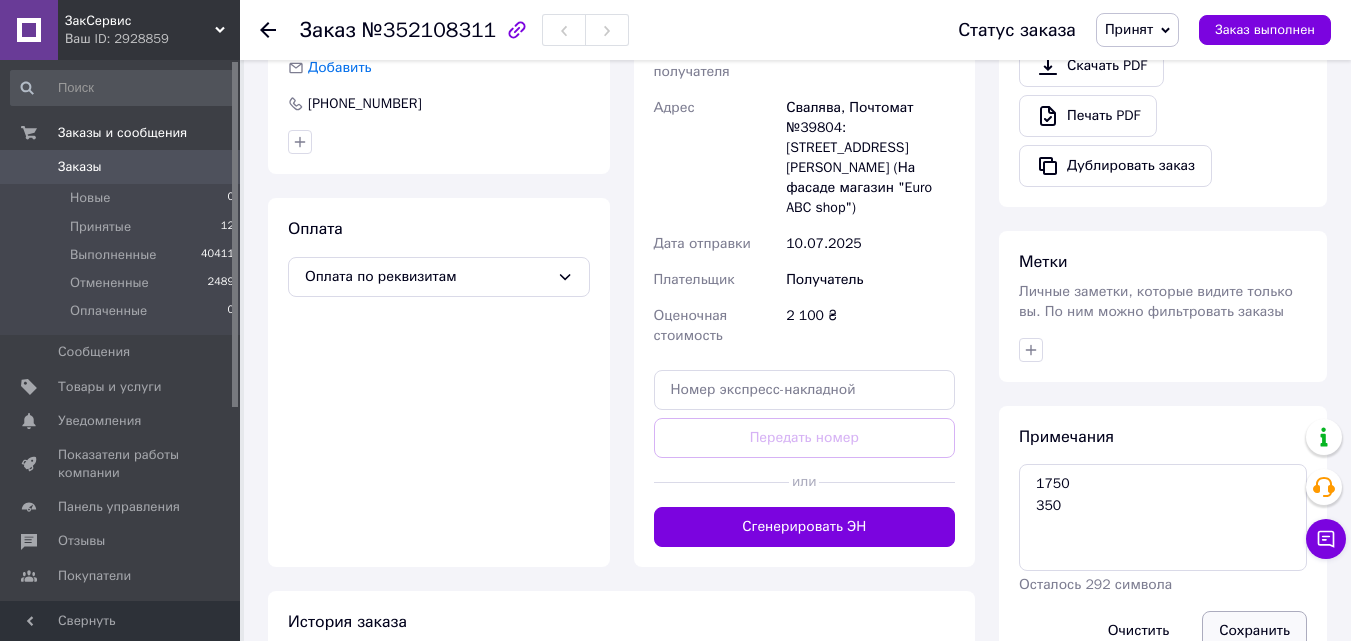 click on "Сохранить" at bounding box center (1254, 631) 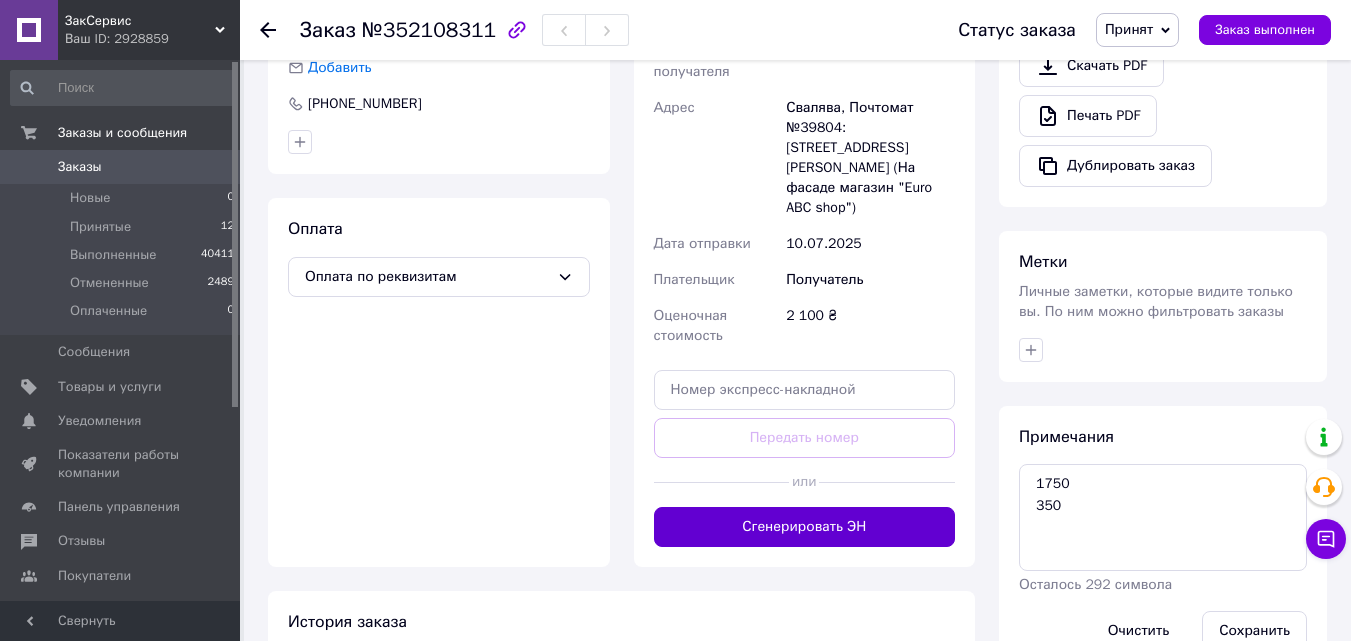 click on "Сгенерировать ЭН" at bounding box center (805, 527) 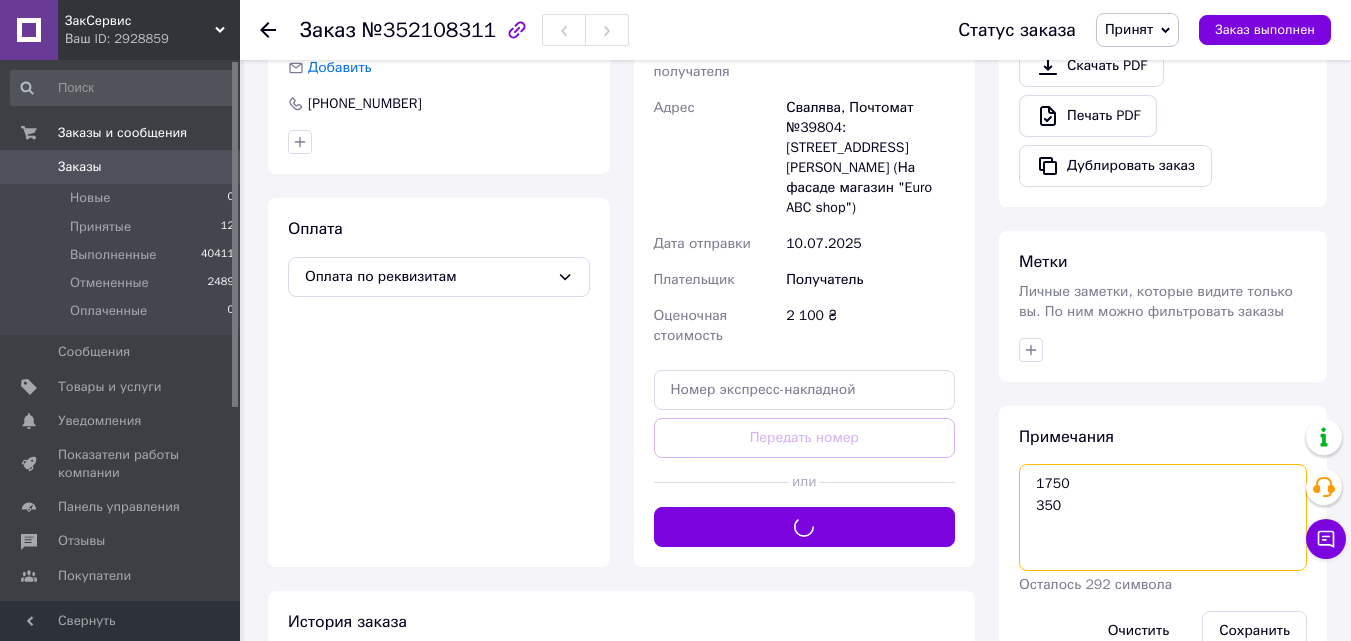 click on "1750
350" at bounding box center (1163, 517) 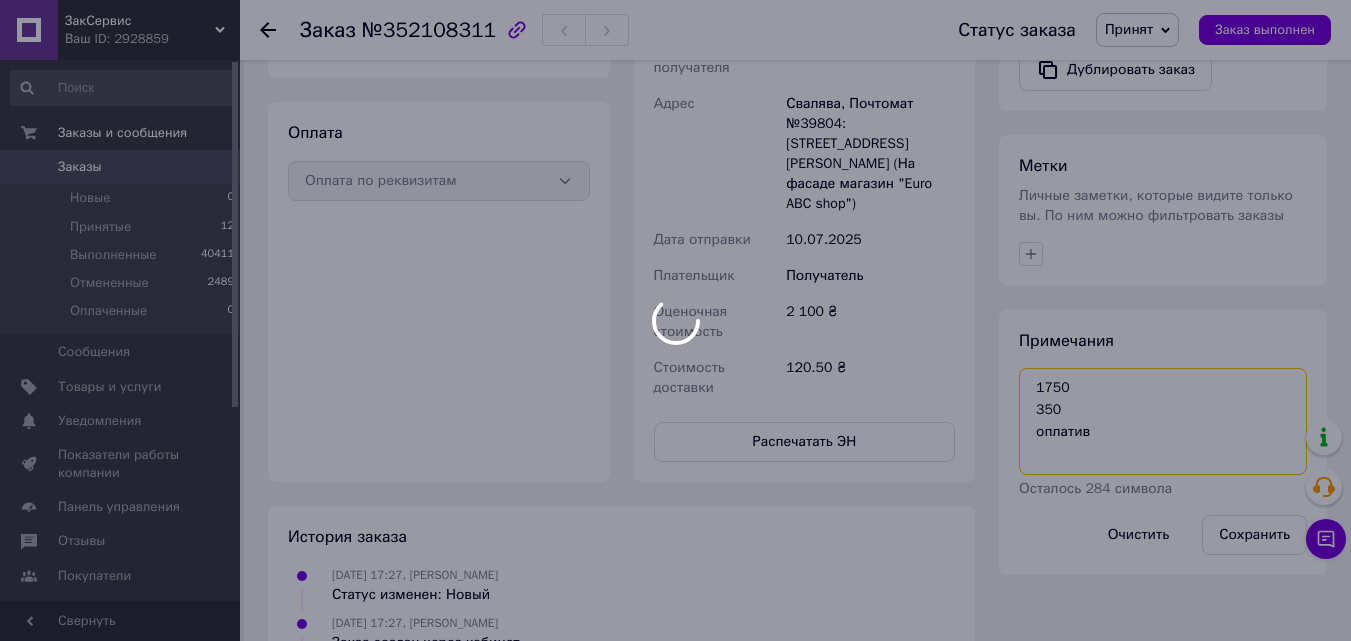 scroll, scrollTop: 900, scrollLeft: 0, axis: vertical 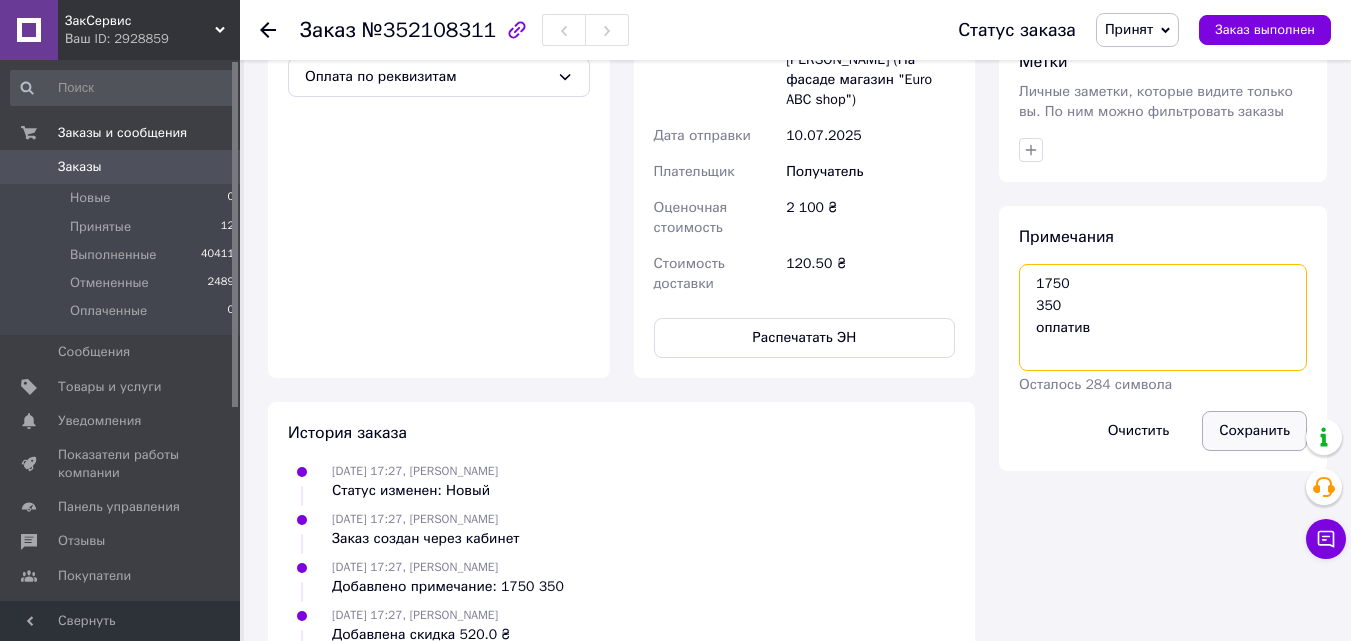type on "1750
350
оплатив" 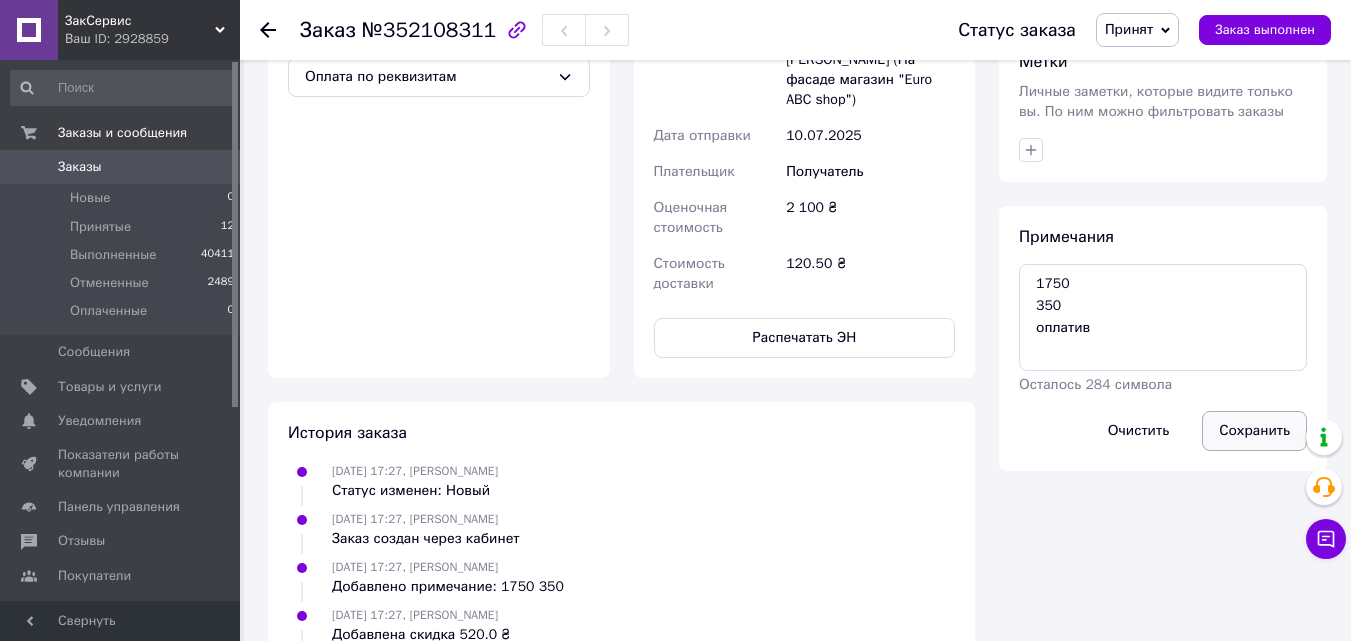 click on "Сохранить" at bounding box center [1254, 431] 